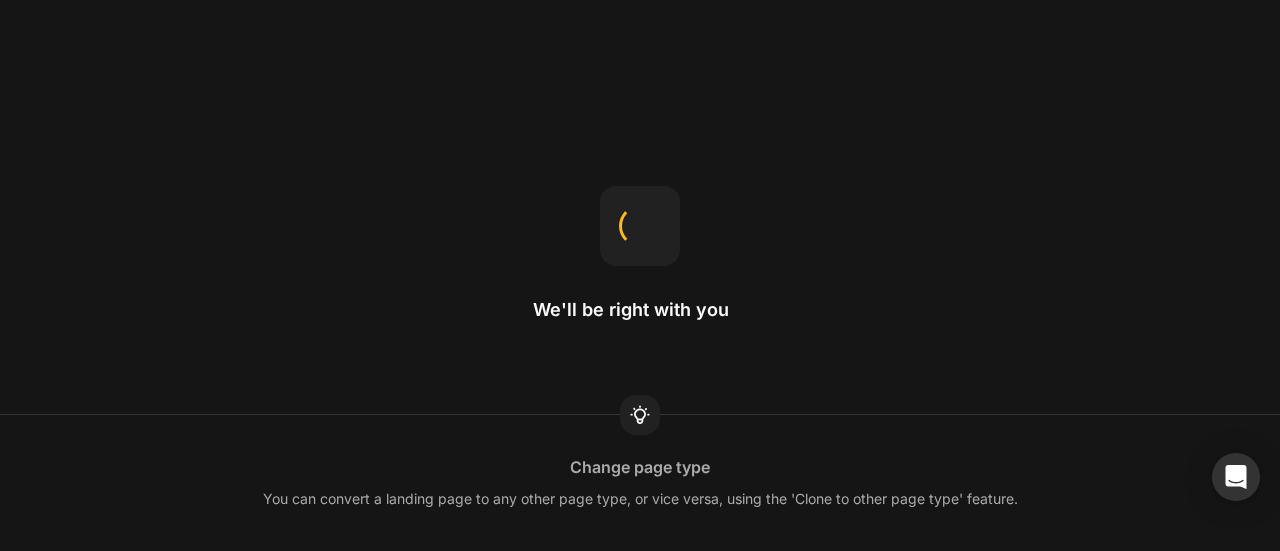 scroll, scrollTop: 0, scrollLeft: 0, axis: both 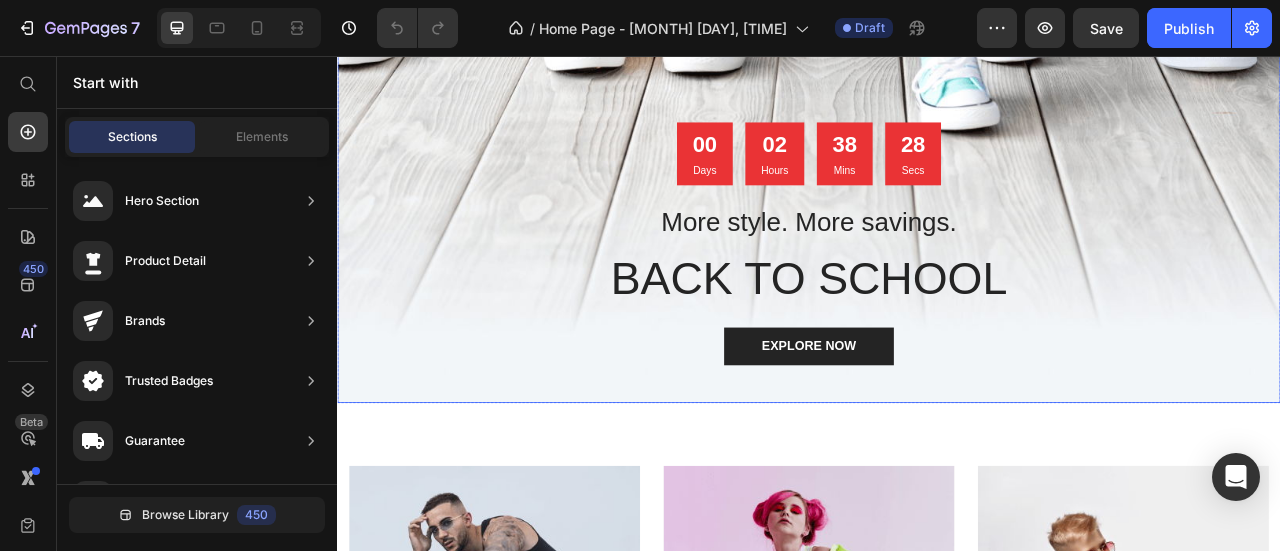 click on "00 Days 02 Hours 38 Mins 28 Secs Countdown Timer More style. More savings. Heading BACK TO SCHOOL Heading EXPLORE NOW Button Row" at bounding box center (937, 318) 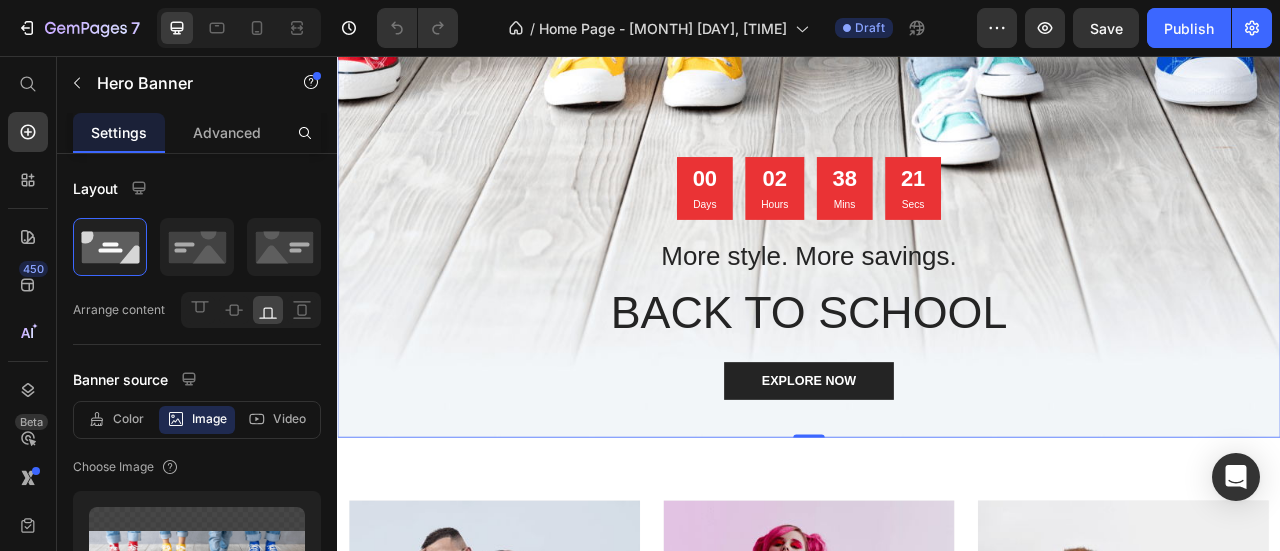 scroll, scrollTop: 300, scrollLeft: 0, axis: vertical 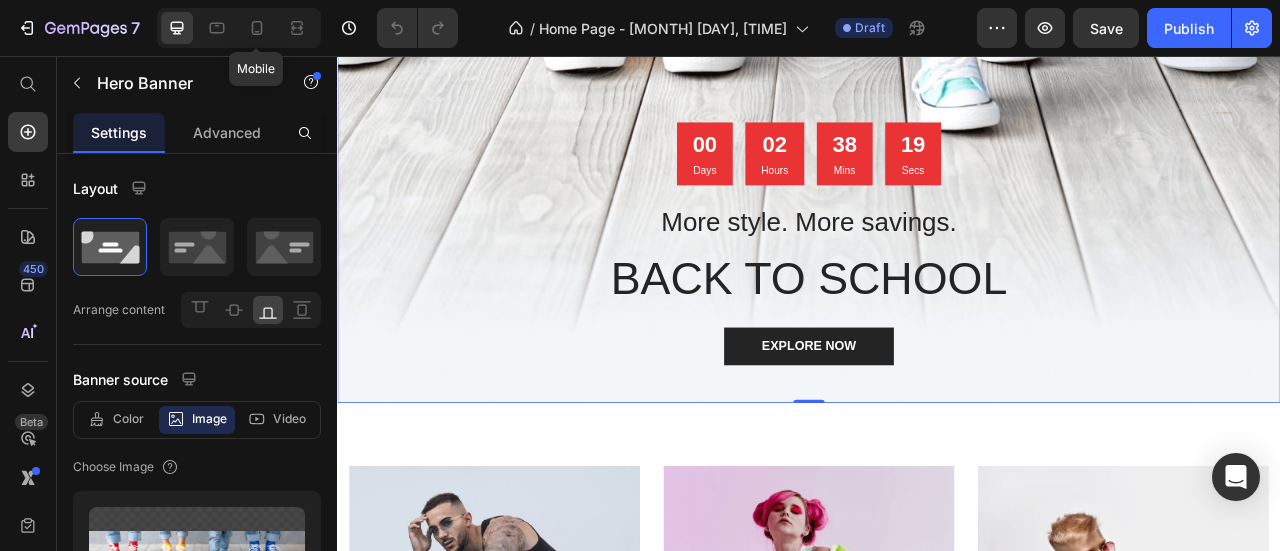 drag, startPoint x: 266, startPoint y: 29, endPoint x: 345, endPoint y: 91, distance: 100.4241 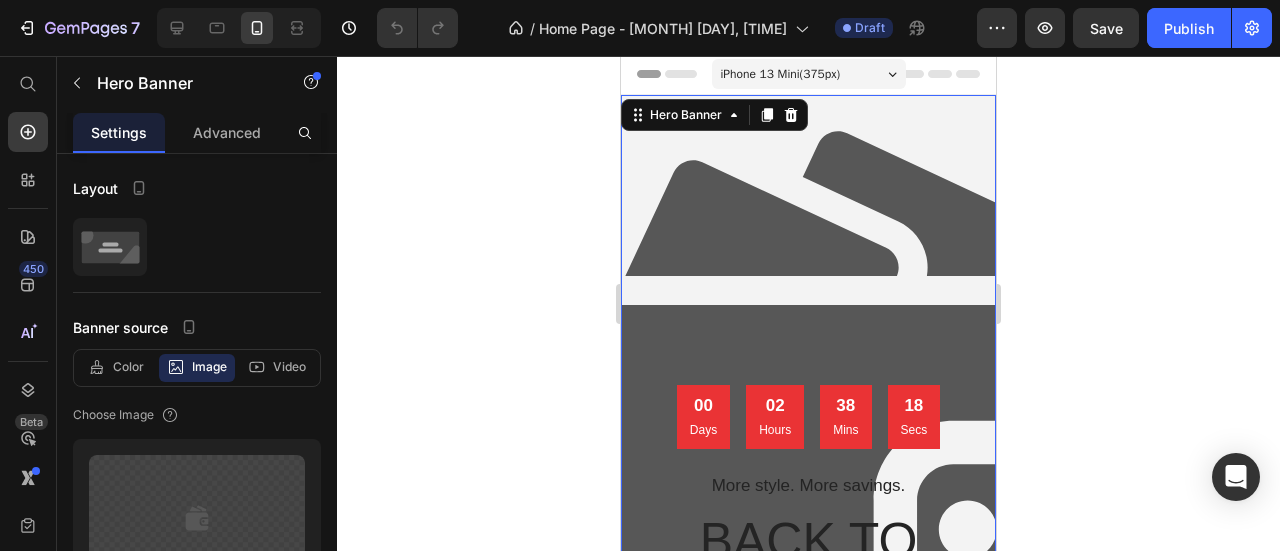 scroll, scrollTop: 0, scrollLeft: 0, axis: both 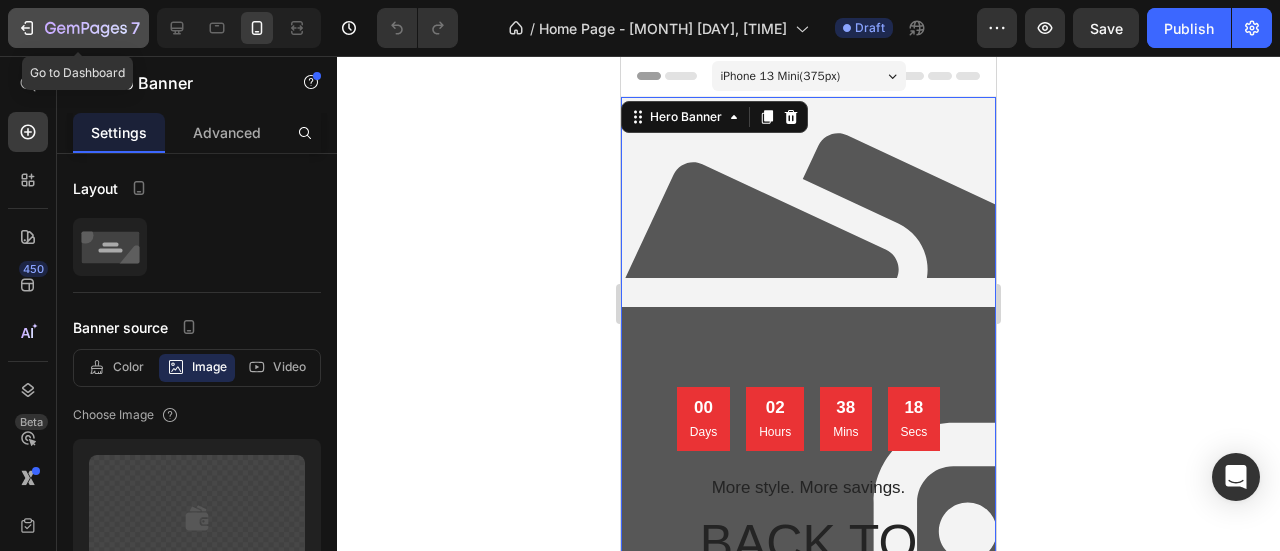 click on "7" 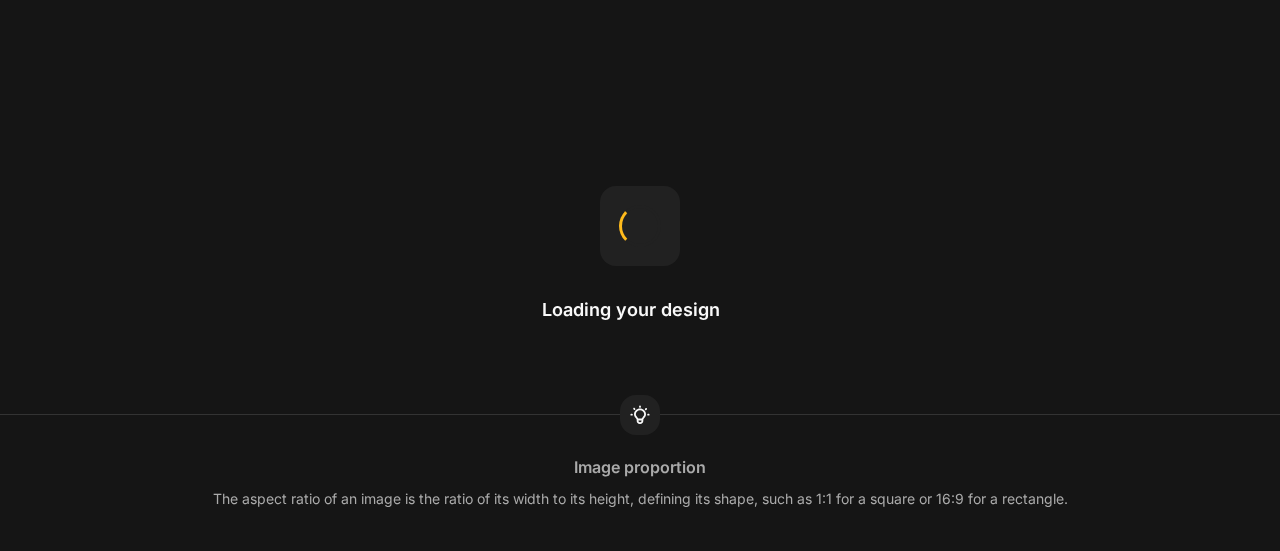 scroll, scrollTop: 0, scrollLeft: 0, axis: both 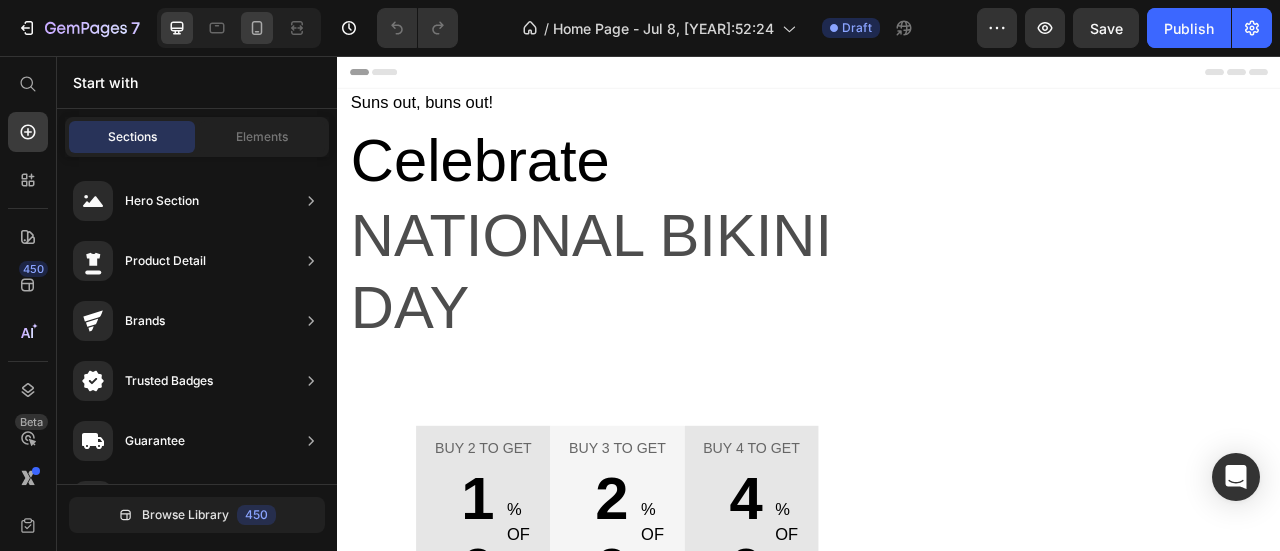 click 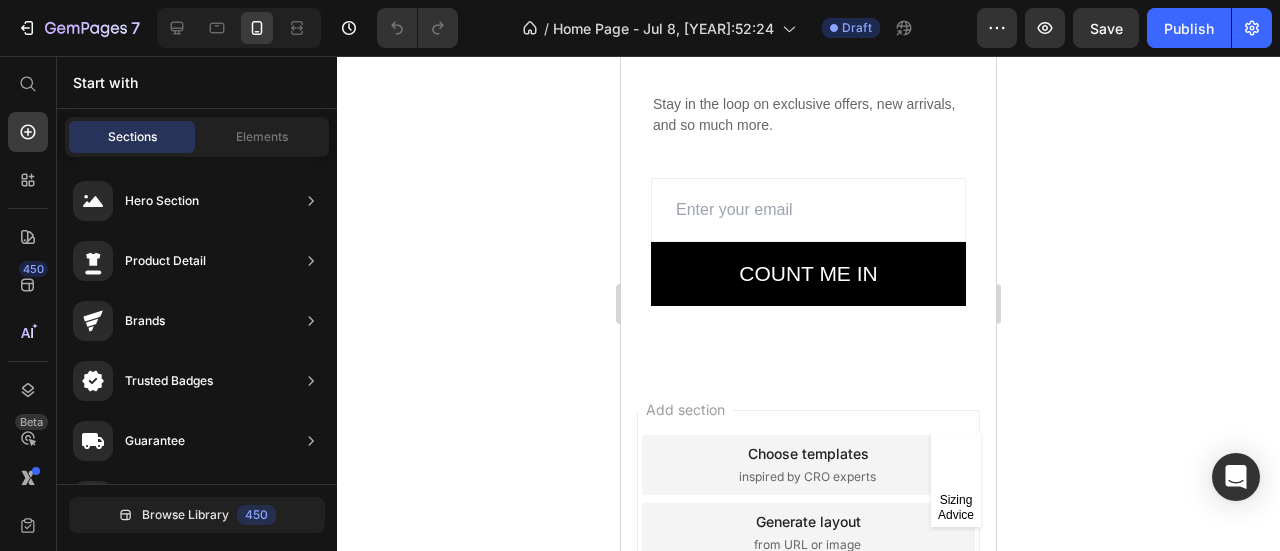 scroll, scrollTop: 6964, scrollLeft: 0, axis: vertical 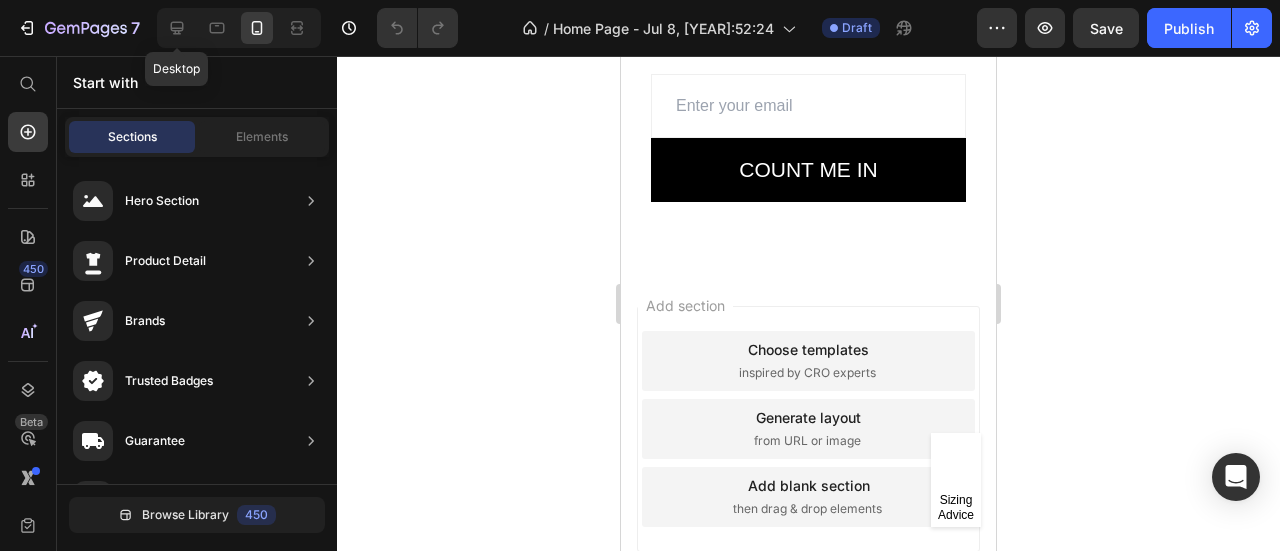 drag, startPoint x: 174, startPoint y: 29, endPoint x: 242, endPoint y: 71, distance: 79.924965 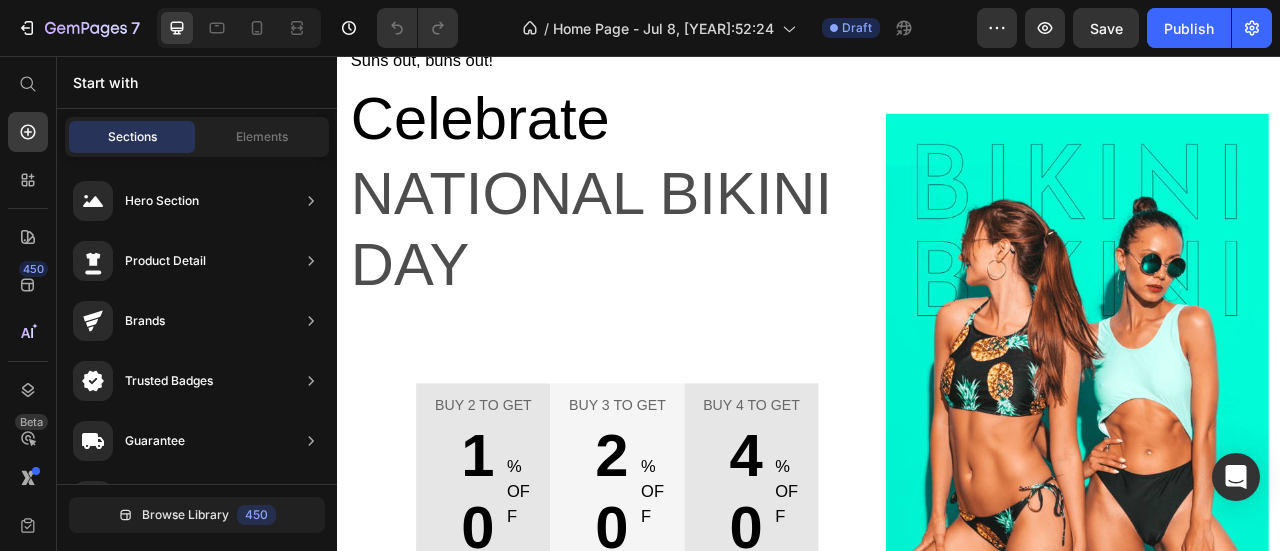 scroll, scrollTop: 54, scrollLeft: 0, axis: vertical 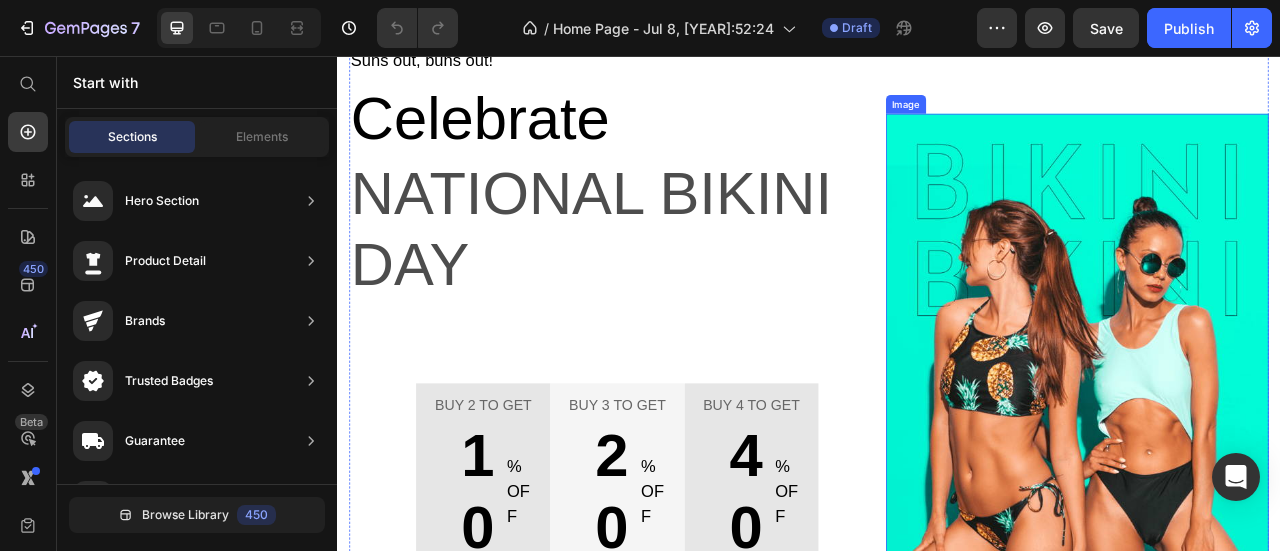 click at bounding box center [1279, 462] 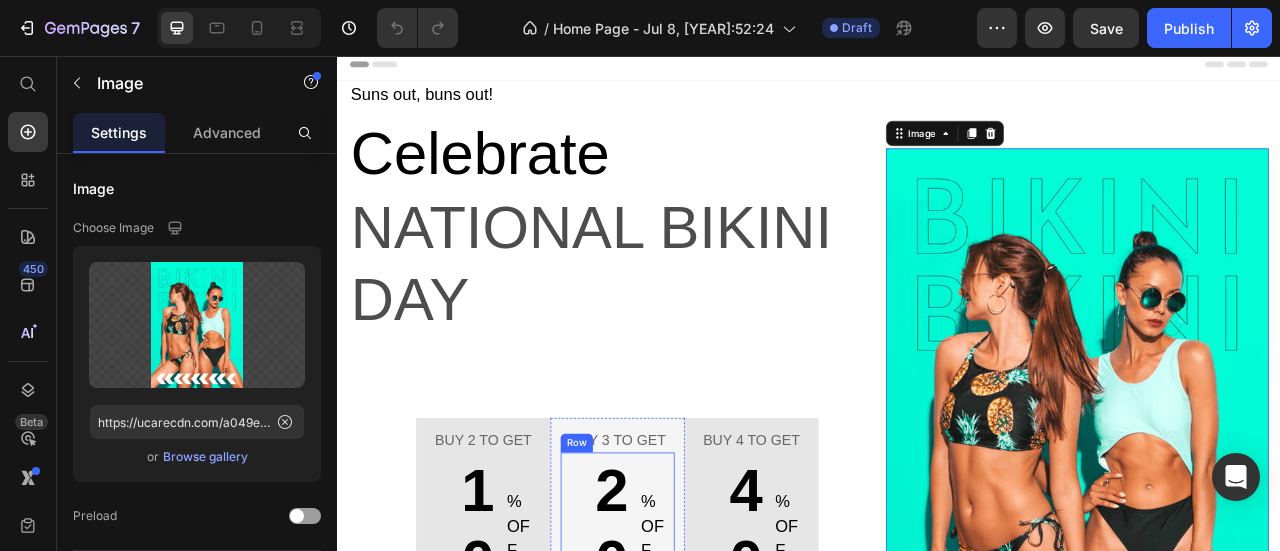 scroll, scrollTop: 0, scrollLeft: 0, axis: both 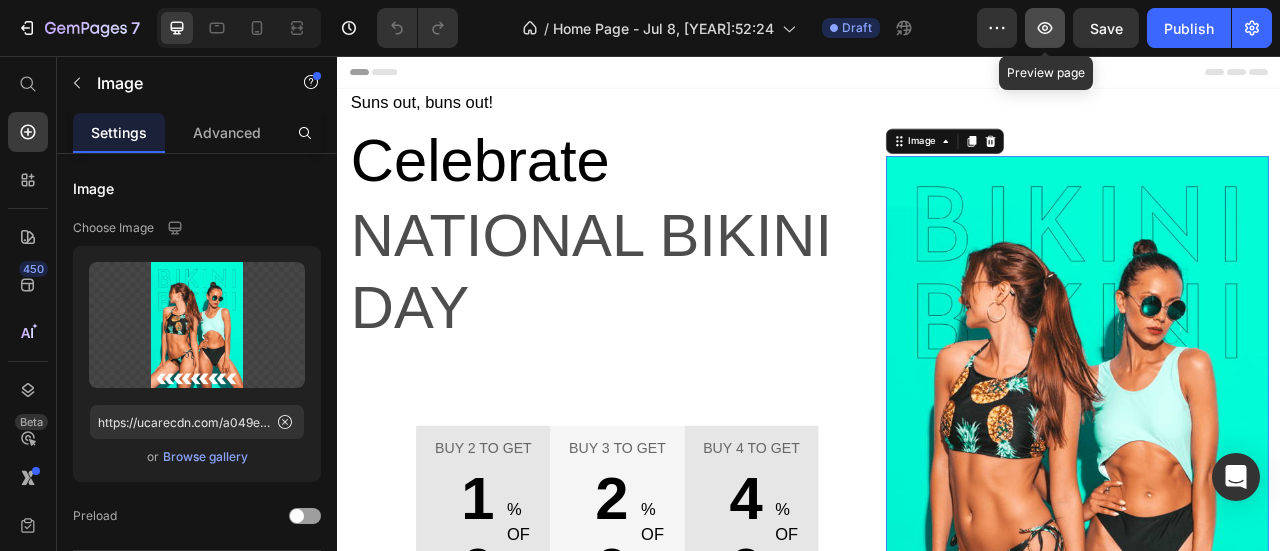 click 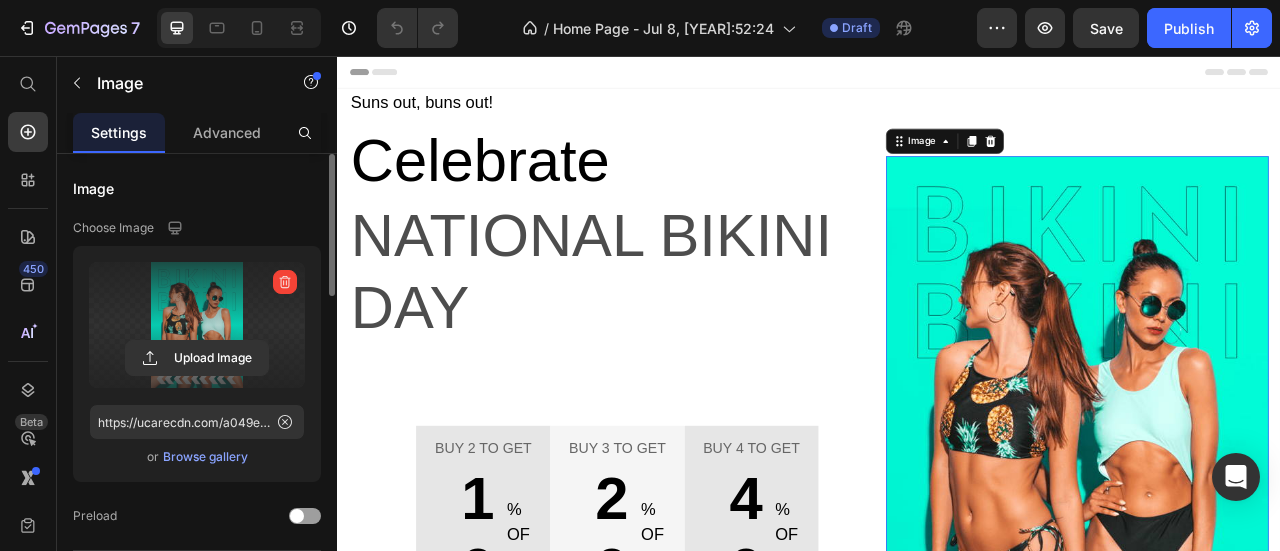 click at bounding box center (197, 325) 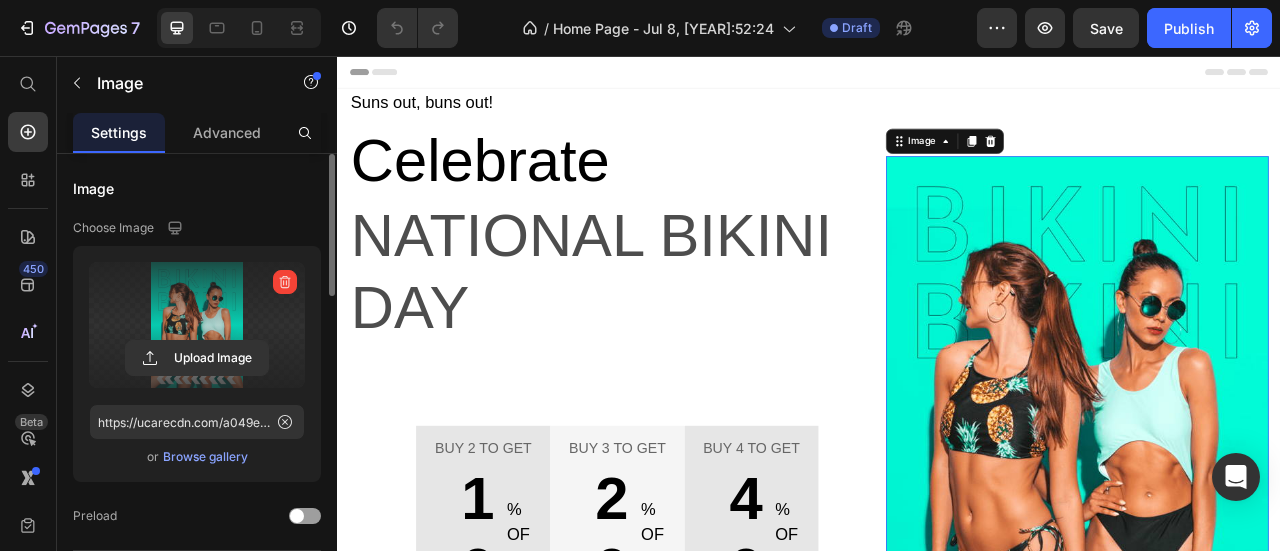 click 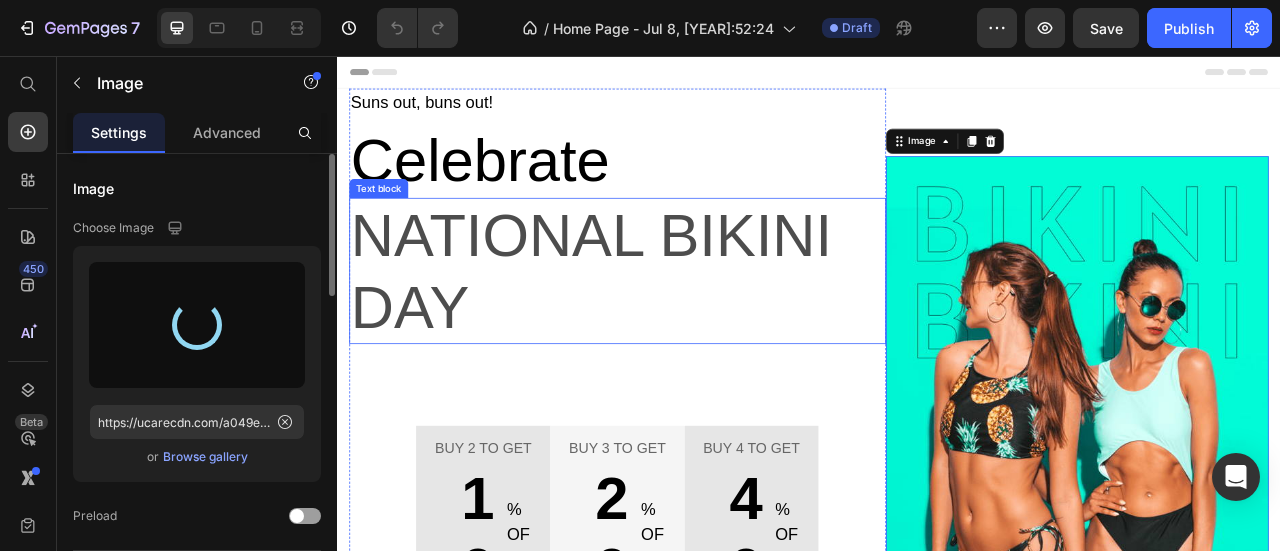 type on "https://cdn.shopify.com/s/files/1/0722/3243/5928/files/gempages_574589325933544292-ad657417-57de-4dd2-84d0-2815533b4acf.png" 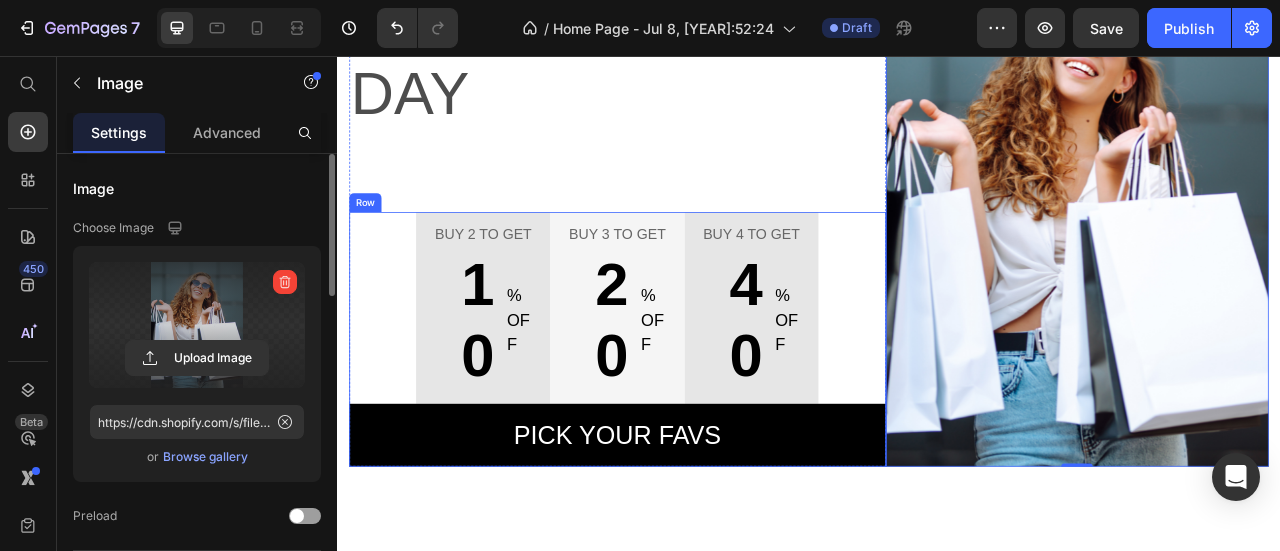 scroll, scrollTop: 300, scrollLeft: 0, axis: vertical 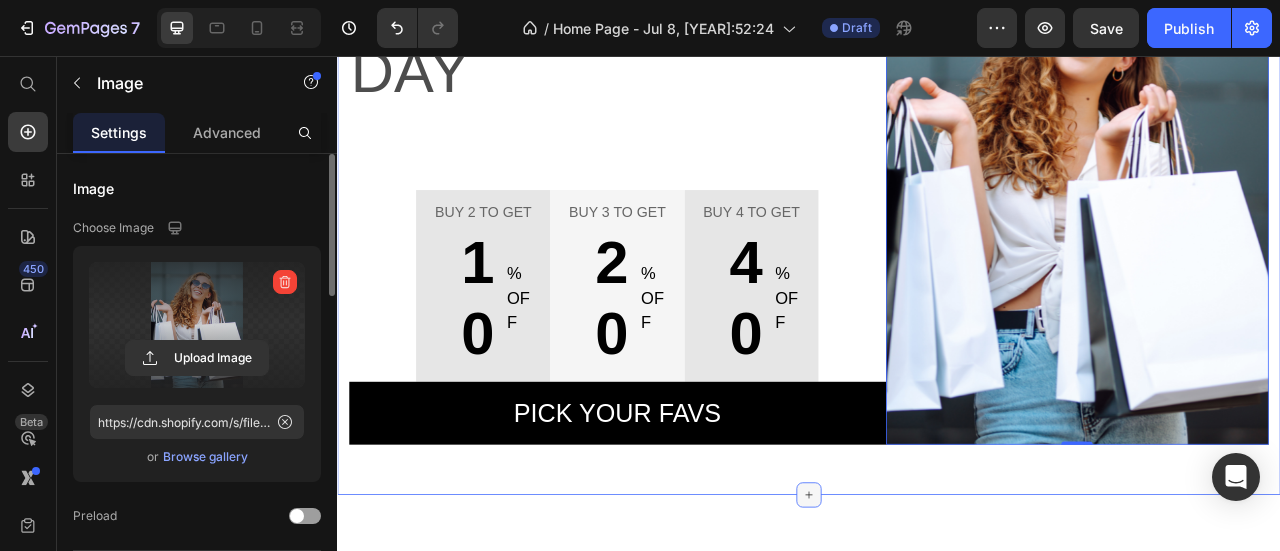 click at bounding box center [937, 614] 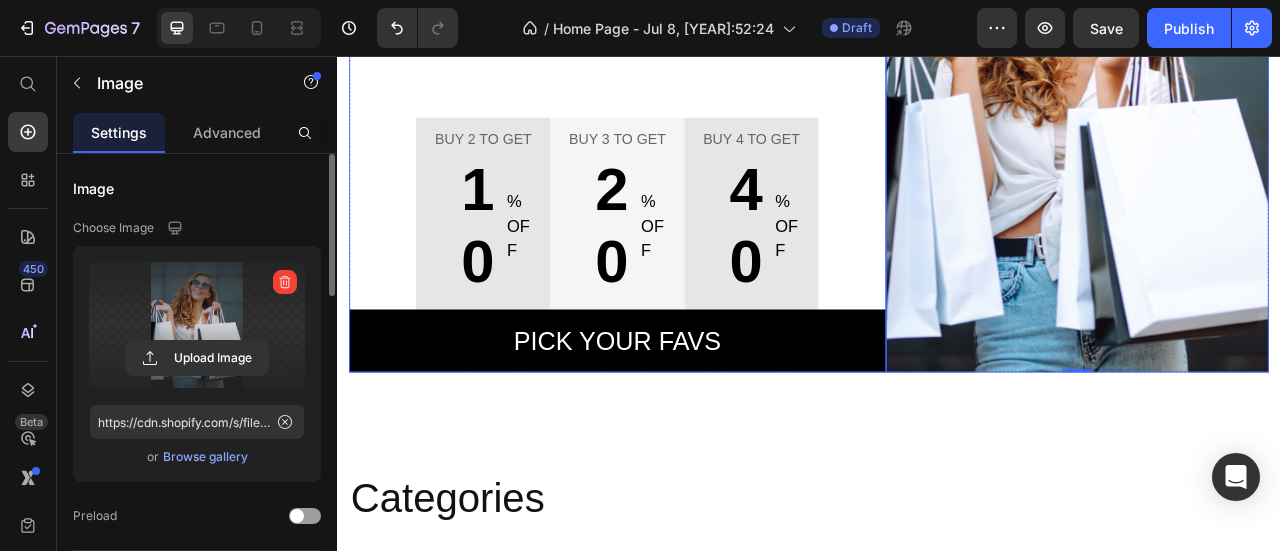 scroll, scrollTop: 400, scrollLeft: 0, axis: vertical 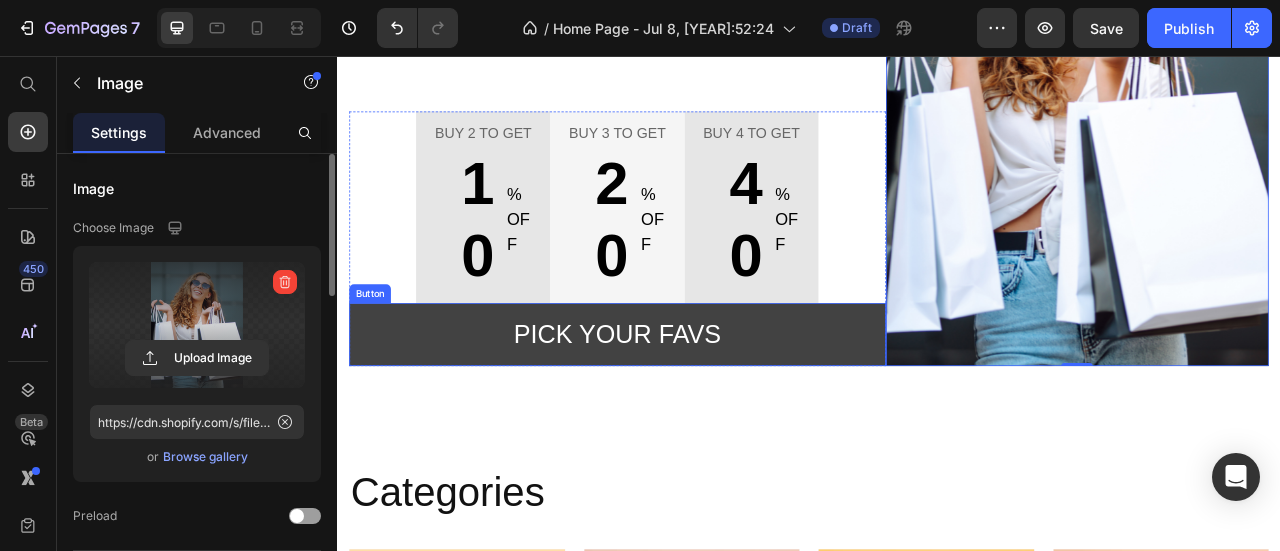 click on "Pick your favs" at bounding box center [693, 410] 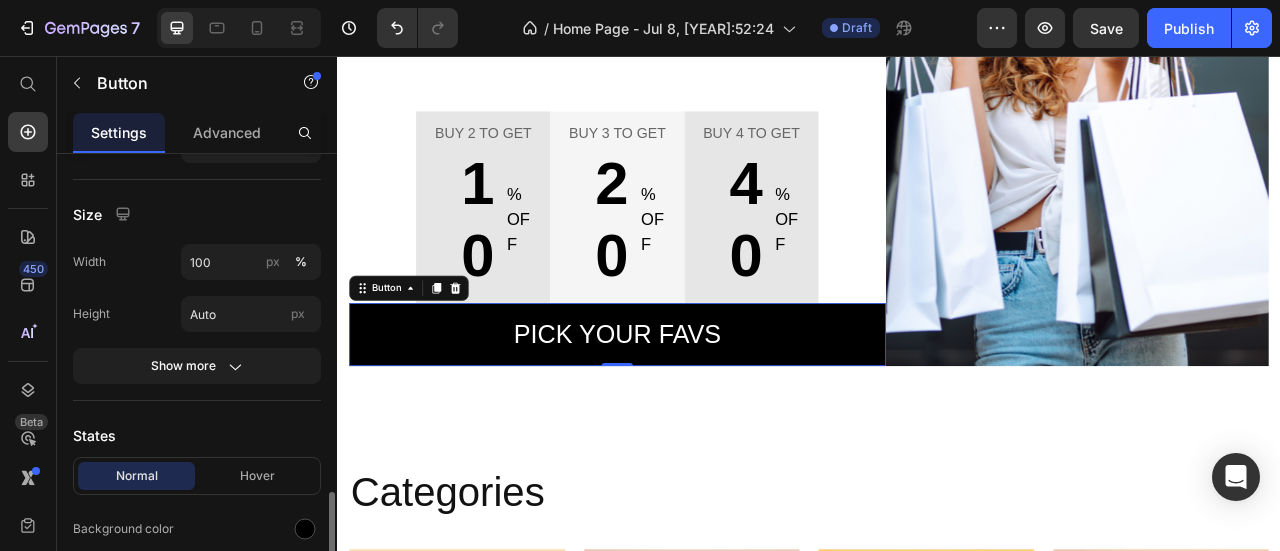 scroll, scrollTop: 400, scrollLeft: 0, axis: vertical 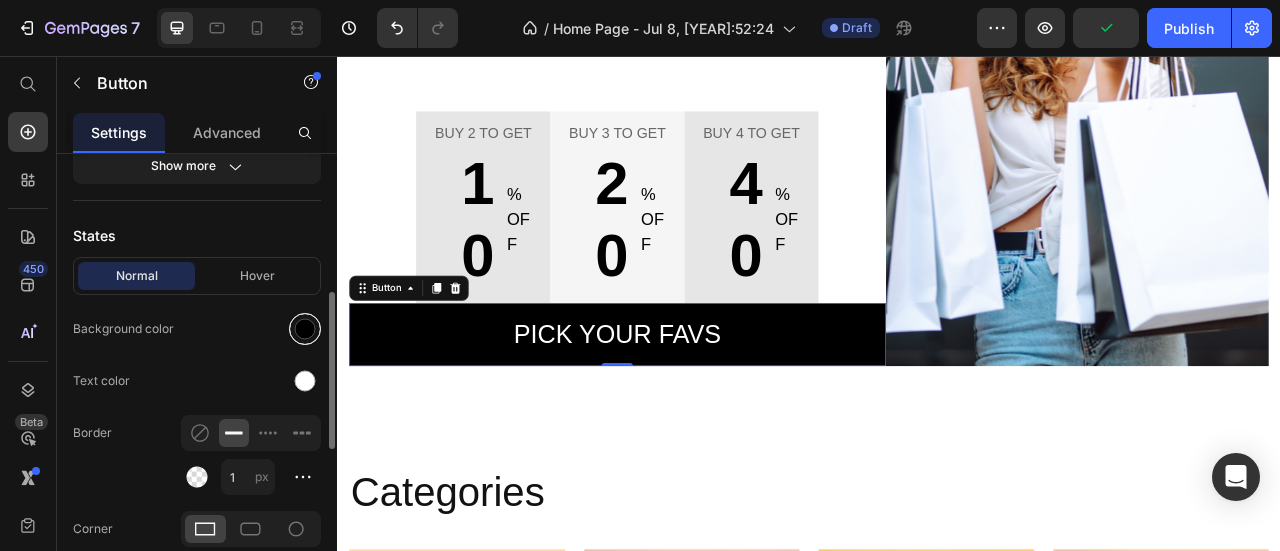 click at bounding box center [305, 329] 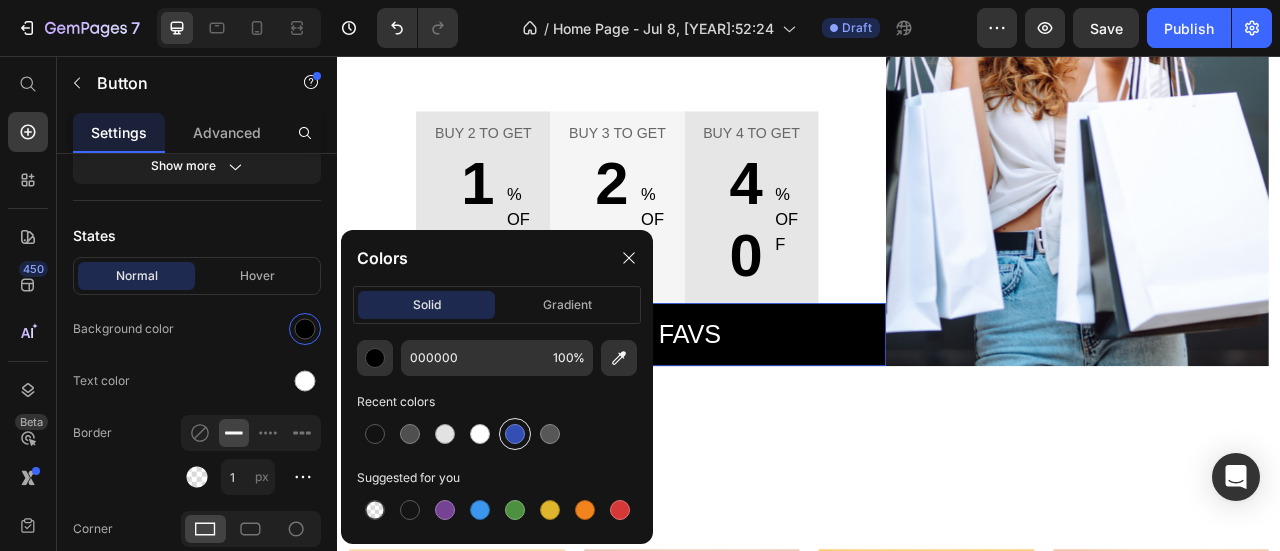 click at bounding box center [515, 434] 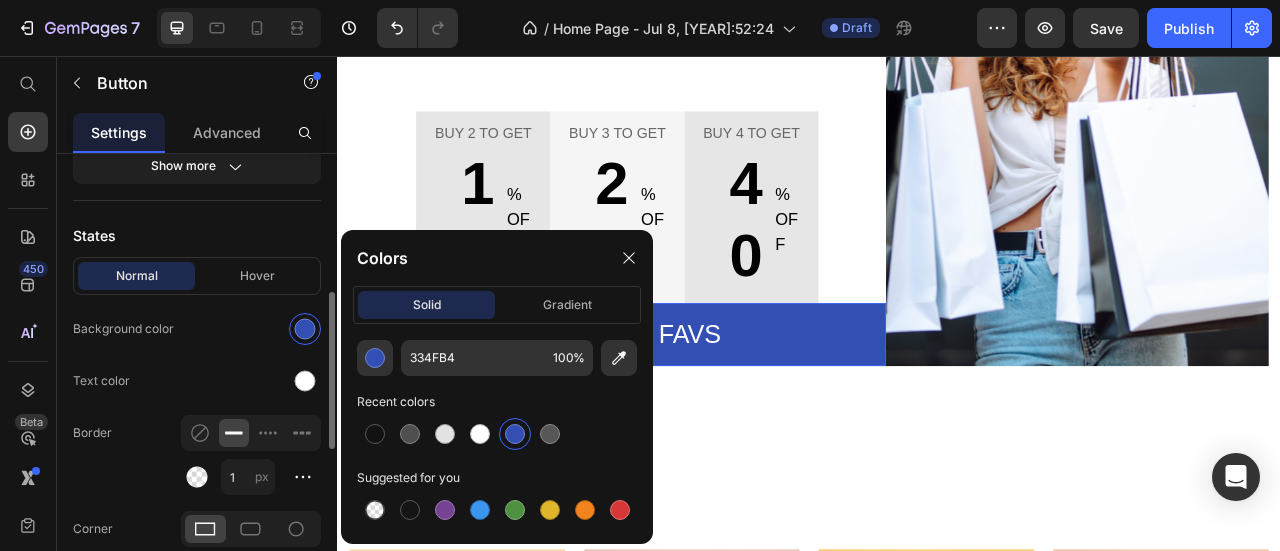 drag, startPoint x: 250, startPoint y: 281, endPoint x: 286, endPoint y: 306, distance: 43.829212 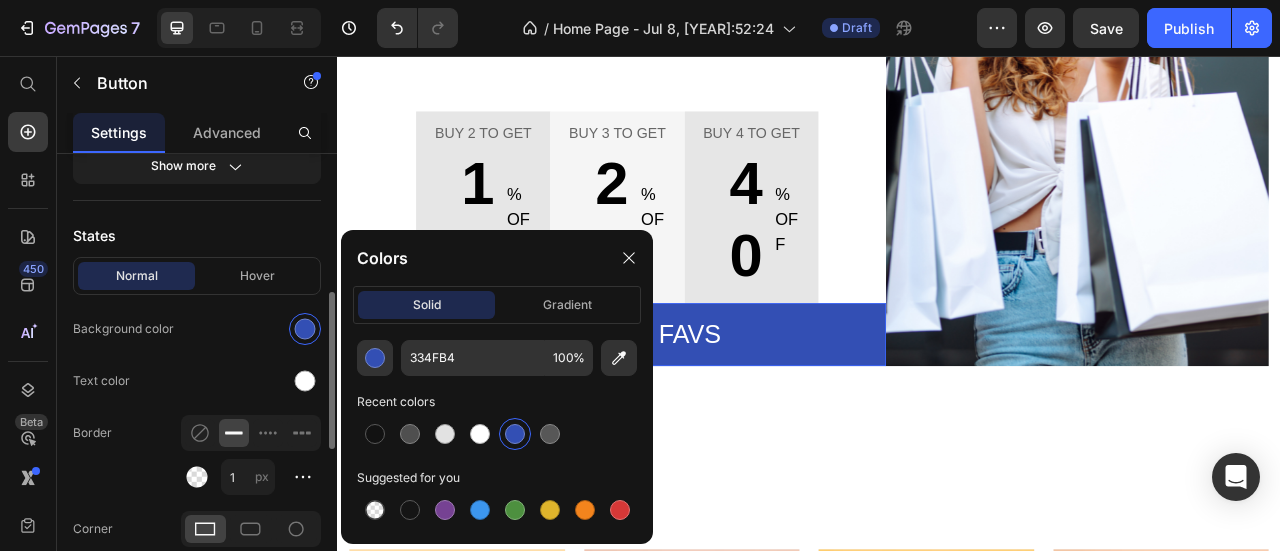 click on "Hover" at bounding box center (257, 276) 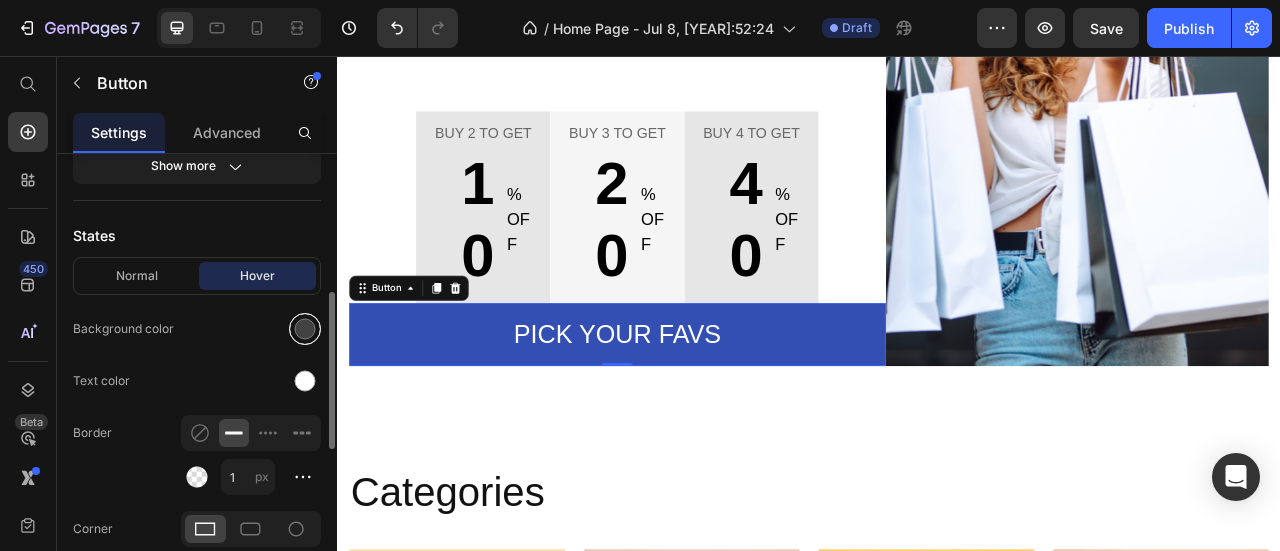click at bounding box center (305, 329) 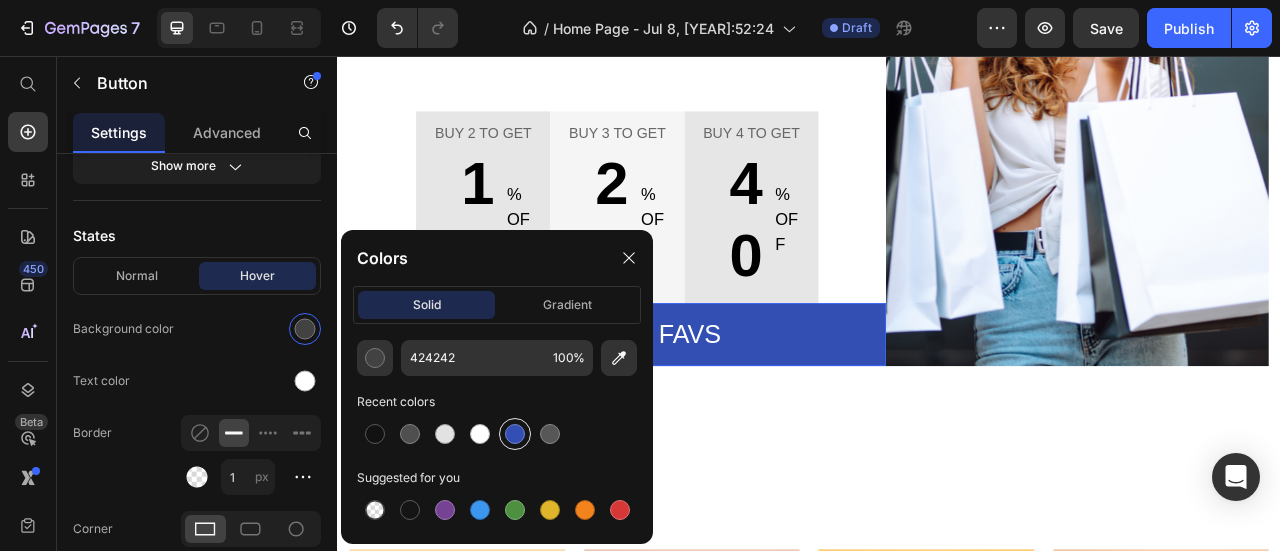 click at bounding box center (515, 434) 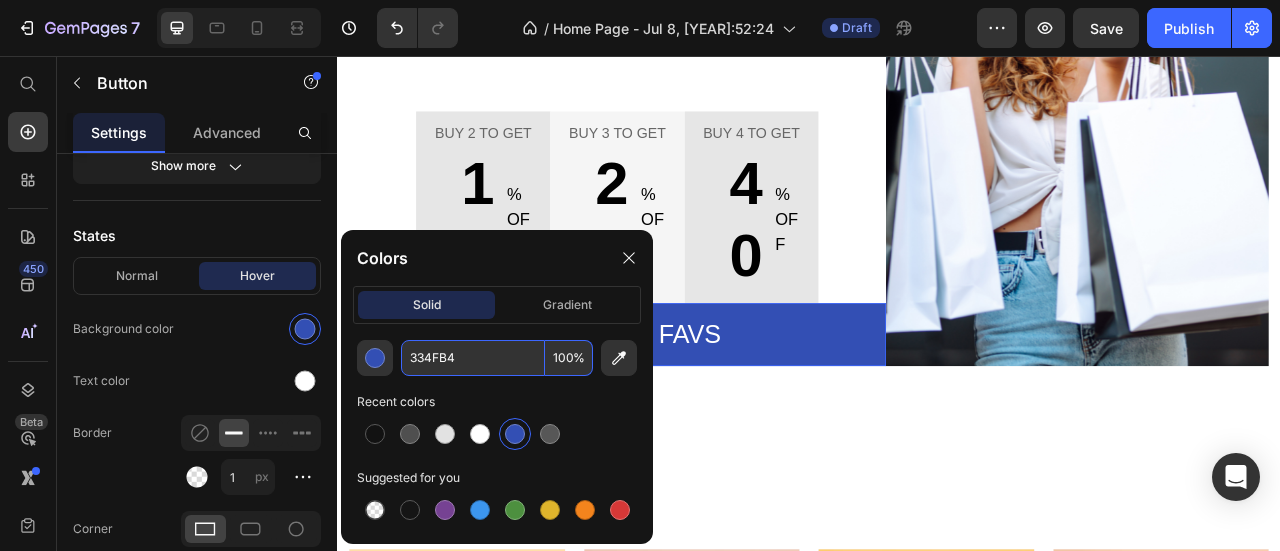 click on "100" at bounding box center [569, 358] 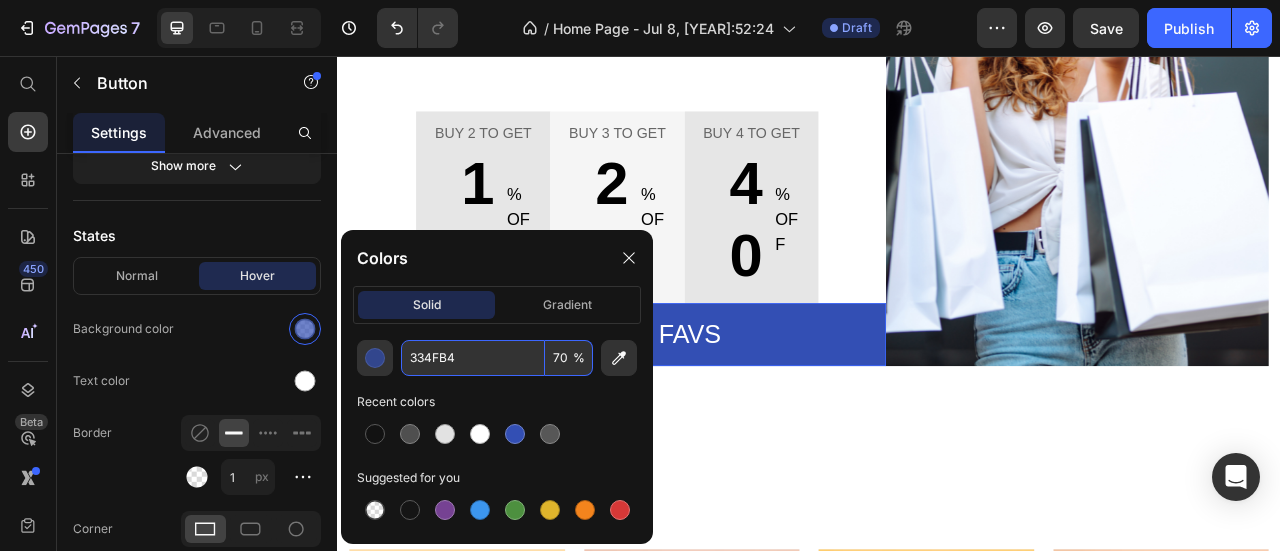 type on "70" 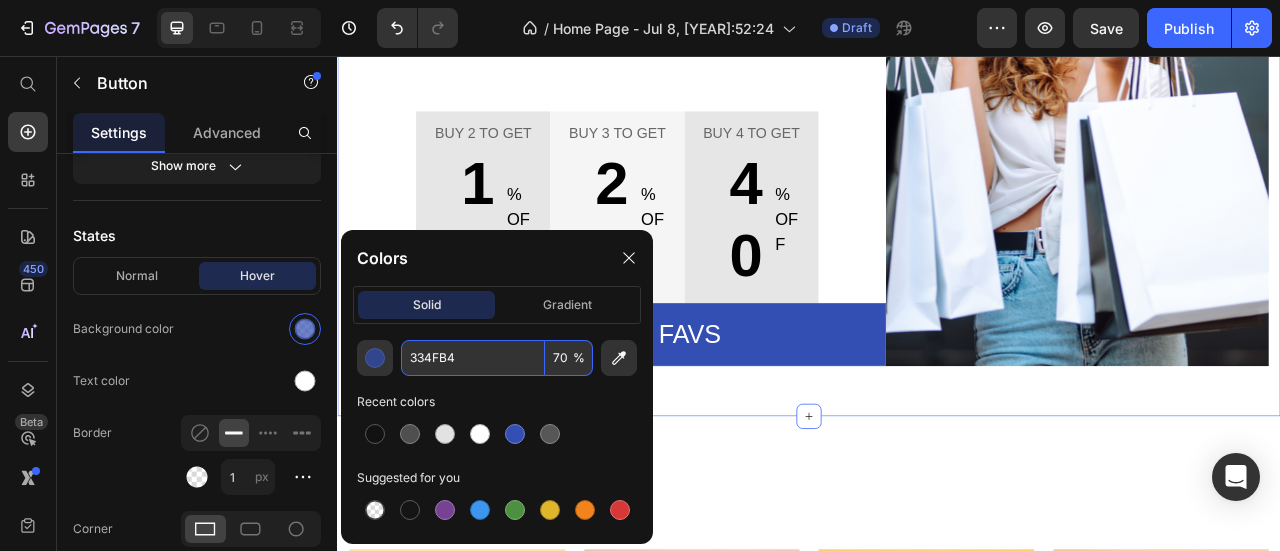 click on "Suns out, buns out! Text block Celebrate Text block National Bikini Day Text block Buy 2 to get Text block 10 Text block % OFF Text block Row Row Buy 3 to get Text block 20 Text block % OFF Text block Row Row Buy 4 to get Text block 40 Text block % OFF Text block Row Row Row Pick your favs Button   0 Row Image Row Image Row Section 1" at bounding box center (937, 105) 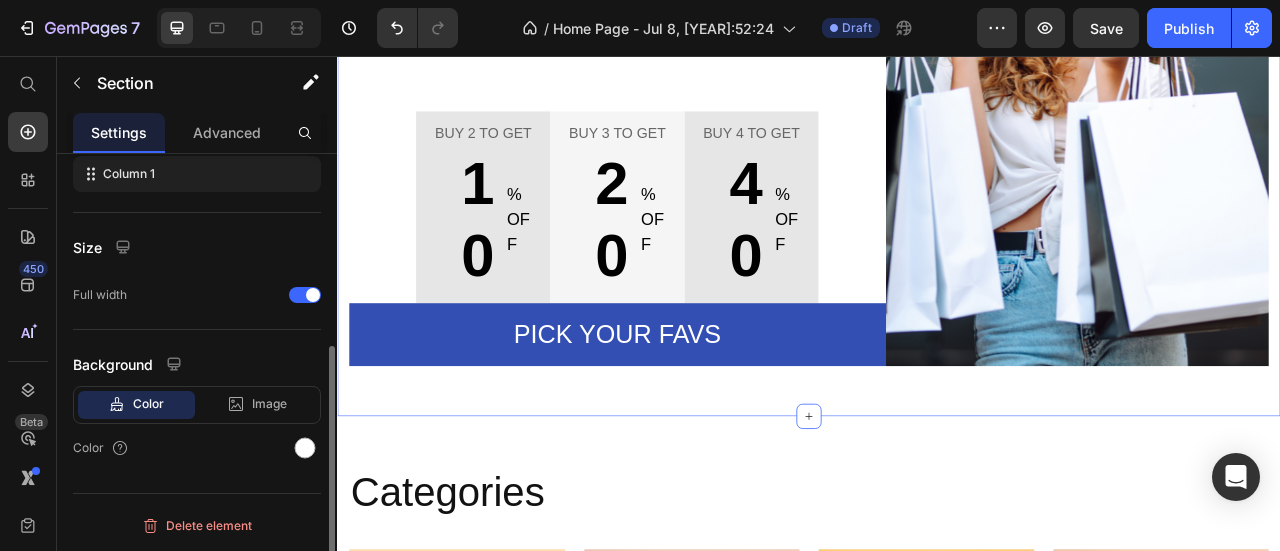 scroll, scrollTop: 0, scrollLeft: 0, axis: both 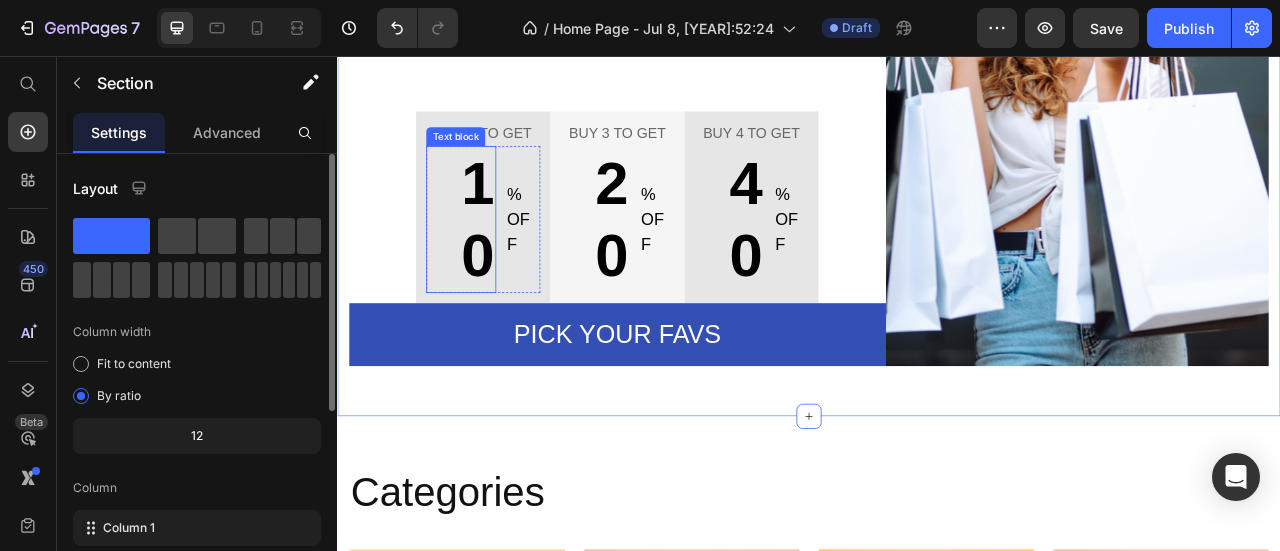 click on "10" at bounding box center (494, 263) 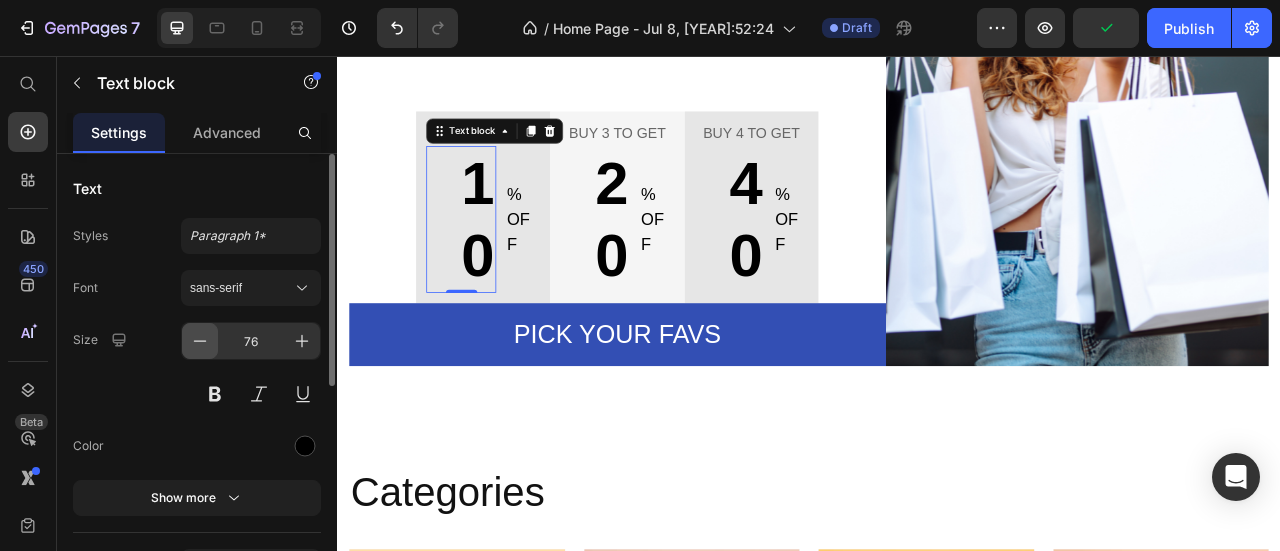 click 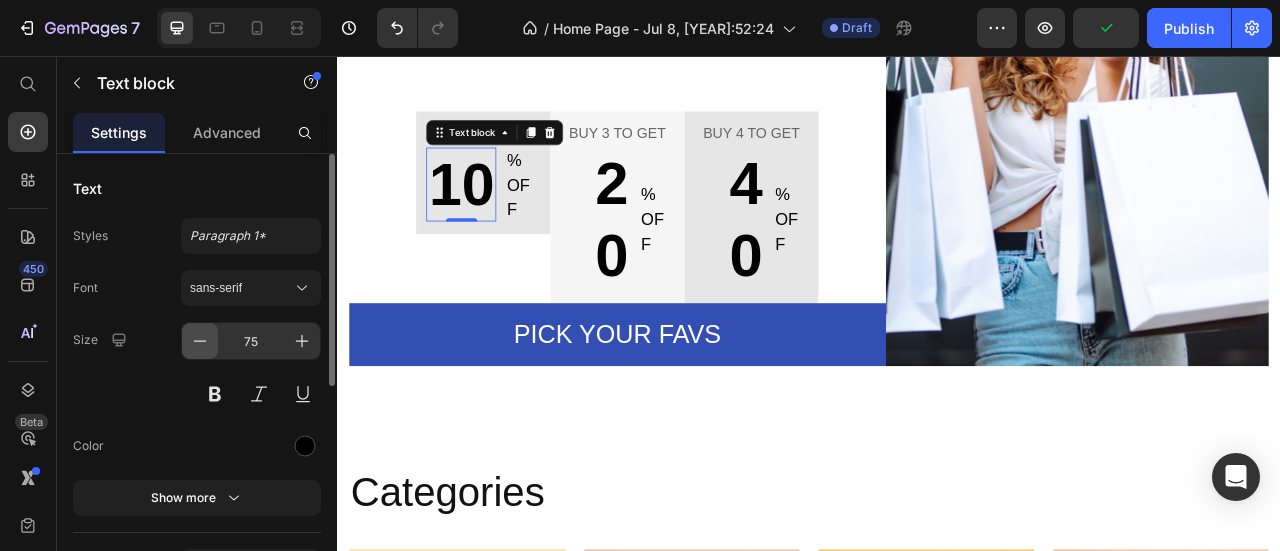 click 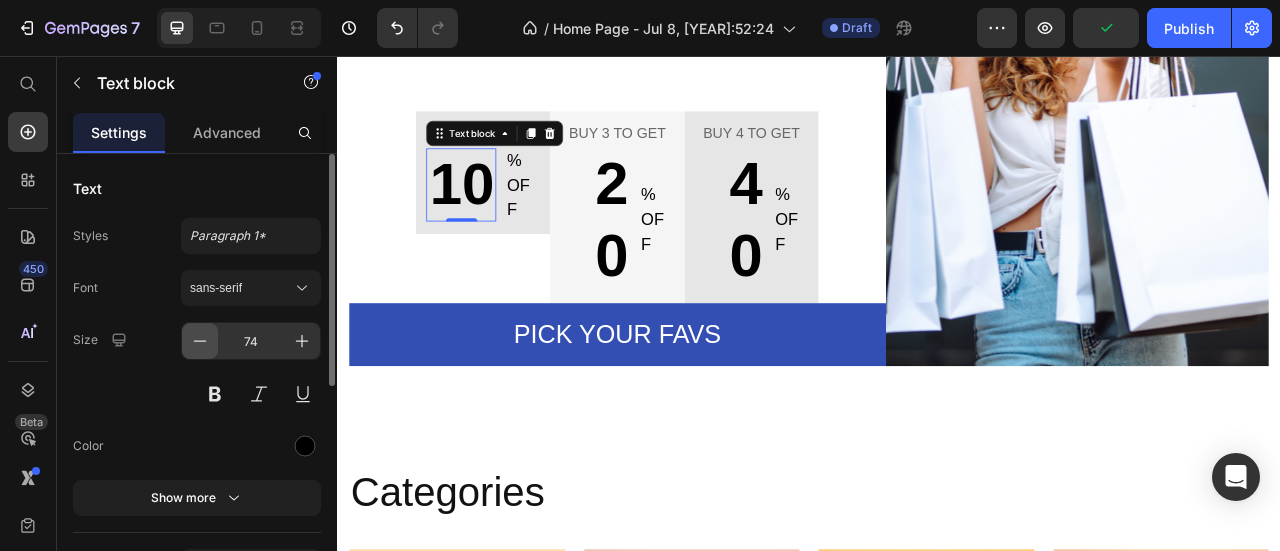 click 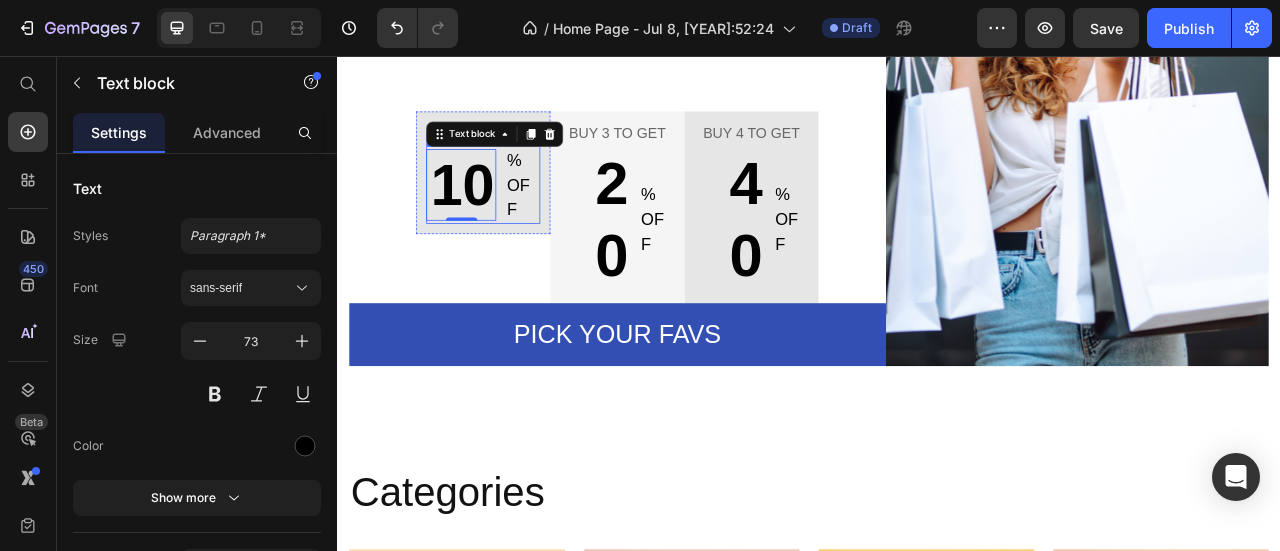 click on "10 Text block   0 % OFF Text block Row" at bounding box center (522, 219) 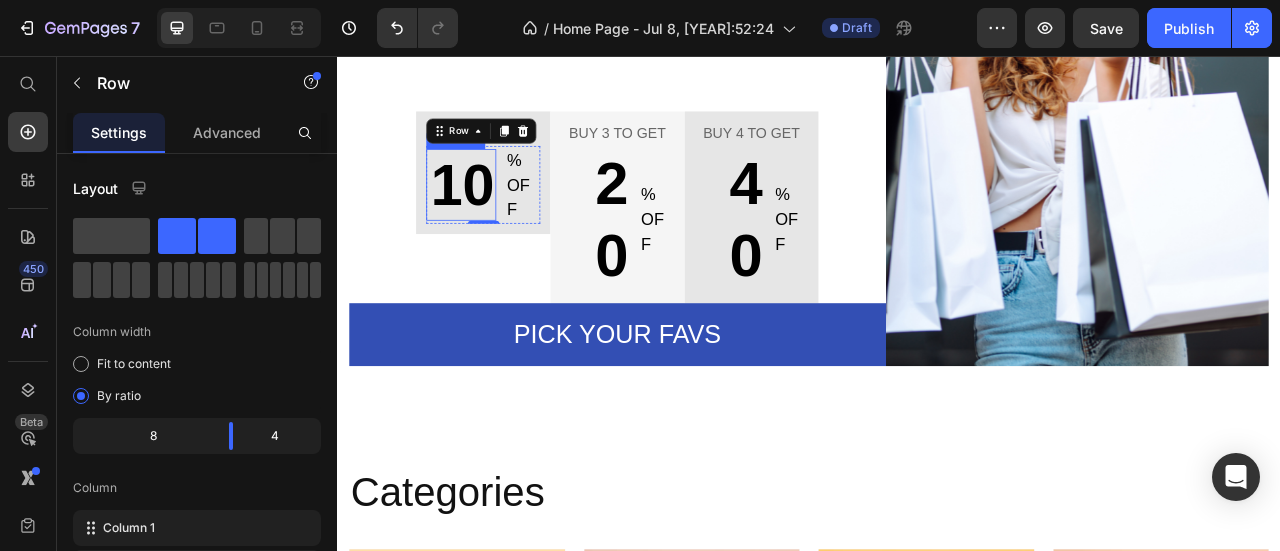 click on "10" at bounding box center (494, 220) 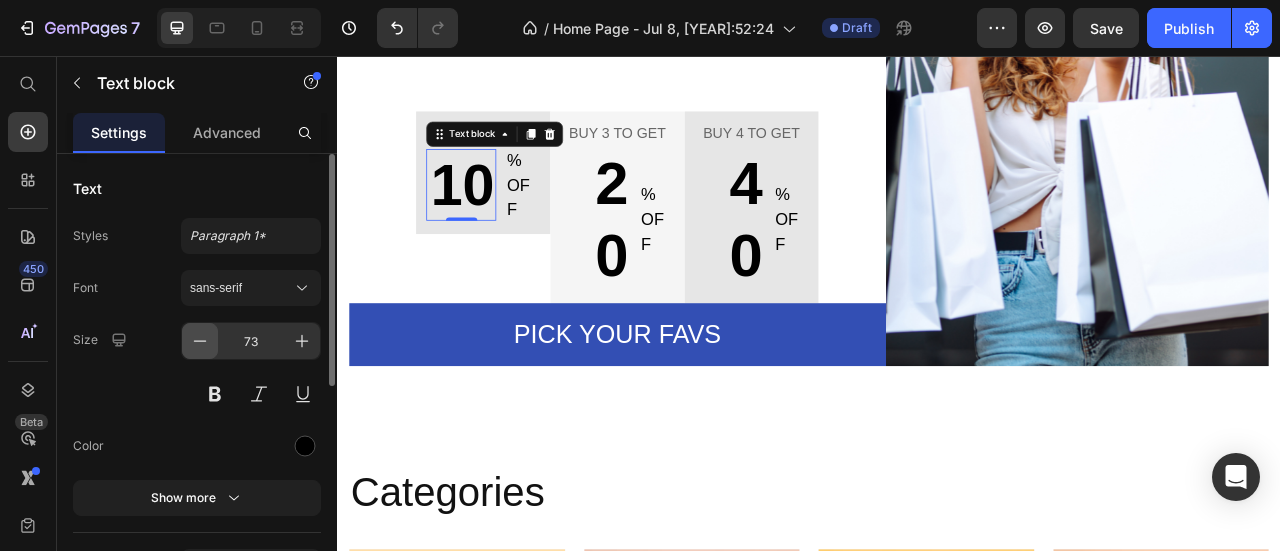 click 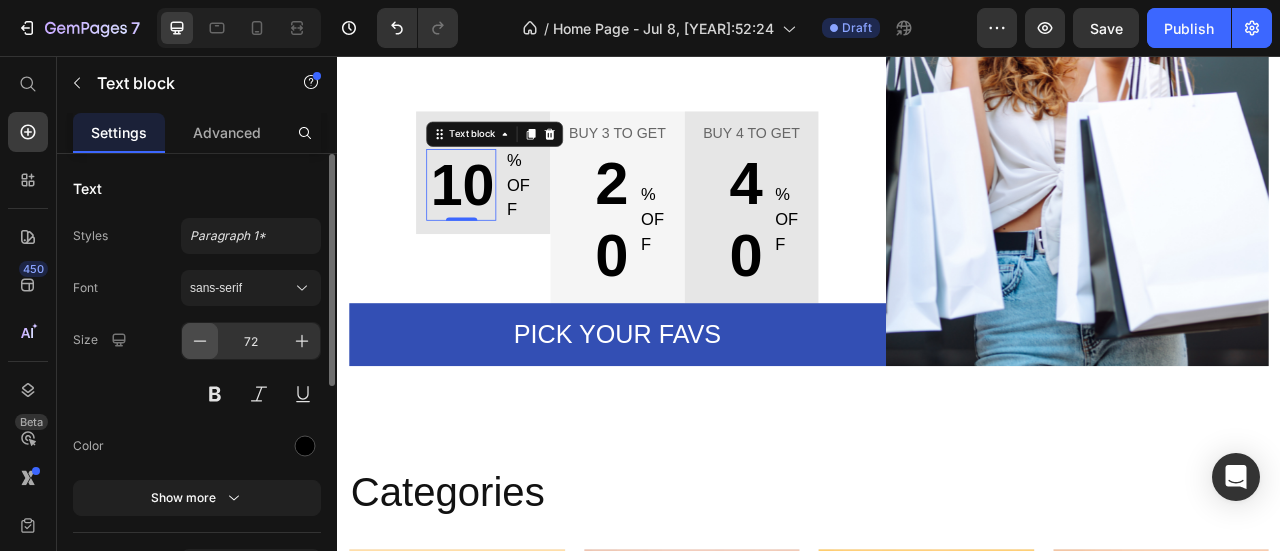 click 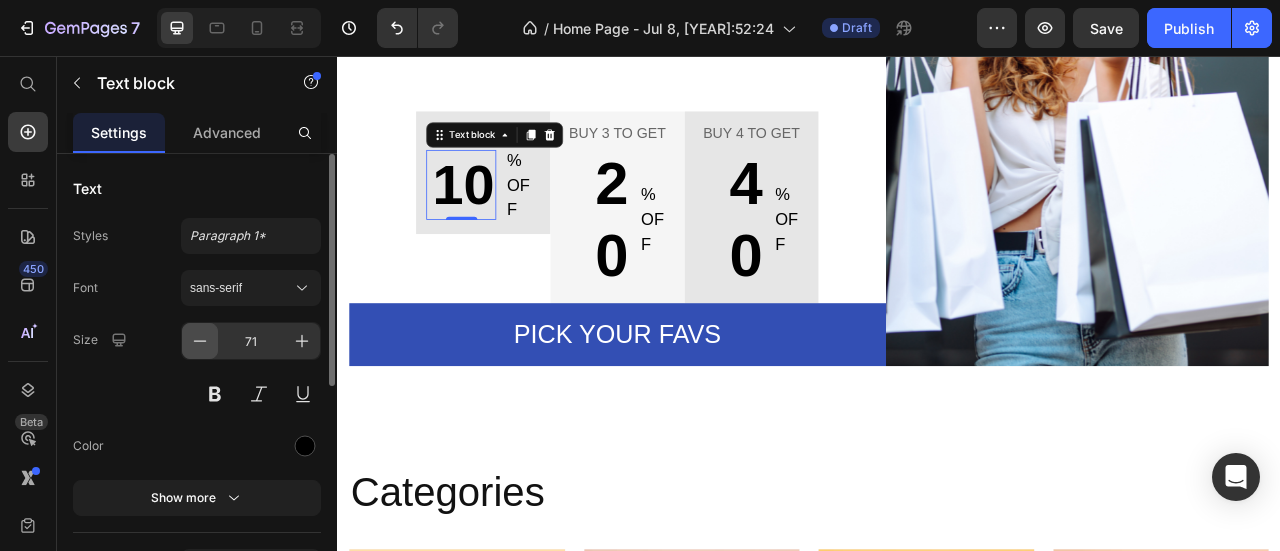 click 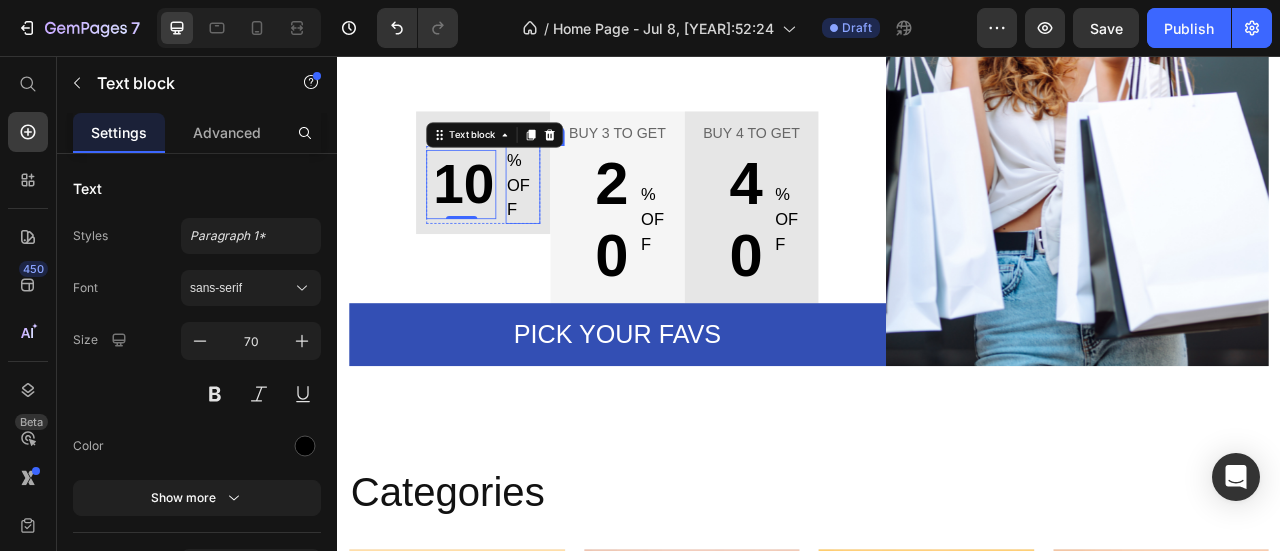 click on "% OFF" at bounding box center (573, 219) 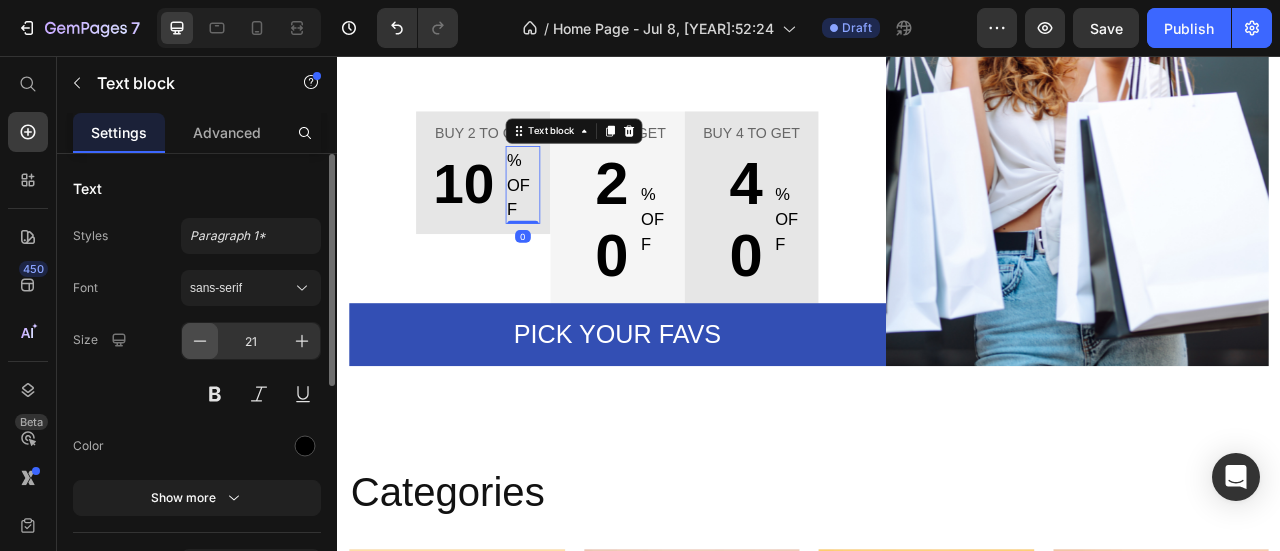 click at bounding box center (200, 341) 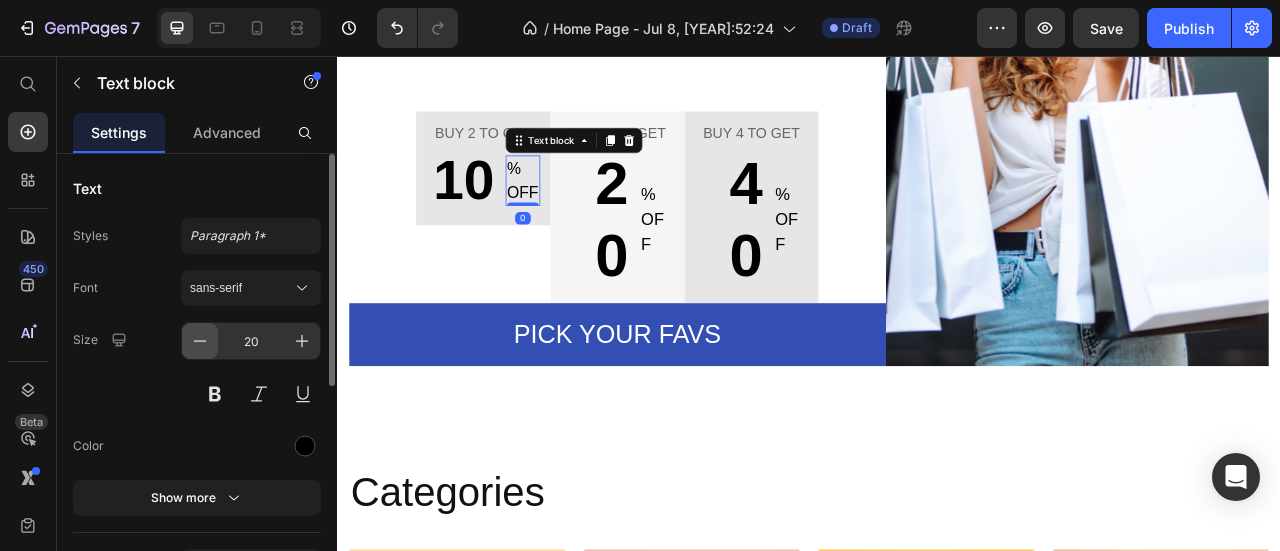 click at bounding box center [200, 341] 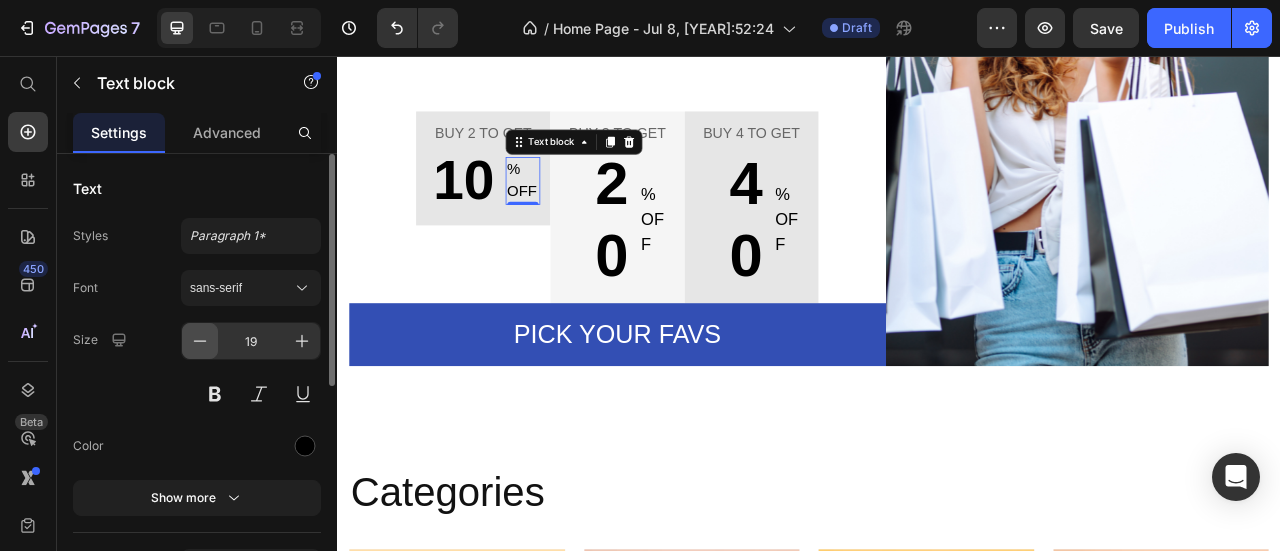 click at bounding box center (200, 341) 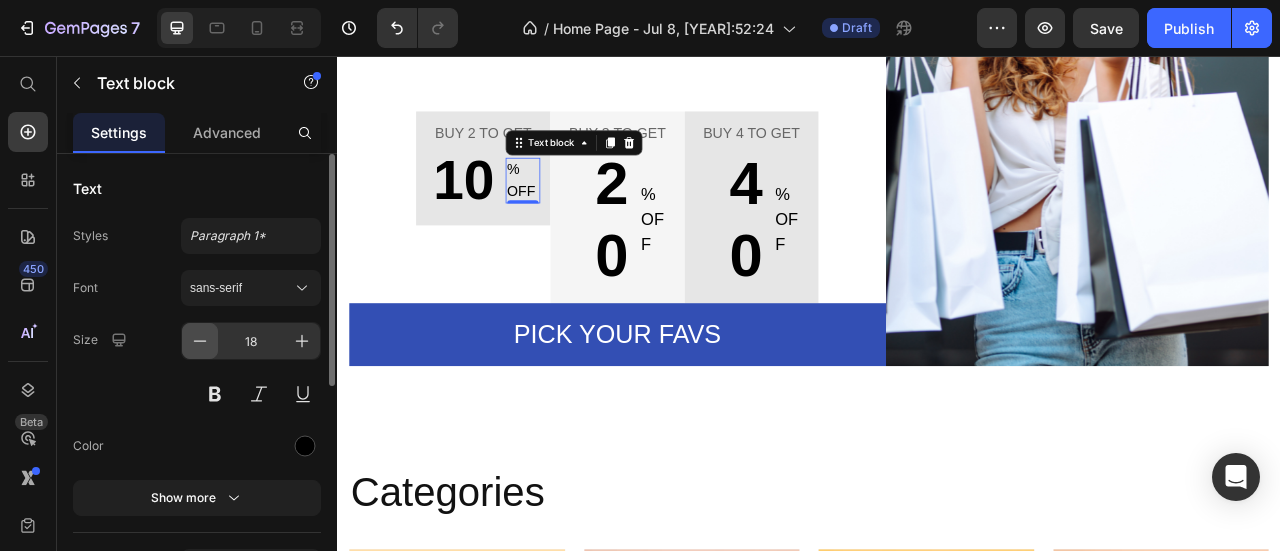 click at bounding box center [200, 341] 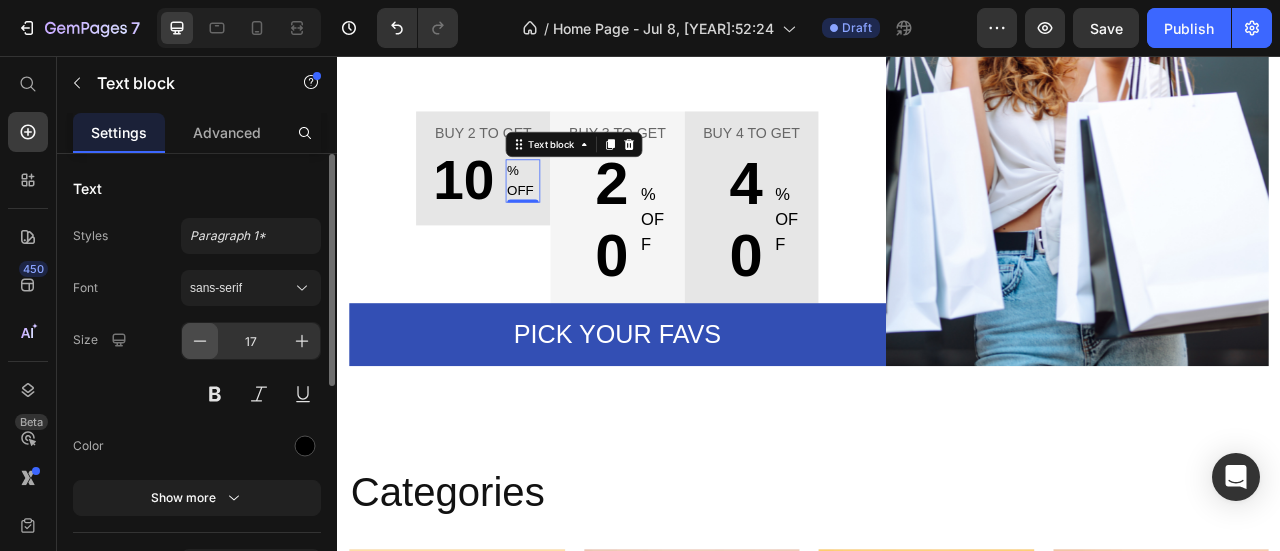 click at bounding box center (200, 341) 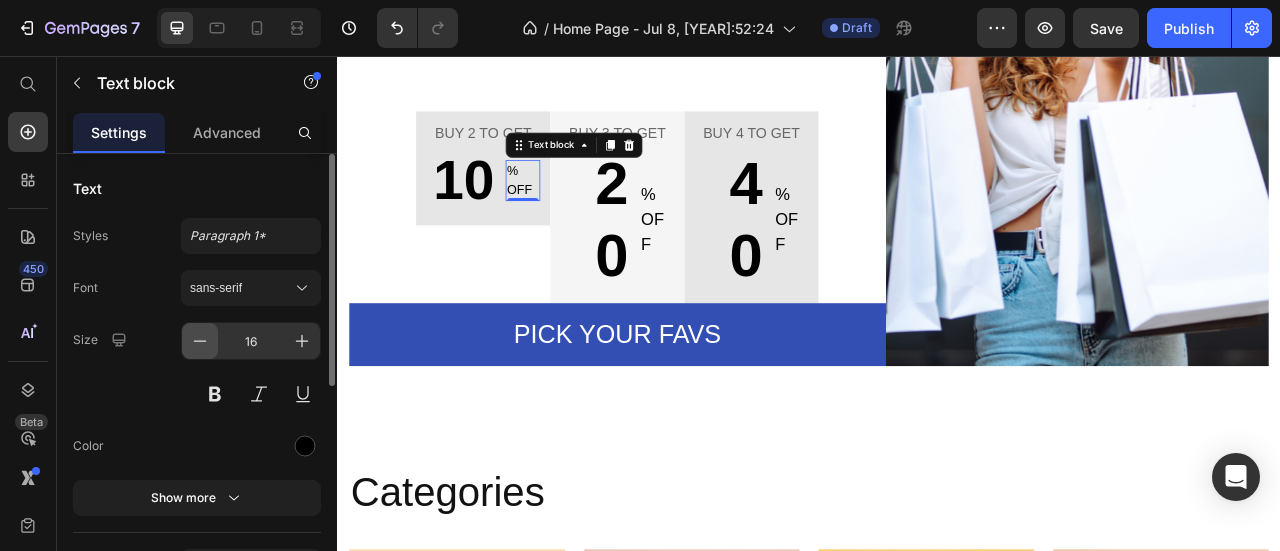 click at bounding box center [200, 341] 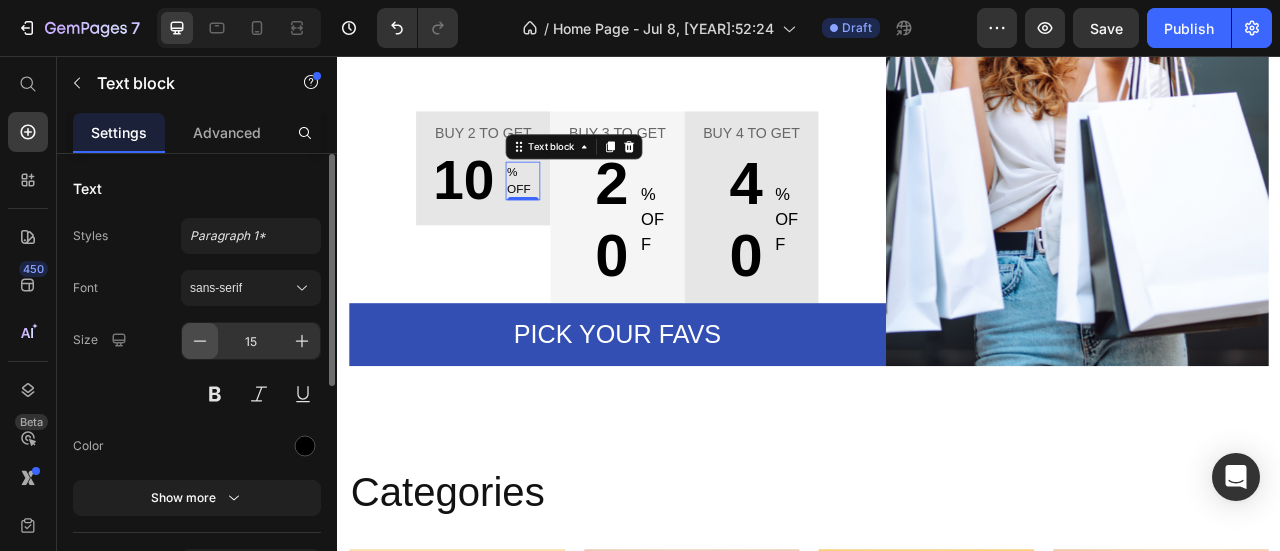 click at bounding box center [200, 341] 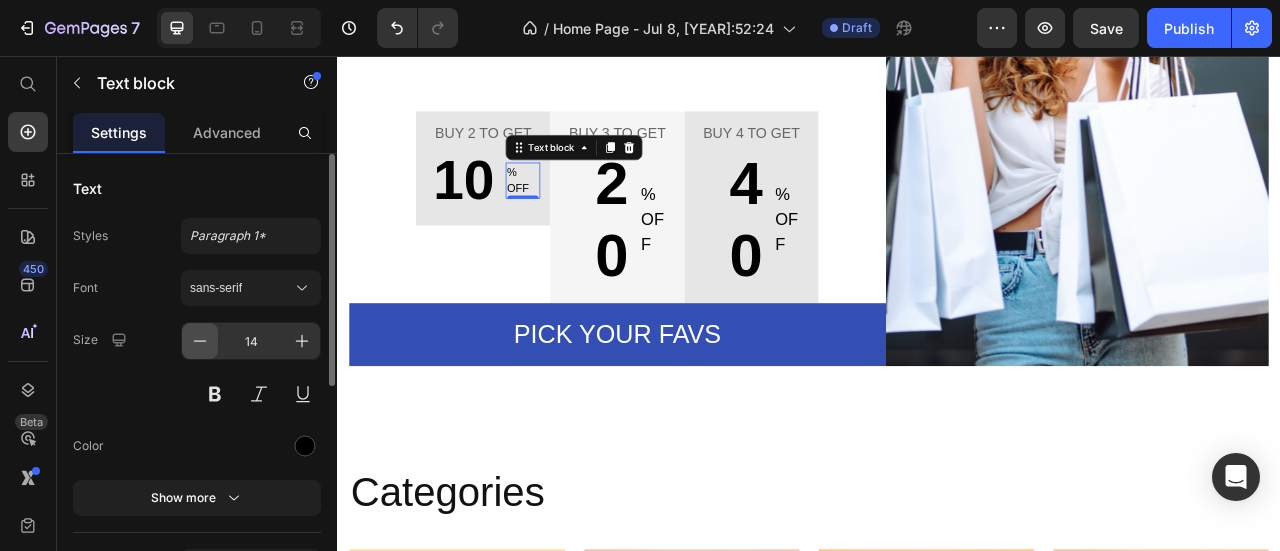 click at bounding box center [200, 341] 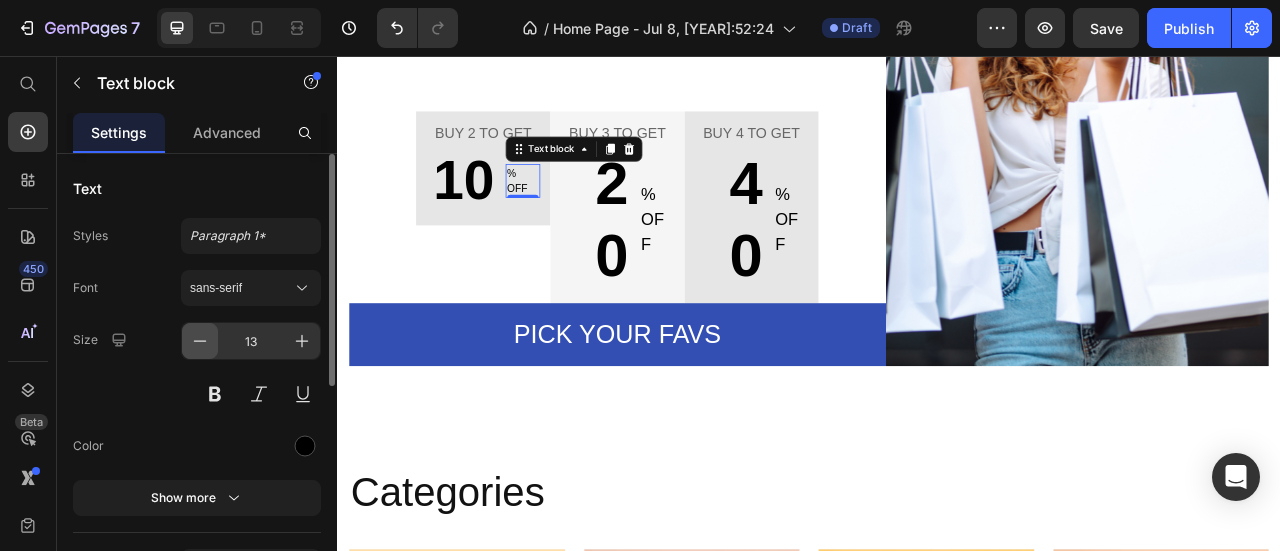 click at bounding box center [200, 341] 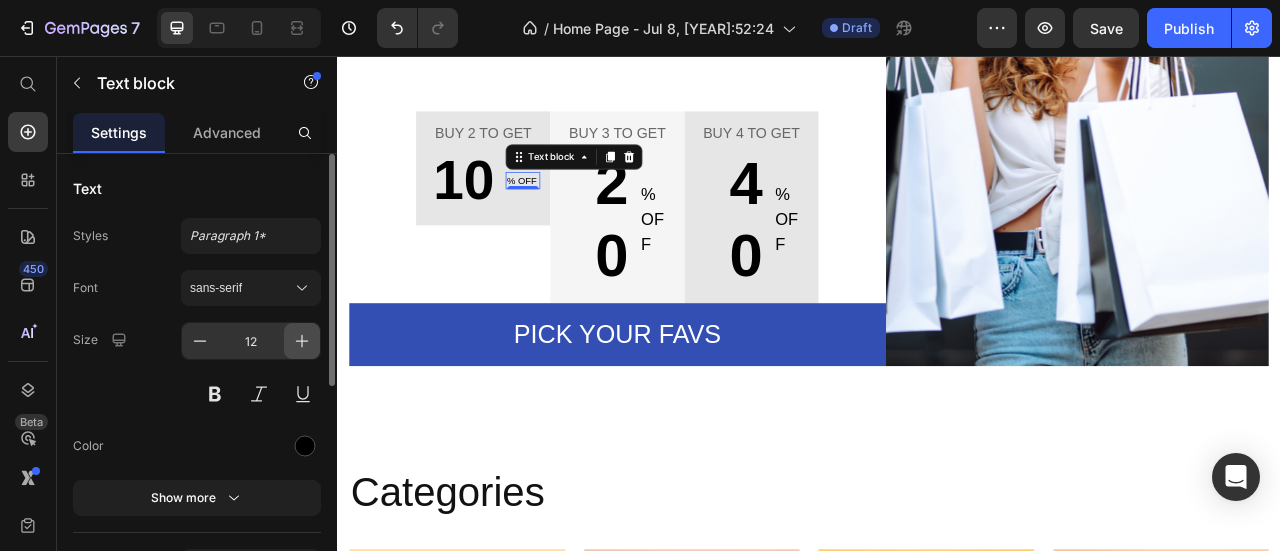 click 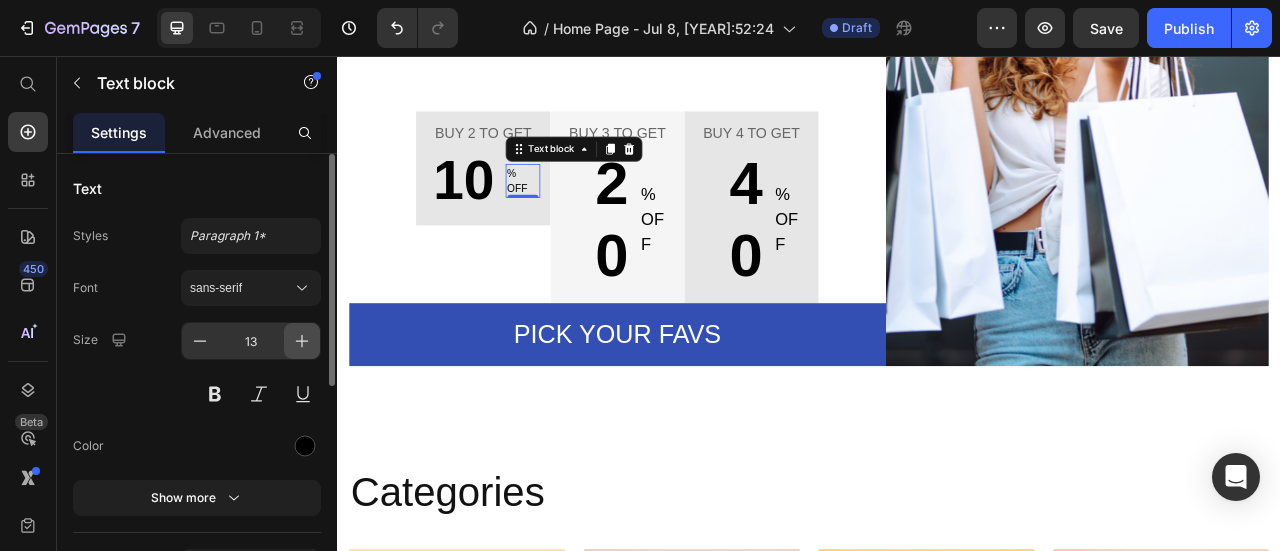 click 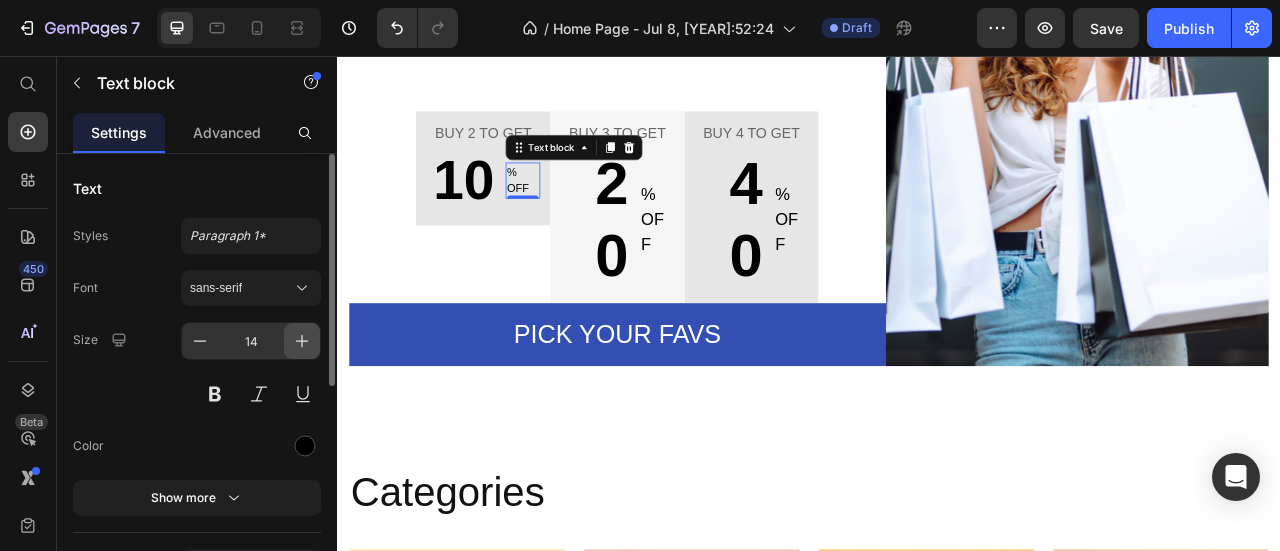 click 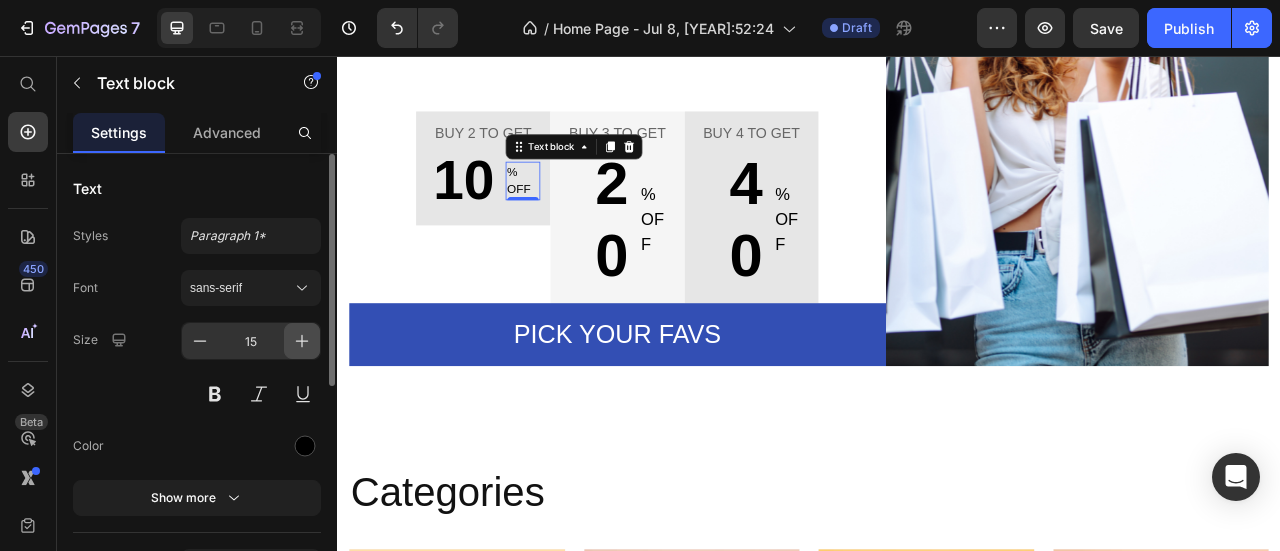 click 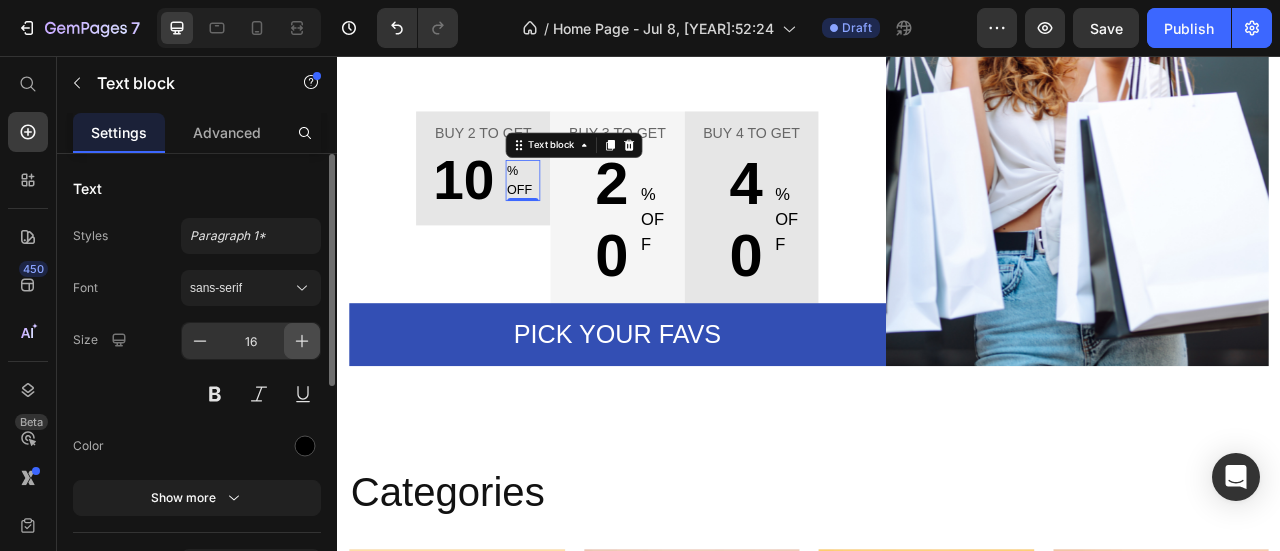 click 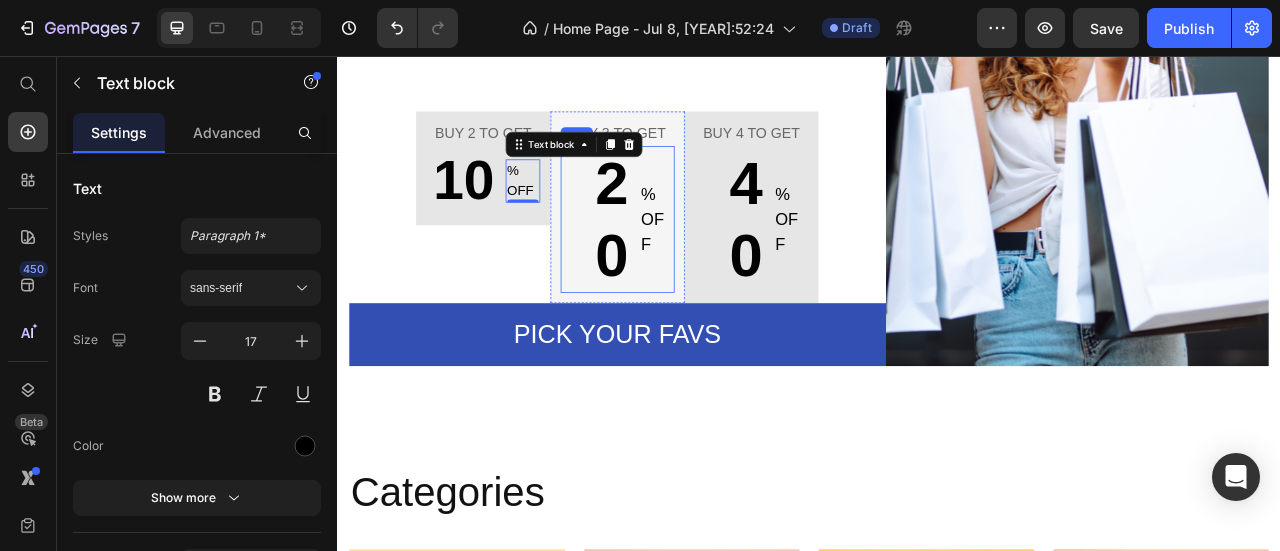 click on "20 Text block % OFF Text block Row" at bounding box center [693, 263] 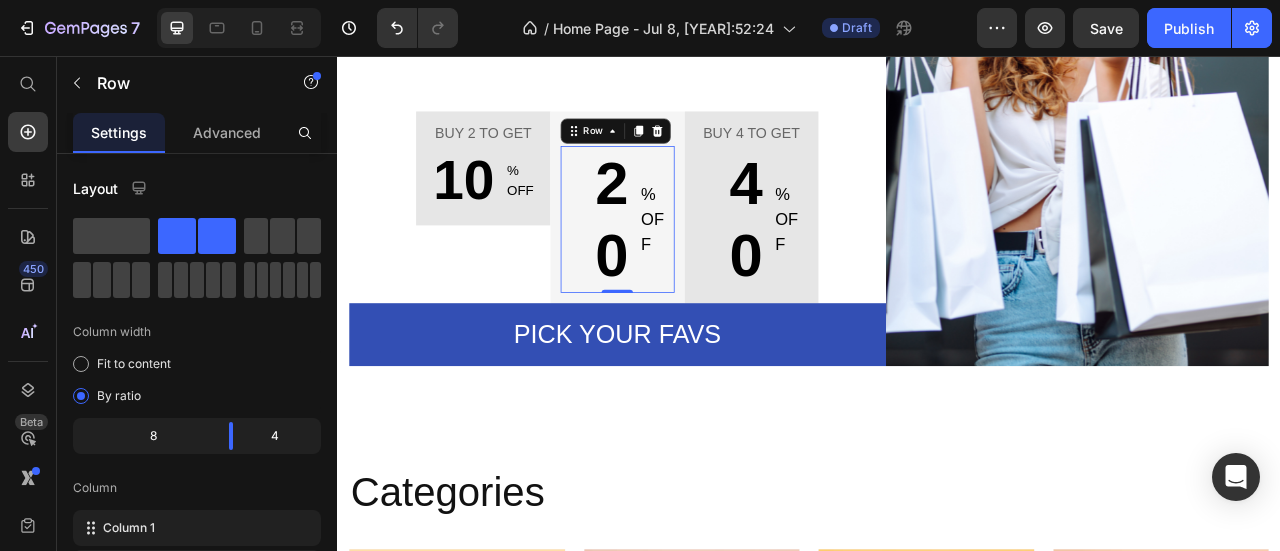 click on "% OFF" at bounding box center [743, 263] 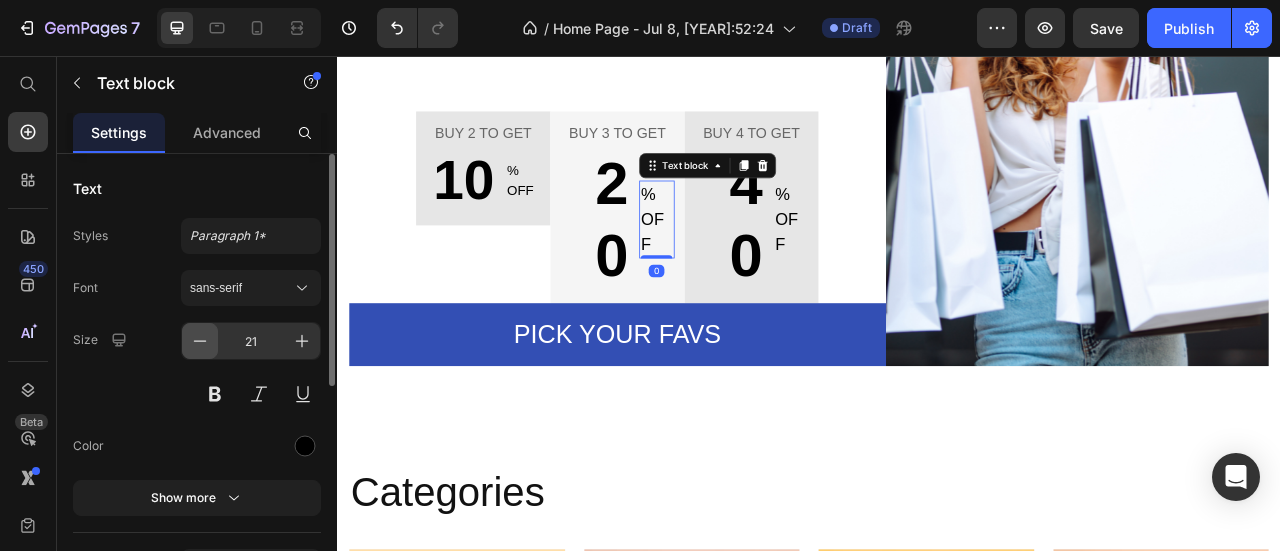 click at bounding box center (200, 341) 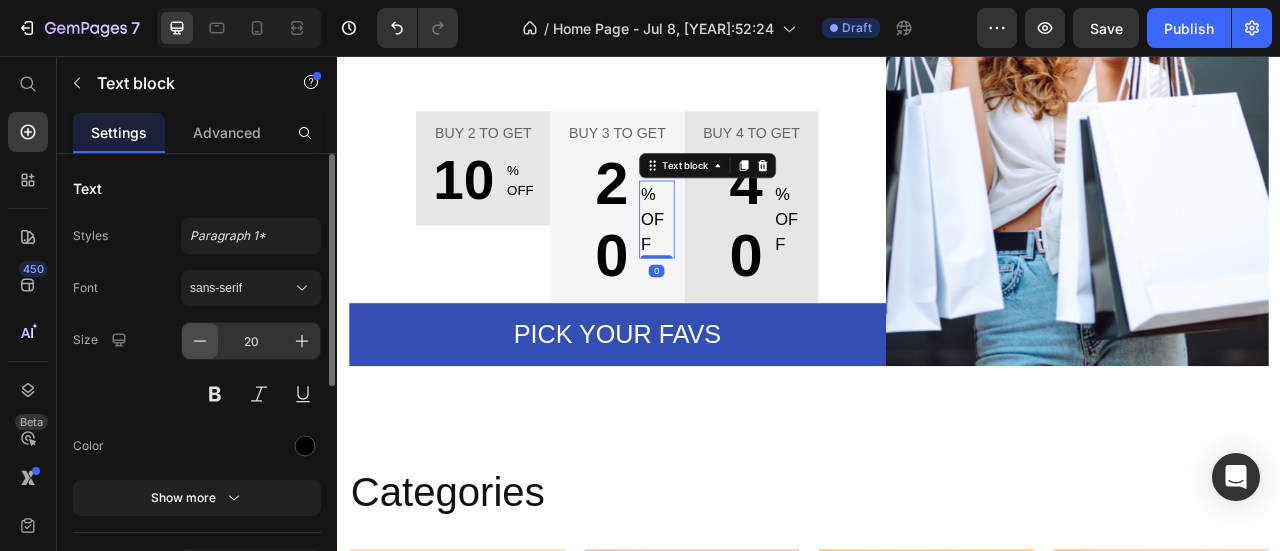 click at bounding box center [200, 341] 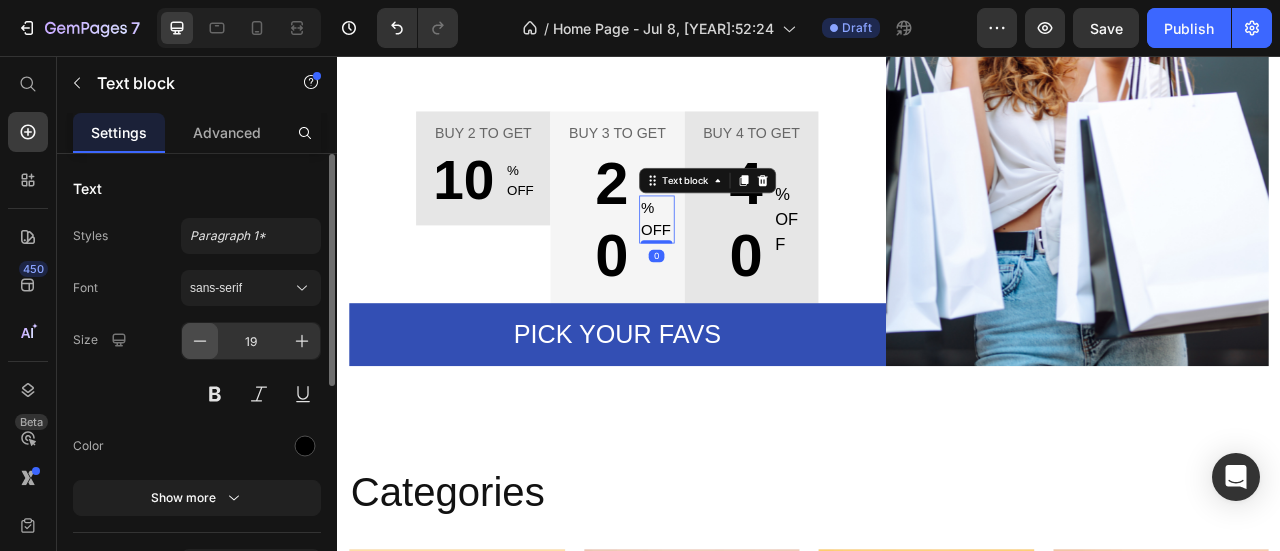 click at bounding box center [200, 341] 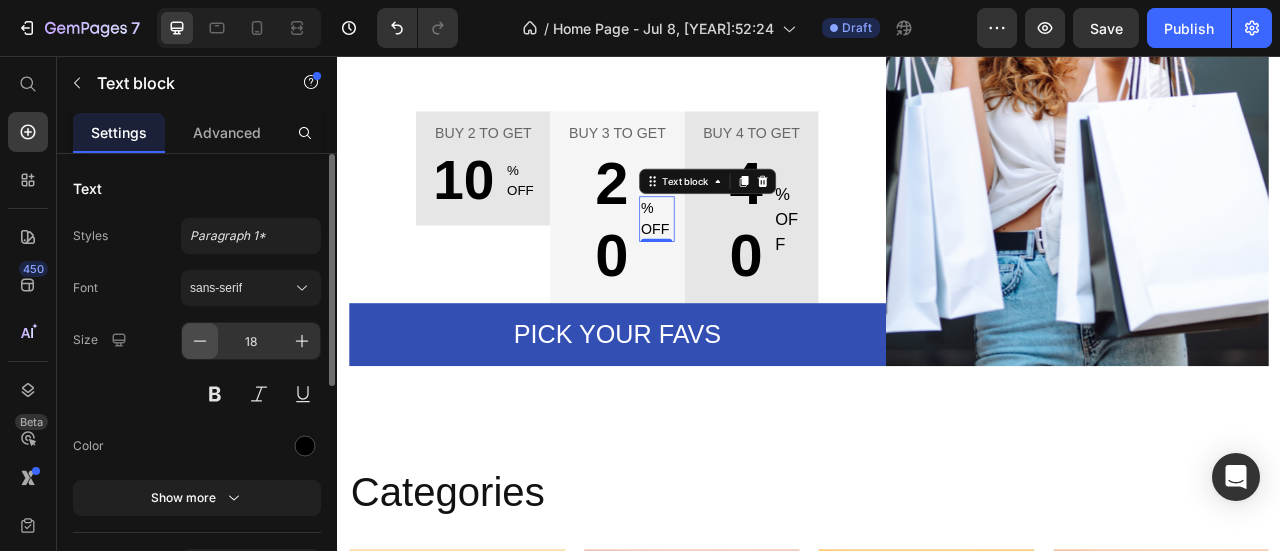 click at bounding box center [200, 341] 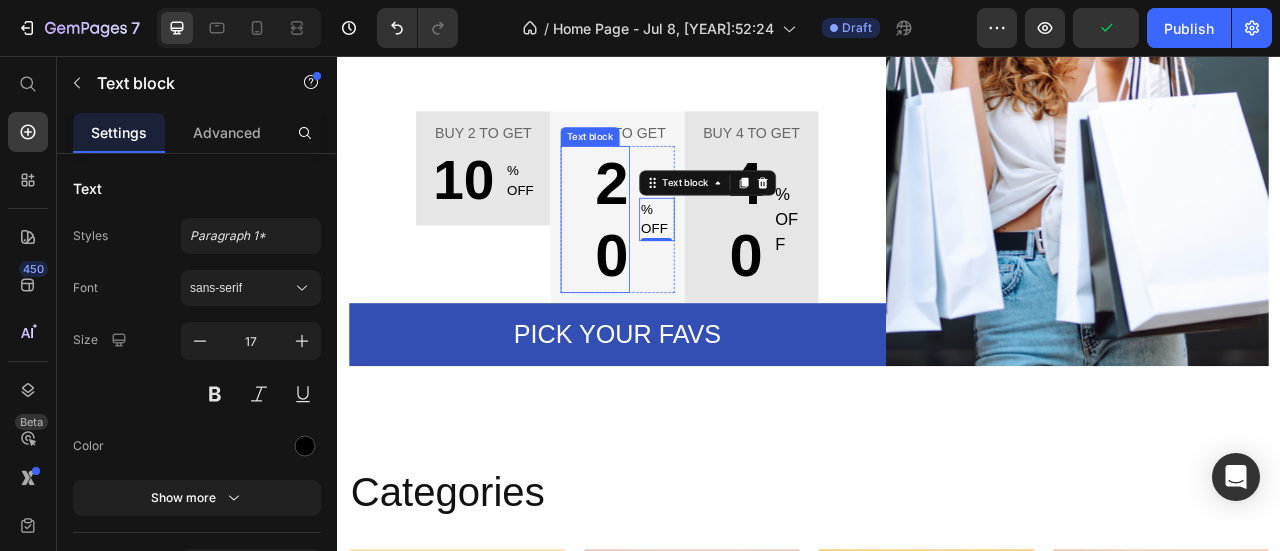 click on "20" at bounding box center [665, 263] 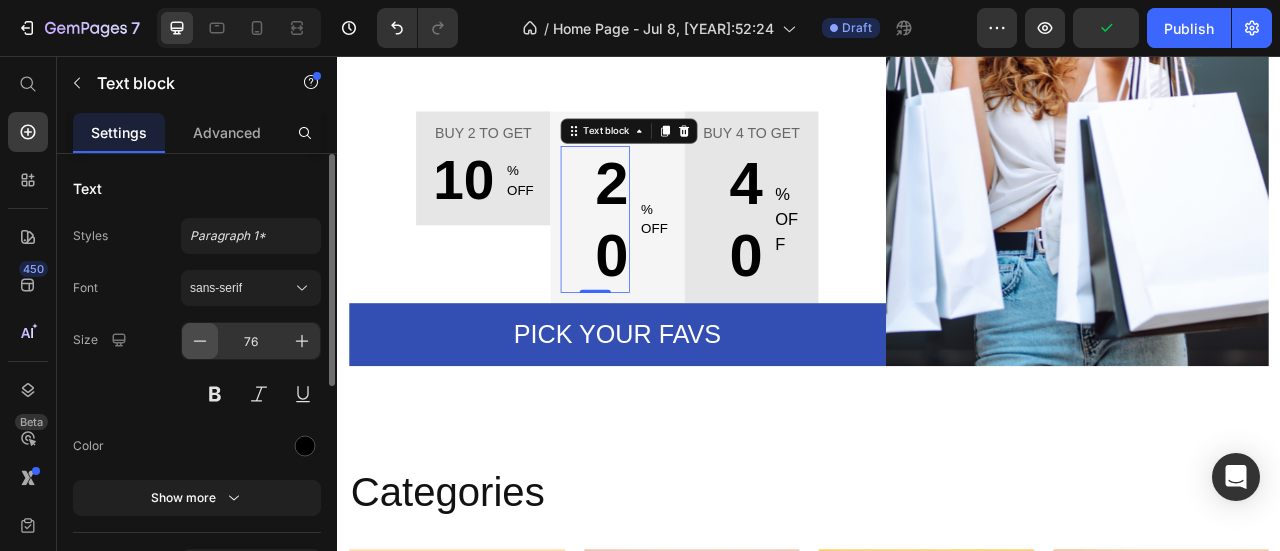 click at bounding box center (200, 341) 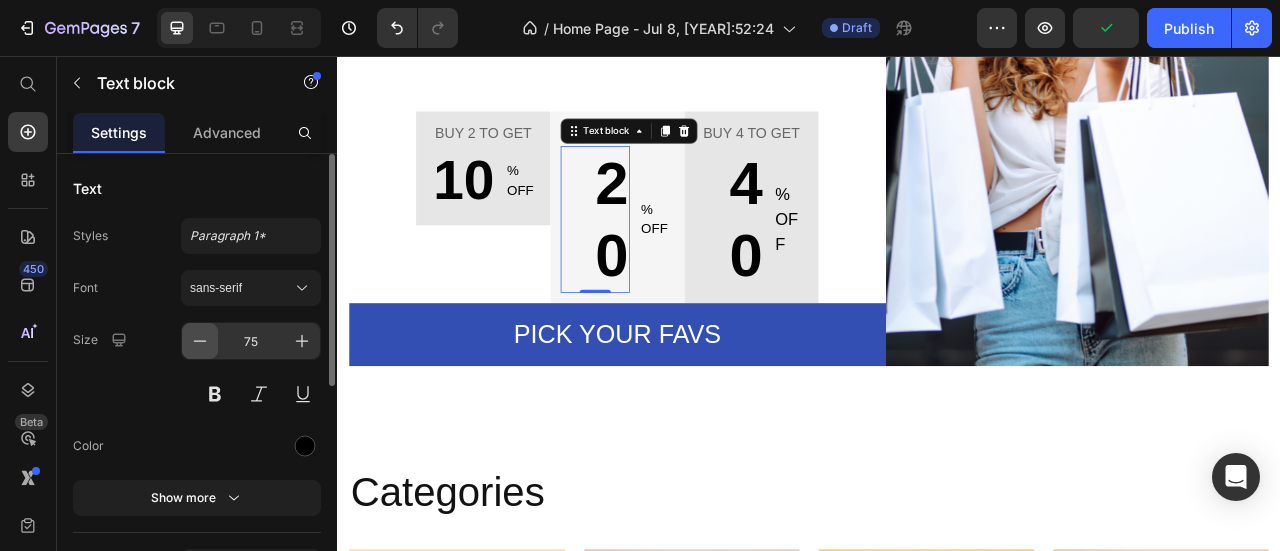 click at bounding box center (200, 341) 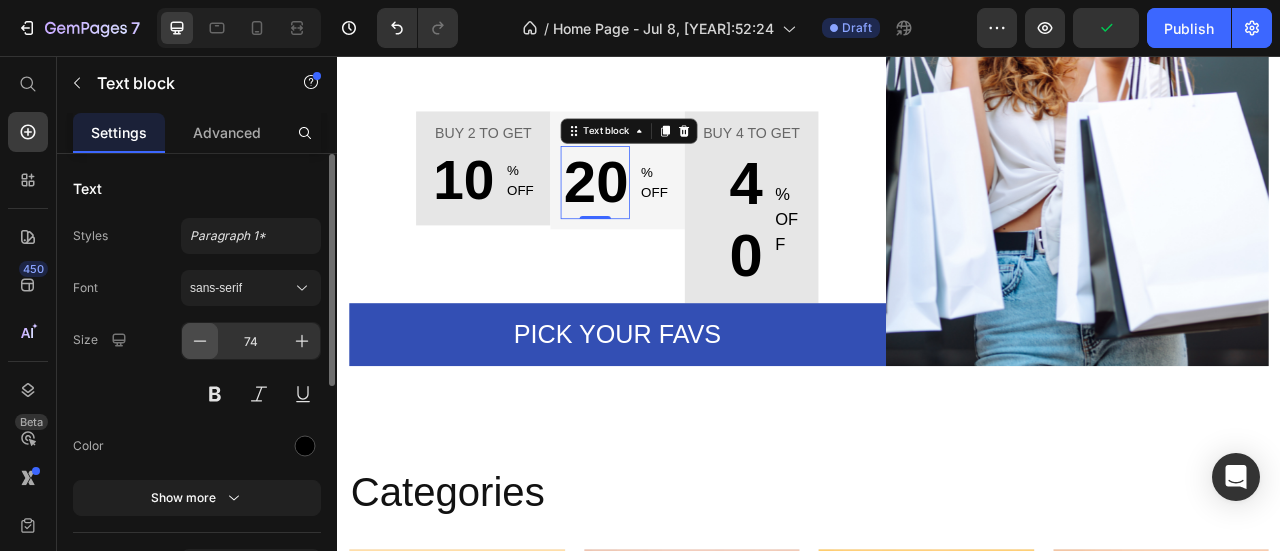 click 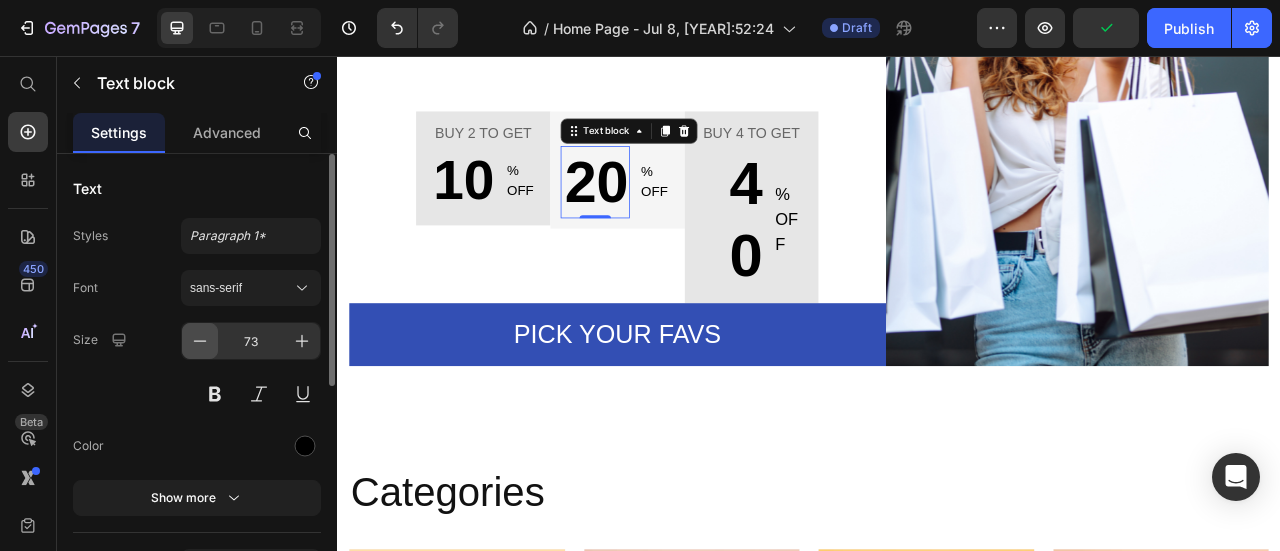 click 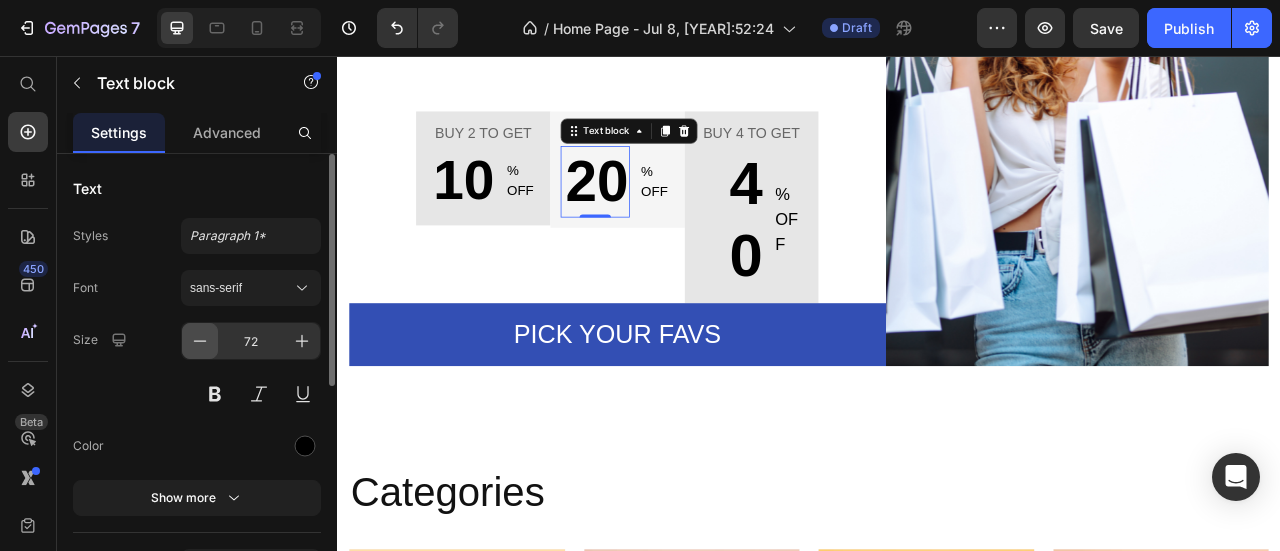 click 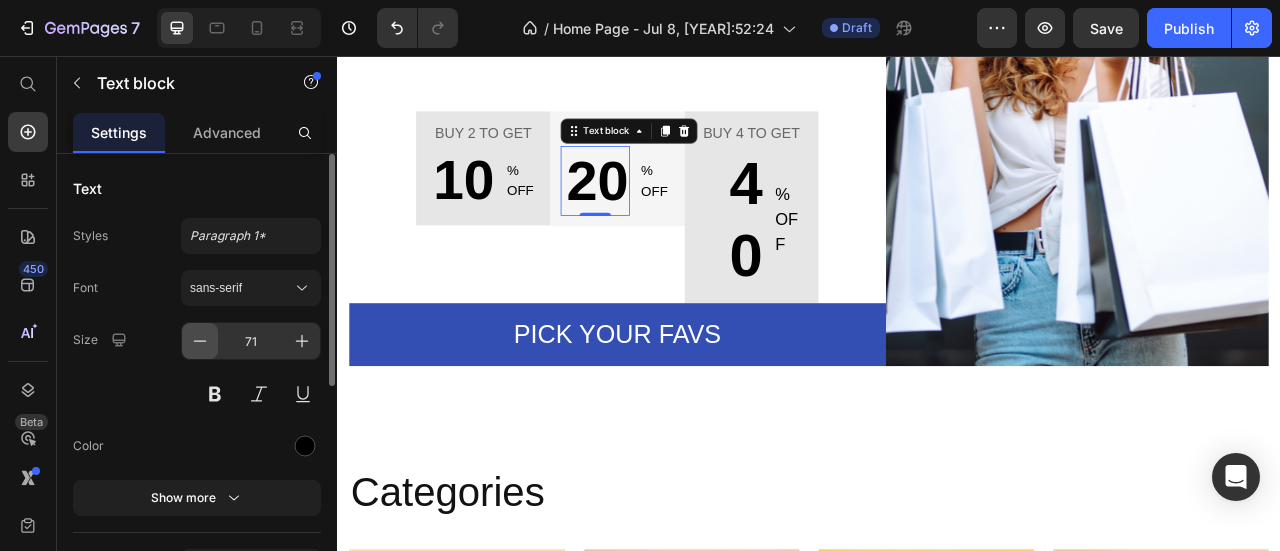 click 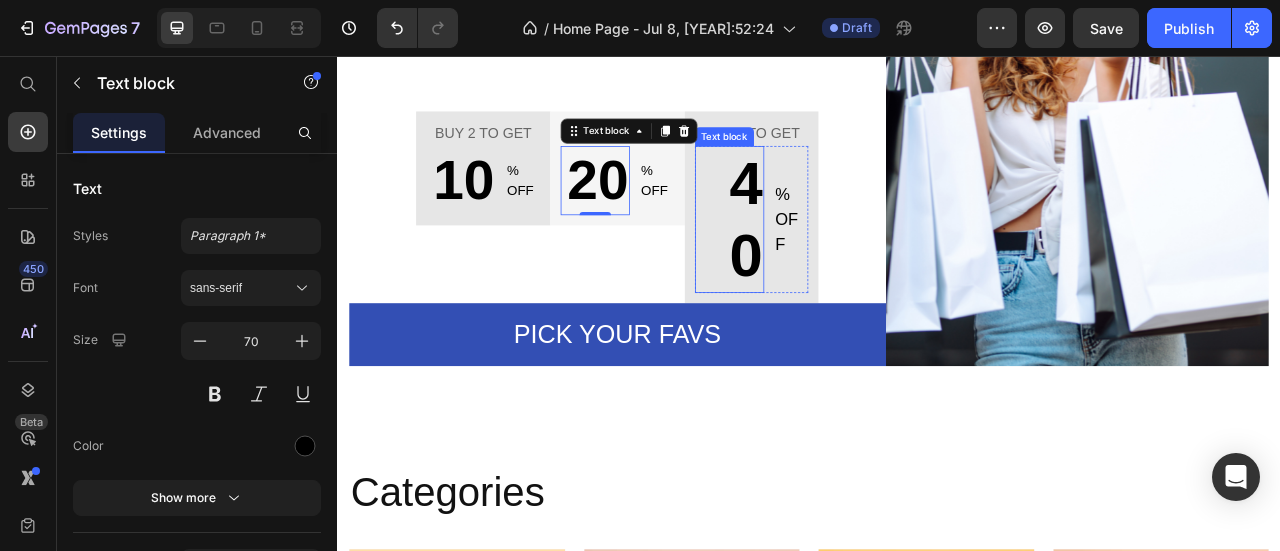 click on "40" at bounding box center [836, 263] 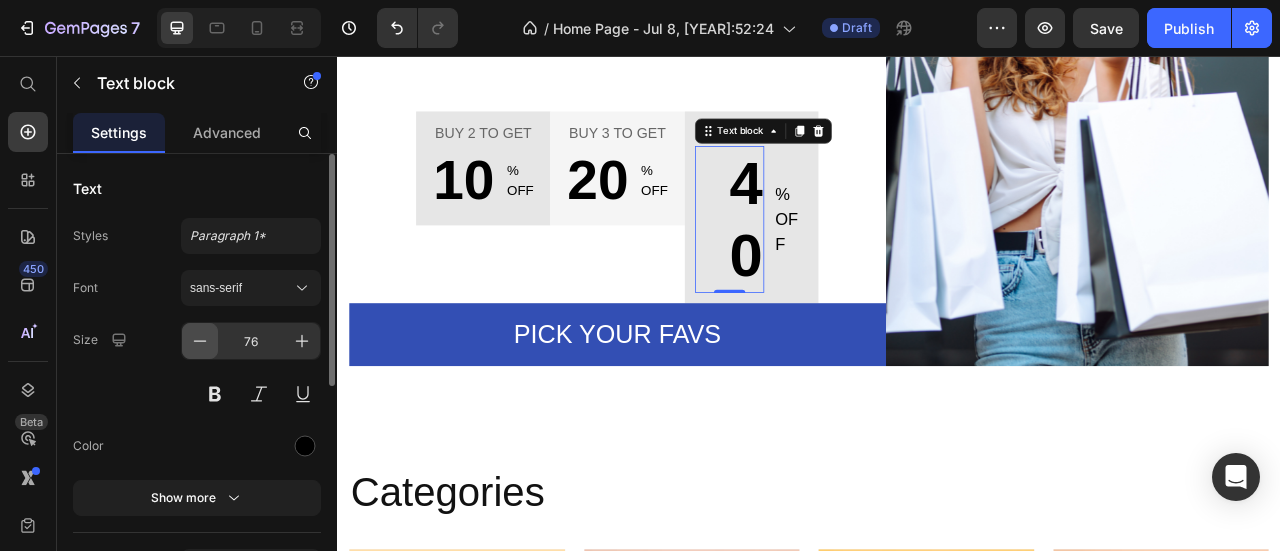 click 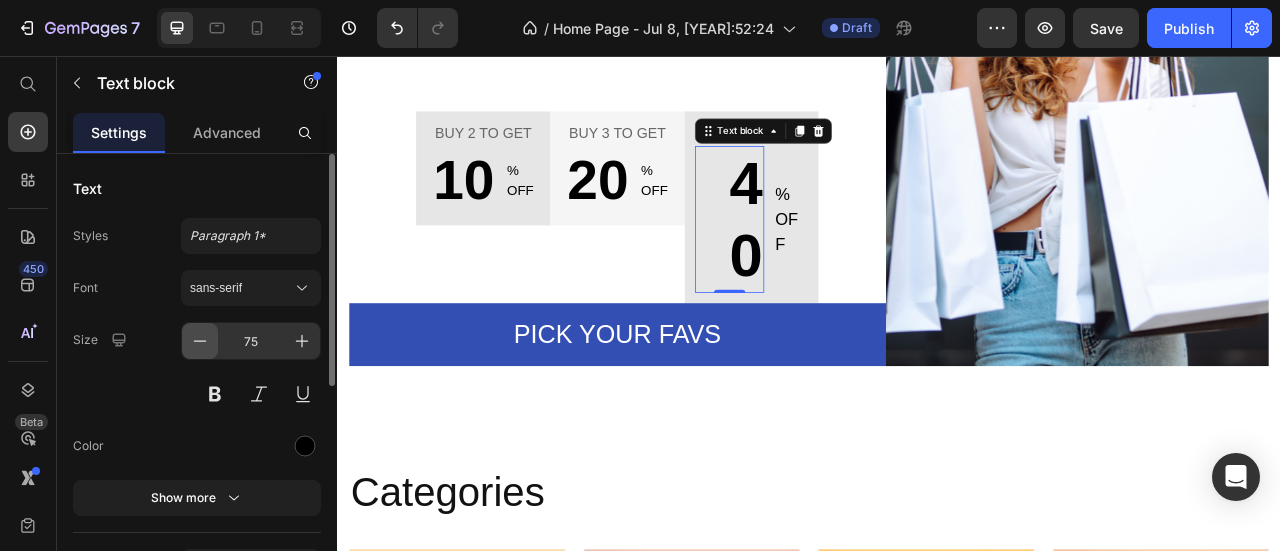 click 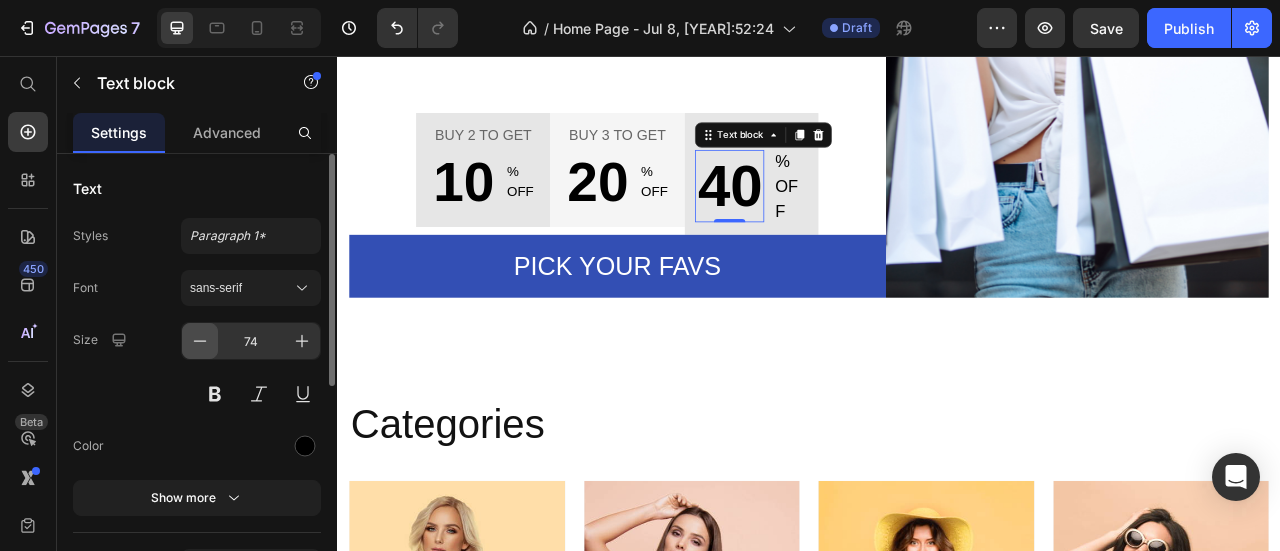 click 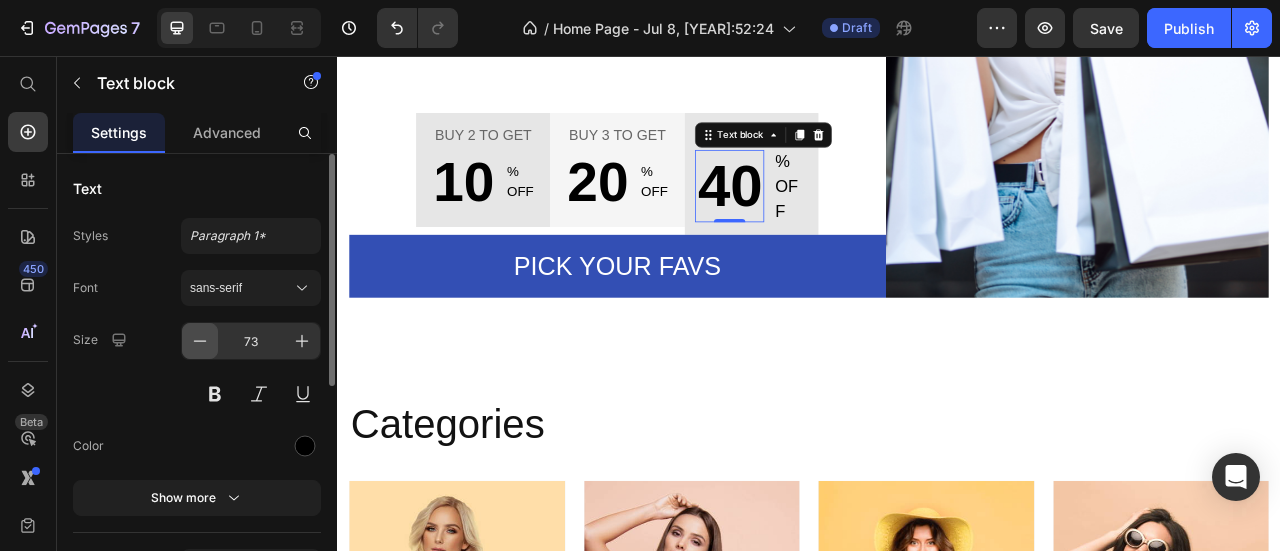 click 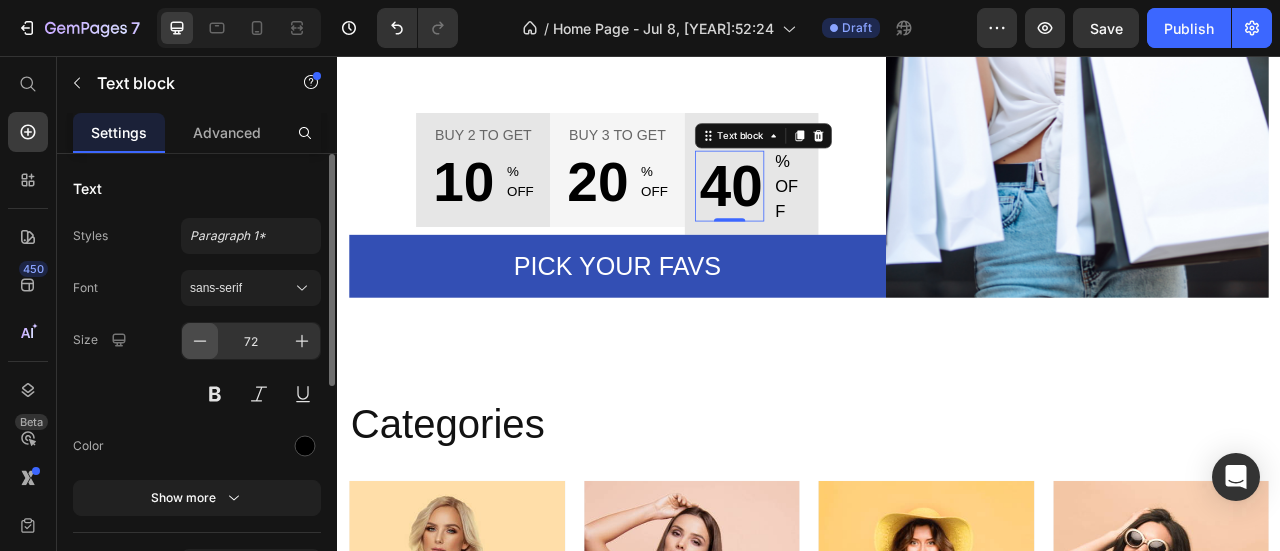 click 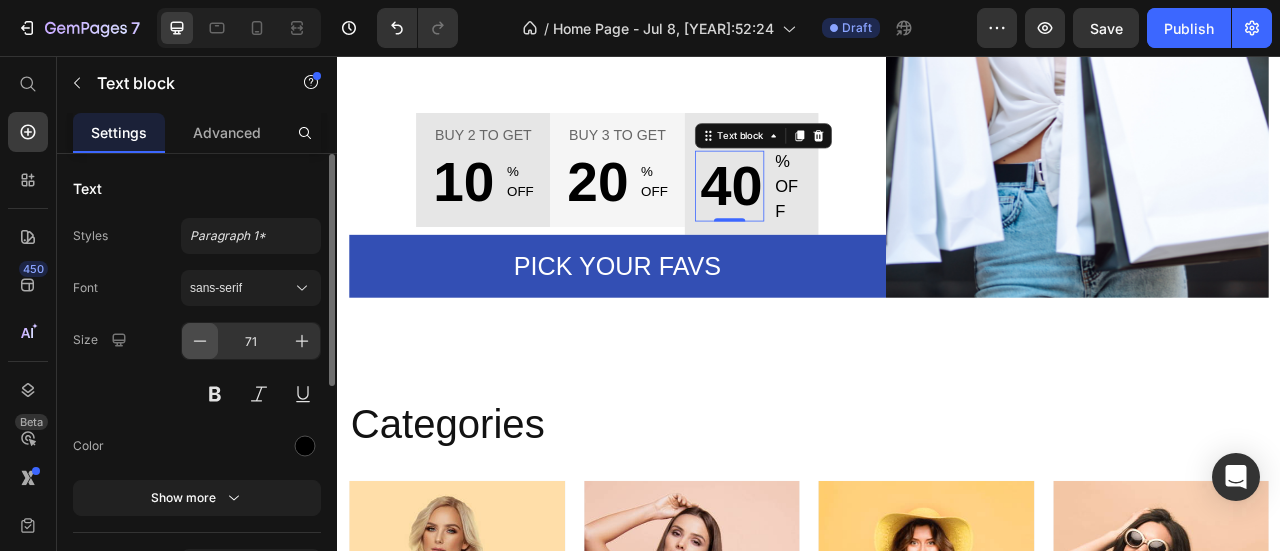 click 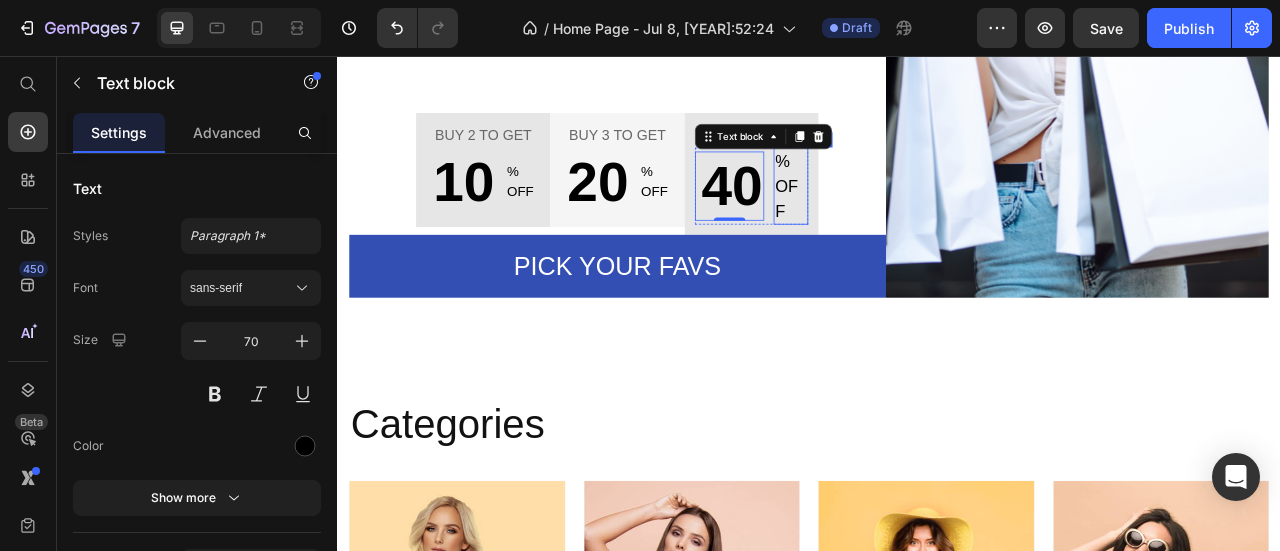 click on "% OFF" at bounding box center [914, 221] 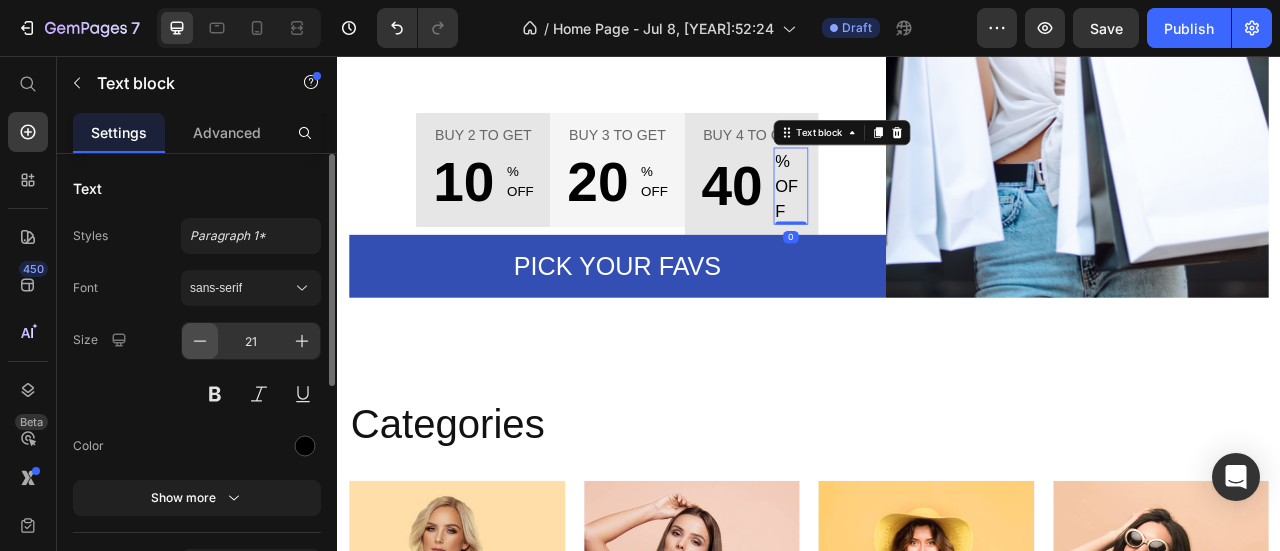 click 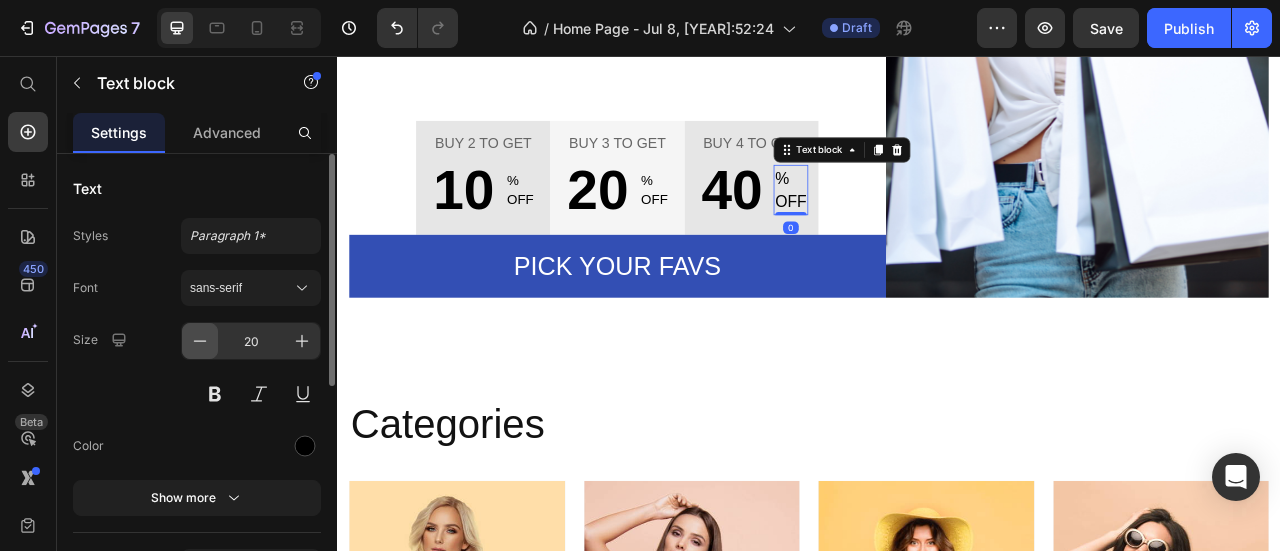 click 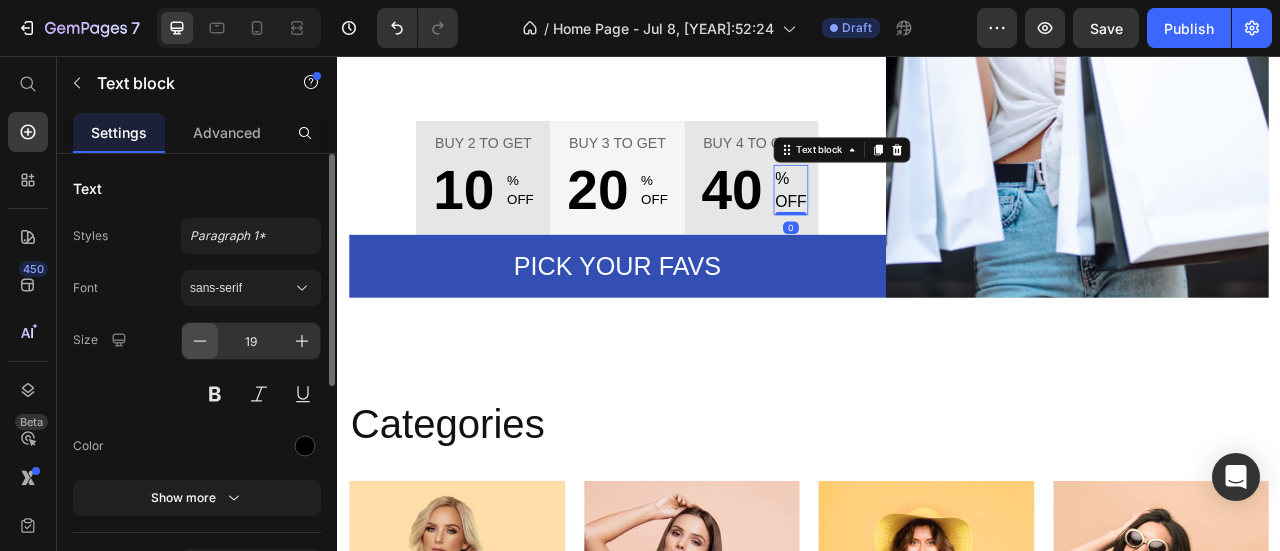 click 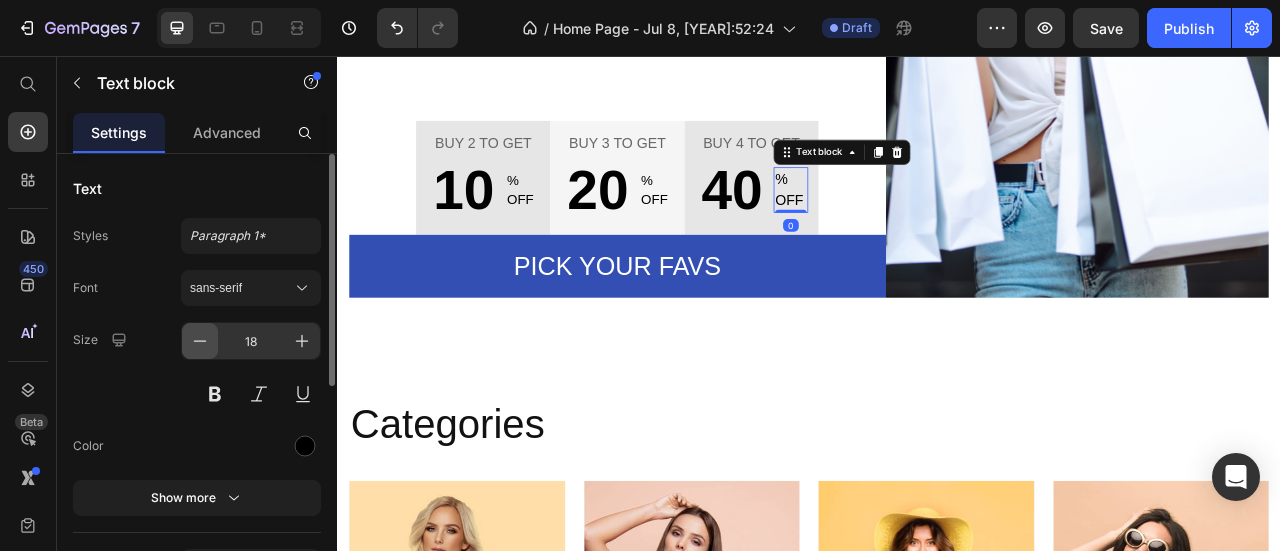 scroll, scrollTop: 403, scrollLeft: 0, axis: vertical 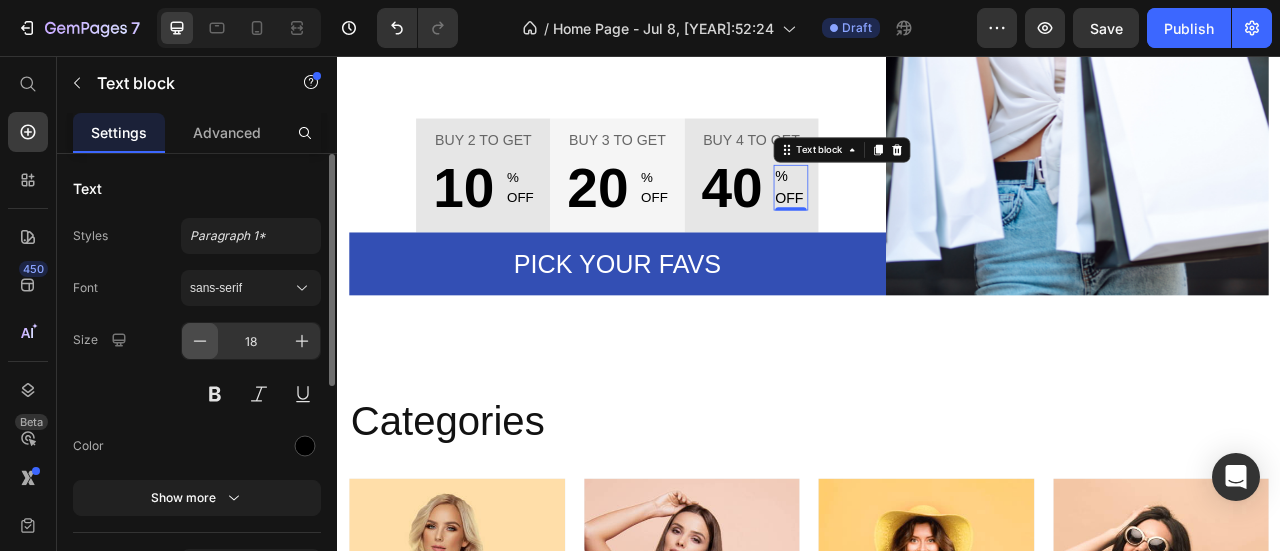 click 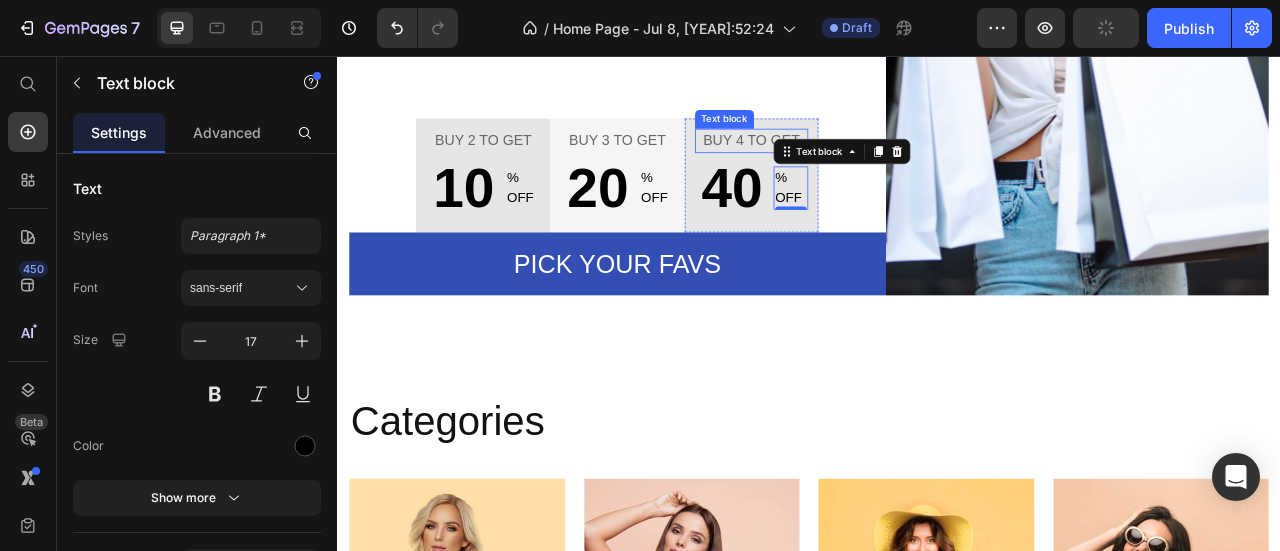 click on "Buy 4 to get" at bounding box center [864, 163] 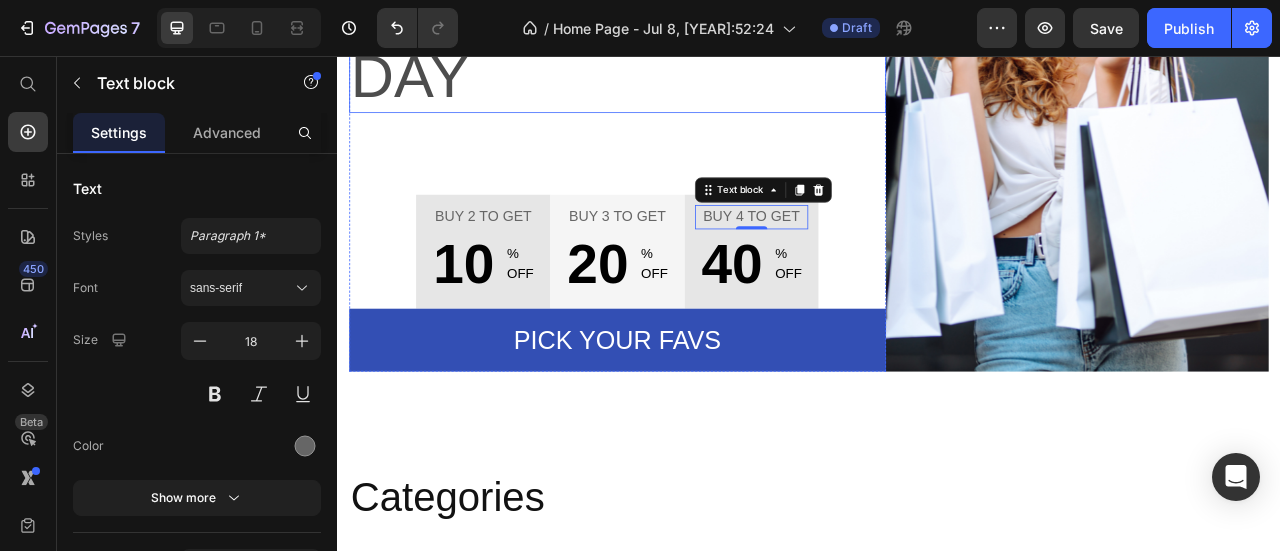 scroll, scrollTop: 500, scrollLeft: 0, axis: vertical 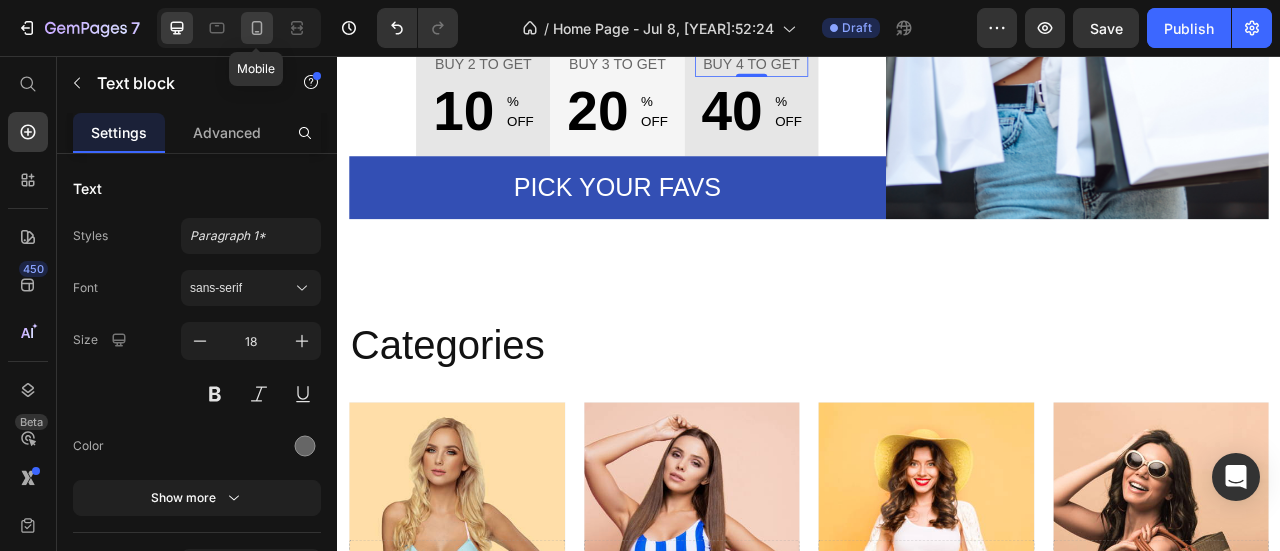click 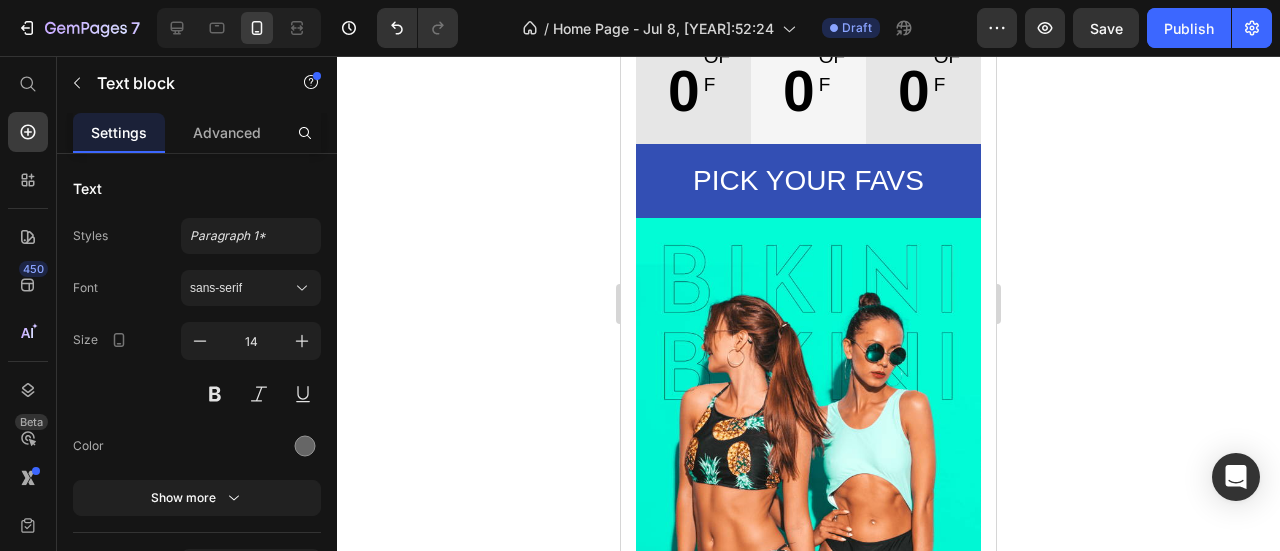 scroll, scrollTop: 628, scrollLeft: 0, axis: vertical 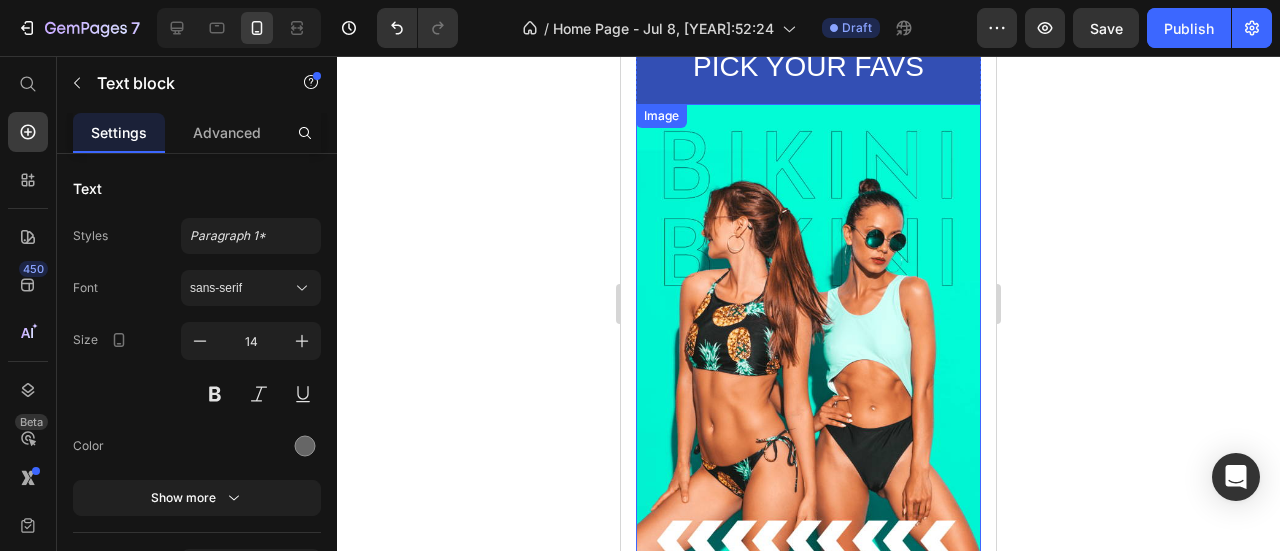 click at bounding box center (808, 339) 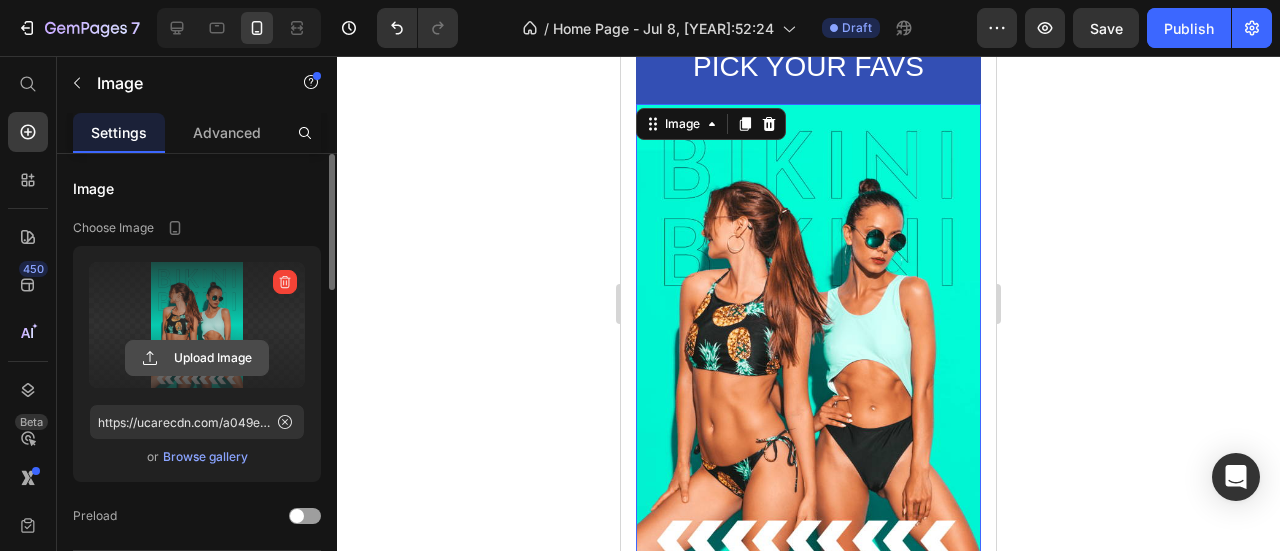 click 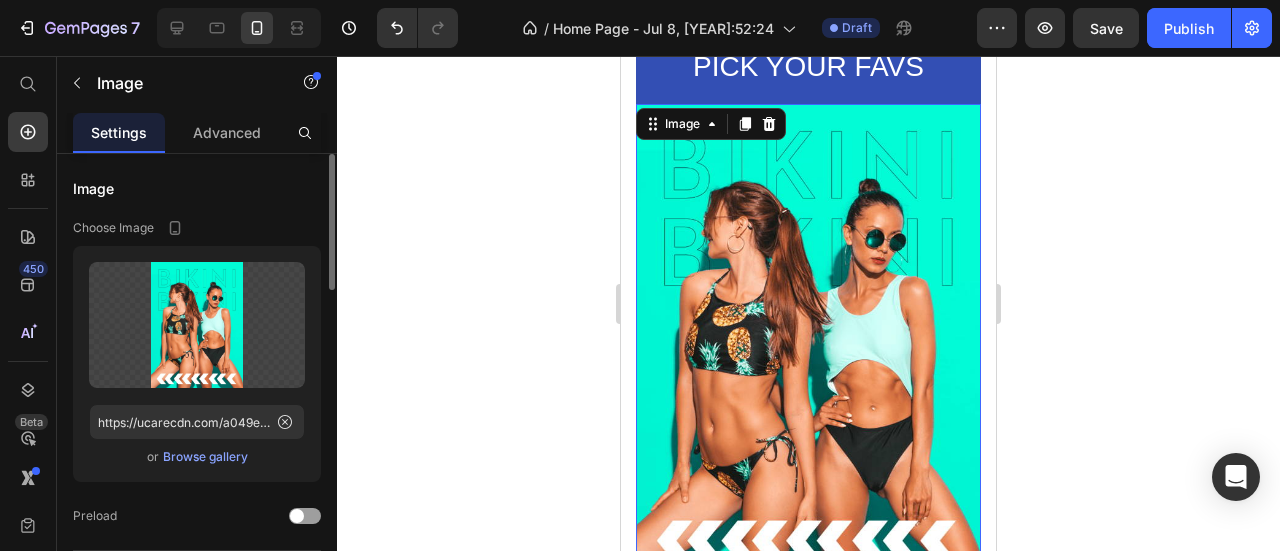 click on "Browse gallery" at bounding box center [205, 457] 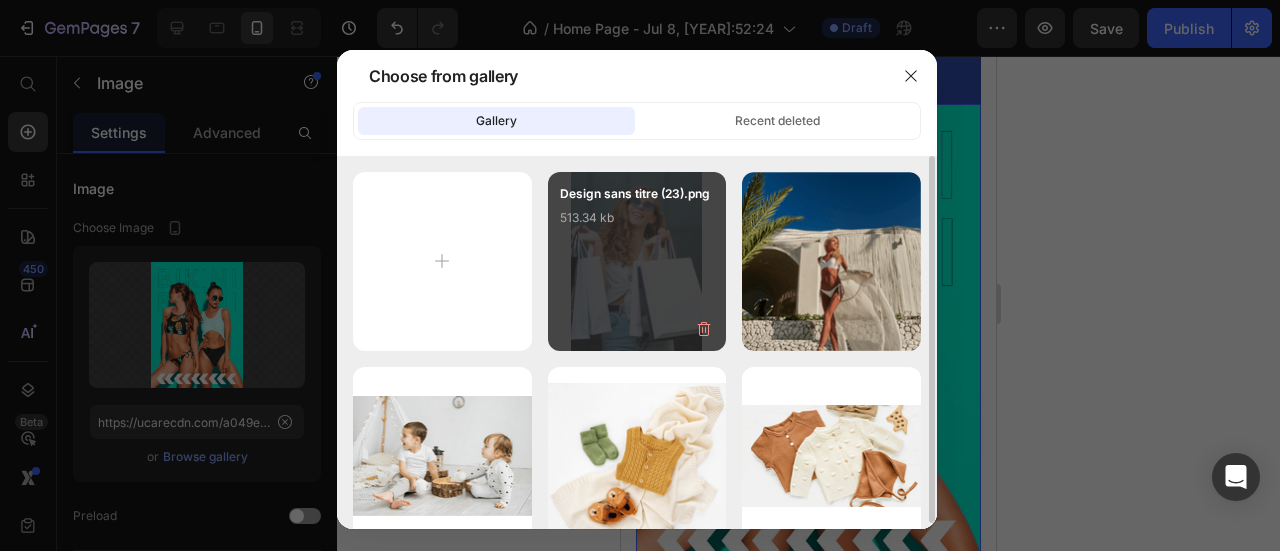 click on "Design sans titre (23).png 513.34 kb" at bounding box center (637, 224) 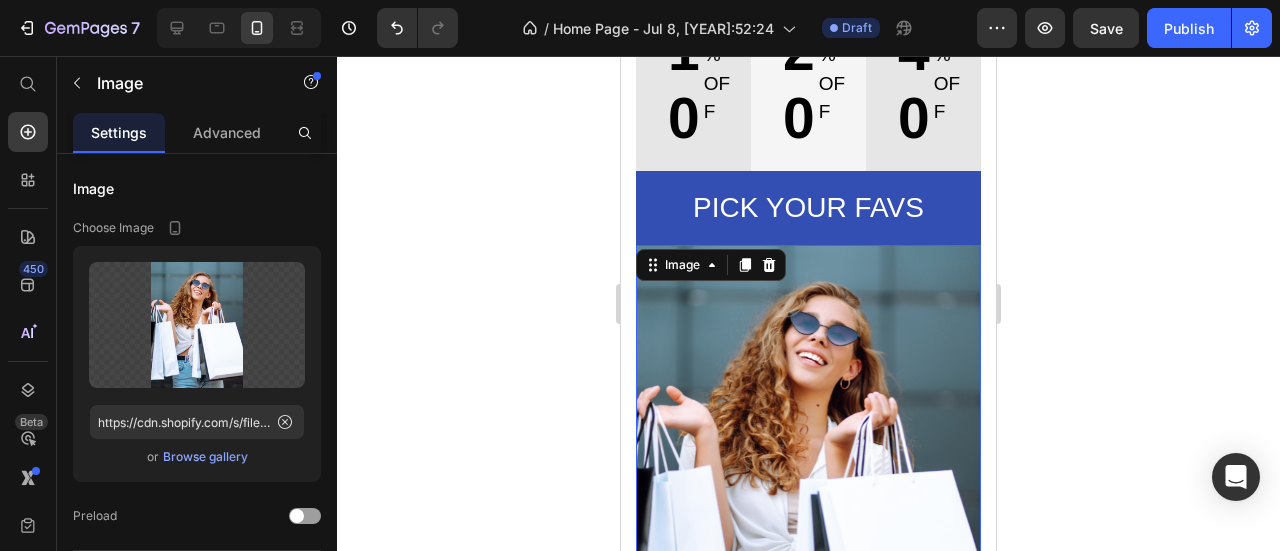 scroll, scrollTop: 328, scrollLeft: 0, axis: vertical 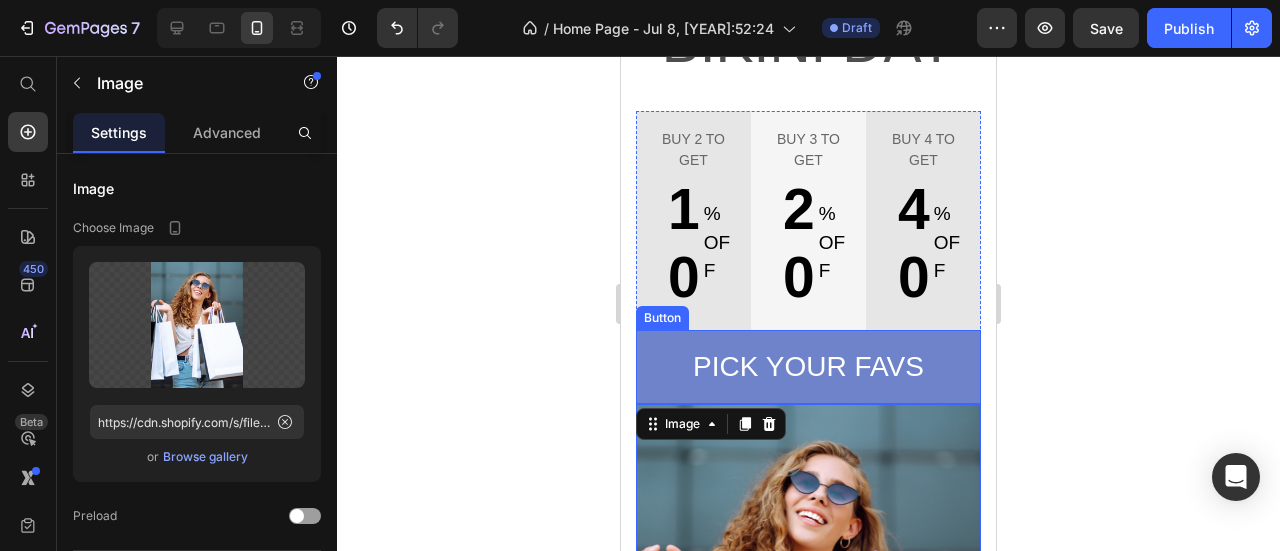click on "Pick your favs" at bounding box center [808, 367] 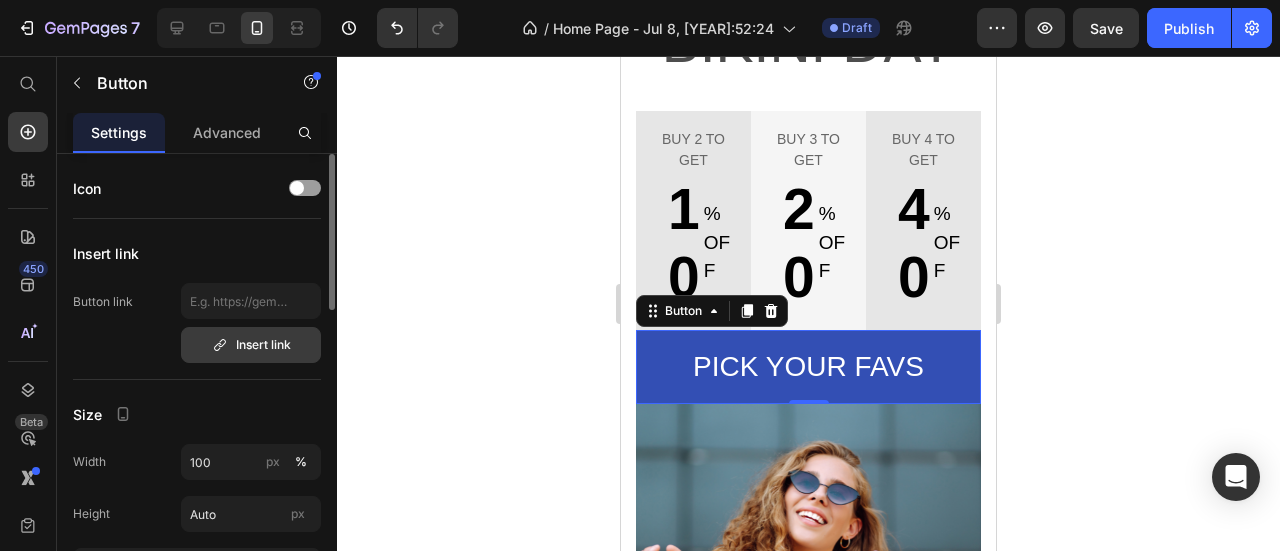 click 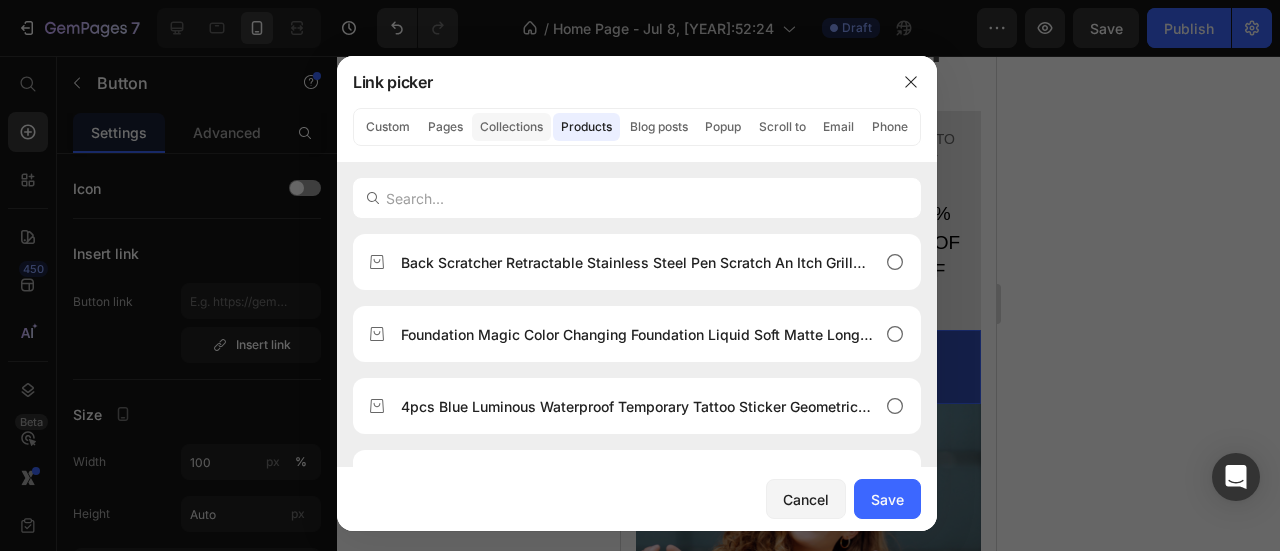 click on "Collections" 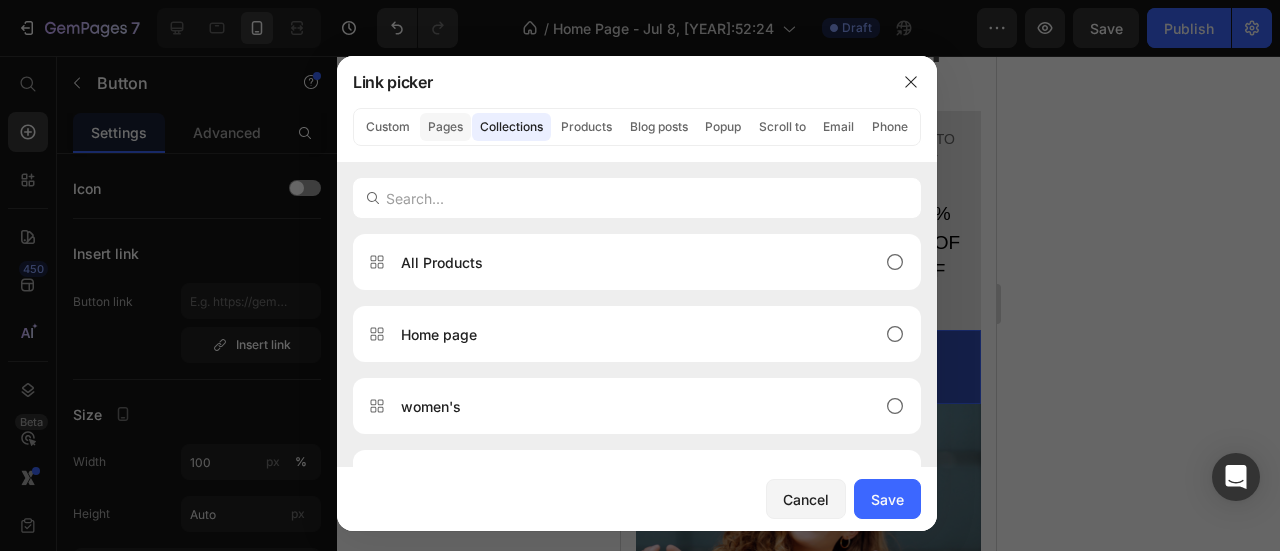 click on "Pages" 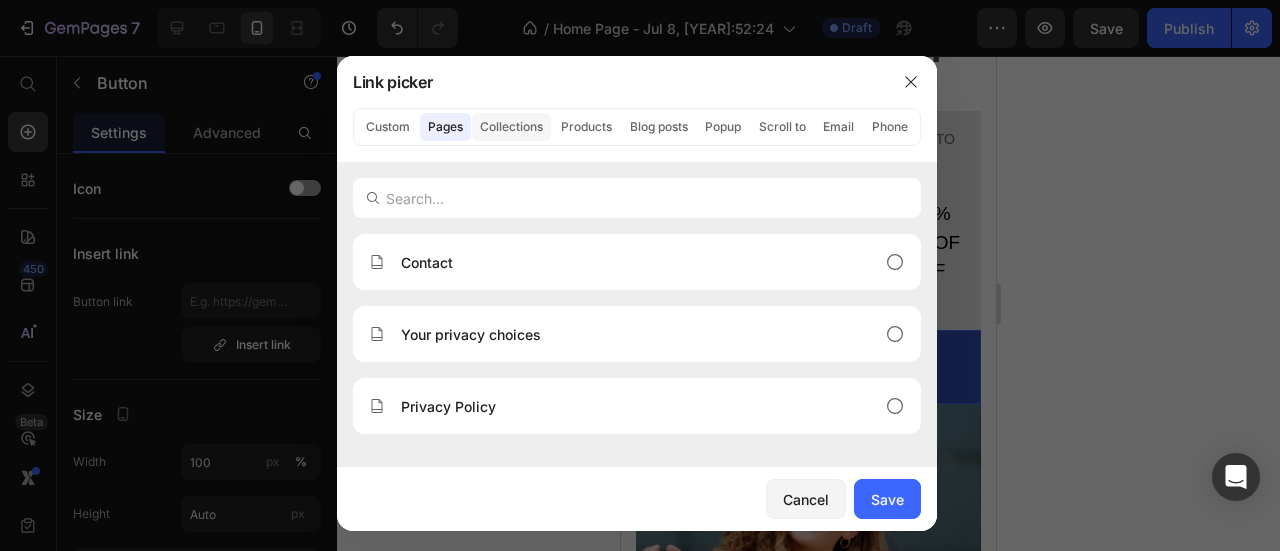 click on "Collections" 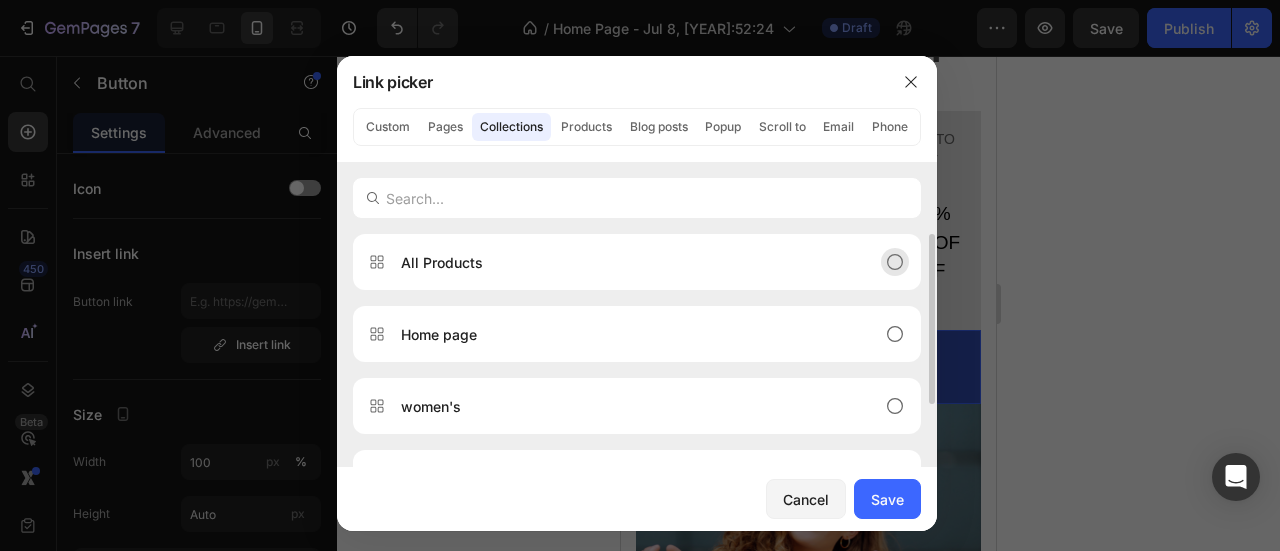 click on "All Products" at bounding box center [621, 262] 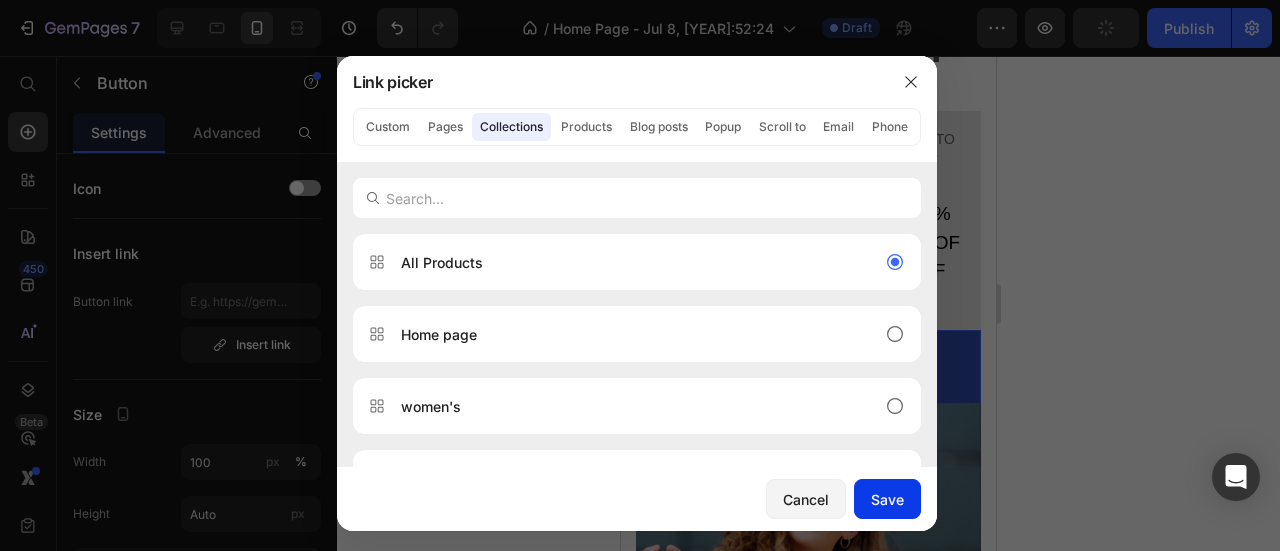 click on "Save" 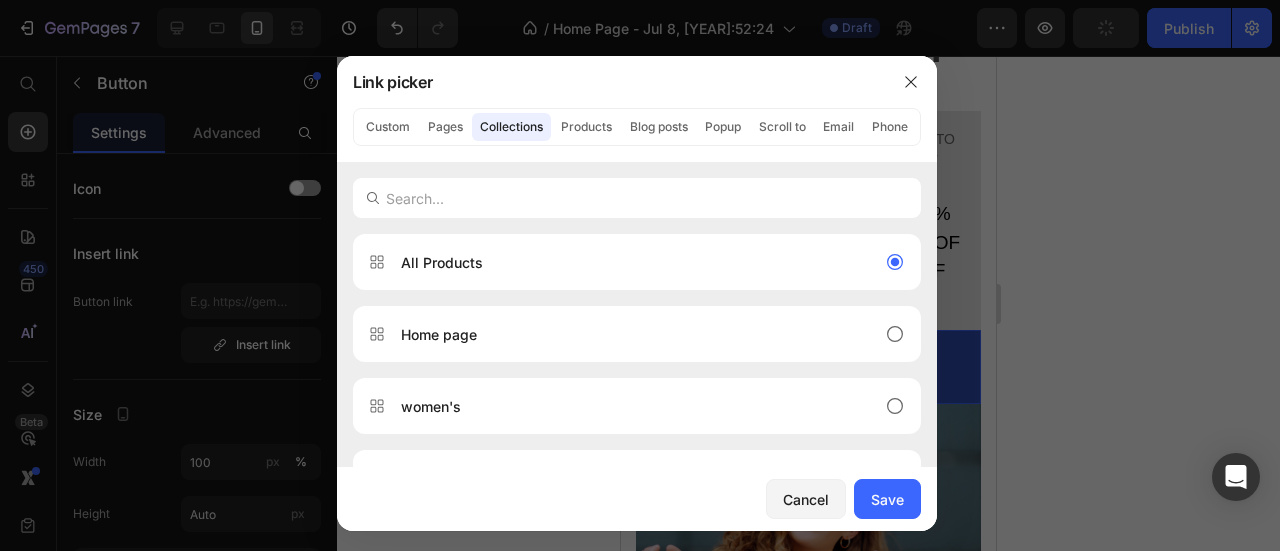 type on "/collections/all" 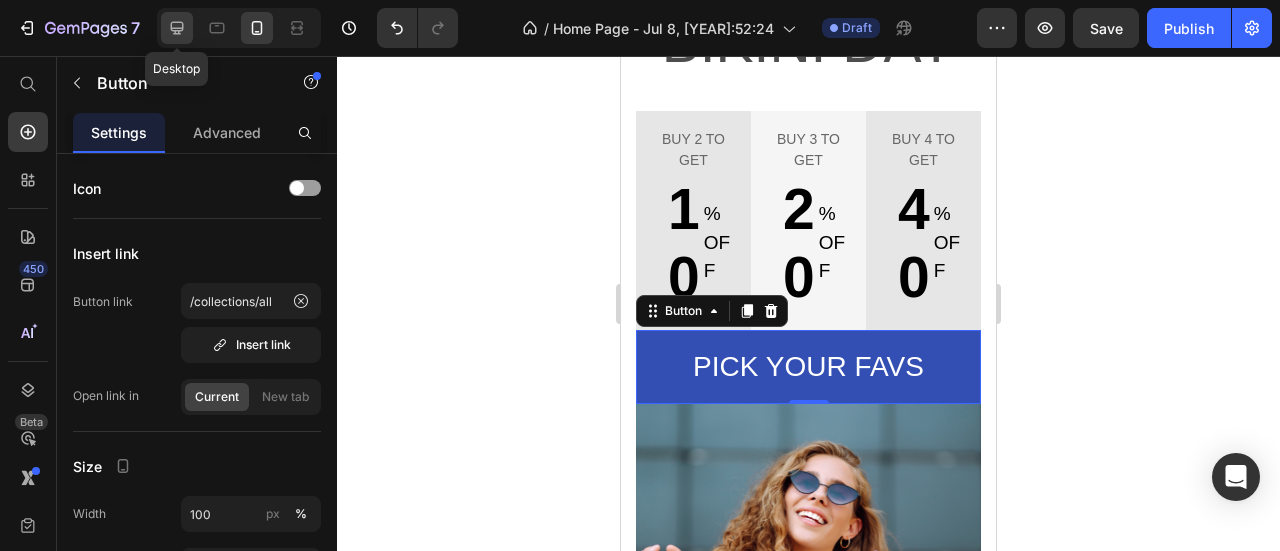 click 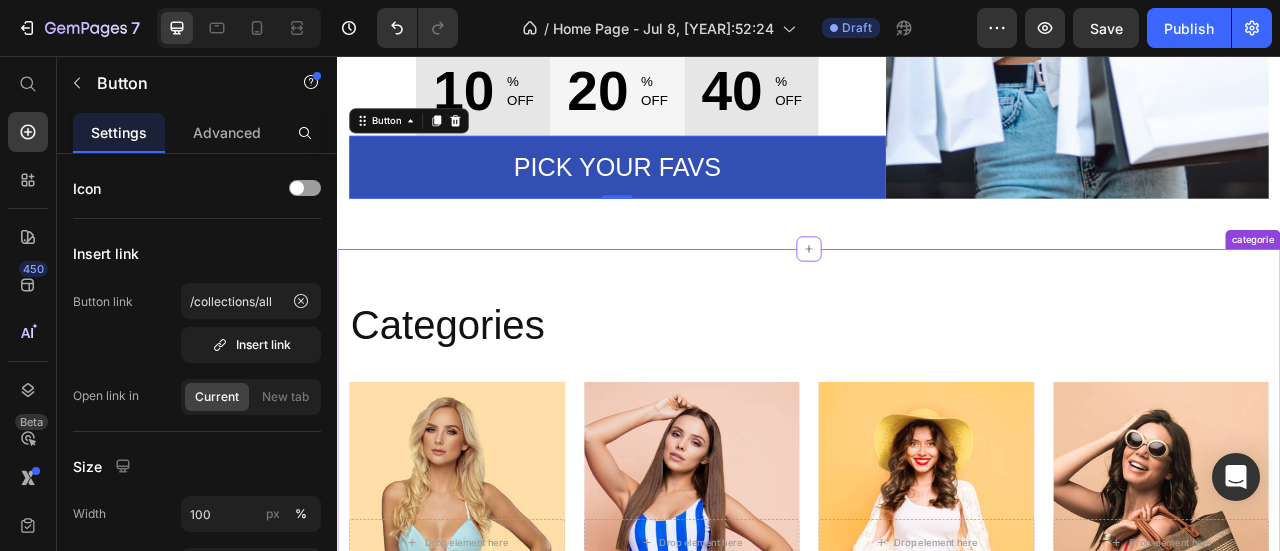 scroll, scrollTop: 548, scrollLeft: 0, axis: vertical 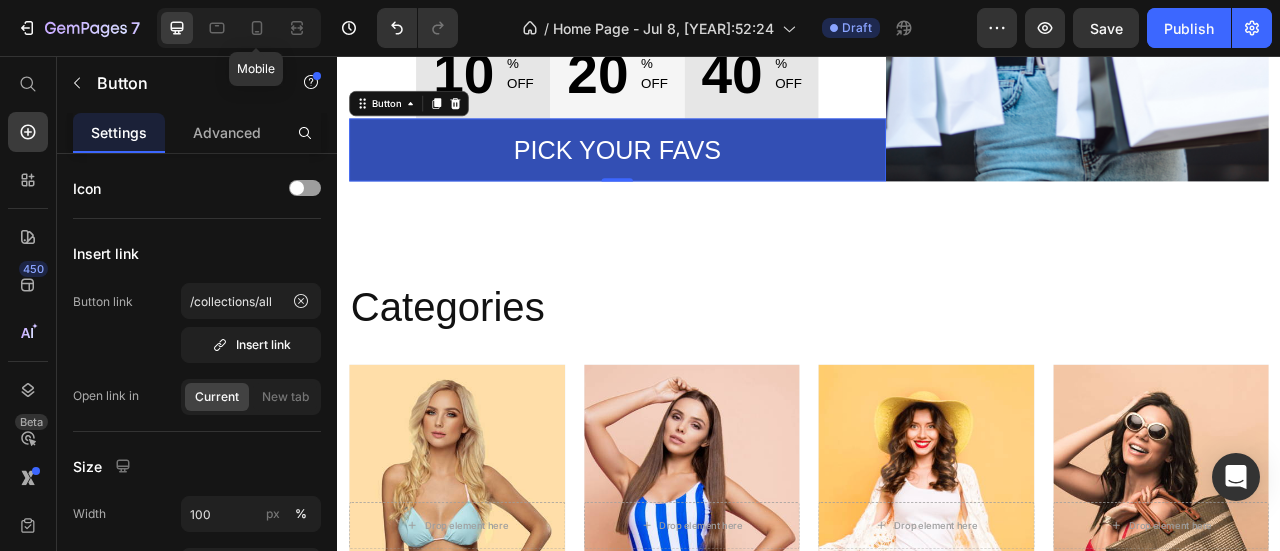 click 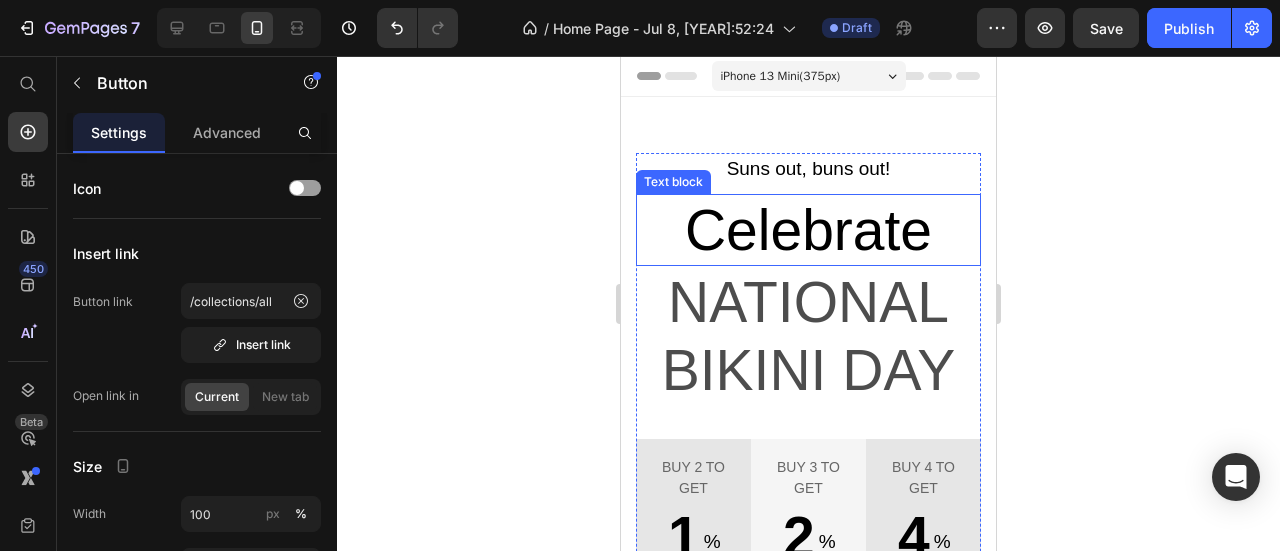 scroll, scrollTop: 100, scrollLeft: 0, axis: vertical 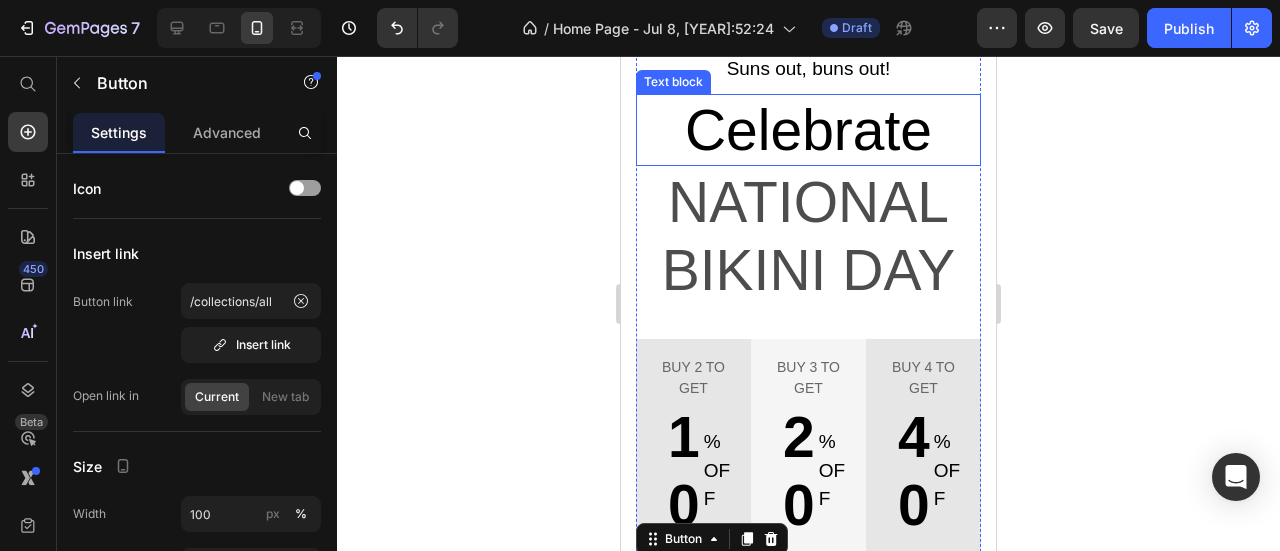 click on "National Bikini Day" at bounding box center [808, 236] 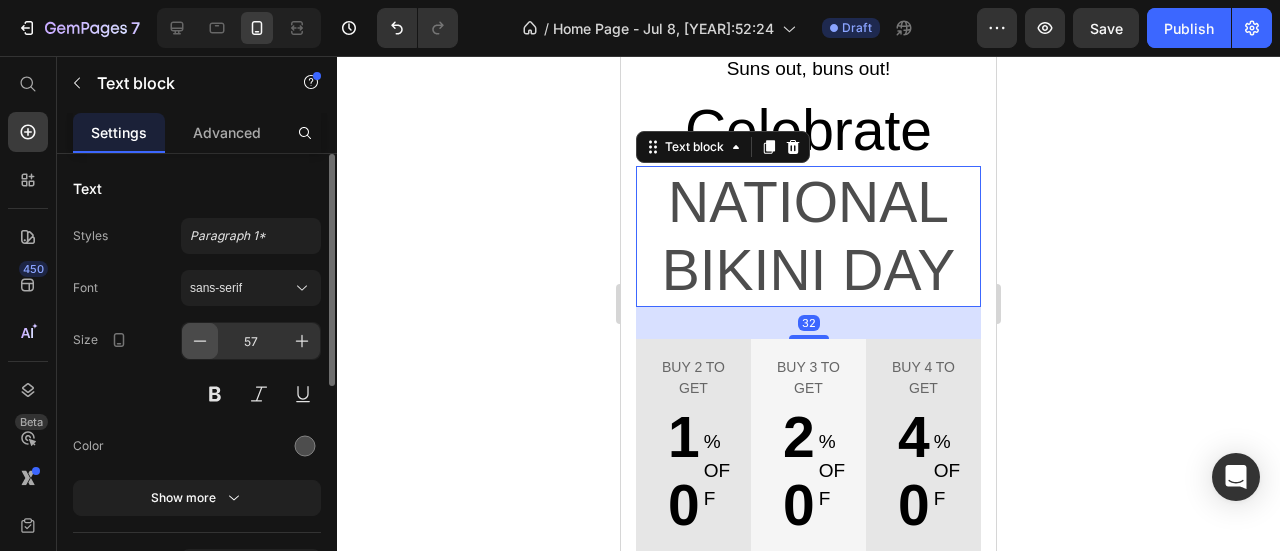 click 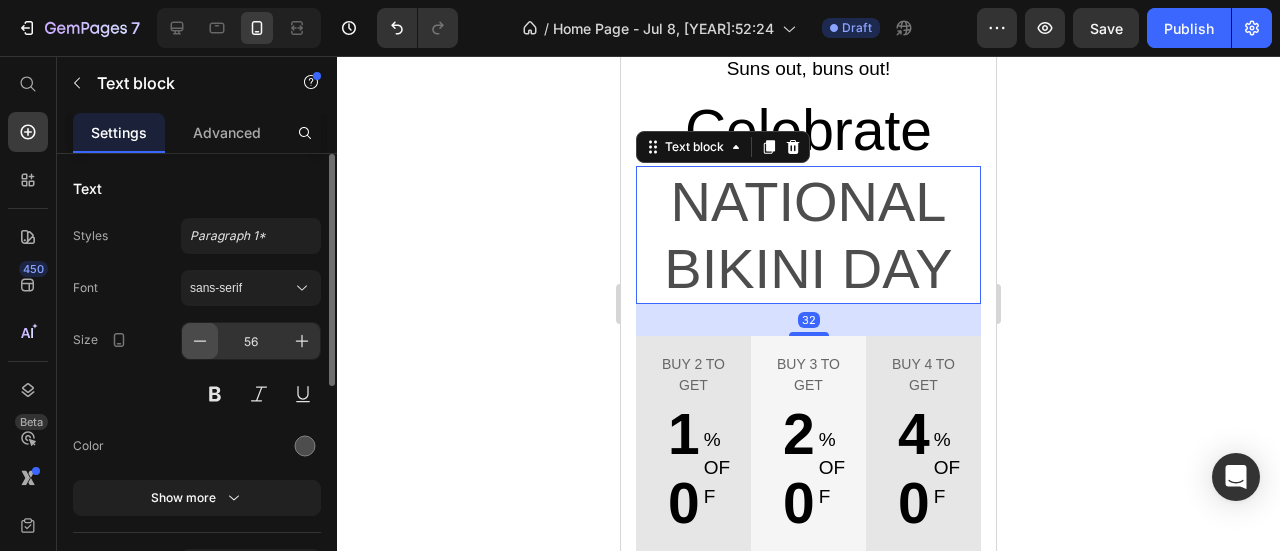 click 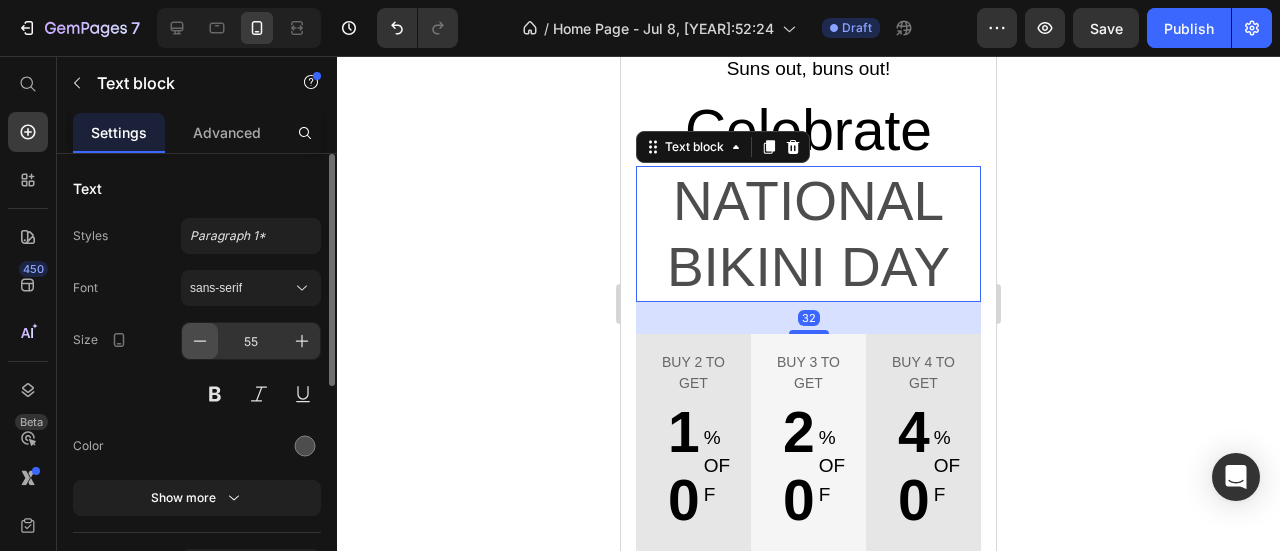 click 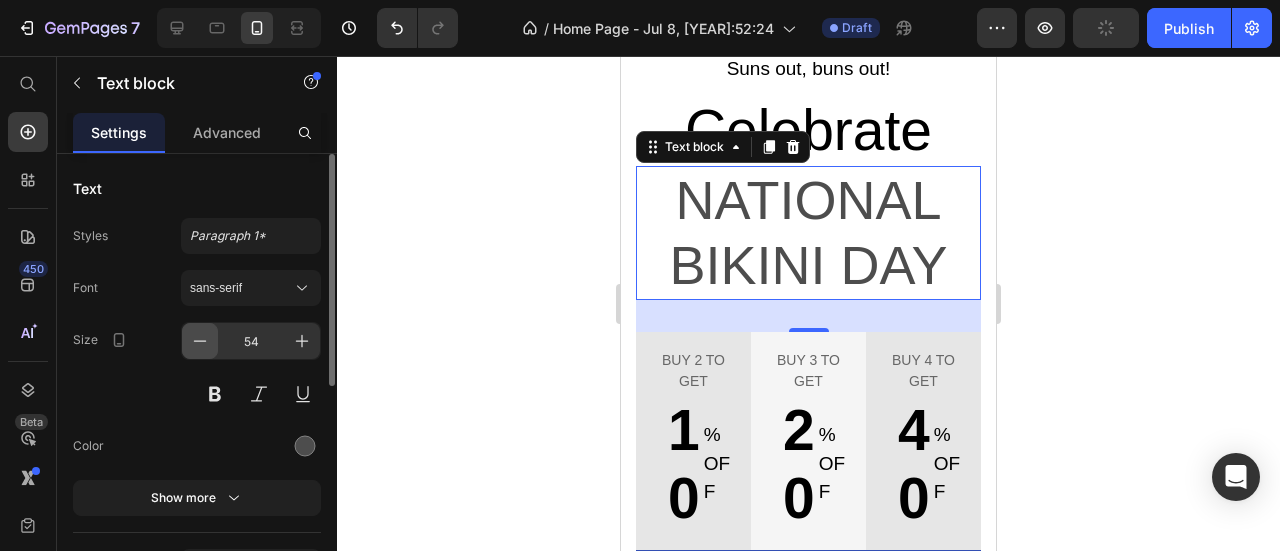 click 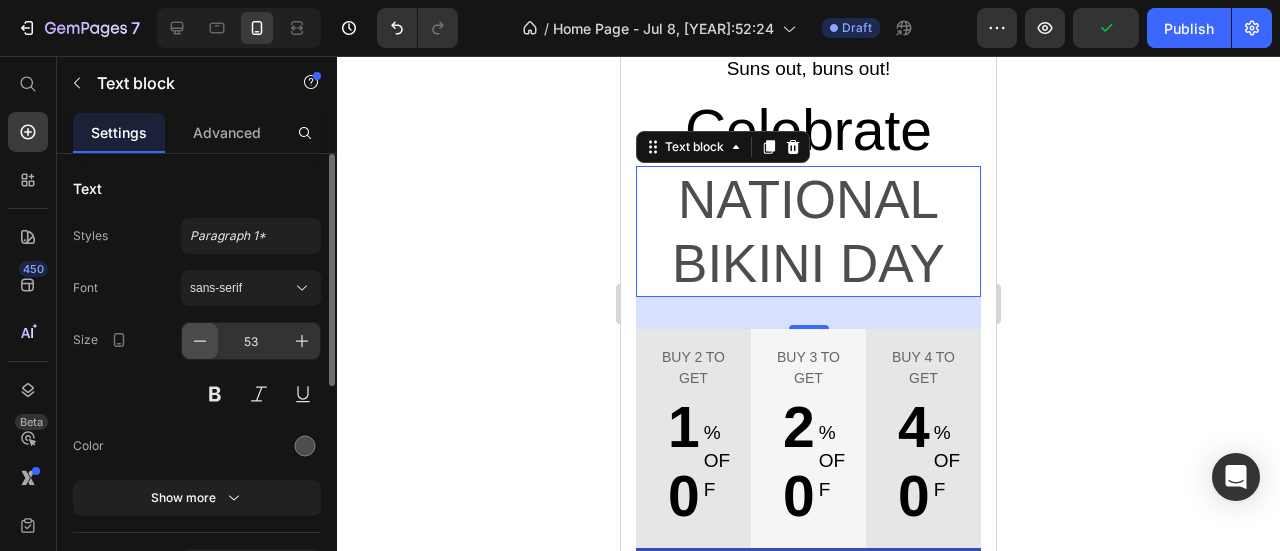 click 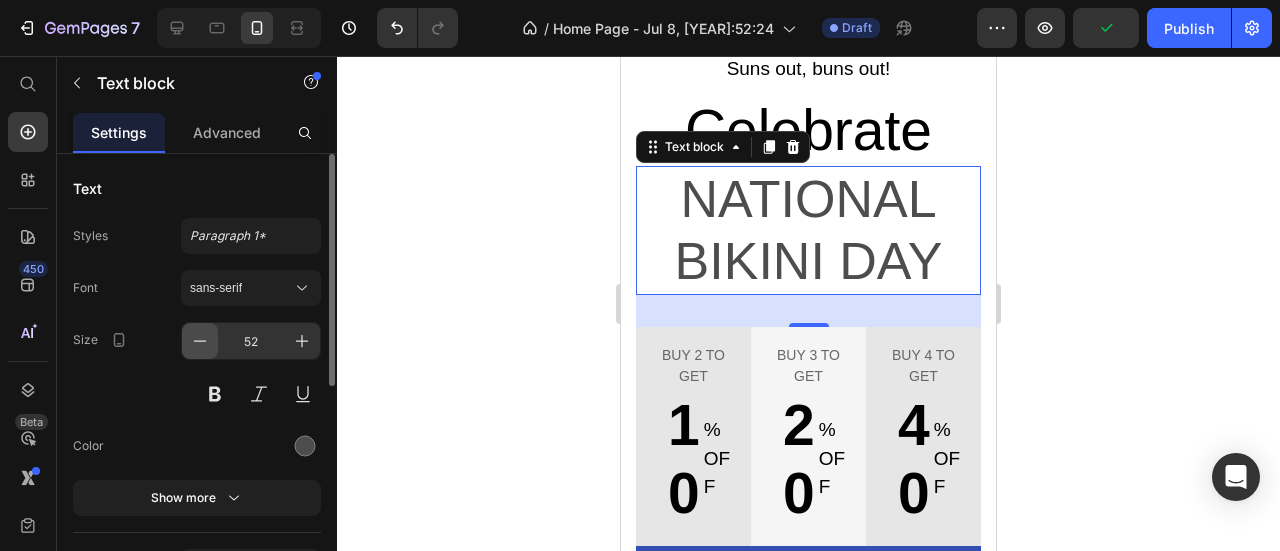 click 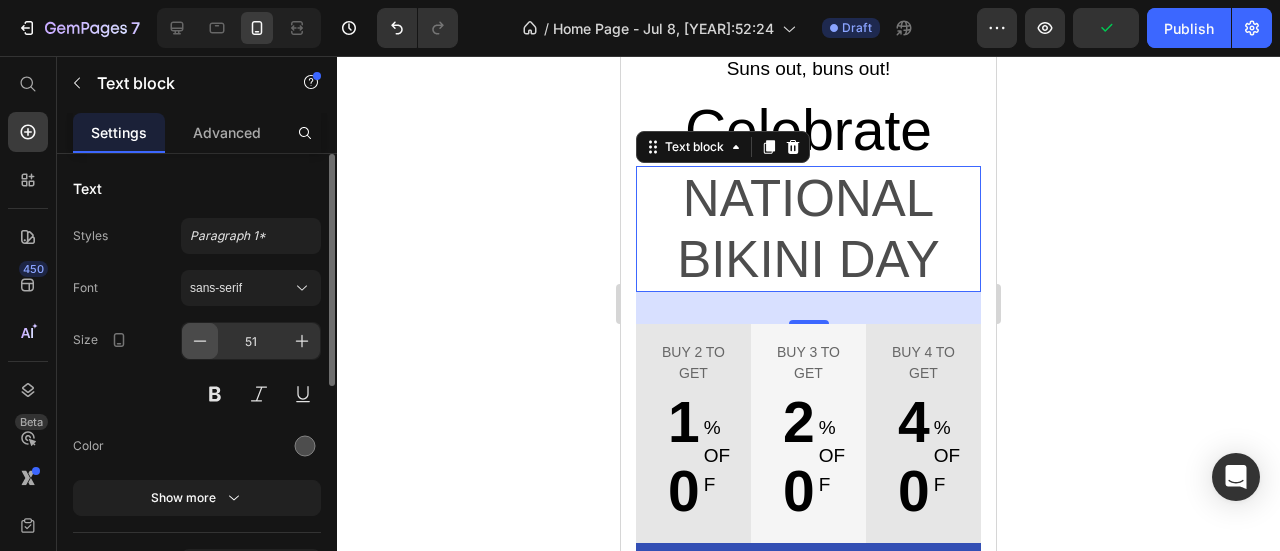 click 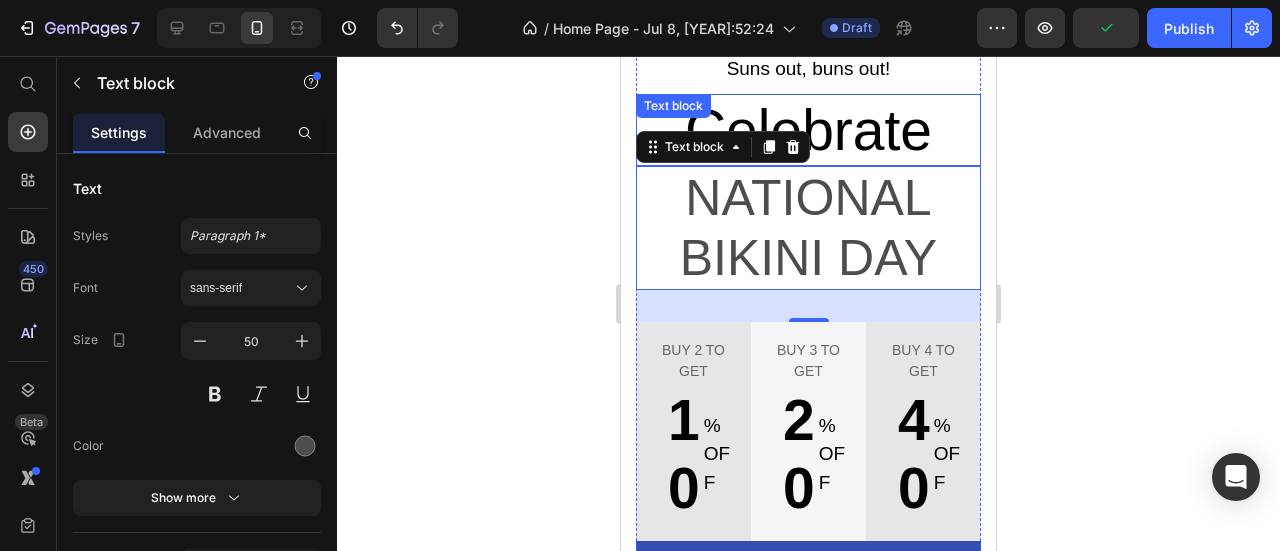 click on "Celebrate" at bounding box center [808, 130] 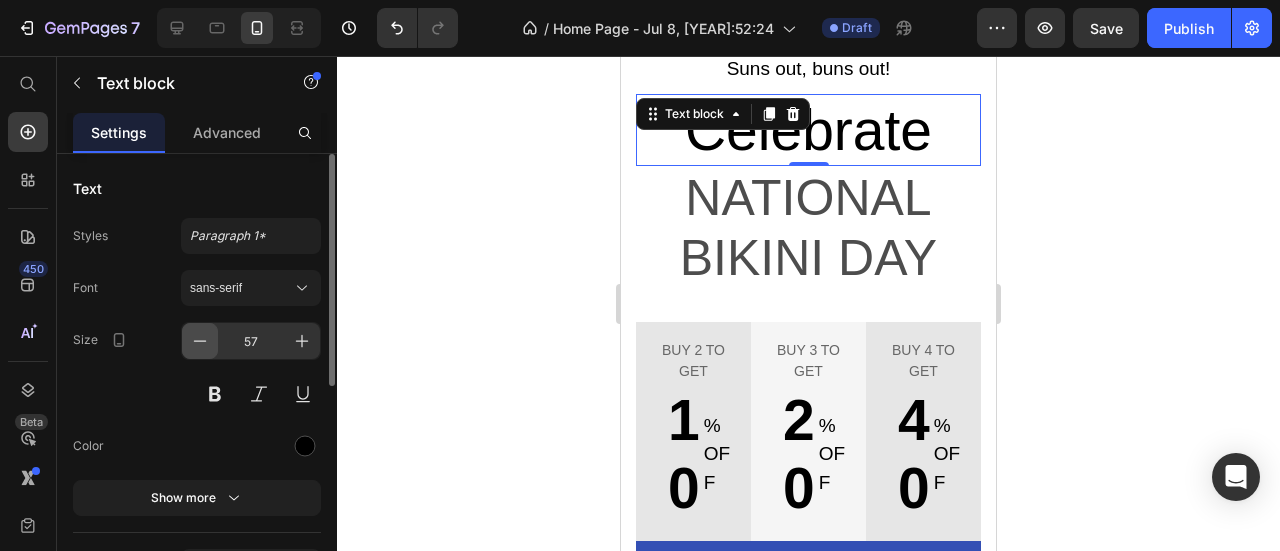 click 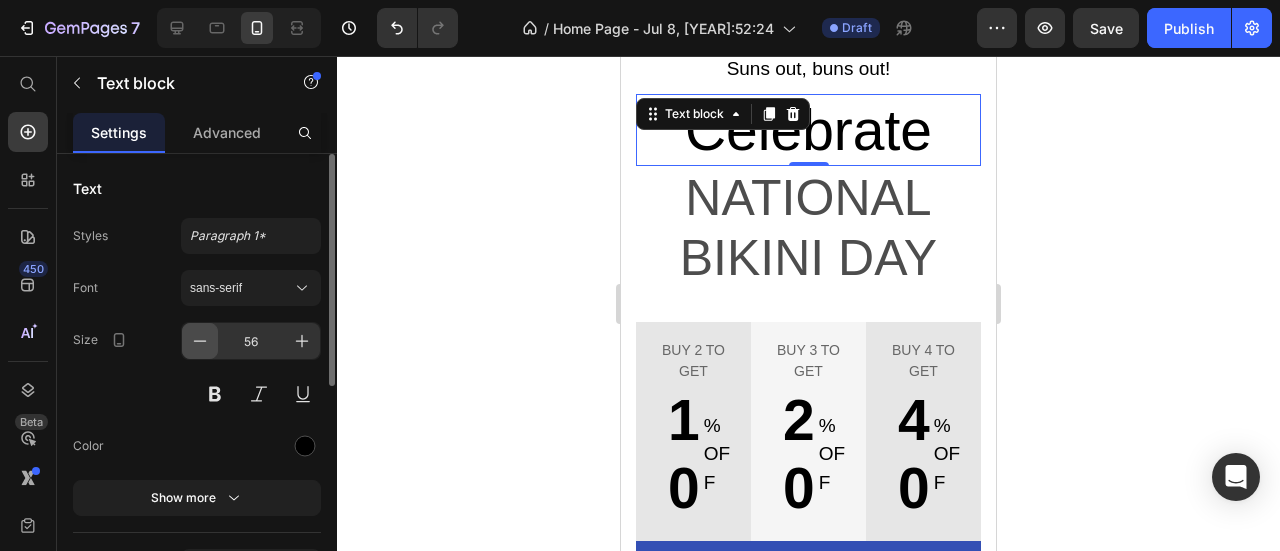 click 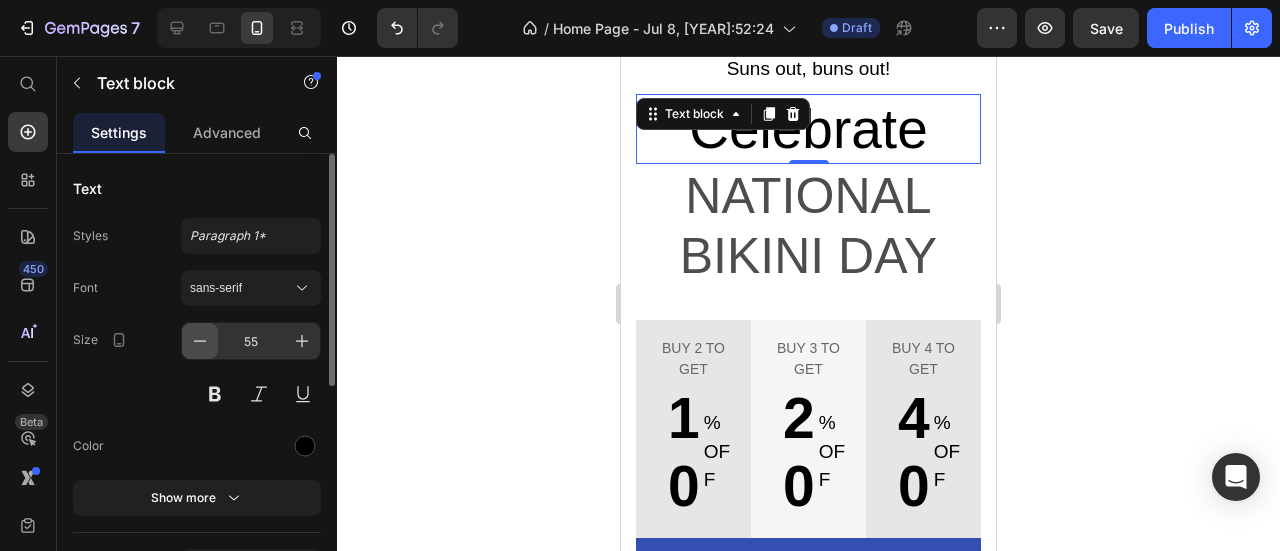 click 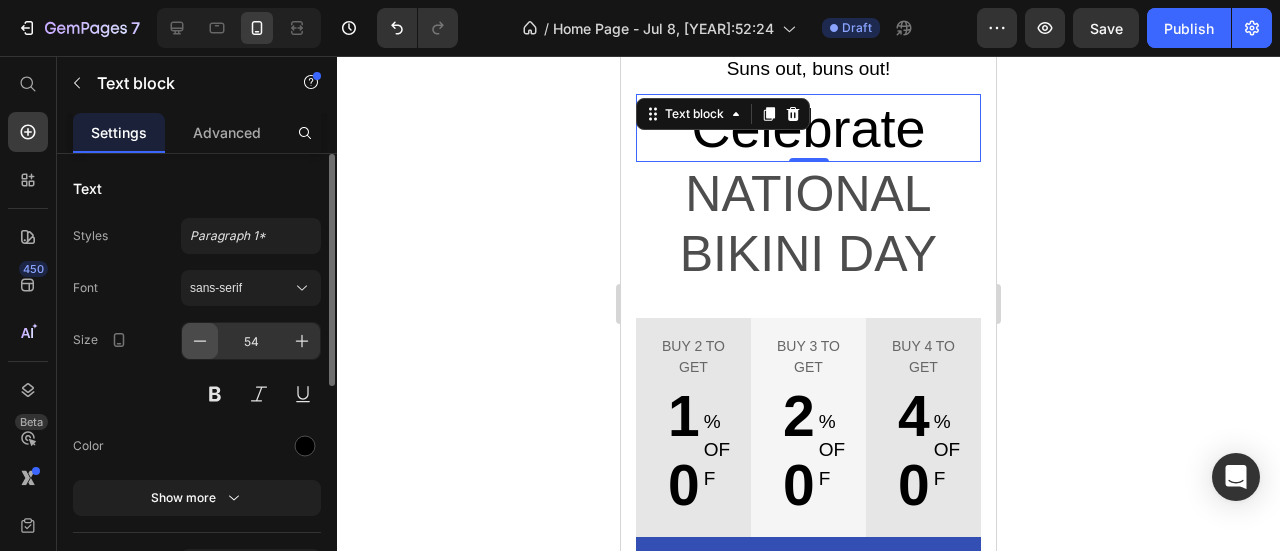 click 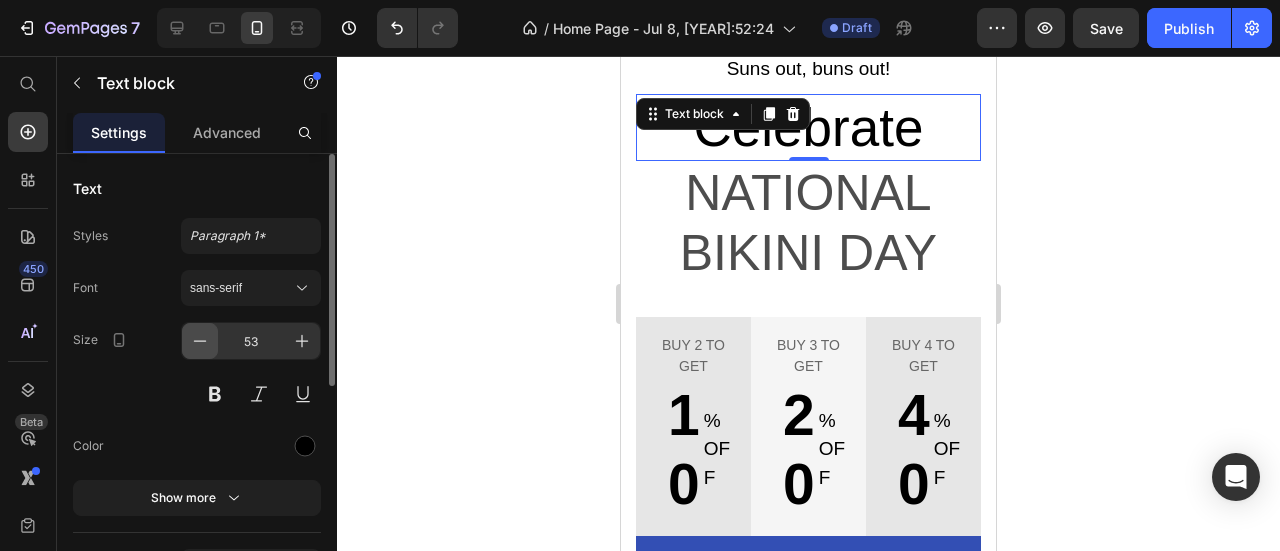 click 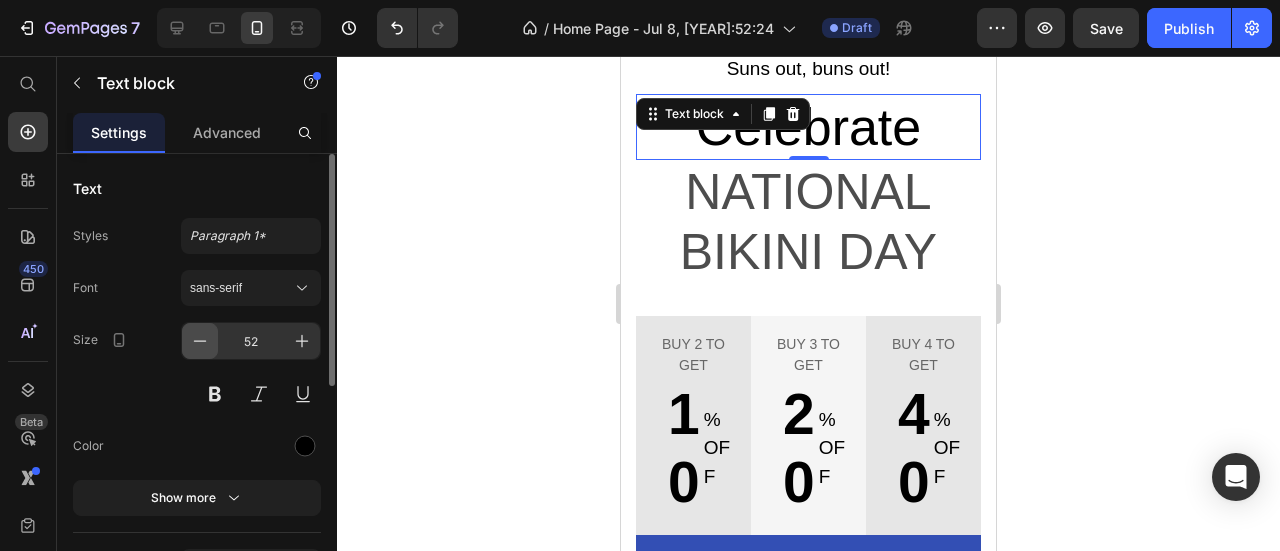 click 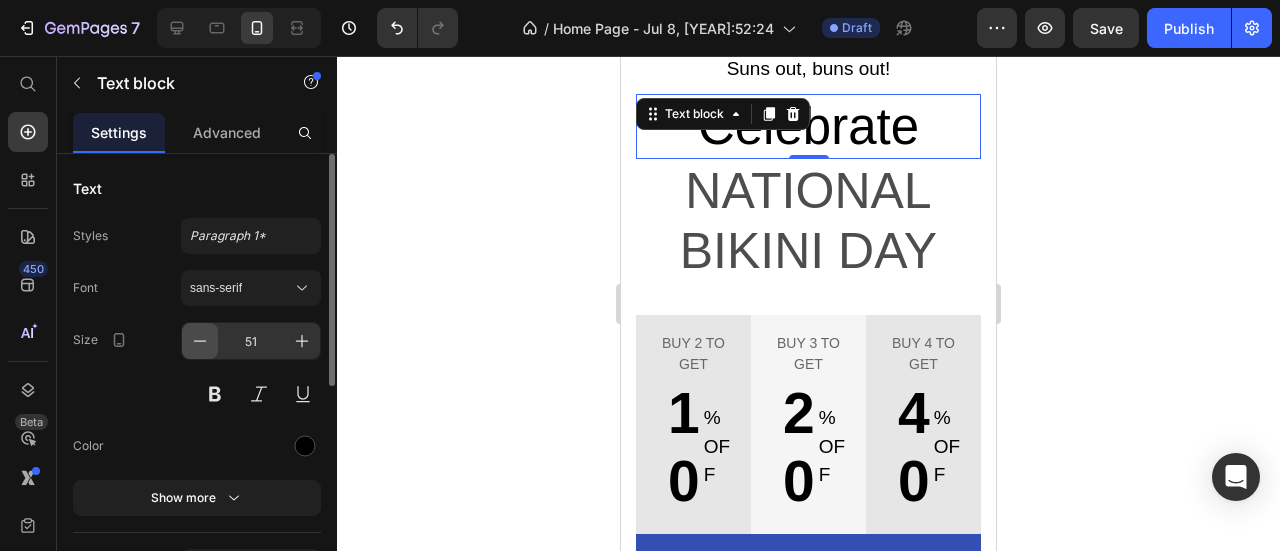 click 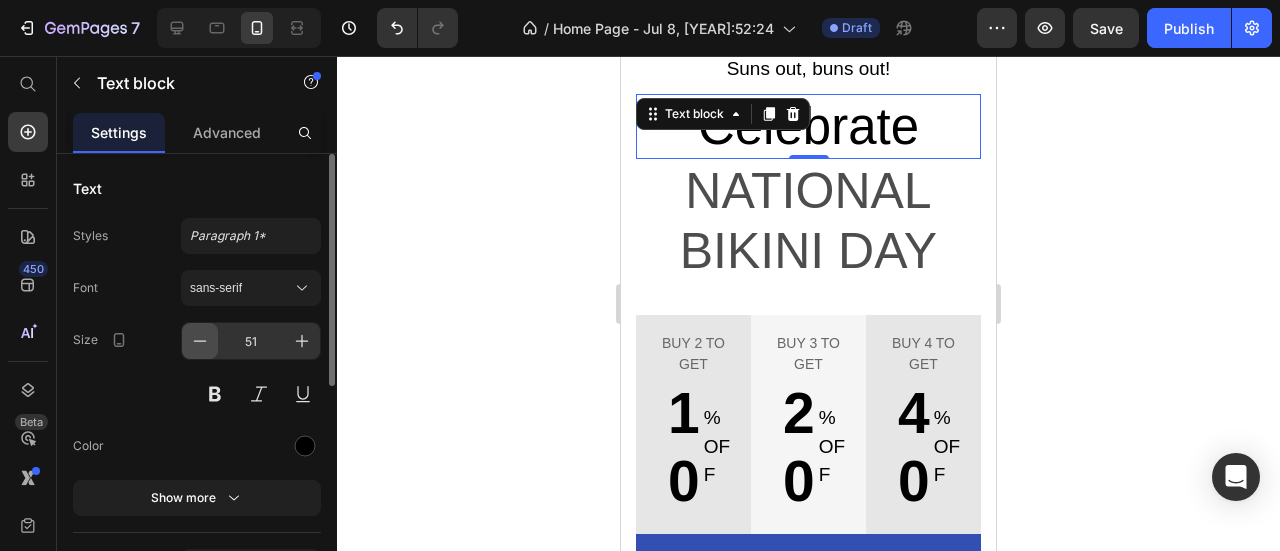 type on "50" 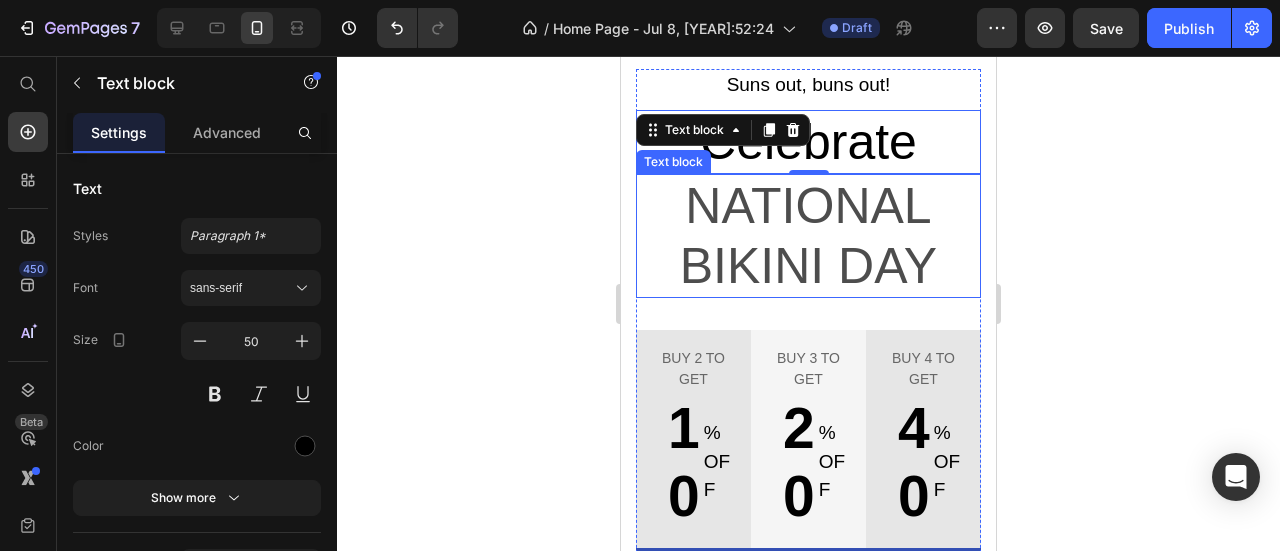 scroll, scrollTop: 200, scrollLeft: 0, axis: vertical 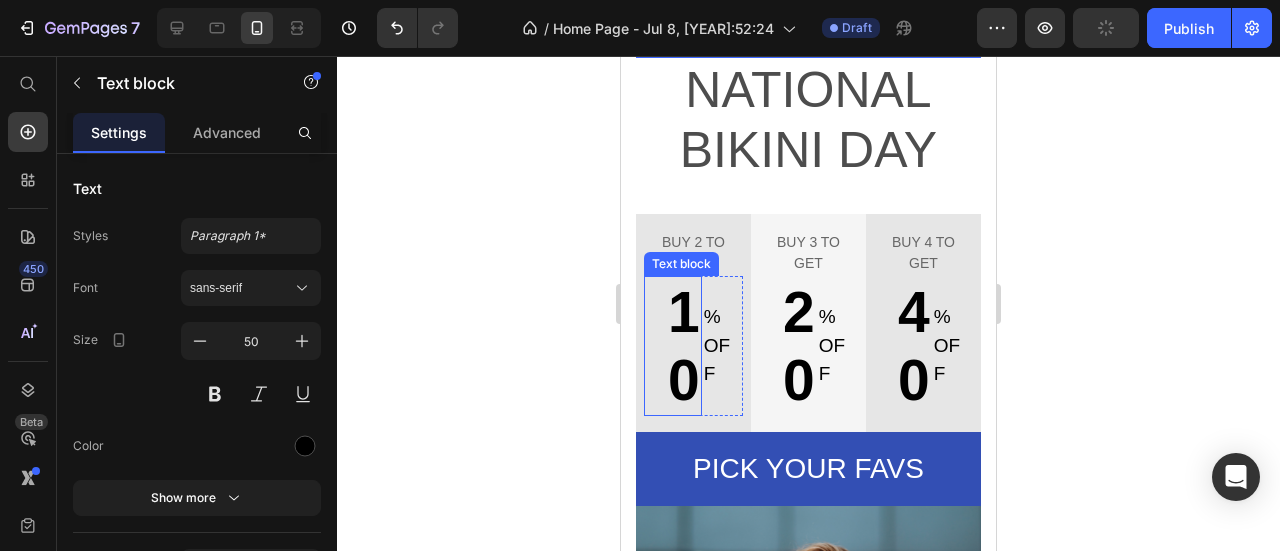 click on "10" at bounding box center [673, 346] 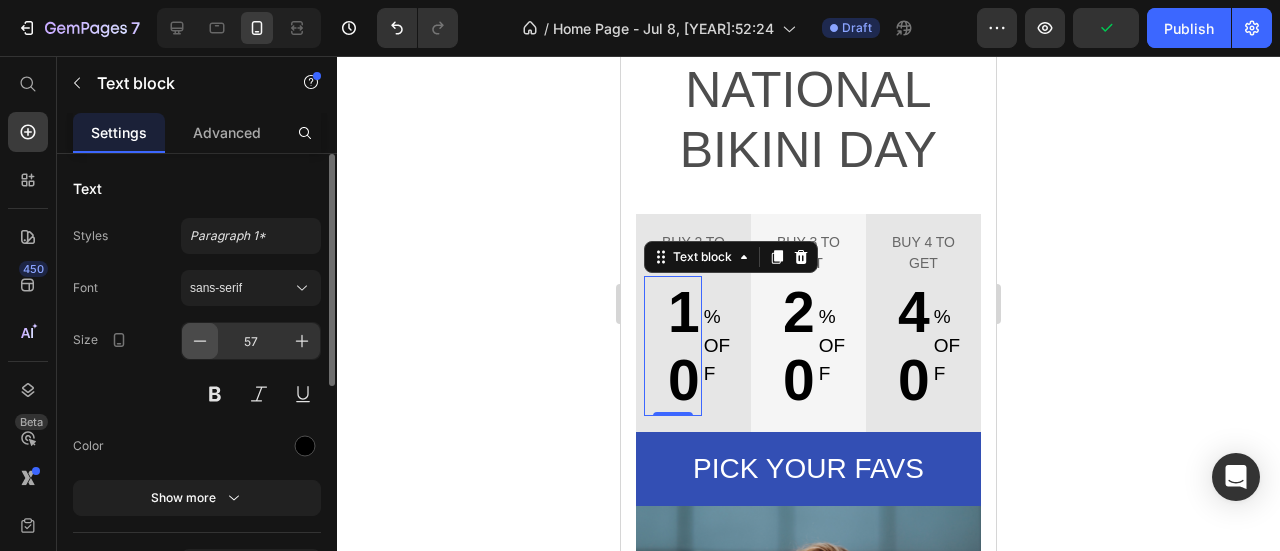 click 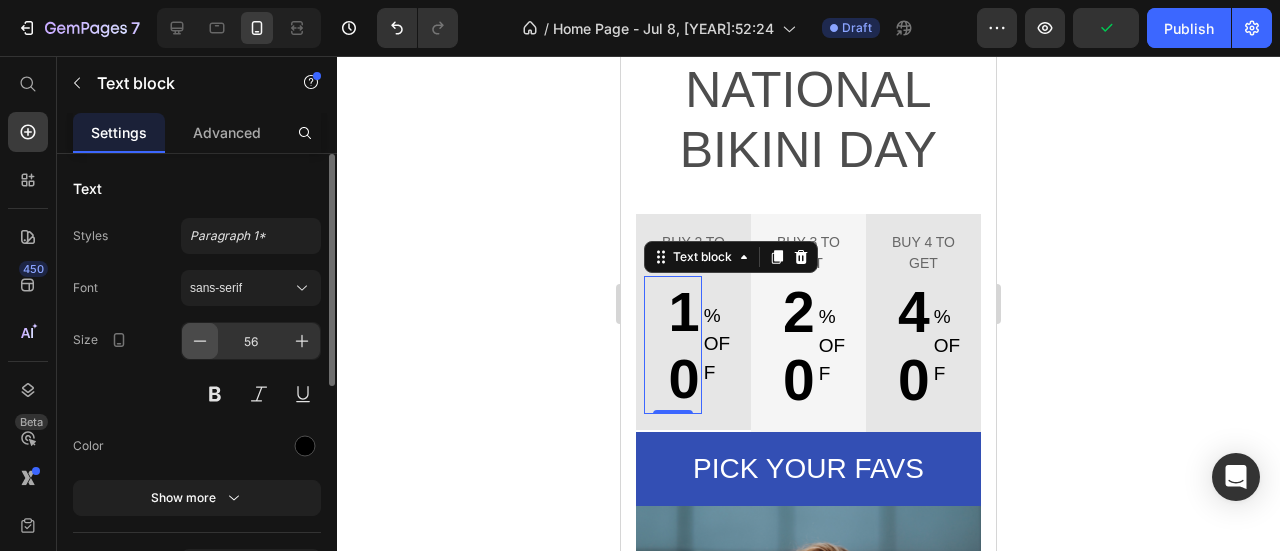 click 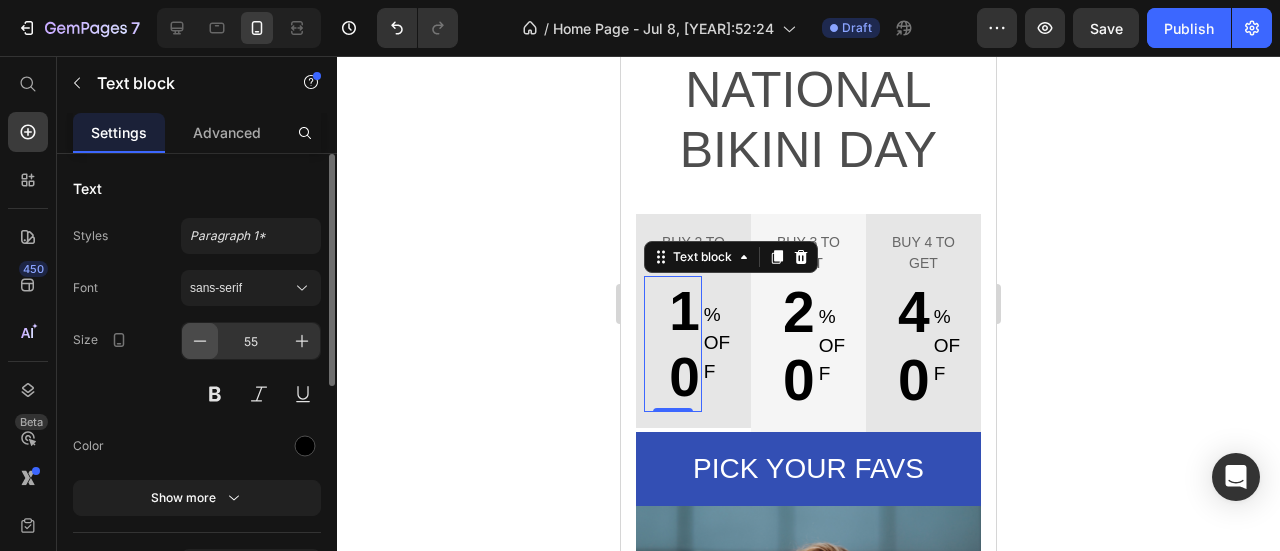 click 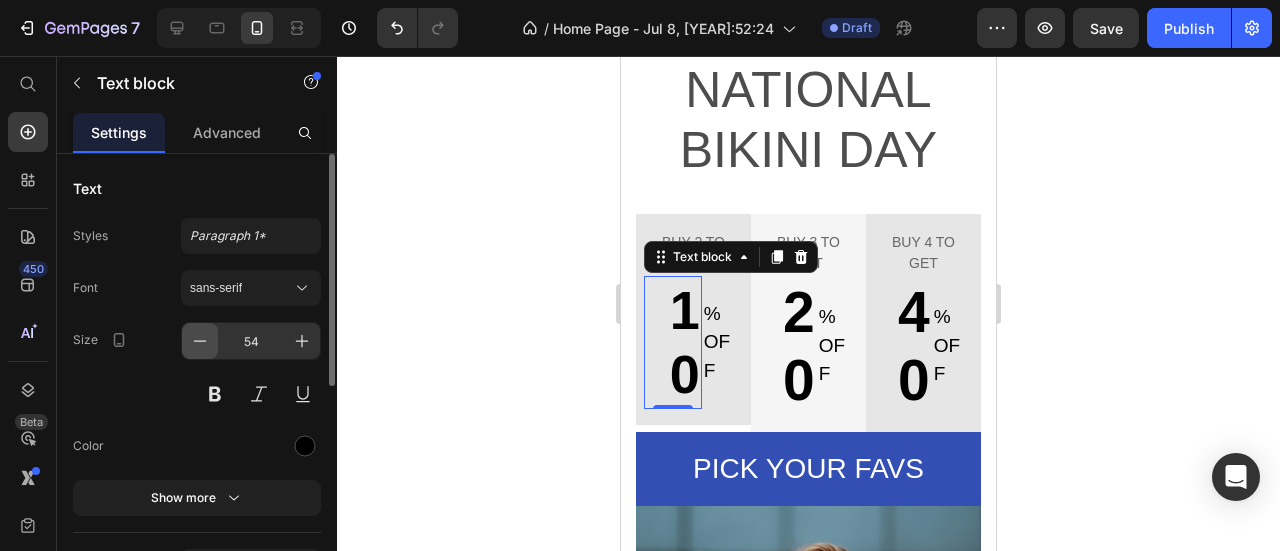 click 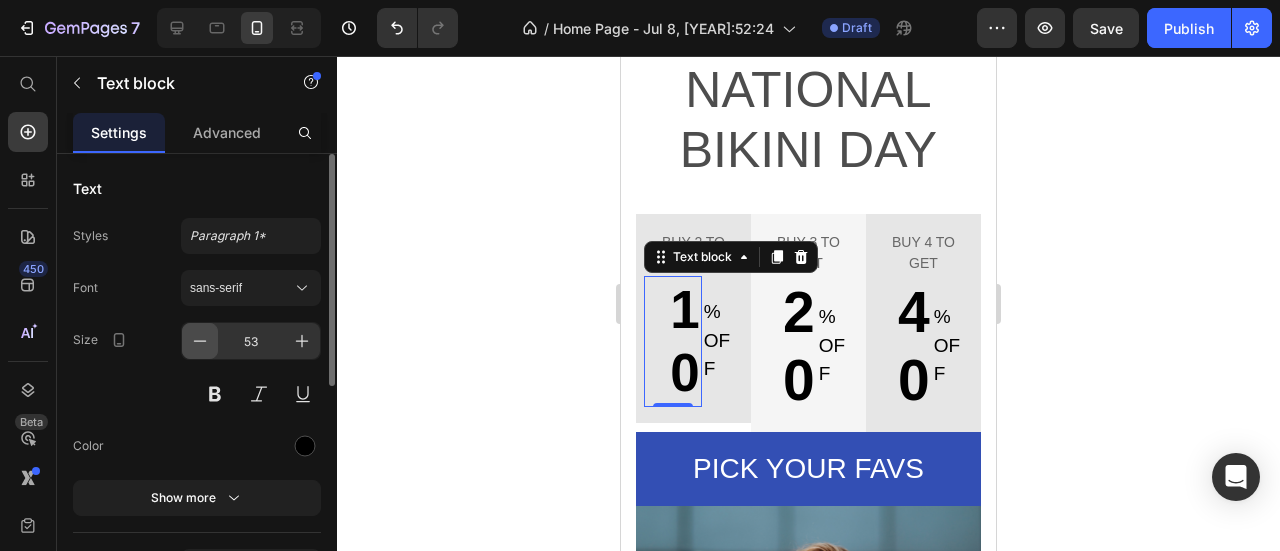 click 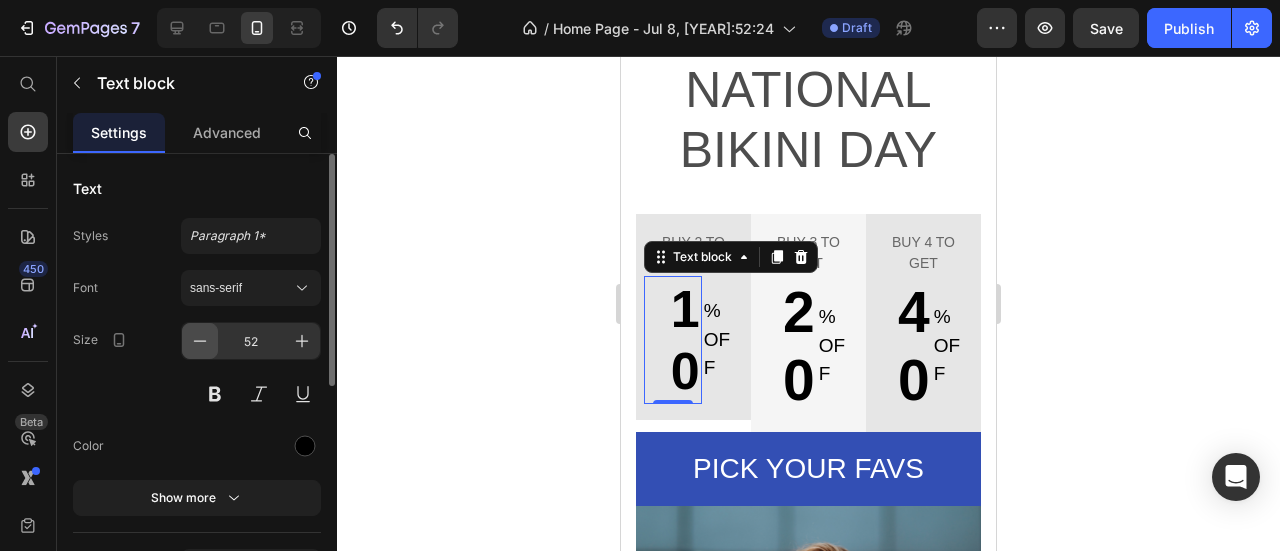 click 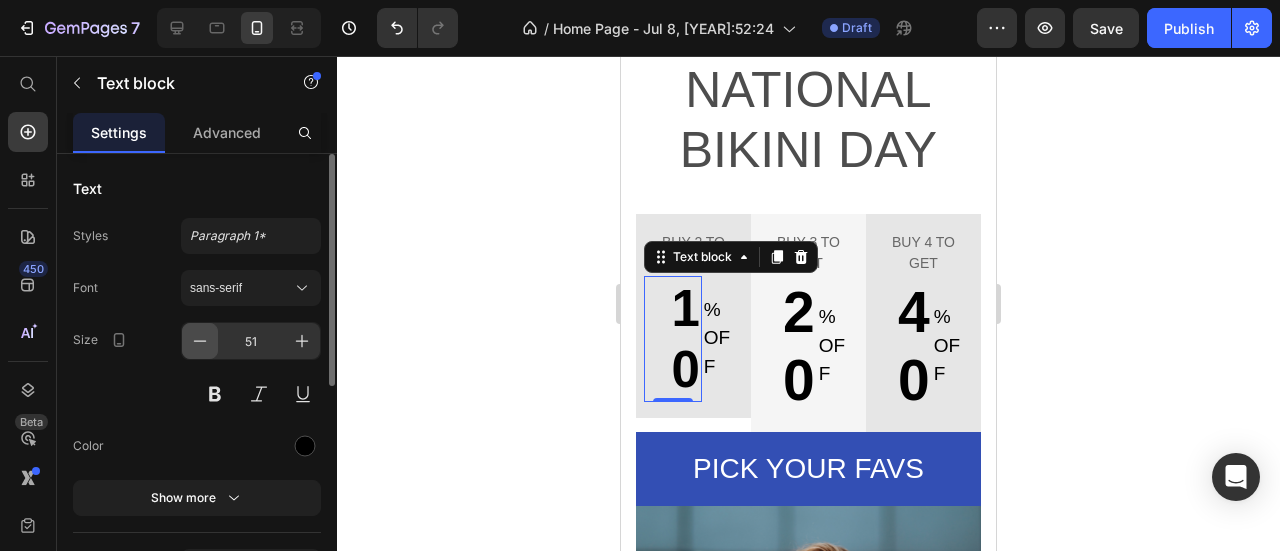 click 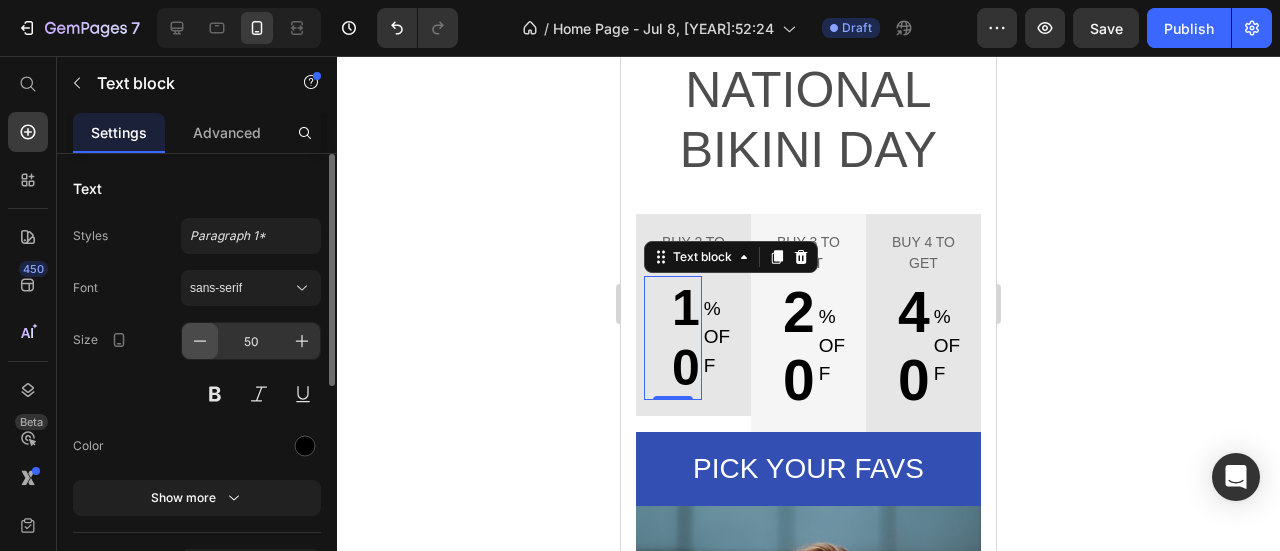 click 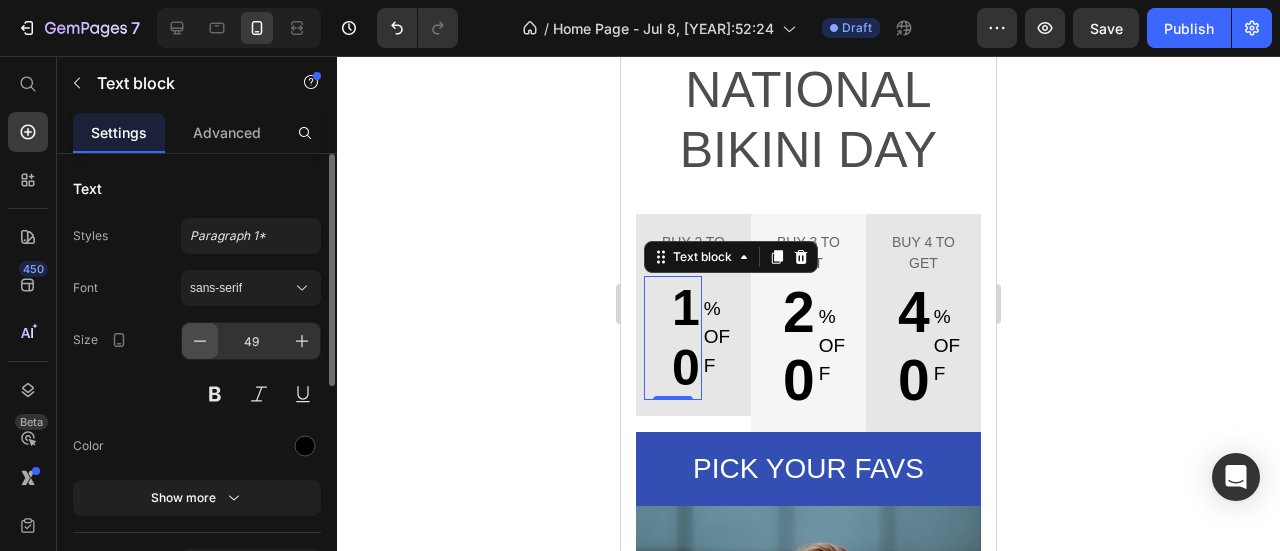 click 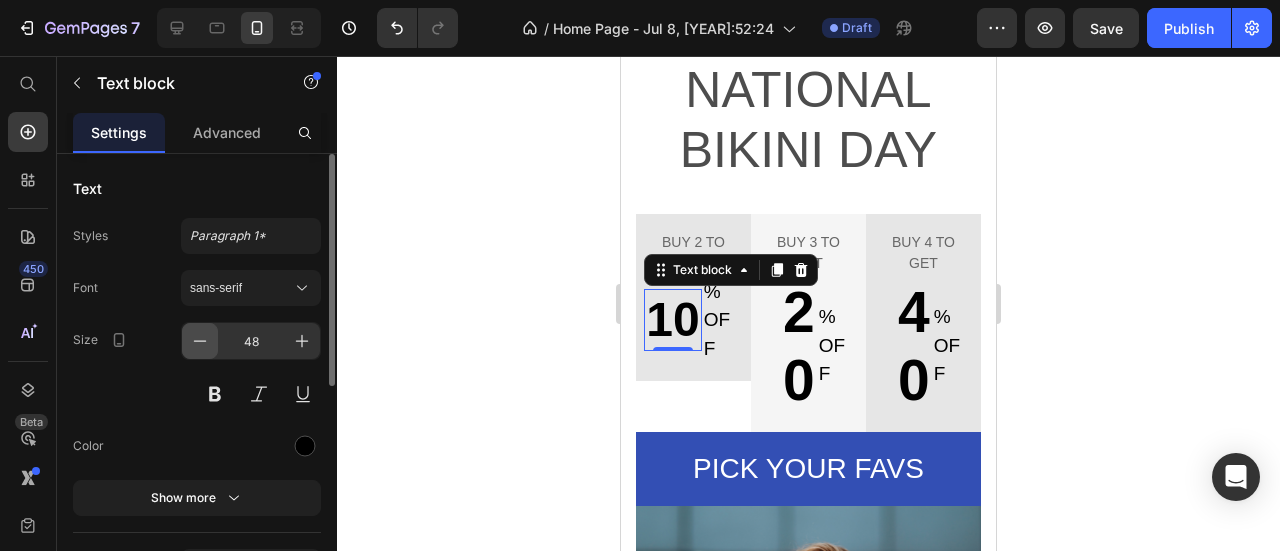 click 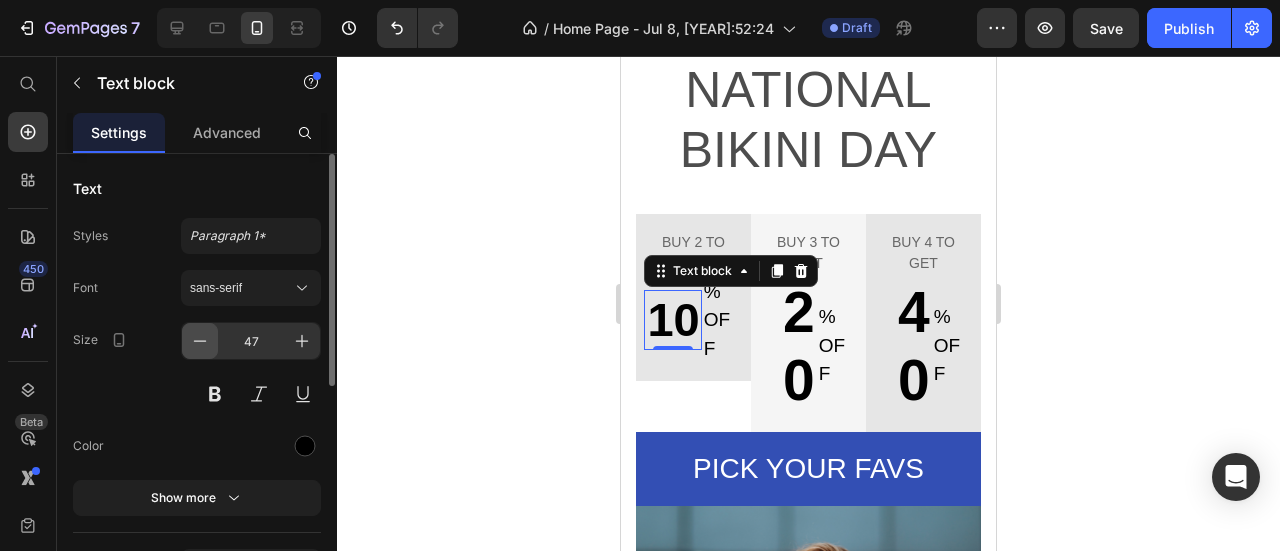click 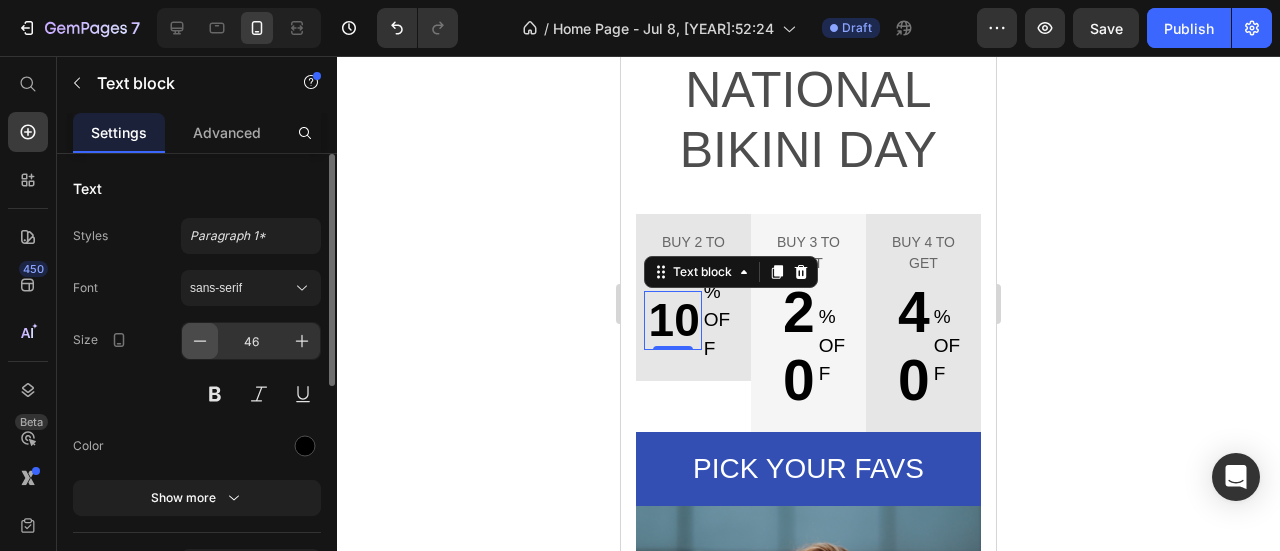 click 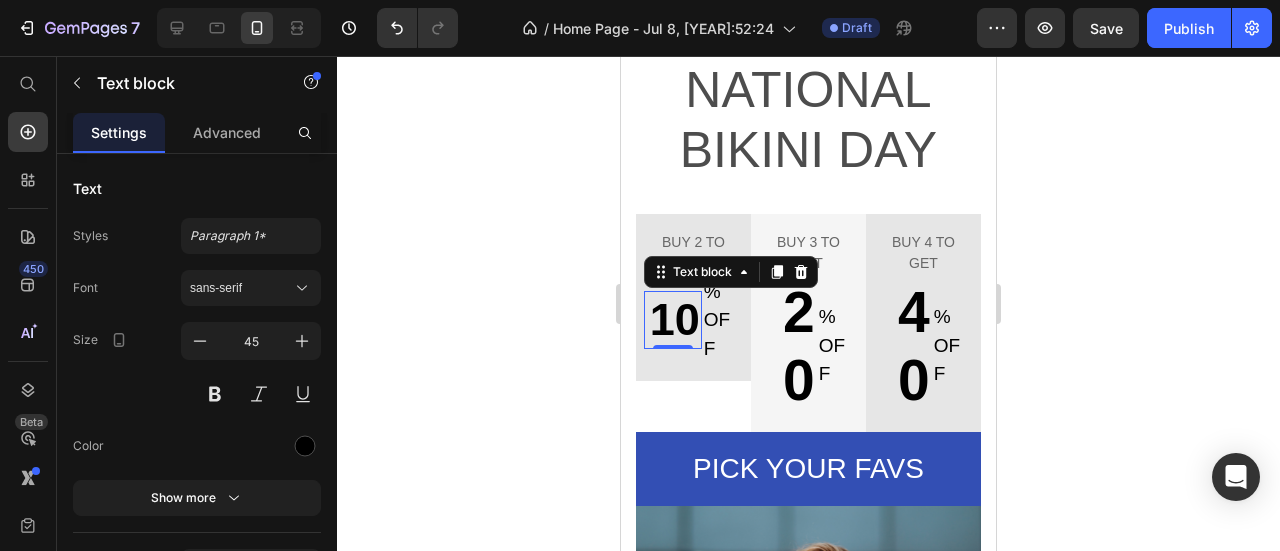 click on "% OFF" at bounding box center [722, 321] 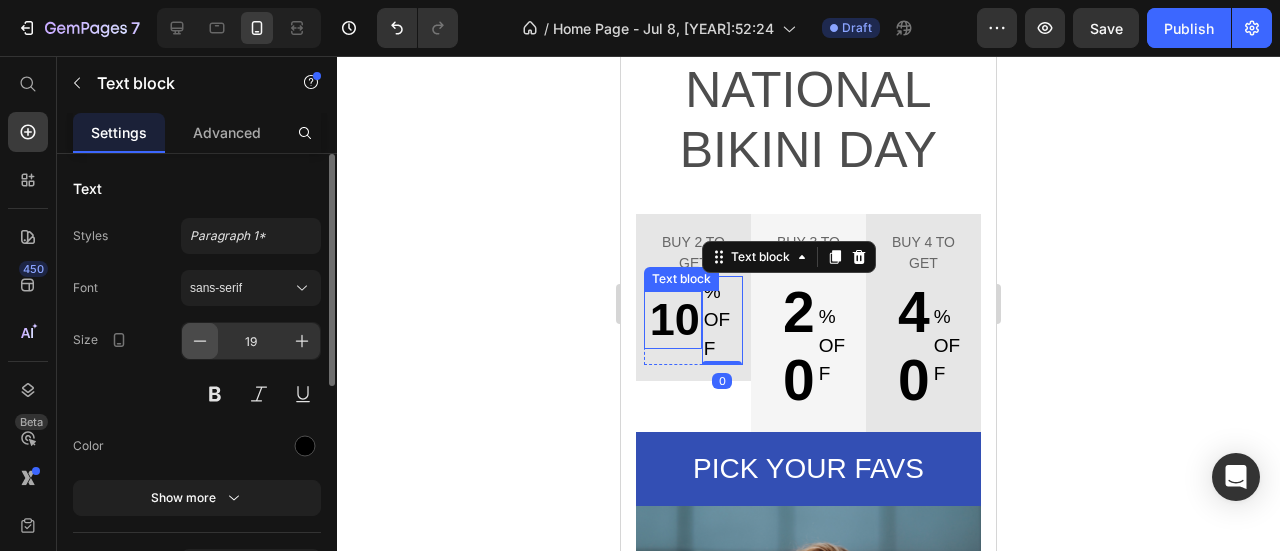 click at bounding box center [200, 341] 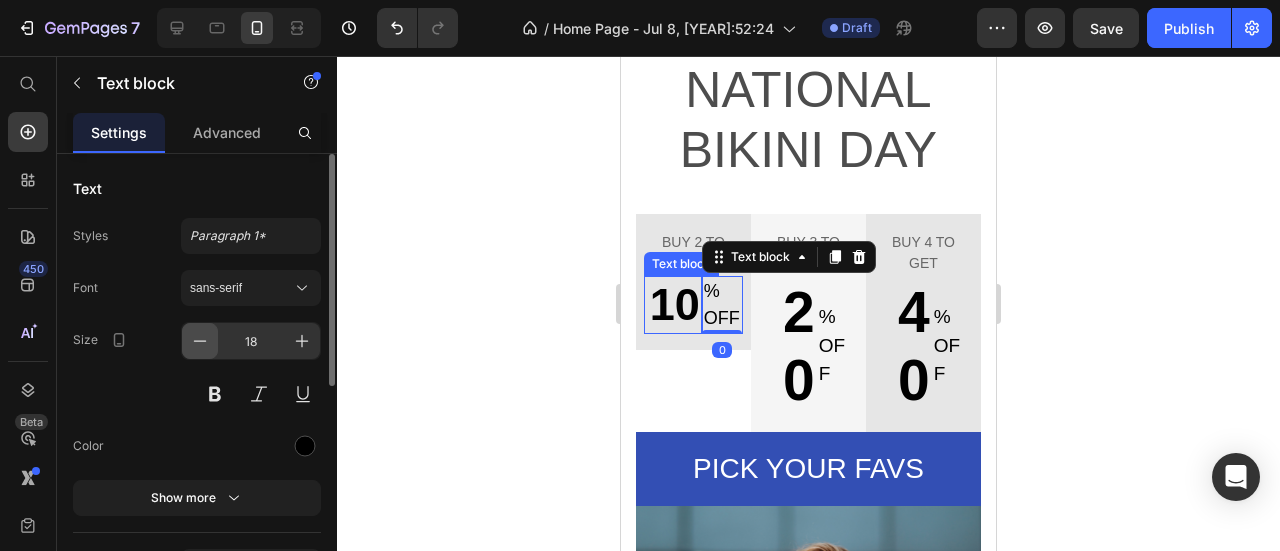 click at bounding box center [200, 341] 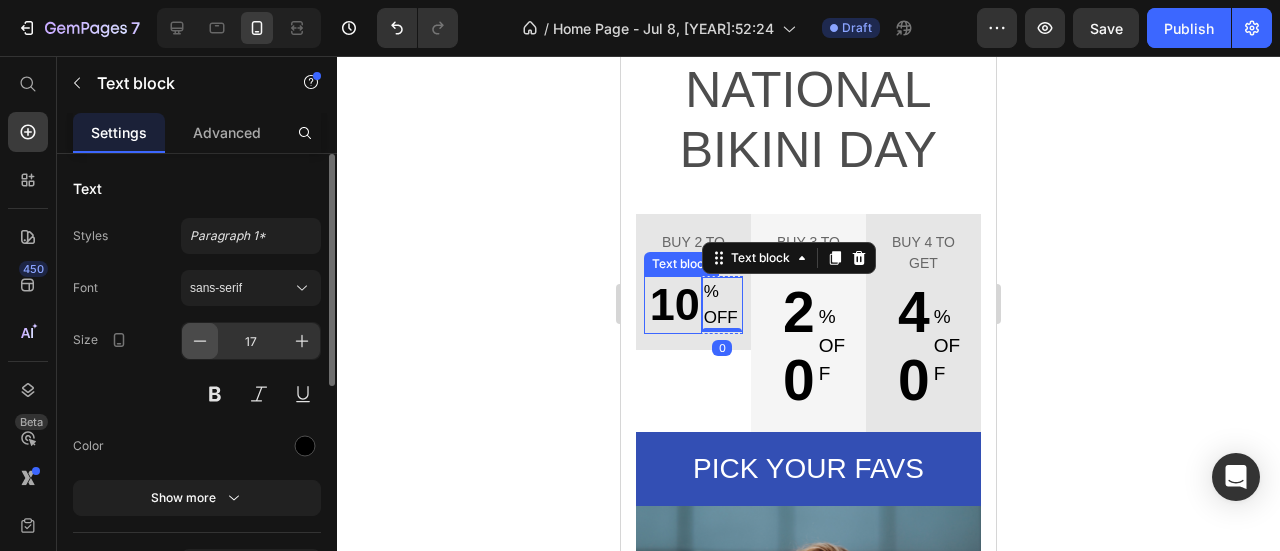 click at bounding box center (200, 341) 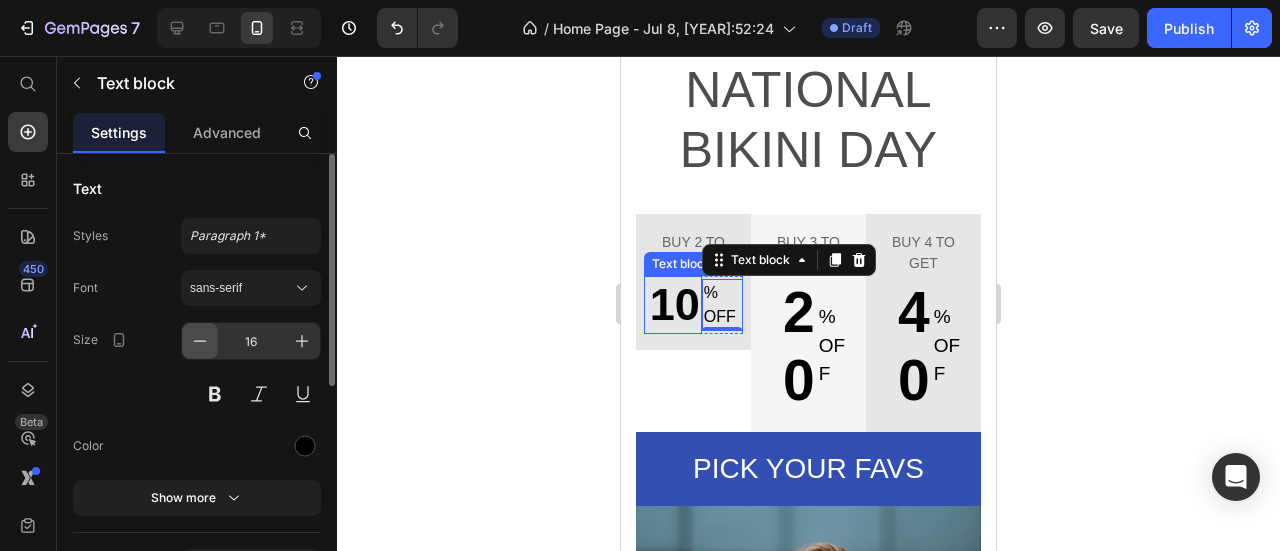 click at bounding box center (200, 341) 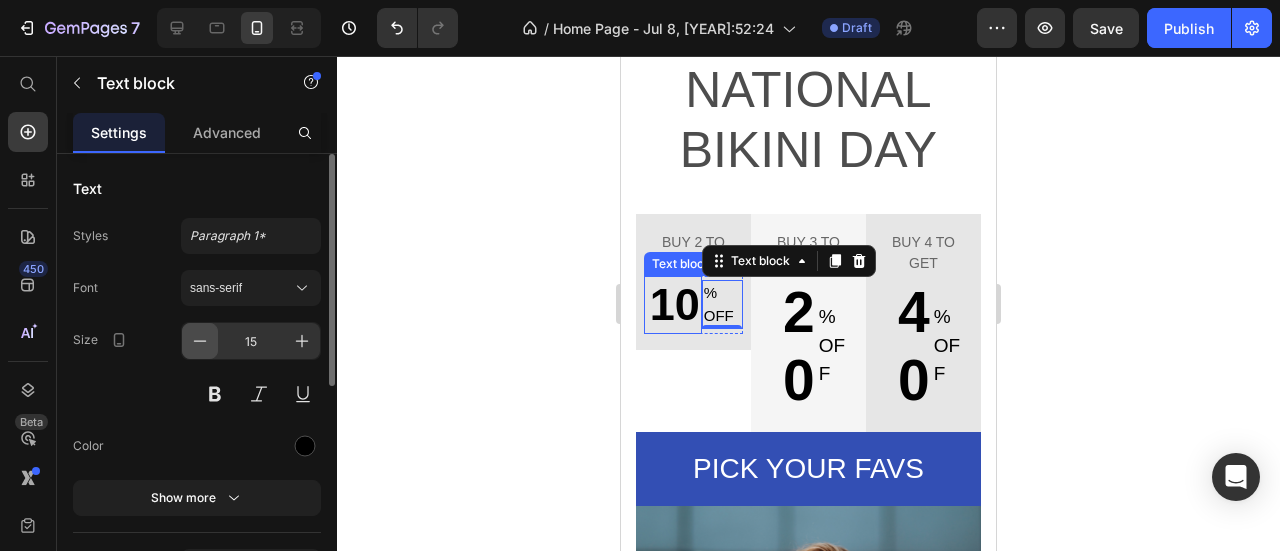 click at bounding box center (200, 341) 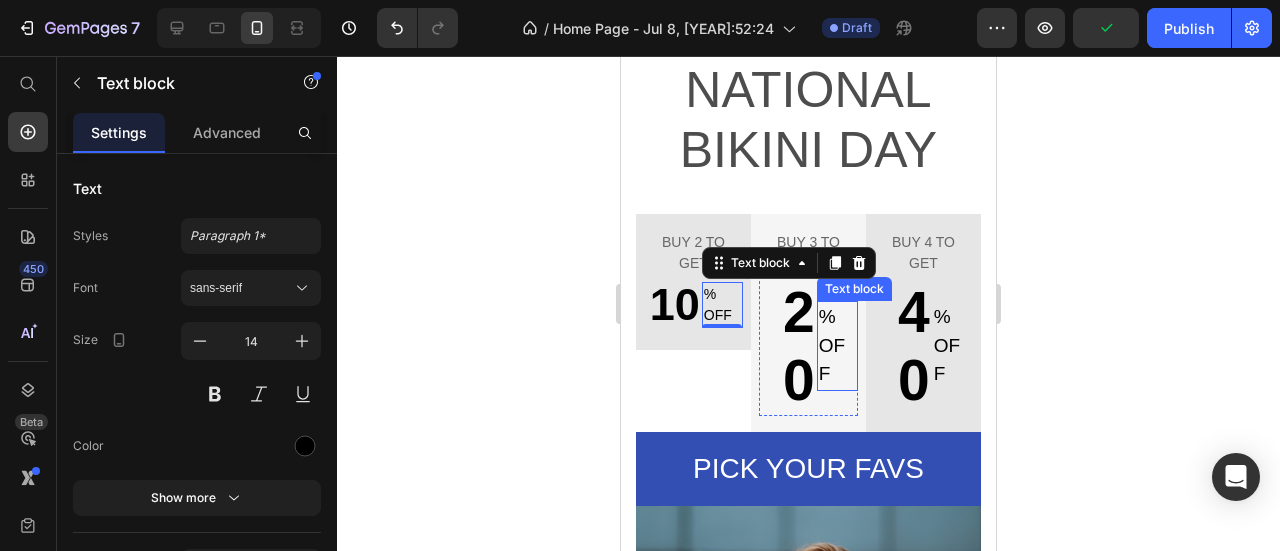 click on "% OFF" at bounding box center [837, 346] 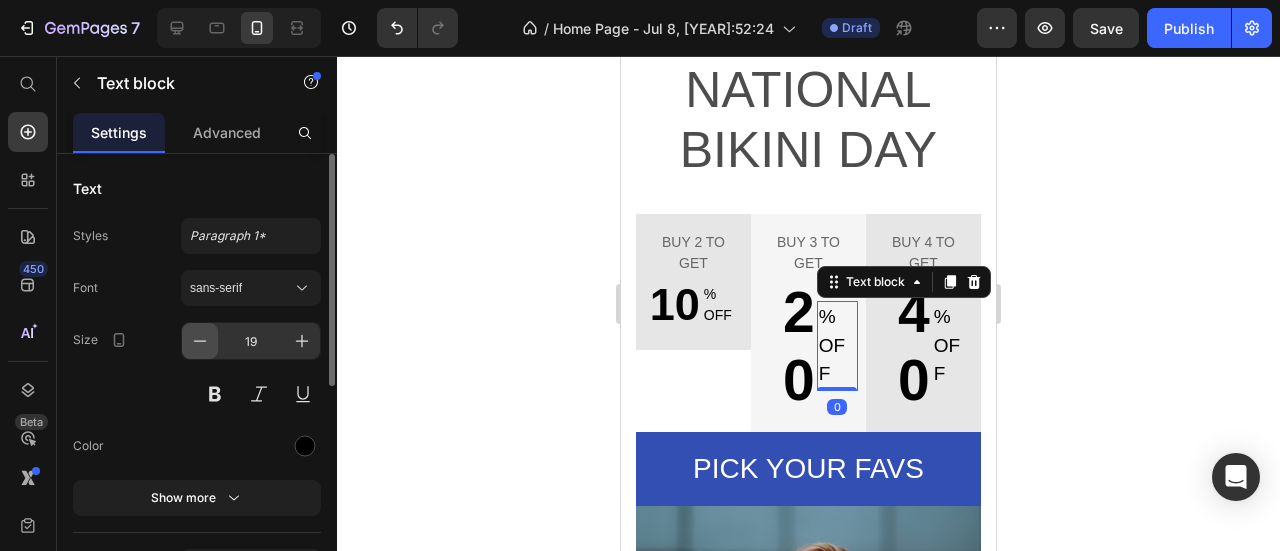 click 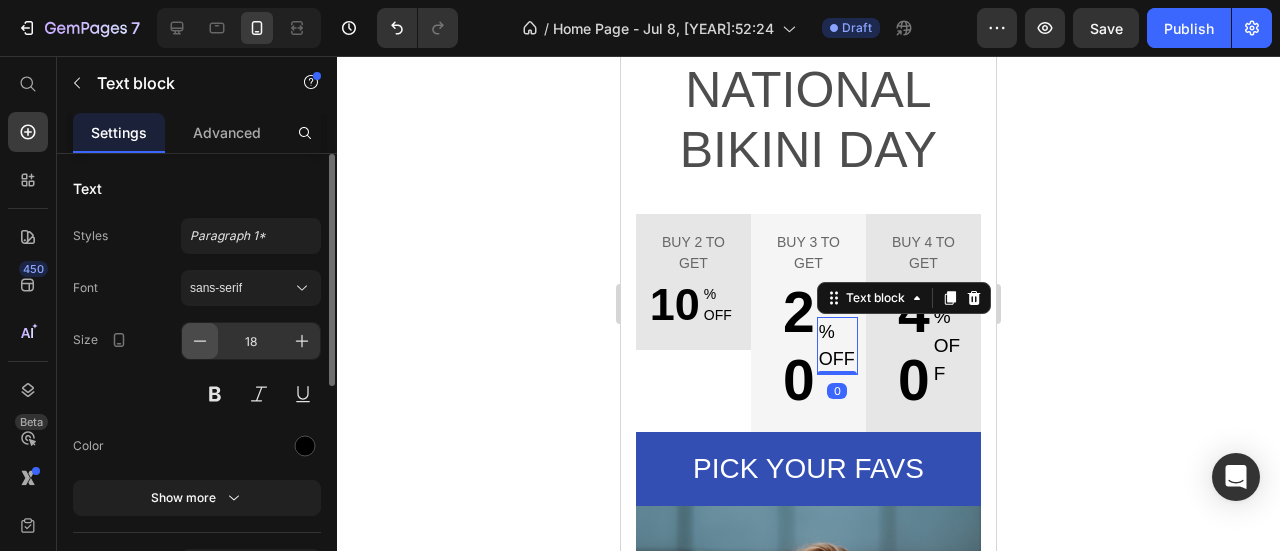 click 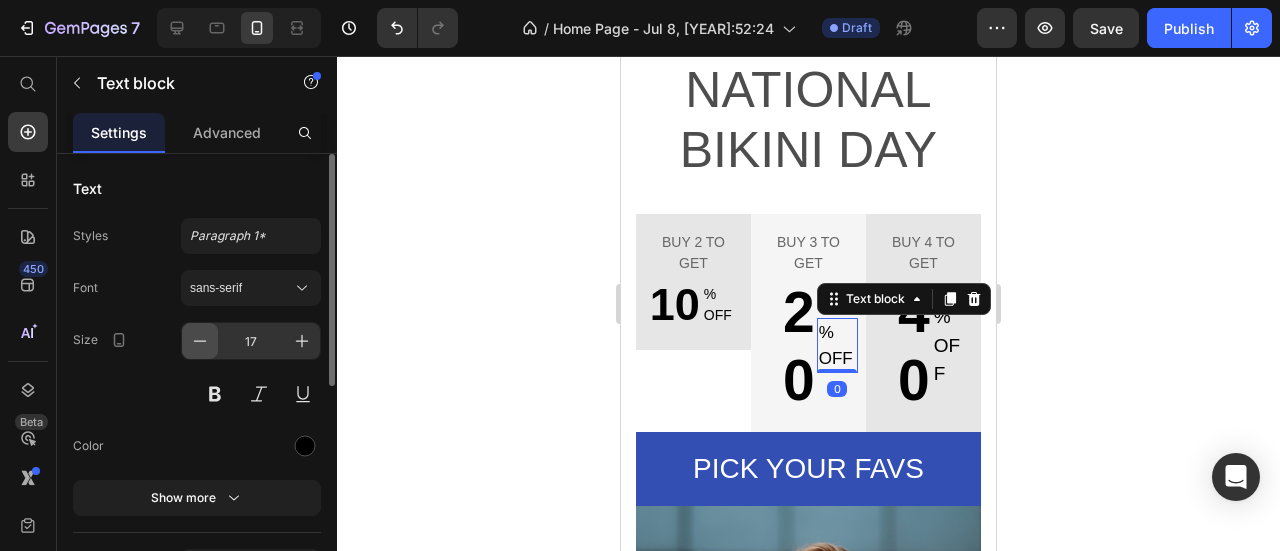 click 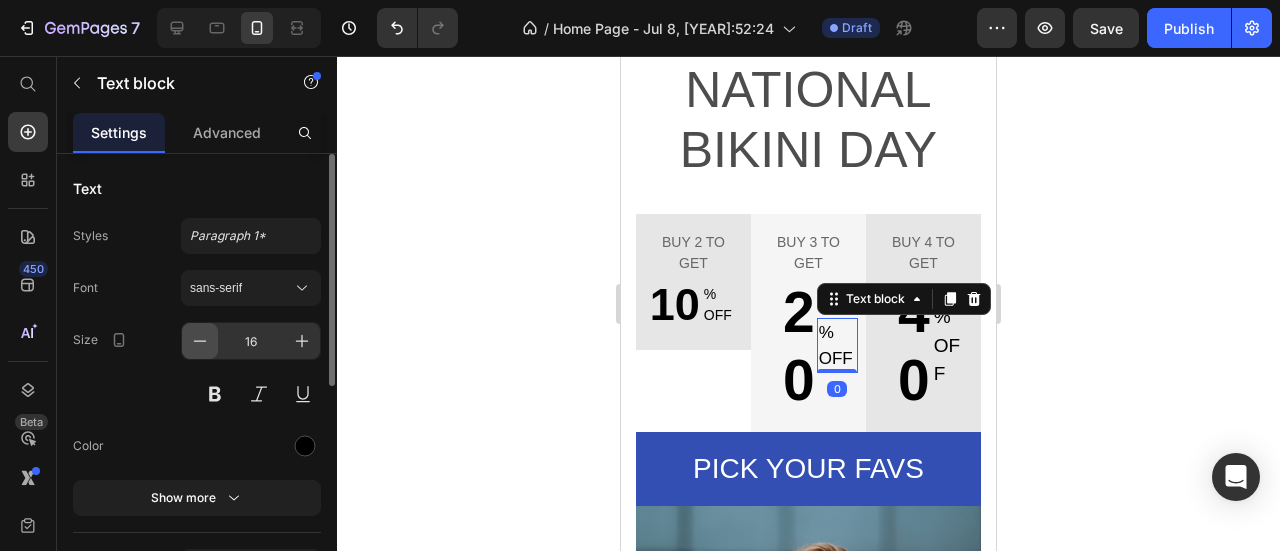 click 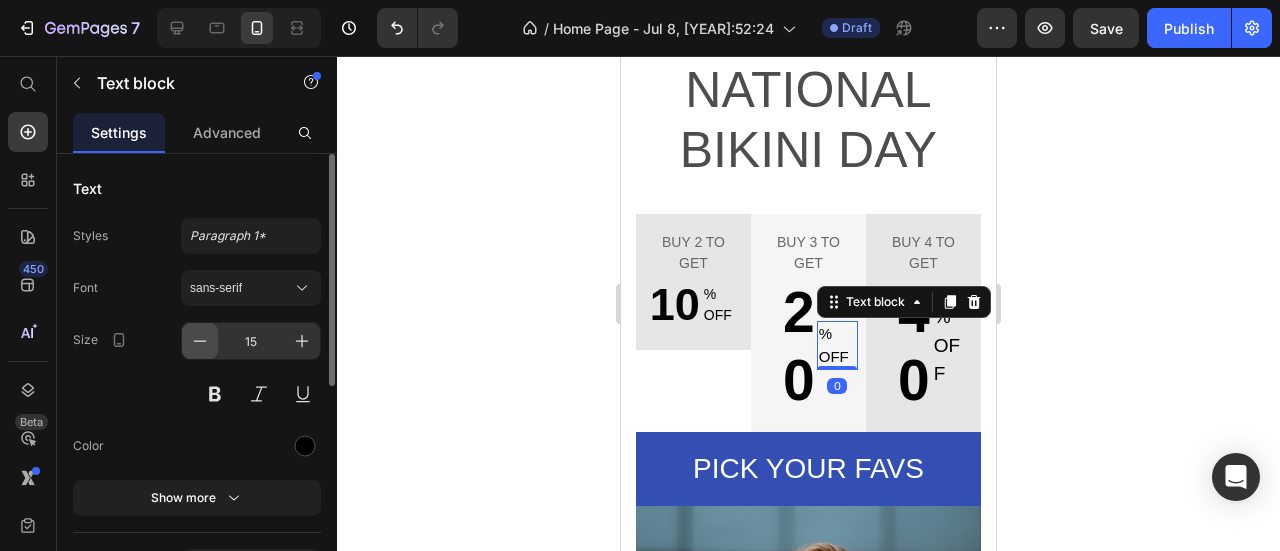 click 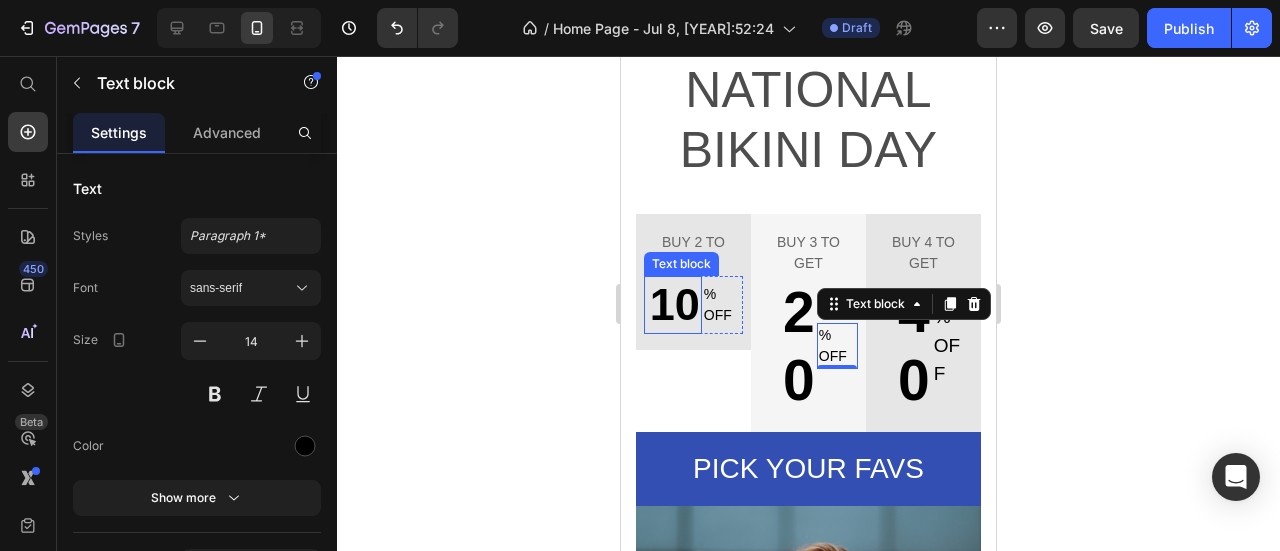 click on "10" at bounding box center [673, 305] 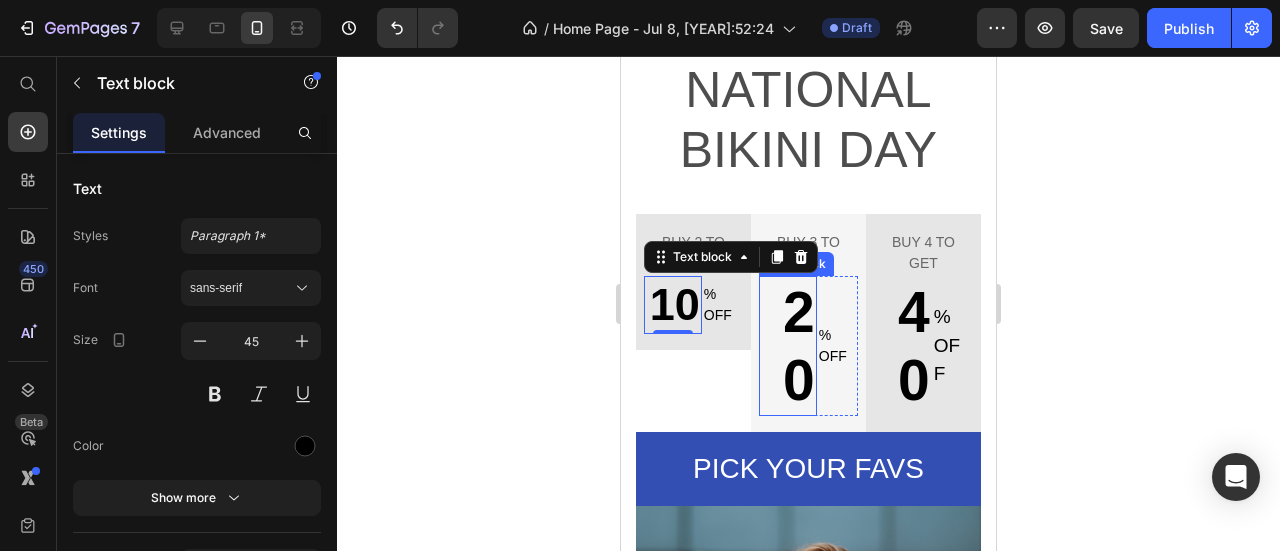 click on "20" at bounding box center (788, 346) 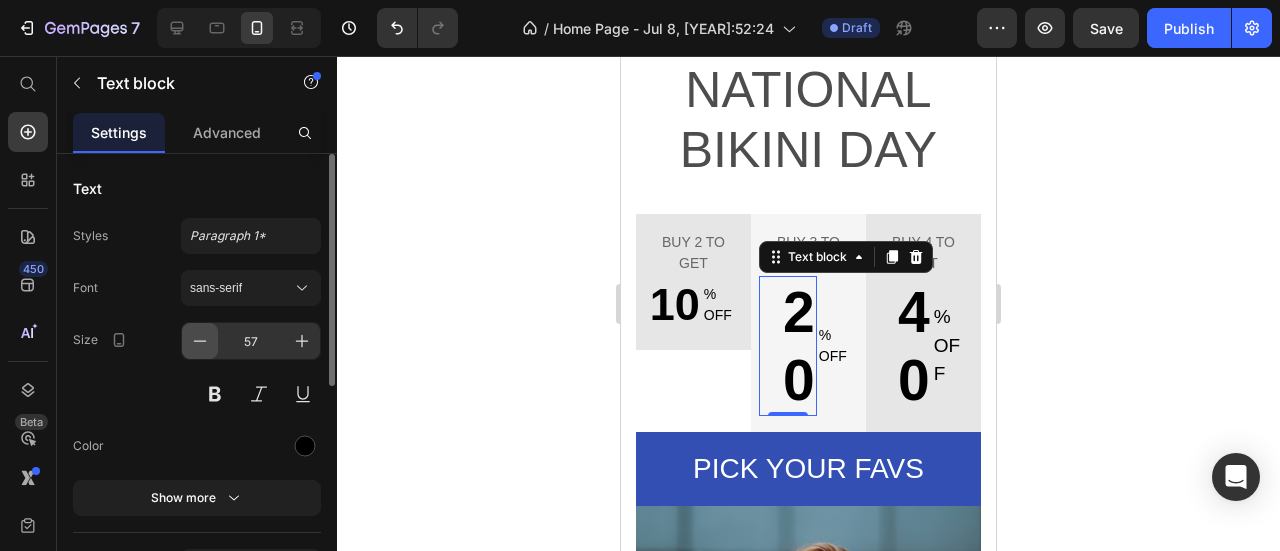 click 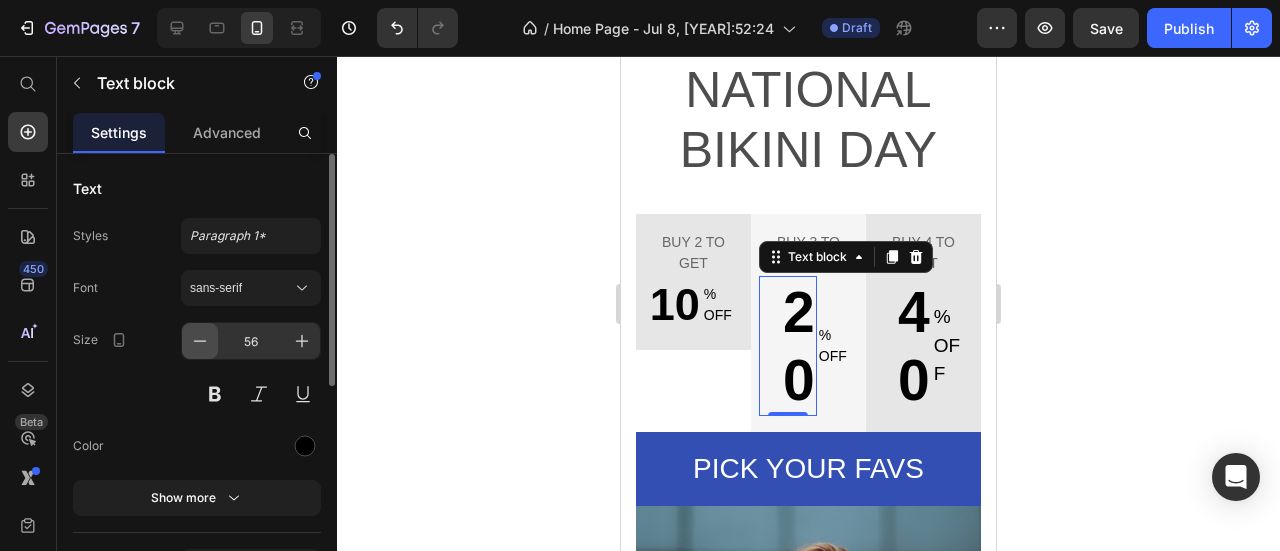 click 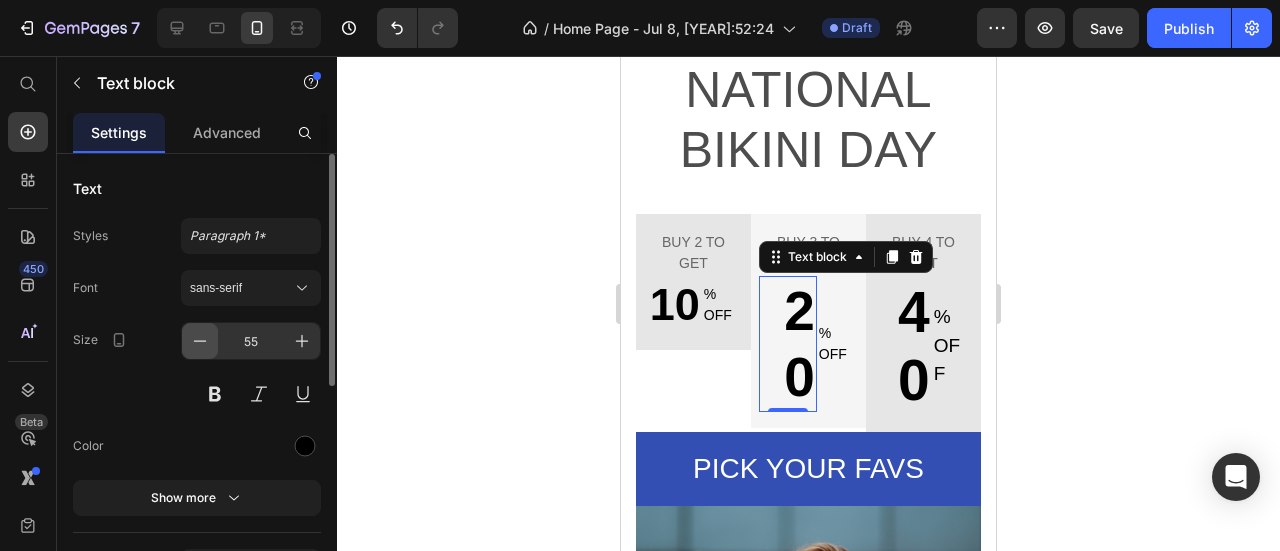 click 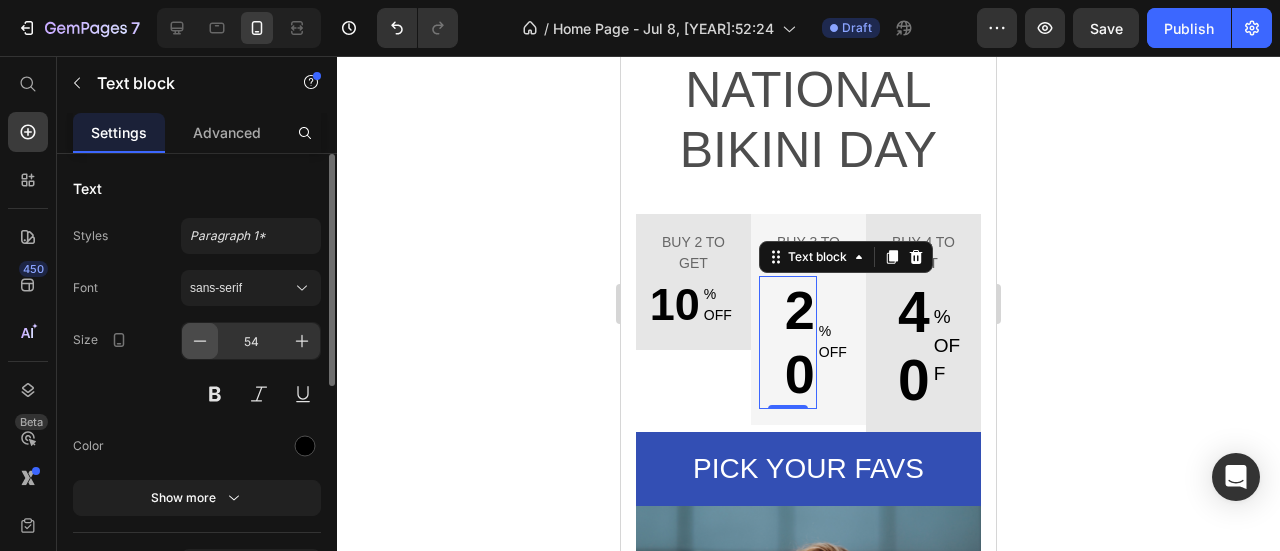 click 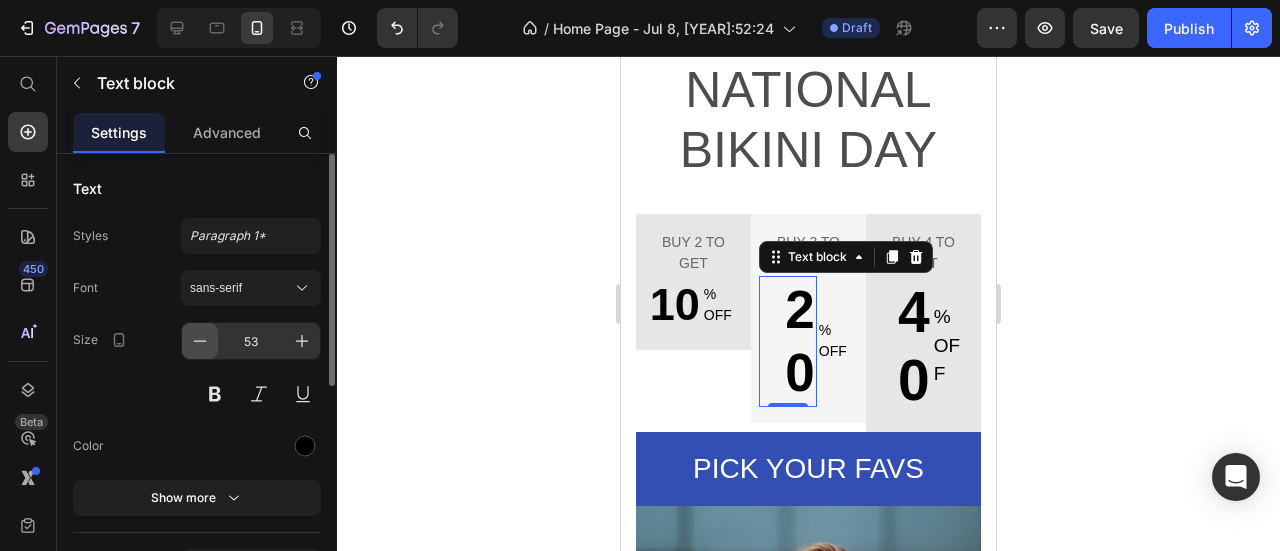 click 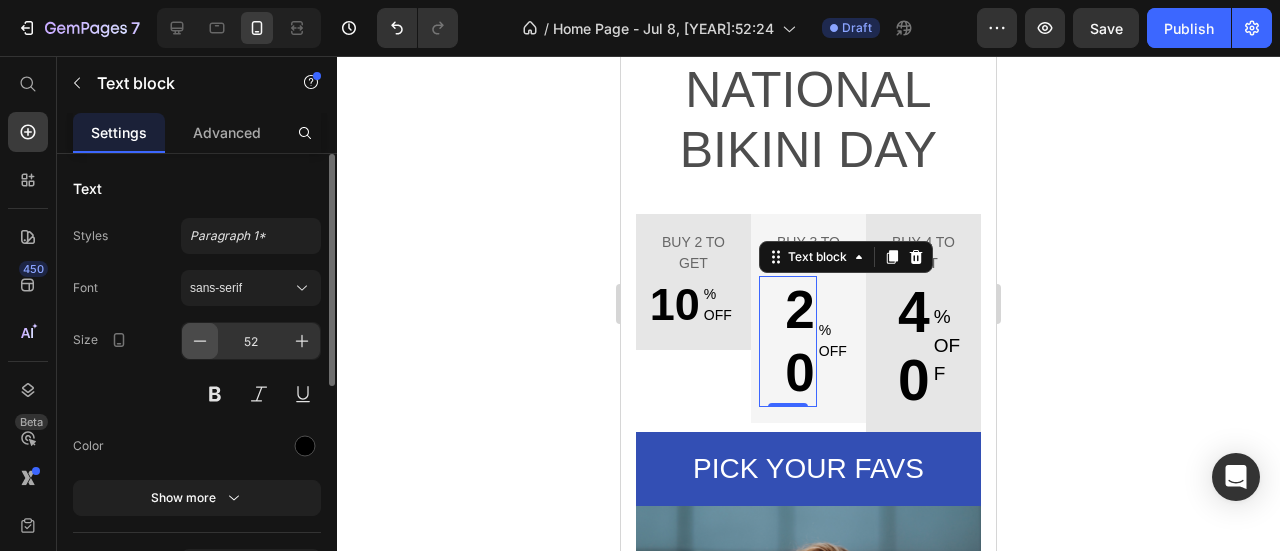 click 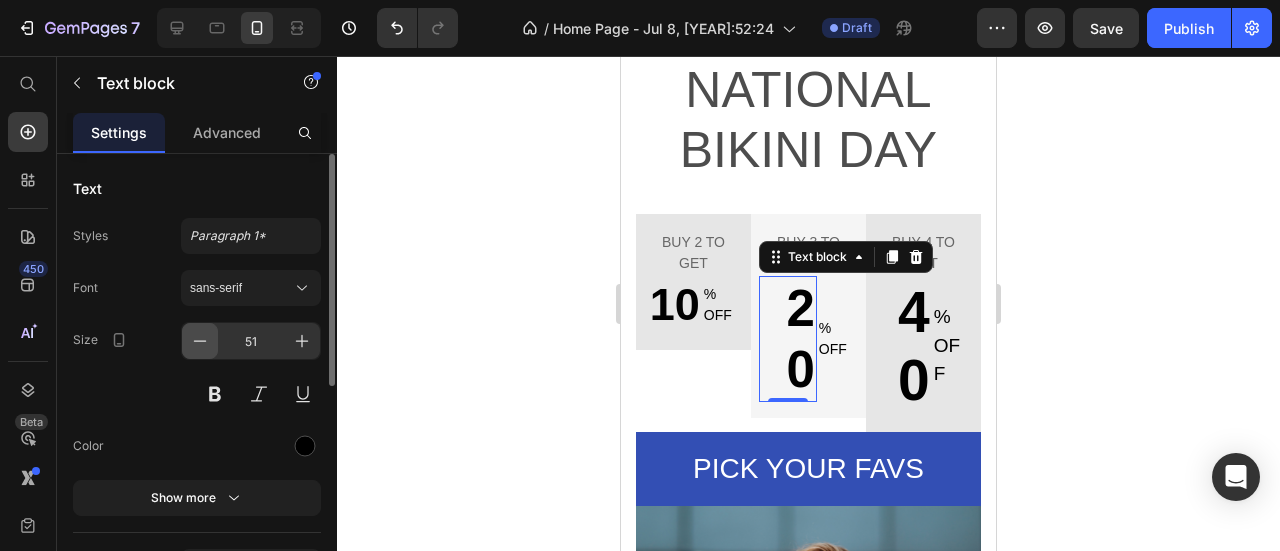 click 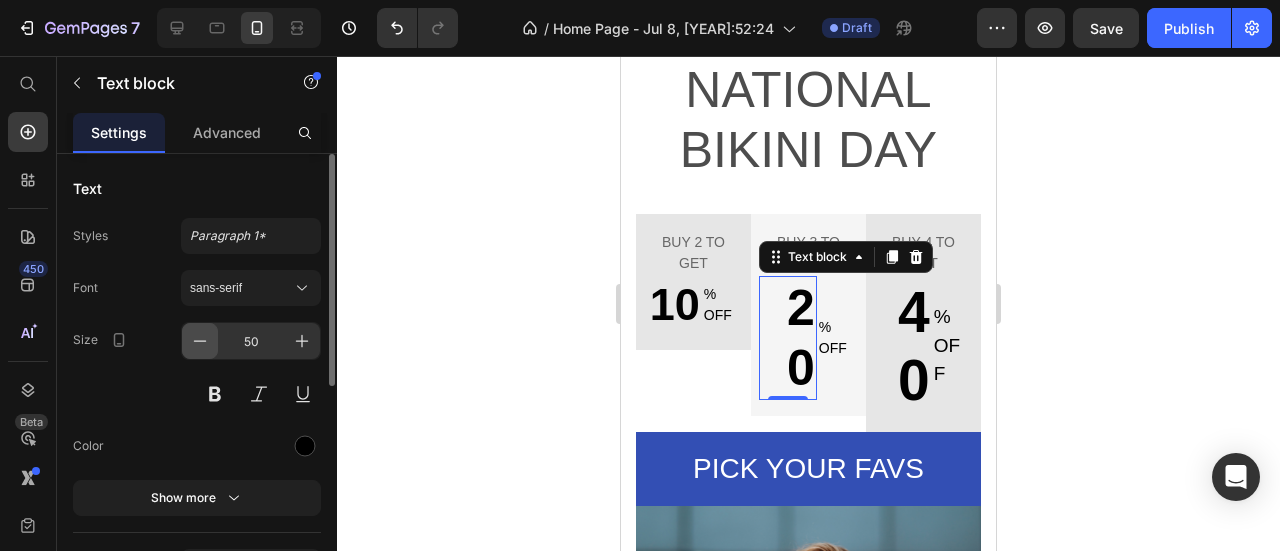 click 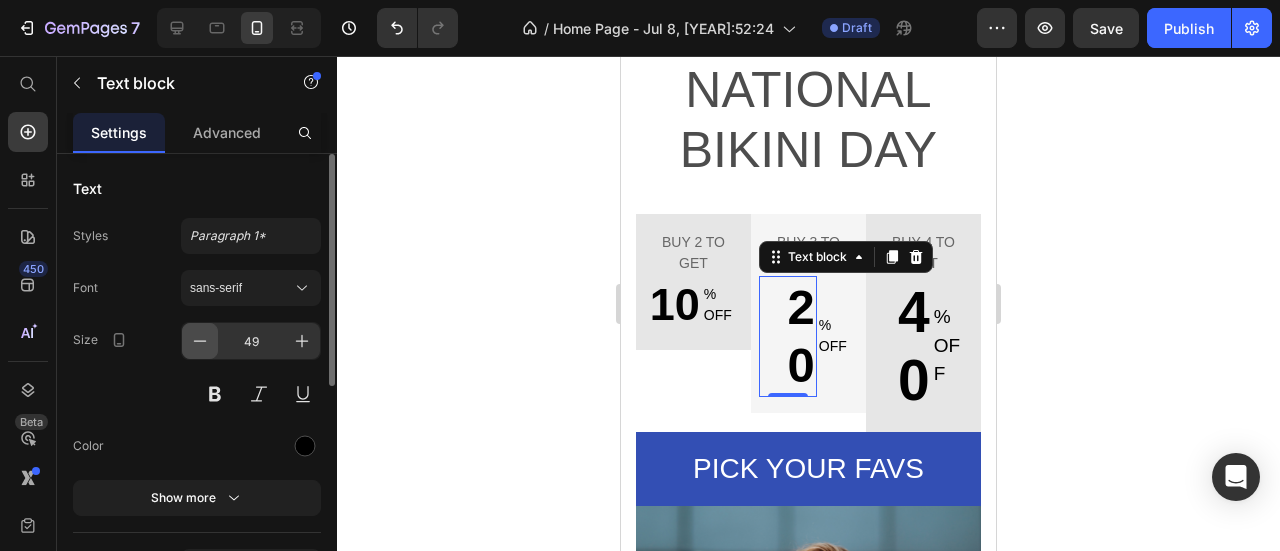 click 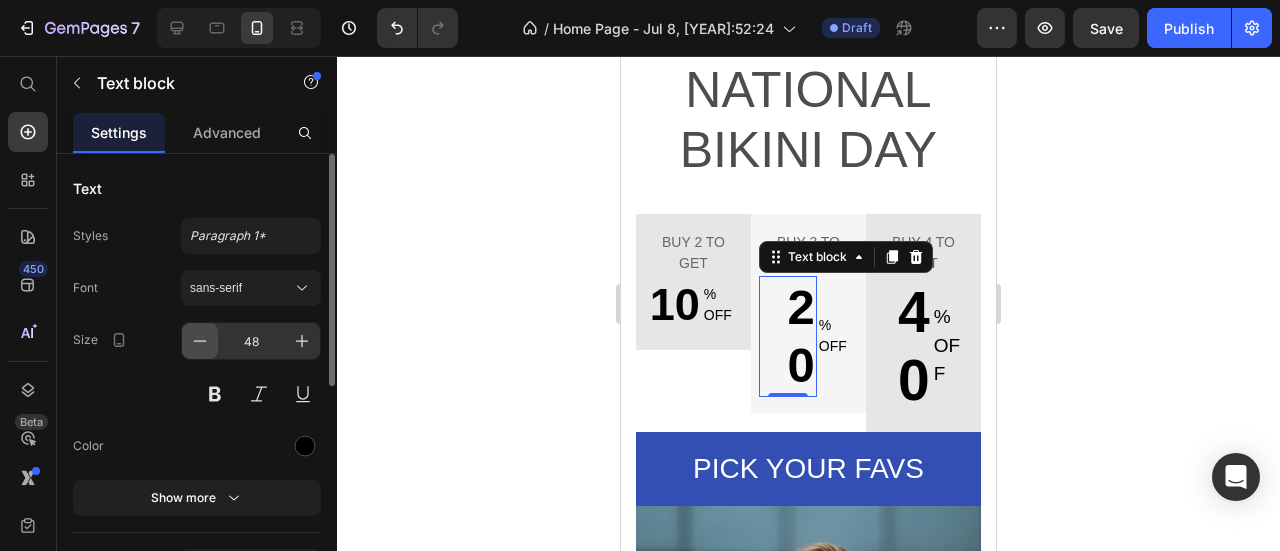 click 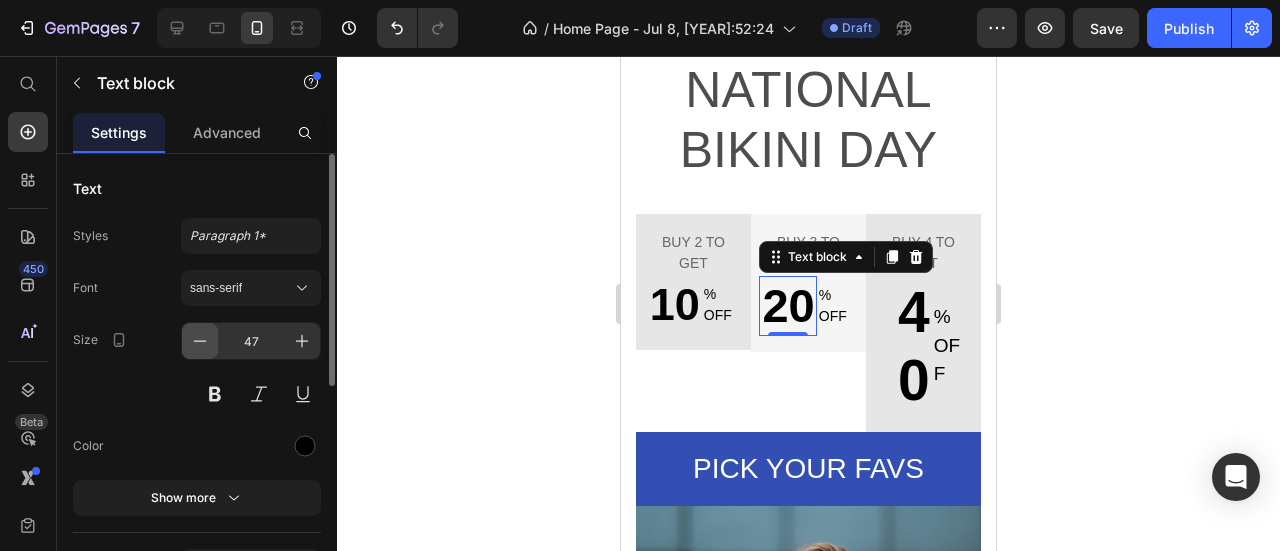 click 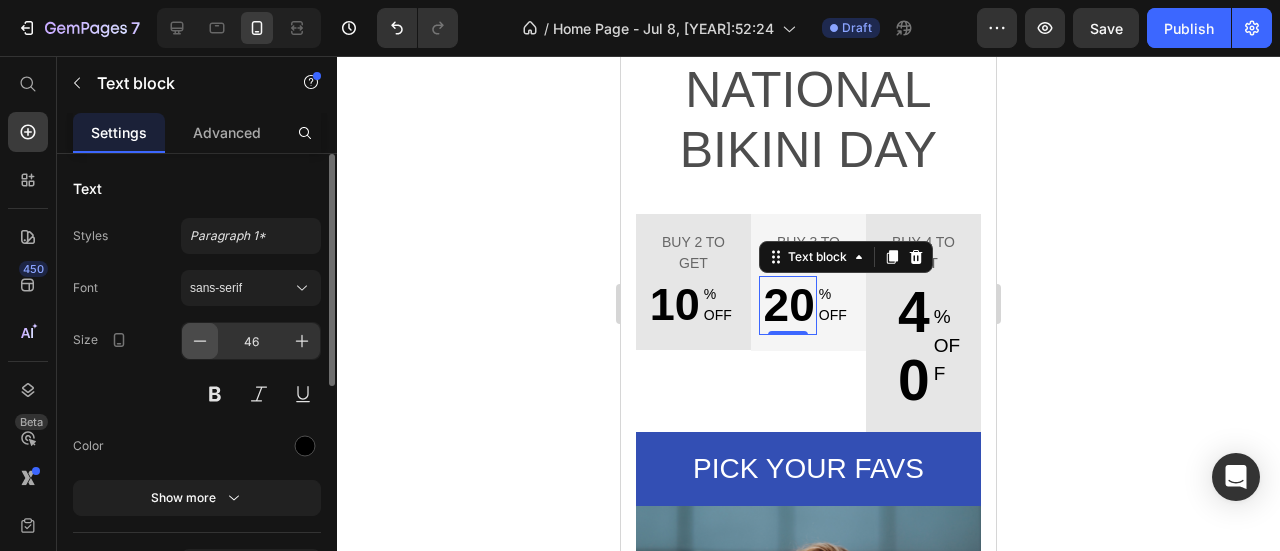 click 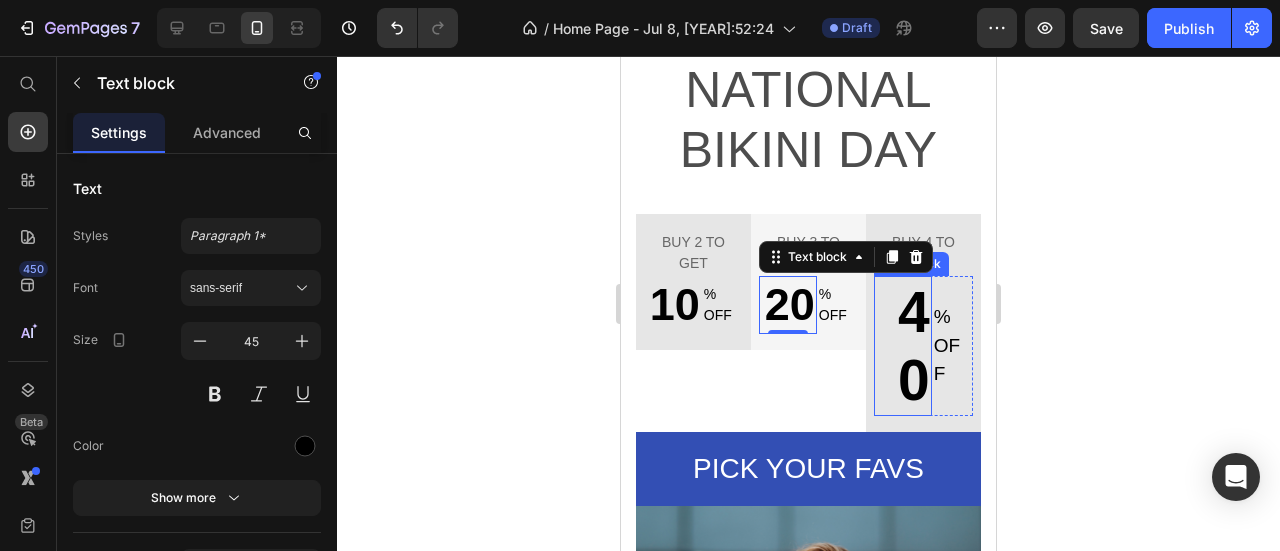click on "40" at bounding box center (903, 346) 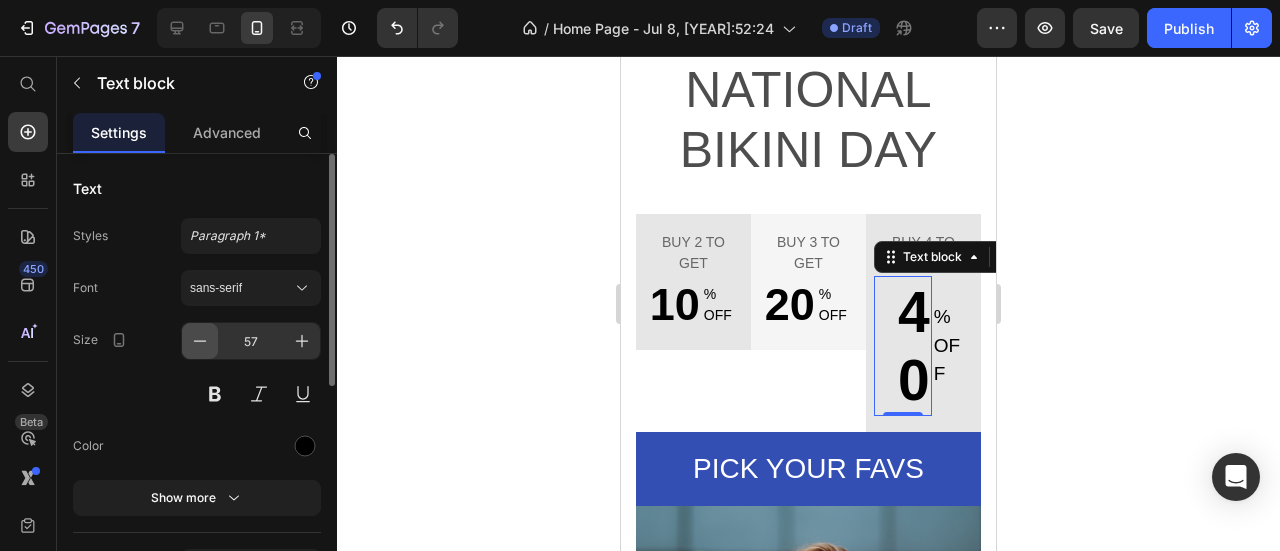 click 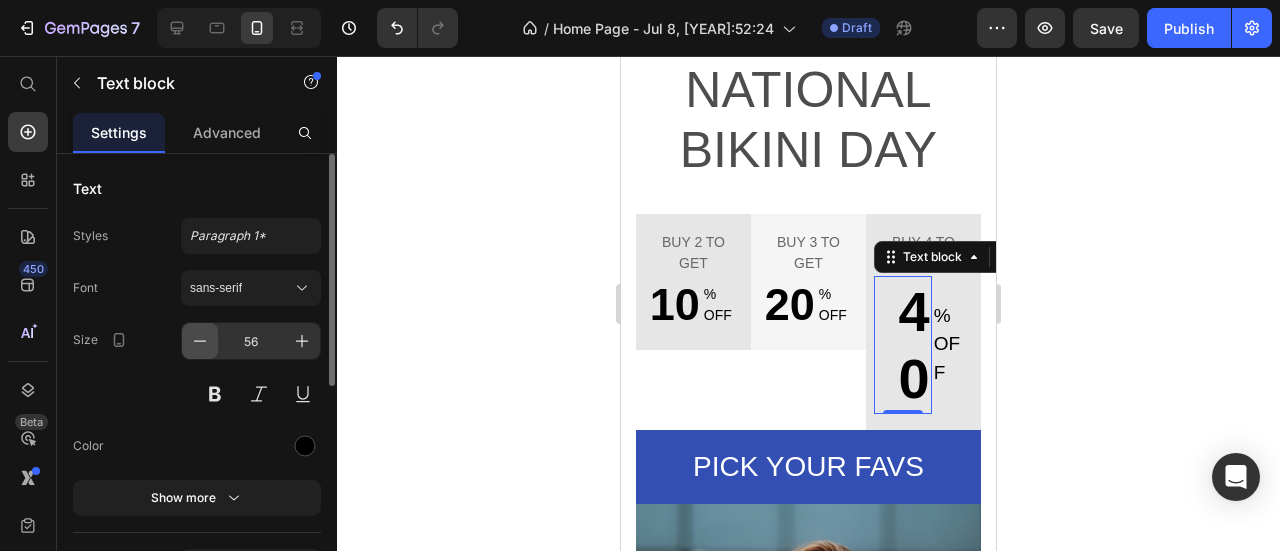 click 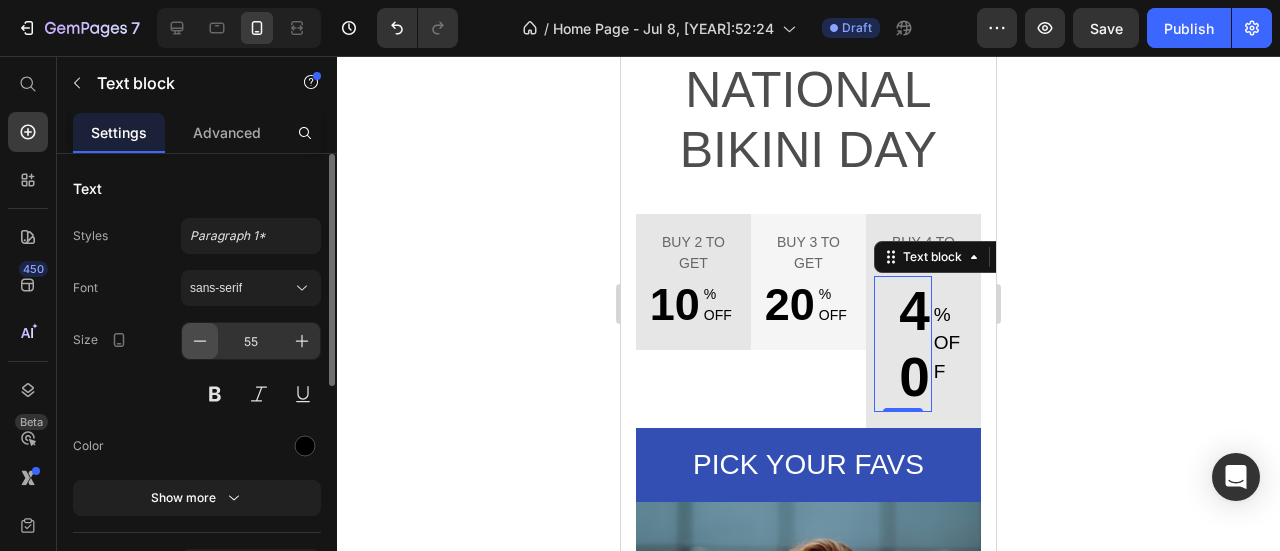 click 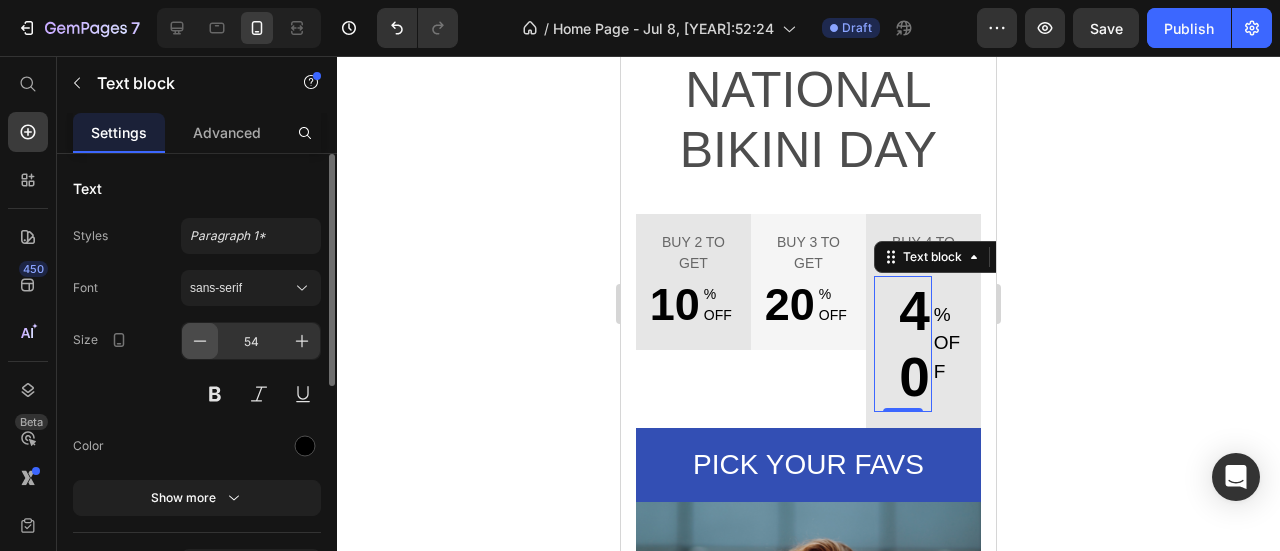 click 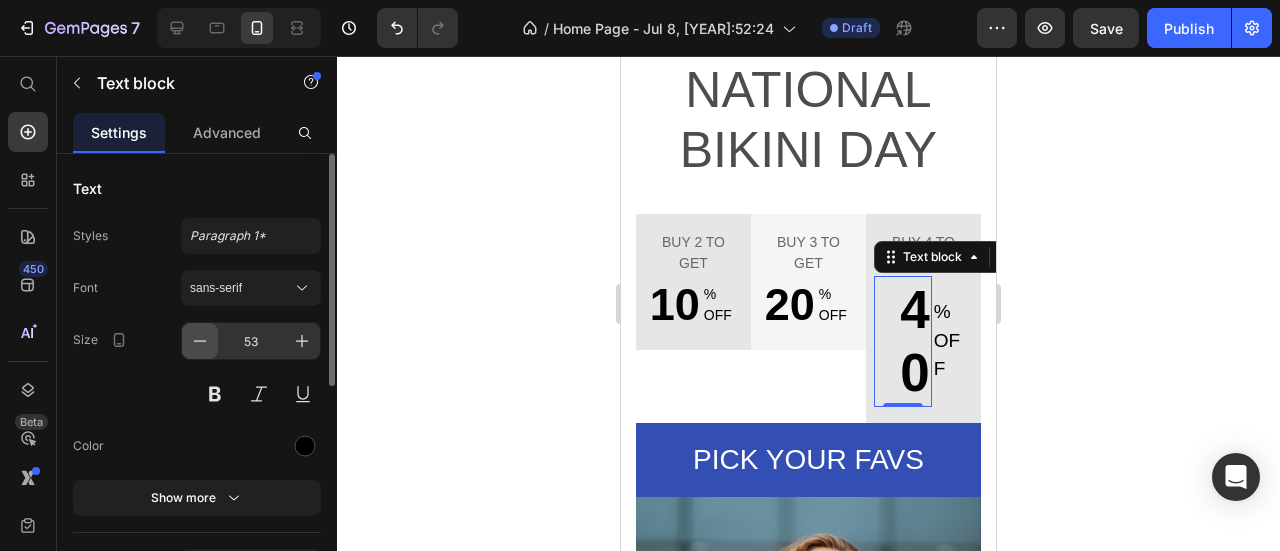 click 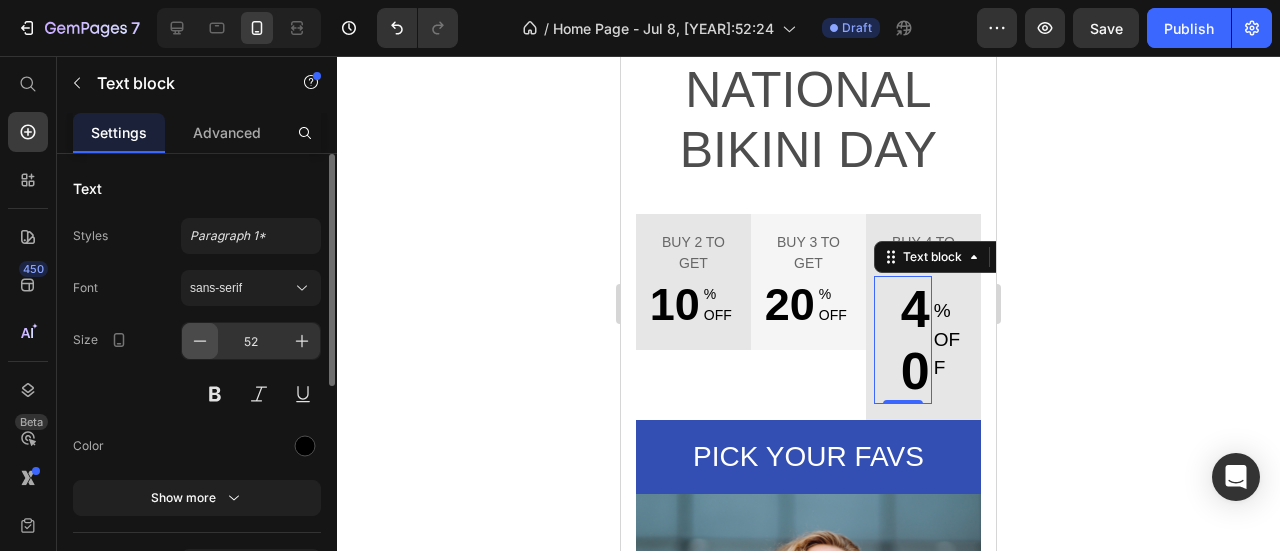 click 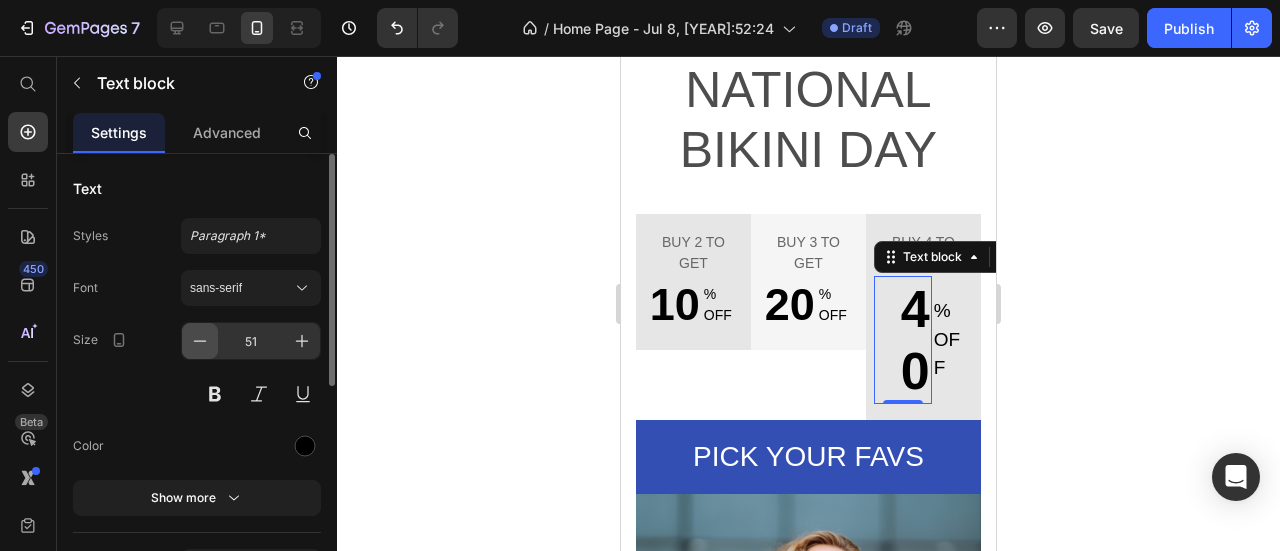 click 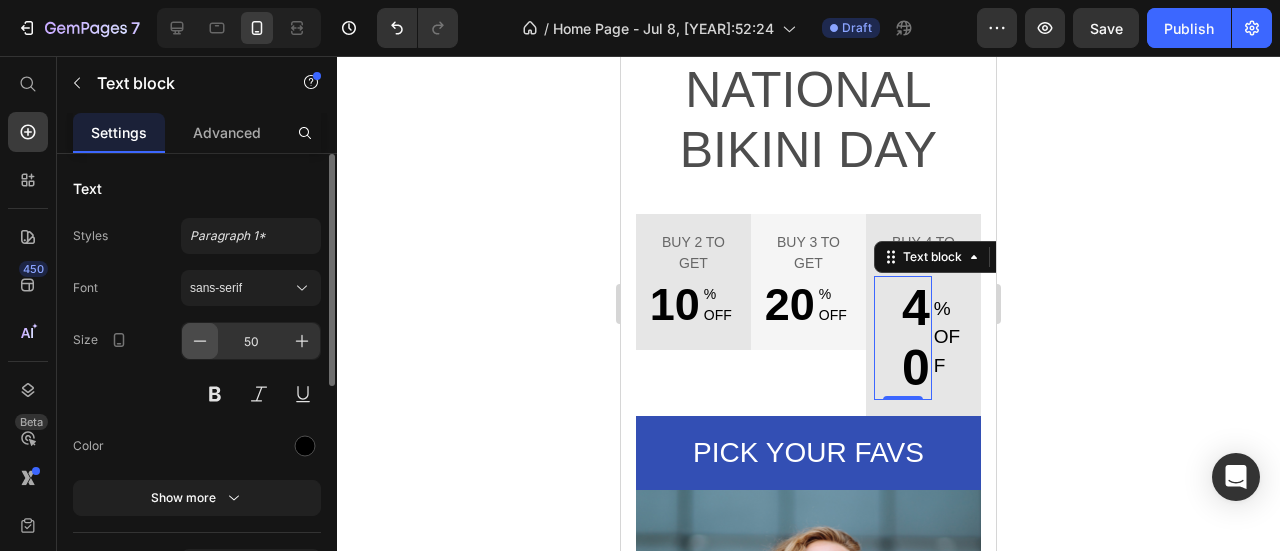 click 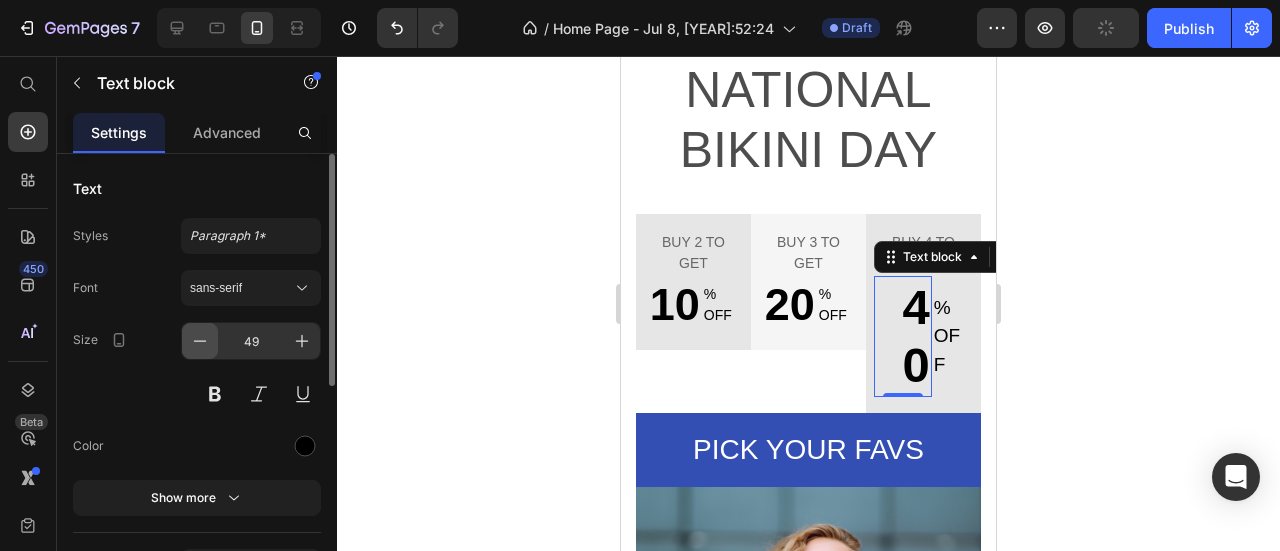 click 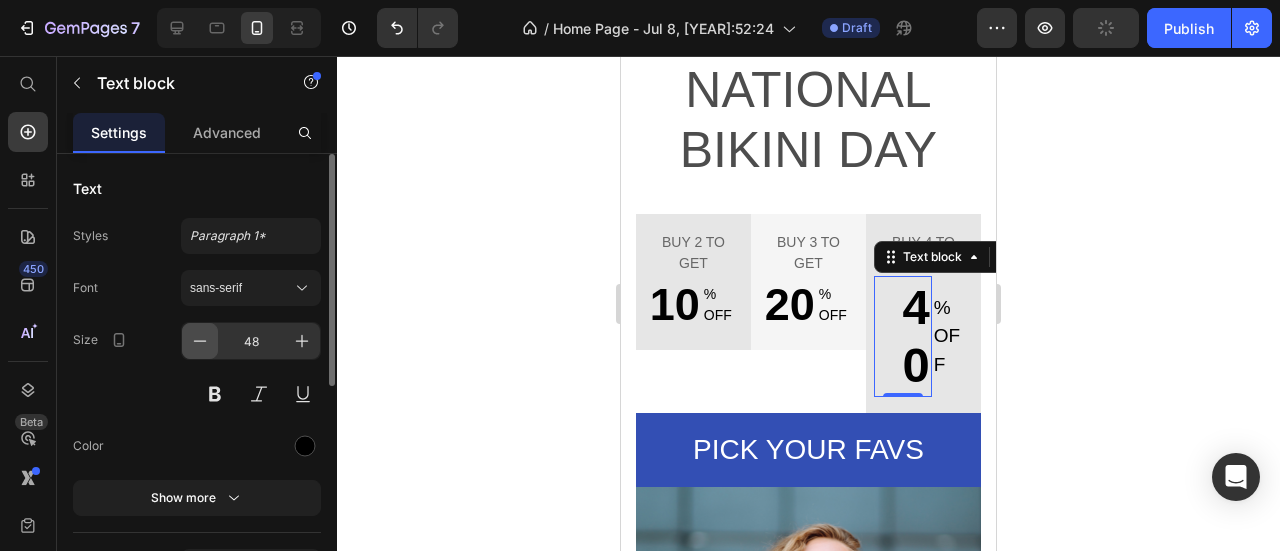 click 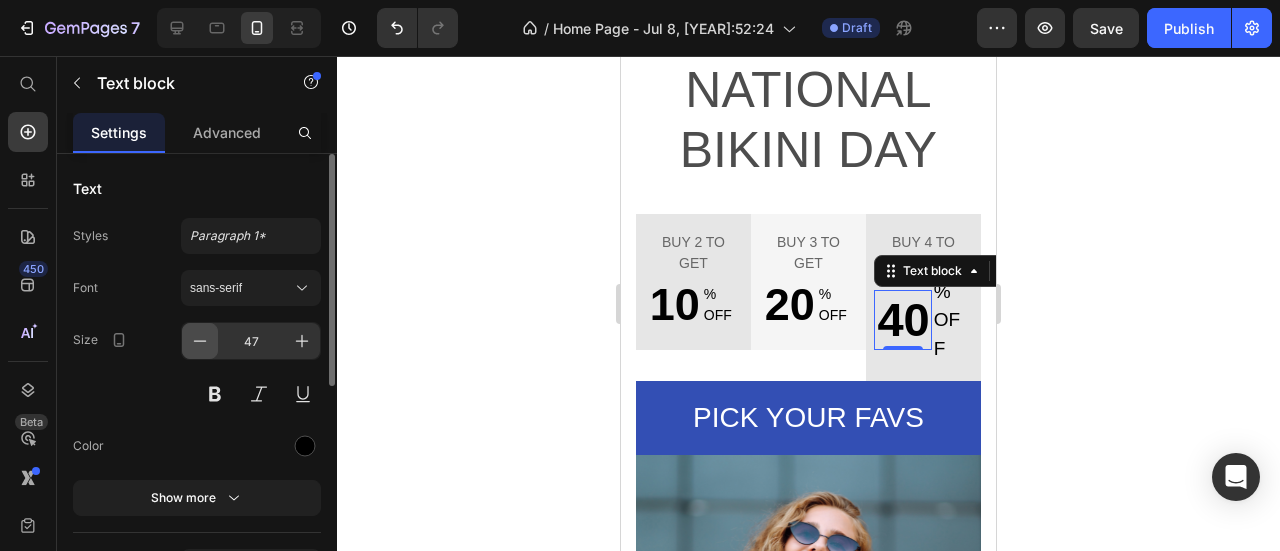 click 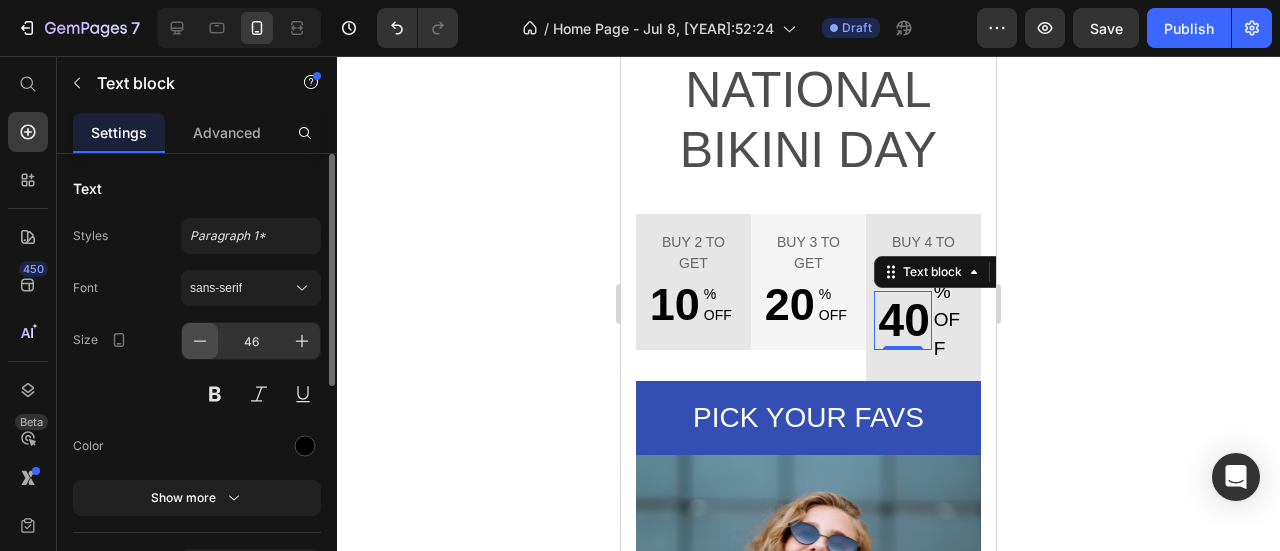 click 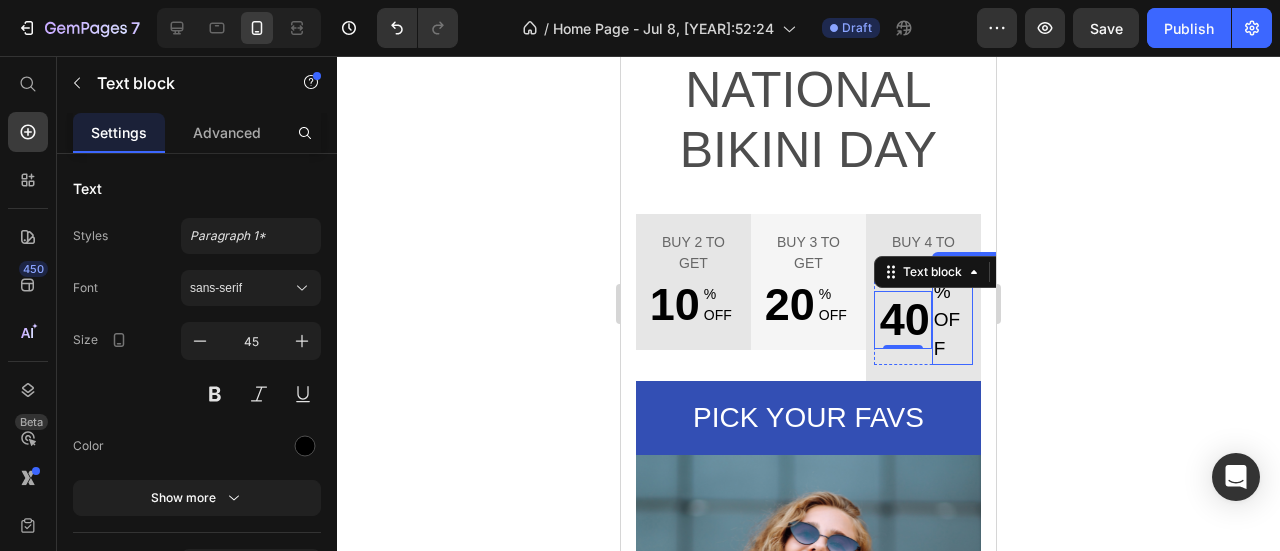 click on "% OFF" at bounding box center [952, 321] 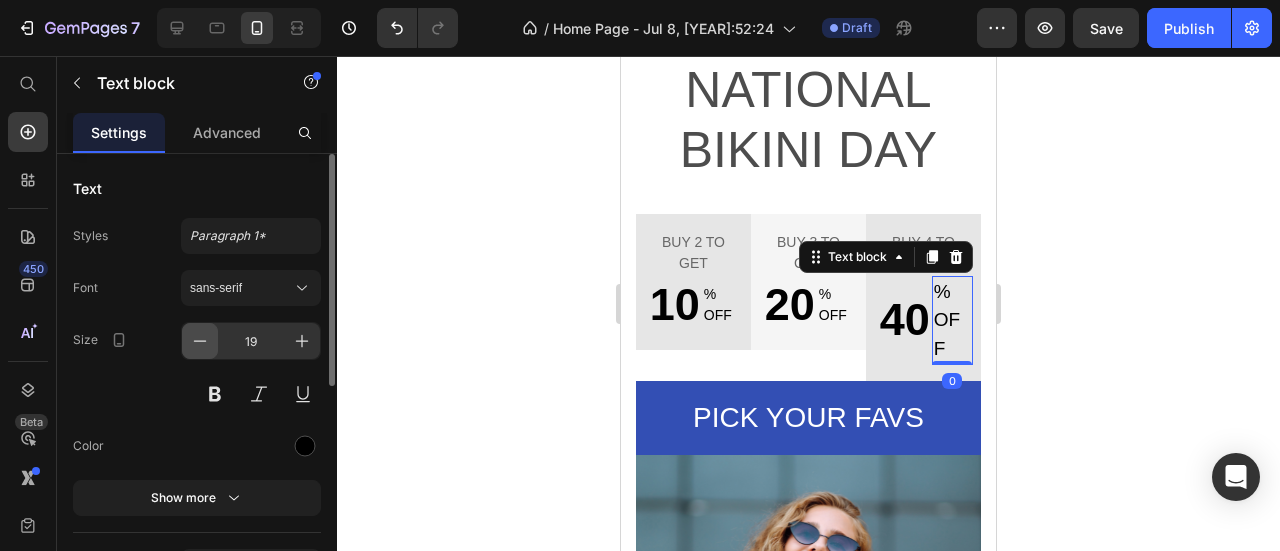 click at bounding box center [200, 341] 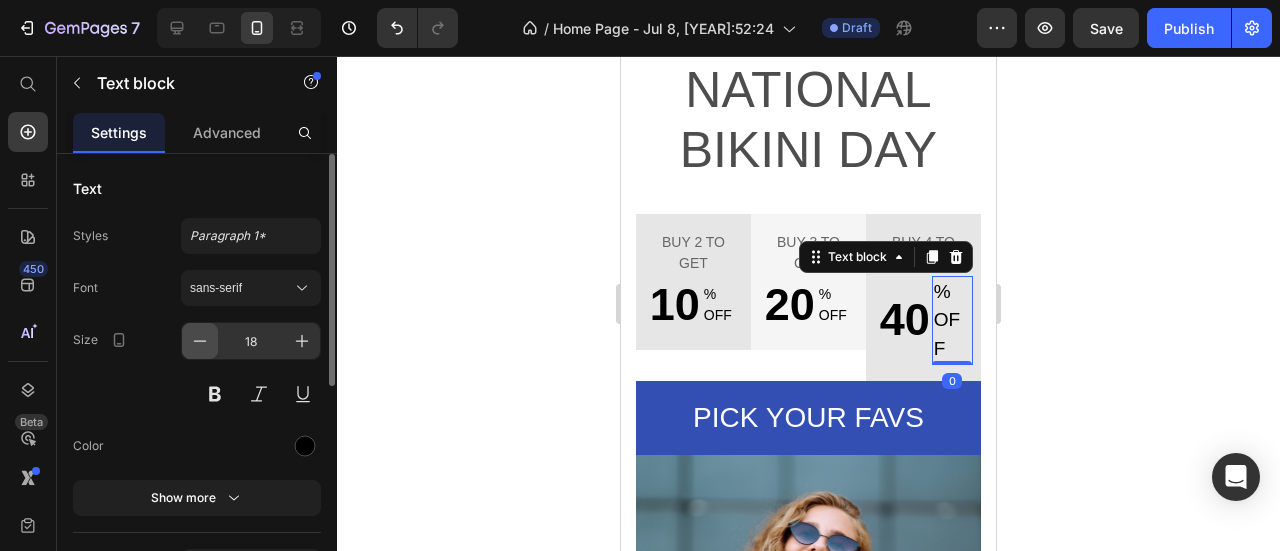 click at bounding box center (200, 341) 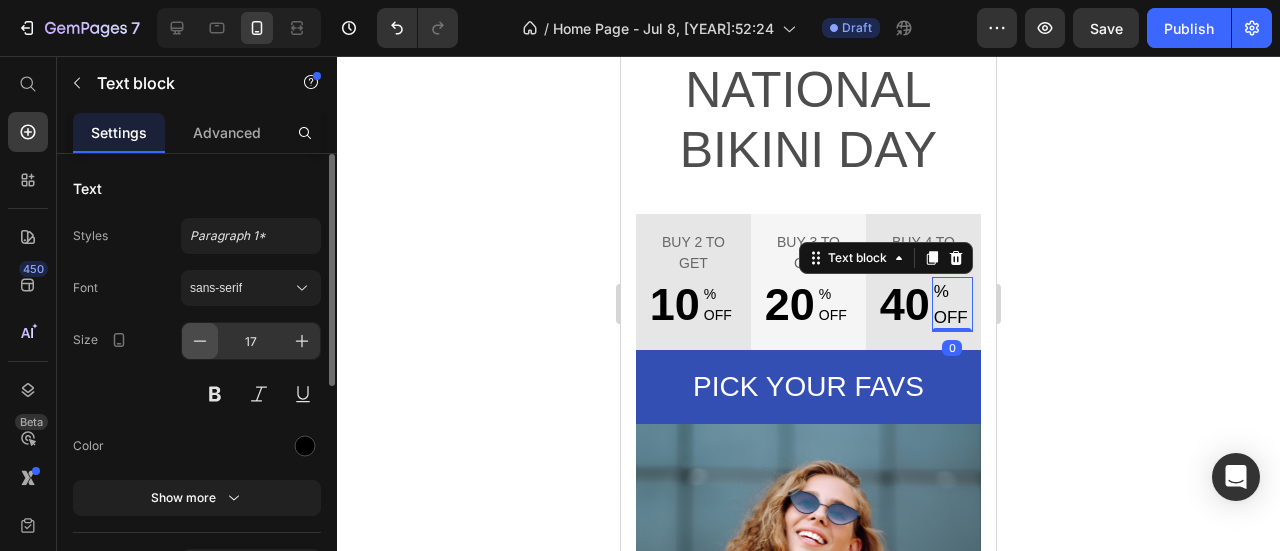 click at bounding box center (200, 341) 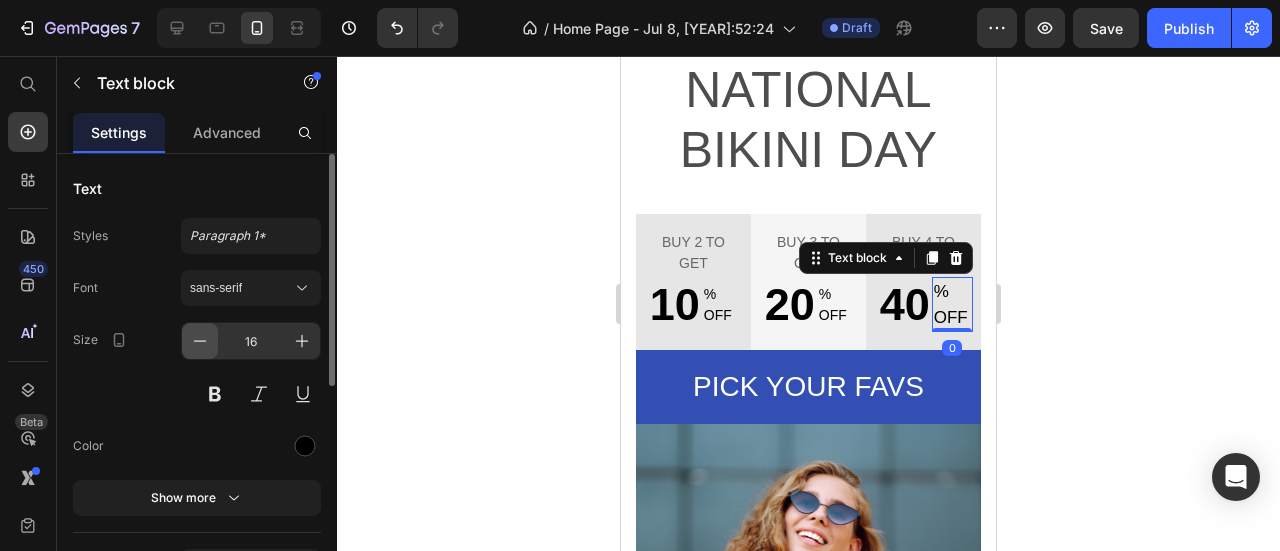click at bounding box center (200, 341) 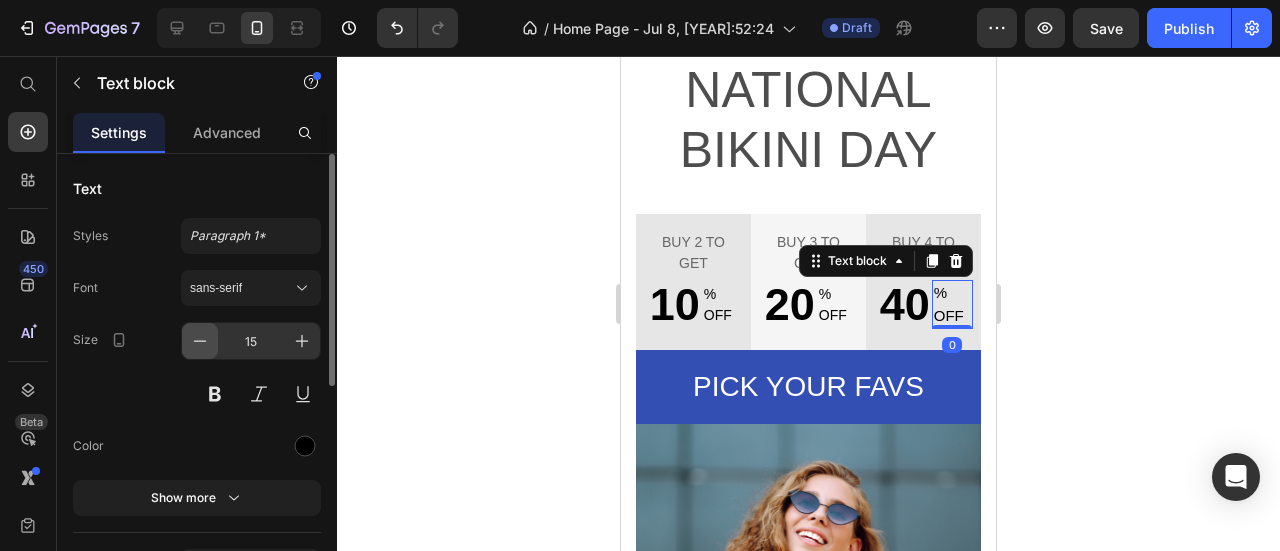 click at bounding box center [200, 341] 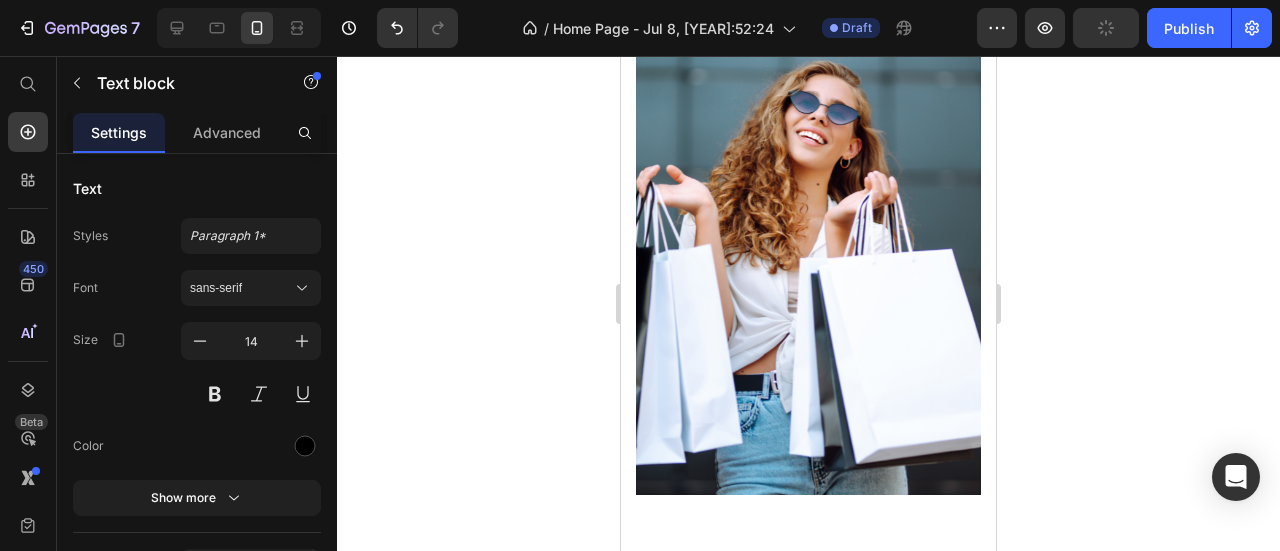 scroll, scrollTop: 300, scrollLeft: 0, axis: vertical 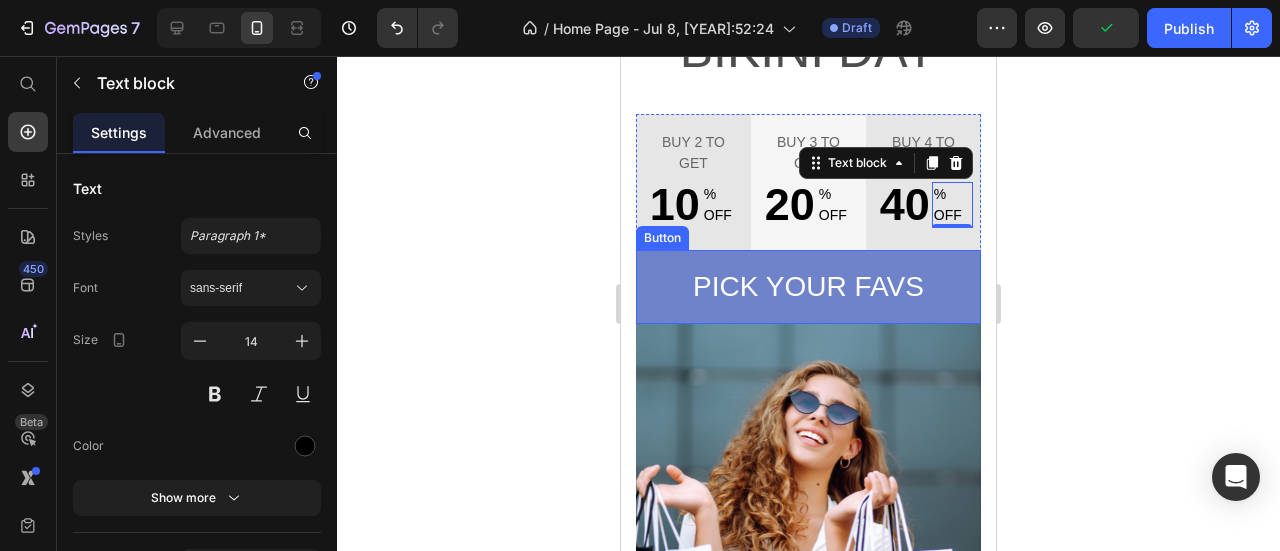 click on "Pick your favs" at bounding box center (808, 287) 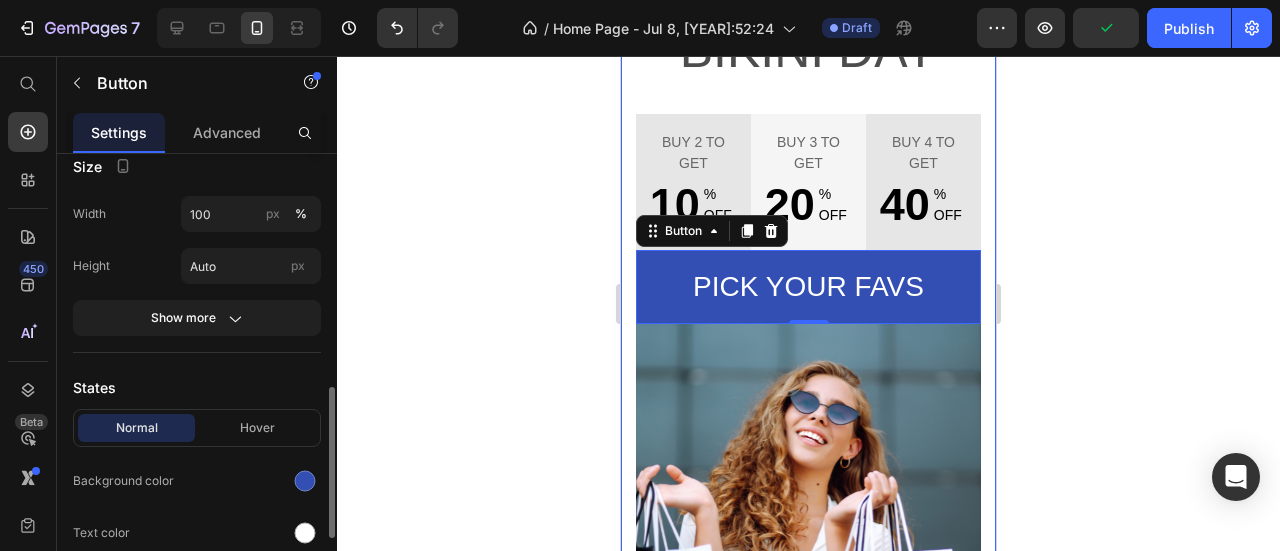 scroll, scrollTop: 400, scrollLeft: 0, axis: vertical 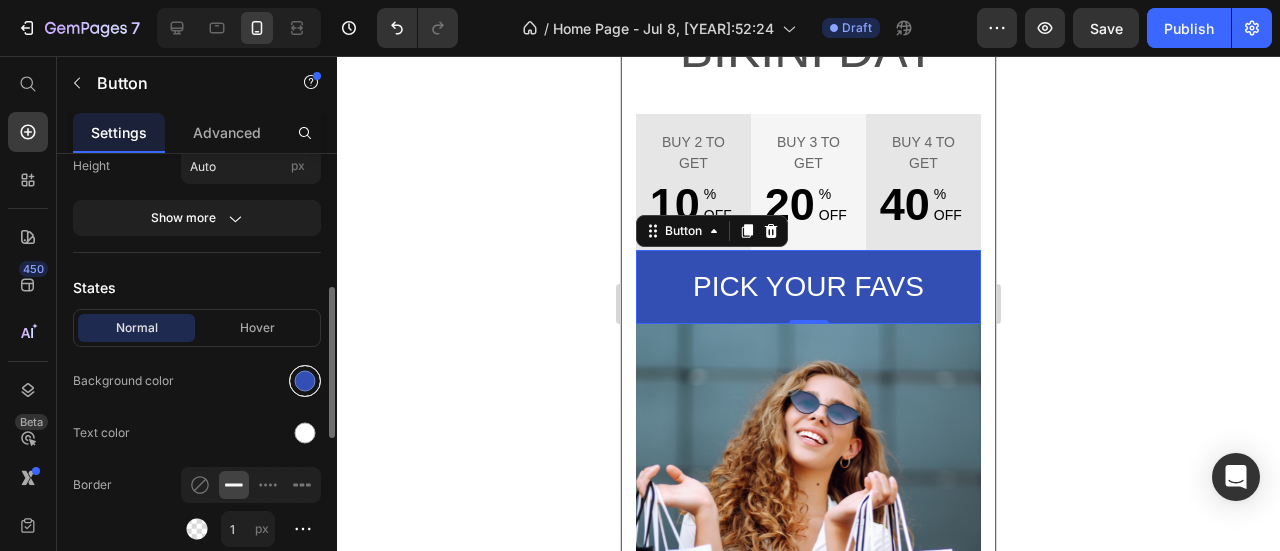 click at bounding box center (305, 381) 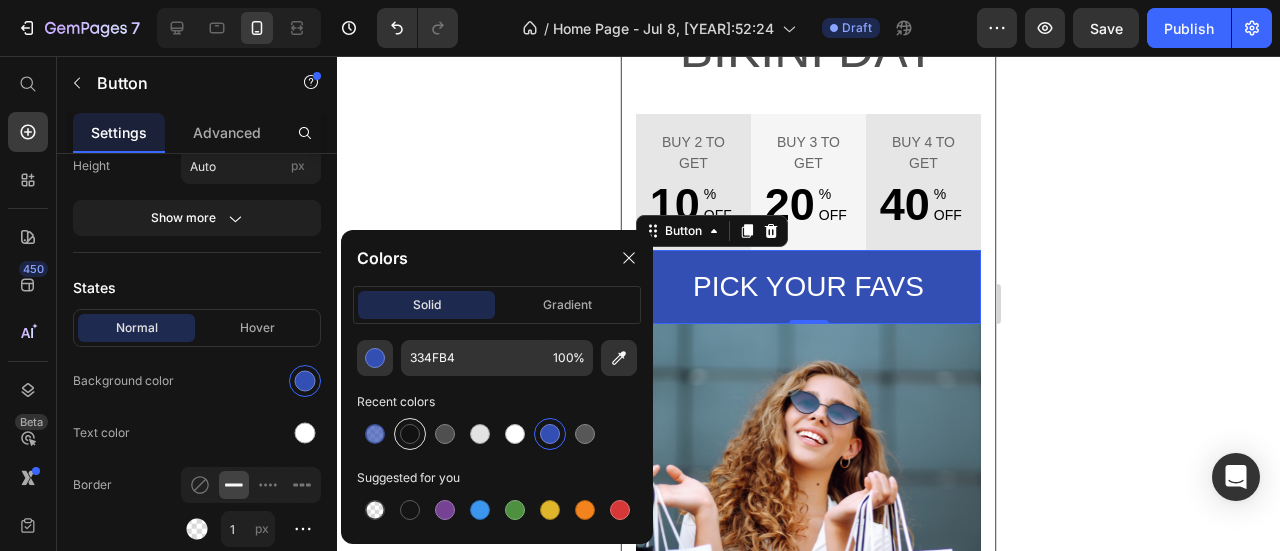 click at bounding box center (410, 434) 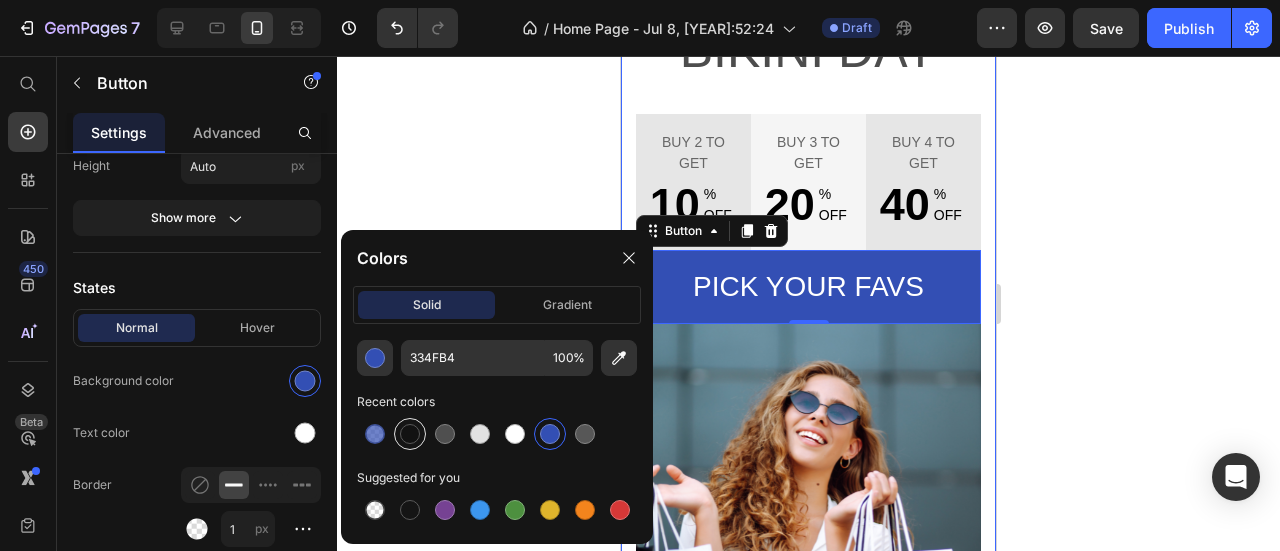 type on "121212" 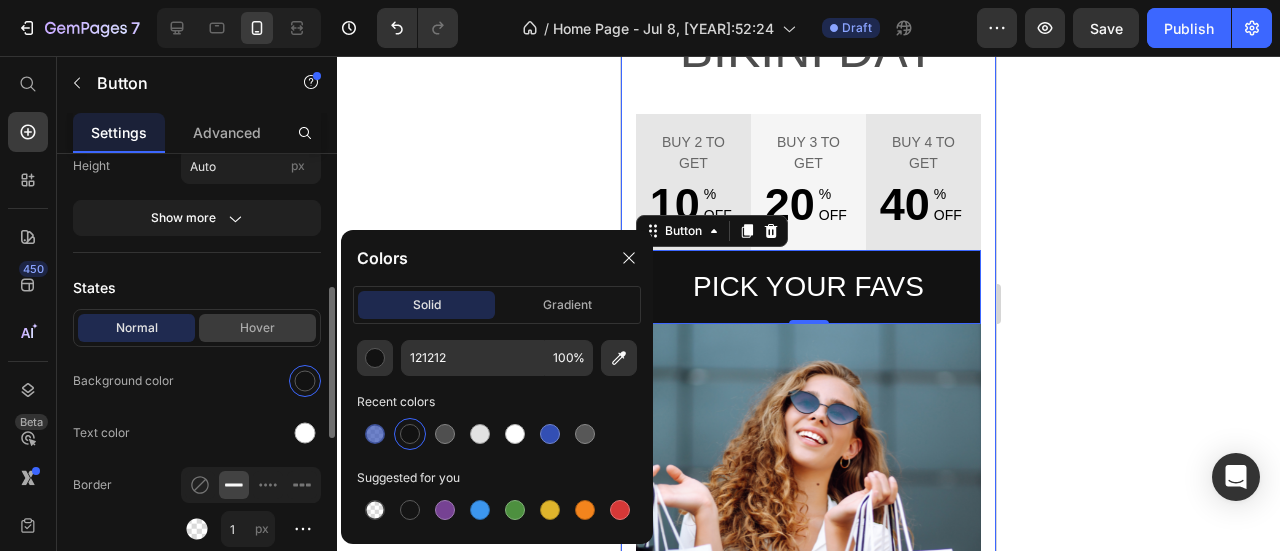 drag, startPoint x: 250, startPoint y: 338, endPoint x: 294, endPoint y: 337, distance: 44.011364 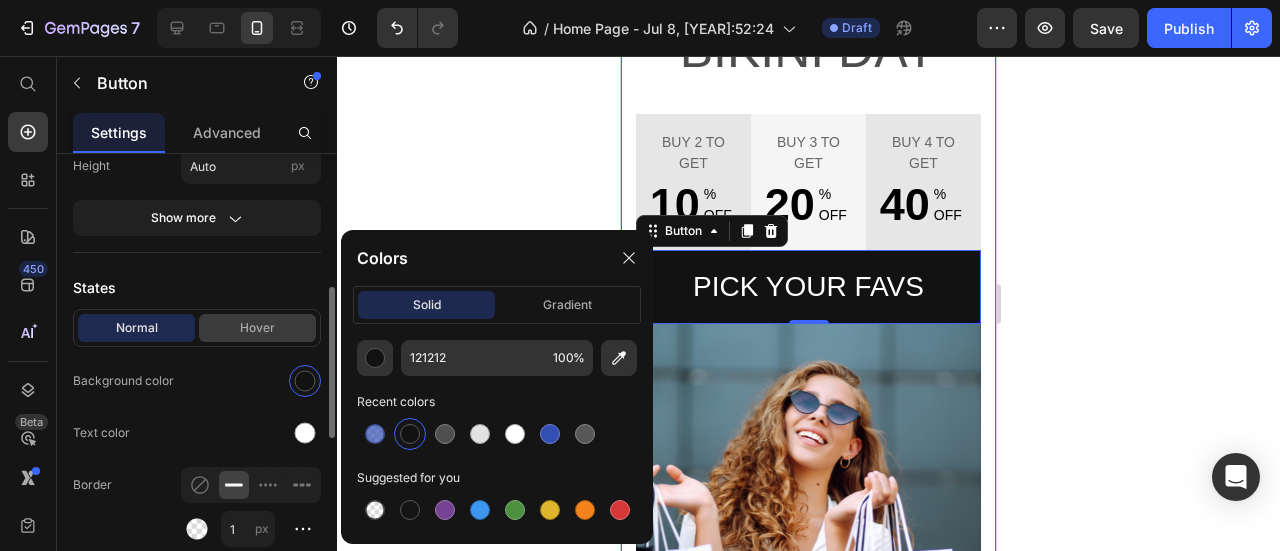 click on "Hover" at bounding box center [257, 328] 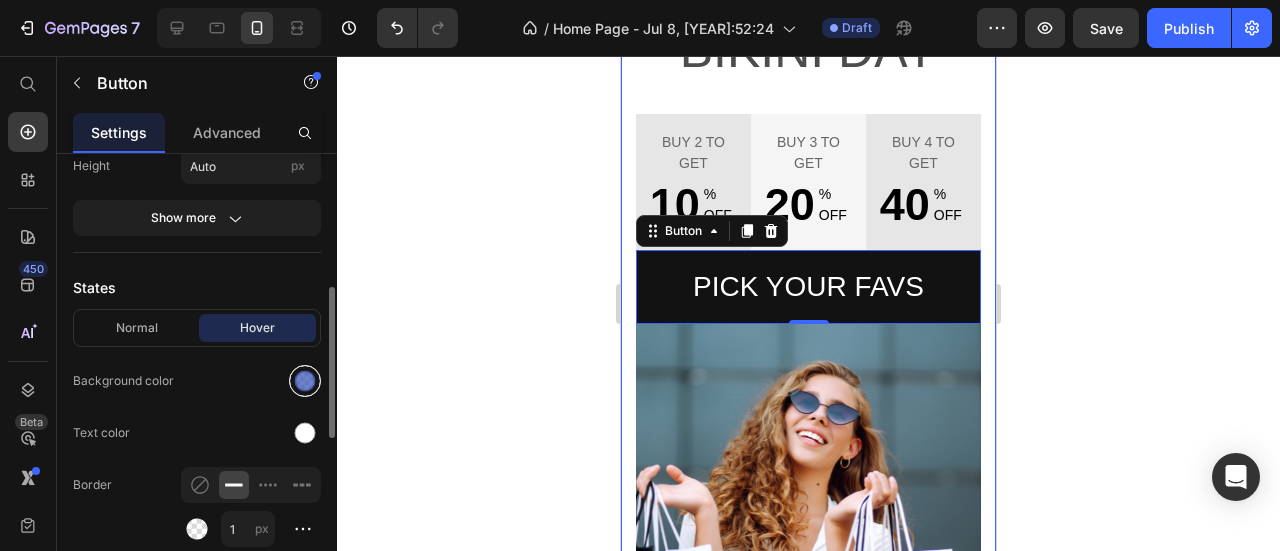 click at bounding box center [305, 381] 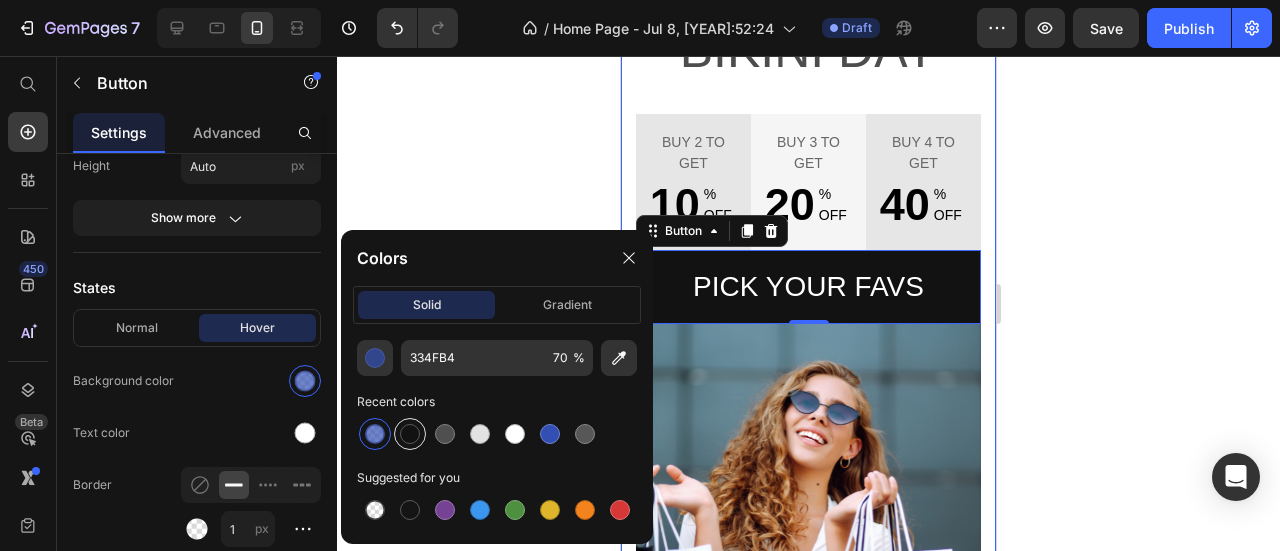 click at bounding box center (410, 434) 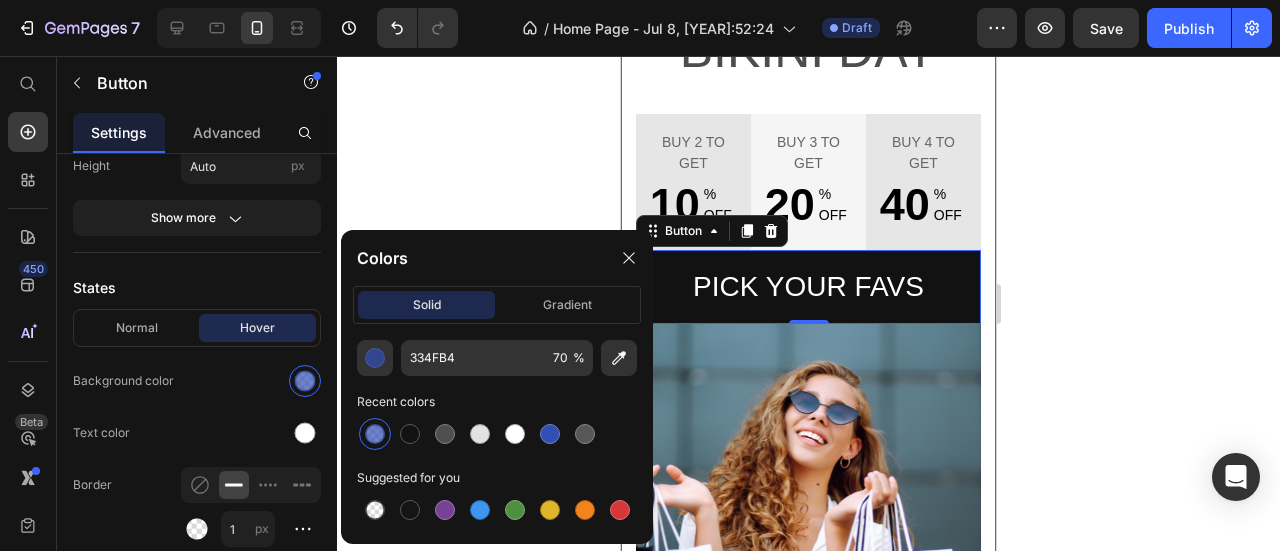 type on "121212" 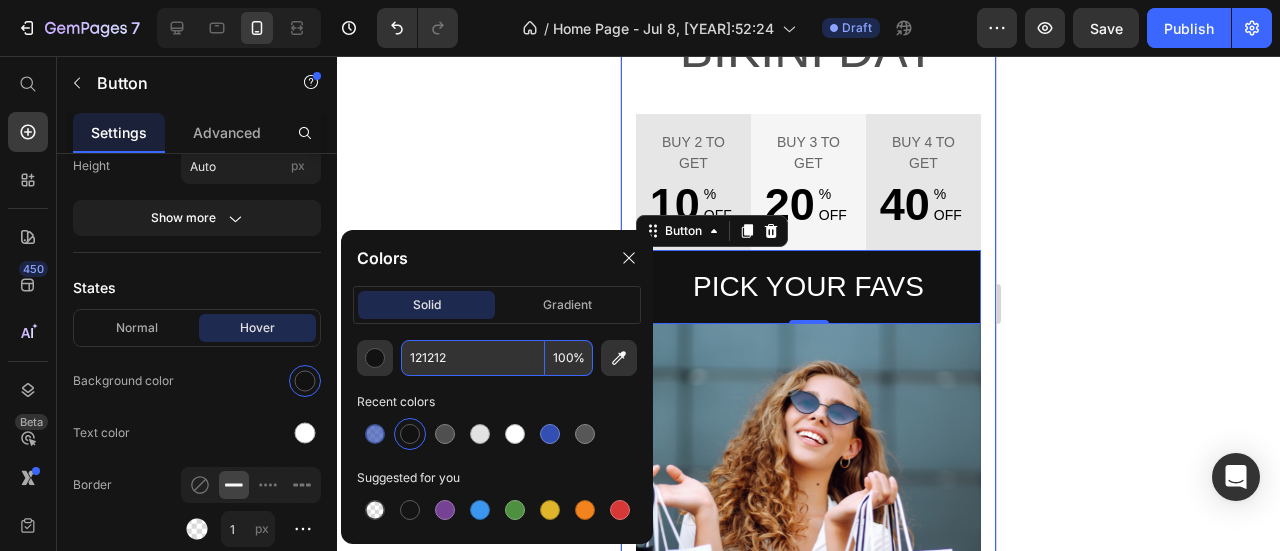 click on "100" at bounding box center (569, 358) 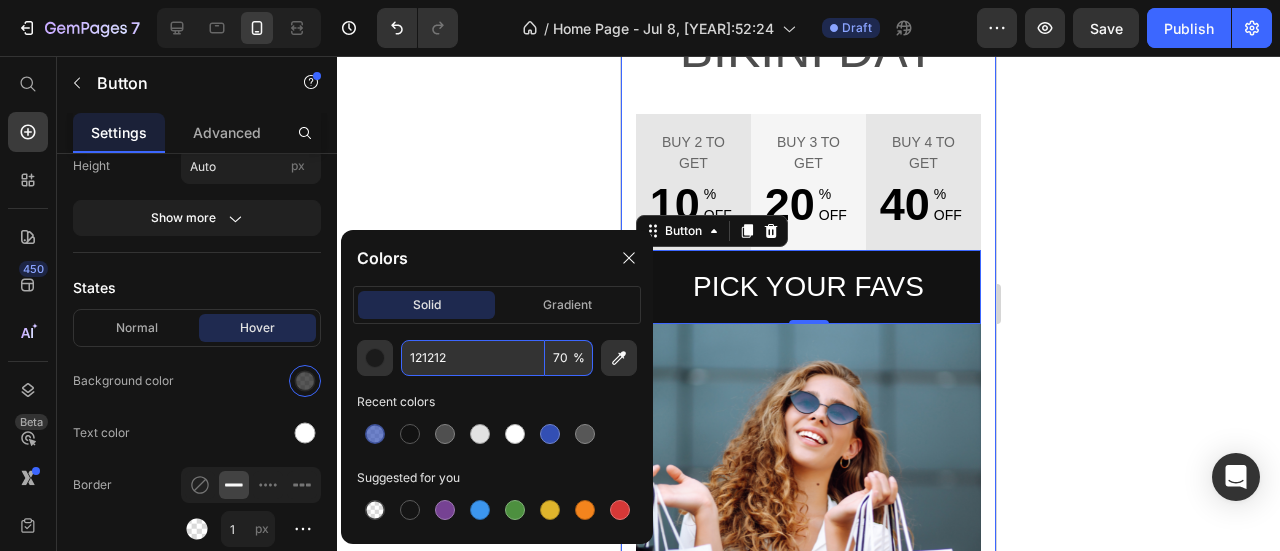 type on "70" 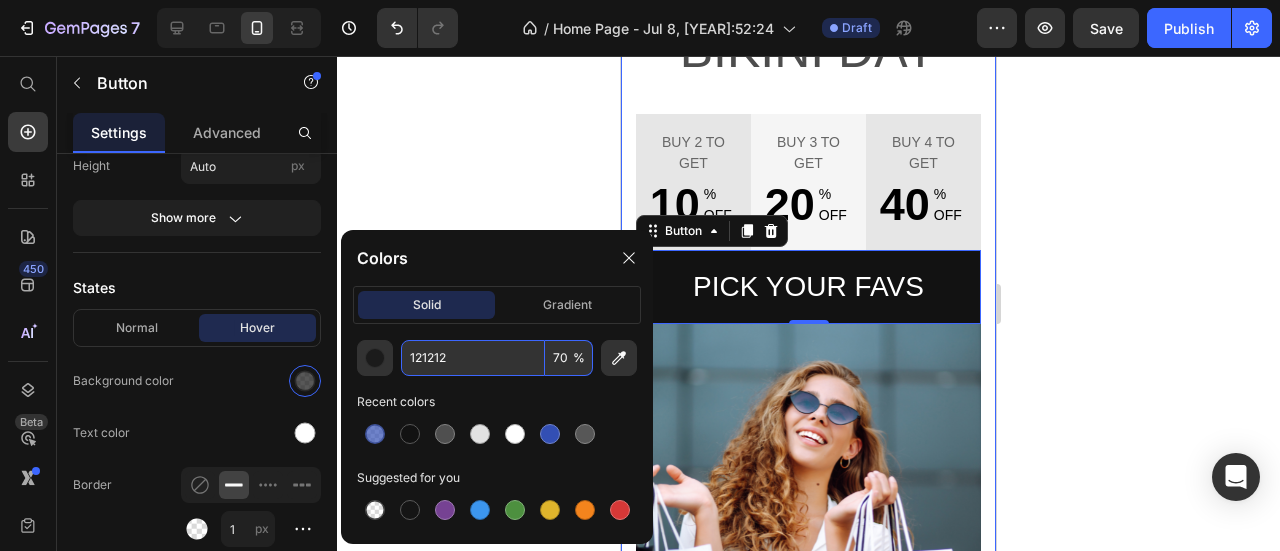 click 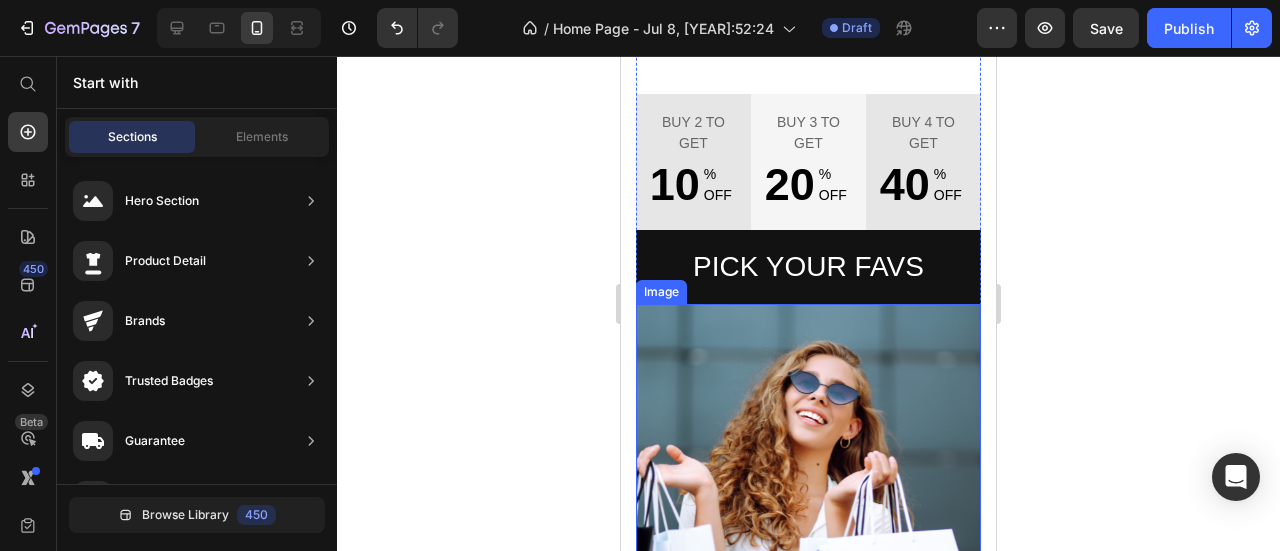 scroll, scrollTop: 200, scrollLeft: 0, axis: vertical 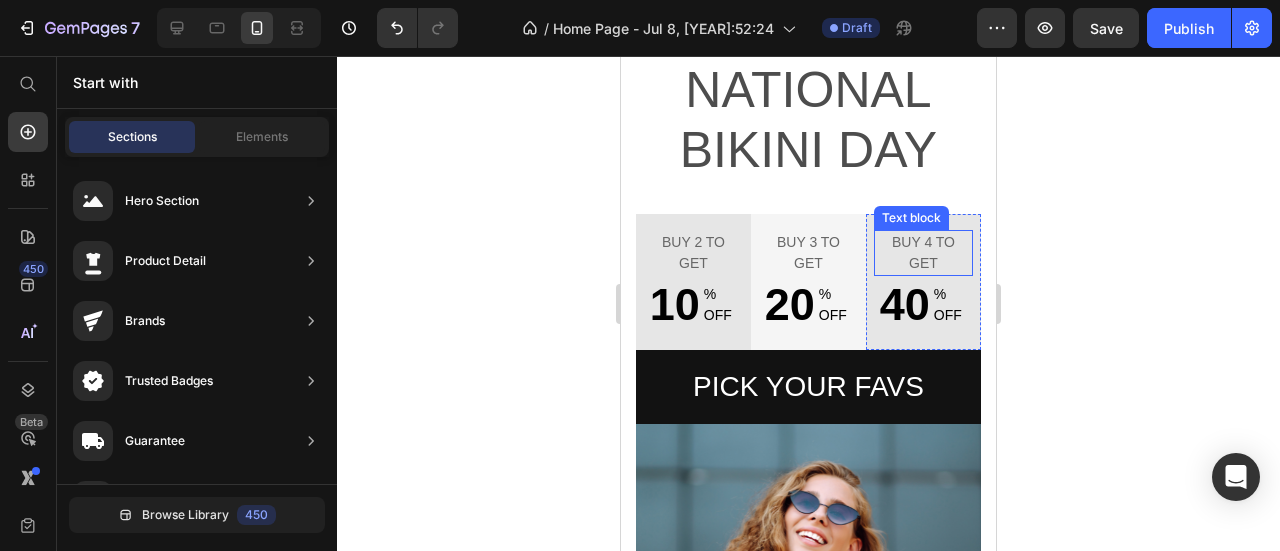 click on "Buy 4 to get" at bounding box center (923, 253) 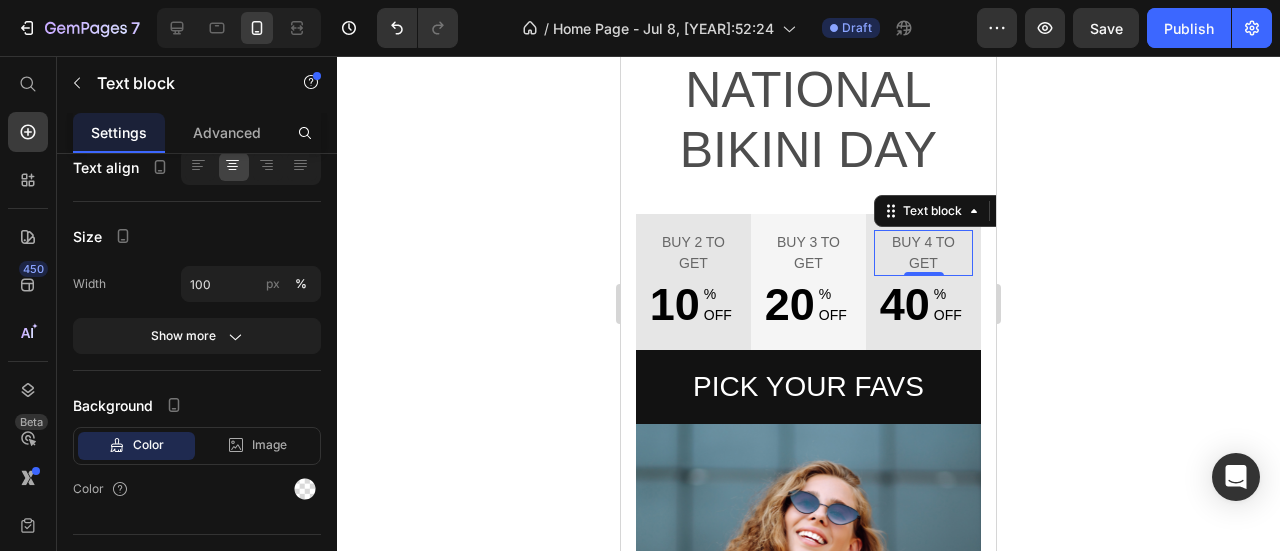 scroll, scrollTop: 0, scrollLeft: 0, axis: both 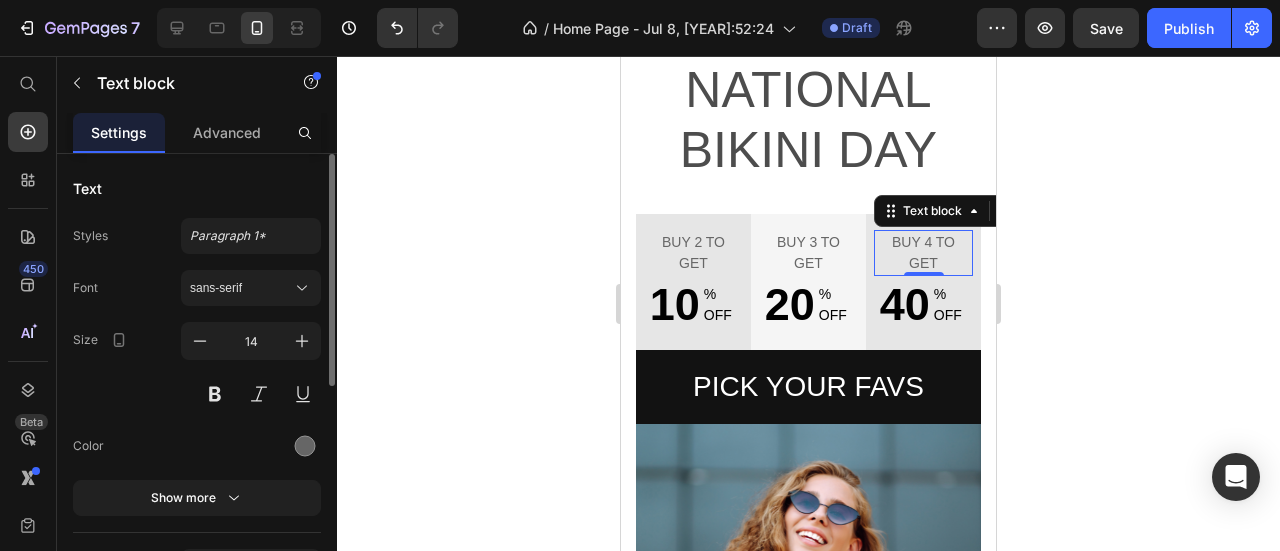 click on "Buy 4 to get" at bounding box center (923, 253) 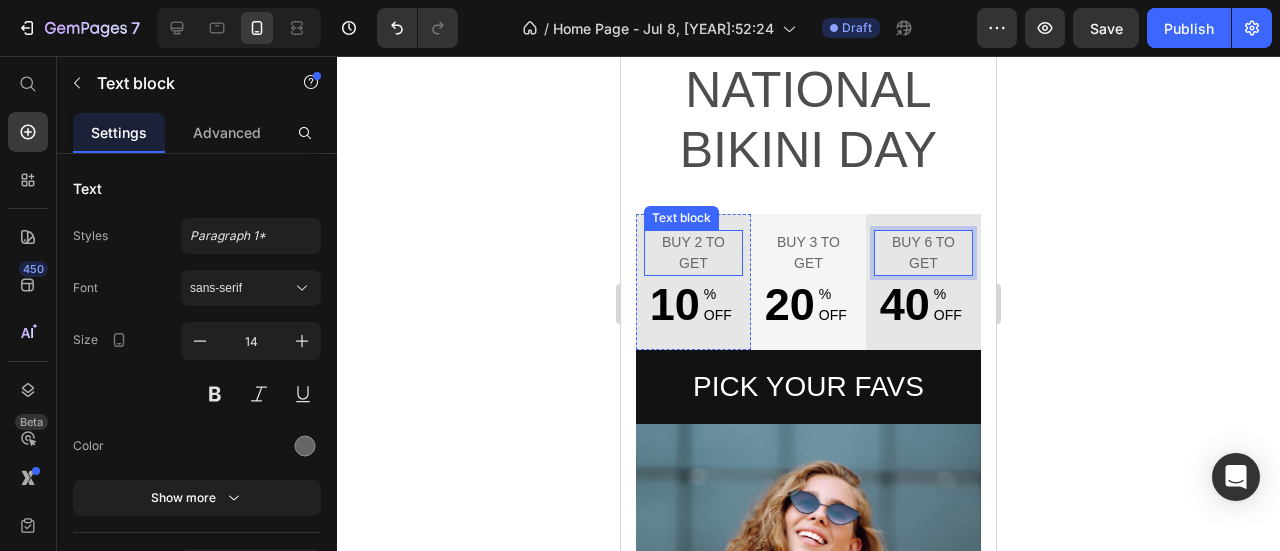 click on "Buy 2 to get" at bounding box center [693, 253] 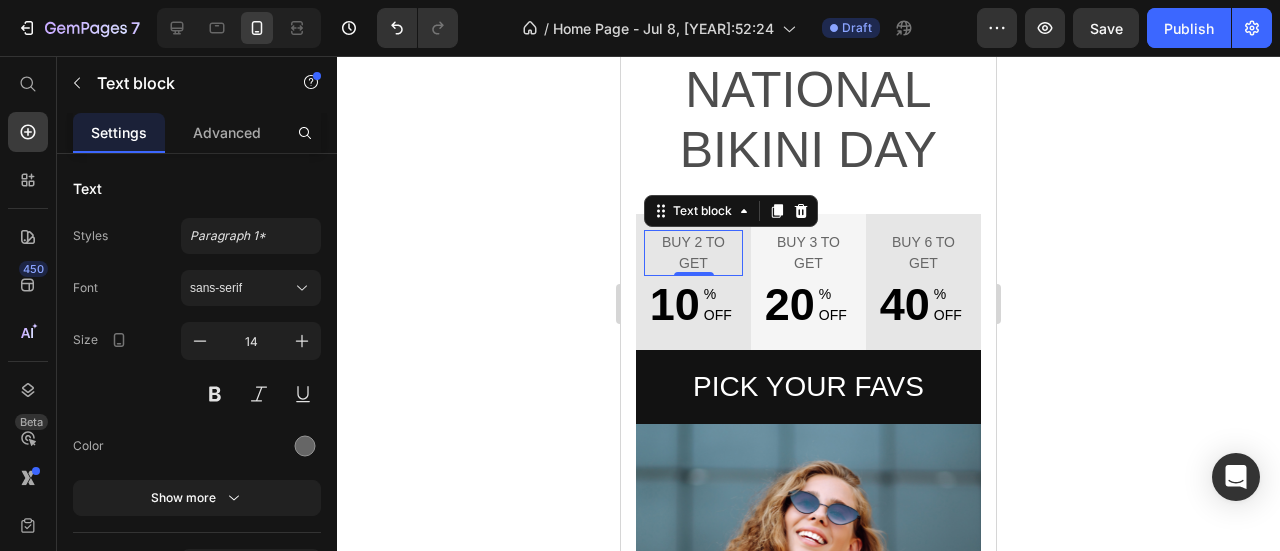 click on "Buy 2 to get" at bounding box center (693, 253) 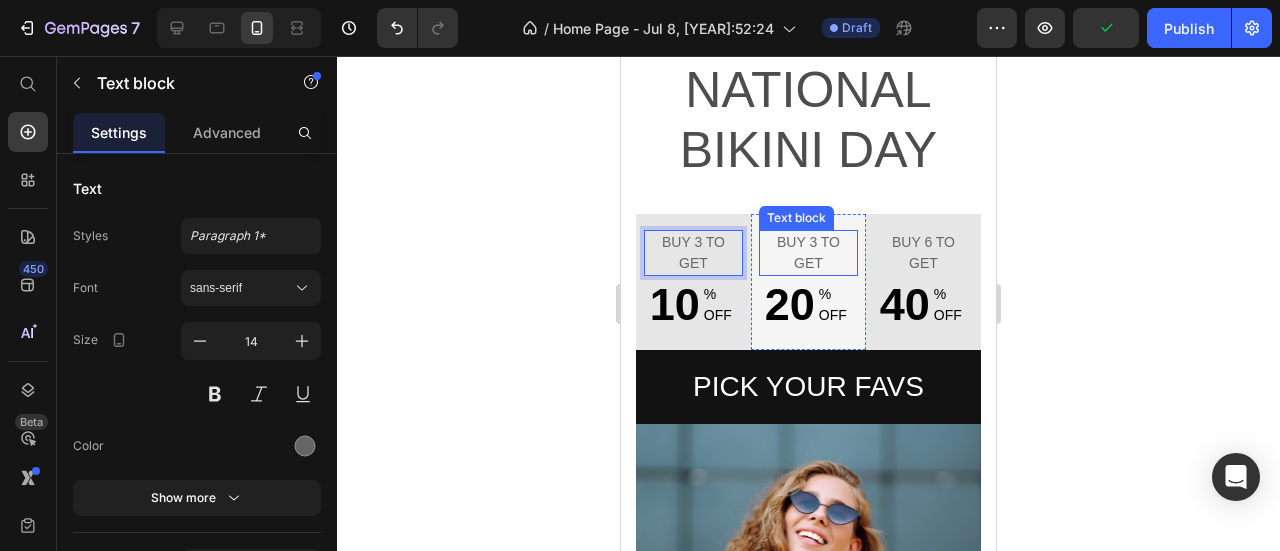 click on "Buy 3 to get" at bounding box center [808, 253] 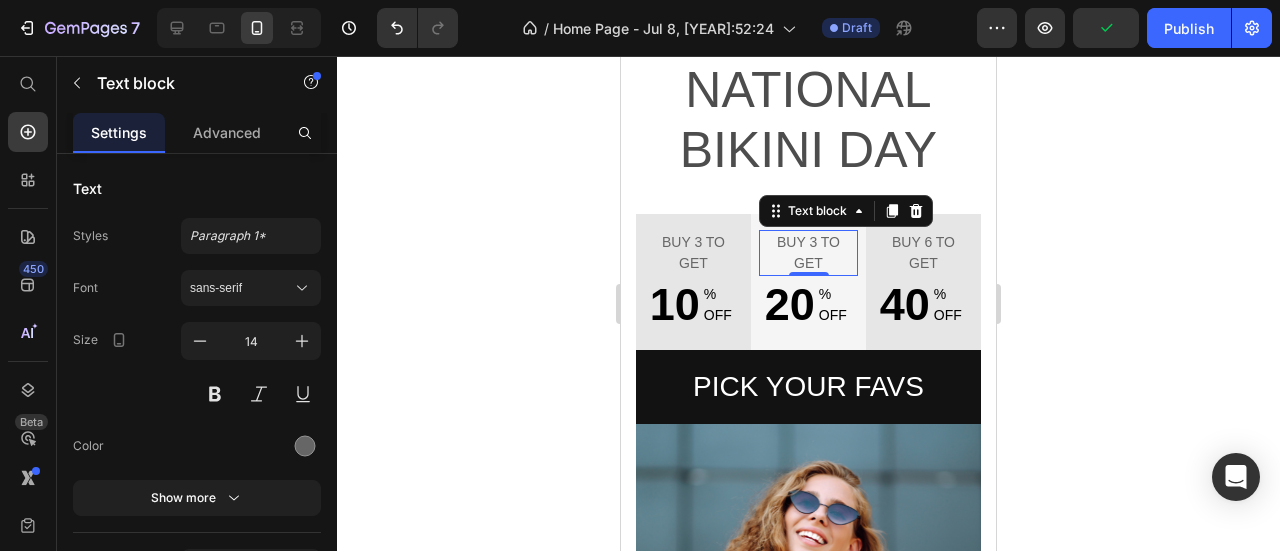 click on "Buy 3 to get" at bounding box center [808, 253] 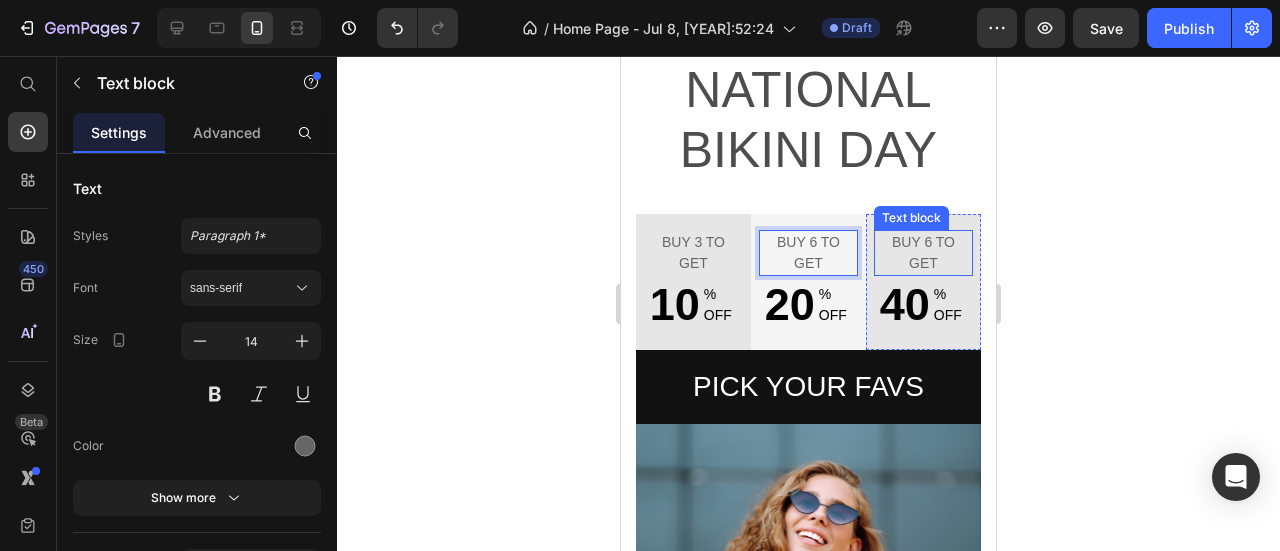 click on "Buy 6 to get" at bounding box center (923, 253) 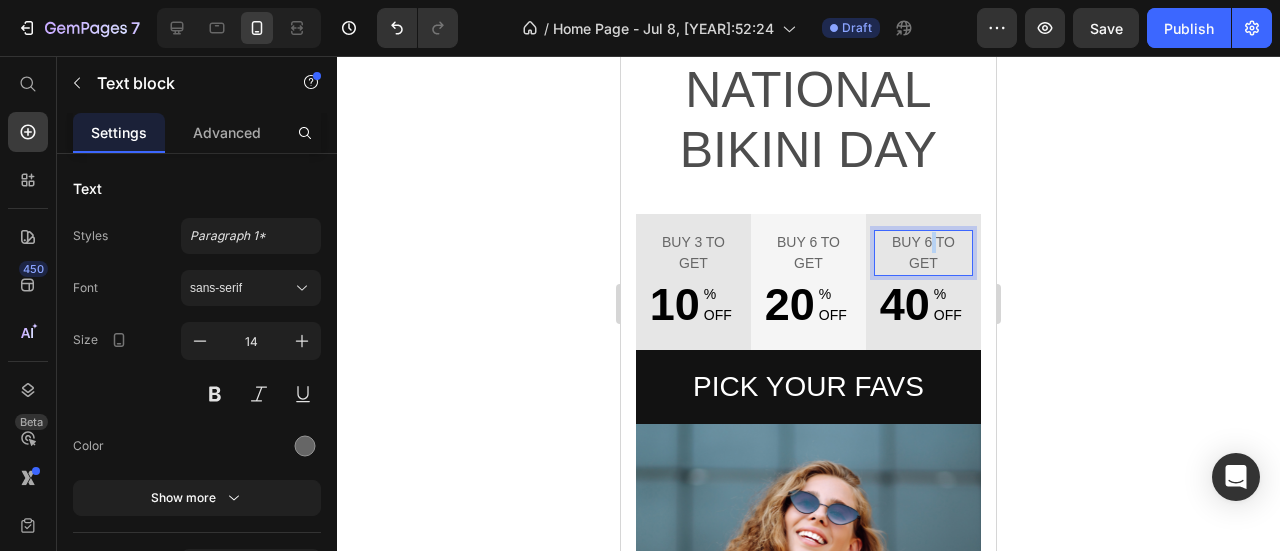 click on "Buy 6 to get" at bounding box center [923, 253] 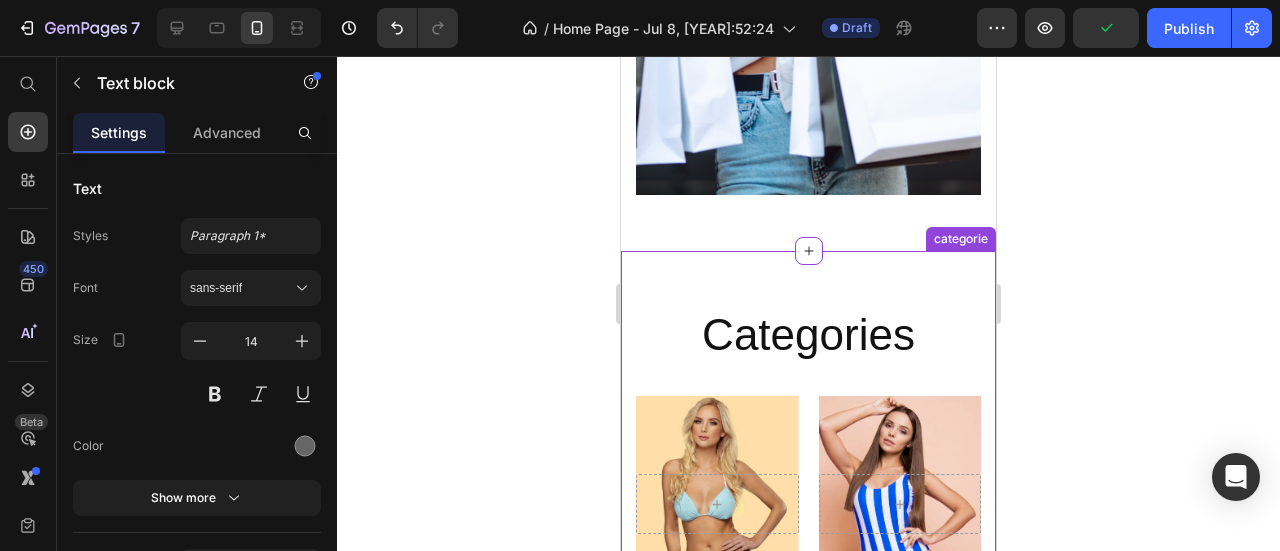 click on "Categories Heading
Hero Banner Bikinis Text block
Hero Banner One-pieces Text block
Hero Banner Beachwears Text block
Hero Banner Accessories Text block Row" at bounding box center (808, 632) 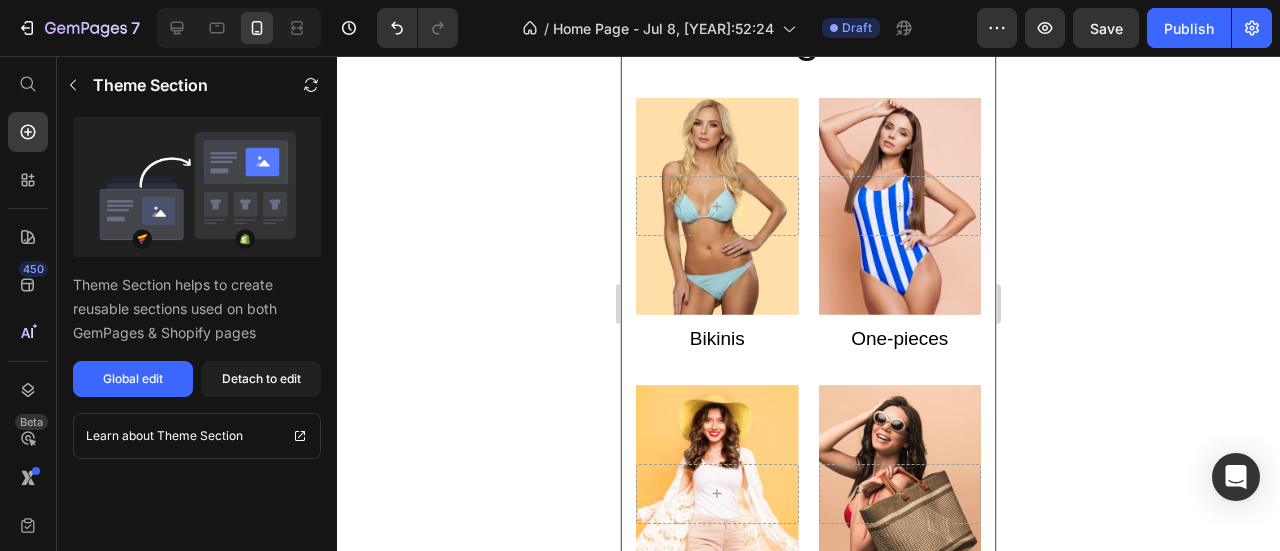 scroll, scrollTop: 1200, scrollLeft: 0, axis: vertical 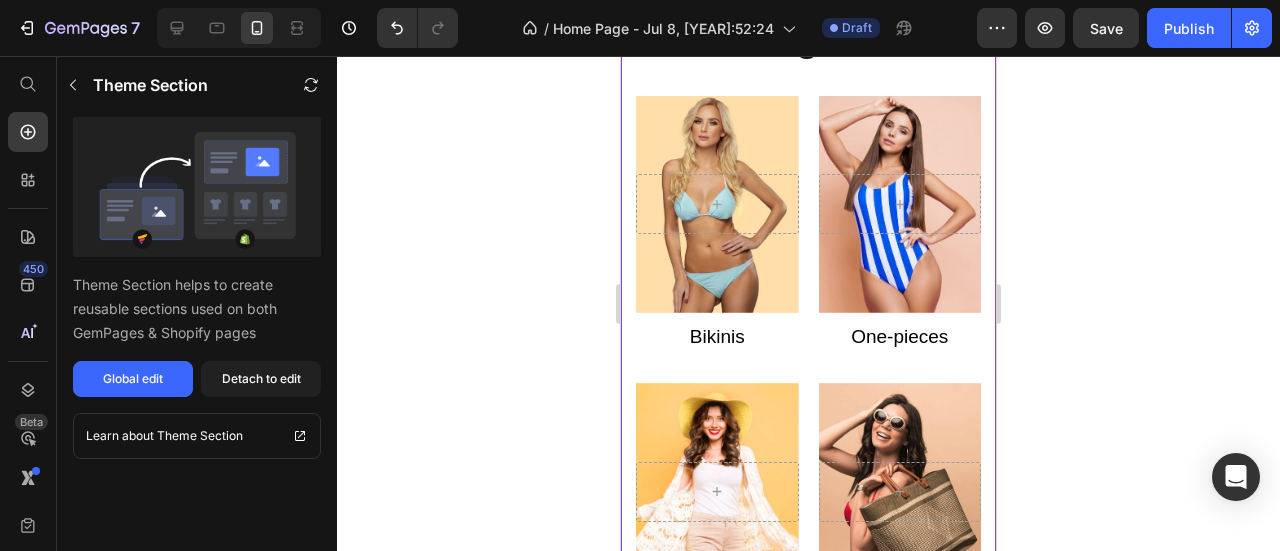 click at bounding box center (717, 204) 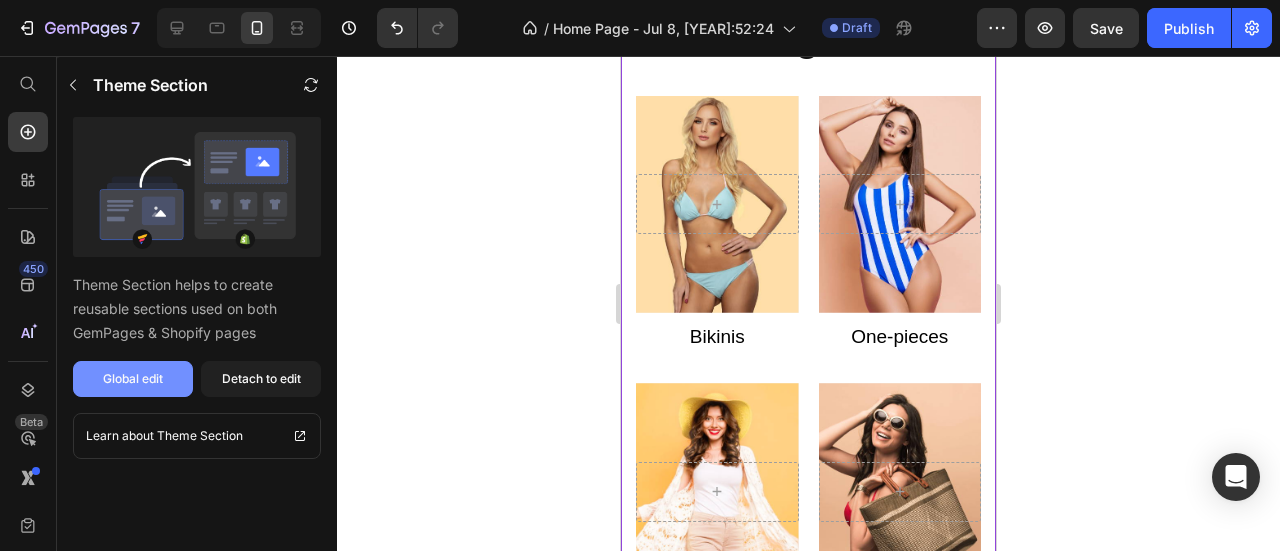 click on "Global edit" at bounding box center [133, 379] 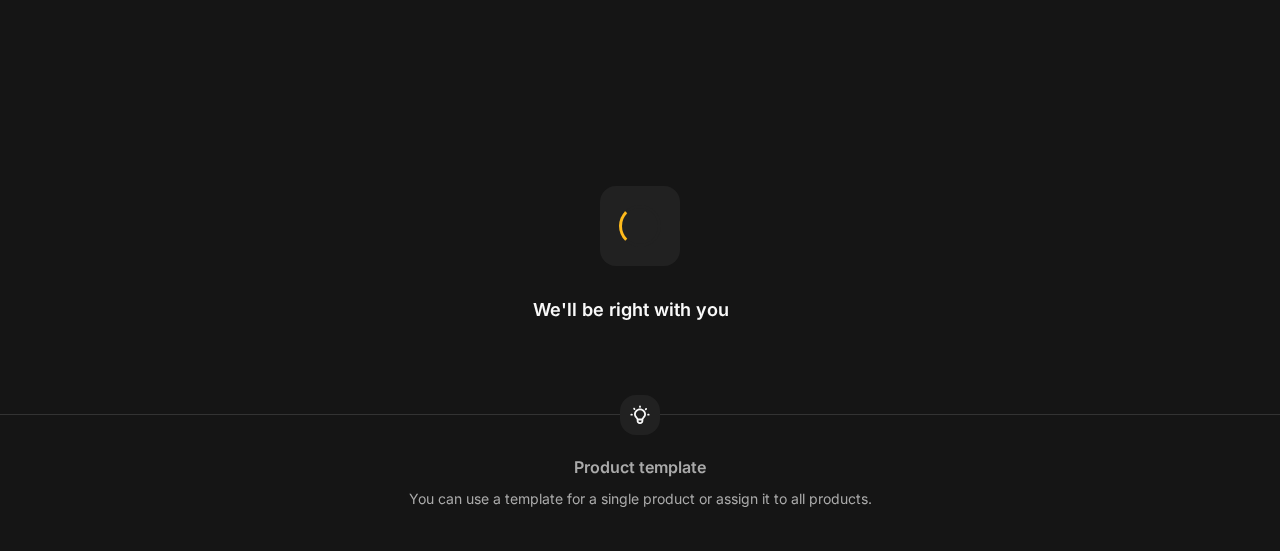 scroll, scrollTop: 0, scrollLeft: 0, axis: both 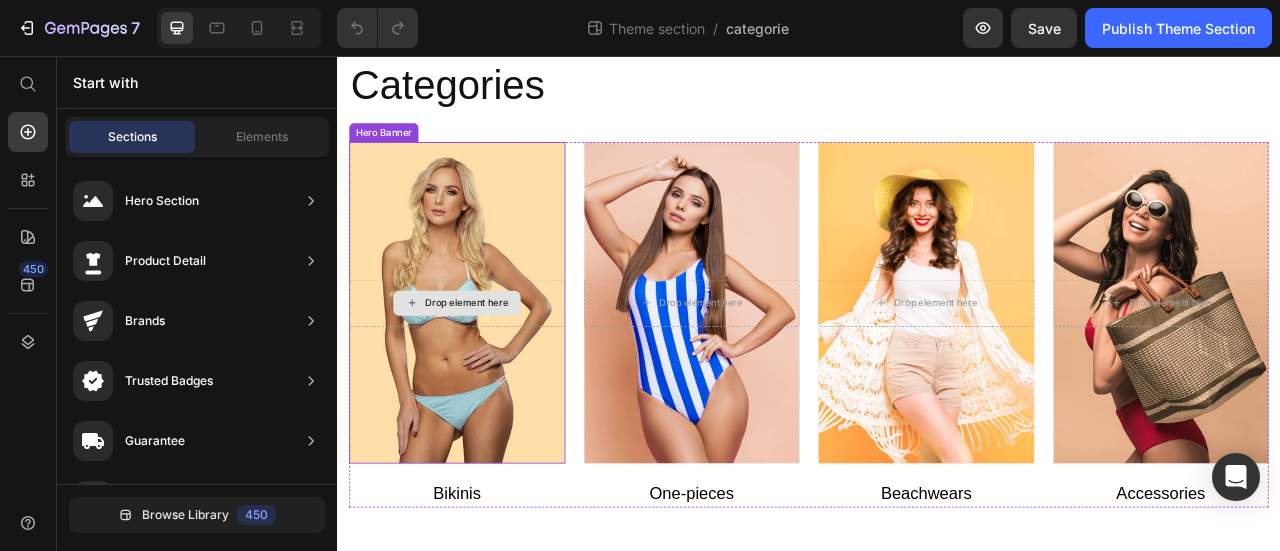 click on "Drop element here" at bounding box center [489, 370] 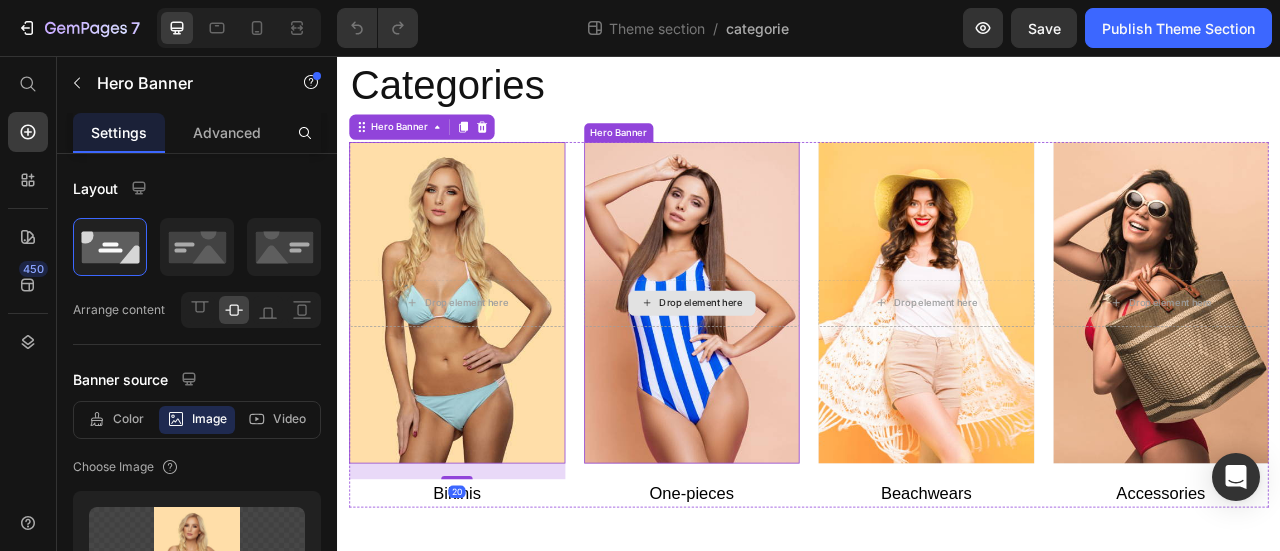 click on "Drop element here" at bounding box center (788, 370) 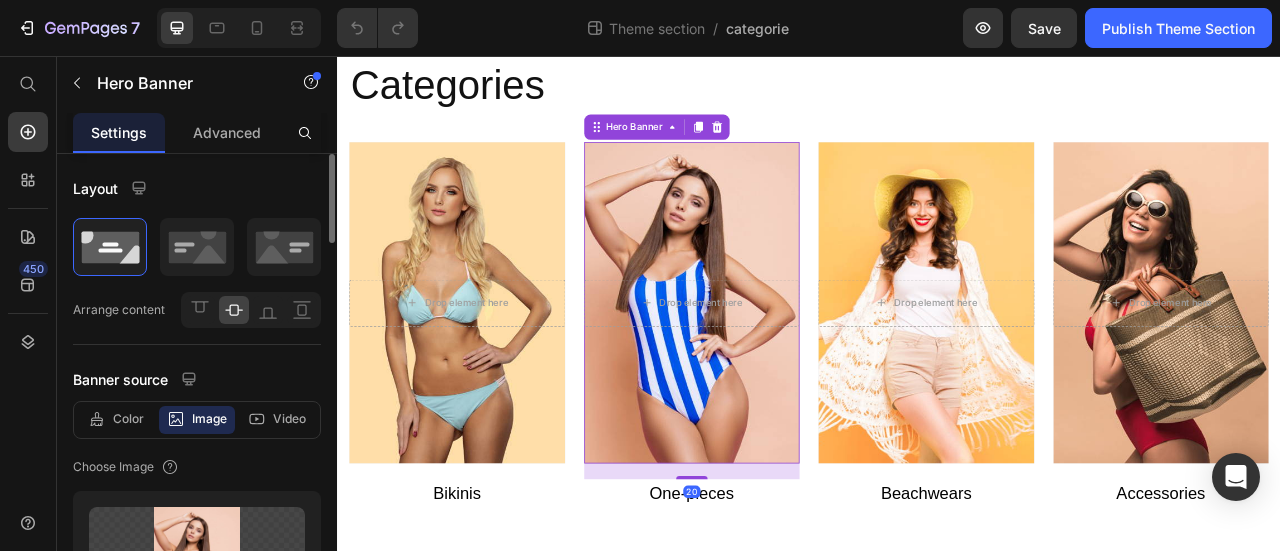 scroll, scrollTop: 300, scrollLeft: 0, axis: vertical 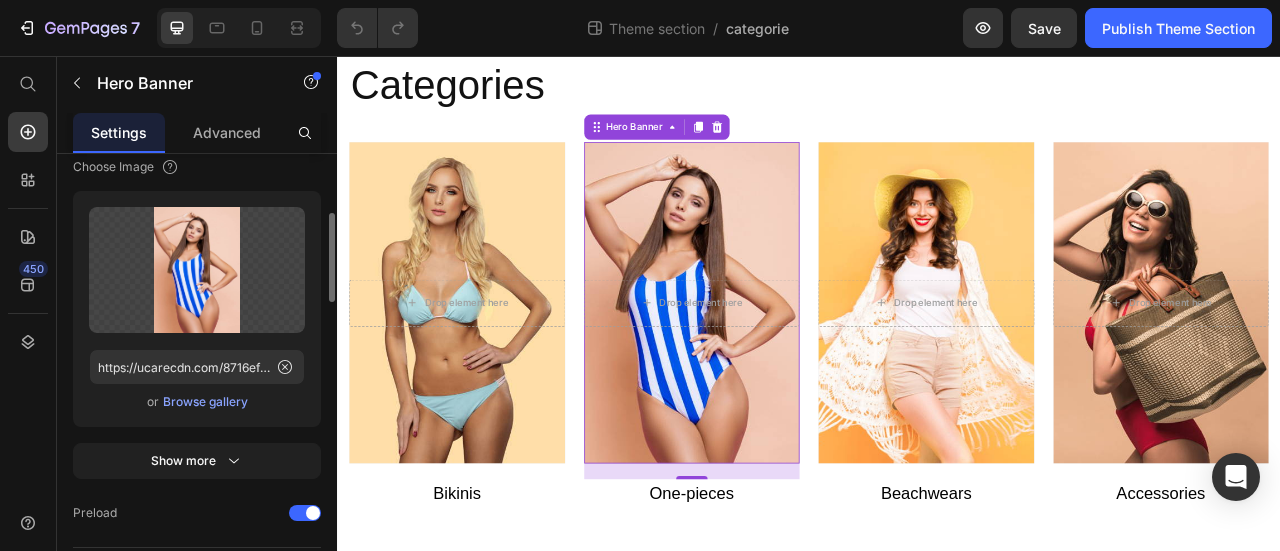 click on "Browse gallery" at bounding box center [205, 402] 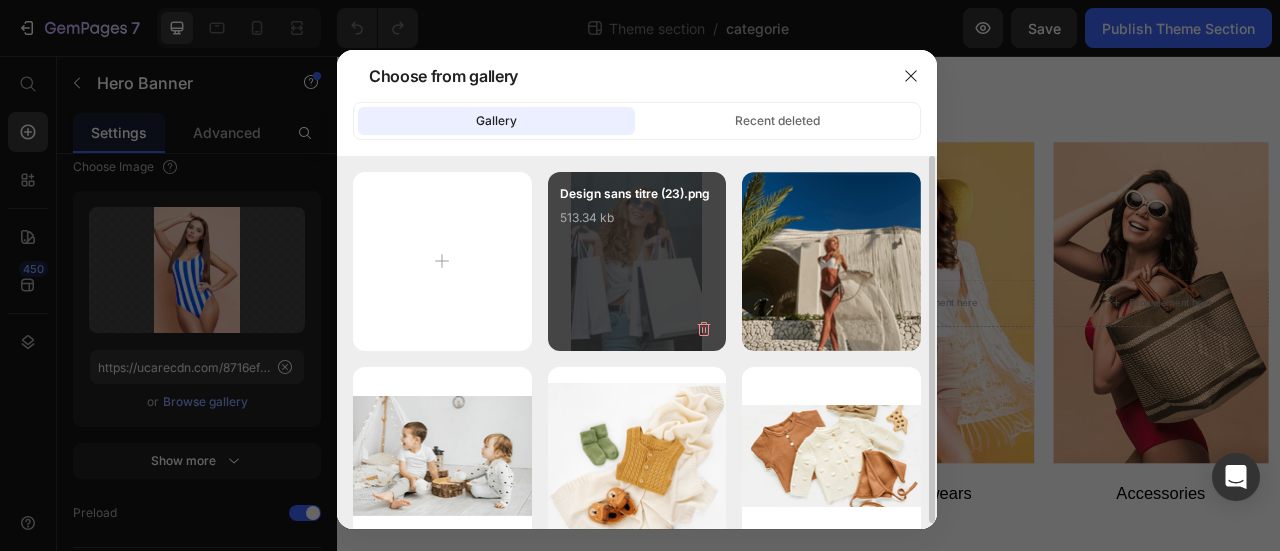 scroll, scrollTop: 19, scrollLeft: 0, axis: vertical 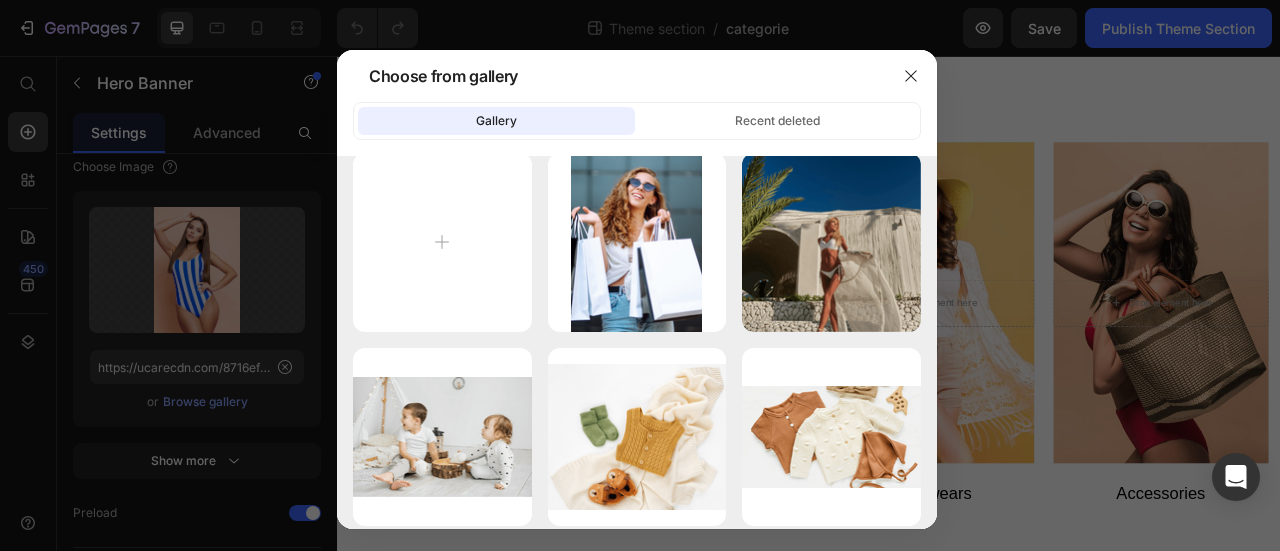 click 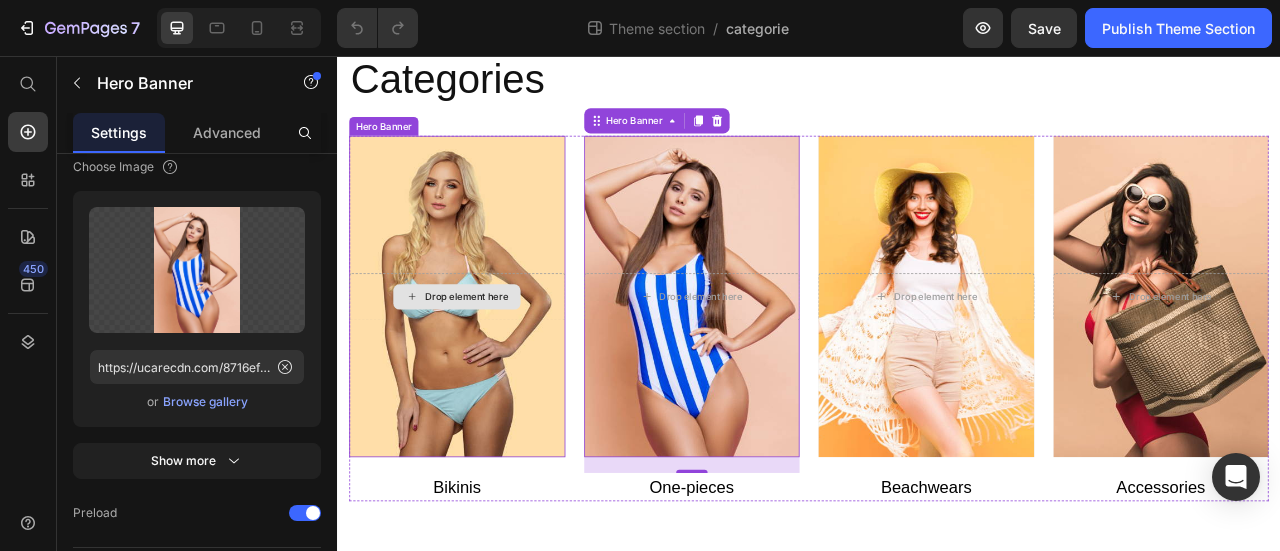 scroll, scrollTop: 0, scrollLeft: 0, axis: both 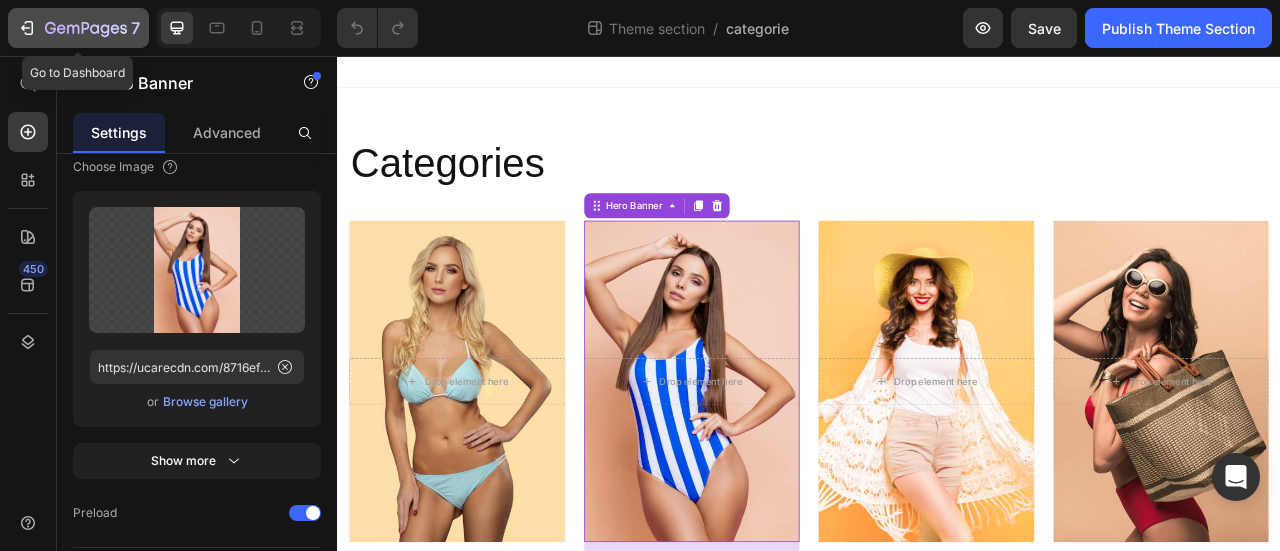 click 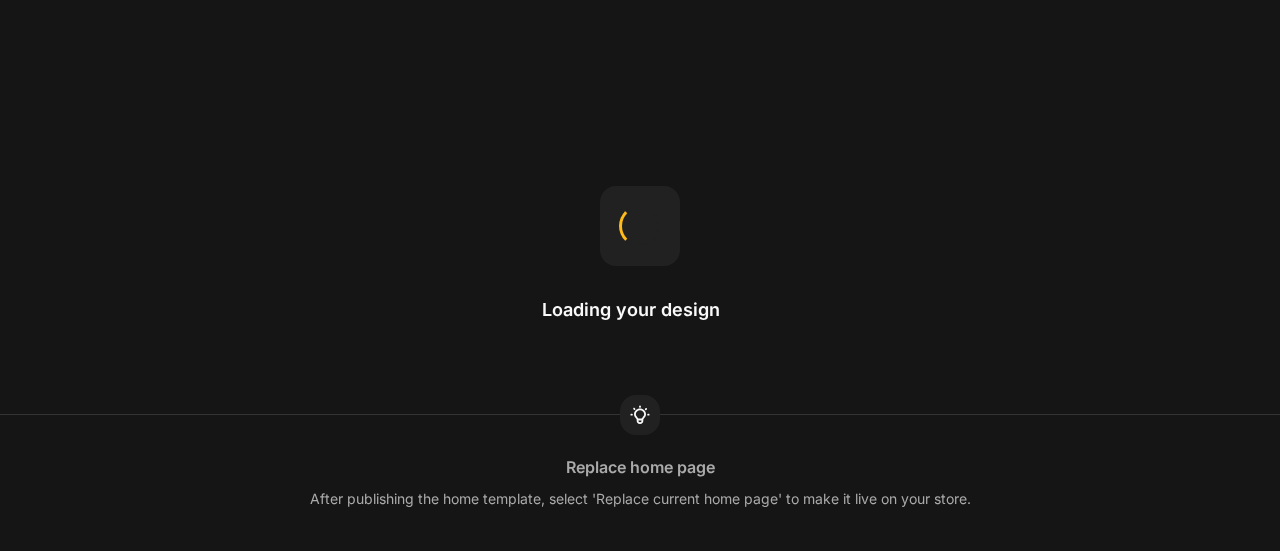 scroll, scrollTop: 0, scrollLeft: 0, axis: both 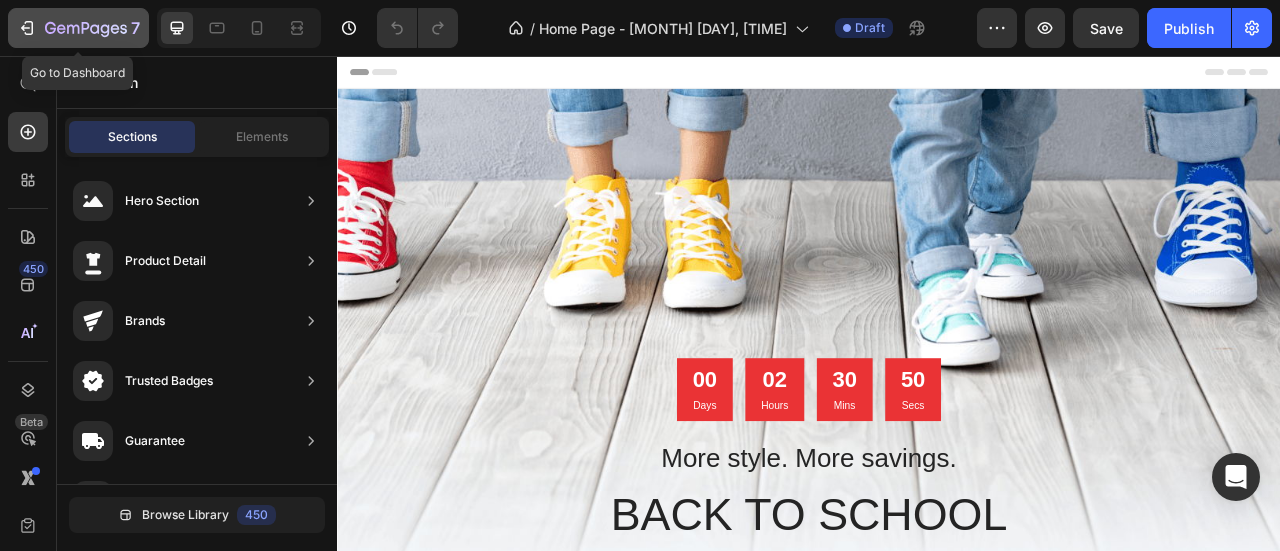 click on "7" at bounding box center [78, 28] 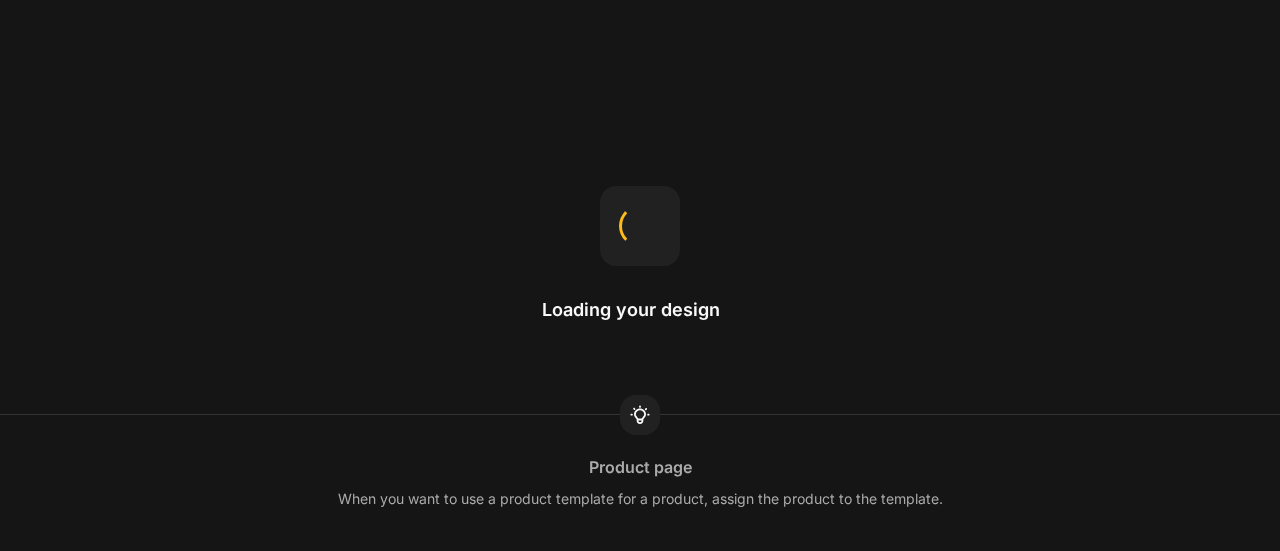 scroll, scrollTop: 0, scrollLeft: 0, axis: both 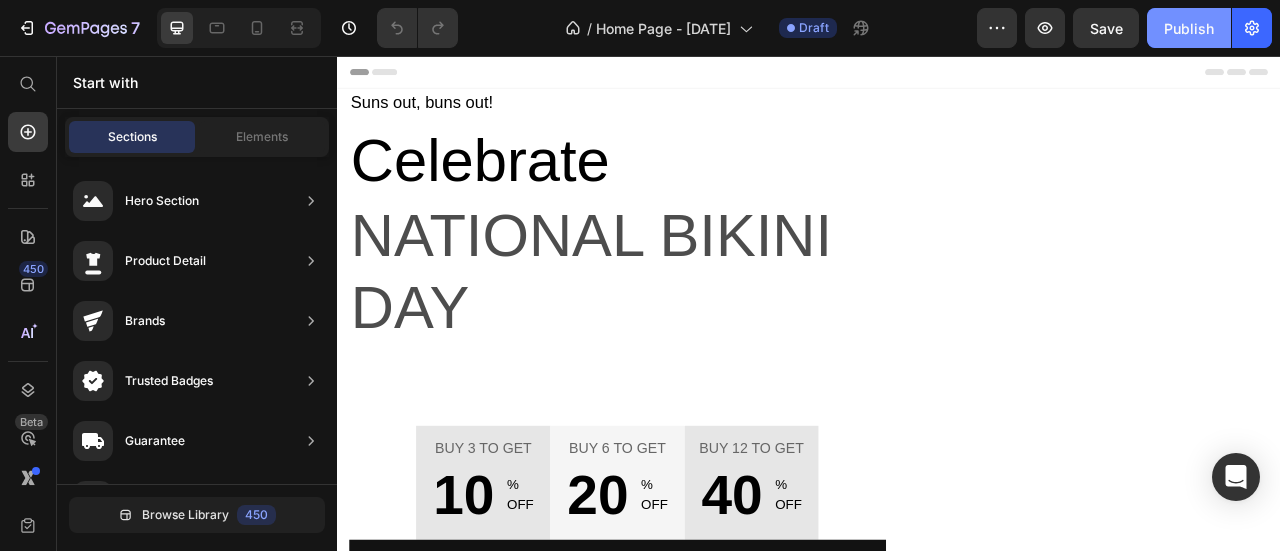 click on "Publish" at bounding box center [1189, 28] 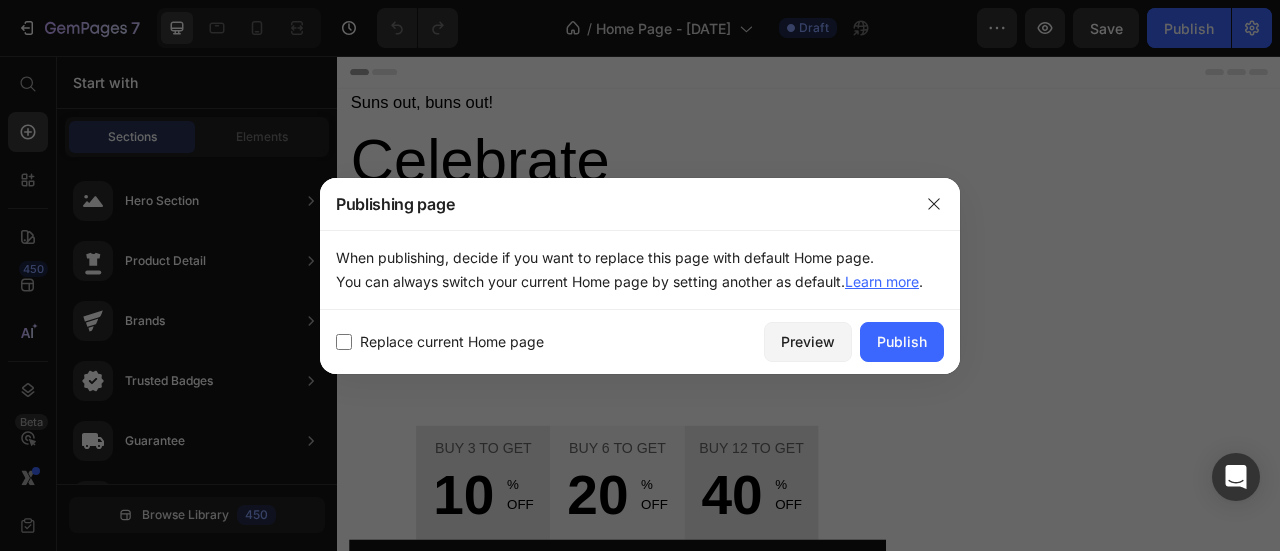 click on "Replace current Home page Preview  Publish" at bounding box center (640, 342) 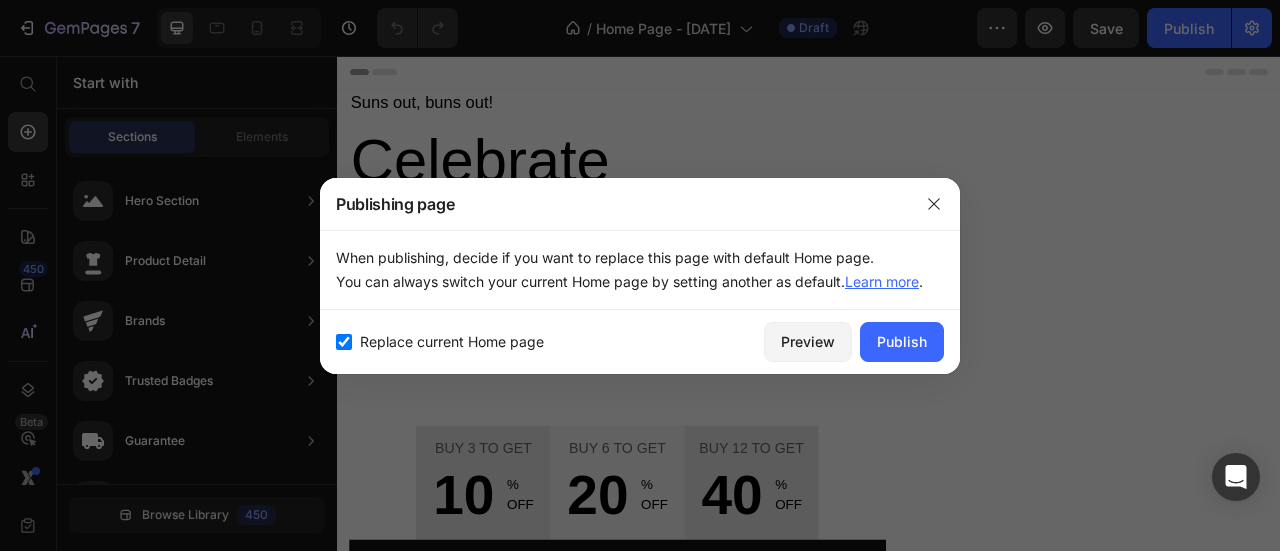 checkbox on "true" 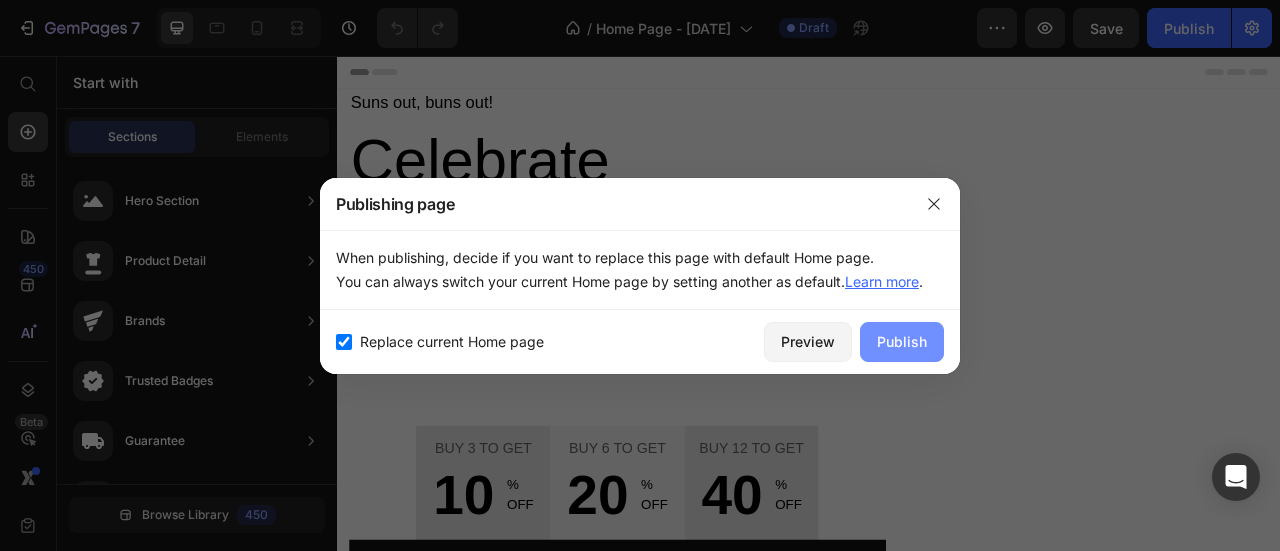 click on "Publish" at bounding box center (902, 341) 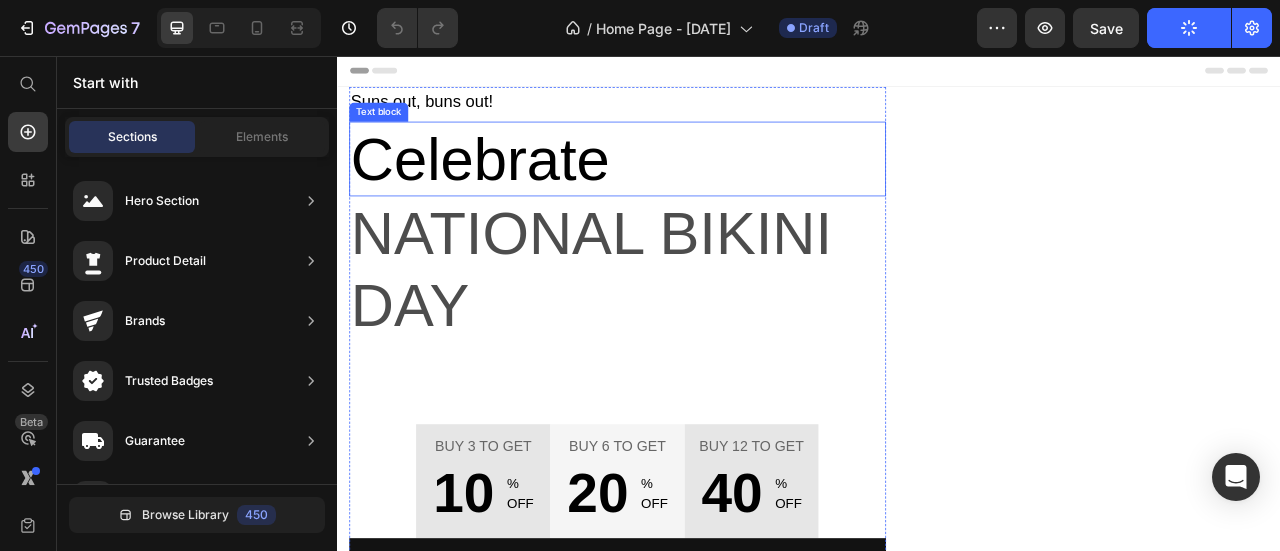 scroll, scrollTop: 0, scrollLeft: 0, axis: both 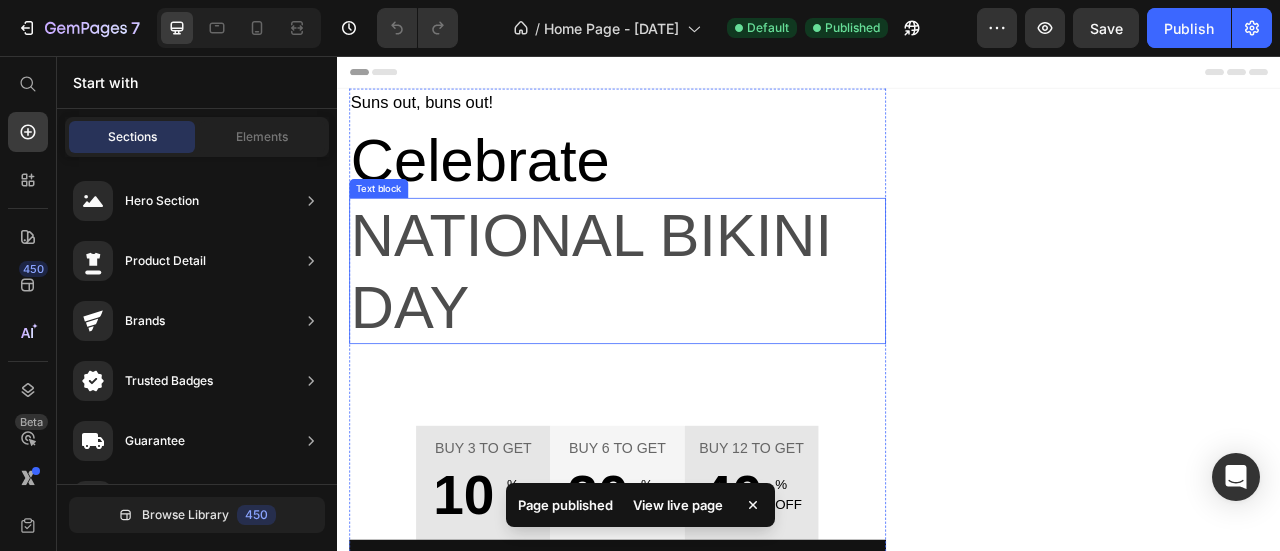 click on "National Bikini Day" at bounding box center [693, 329] 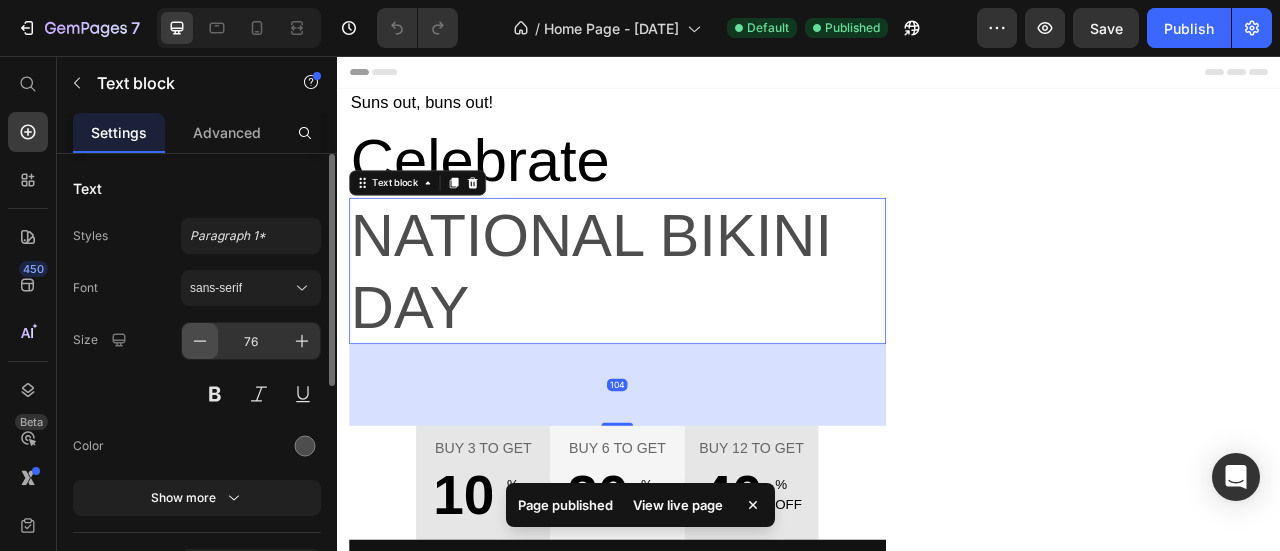 click 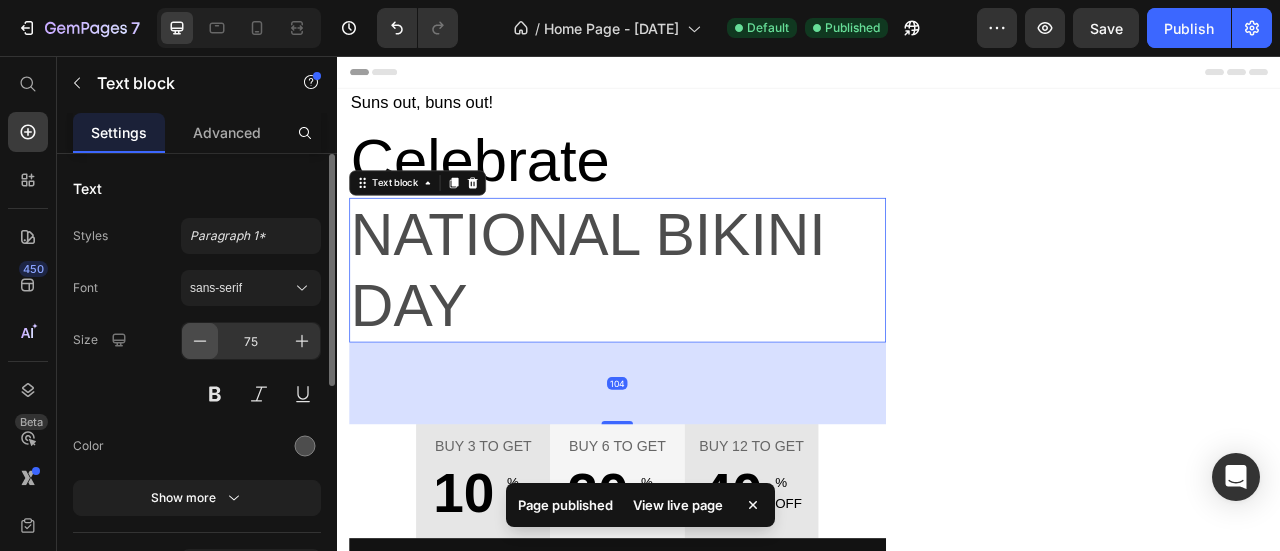 click 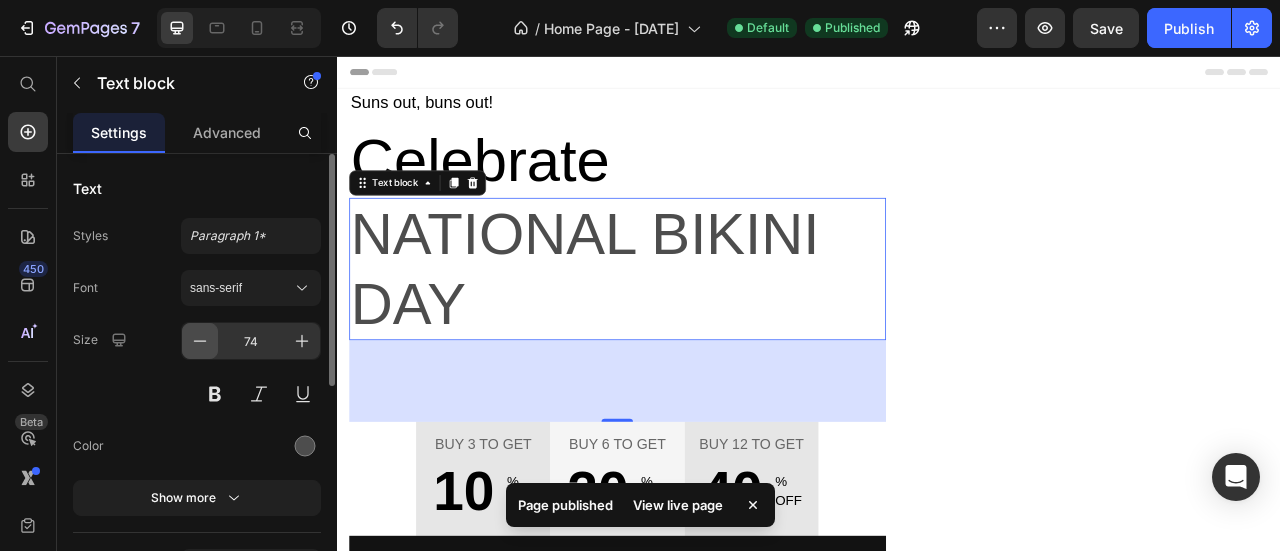 click 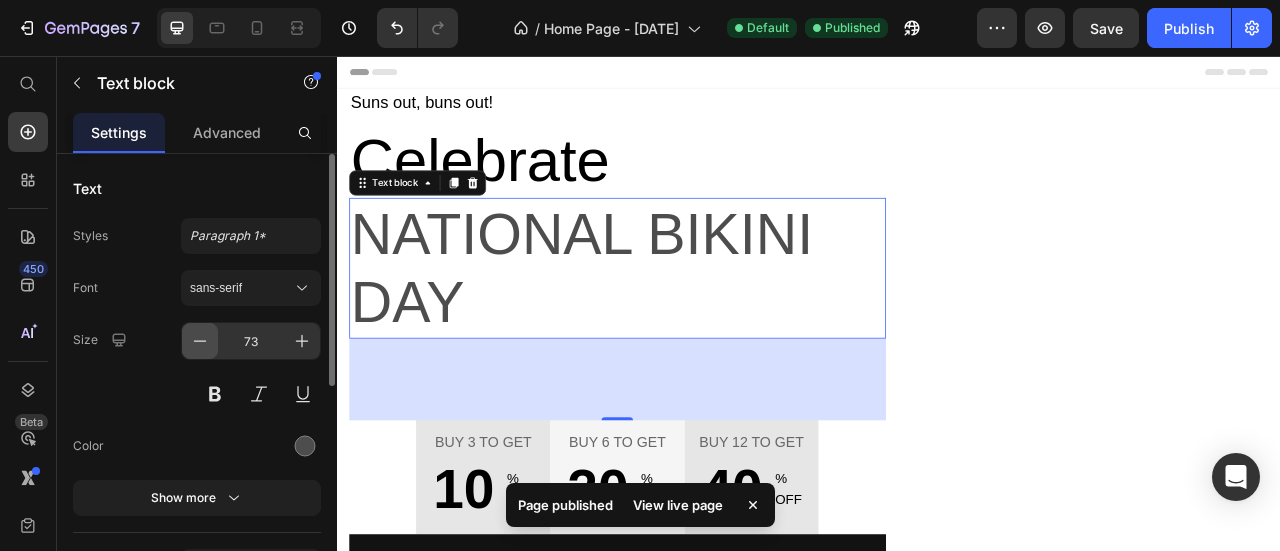 click 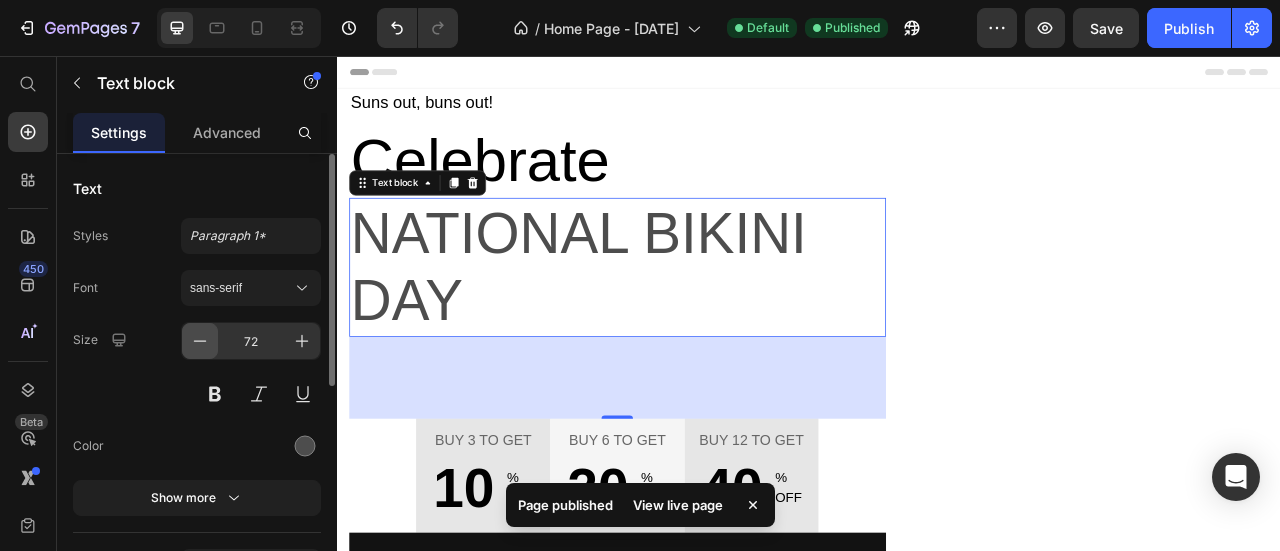 click 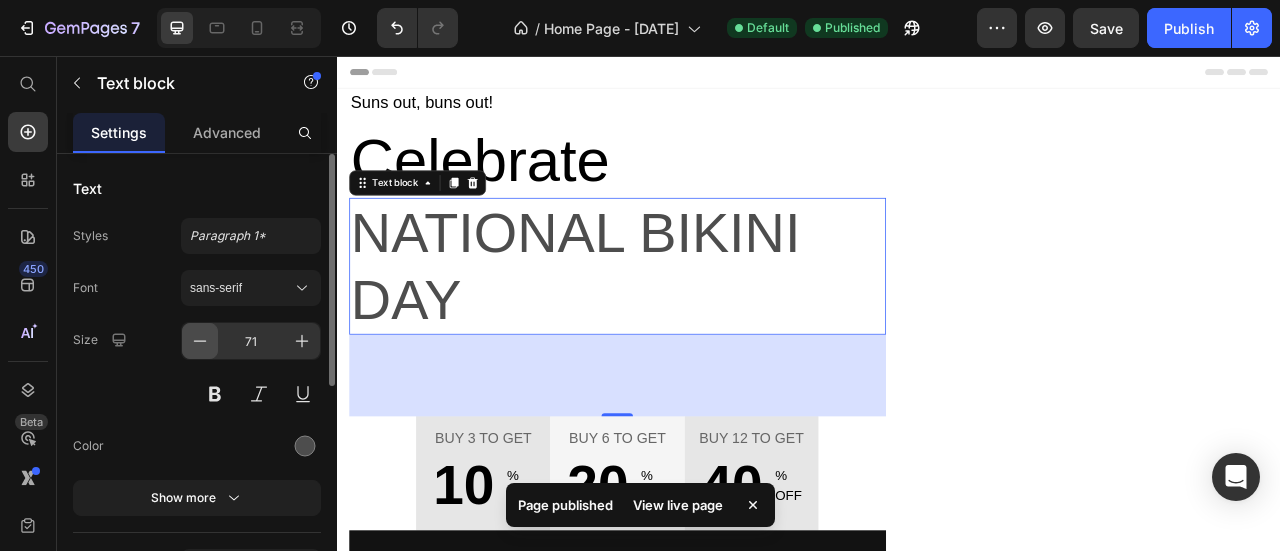 click 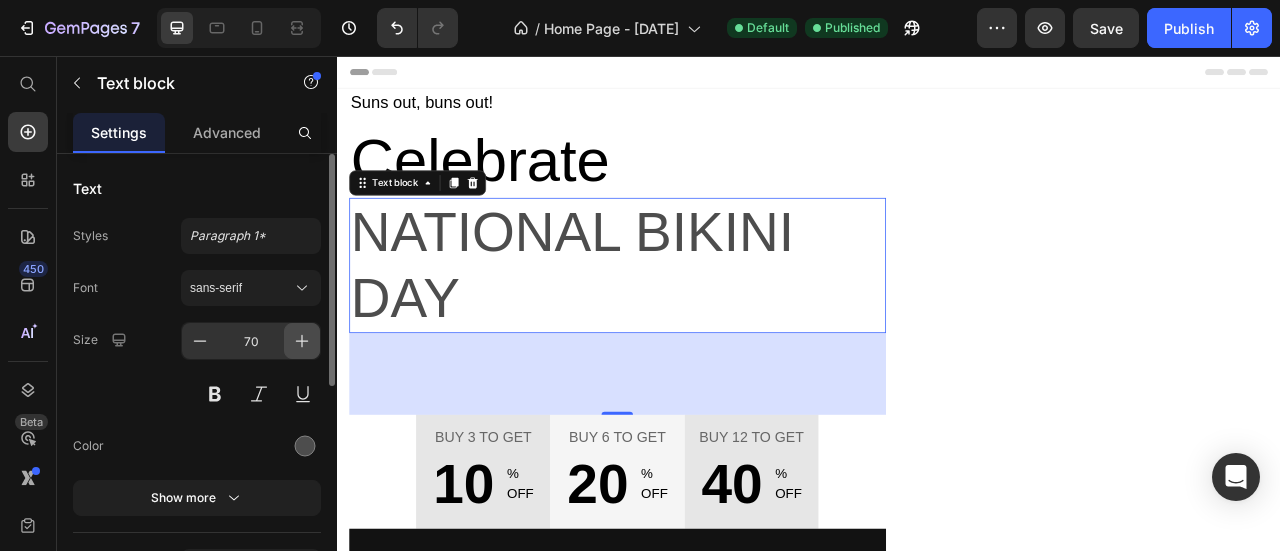 click 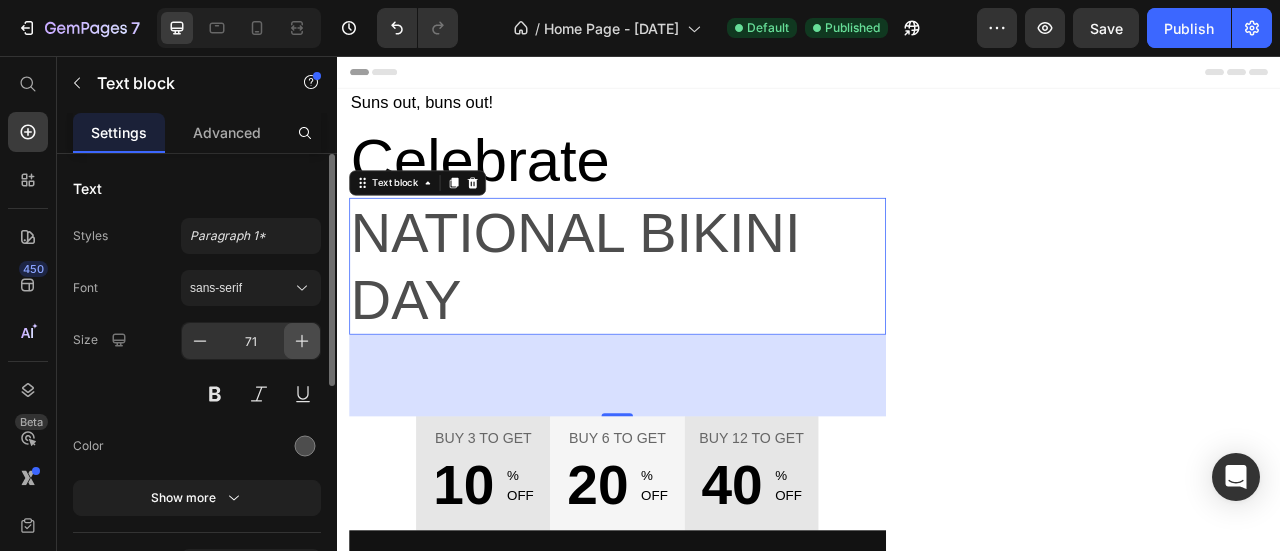 click 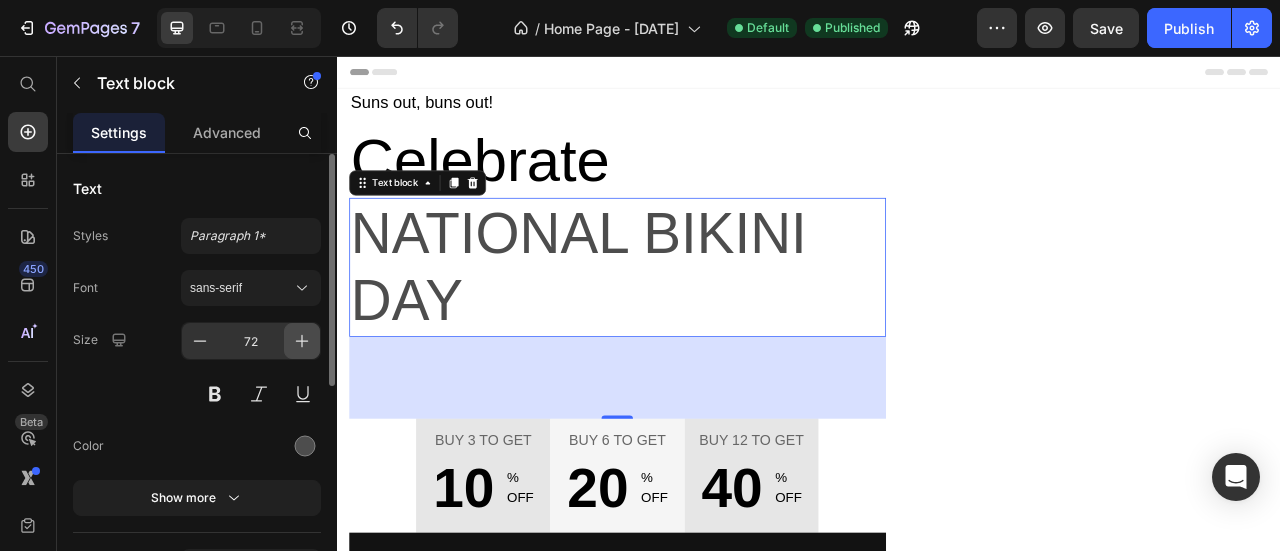 click 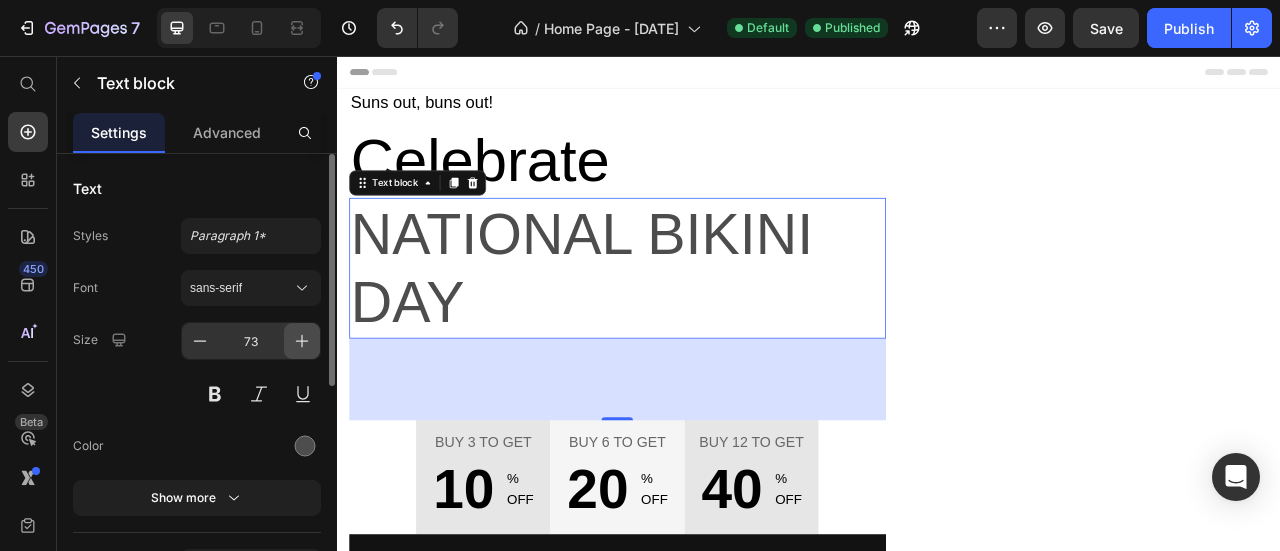 click 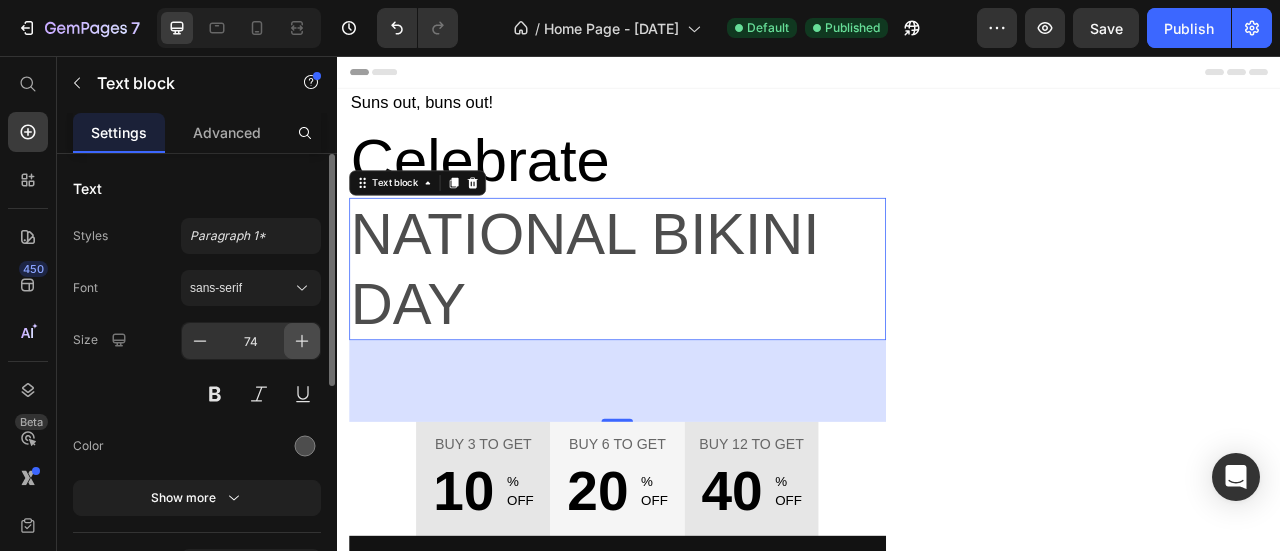 click 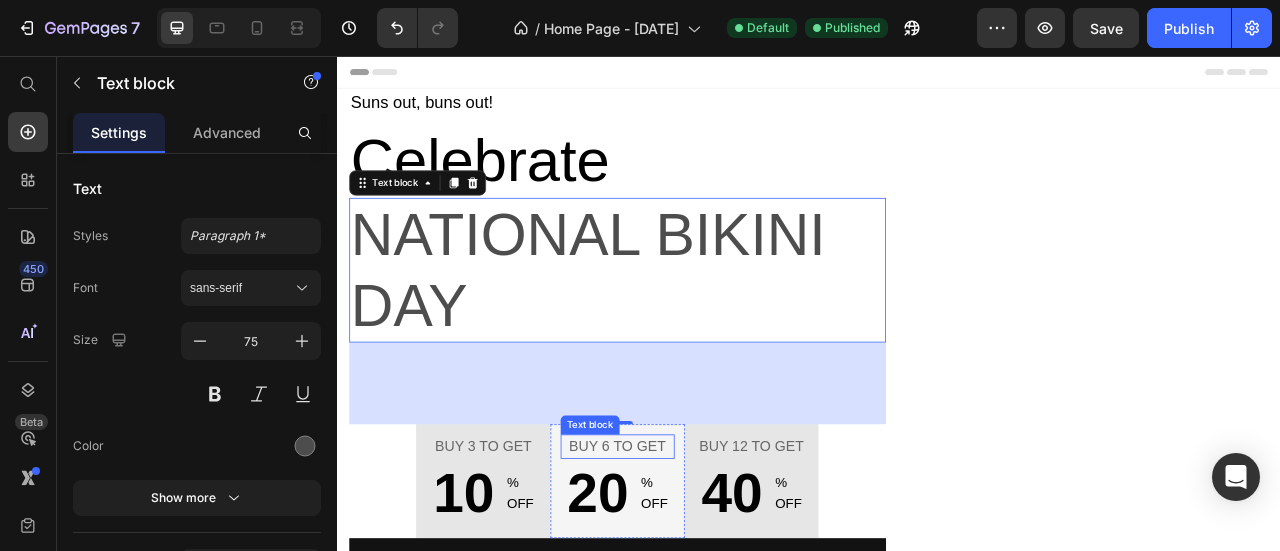 click on "Buy 6 to get" at bounding box center (693, 552) 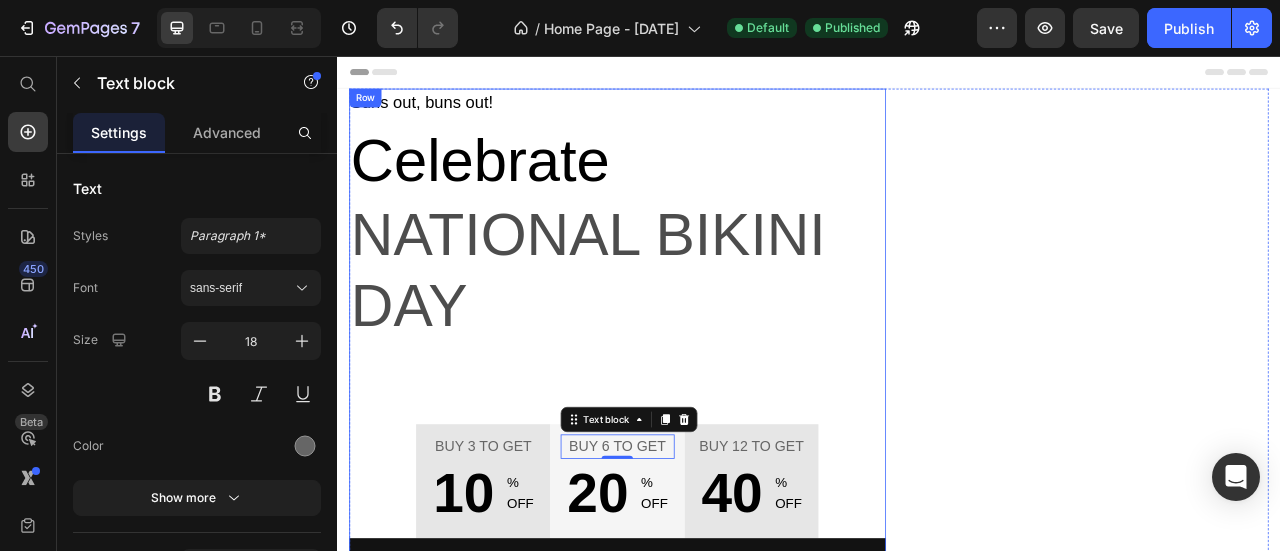 click on "National Bikini Day" at bounding box center [693, 328] 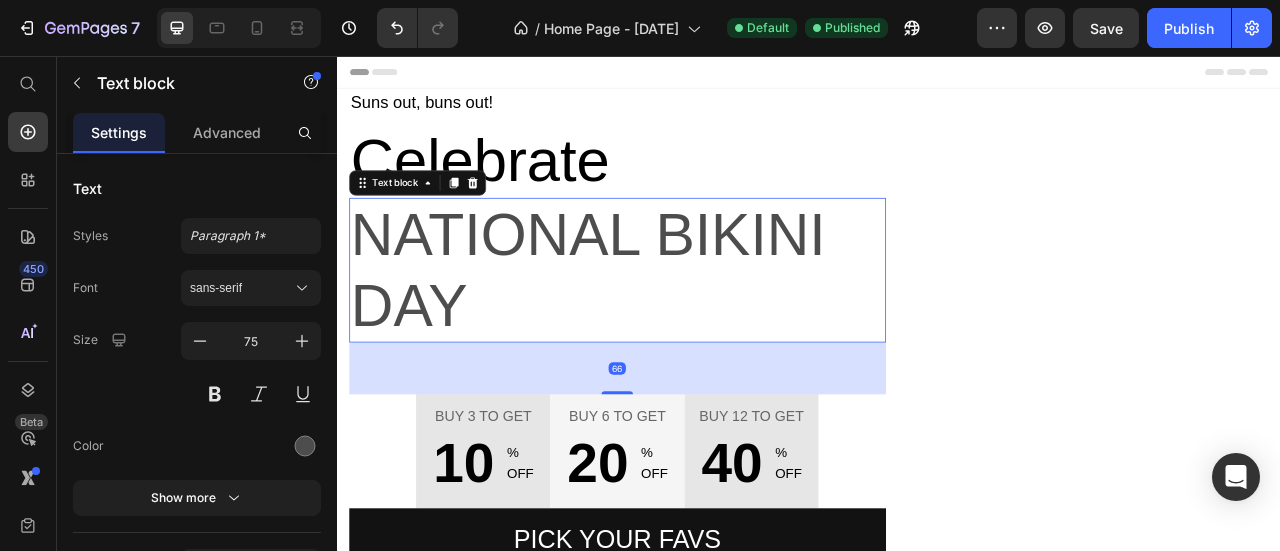 drag, startPoint x: 696, startPoint y: 524, endPoint x: 701, endPoint y: 486, distance: 38.327538 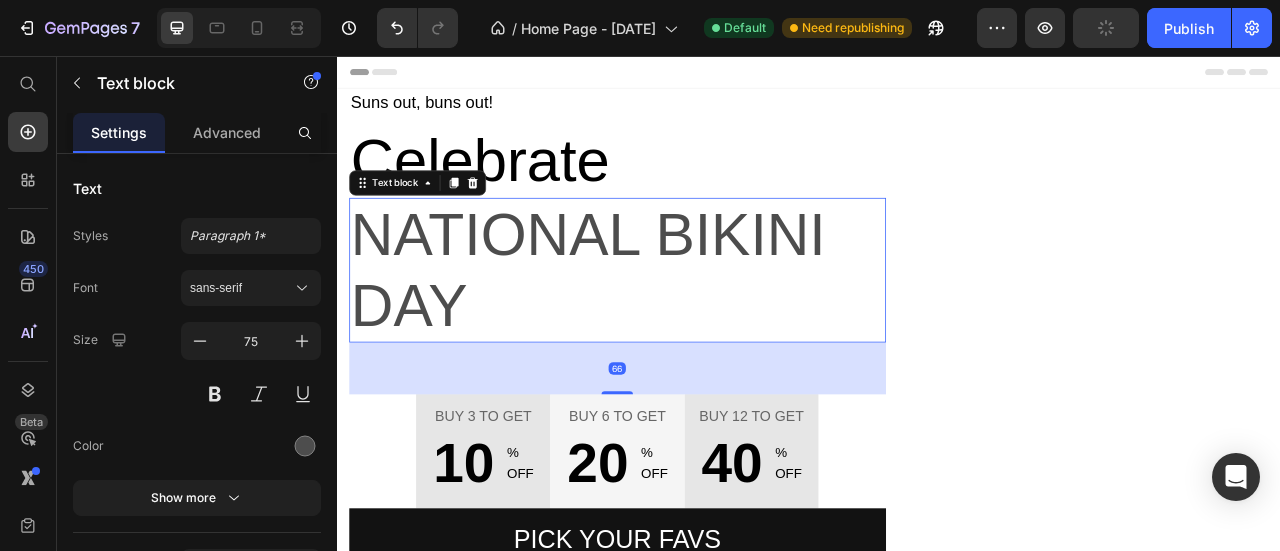 scroll, scrollTop: 200, scrollLeft: 0, axis: vertical 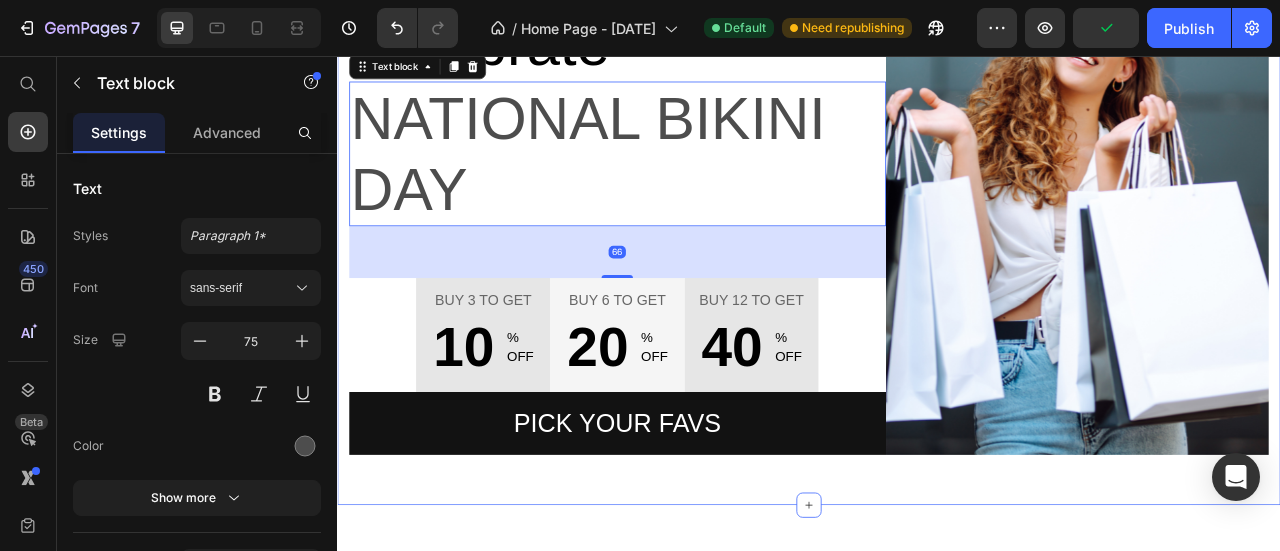 click on "Suns out, buns out! Text block Celebrate Text block National Bikini Day Text block   66 Buy 3 to get Text block 10 Text block % OFF Text block Row Row Buy 6 to get Text block 20 Text block % OFF Text block Row Row Buy 12 to get Text block 40 Text block % OFF Text block Row Row Row Pick your favs Button Row Image Row Image Row Section 1" at bounding box center [937, 262] 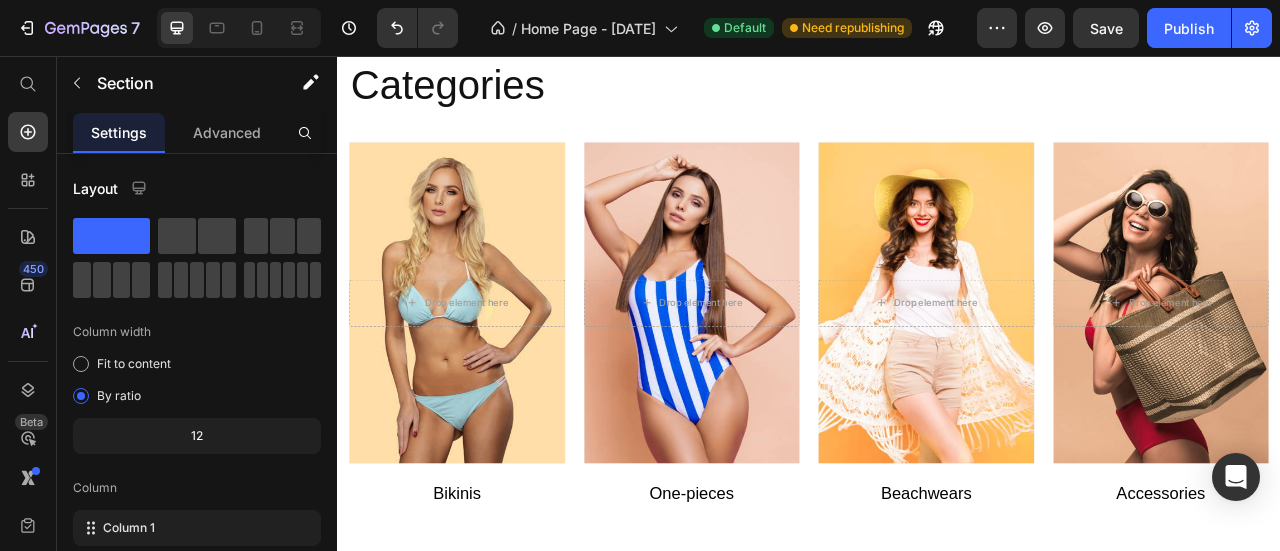 scroll, scrollTop: 800, scrollLeft: 0, axis: vertical 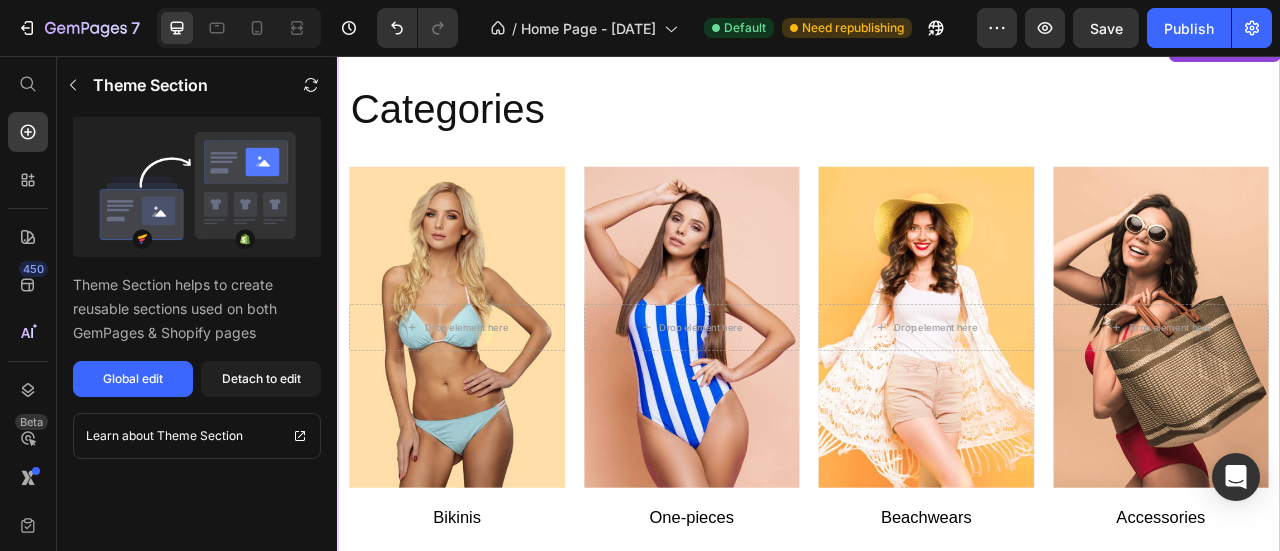 click on "Drop element here Hero Banner Bikinis Text block
Drop element here Hero Banner One-pieces Text block
Drop element here Hero Banner Beachwears Text block
Drop element here Hero Banner Accessories Text block Row" at bounding box center (937, 428) 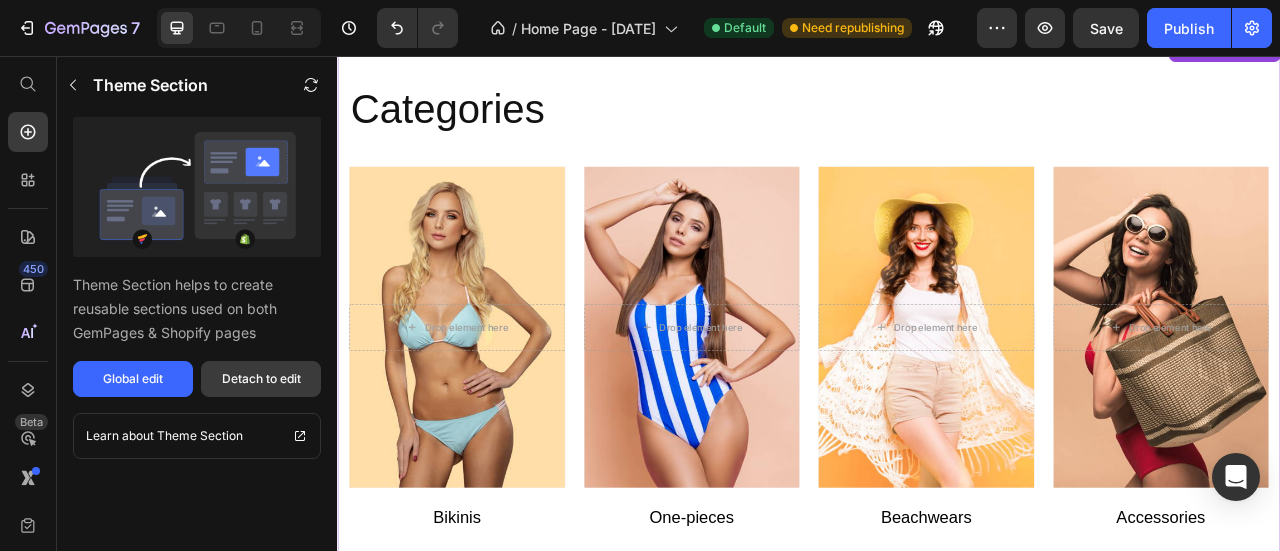click on "Detach to edit" at bounding box center [261, 379] 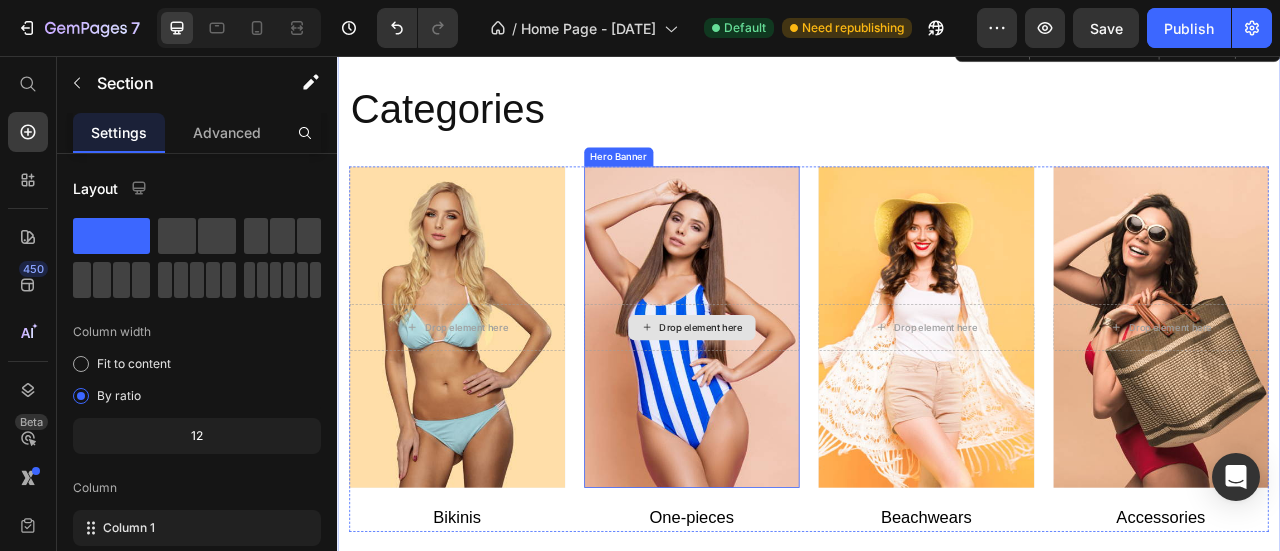 scroll, scrollTop: 1000, scrollLeft: 0, axis: vertical 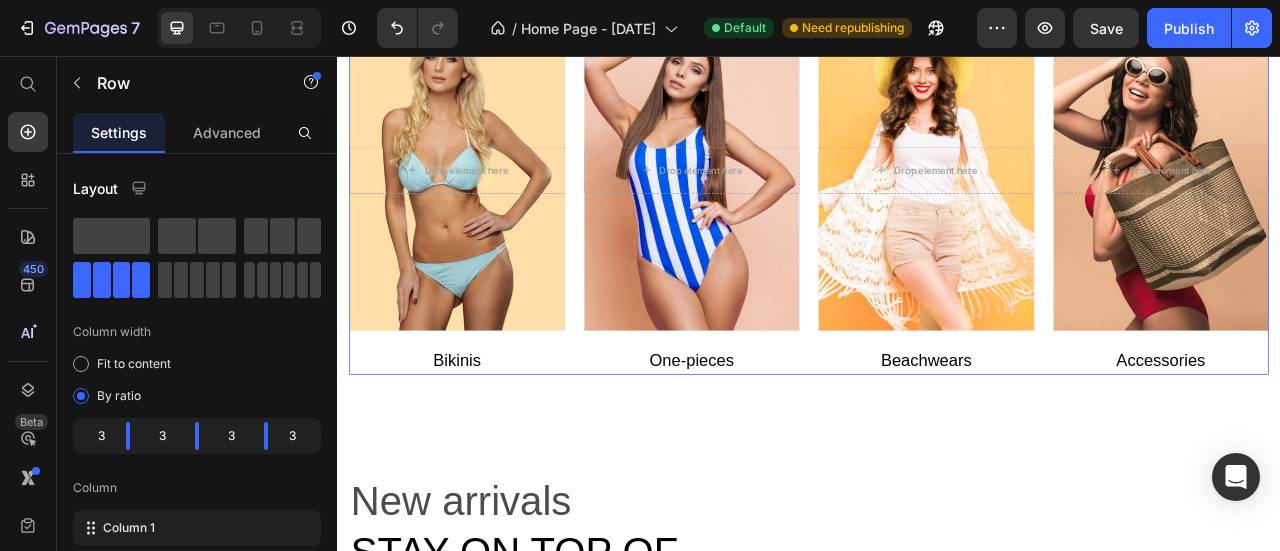 click on "Drop element here Hero Banner Bikinis Text block
Drop element here Hero Banner One-pieces Text block
Drop element here Hero Banner Beachwears Text block
Drop element here Hero Banner Accessories Text block Row   0" at bounding box center [937, 228] 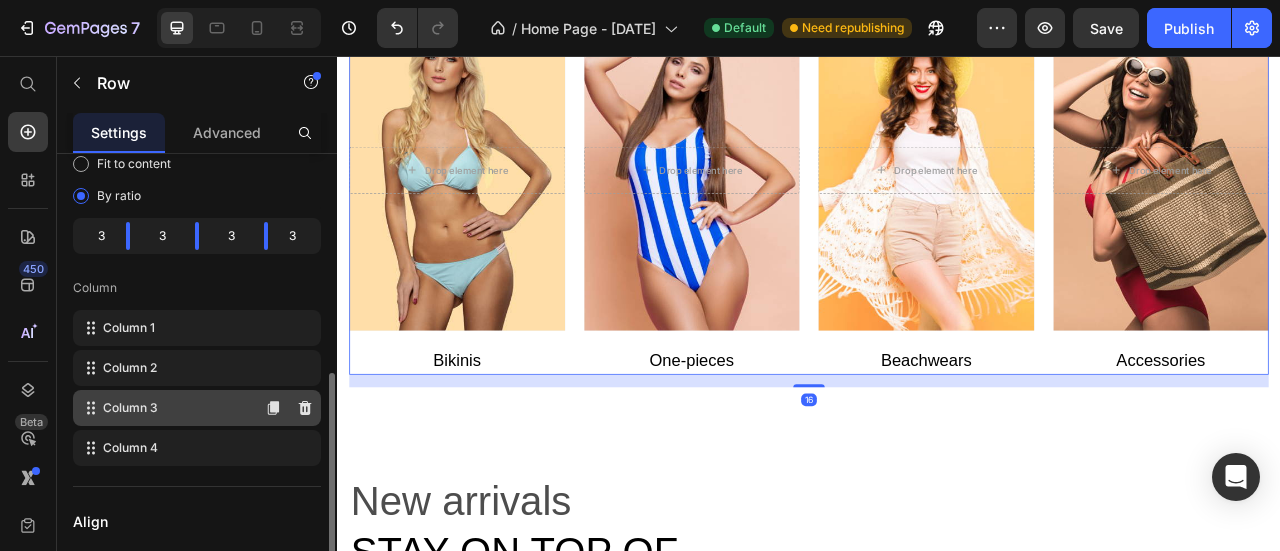 scroll, scrollTop: 300, scrollLeft: 0, axis: vertical 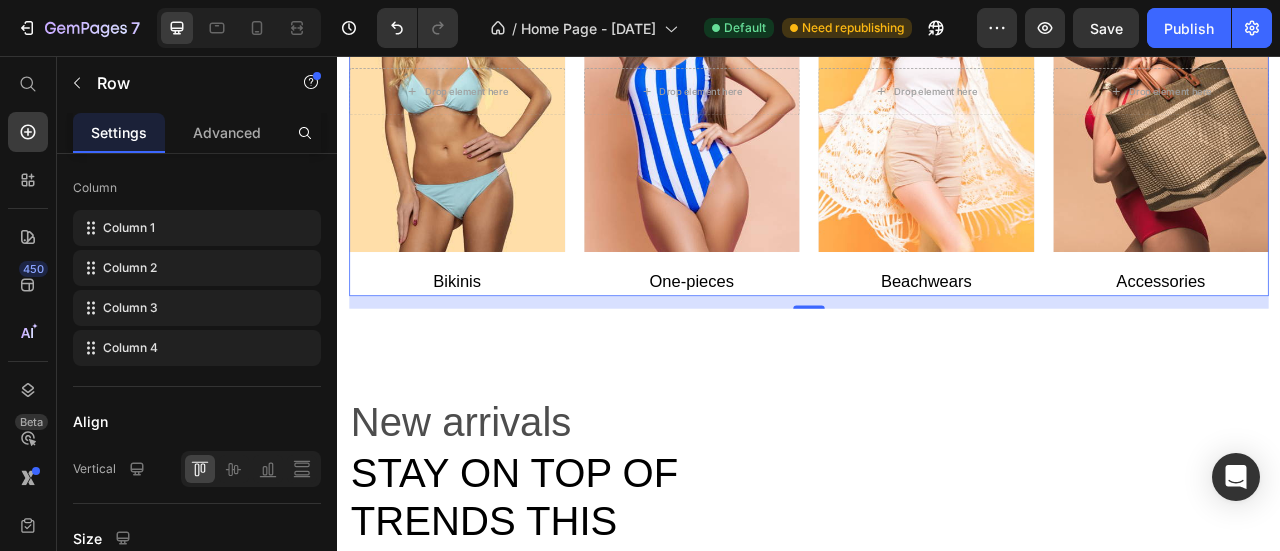click on "Drop element here Hero Banner Bikinis Text block
Drop element here Hero Banner One-pieces Text block
Drop element here Hero Banner Beachwears Text block
Drop element here Hero Banner Accessories Text block Row   16" at bounding box center [937, 128] 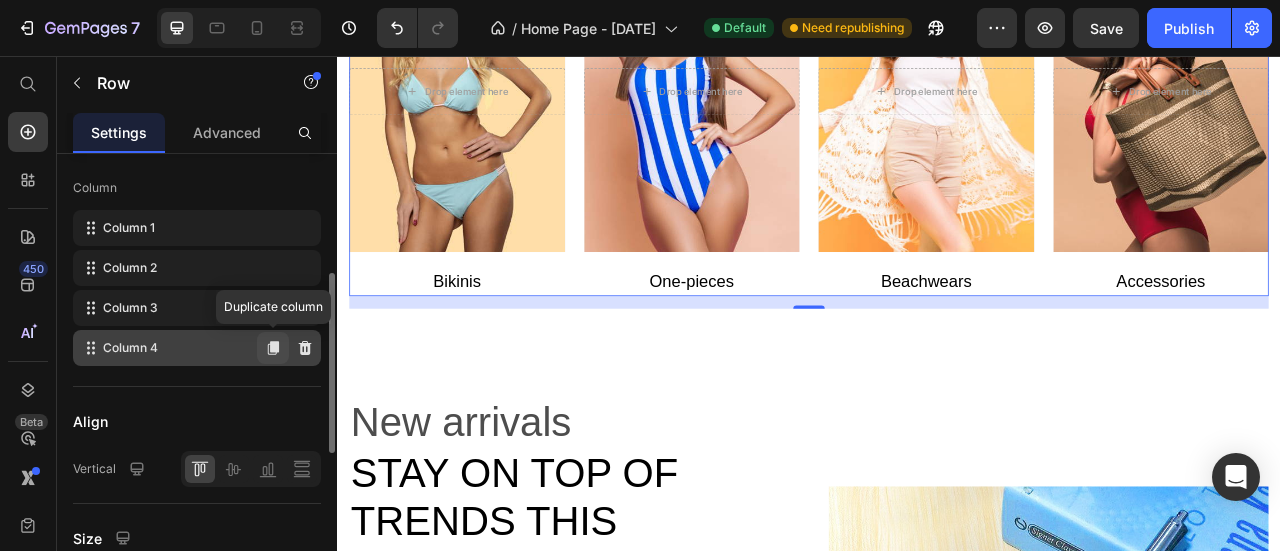 click 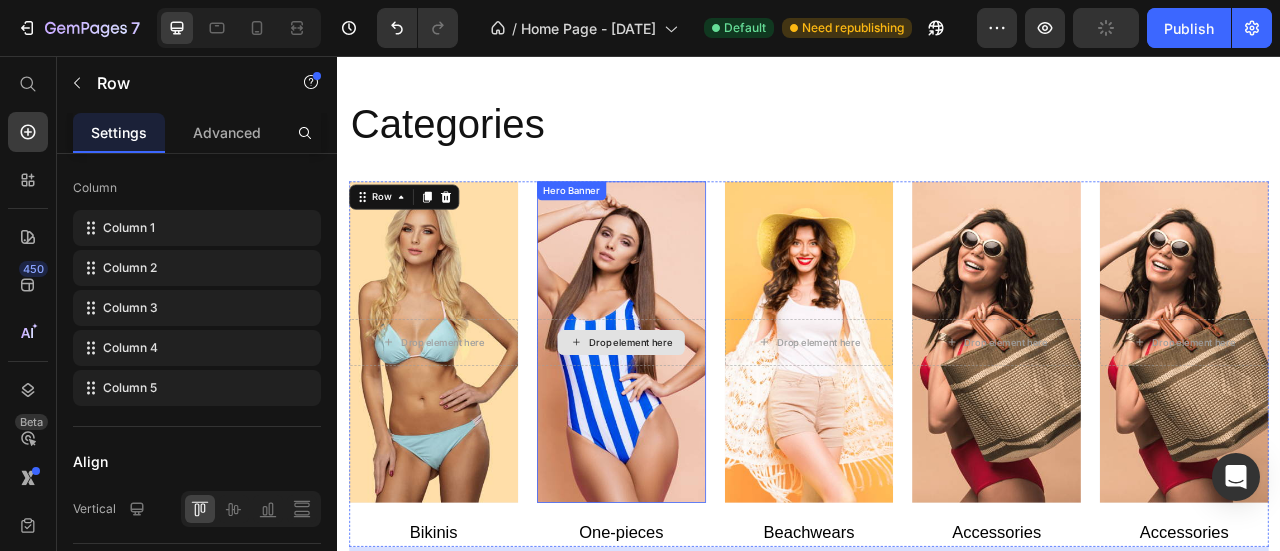 scroll, scrollTop: 800, scrollLeft: 0, axis: vertical 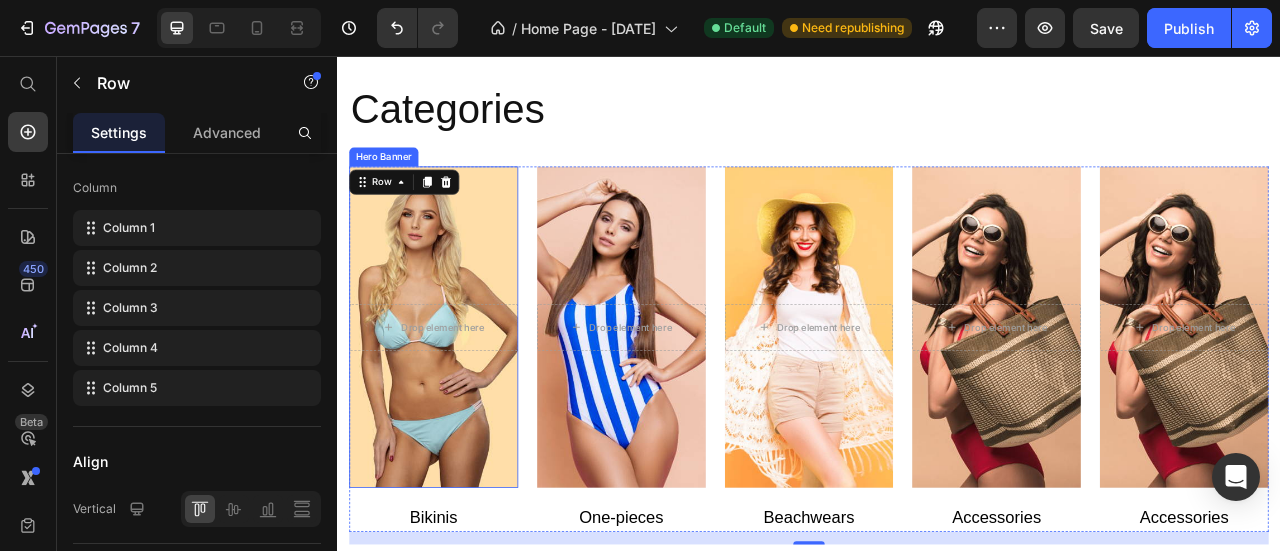 click at bounding box center (459, 400) 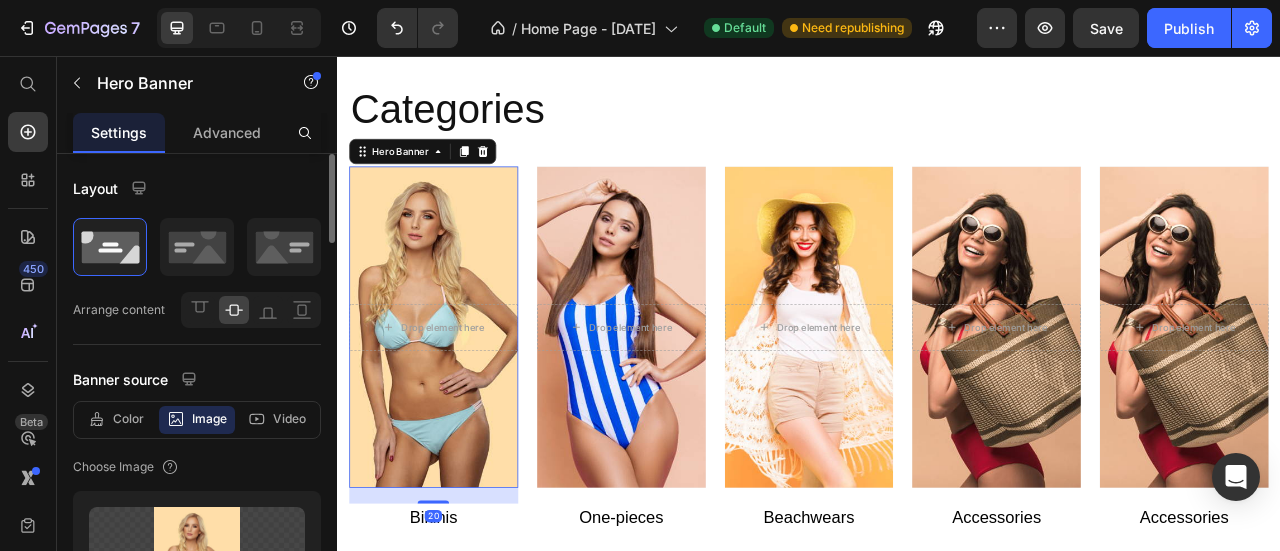 scroll, scrollTop: 200, scrollLeft: 0, axis: vertical 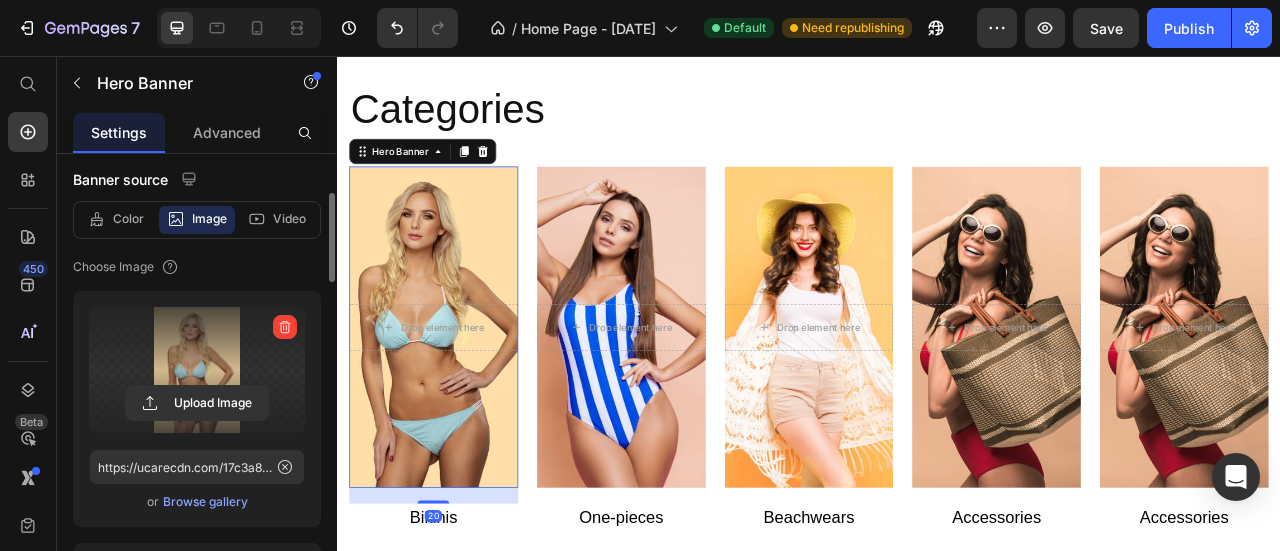 click at bounding box center [197, 370] 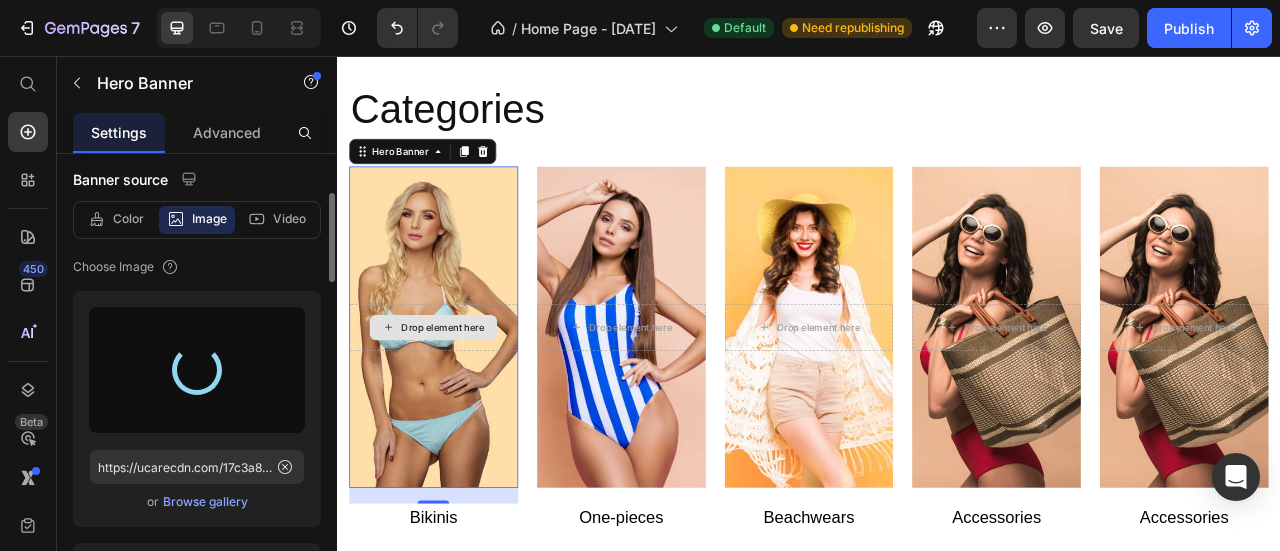 type on "https://cdn.shopify.com/s/files/1/0722/3243/5928/files/gempages_574589325933544292-31353ec4-e2c7-4b16-b668-9e4f0ae44f96.png" 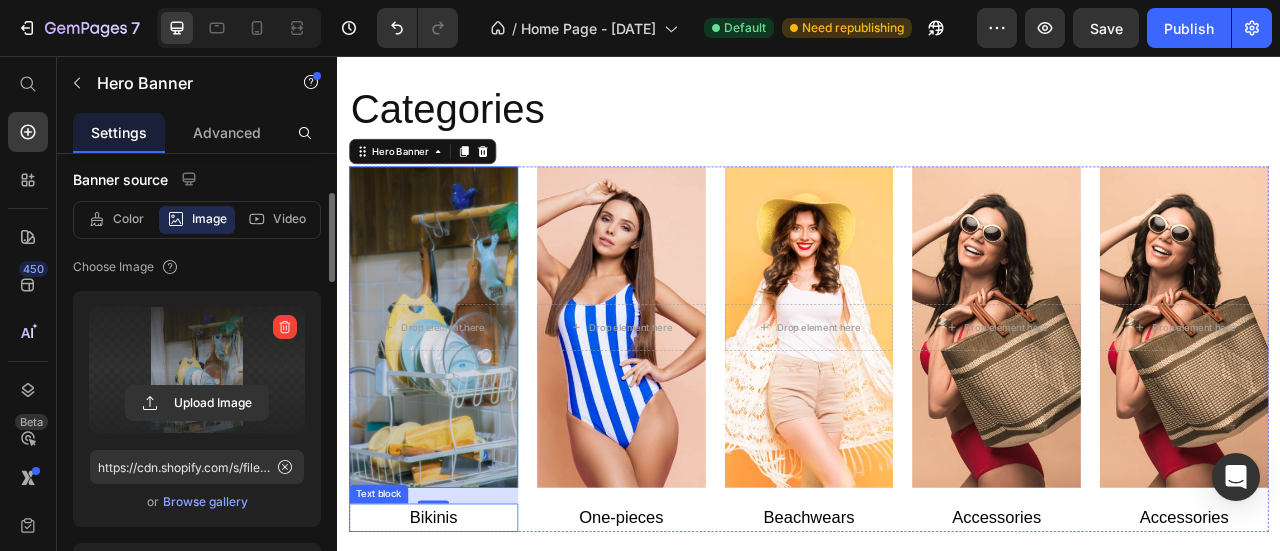 click on "Bikinis" at bounding box center [459, 643] 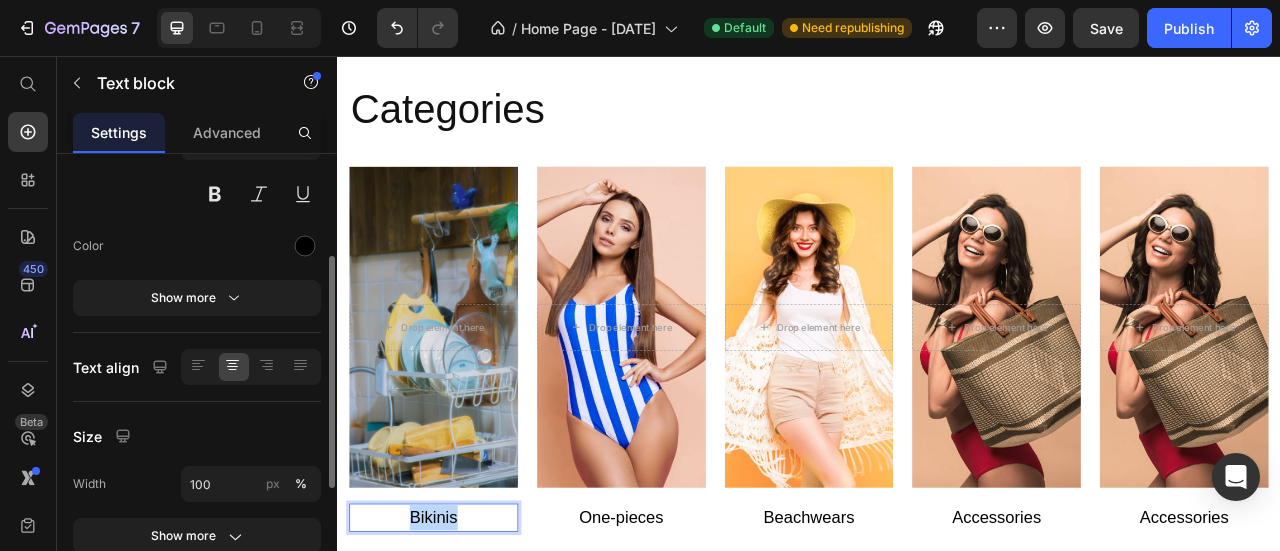 click on "Bikinis" at bounding box center [459, 643] 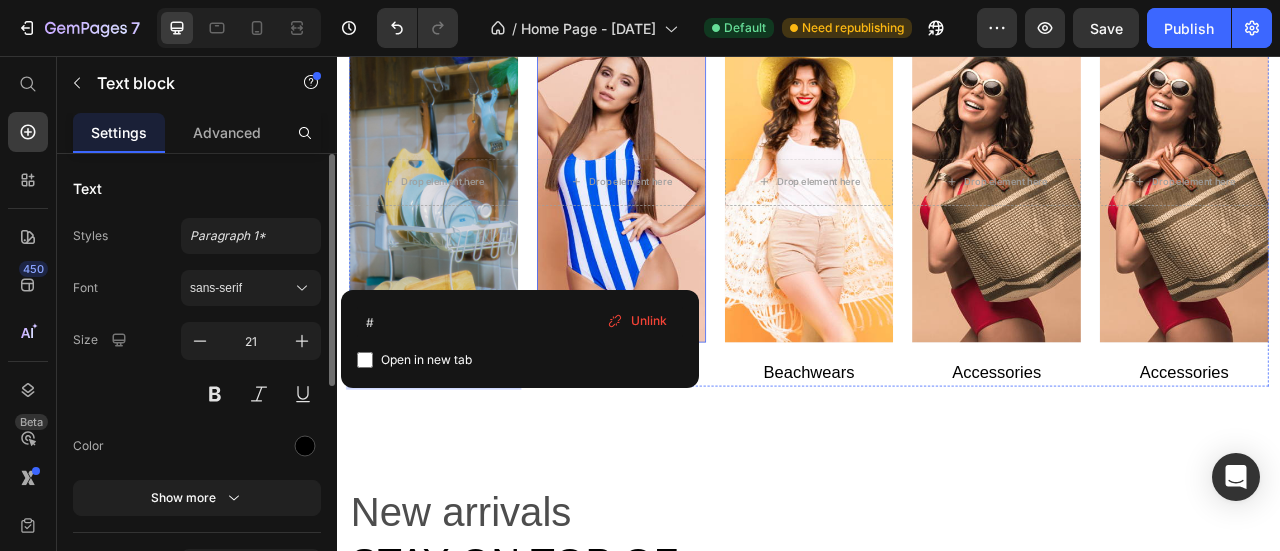 scroll, scrollTop: 1100, scrollLeft: 0, axis: vertical 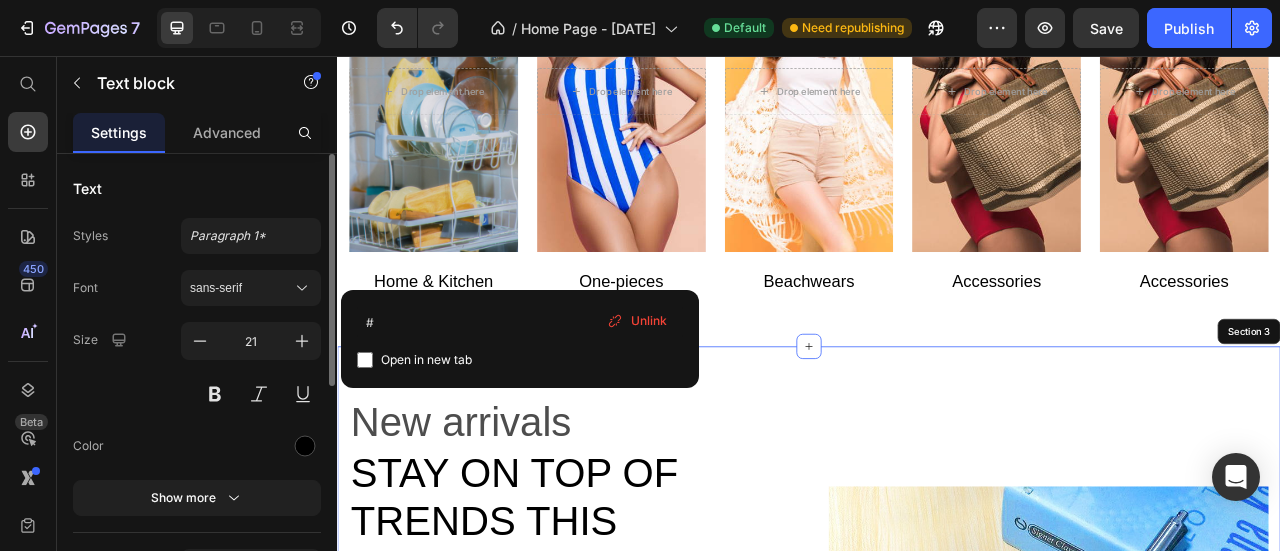 click on "New arrivals Text block Stay on top of trends this summer Heading       shop all looks Button Row 0% OFF Product Tag Product Images Row Back Scratcher Retractable Stainless Steel Pen Scratch An Itch Grilled Body Itch Scratching Sticks Product Title                Icon                Icon                Icon                Icon                Icon Icon List Hoz $9.85 Product Price $0.00 Product Price View it Product Cart Button Row Product 0% OFF Product Tag Product Images Row Back Scratcher Retractable Stainless Steel Pen Scratch An Itch Grilled Body Itch Scratching Sticks Product Title                Icon                Icon                Icon                Icon                Icon Icon List Hoz $9.85 Product Price $0.00 Product Price View it Product Cart Button Row Product 0% OFF Product Tag Product Images Row Back Scratcher Retractable Stainless Steel Pen Scratch An Itch Grilled Body Itch Scratching Sticks Product Title                Icon                Icon                Icon                Icon Icon" at bounding box center [937, 890] 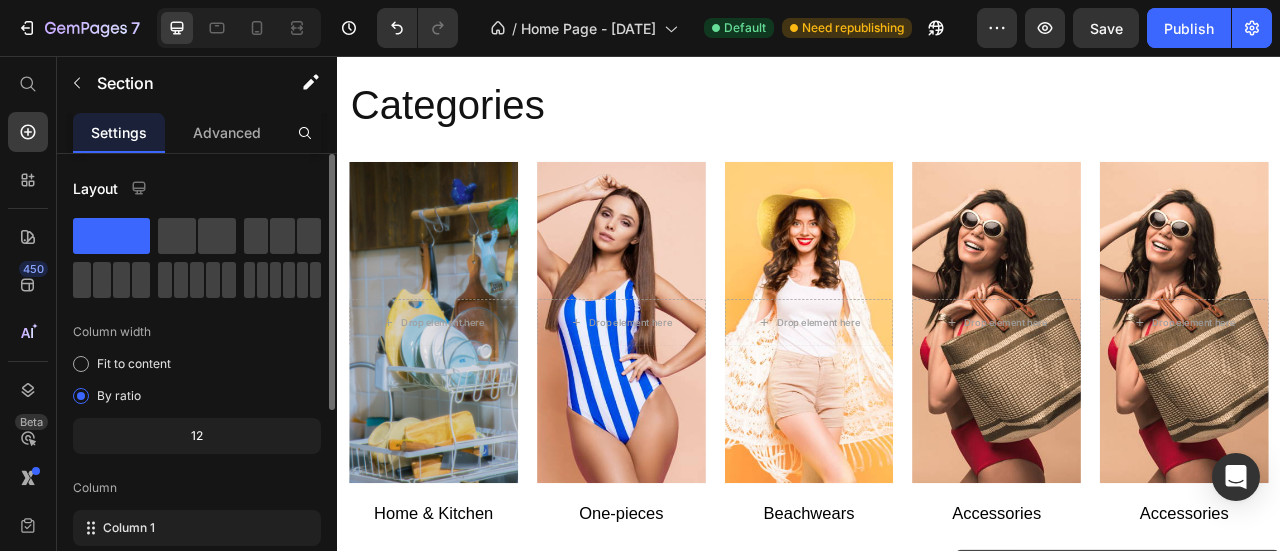 scroll, scrollTop: 800, scrollLeft: 0, axis: vertical 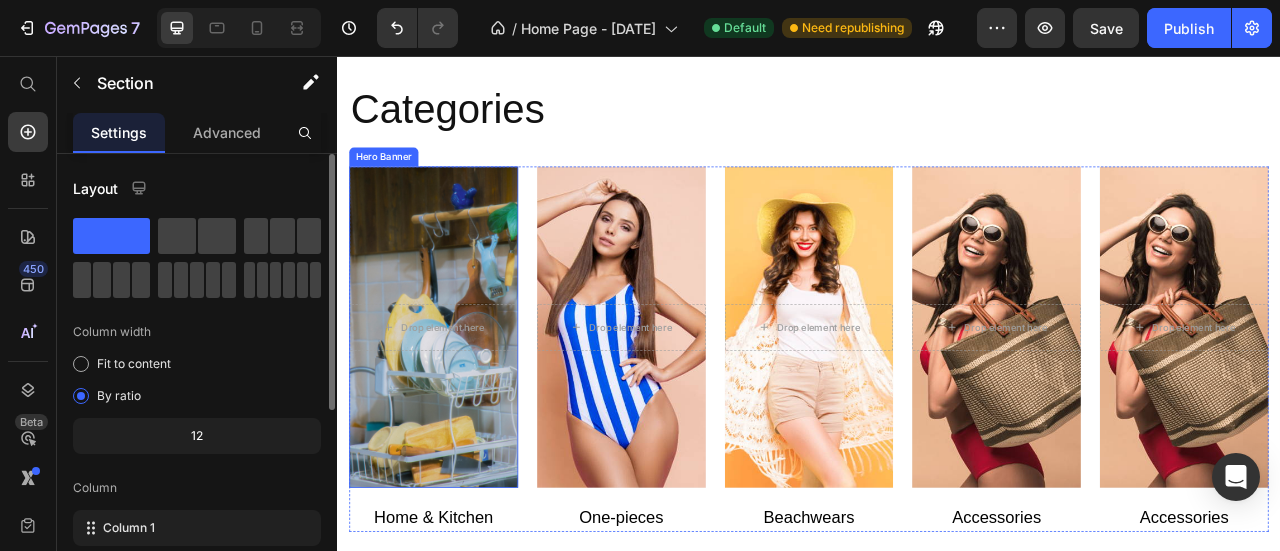 click on "Drop element here" at bounding box center [459, 401] 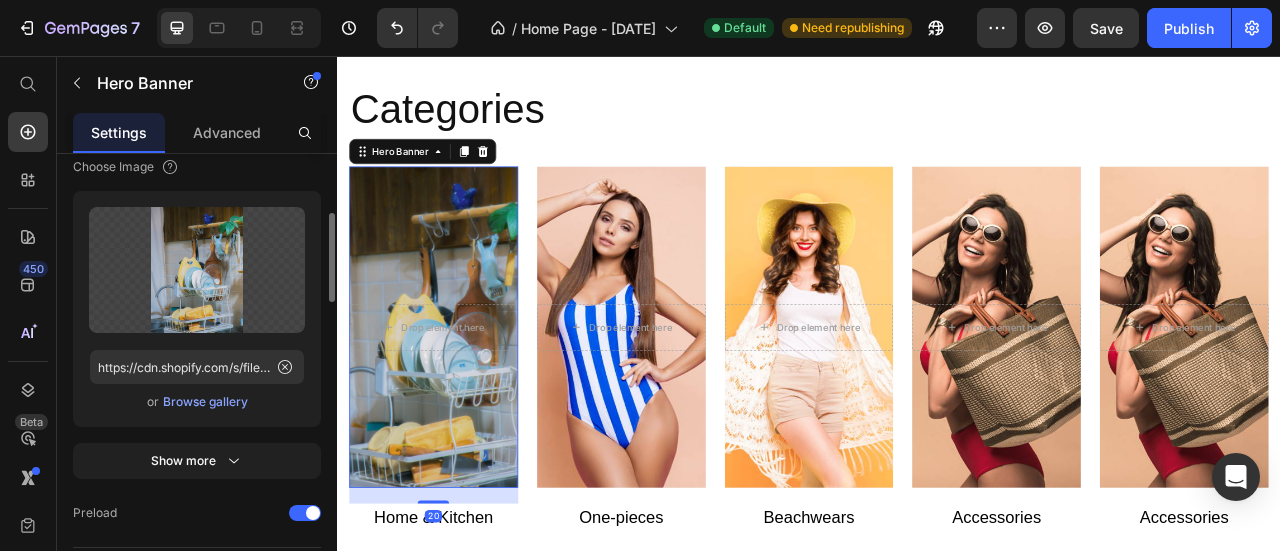 scroll, scrollTop: 400, scrollLeft: 0, axis: vertical 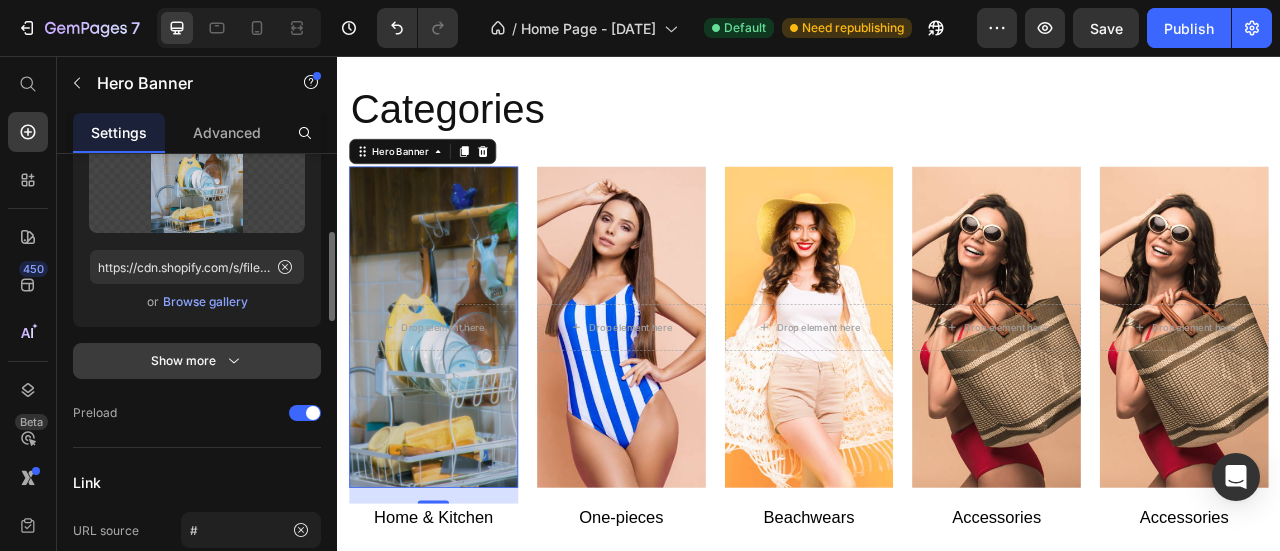 click on "Show more" at bounding box center [197, 361] 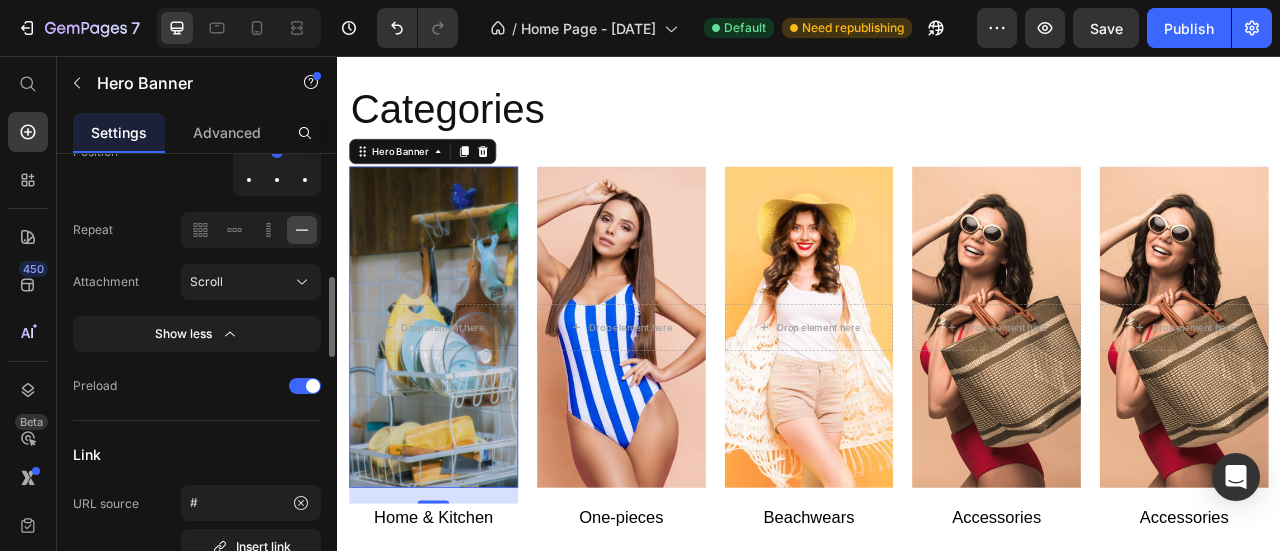 scroll, scrollTop: 900, scrollLeft: 0, axis: vertical 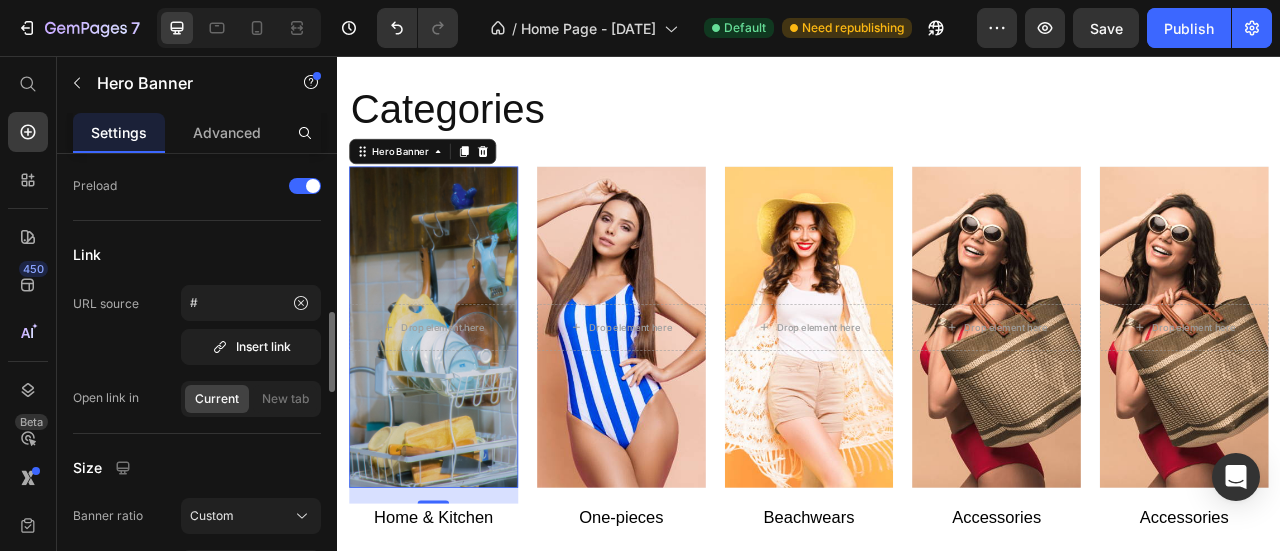 click on "Insert link" at bounding box center (251, 347) 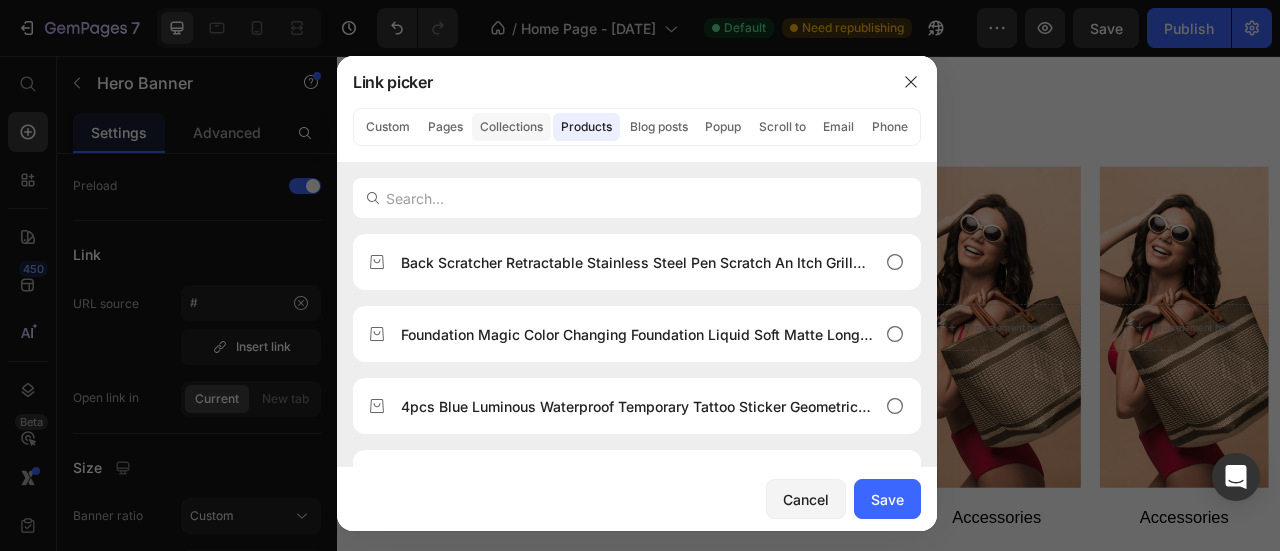 click on "Collections" 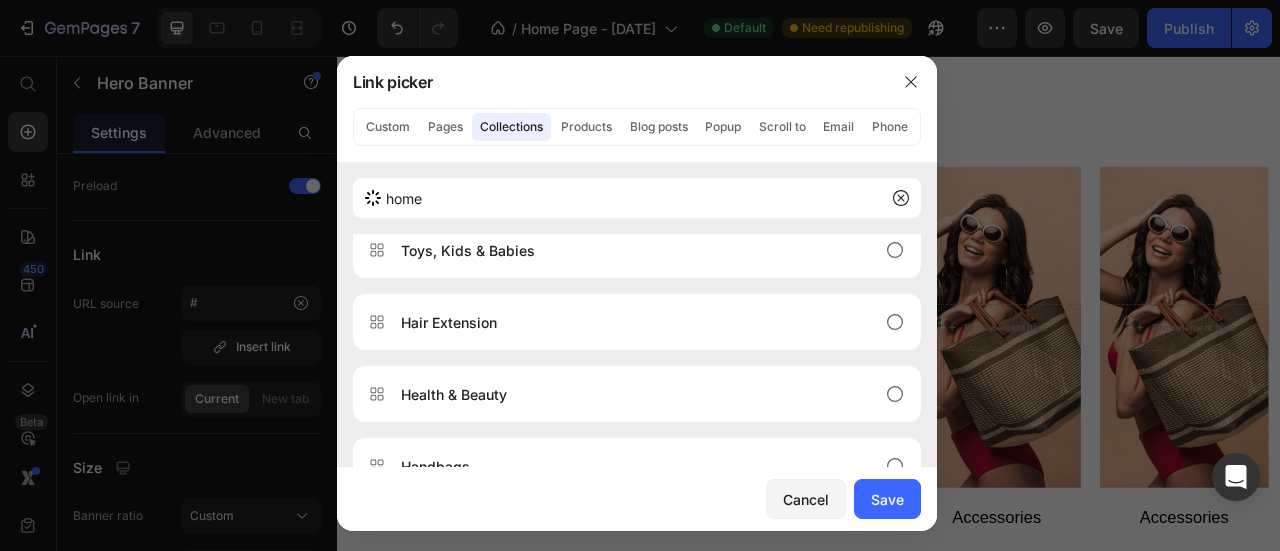 scroll, scrollTop: 0, scrollLeft: 0, axis: both 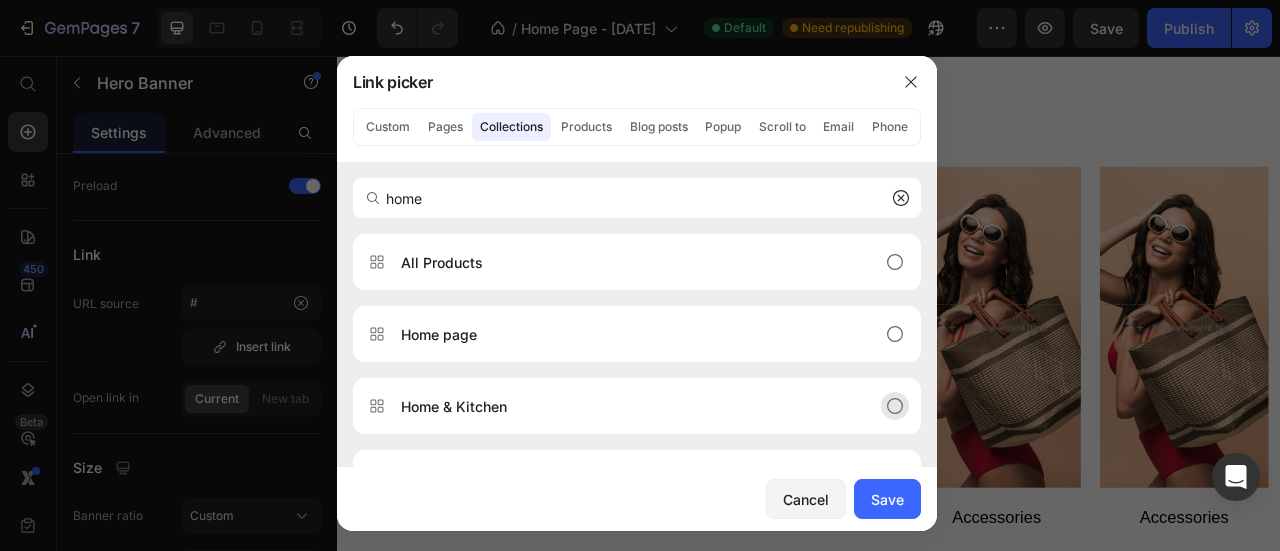 type on "home" 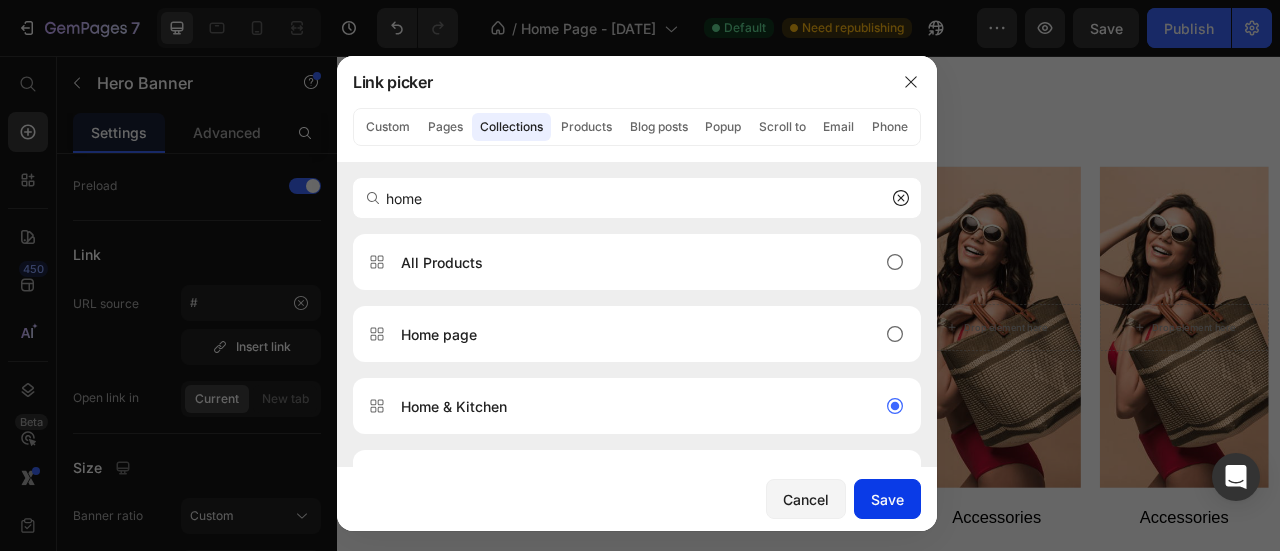 click on "Save" at bounding box center [887, 499] 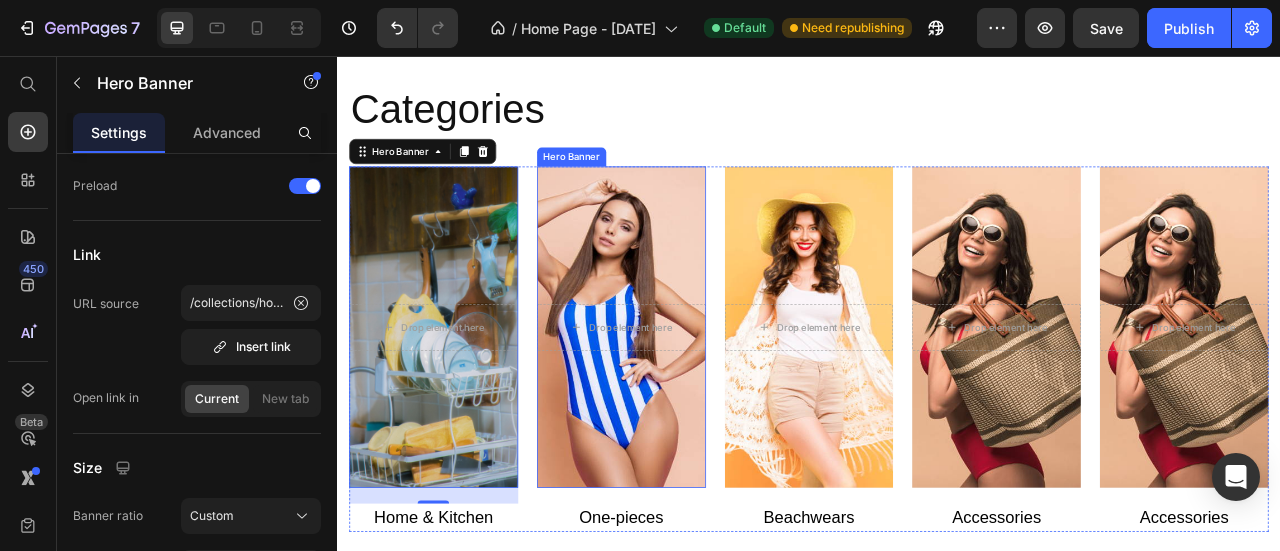 click at bounding box center (698, 400) 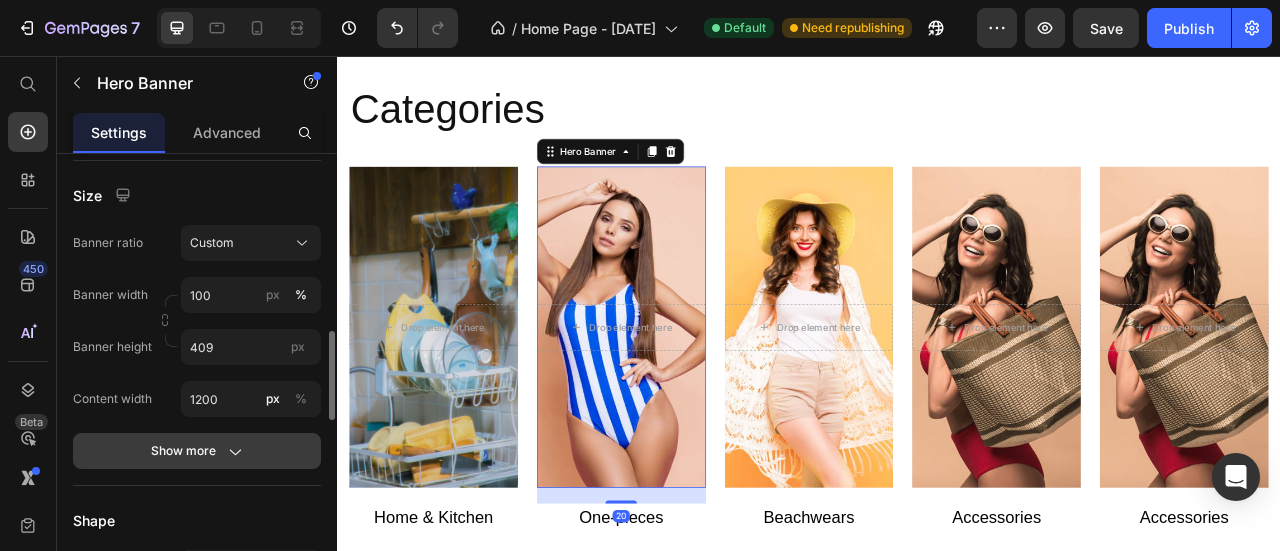 scroll, scrollTop: 1100, scrollLeft: 0, axis: vertical 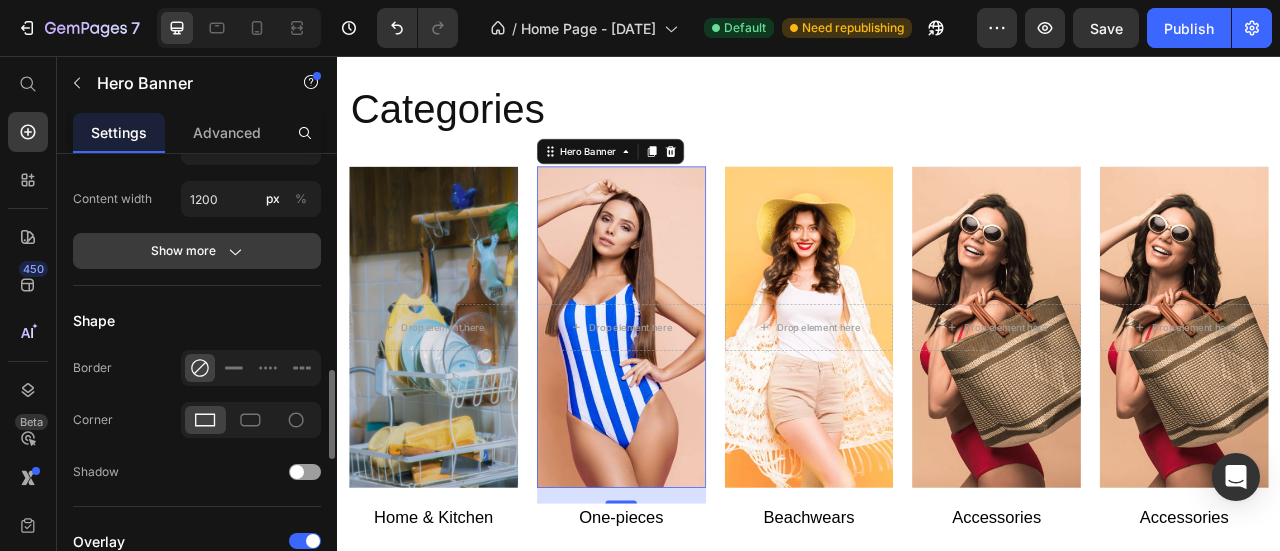 click on "Show more" 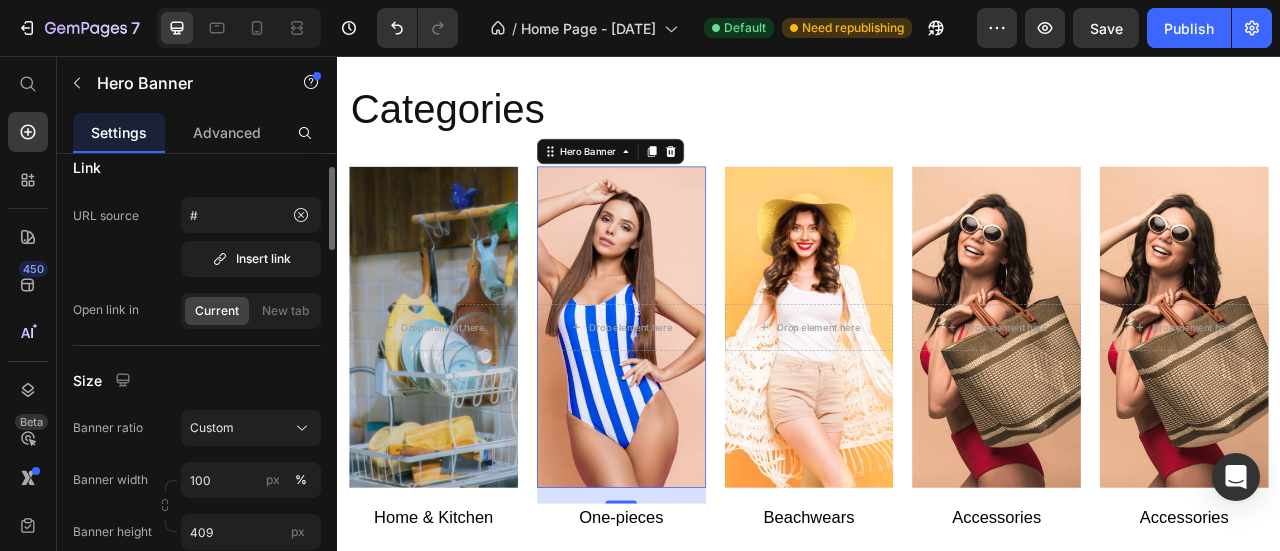 scroll, scrollTop: 615, scrollLeft: 0, axis: vertical 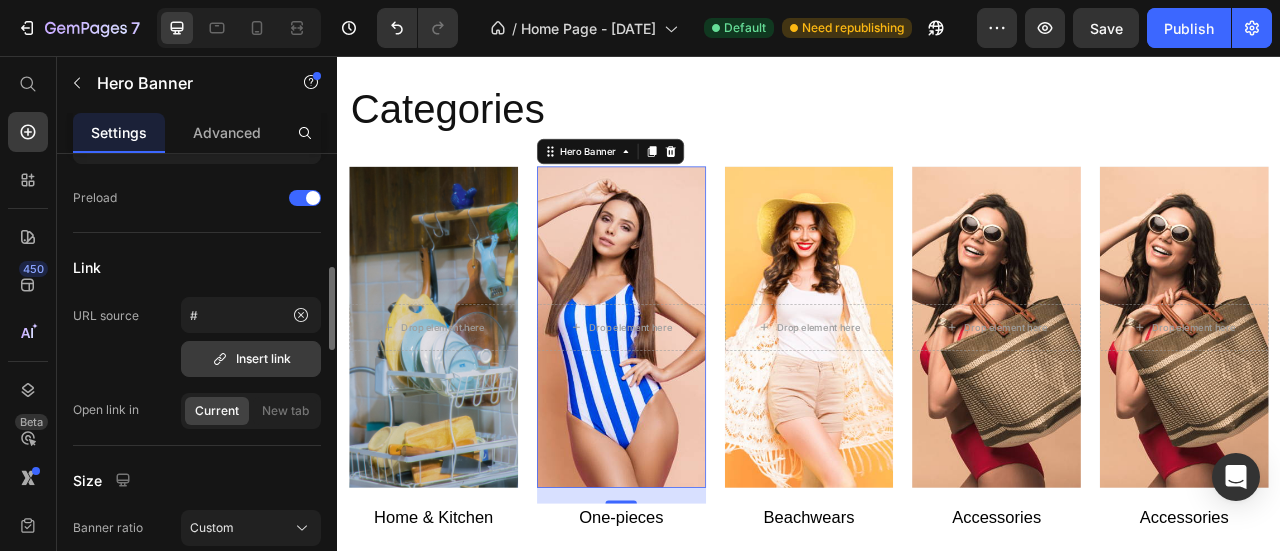 click on "Insert link" at bounding box center (251, 359) 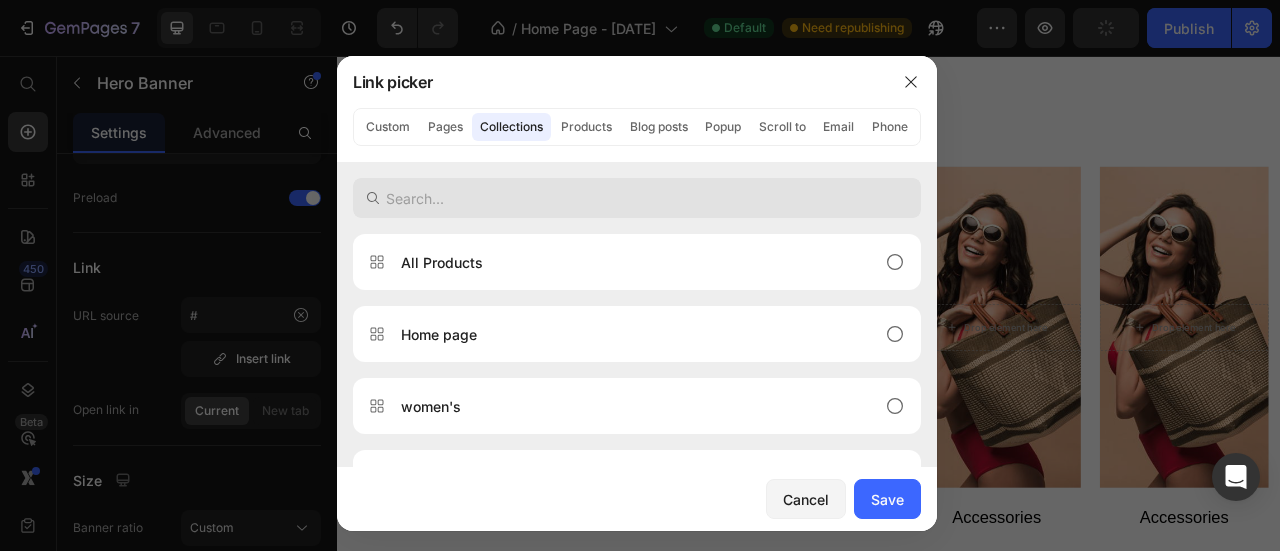click at bounding box center [637, 198] 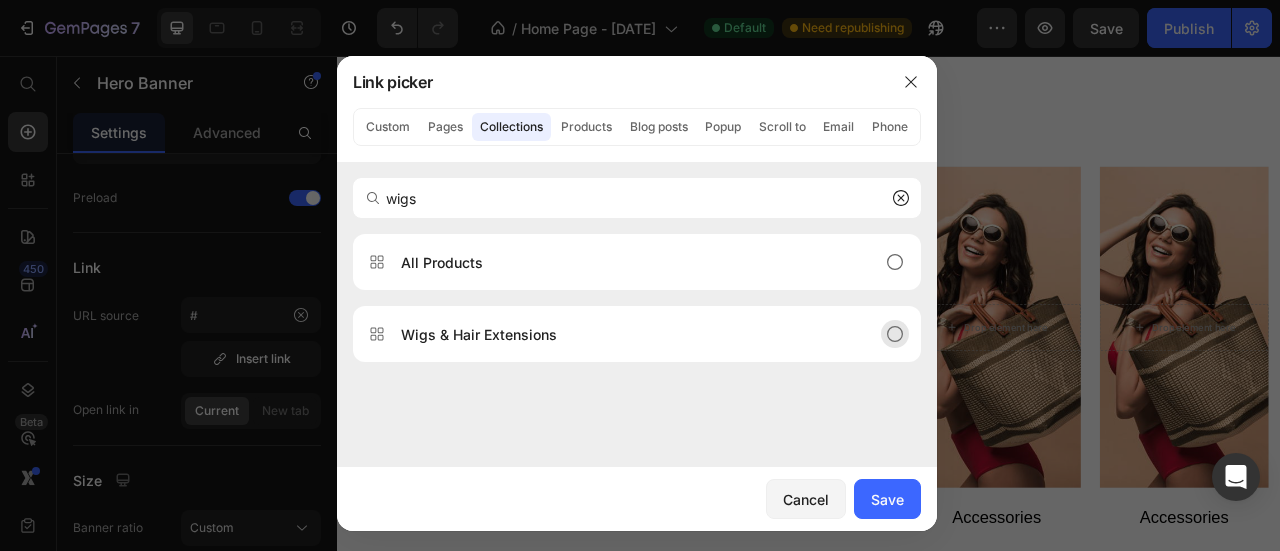 type on "wigs" 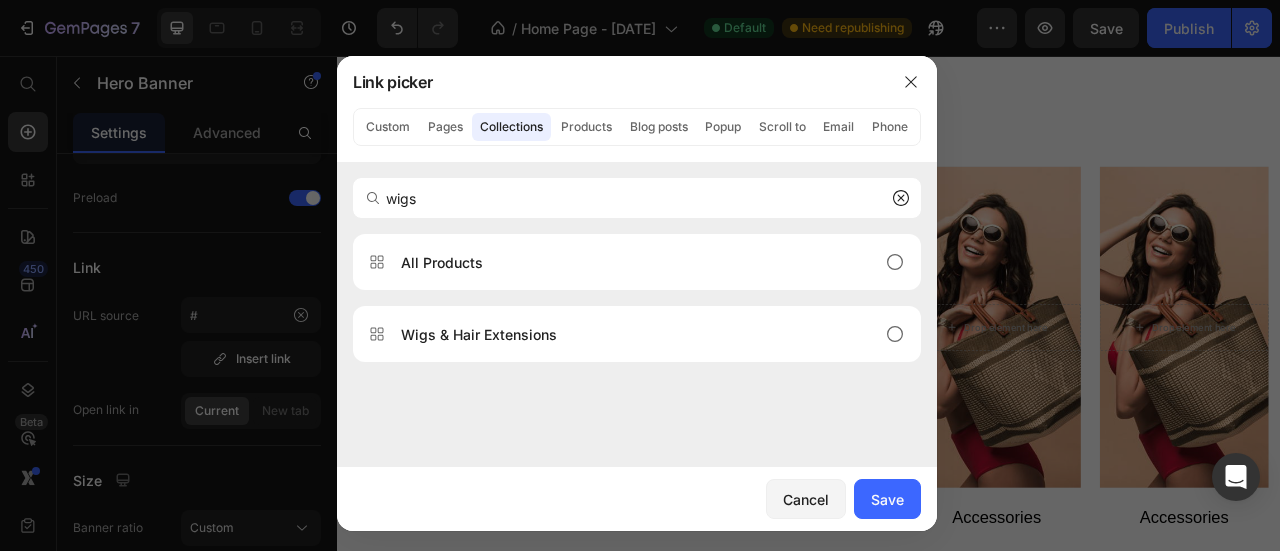 drag, startPoint x: 698, startPoint y: 343, endPoint x: 762, endPoint y: 367, distance: 68.35203 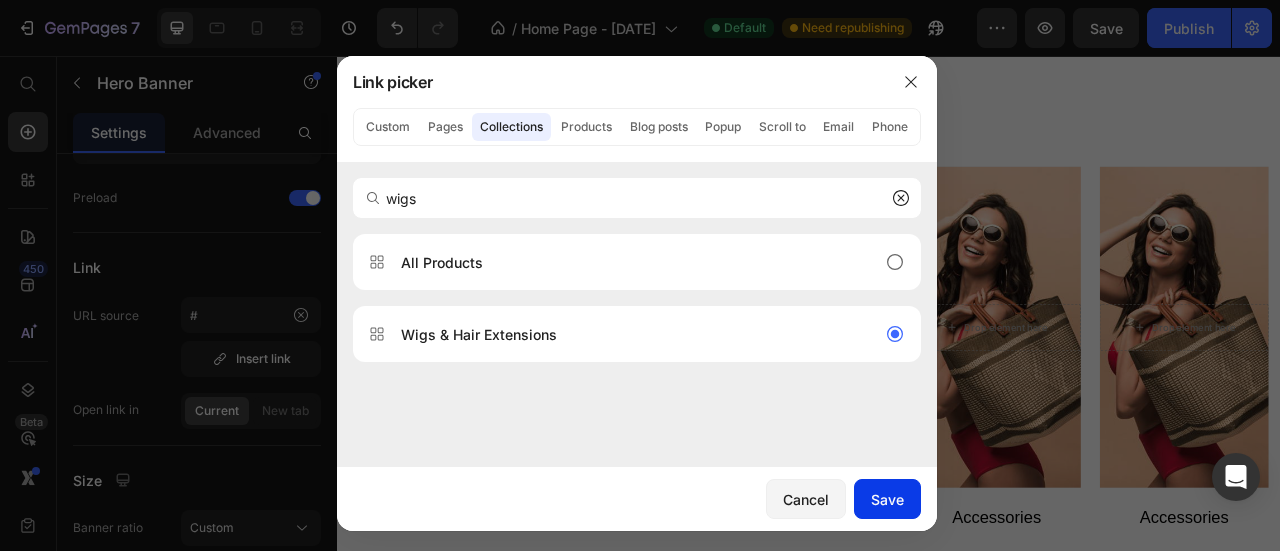 click on "Save" at bounding box center (887, 499) 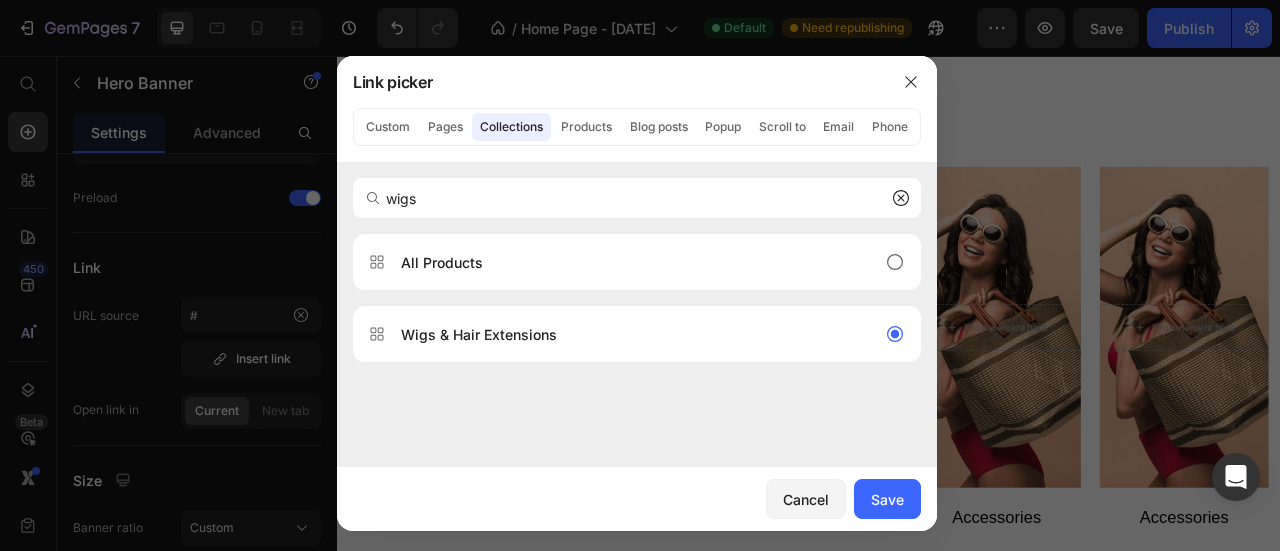 type on "/collections/hair-extensions-wigs" 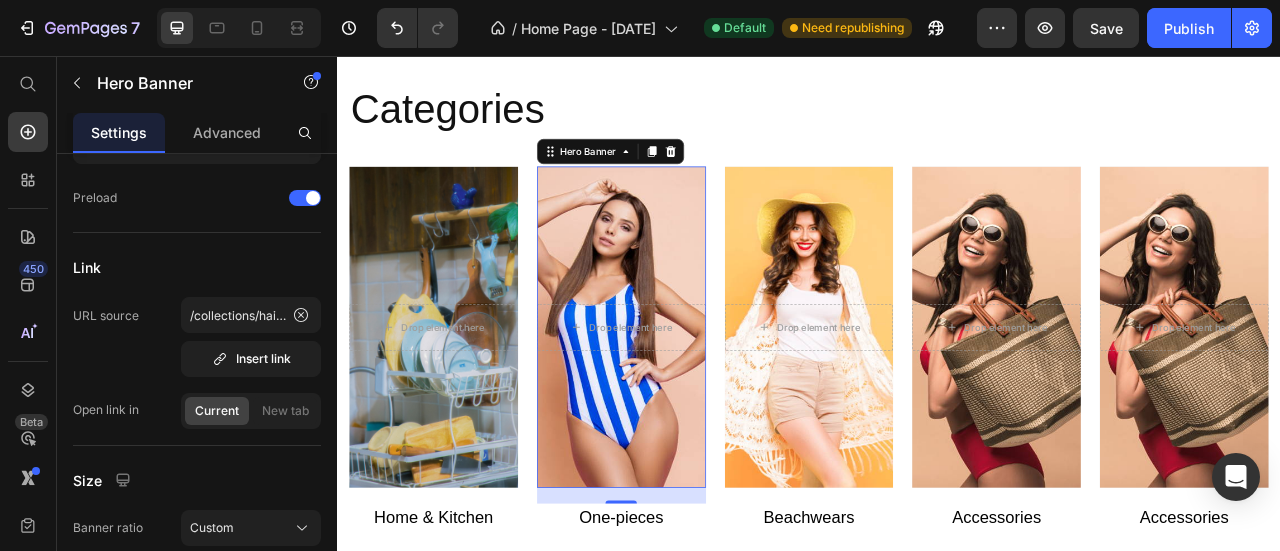 click at bounding box center [698, 400] 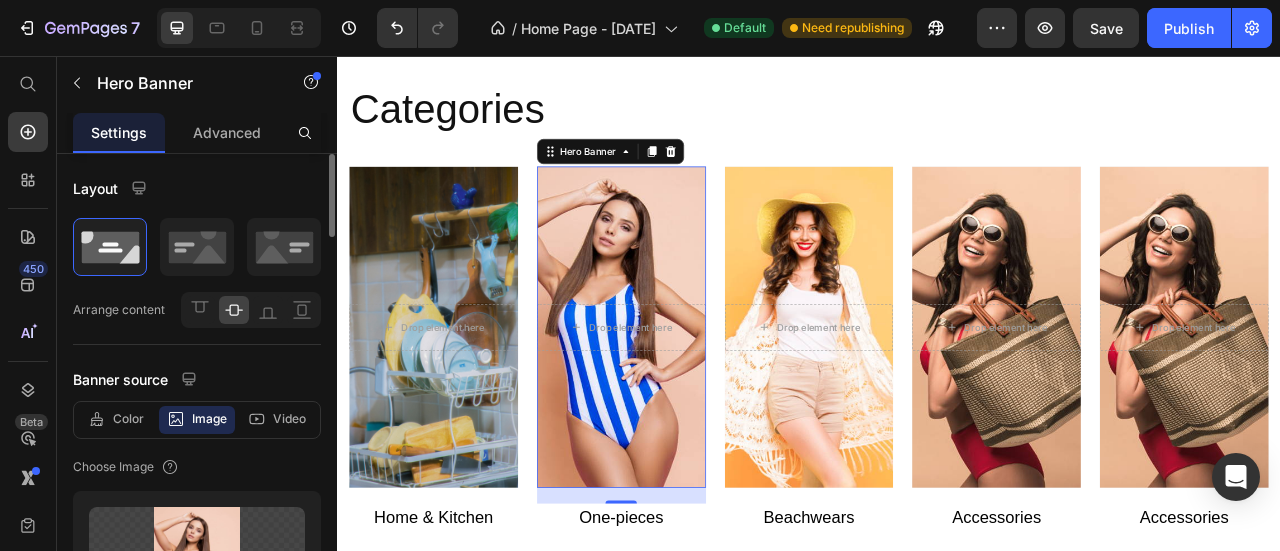 scroll, scrollTop: 300, scrollLeft: 0, axis: vertical 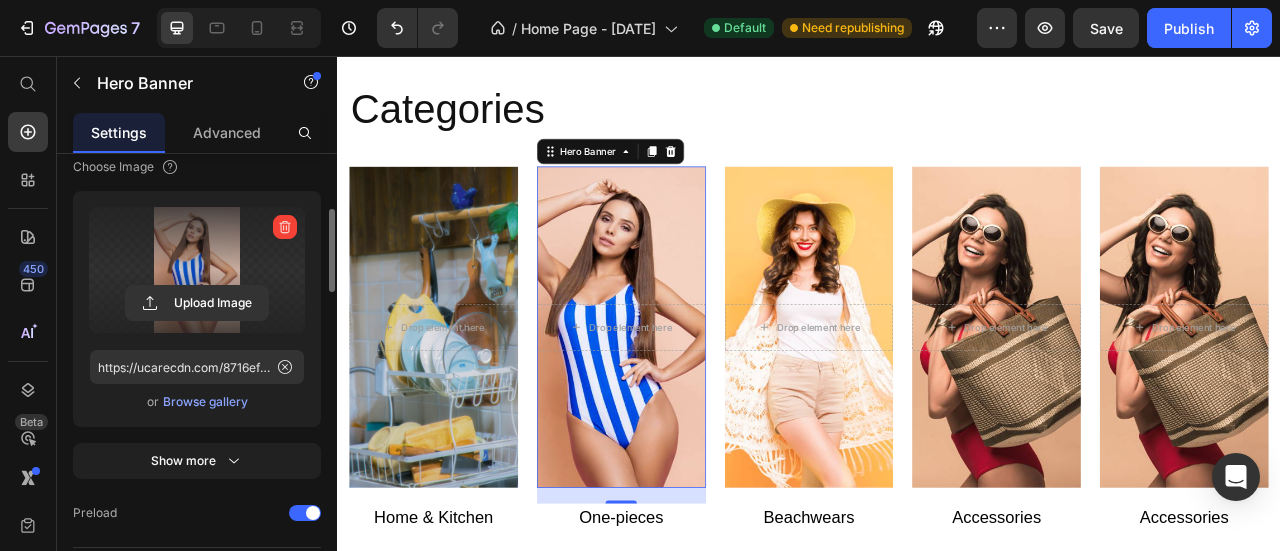 click at bounding box center (197, 270) 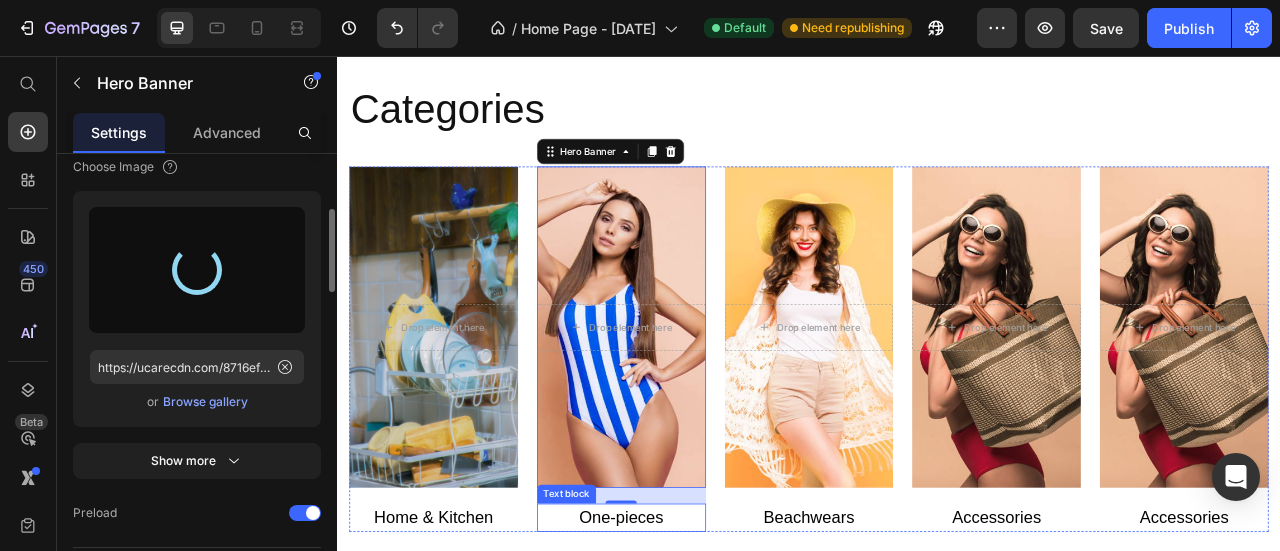 type on "https://cdn.shopify.com/s/files/1/0722/3243/5928/files/gempages_574589325933544292-ac37ee56-e766-48f5-bdf1-8b52f1b1ec04.png" 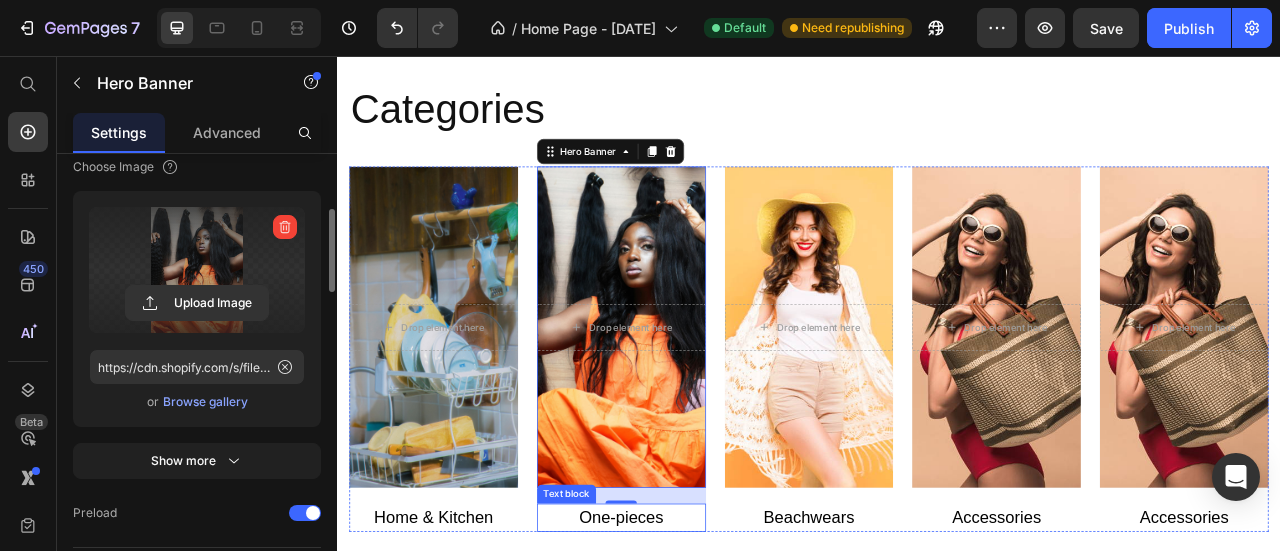 click on "One-pieces" at bounding box center (698, 642) 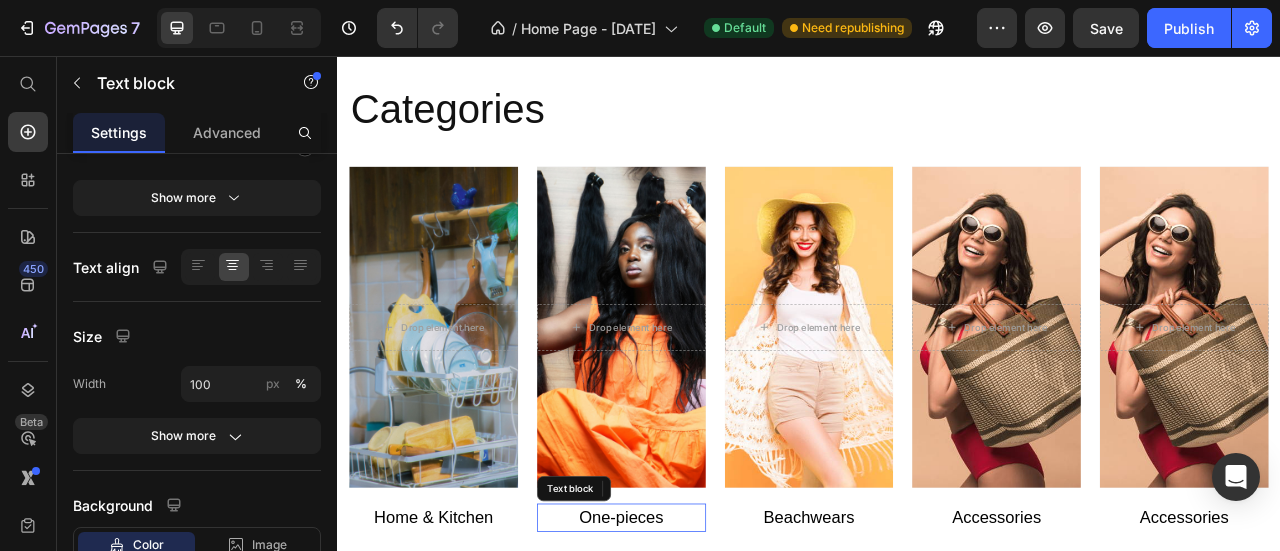 scroll, scrollTop: 0, scrollLeft: 0, axis: both 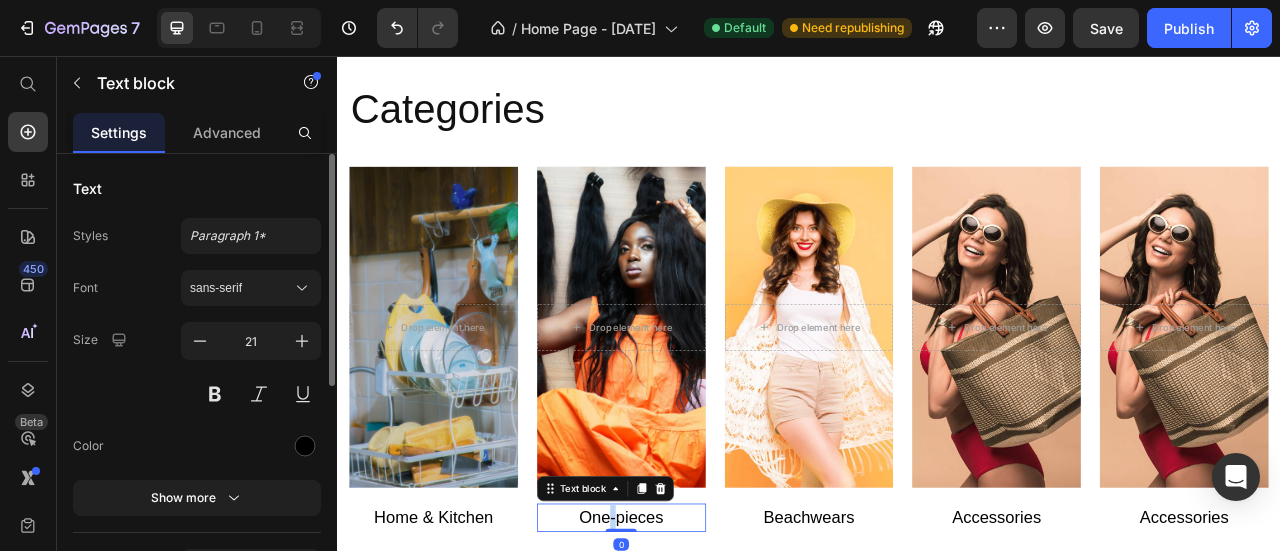 click on "One-pieces" at bounding box center (698, 642) 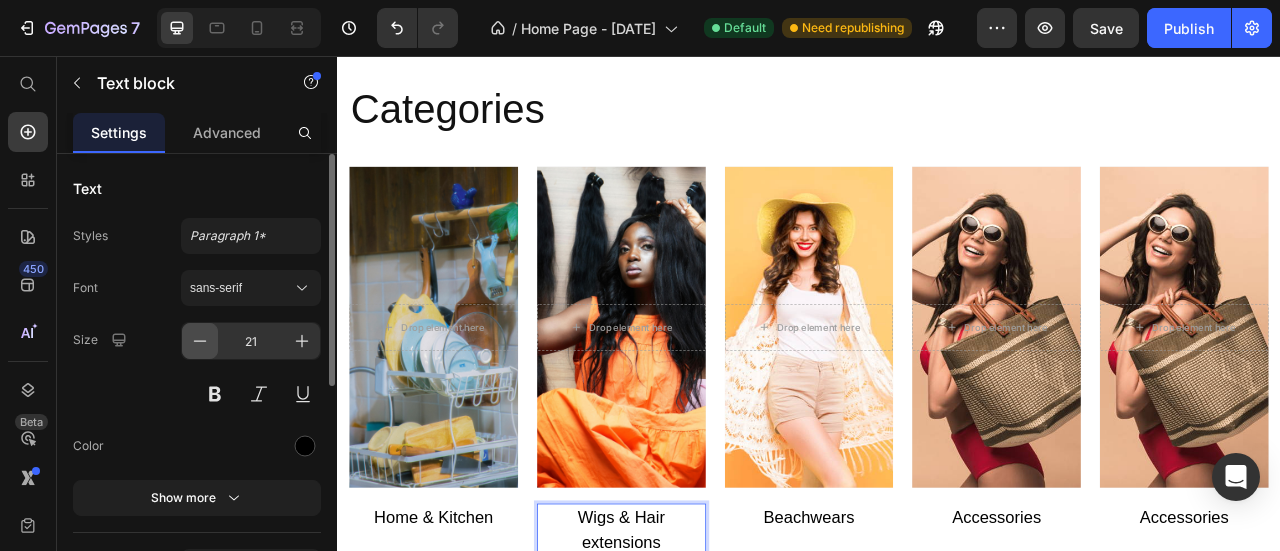 click 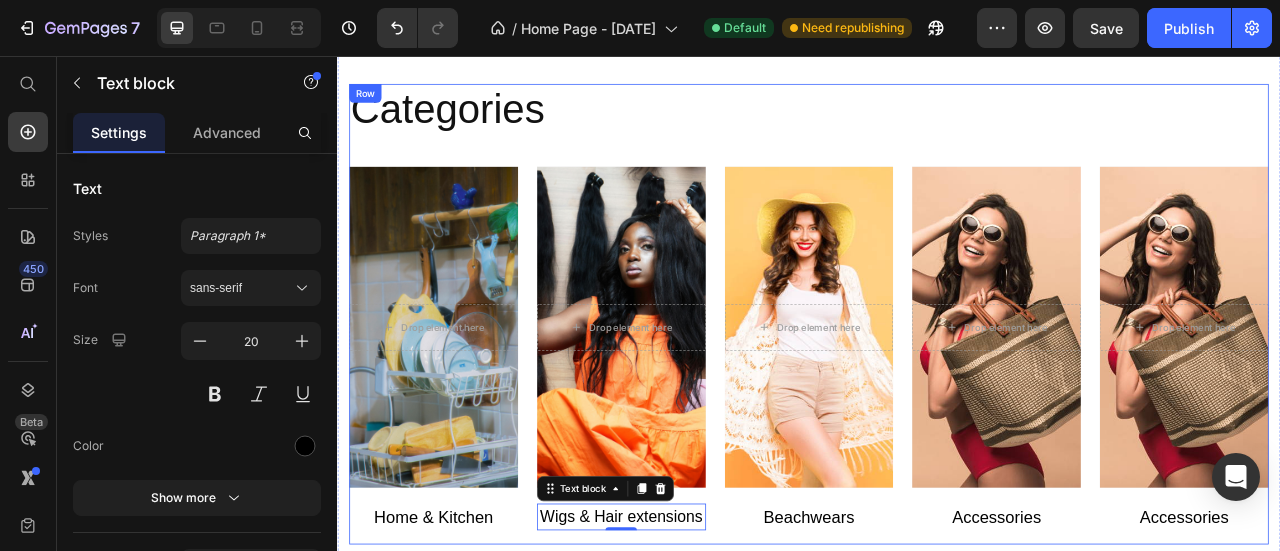 click on "Home & Kitchen" at bounding box center (460, 642) 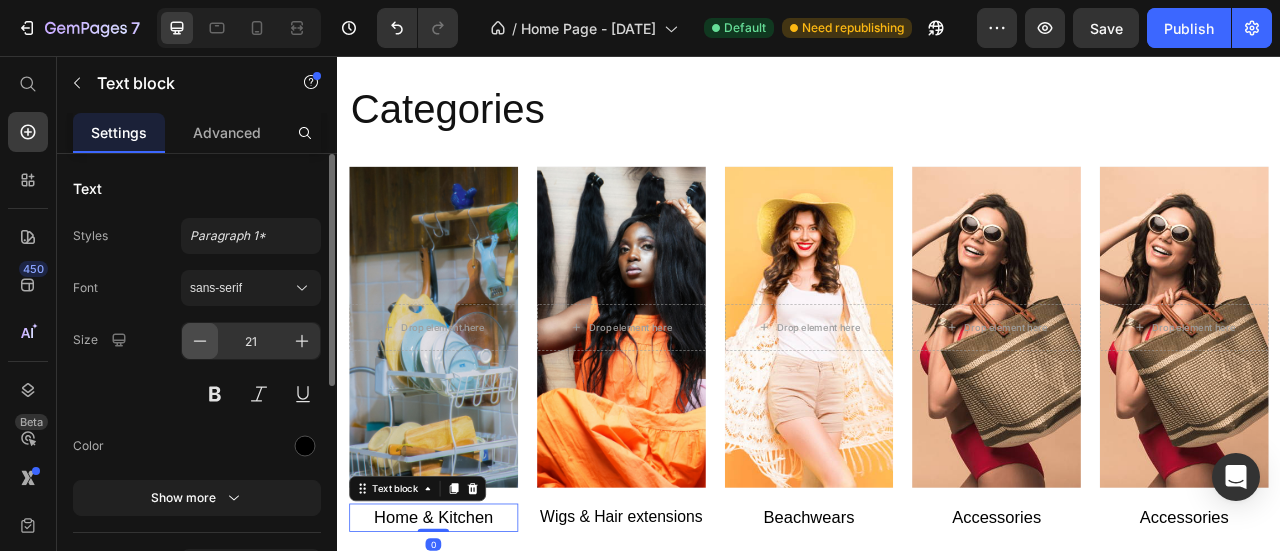 click at bounding box center [200, 341] 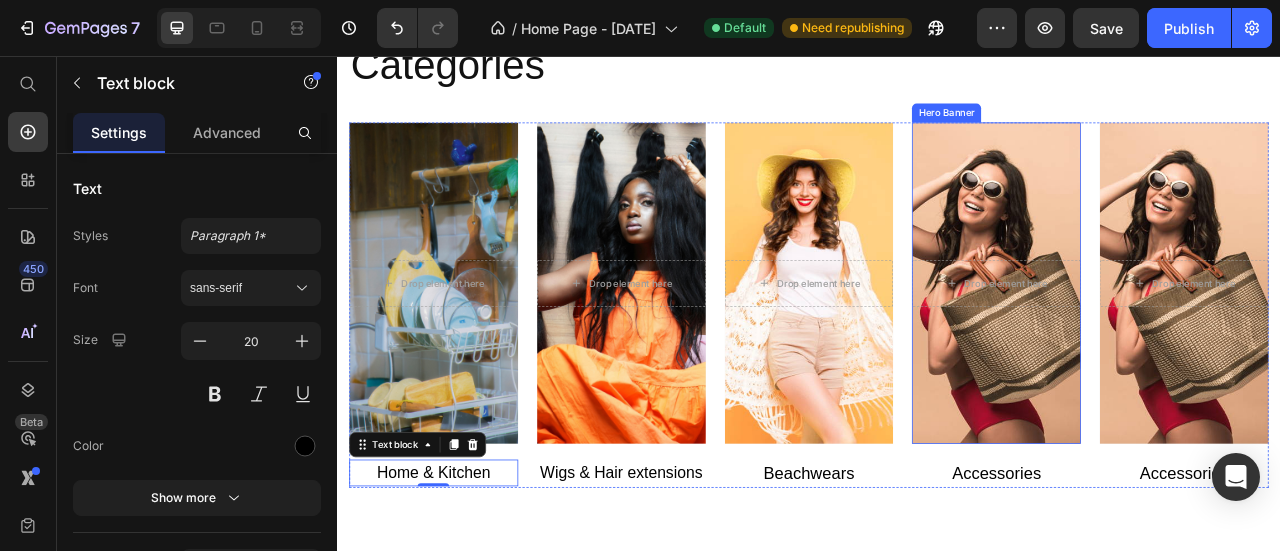scroll, scrollTop: 900, scrollLeft: 0, axis: vertical 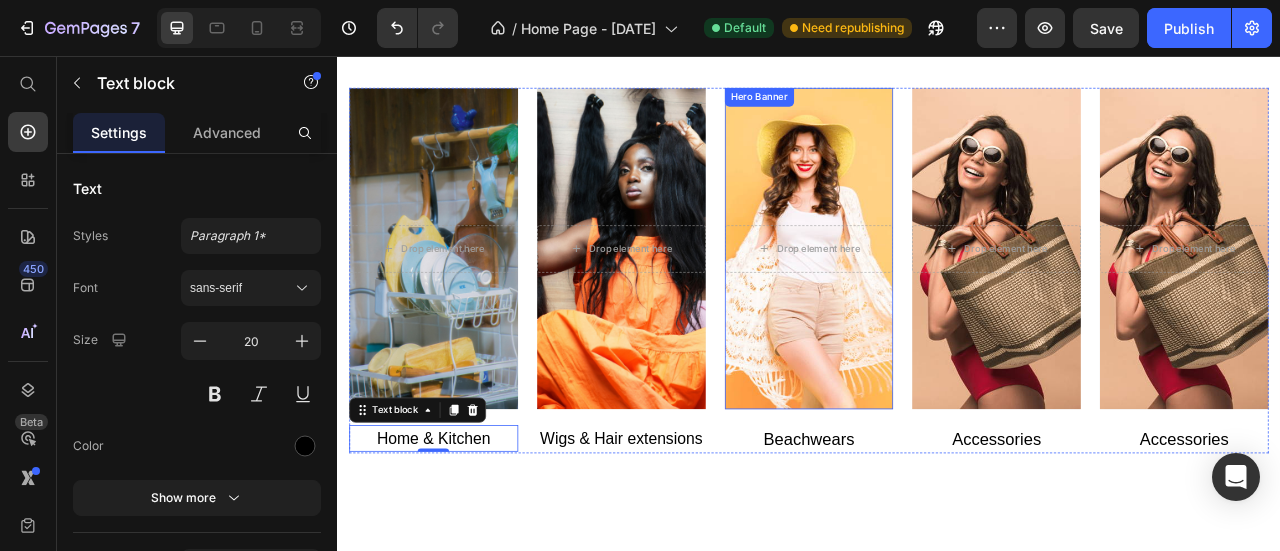 click at bounding box center (937, 300) 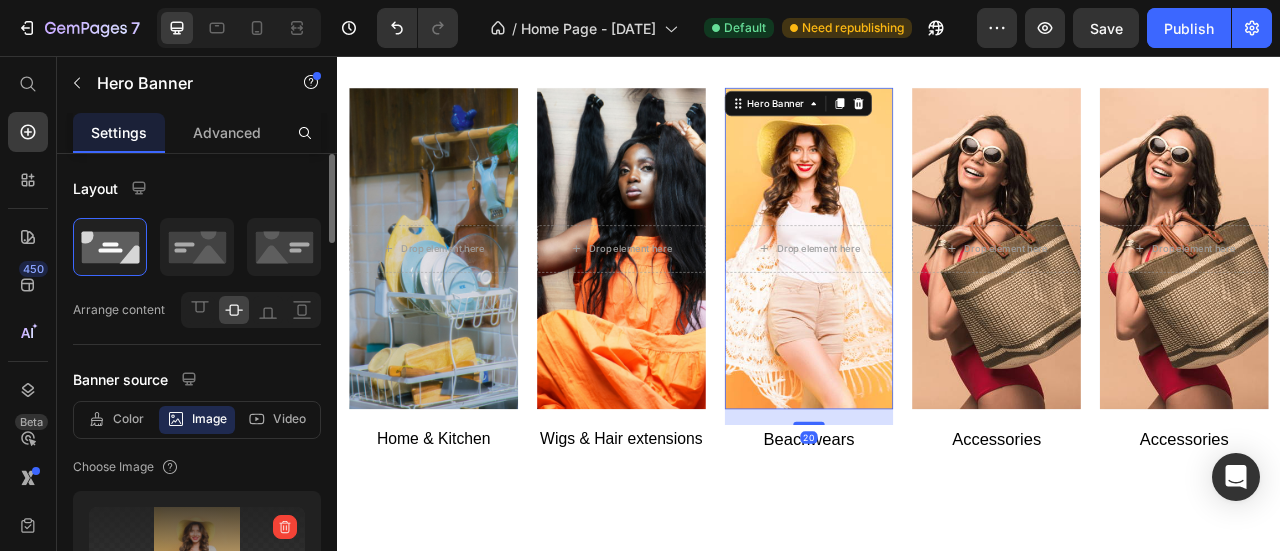 click at bounding box center [197, 570] 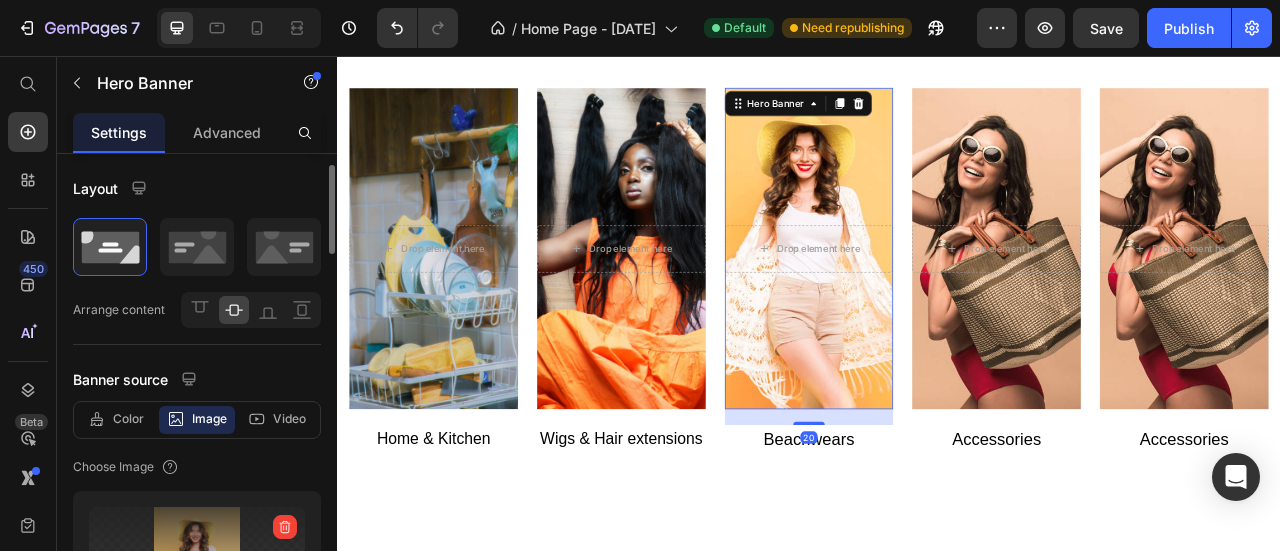 scroll, scrollTop: 10, scrollLeft: 0, axis: vertical 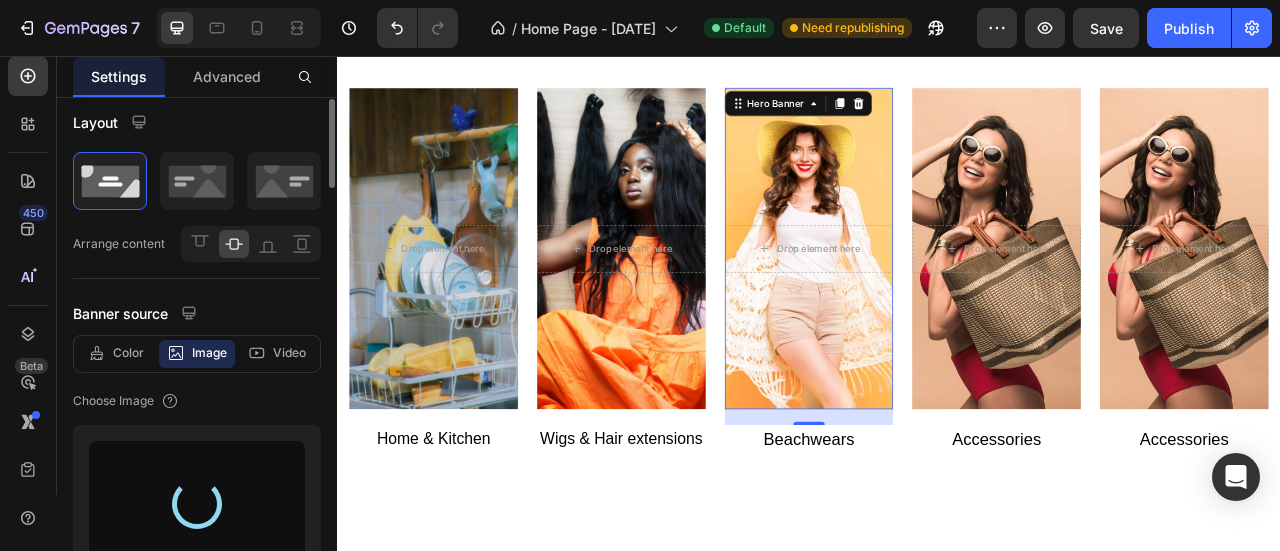 type on "https://cdn.shopify.com/s/files/1/0722/3243/5928/files/gempages_574589325933544292-2c14b519-eedf-4083-92db-1fa416f56788.png" 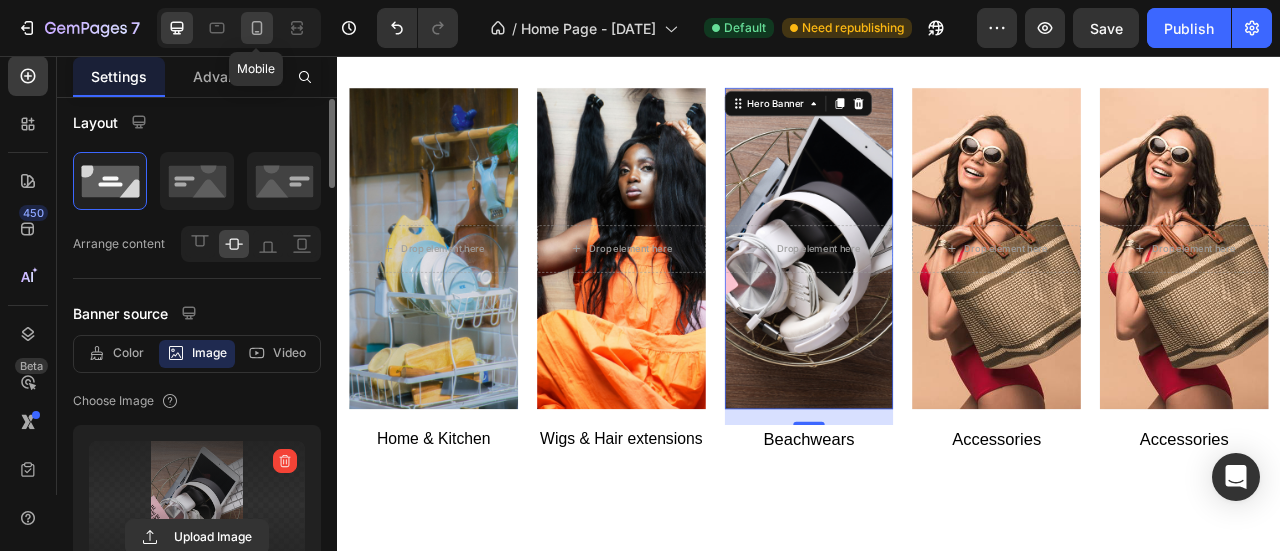 click 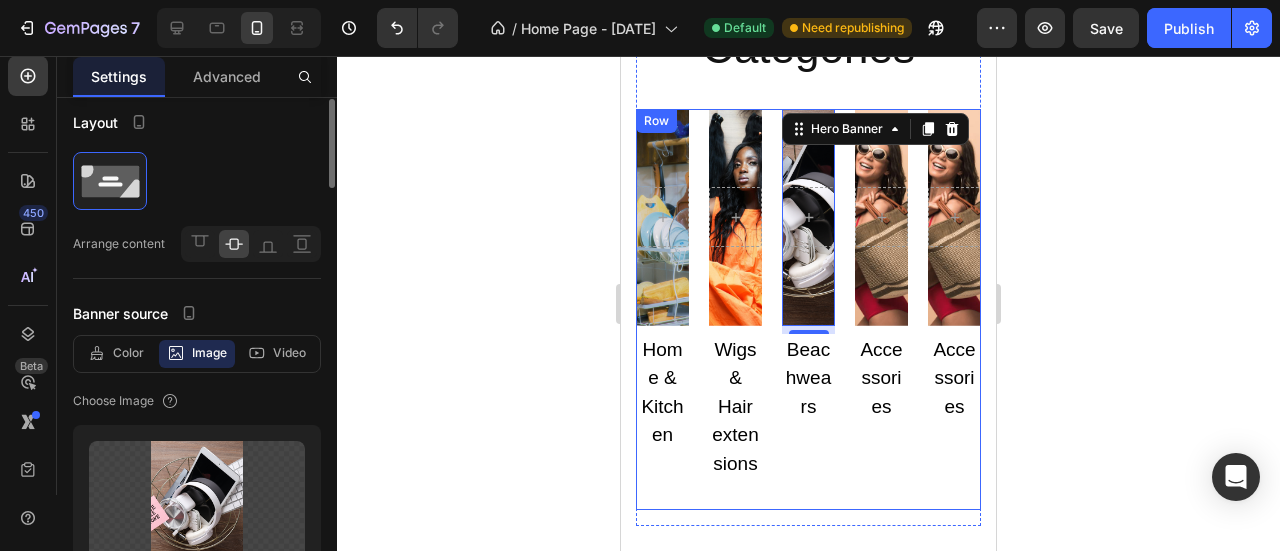 scroll, scrollTop: 1148, scrollLeft: 0, axis: vertical 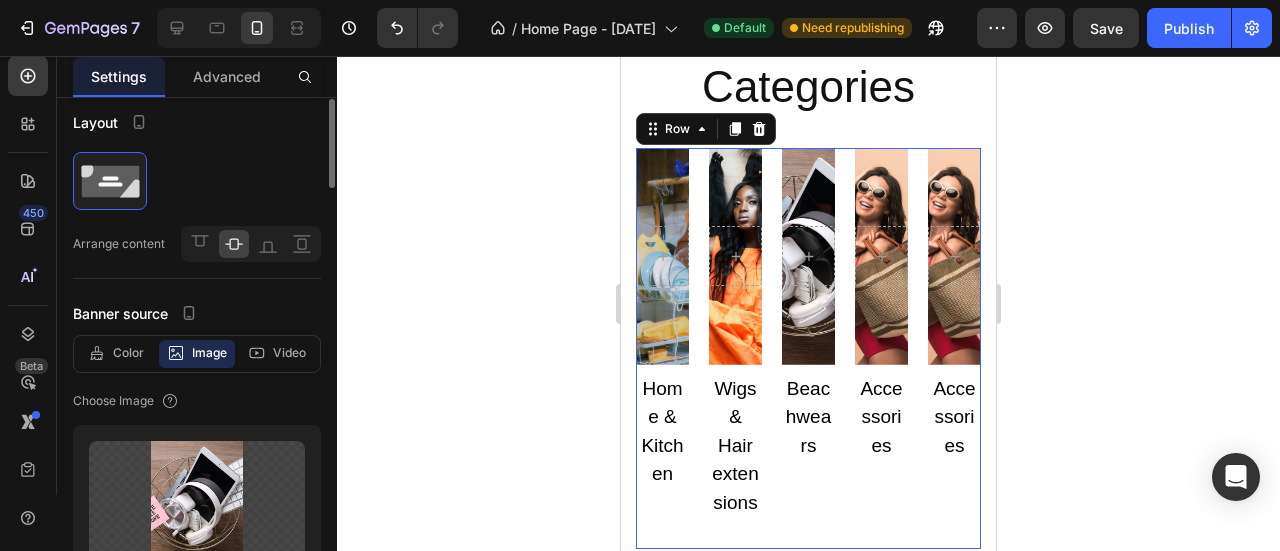 click on "Hero Banner Home & Kitchen Text block
Hero Banner Wigs & Hair extensions Text block
Hero Banner Beachwears Text block
Hero Banner Accessories Text block
Hero Banner Accessories Text block Row   0" at bounding box center (808, 349) 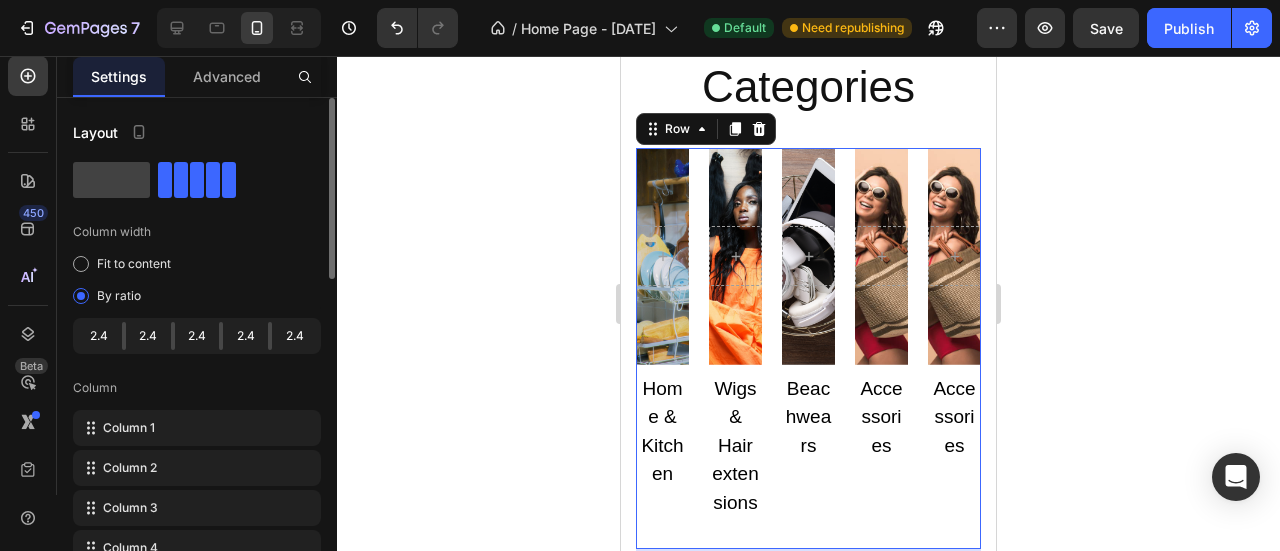click on "Hero Banner Home & Kitchen Text block
Hero Banner Wigs & Hair extensions Text block
Hero Banner Beachwears Text block
Hero Banner Accessories Text block
Hero Banner Accessories Text block Row   16" at bounding box center [808, 349] 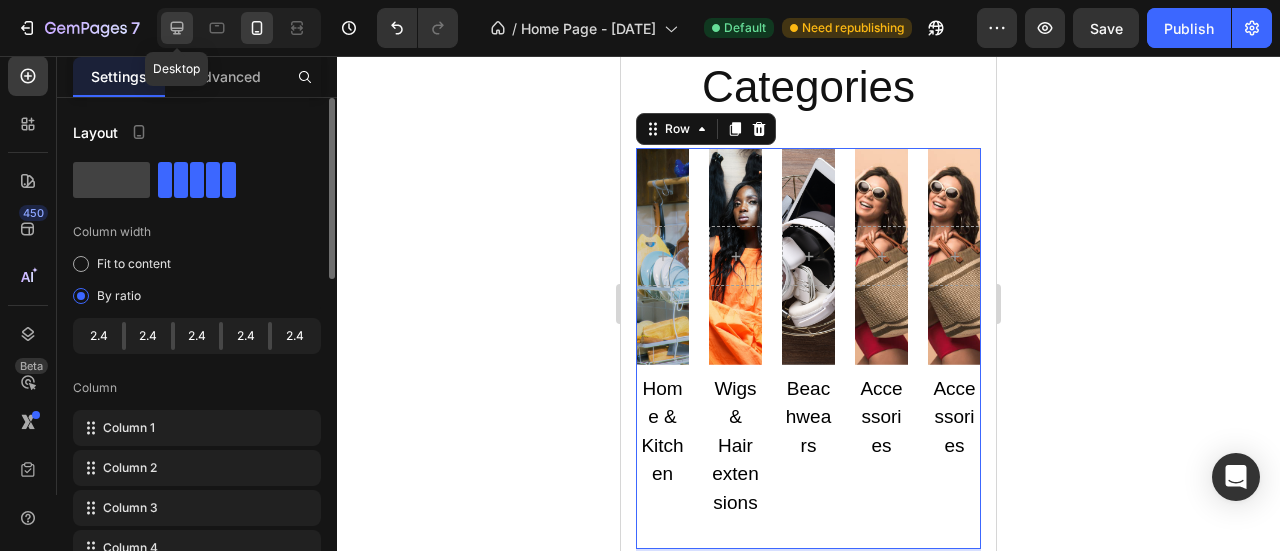 click 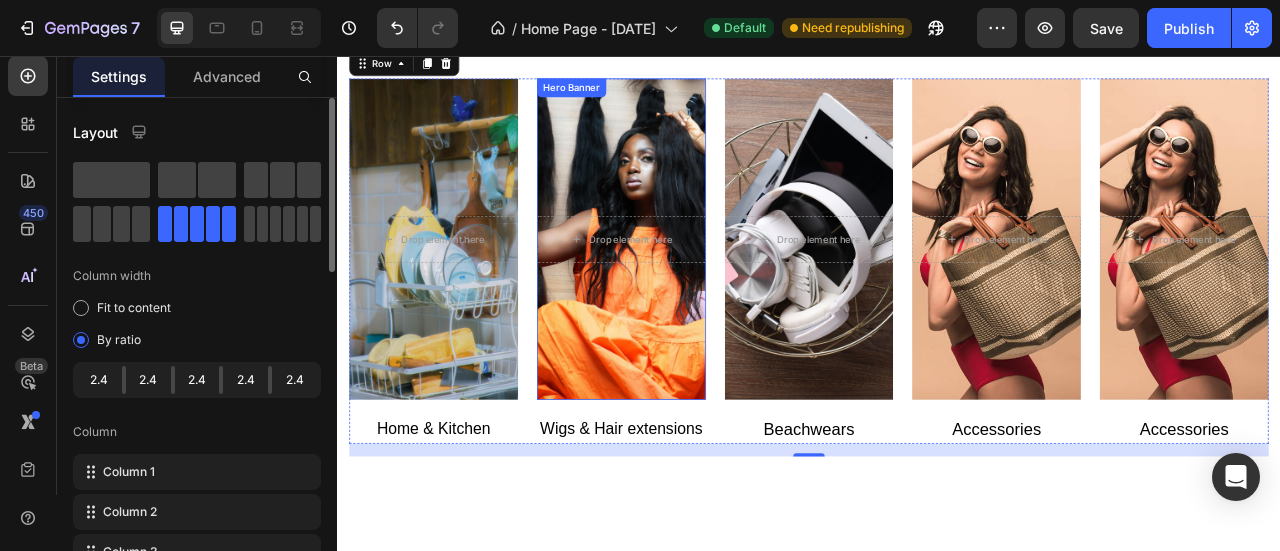 scroll, scrollTop: 861, scrollLeft: 0, axis: vertical 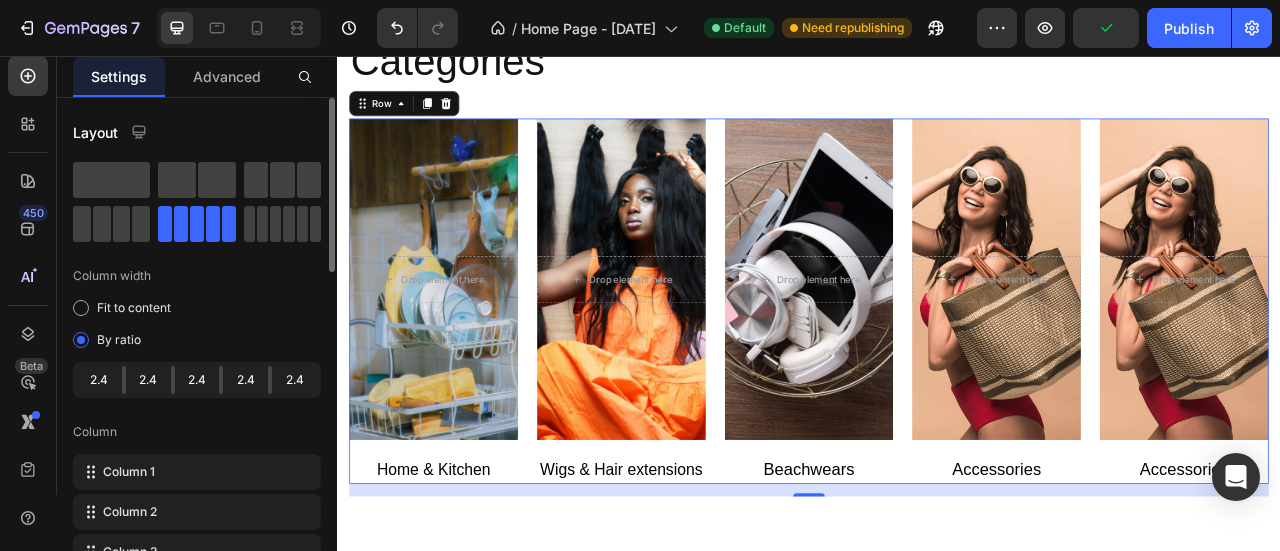 click on "Drop element here Hero Banner Home & Kitchen Text block
Drop element here Hero Banner Wigs & Hair extensions Text block
Drop element here Hero Banner Beachwears Text block
Drop element here Hero Banner Accessories Text block
Drop element here Hero Banner Accessories Text block Row   16" at bounding box center (937, 367) 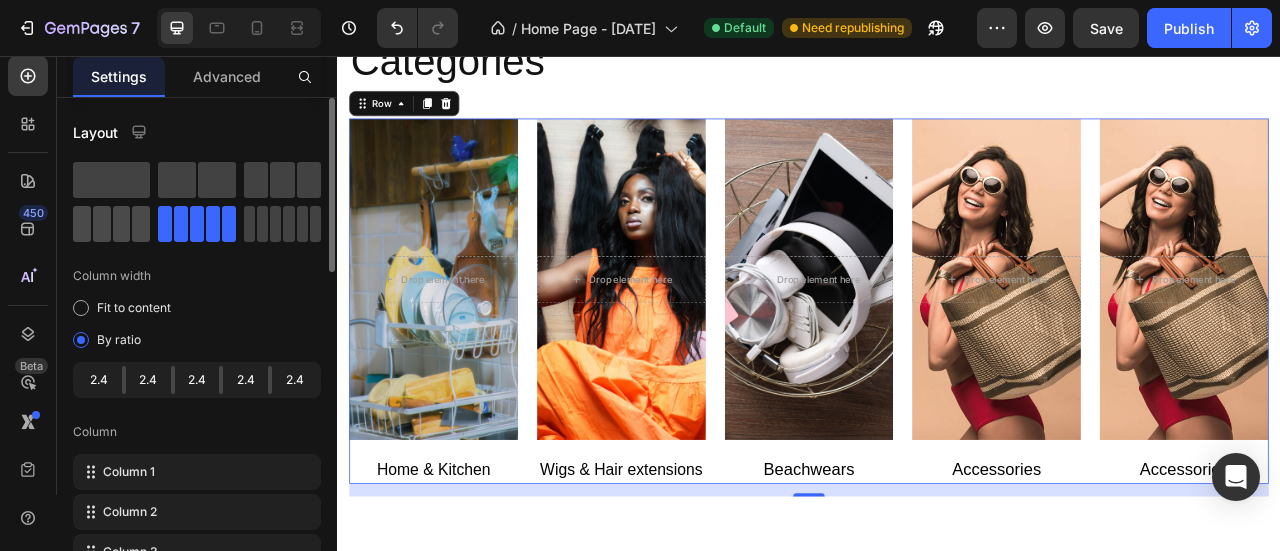 click 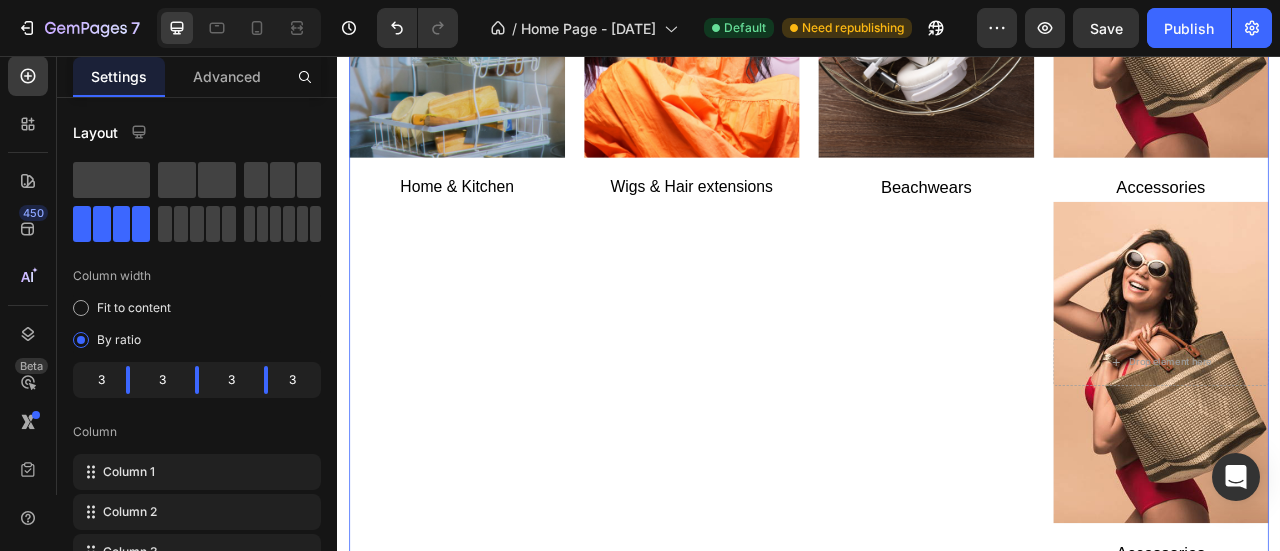 scroll, scrollTop: 1261, scrollLeft: 0, axis: vertical 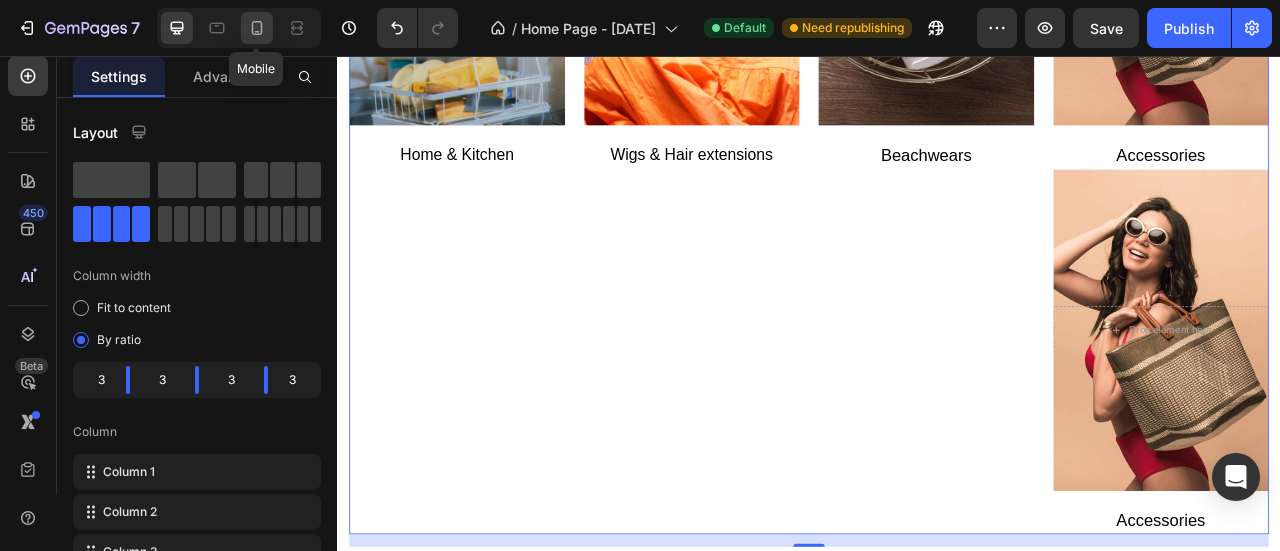 click 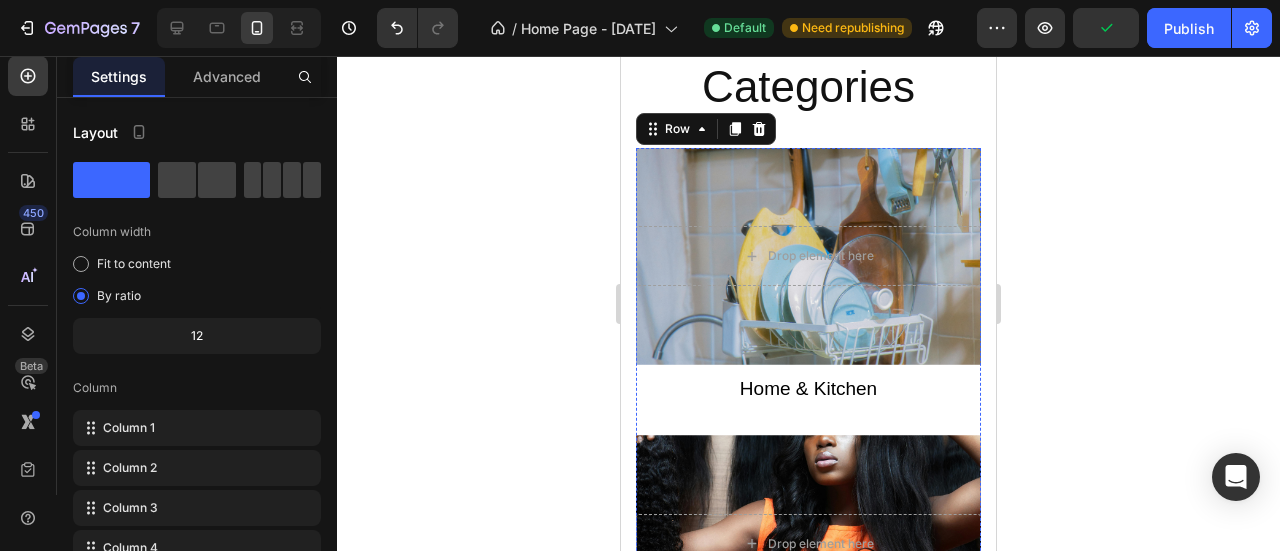 scroll, scrollTop: 948, scrollLeft: 0, axis: vertical 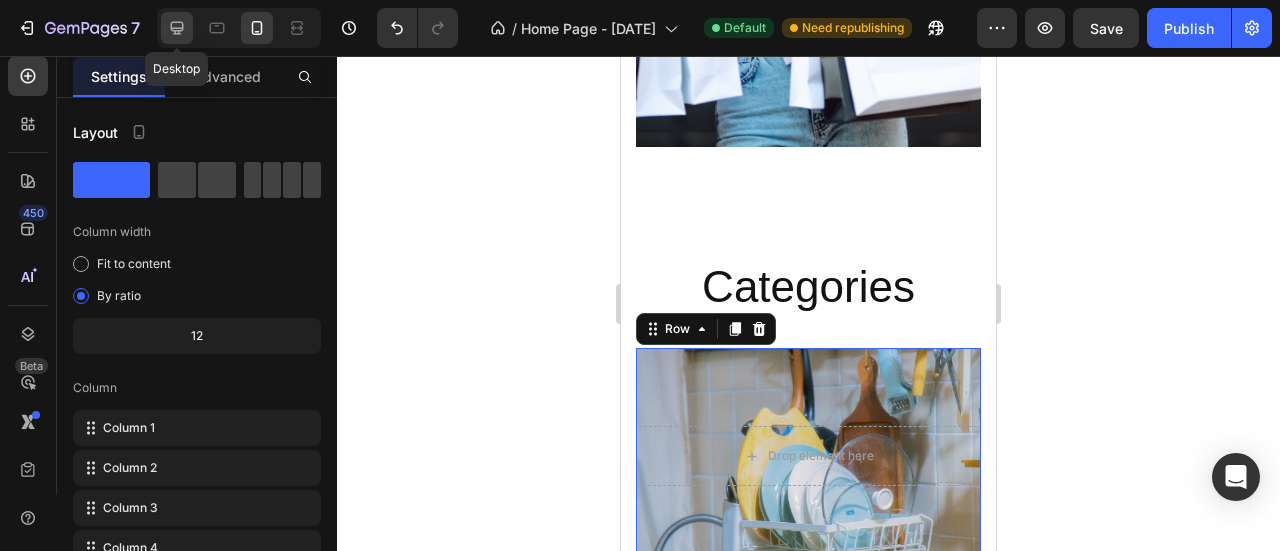 click 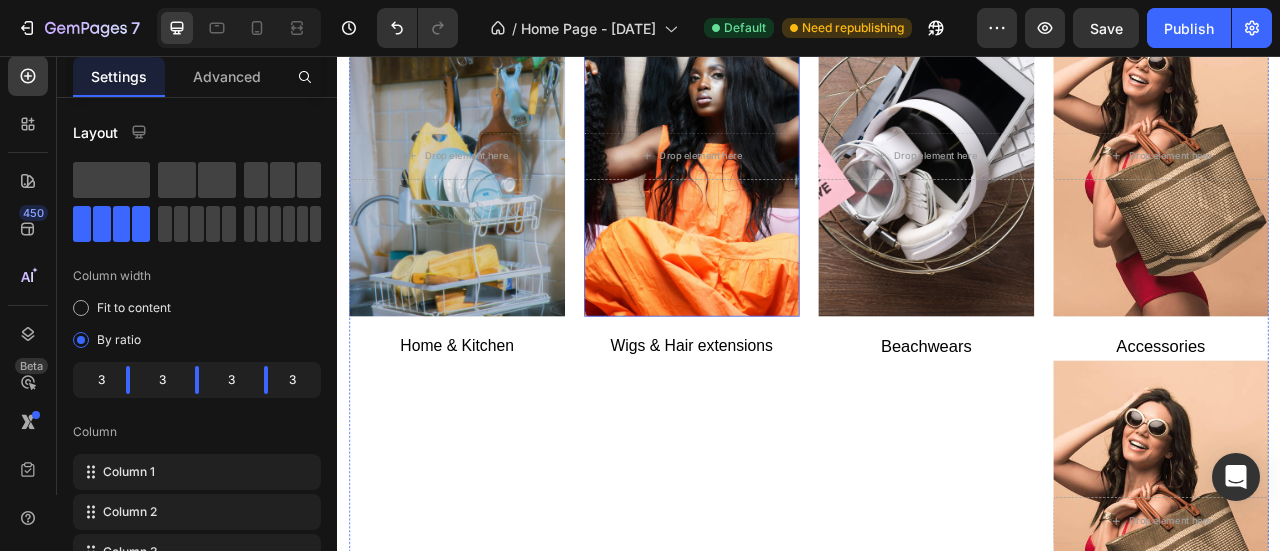 scroll, scrollTop: 1161, scrollLeft: 0, axis: vertical 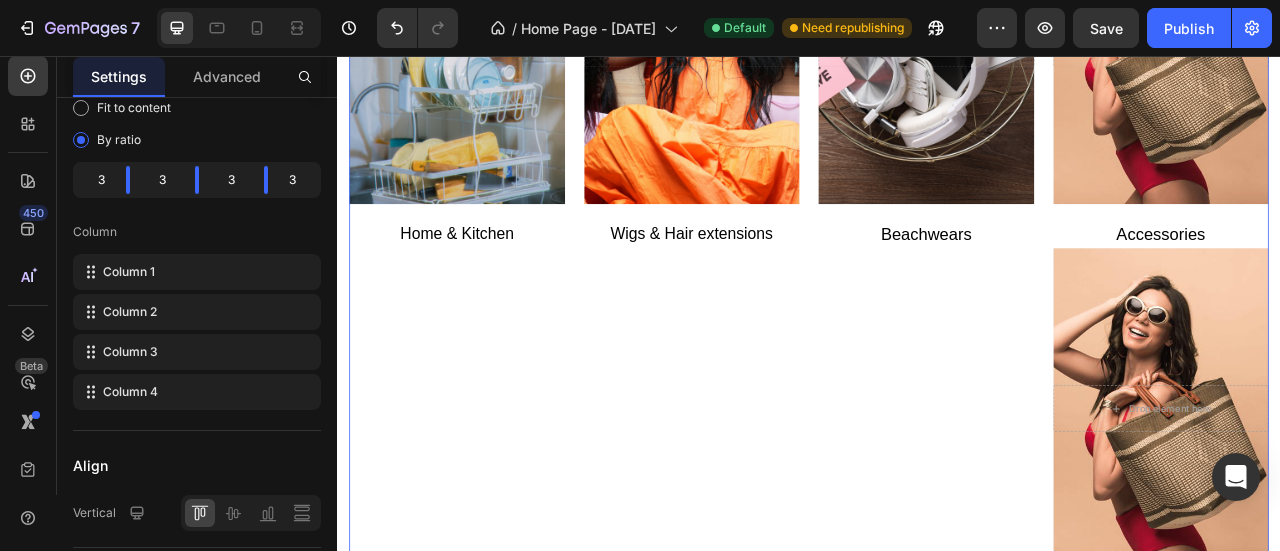 click on "Drop element here Hero Banner Beachwears Text block" at bounding box center (1086, 299) 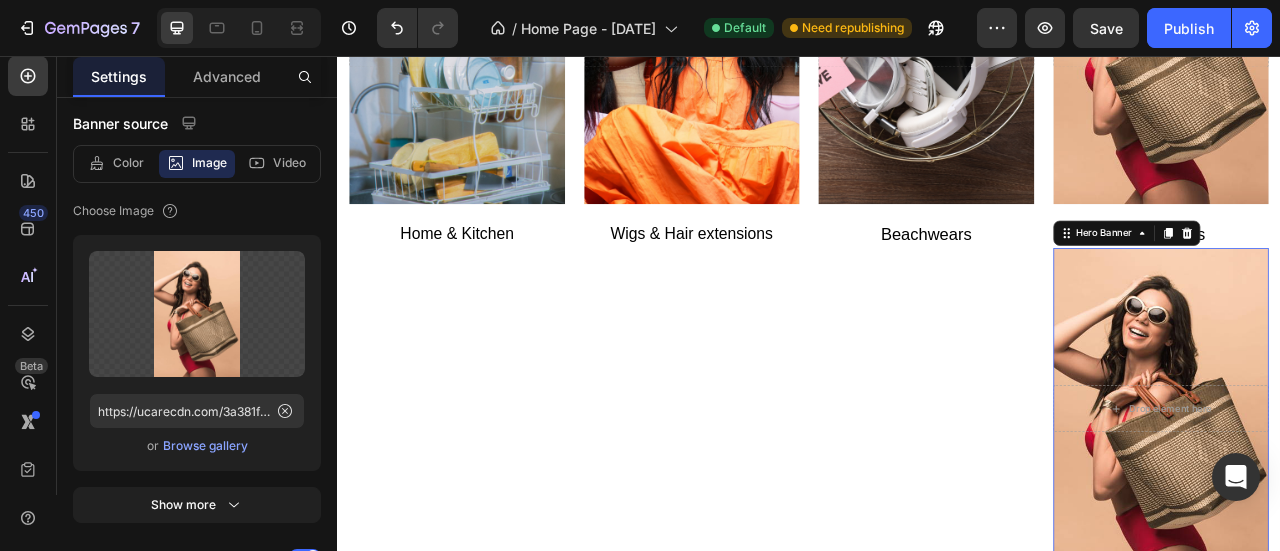 scroll, scrollTop: 0, scrollLeft: 0, axis: both 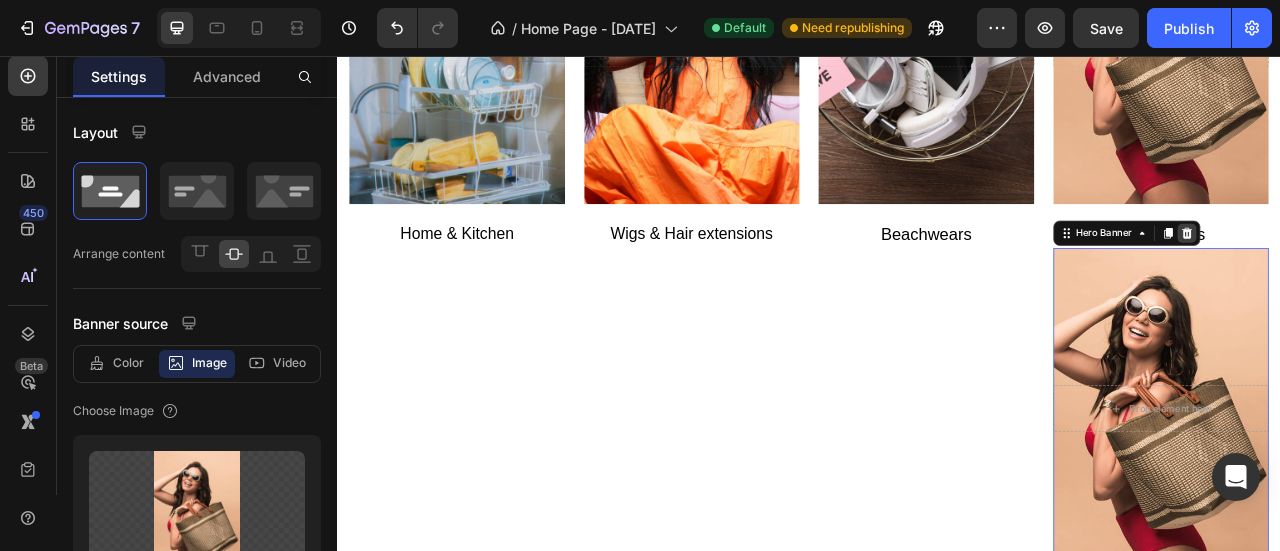 click 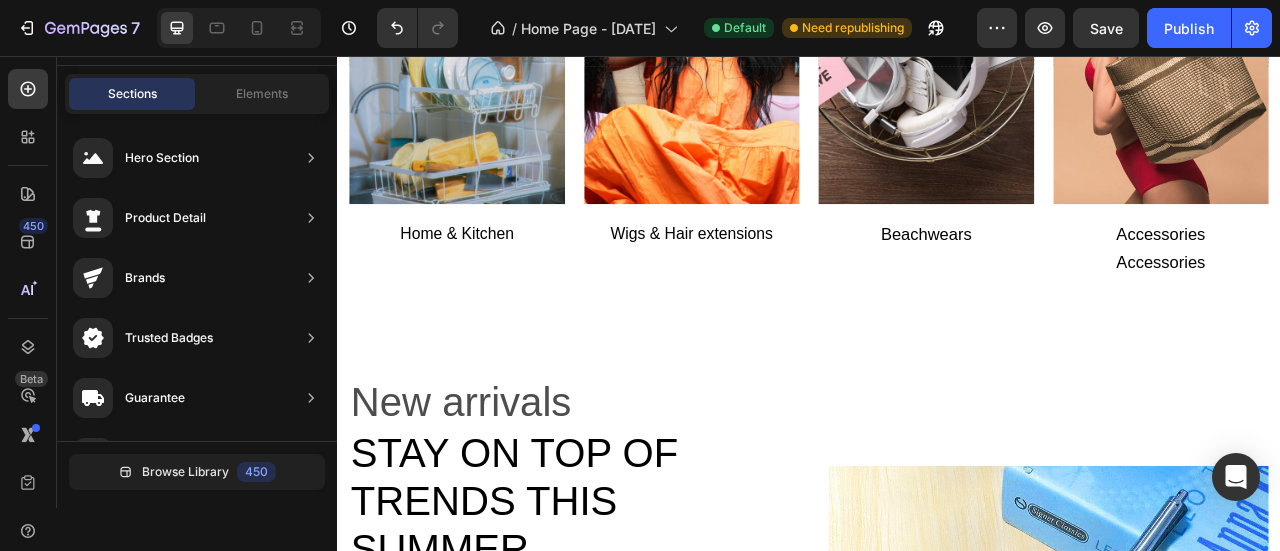 scroll, scrollTop: 42, scrollLeft: 0, axis: vertical 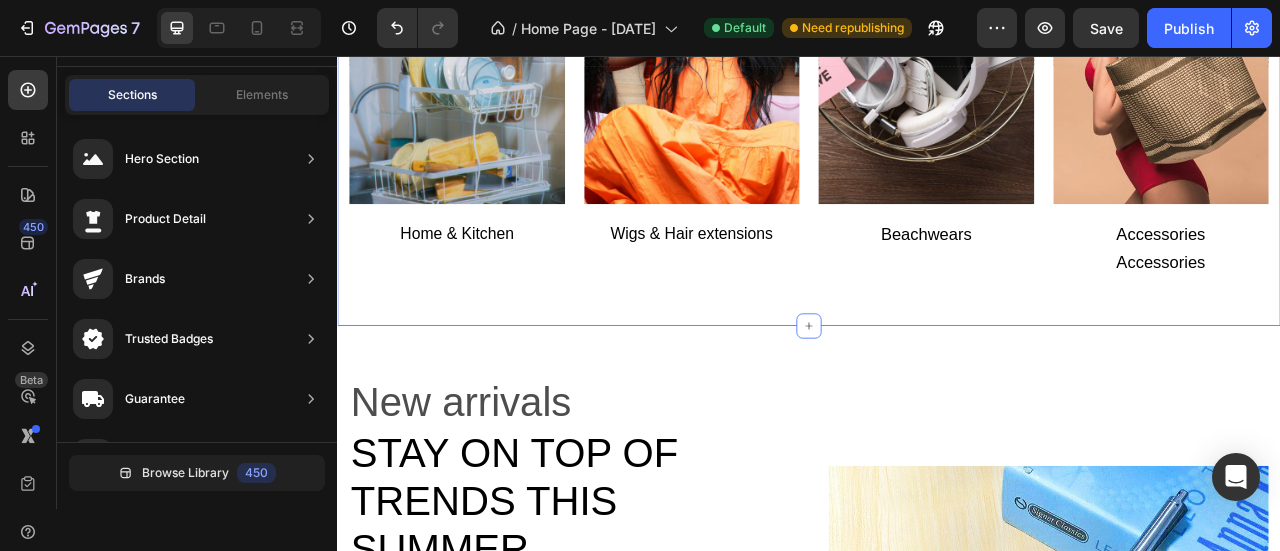 click on "Categories Heading
Drop element here Hero Banner Home & Kitchen Text block
Drop element here Hero Banner Wigs & Hair extensions Text block
Drop element here Hero Banner Beachwears Text block
Drop element here Hero Banner Accessories Text block Accessories Text block Row Row Section 2" at bounding box center (937, 32) 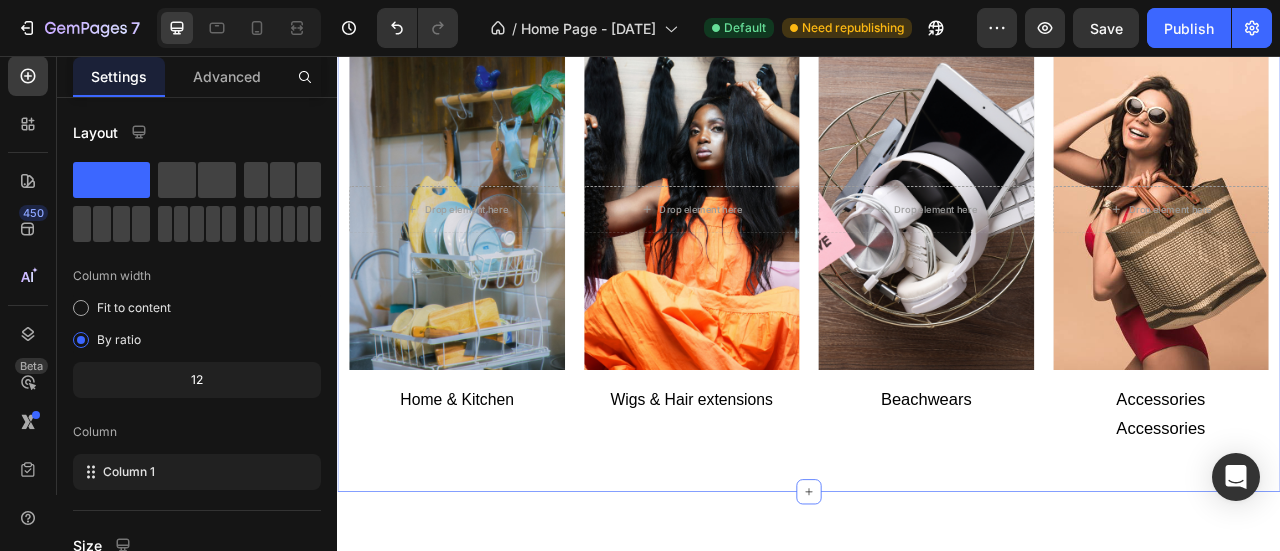 scroll, scrollTop: 861, scrollLeft: 0, axis: vertical 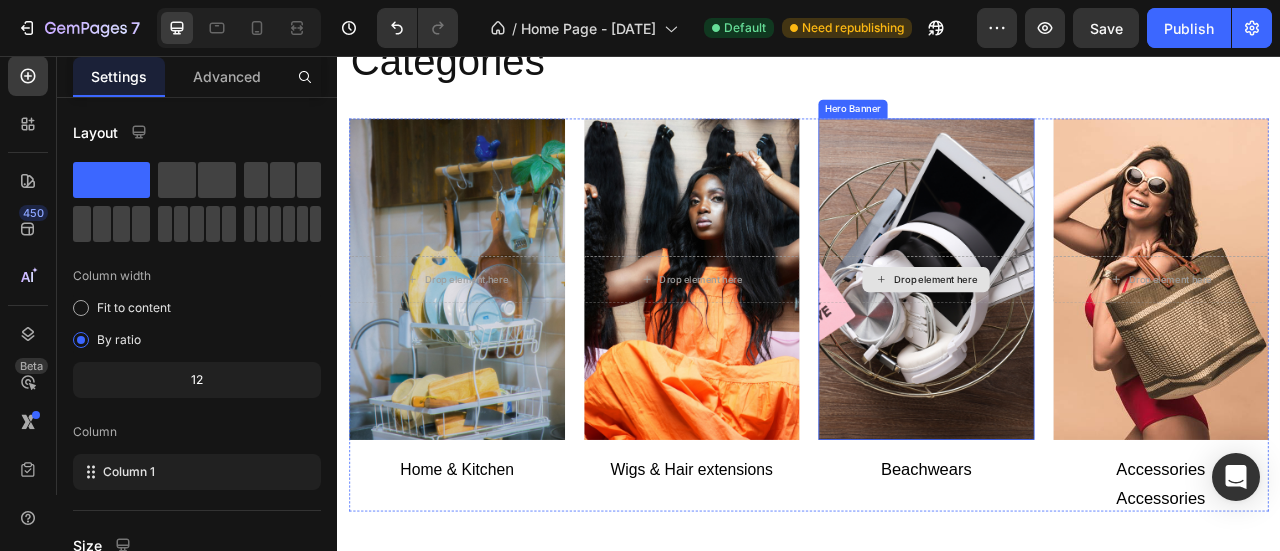 click on "Drop element here" at bounding box center (1086, 340) 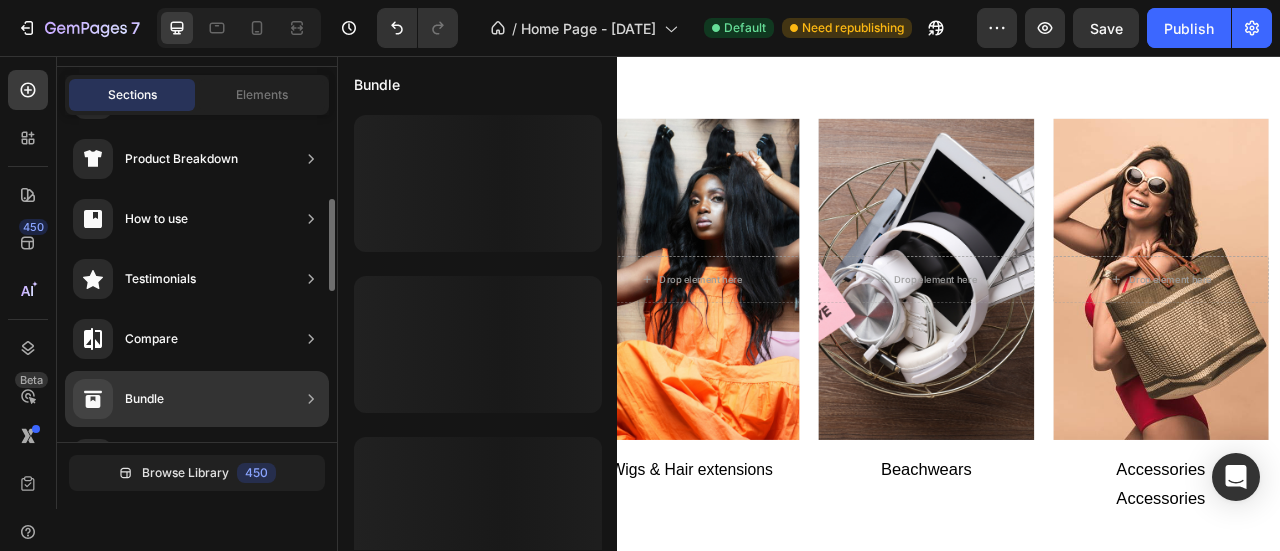scroll, scrollTop: 700, scrollLeft: 0, axis: vertical 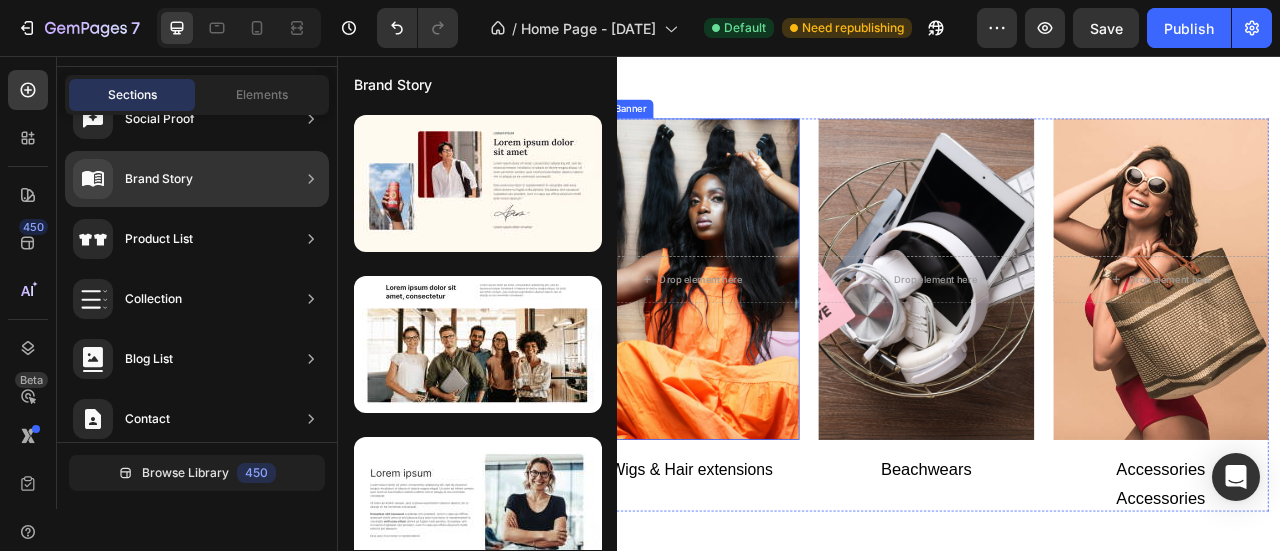 click at bounding box center [788, 339] 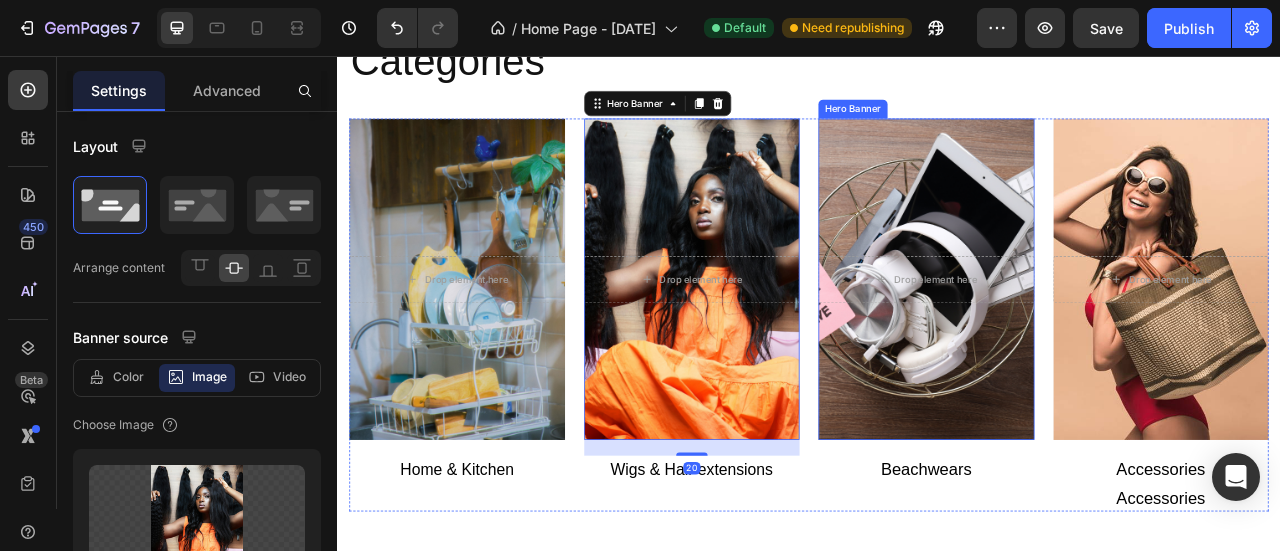 click at bounding box center (1086, 339) 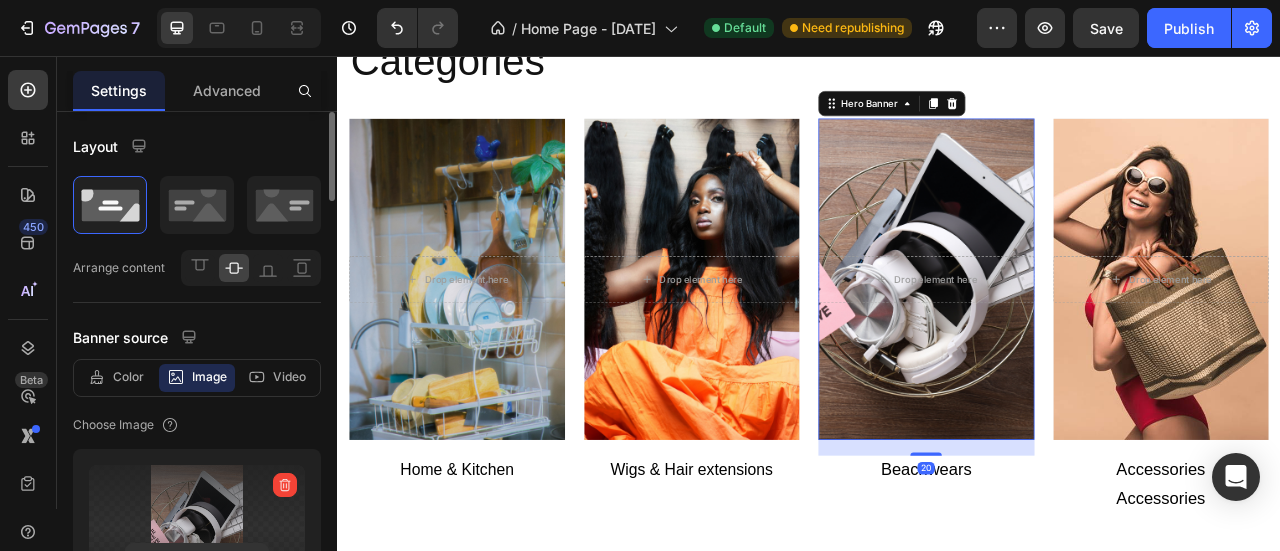 click at bounding box center [197, 528] 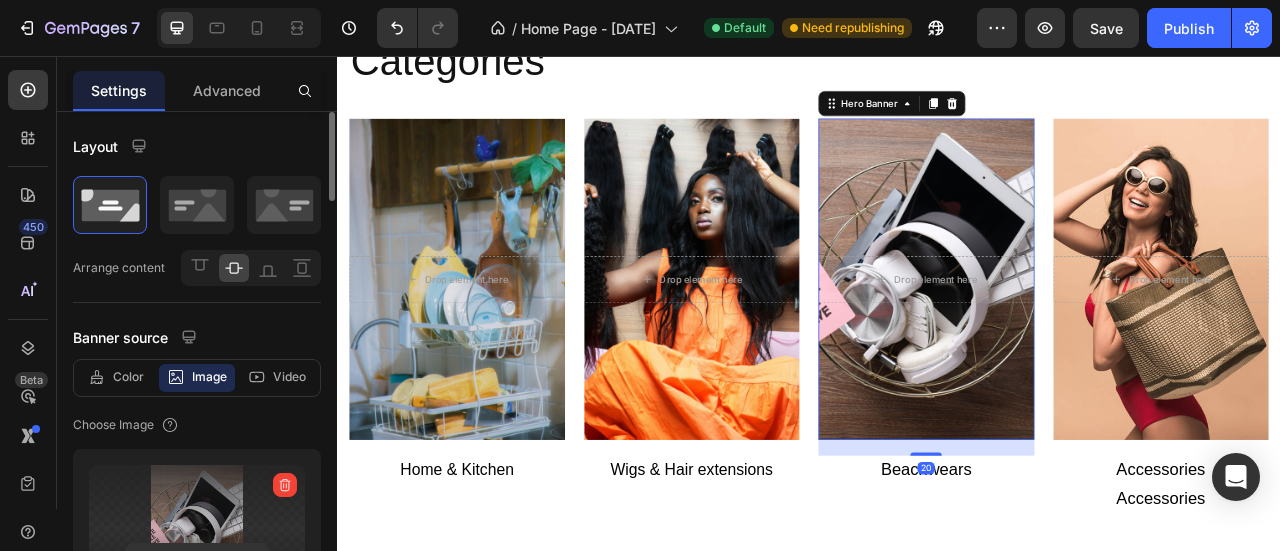 scroll, scrollTop: 10, scrollLeft: 0, axis: vertical 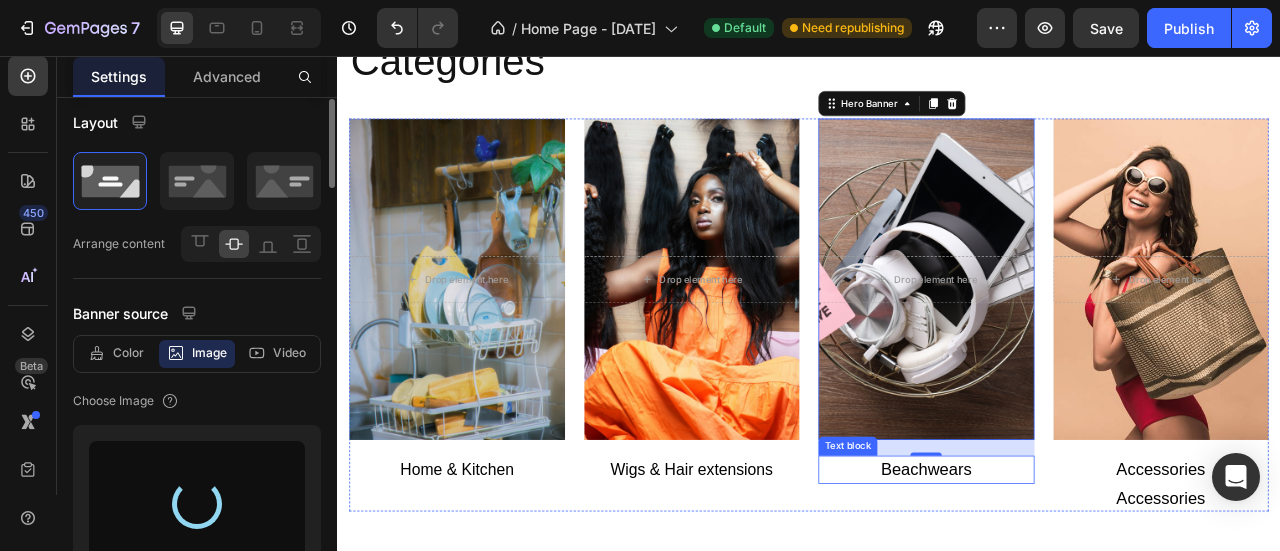 type on "https://cdn.shopify.com/s/files/1/0722/3243/5928/files/gempages_574589325933544292-b2257aa9-f81e-4f9c-acf9-9567897d81b2.png" 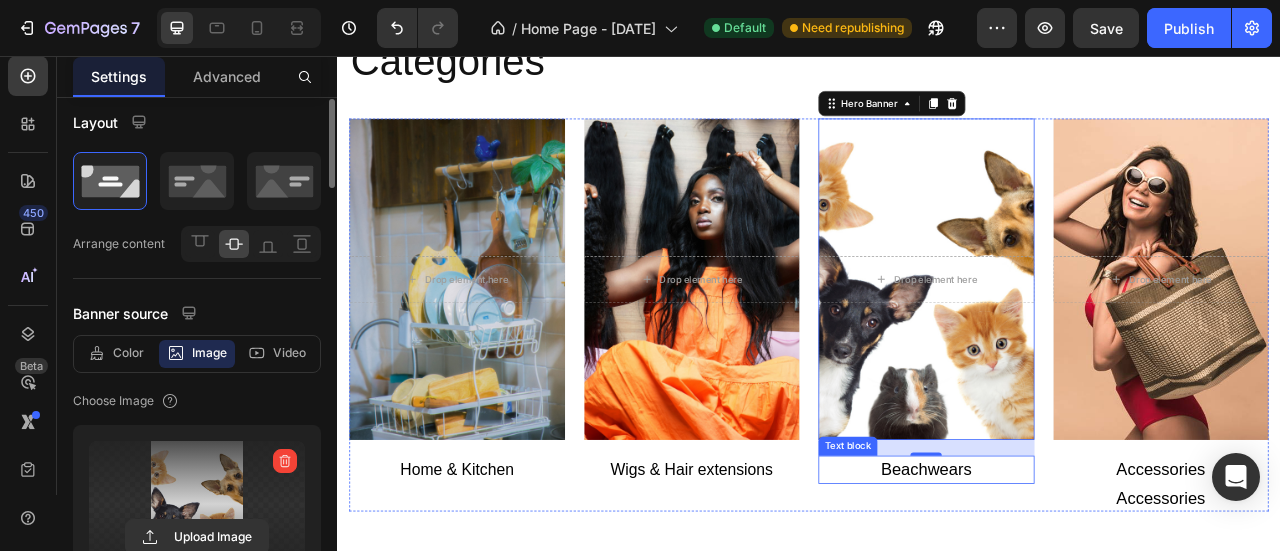 click on "Beachwears" at bounding box center [1086, 581] 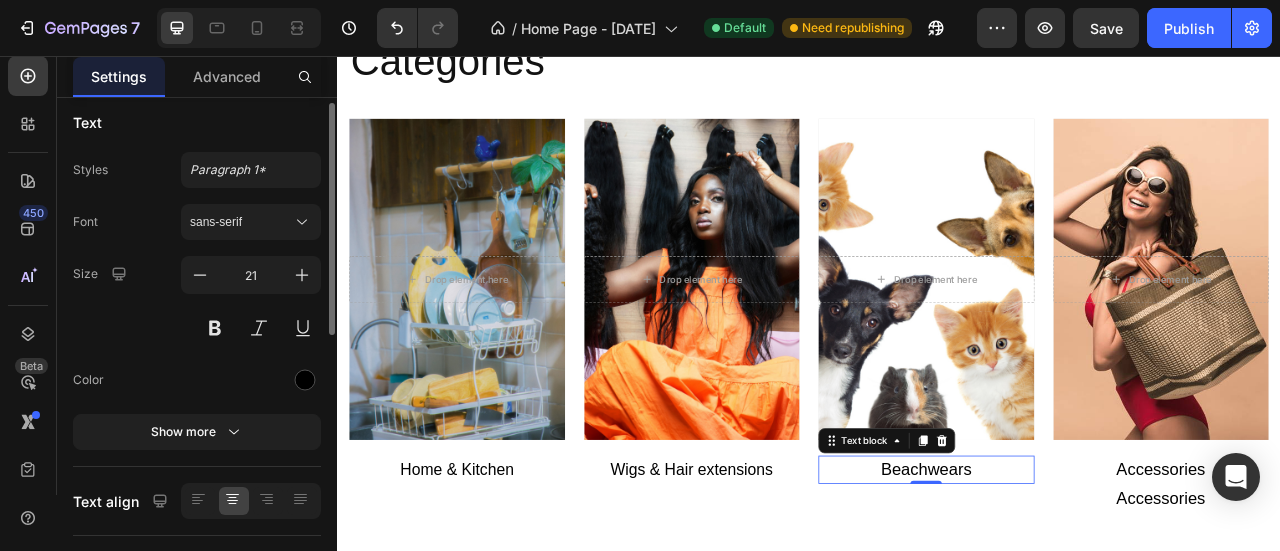 scroll, scrollTop: 0, scrollLeft: 0, axis: both 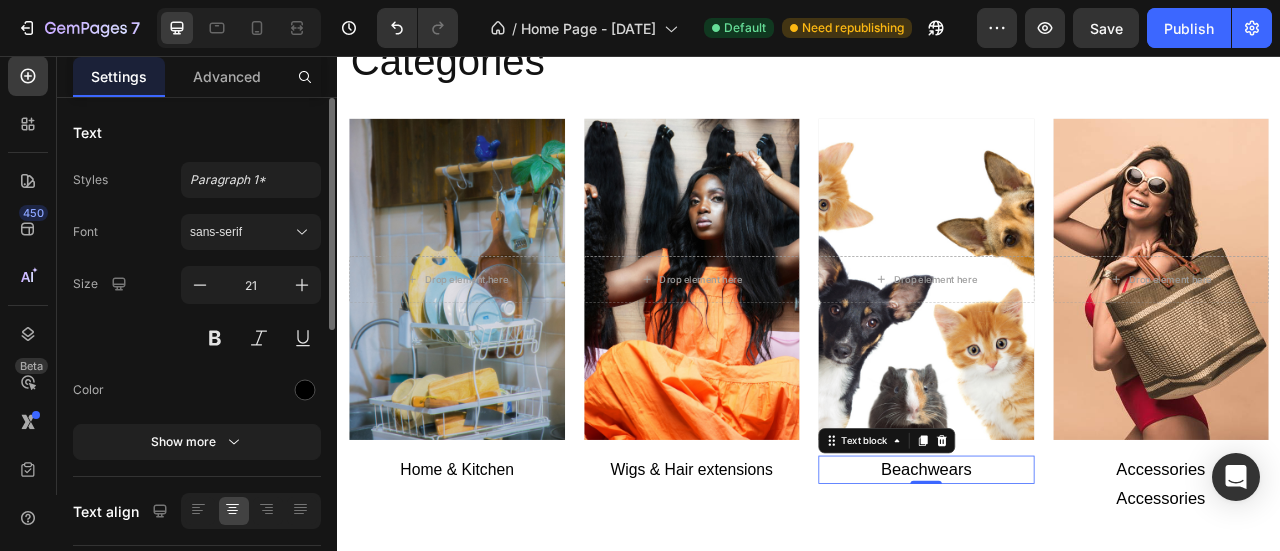 click on "Beachwears" at bounding box center (1086, 581) 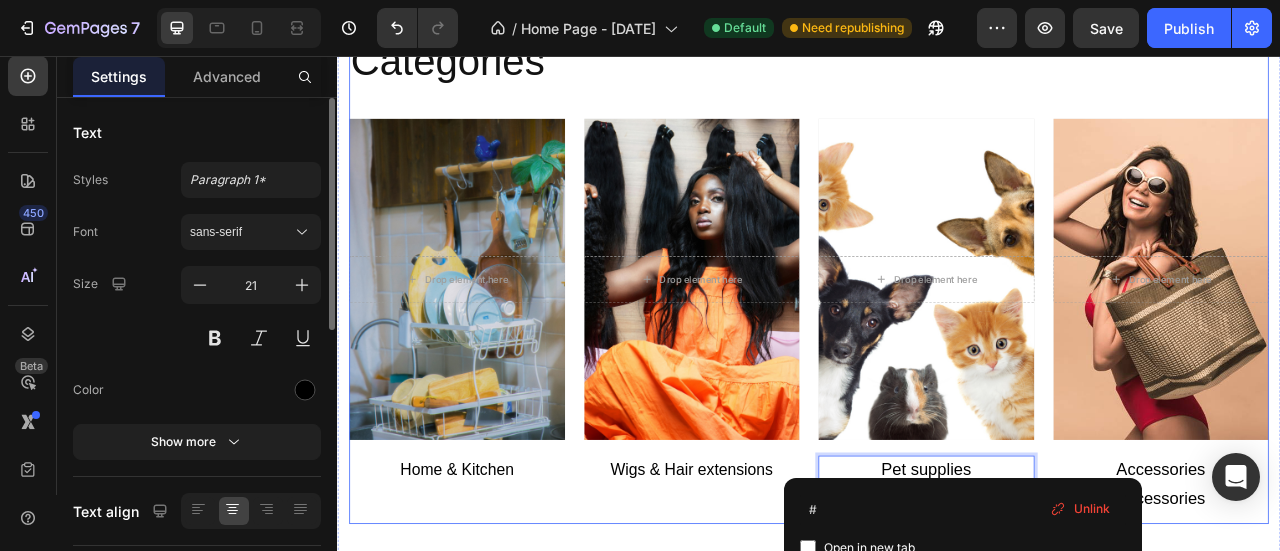 click on "Categories Heading
Drop element here Hero Banner Home & Kitchen Text block
Drop element here Hero Banner Wigs & Hair extensions Text block
Drop element here Hero Banner Pet supplies Text block   0
Drop element here Hero Banner Accessories Text block Accessories Text block Row" at bounding box center [937, 340] 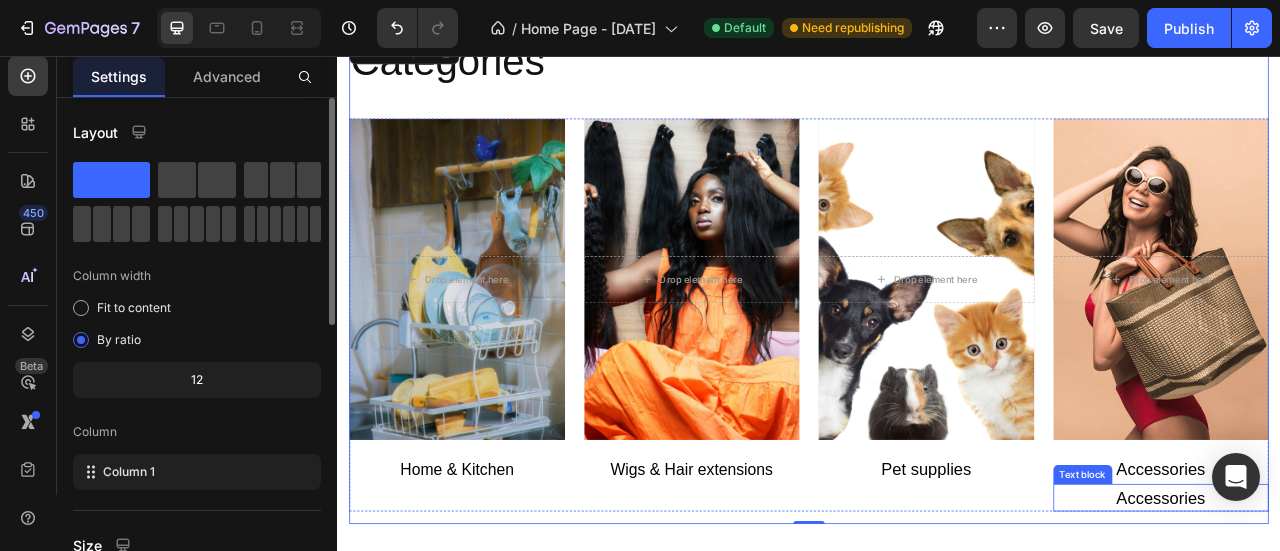 click on "Accessories" at bounding box center [1384, 617] 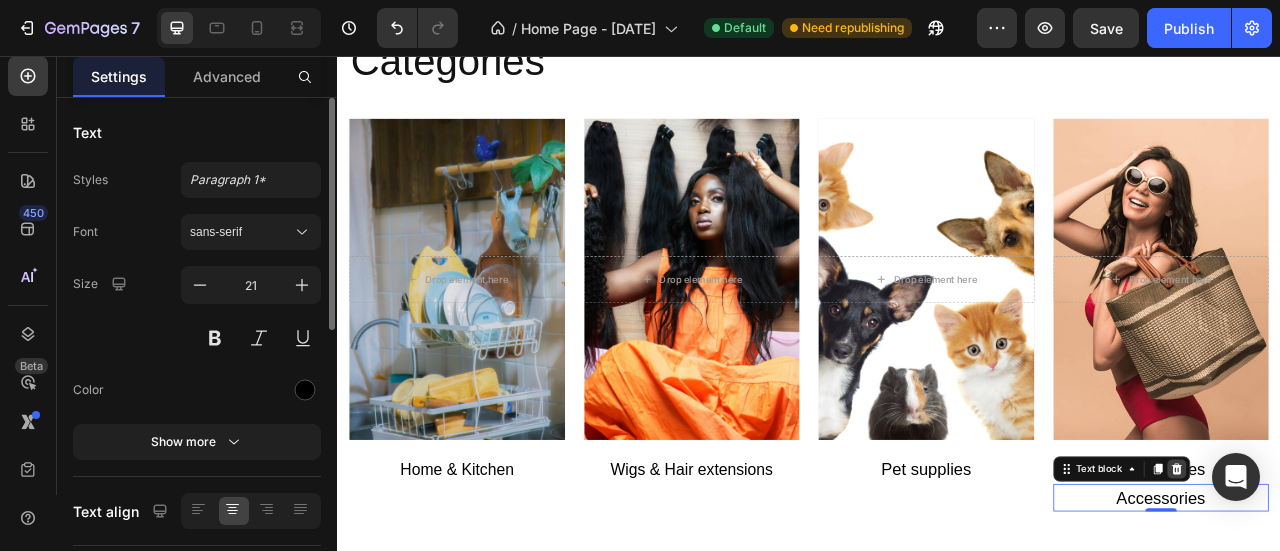 click 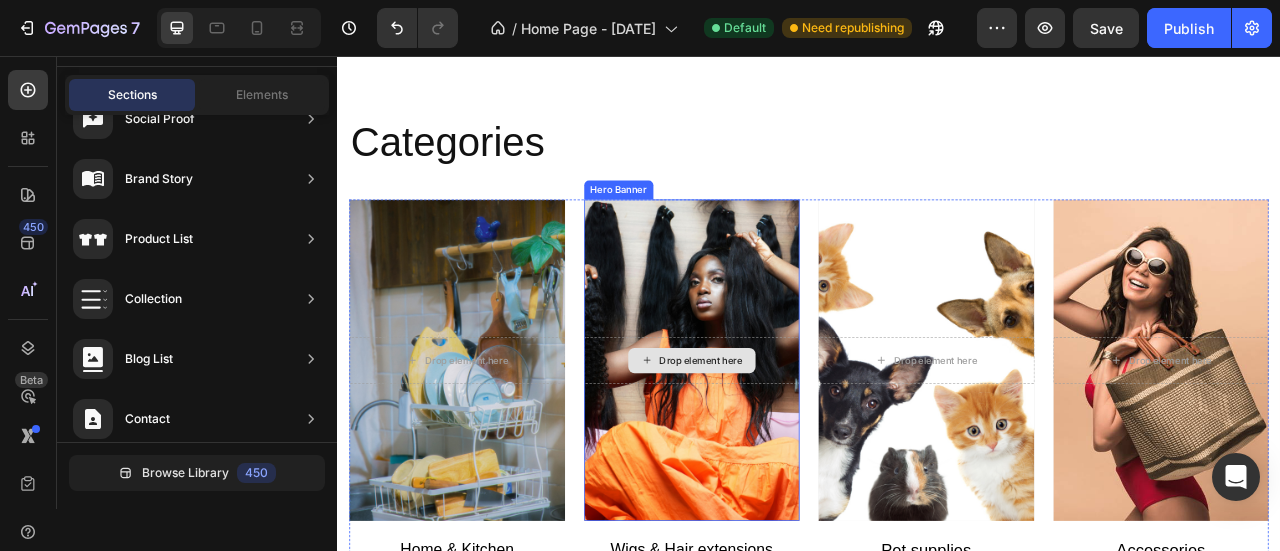 scroll, scrollTop: 661, scrollLeft: 0, axis: vertical 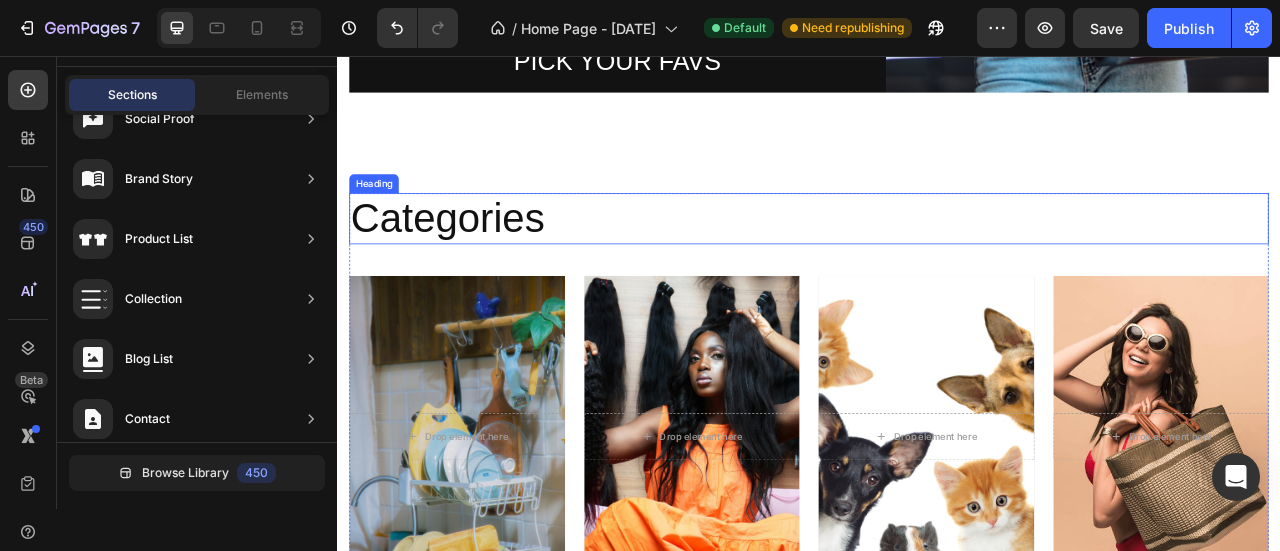 click on "Categories" at bounding box center (937, 262) 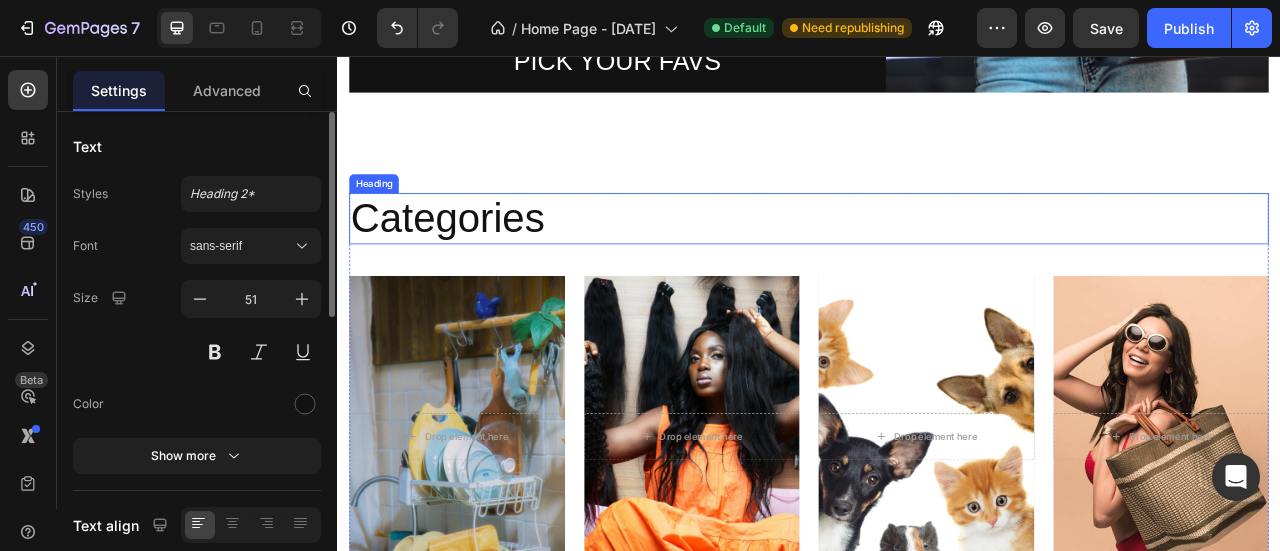 scroll, scrollTop: 56, scrollLeft: 0, axis: vertical 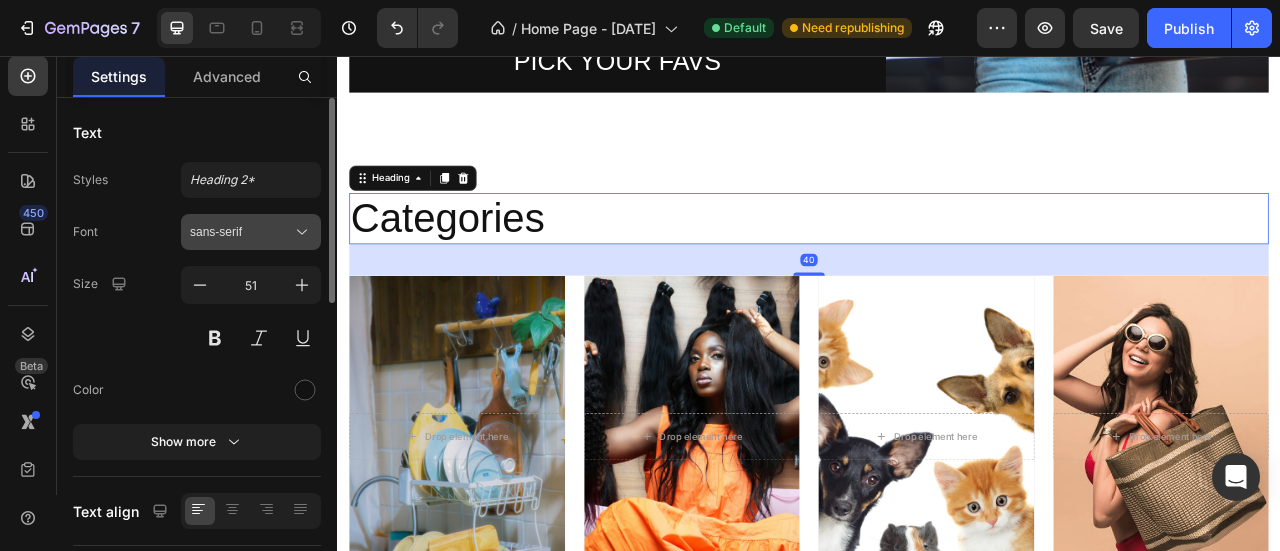drag, startPoint x: 190, startPoint y: 288, endPoint x: 265, endPoint y: 232, distance: 93.60021 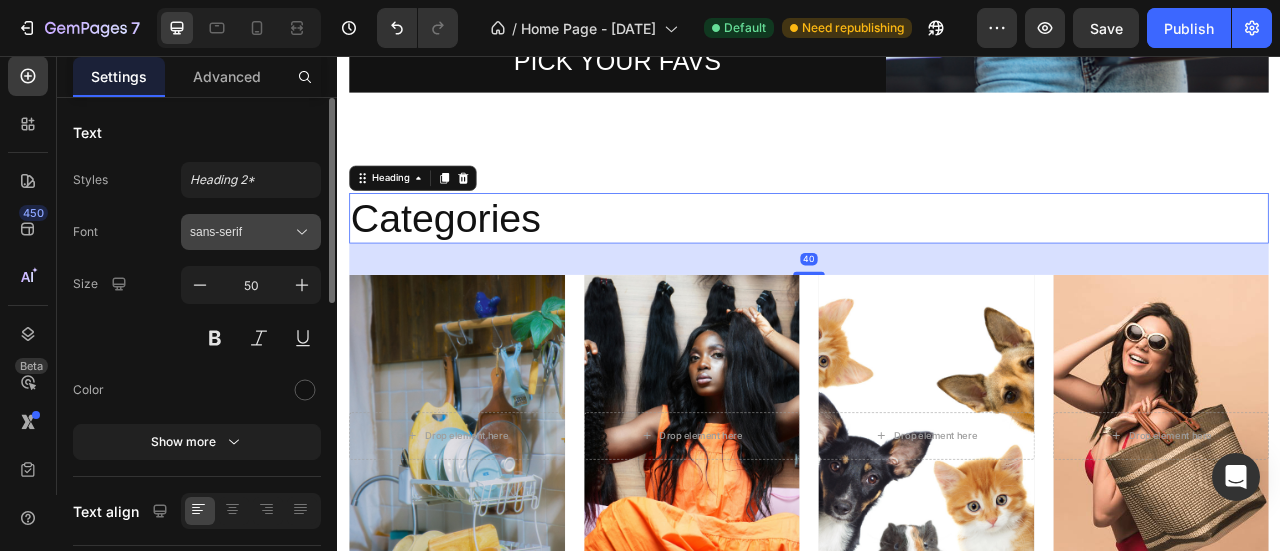click on "sans-serif" at bounding box center [241, 232] 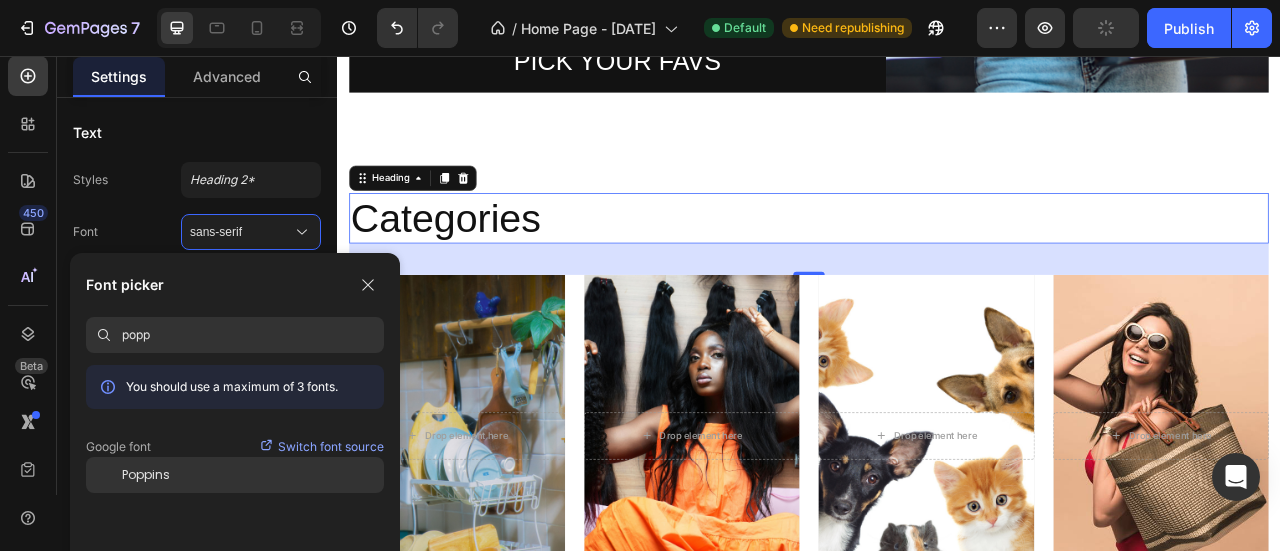 type on "popp" 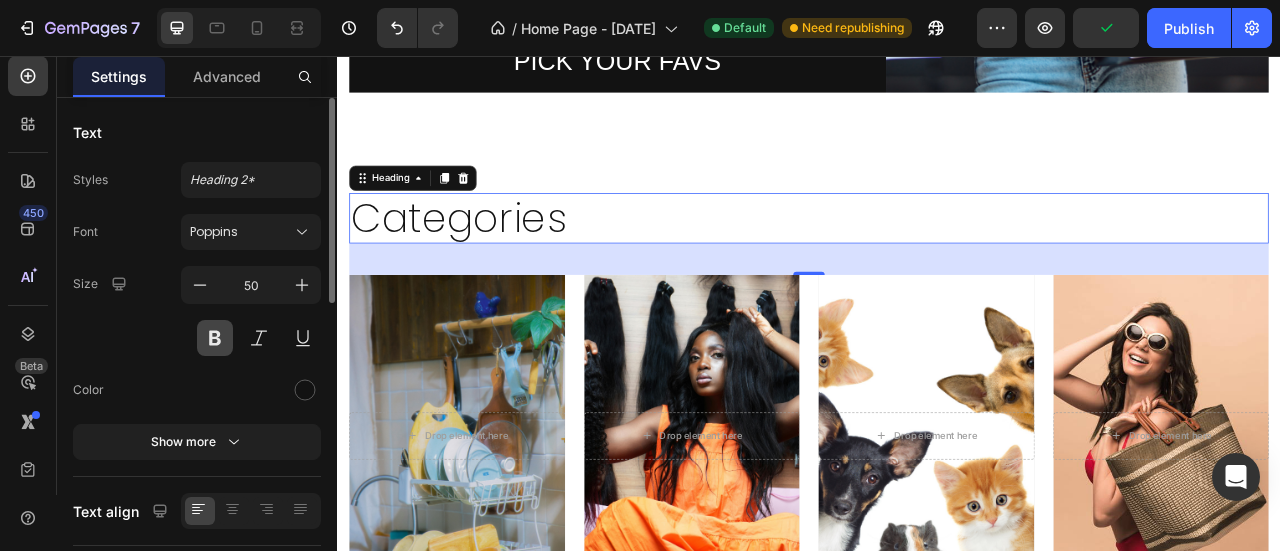 click at bounding box center [215, 338] 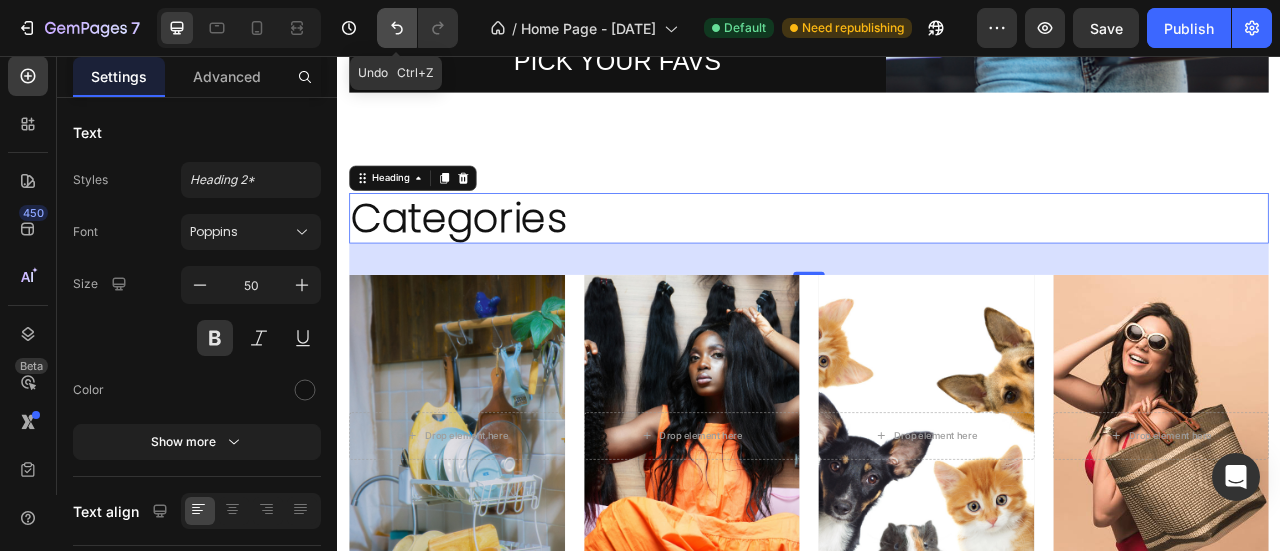 click 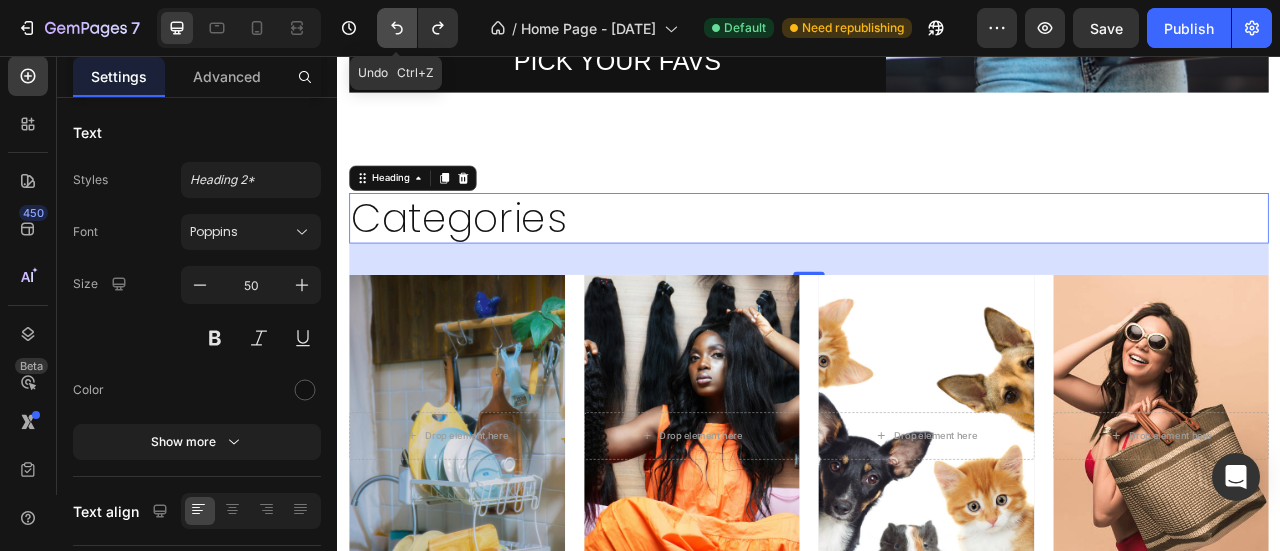 click 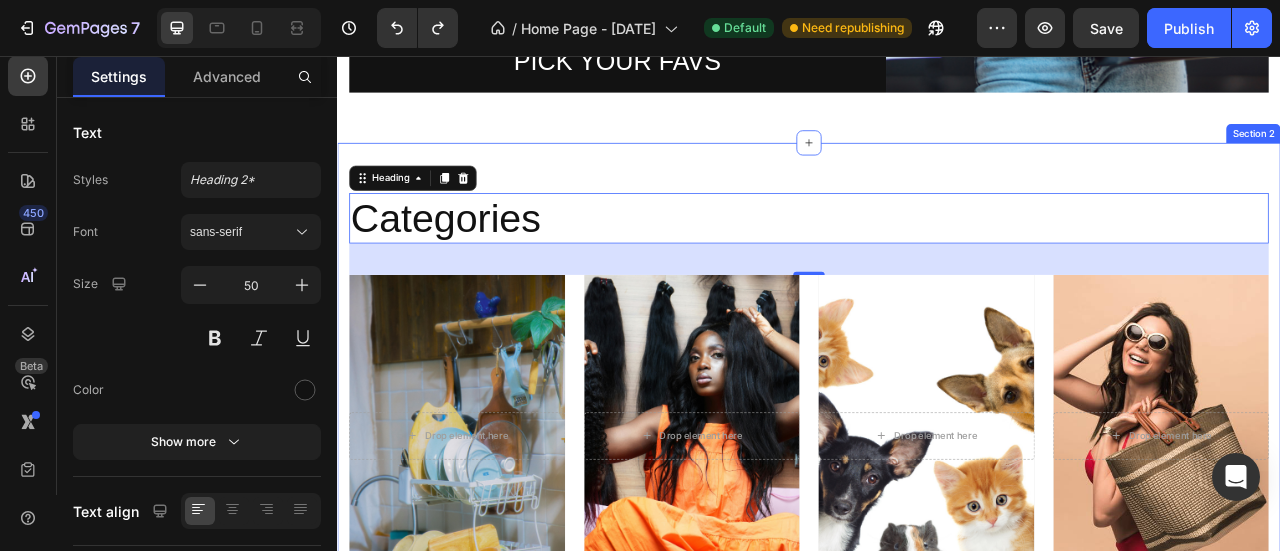click on "Categories Heading   40
Drop element here Hero Banner Home & Kitchen Text block
Drop element here Hero Banner Wigs & Hair extensions Text block
Drop element here Hero Banner Pet supplies Text block
Drop element here Hero Banner Accessories Text block Row Row Section 2" at bounding box center [937, 514] 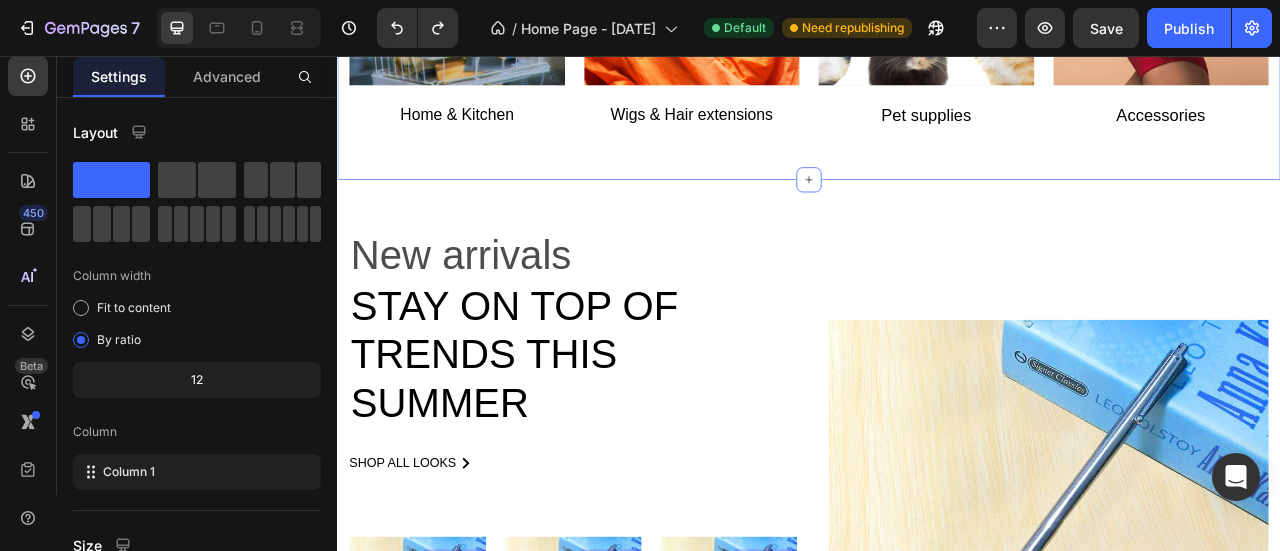 scroll, scrollTop: 1361, scrollLeft: 0, axis: vertical 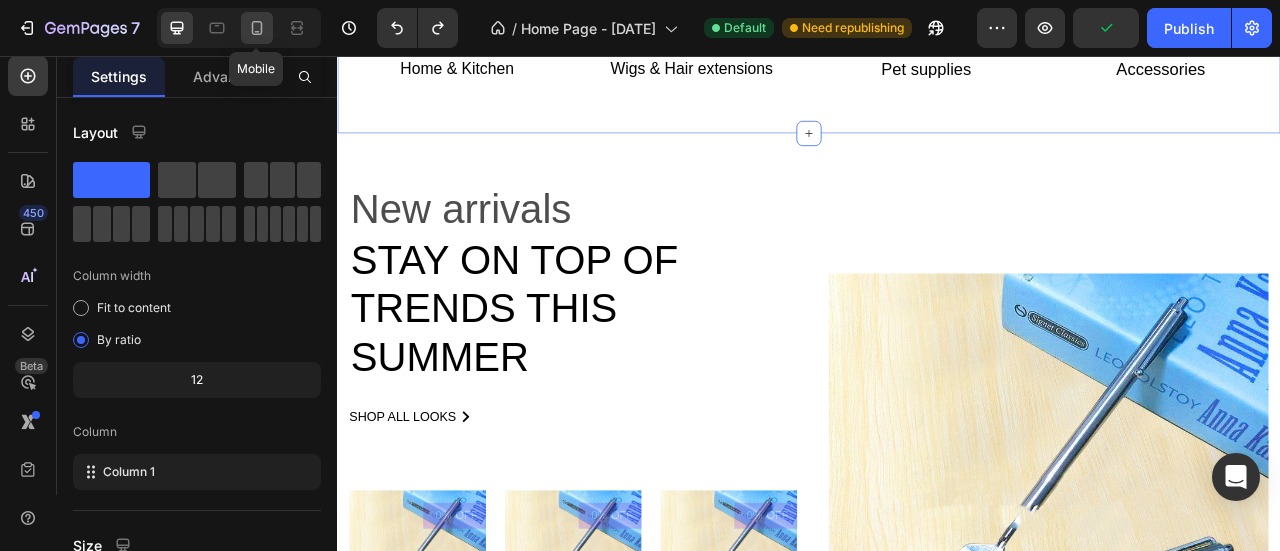 click 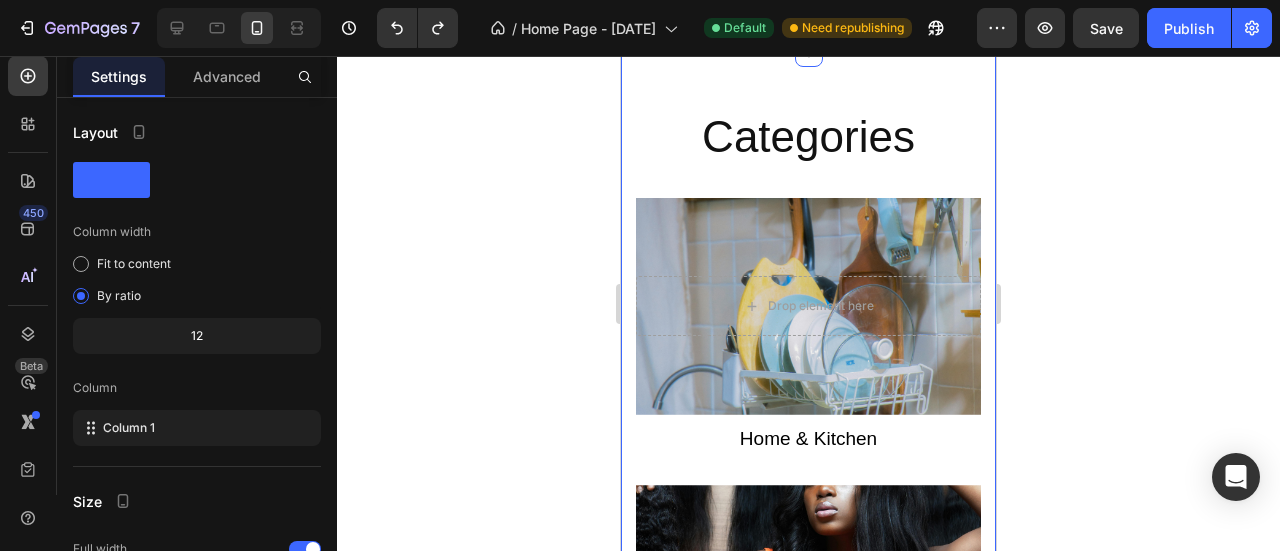 scroll, scrollTop: 1140, scrollLeft: 0, axis: vertical 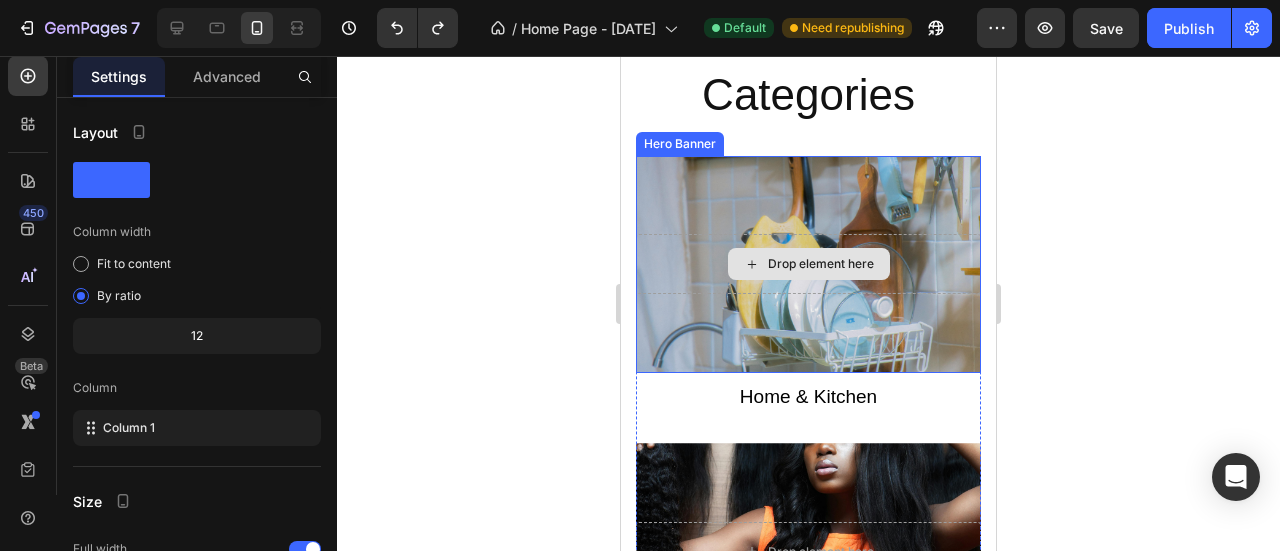 click on "Drop element here" at bounding box center (821, 264) 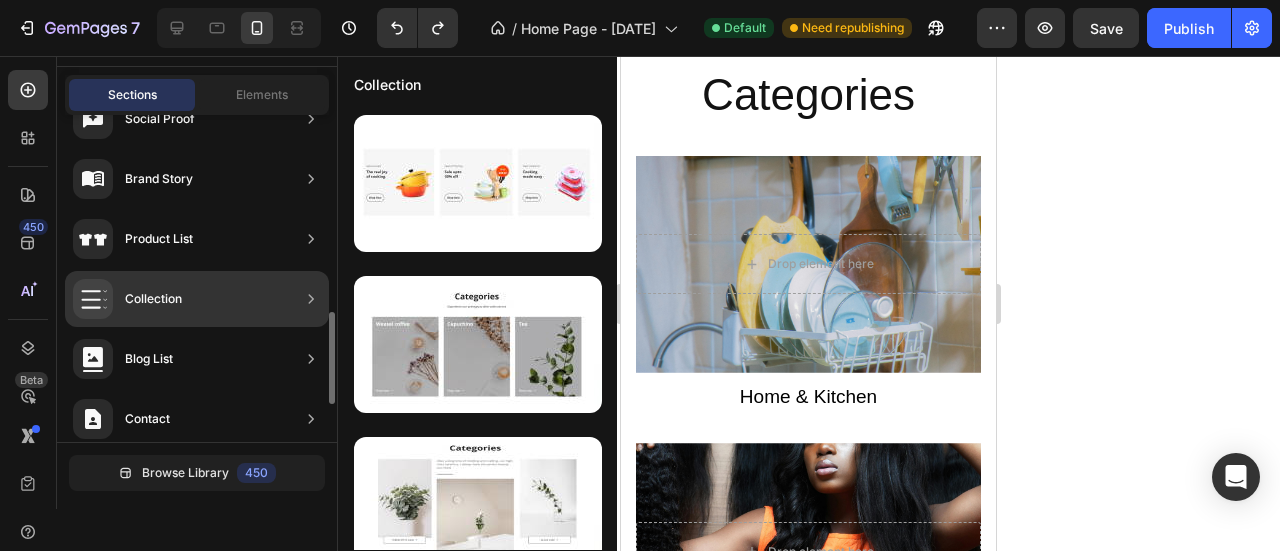 scroll, scrollTop: 832, scrollLeft: 0, axis: vertical 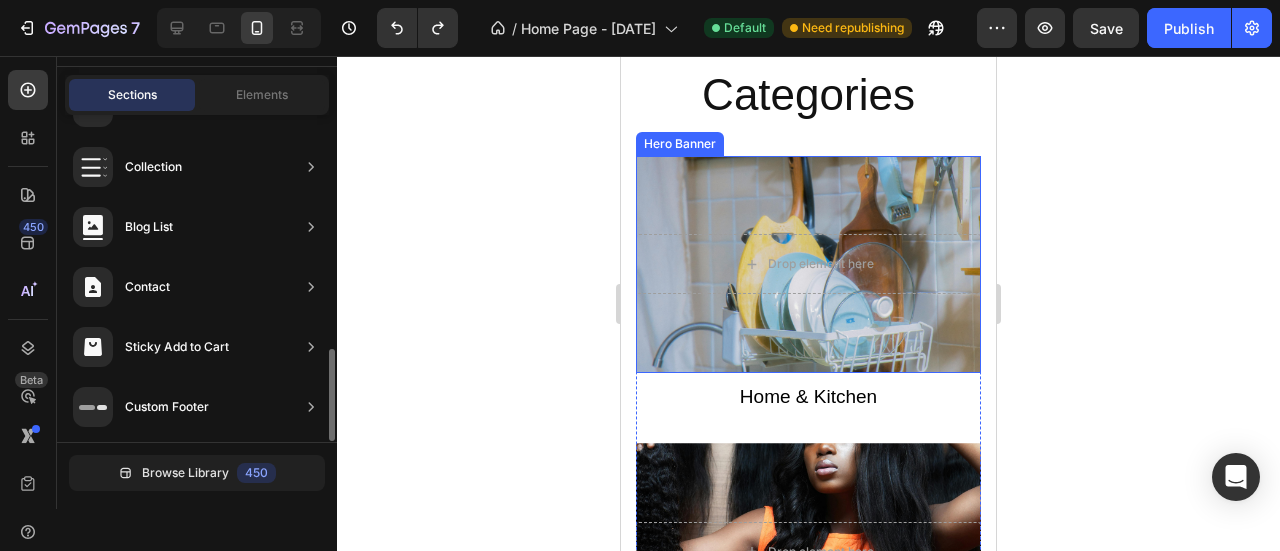 click at bounding box center [808, 264] 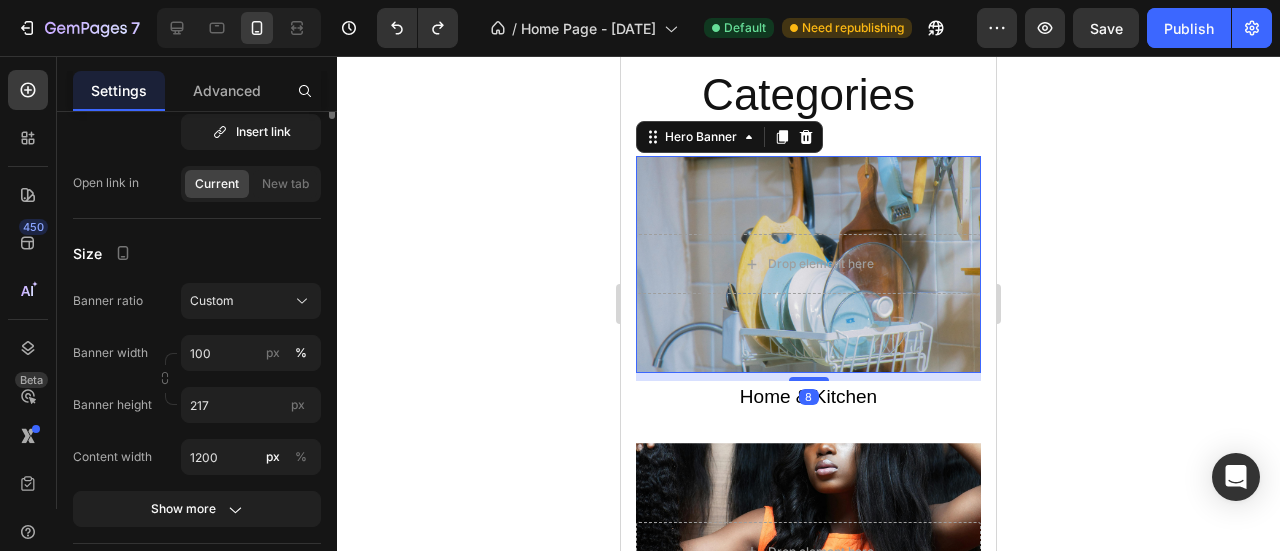 scroll, scrollTop: 900, scrollLeft: 0, axis: vertical 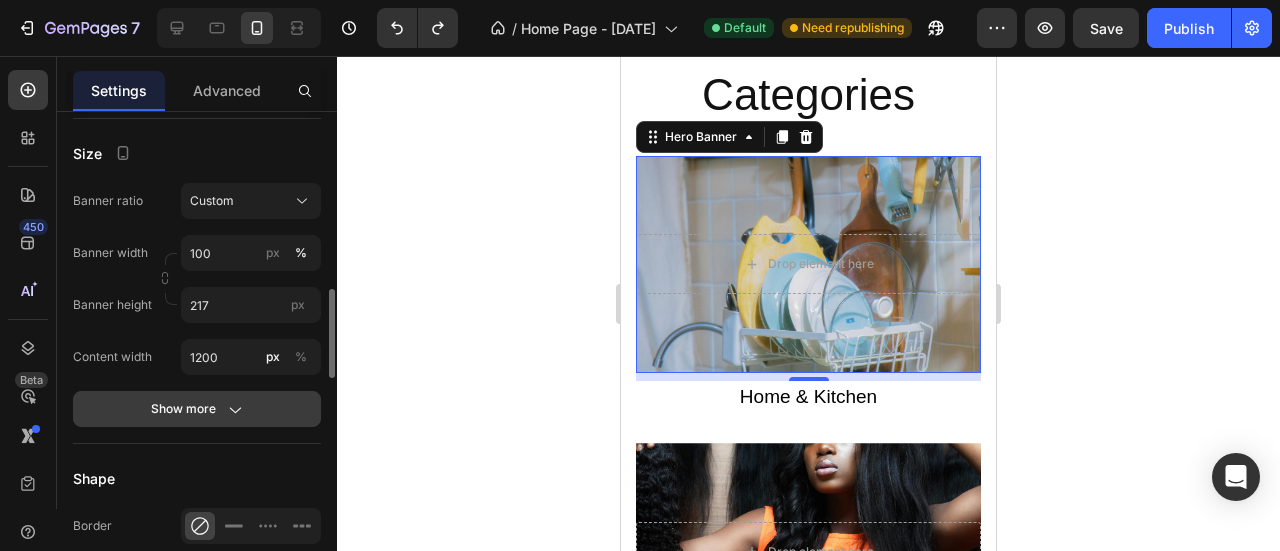 click 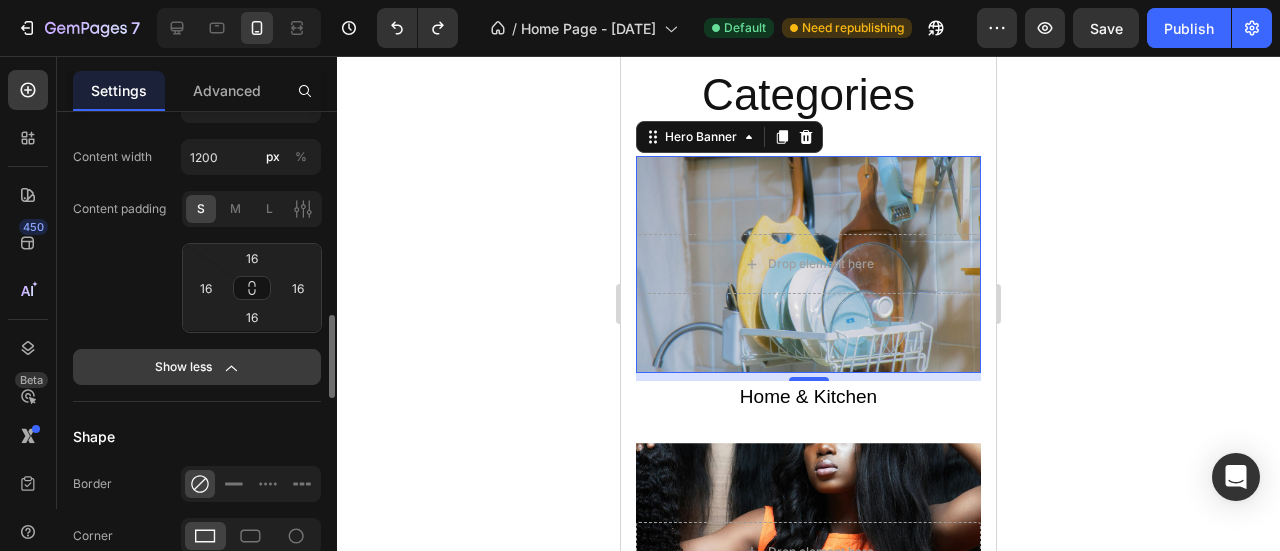 scroll, scrollTop: 1300, scrollLeft: 0, axis: vertical 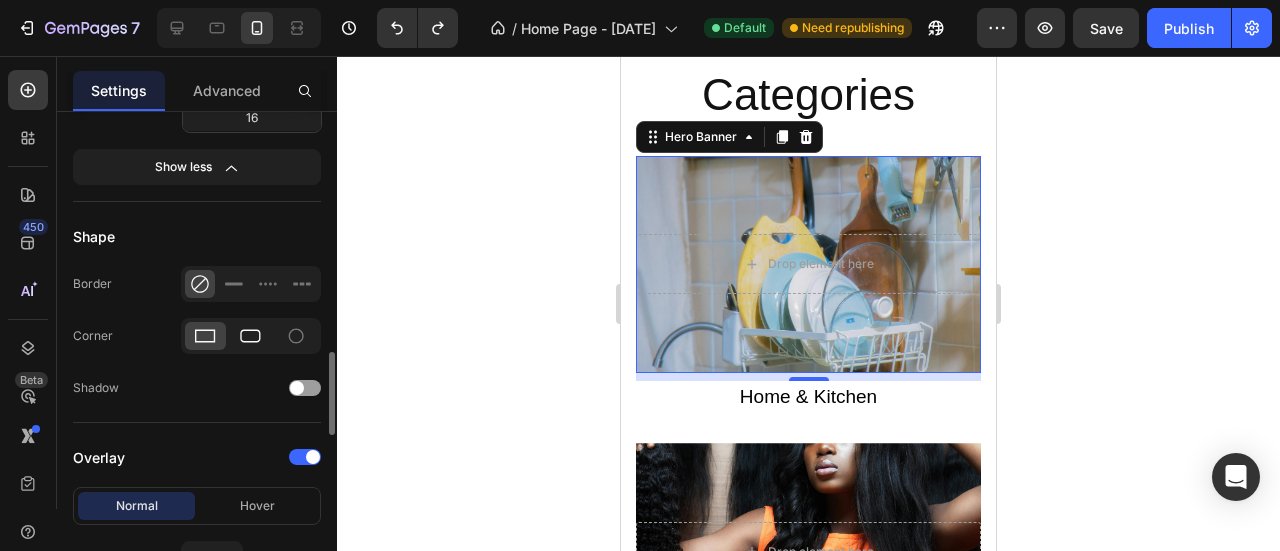 click 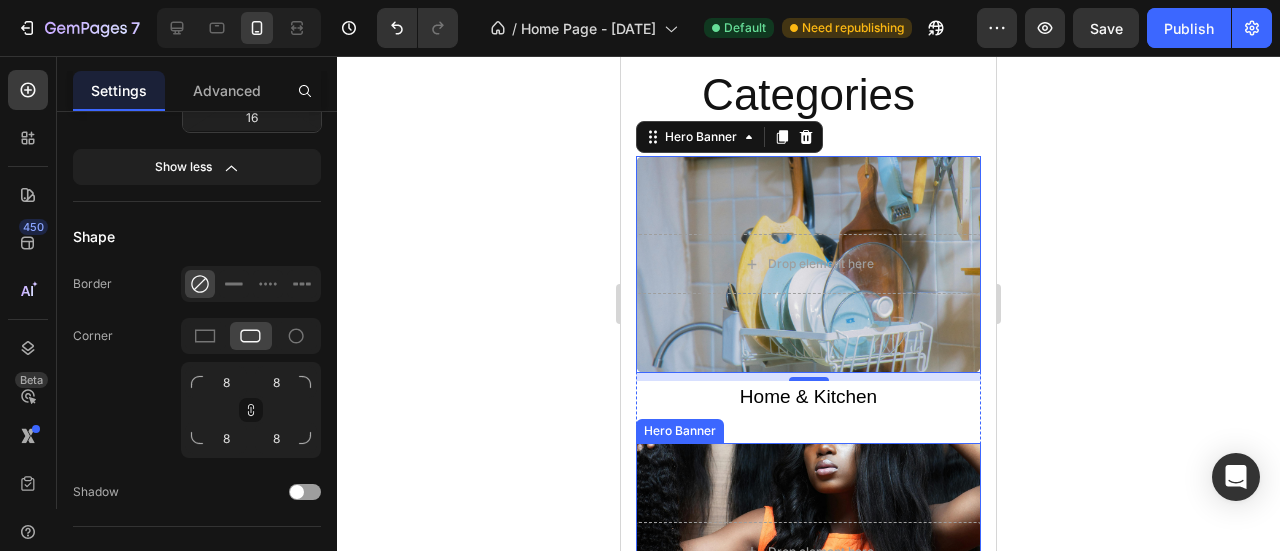click at bounding box center (808, 551) 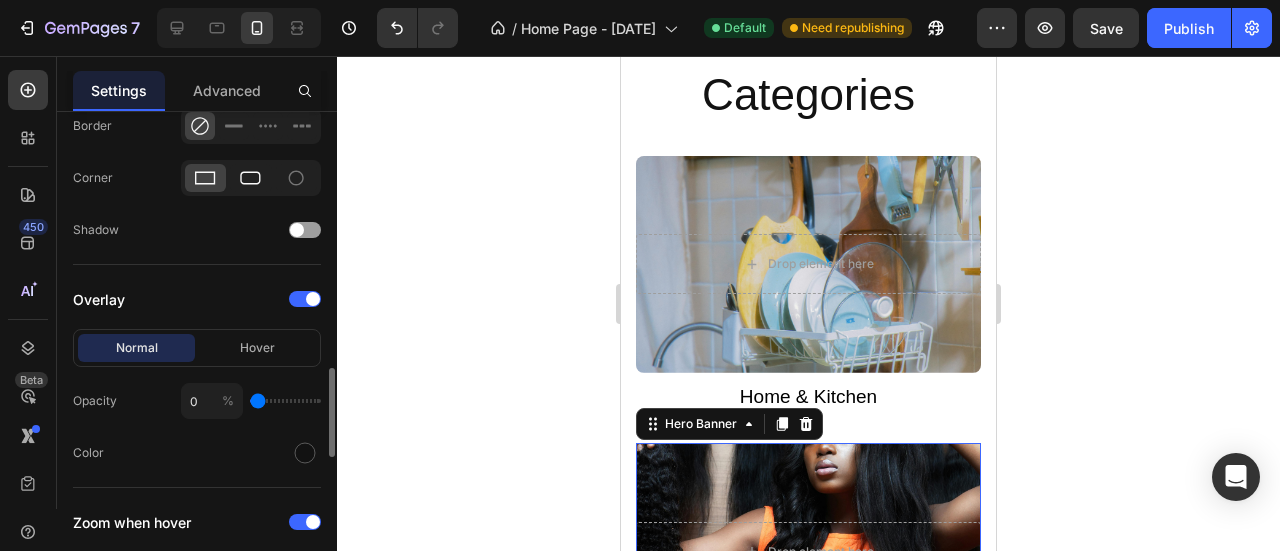 click 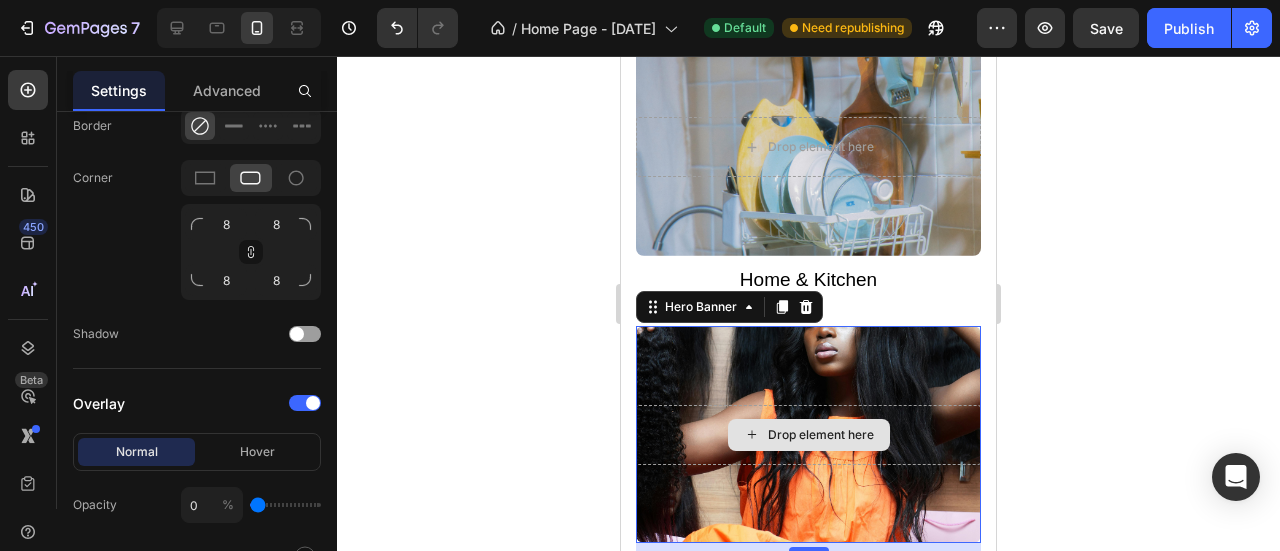scroll, scrollTop: 1540, scrollLeft: 0, axis: vertical 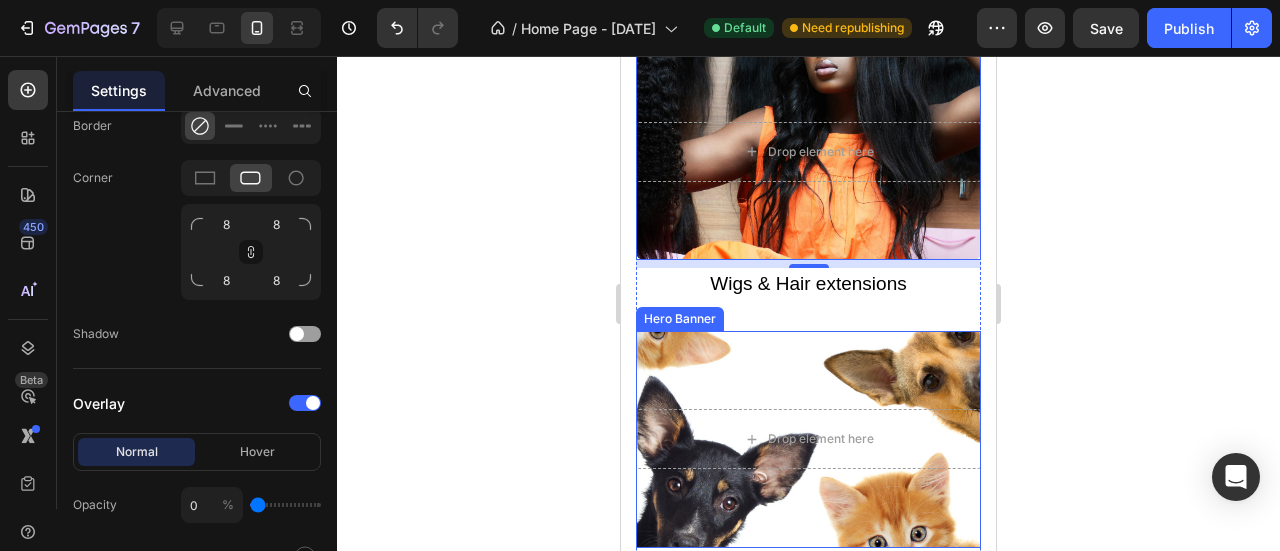 click at bounding box center (808, 439) 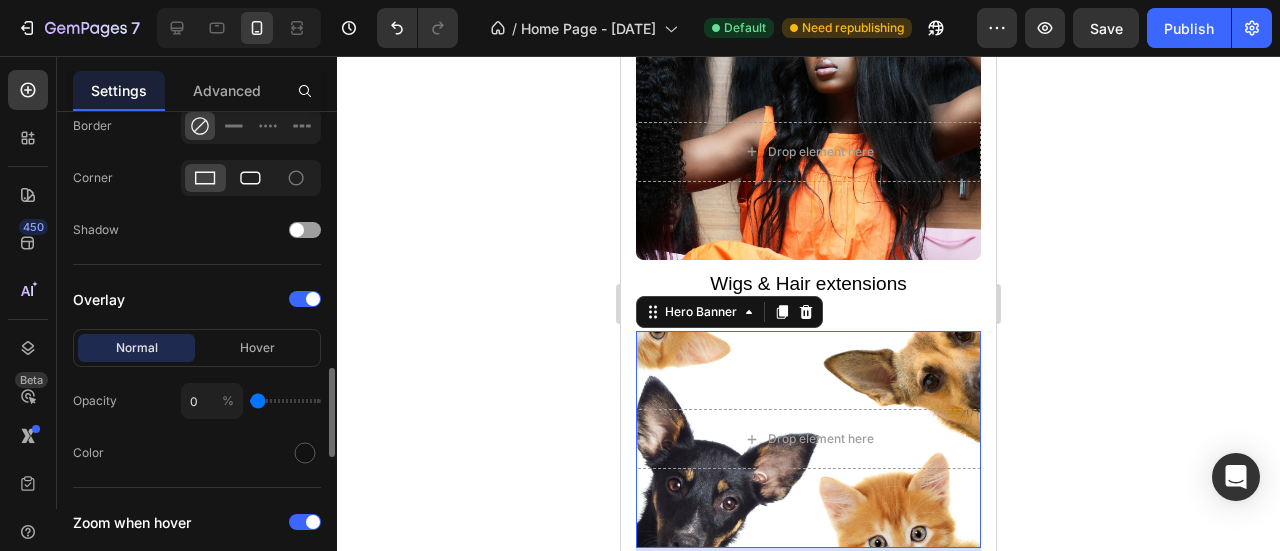 click 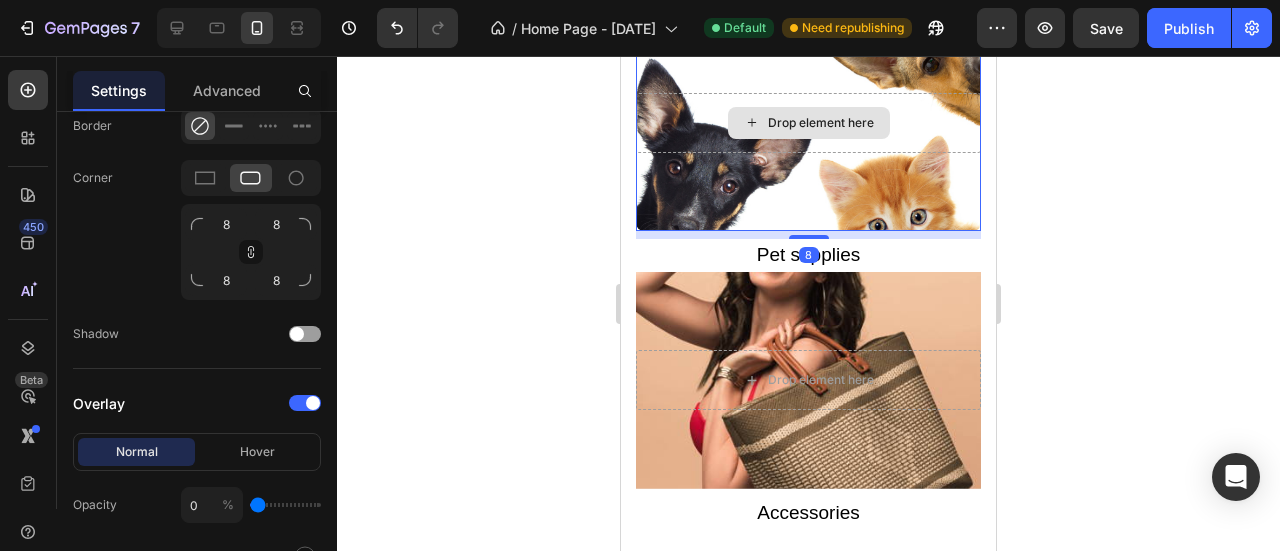 scroll, scrollTop: 1940, scrollLeft: 0, axis: vertical 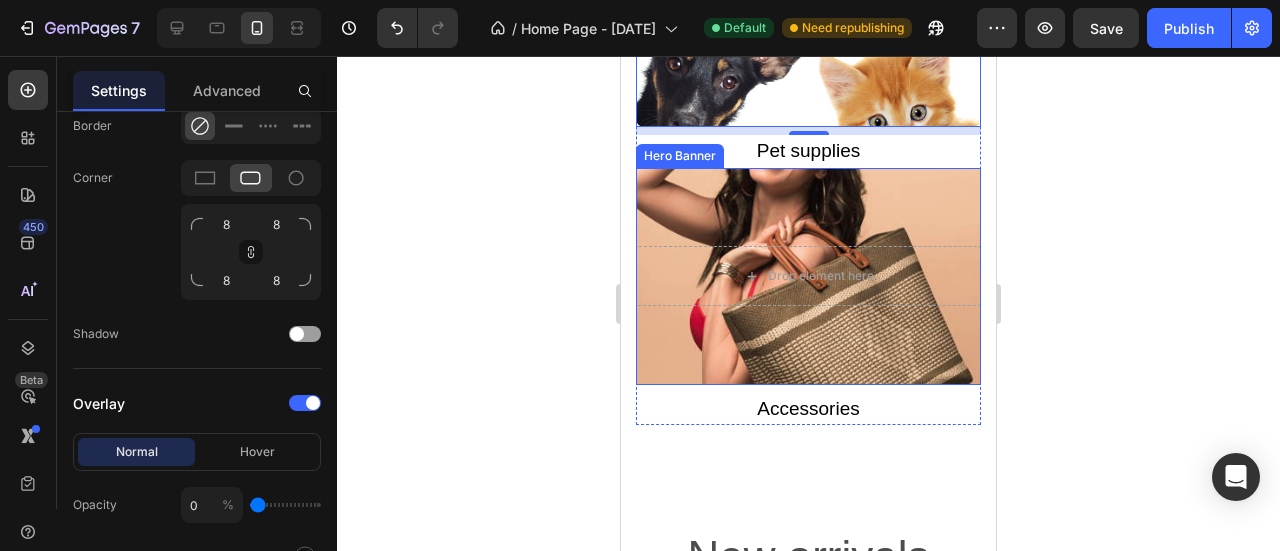 click on "Drop element here" at bounding box center [808, 276] 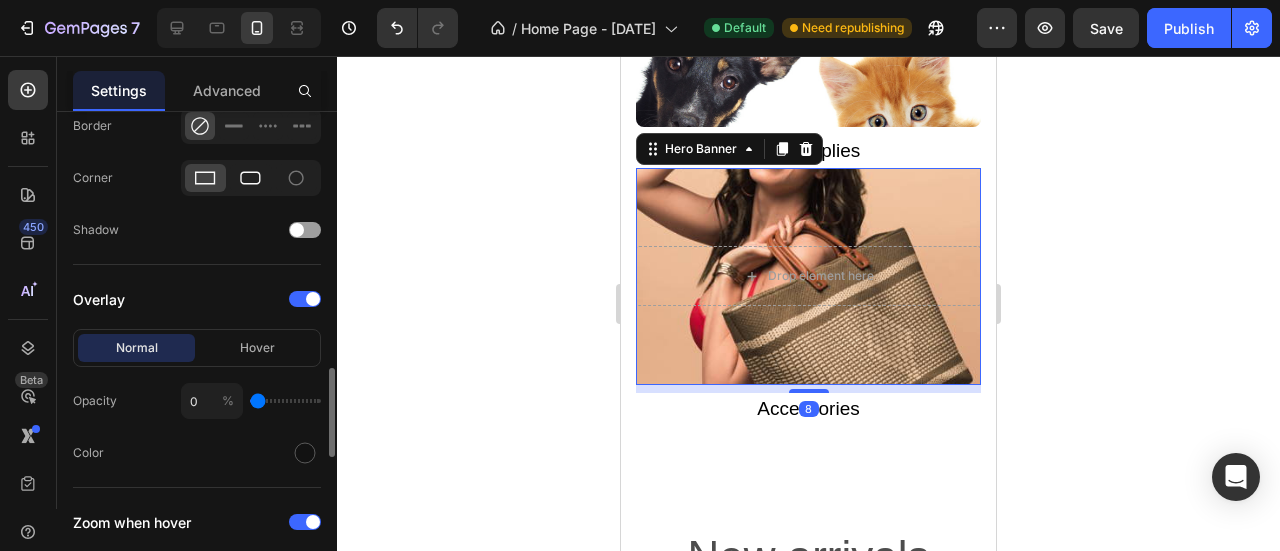 click 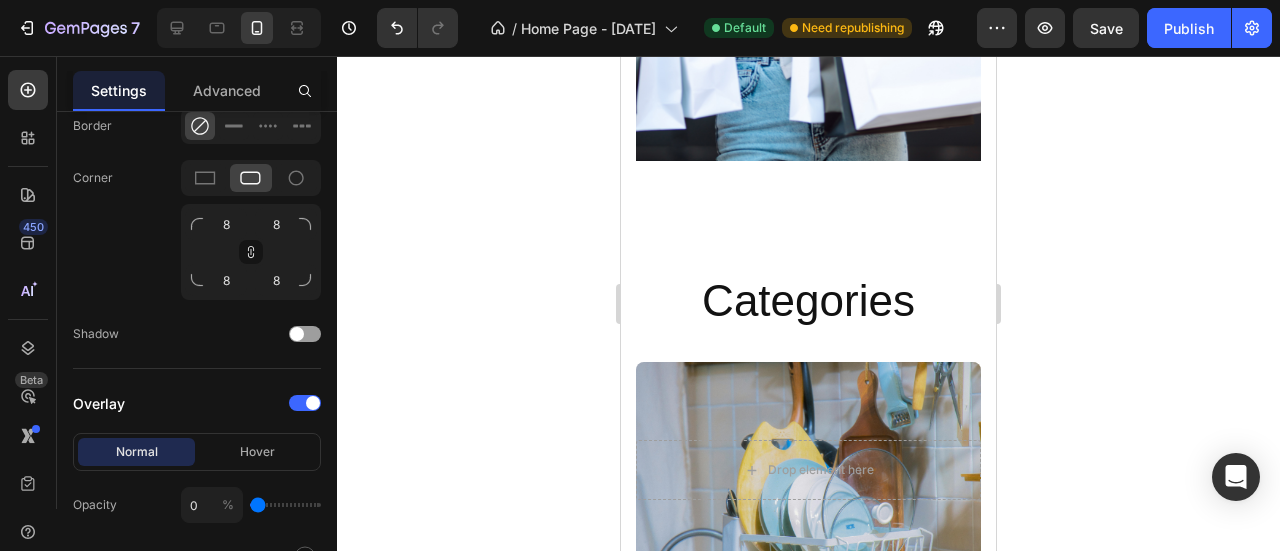 scroll, scrollTop: 940, scrollLeft: 0, axis: vertical 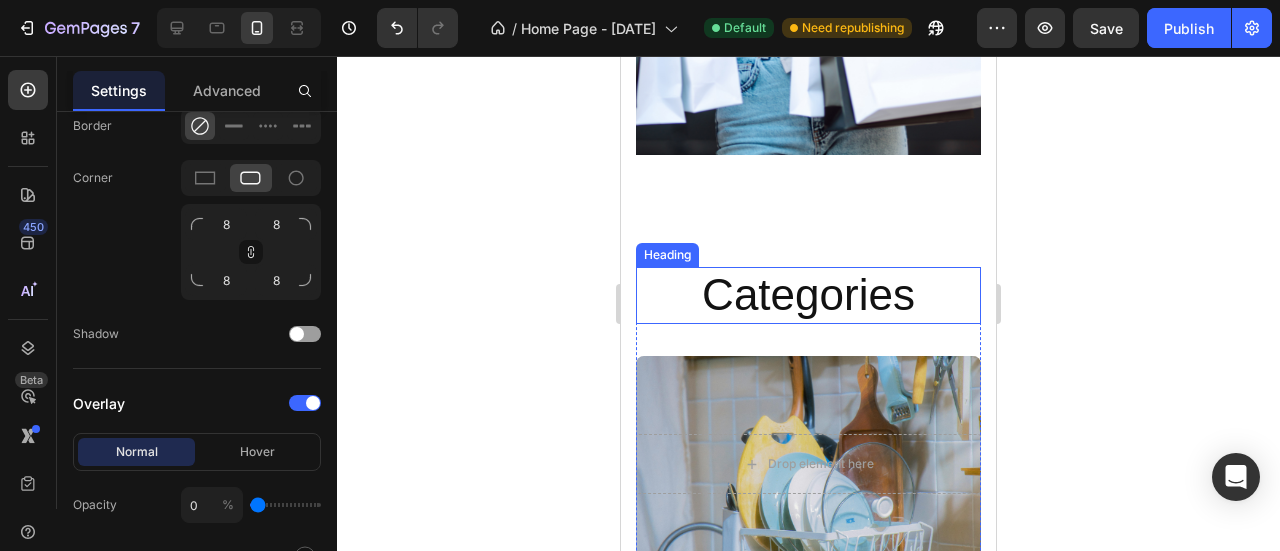 click on "Categories" at bounding box center [808, 295] 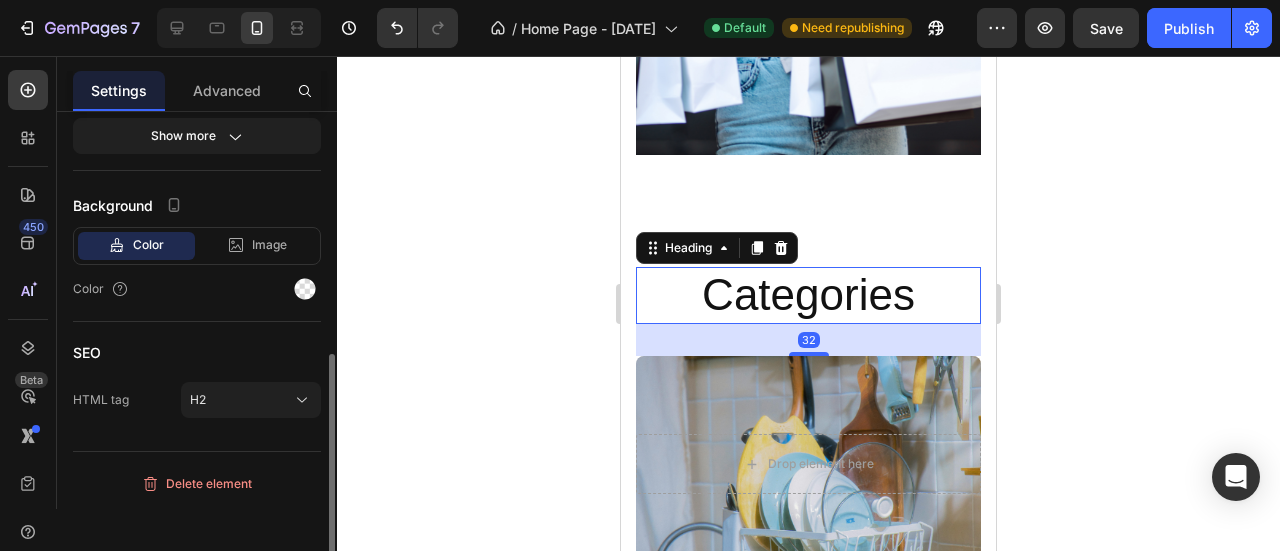 scroll, scrollTop: 0, scrollLeft: 0, axis: both 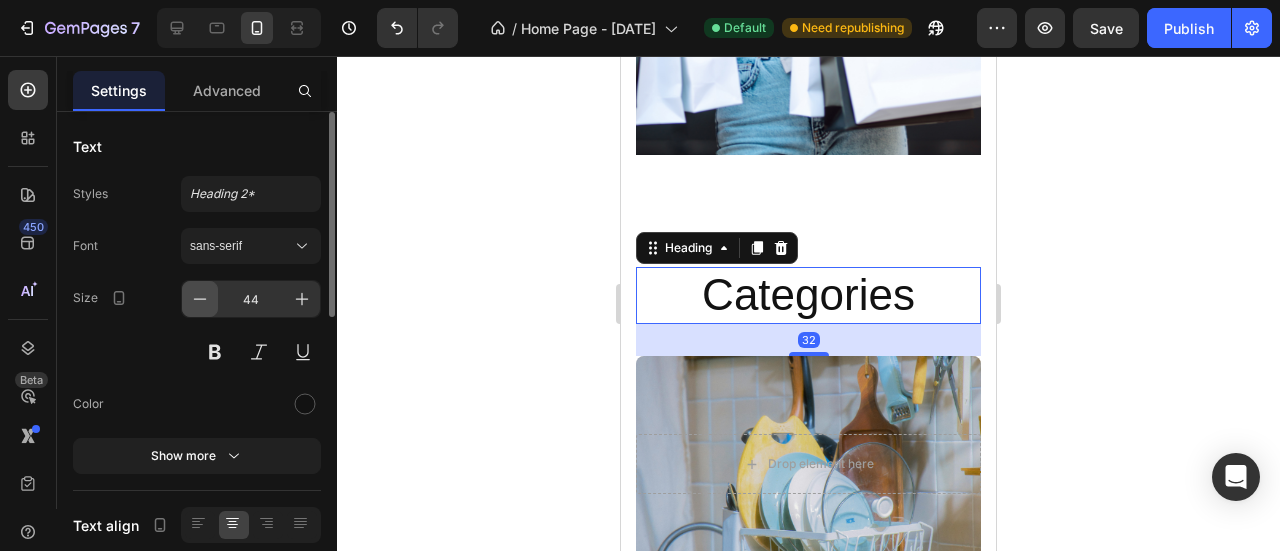 click 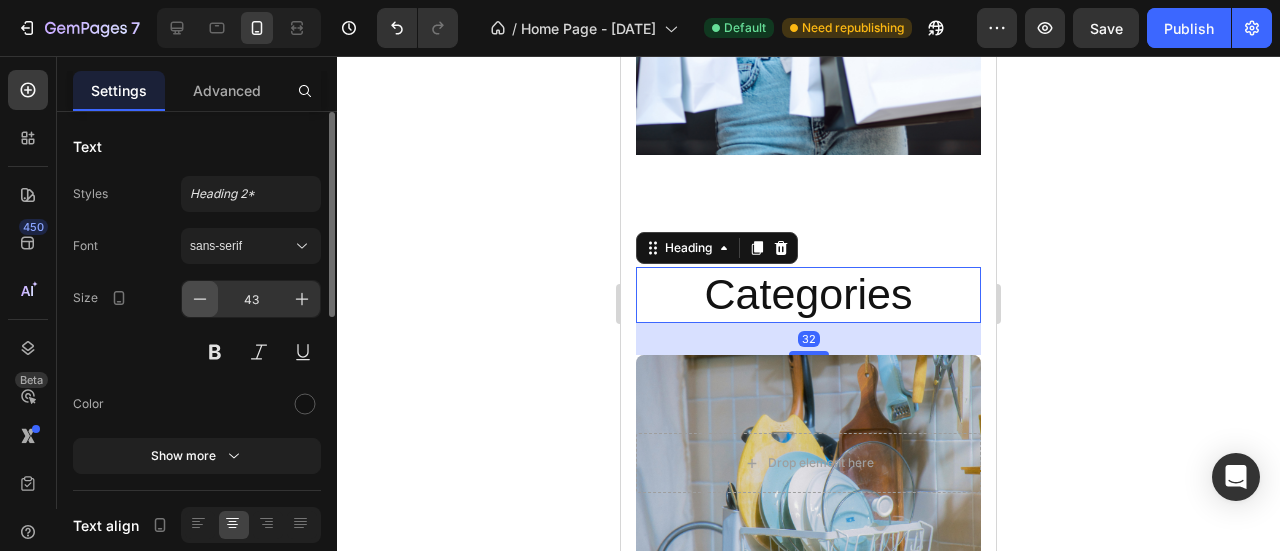 click 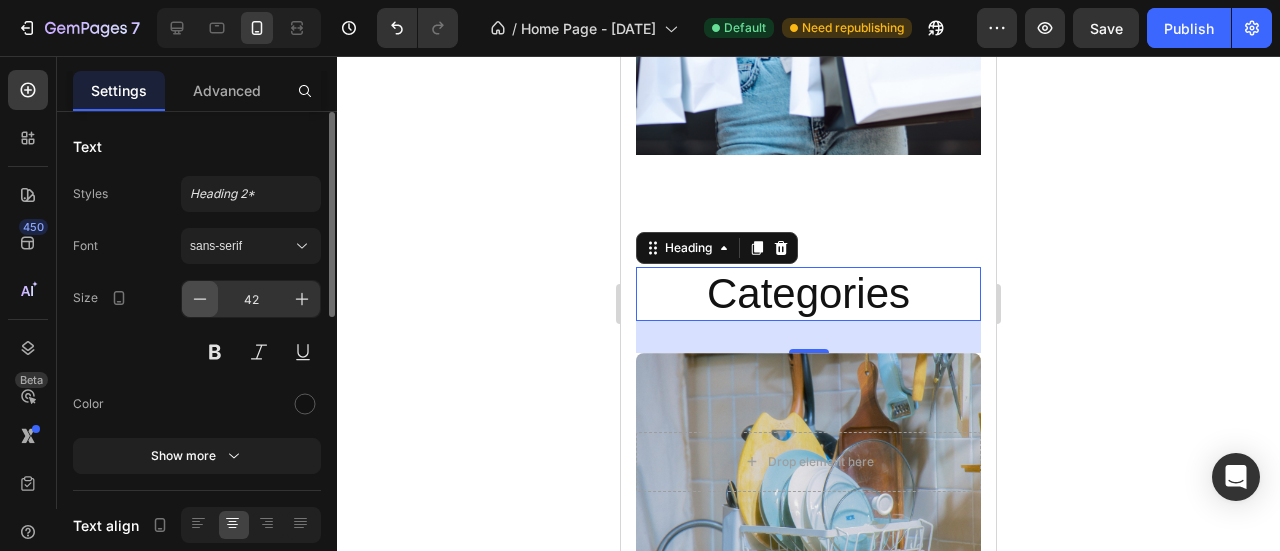 click 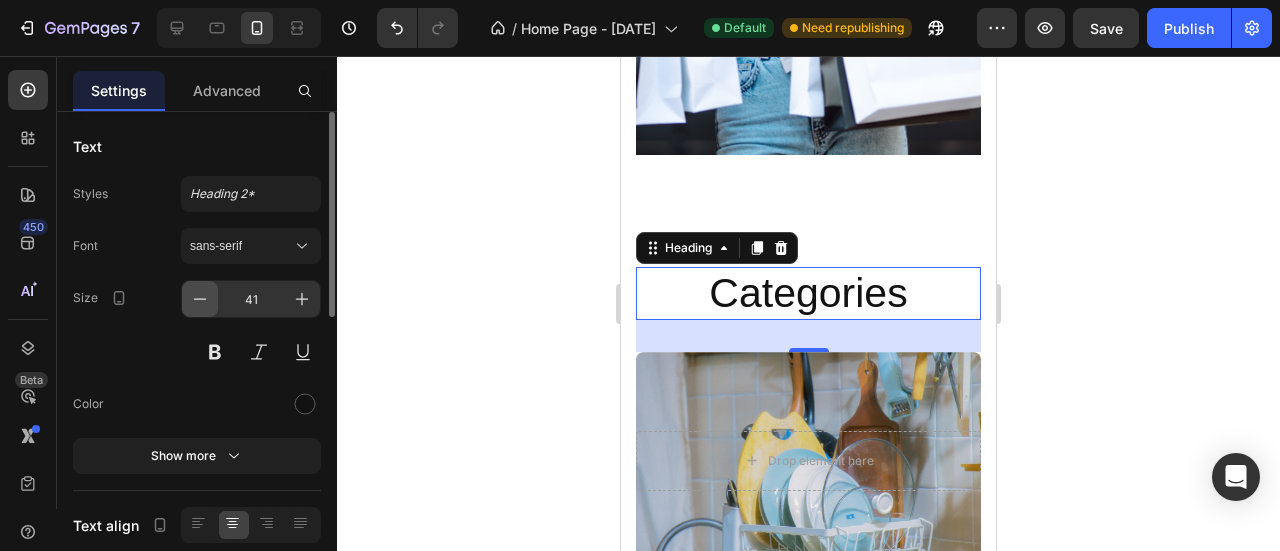 click 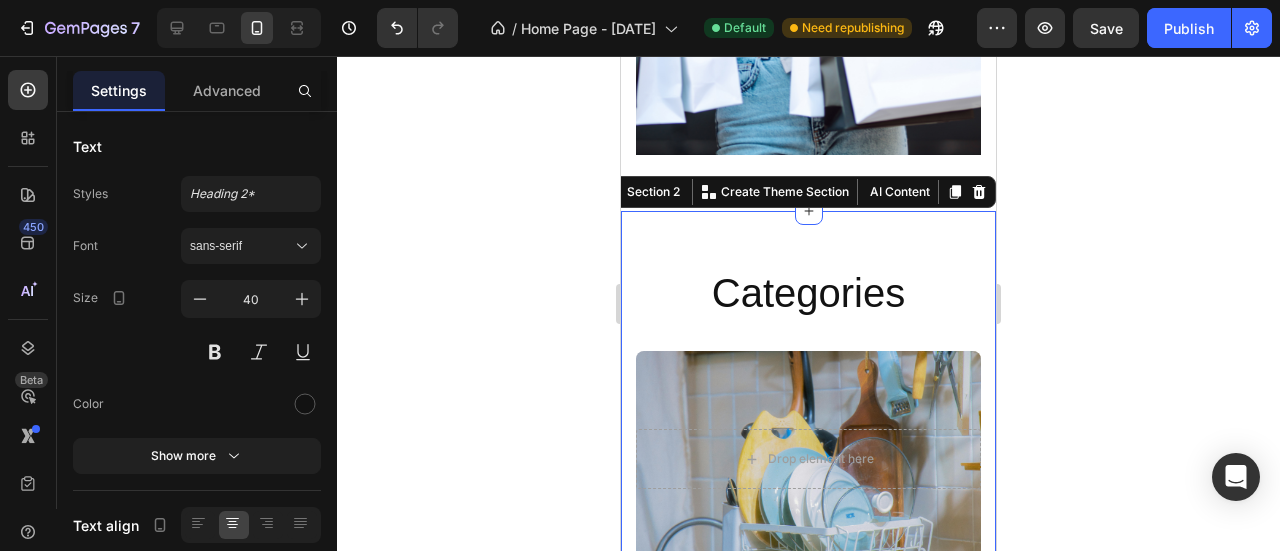 click on "Categories Heading
Drop element here Hero Banner Home & Kitchen Text block
Drop element here Hero Banner Wigs & Hair extensions Text block
Drop element here Hero Banner Pet supplies Text block
Drop element here Hero Banner Accessories Text block Row Row Section 2   Create Theme Section AI Content Write with GemAI What would you like to describe here? Tone and Voice Persuasive Product Foundation Magic Color Changing Foundation Liquid Soft Matte Long Lasting Hydrating Makeup Base Show more Generate" at bounding box center (808, 850) 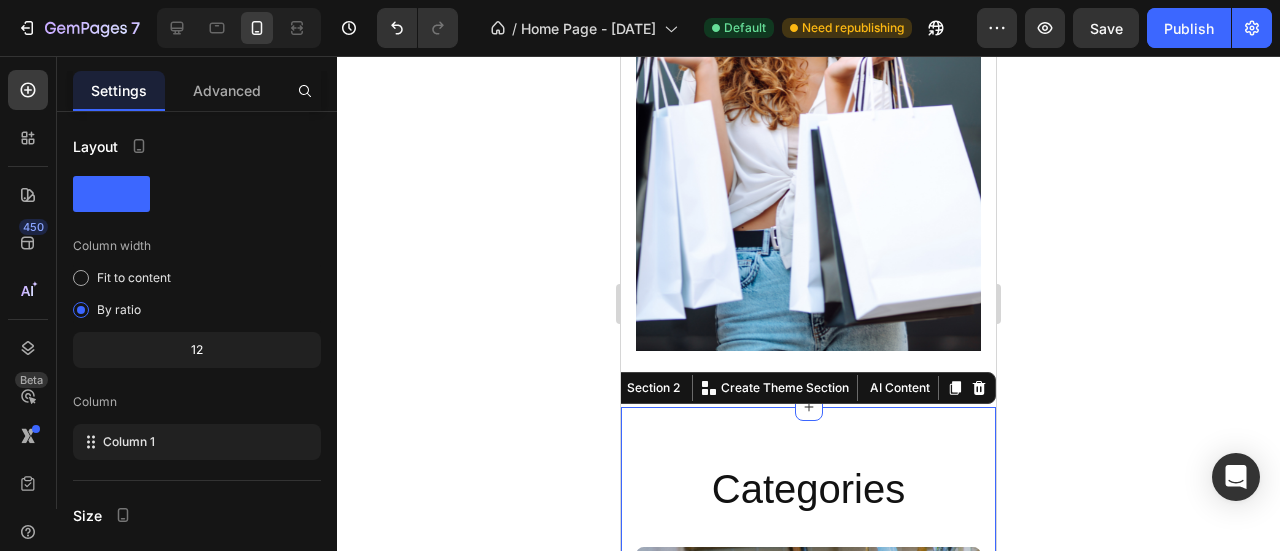 scroll, scrollTop: 740, scrollLeft: 0, axis: vertical 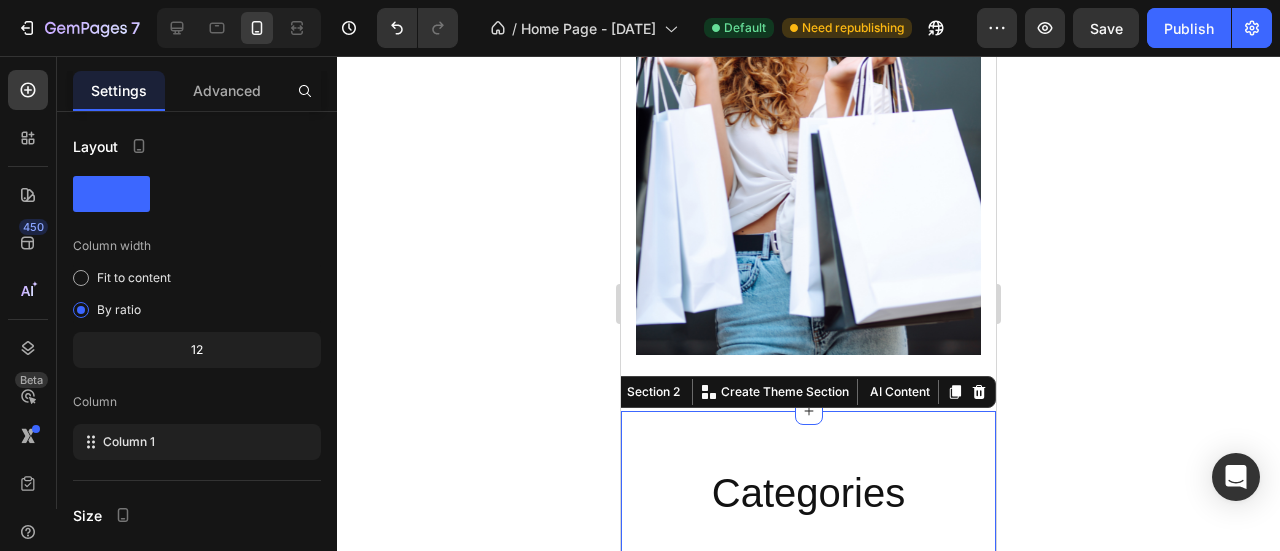 click at bounding box center [808, 119] 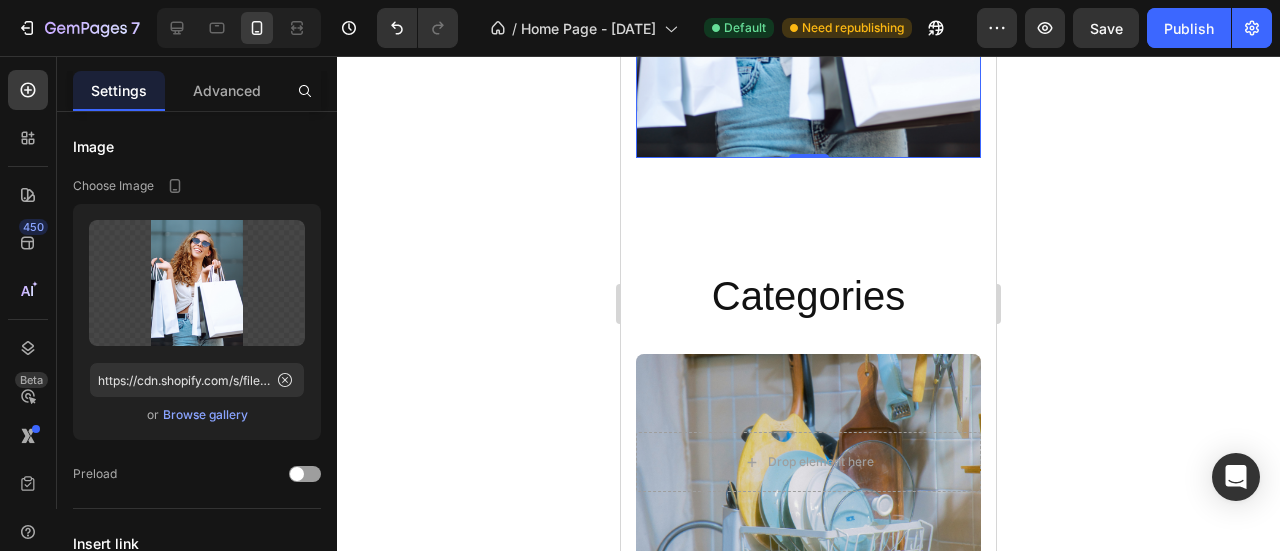 scroll, scrollTop: 940, scrollLeft: 0, axis: vertical 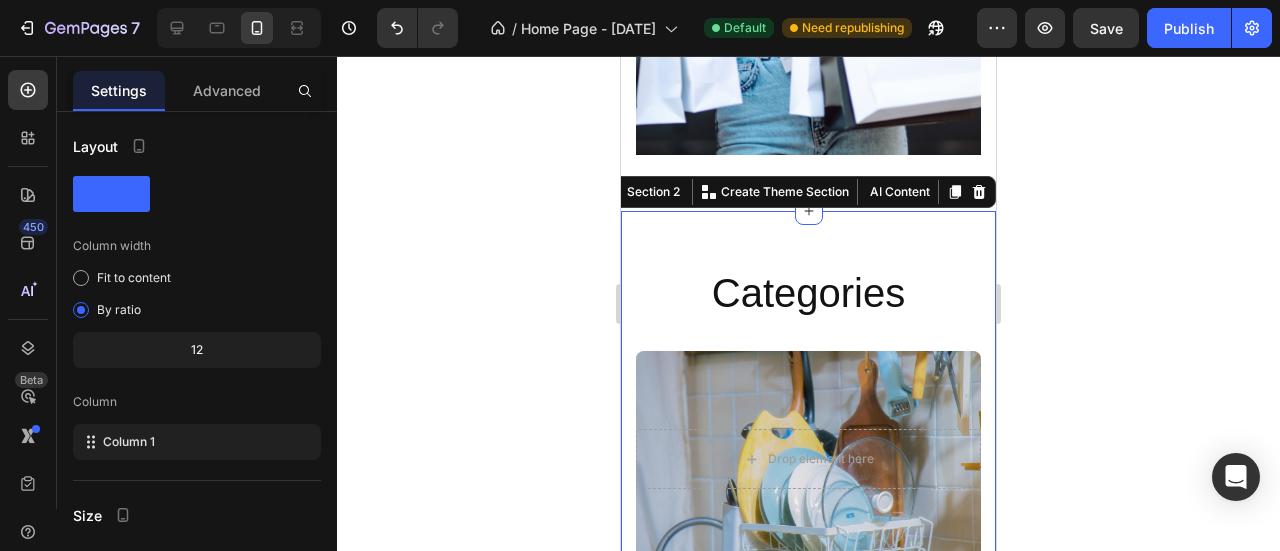 click on "Categories Heading
Drop element here Hero Banner Home & Kitchen Text block
Drop element here Hero Banner Wigs & Hair extensions Text block
Drop element here Hero Banner Pet supplies Text block
Drop element here Hero Banner Accessories Text block Row Row Section 2   Create Theme Section AI Content Write with GemAI What would you like to describe here? Tone and Voice Persuasive Product Foundation Magic Color Changing Foundation Liquid Soft Matte Long Lasting Hydrating Makeup Base Show more Generate" at bounding box center [808, 850] 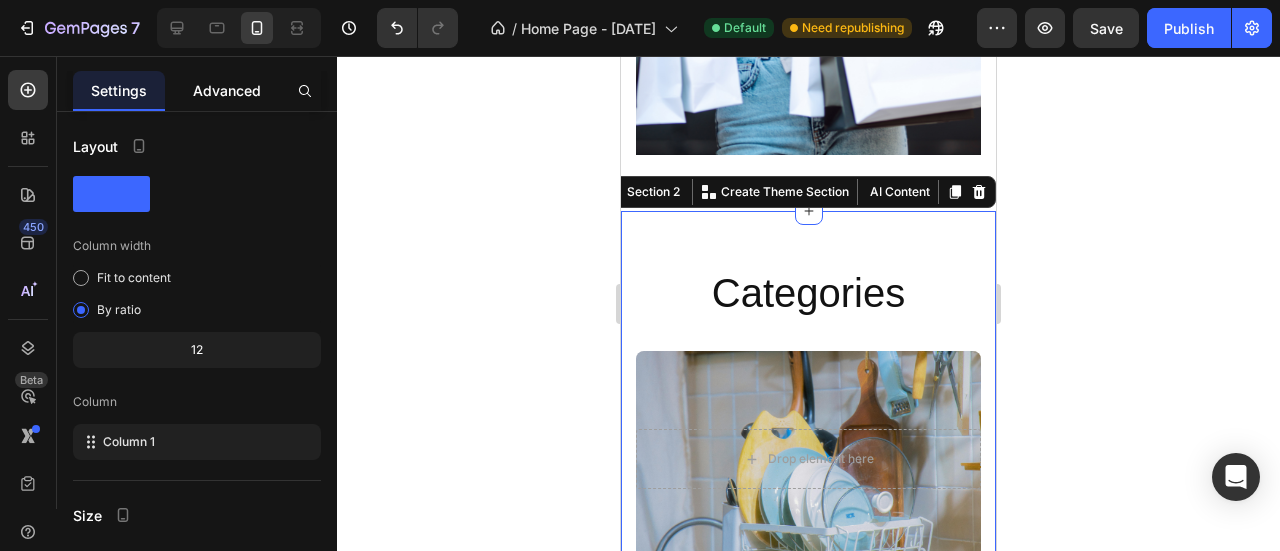 click on "Advanced" at bounding box center (227, 90) 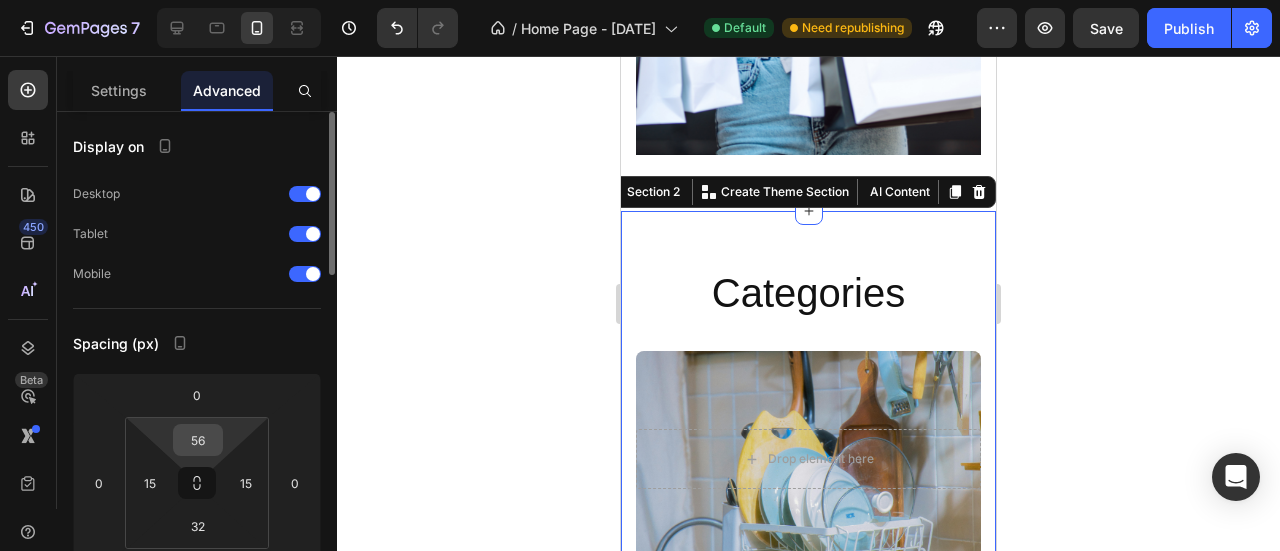 click on "56" at bounding box center (198, 440) 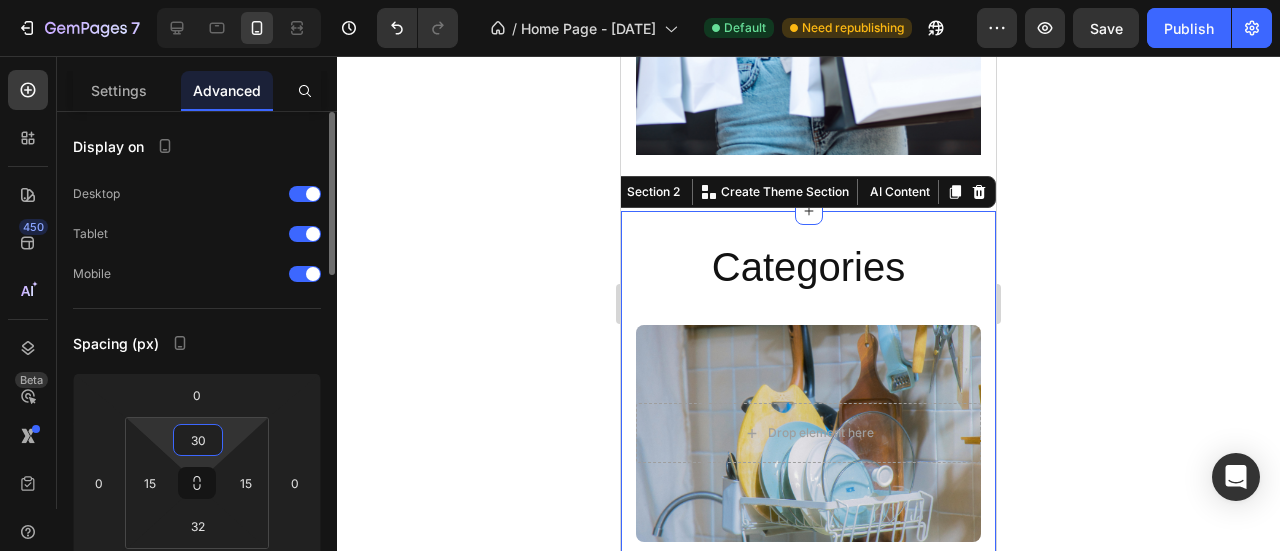 drag, startPoint x: 215, startPoint y: 440, endPoint x: 182, endPoint y: 454, distance: 35.846897 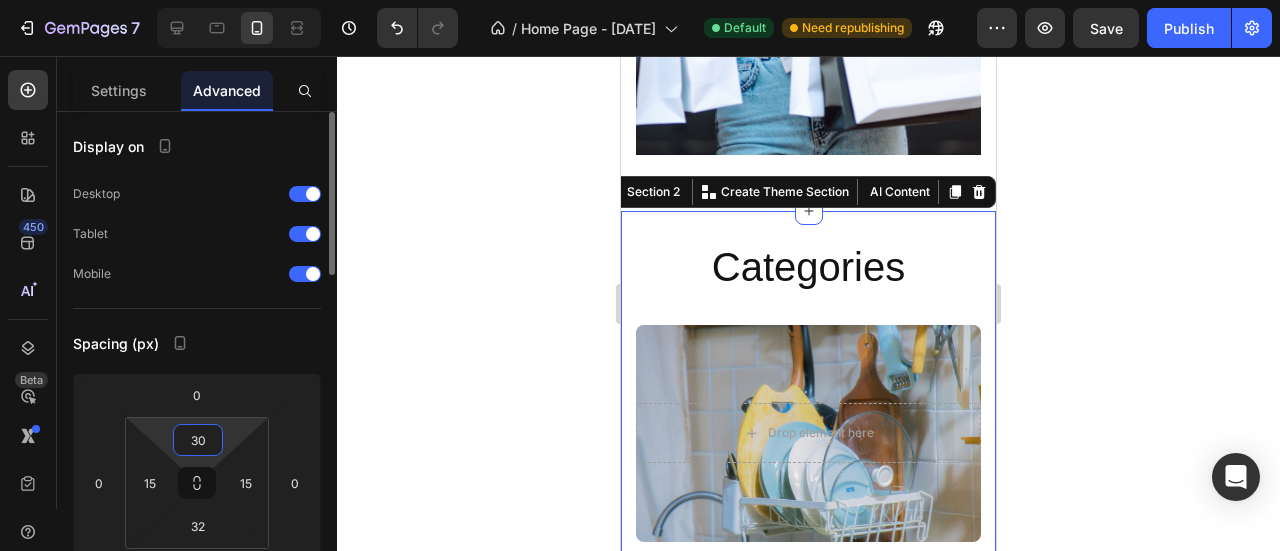 click on "30 15 32 15" at bounding box center [197, 483] 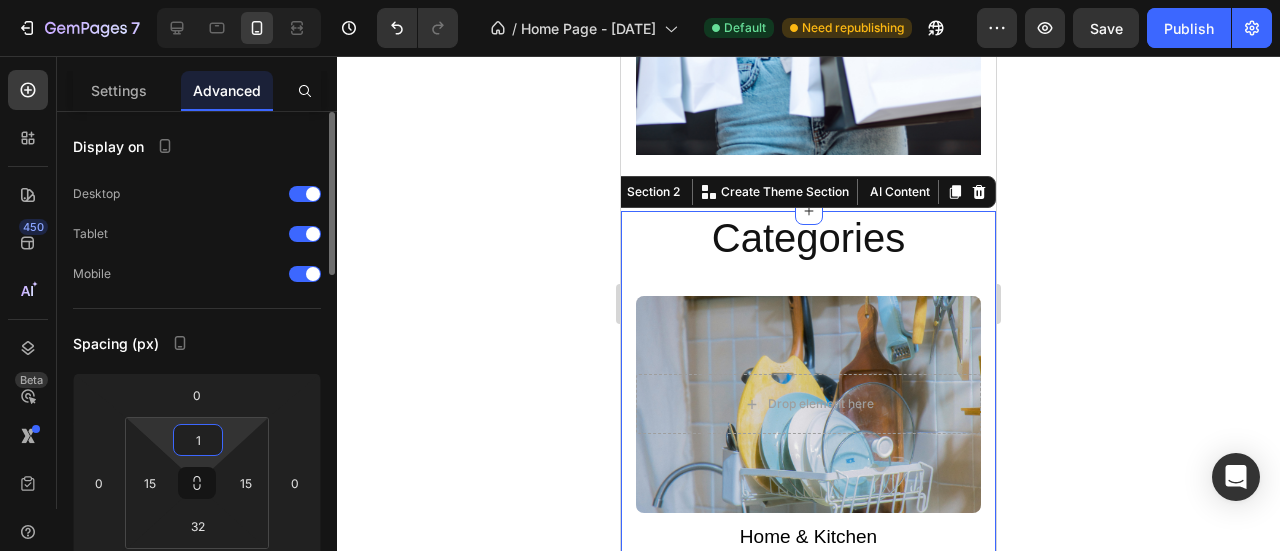 type on "10" 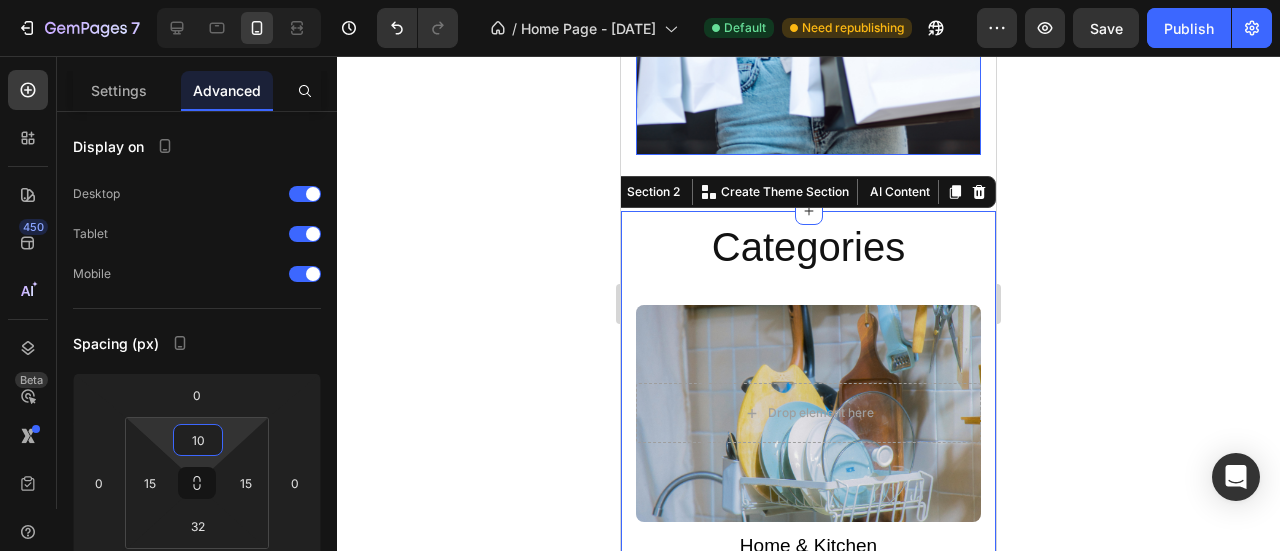 click at bounding box center [808, -81] 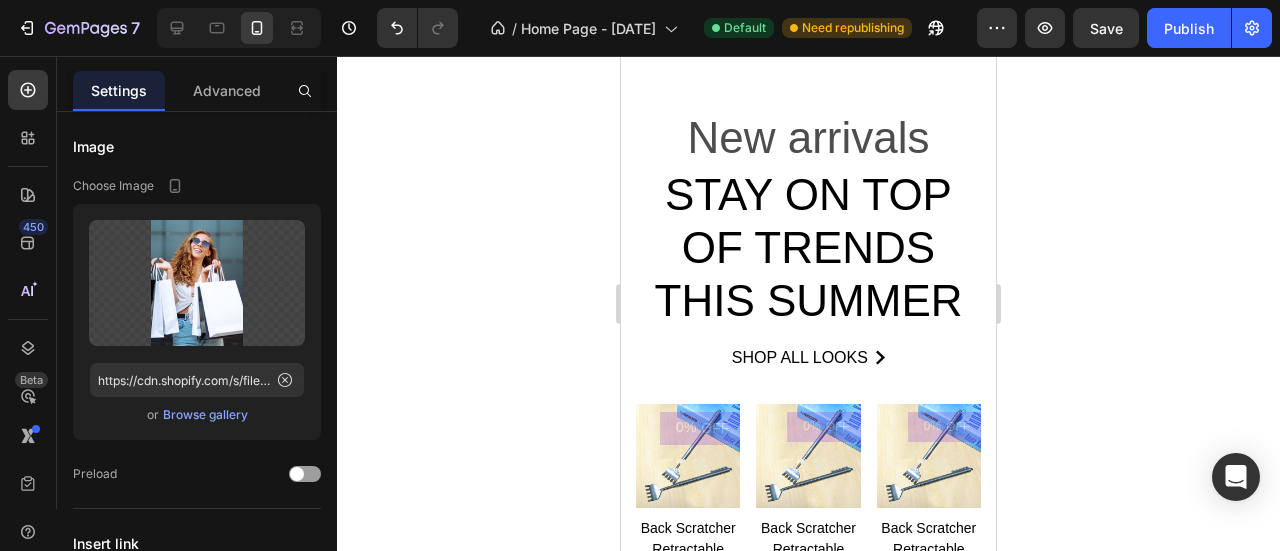 scroll, scrollTop: 2340, scrollLeft: 0, axis: vertical 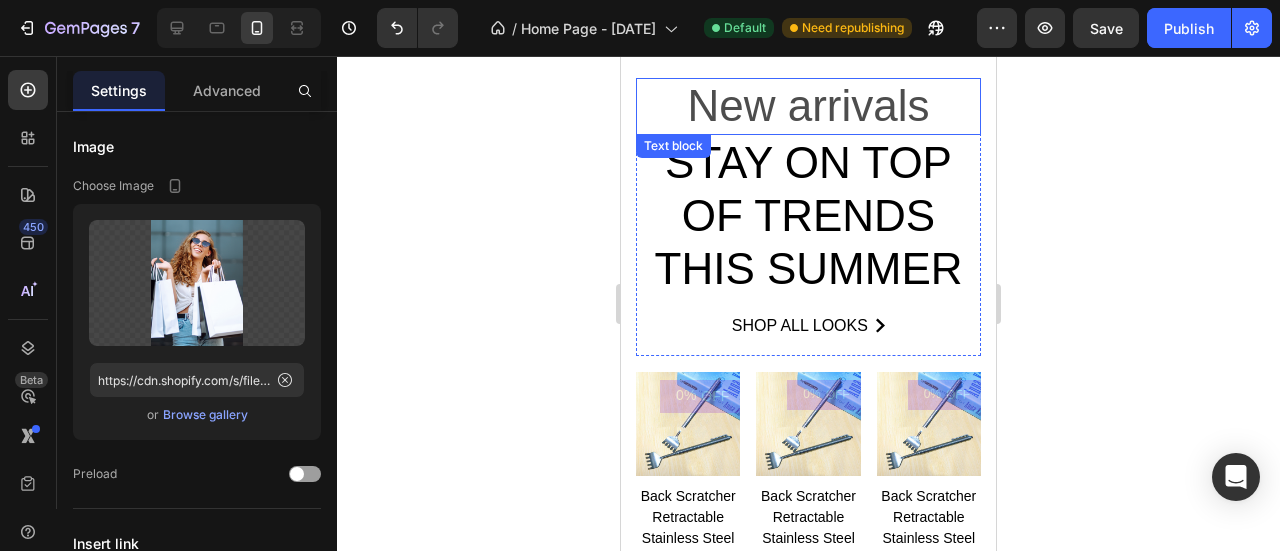 click on "Stay on top of trends this summer" at bounding box center (808, 216) 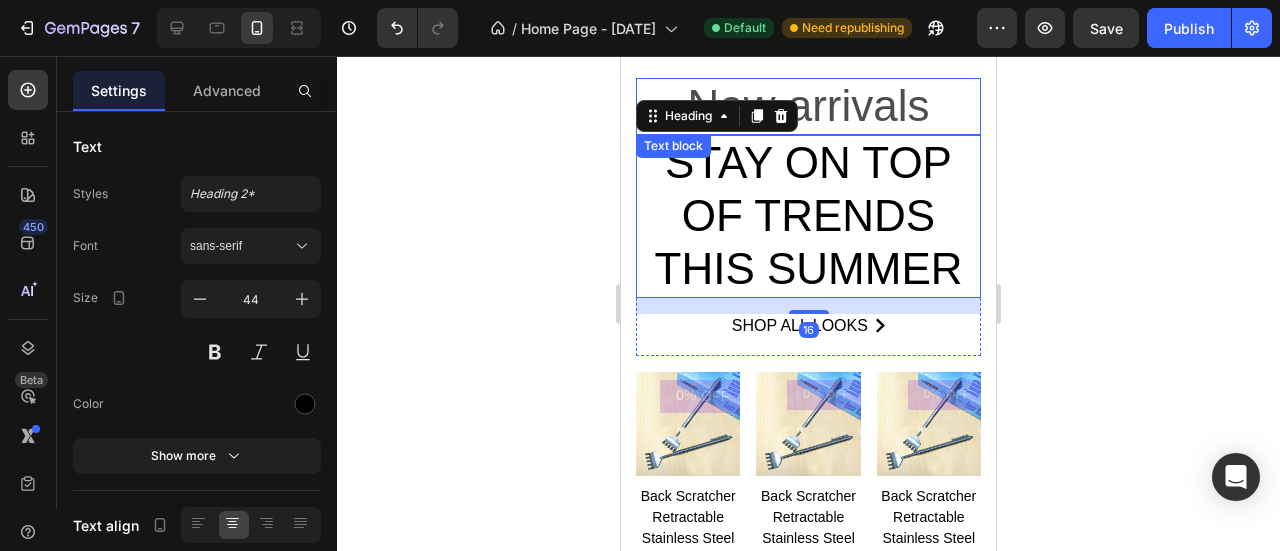 click on "New arrivals" at bounding box center (808, 106) 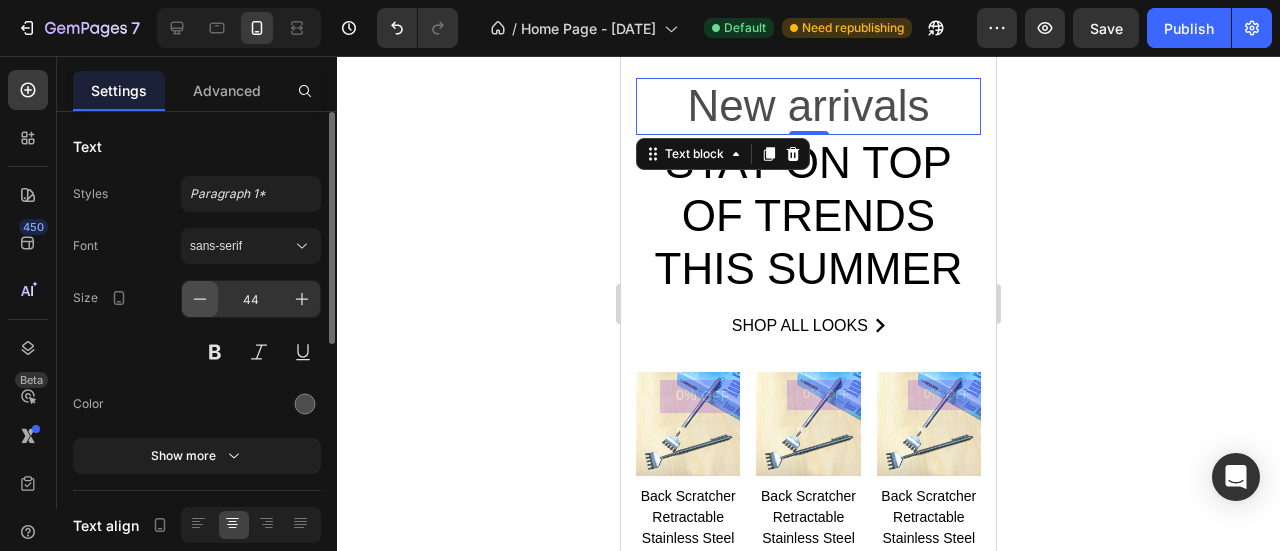 click 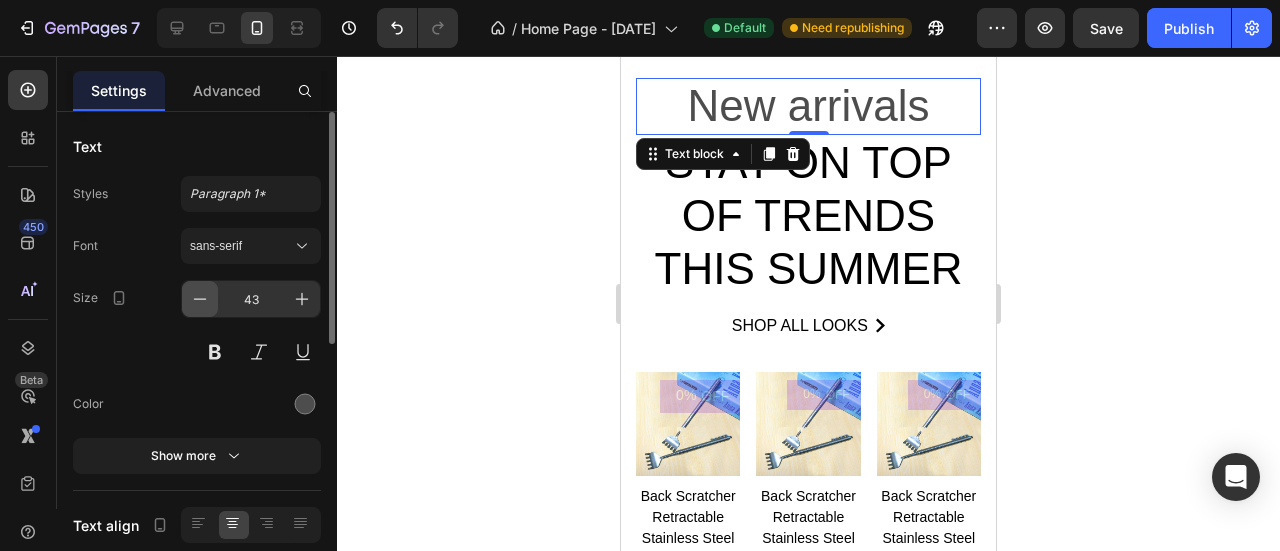 click 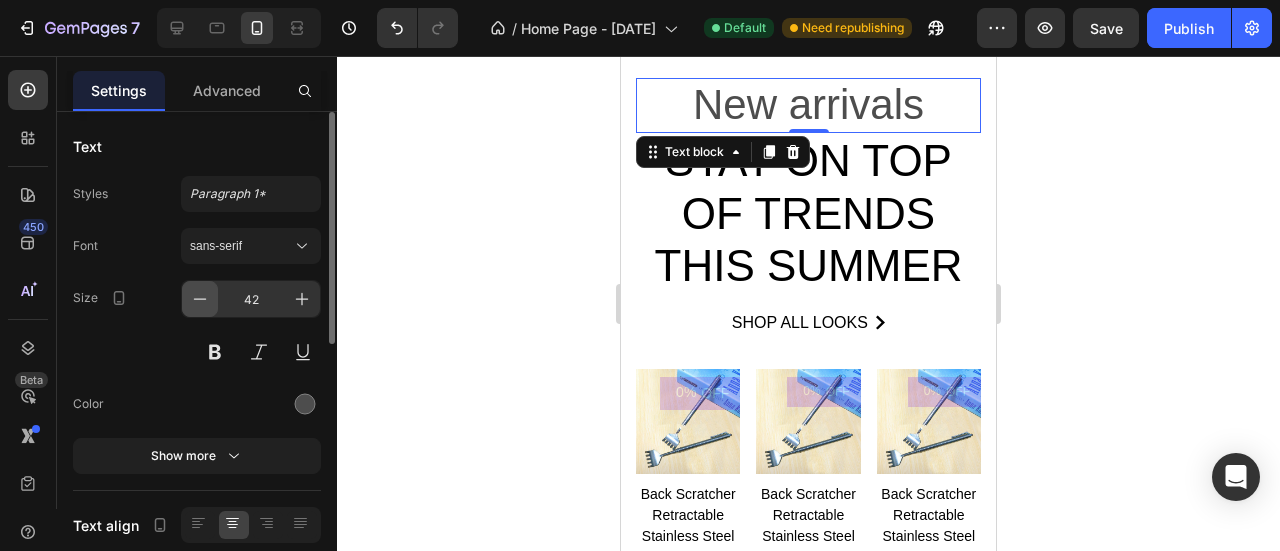 click 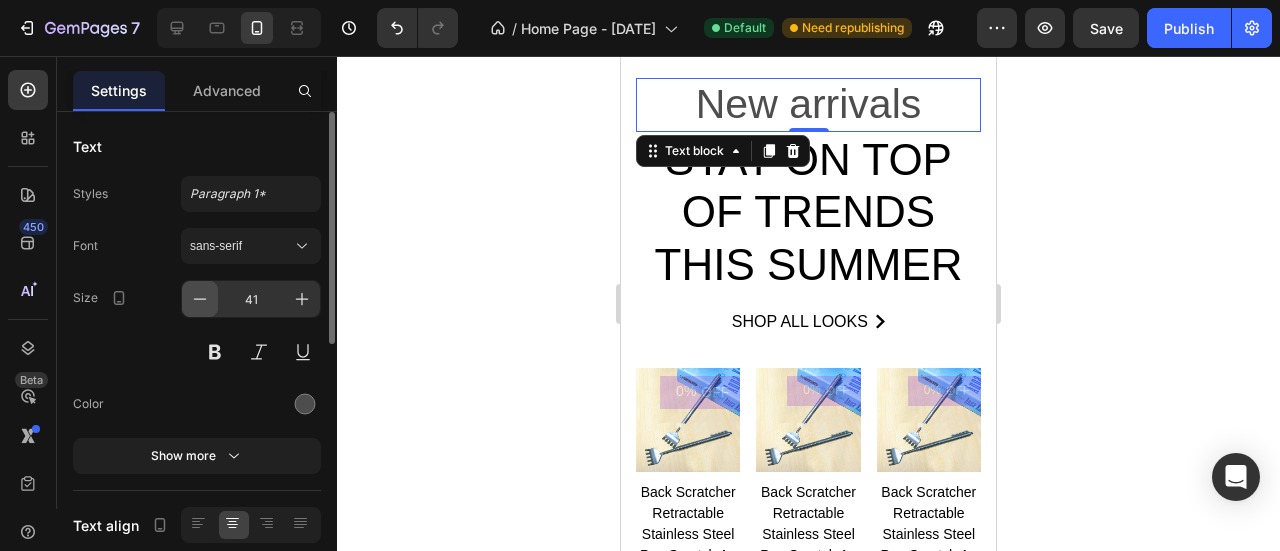 click 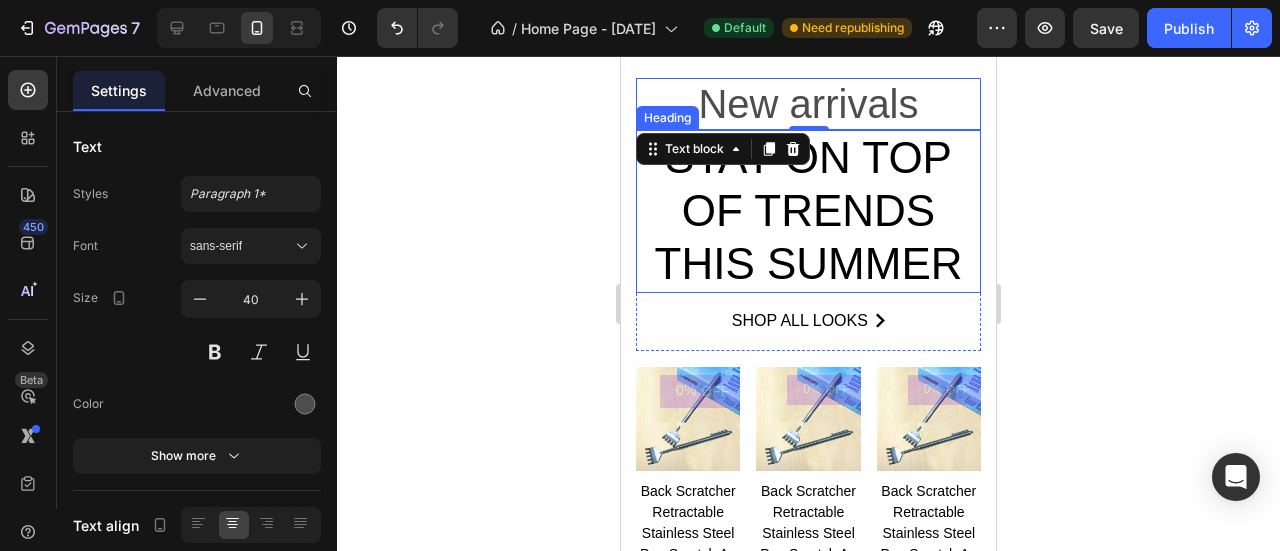 click on "Stay on top of trends this summer" at bounding box center [808, 211] 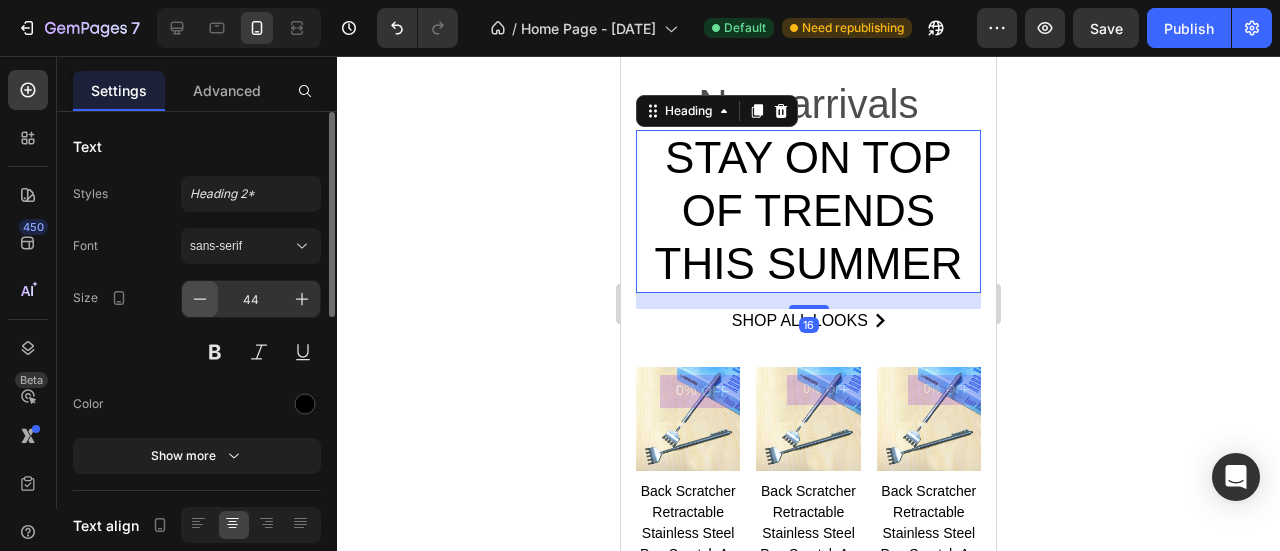 click at bounding box center (200, 299) 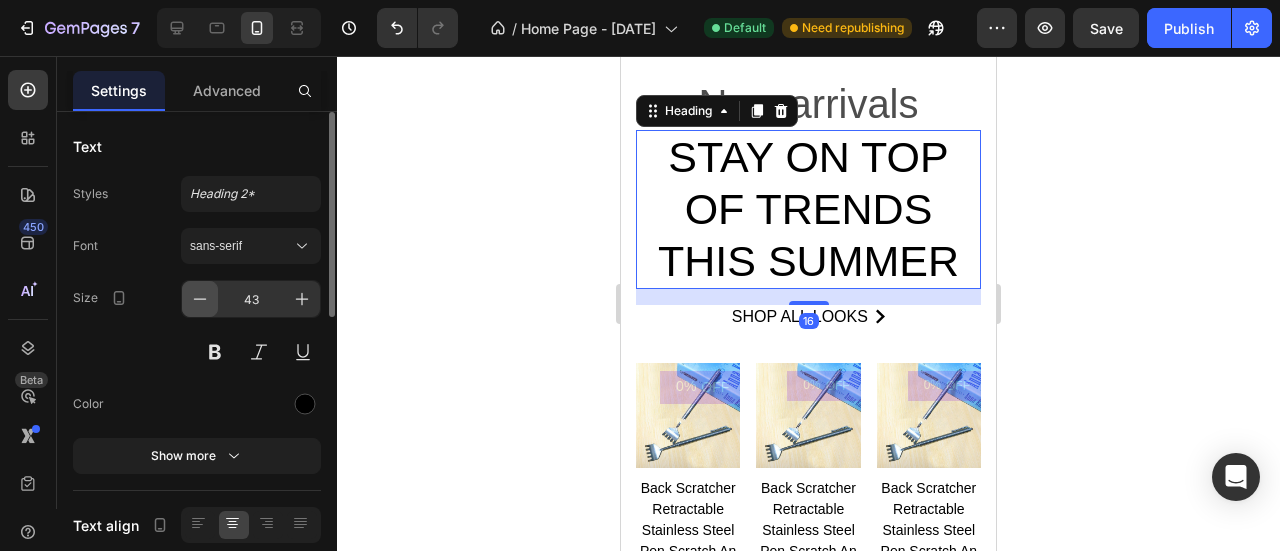 click at bounding box center [200, 299] 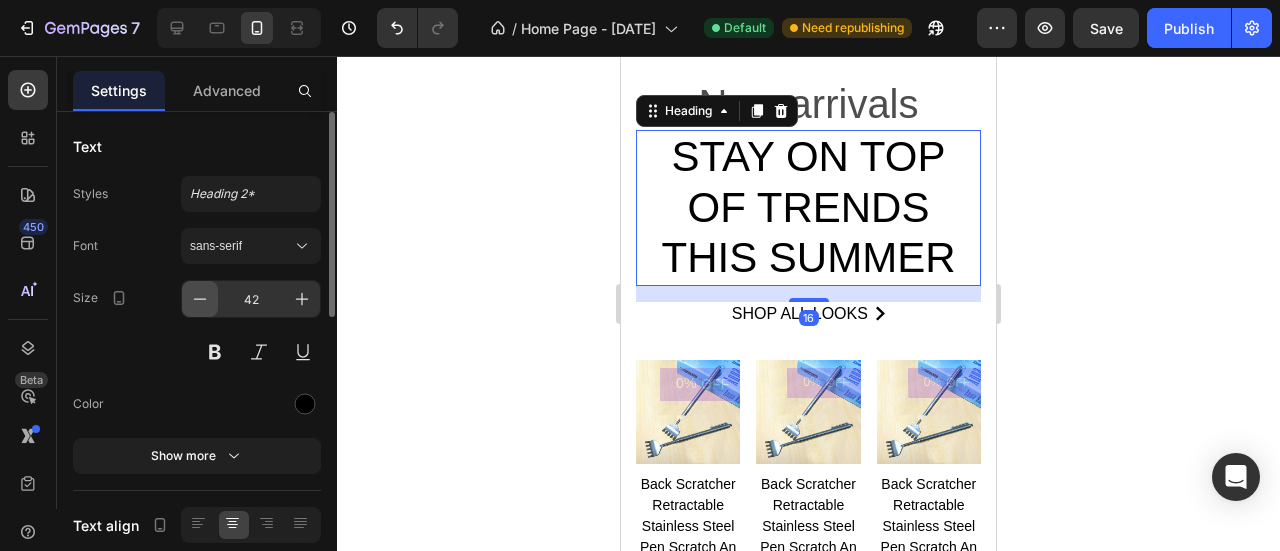 click at bounding box center (200, 299) 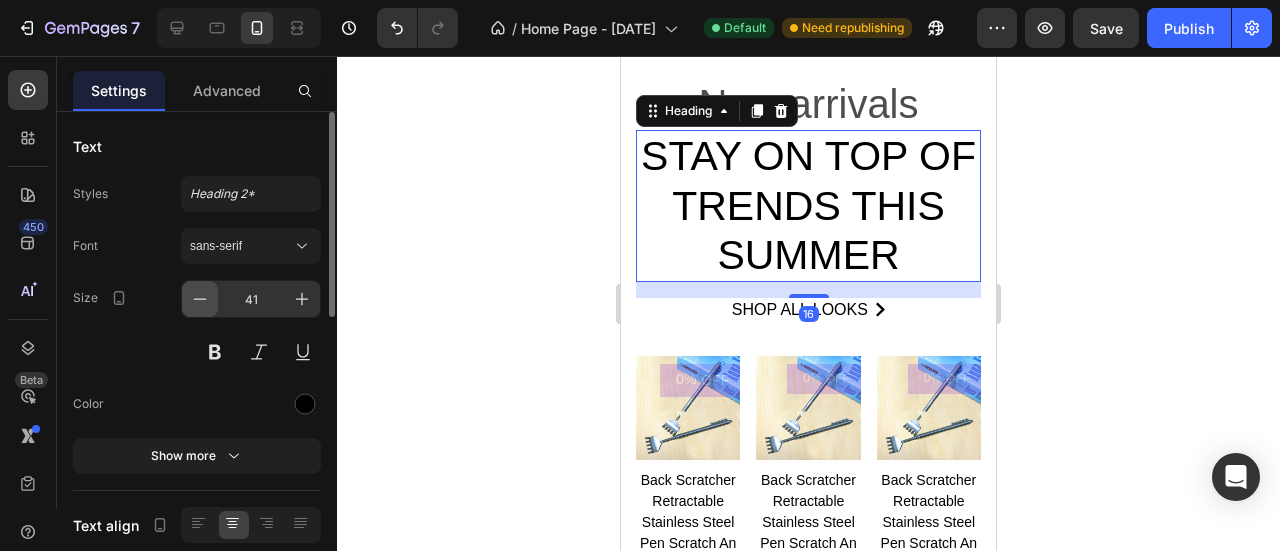 click at bounding box center (200, 299) 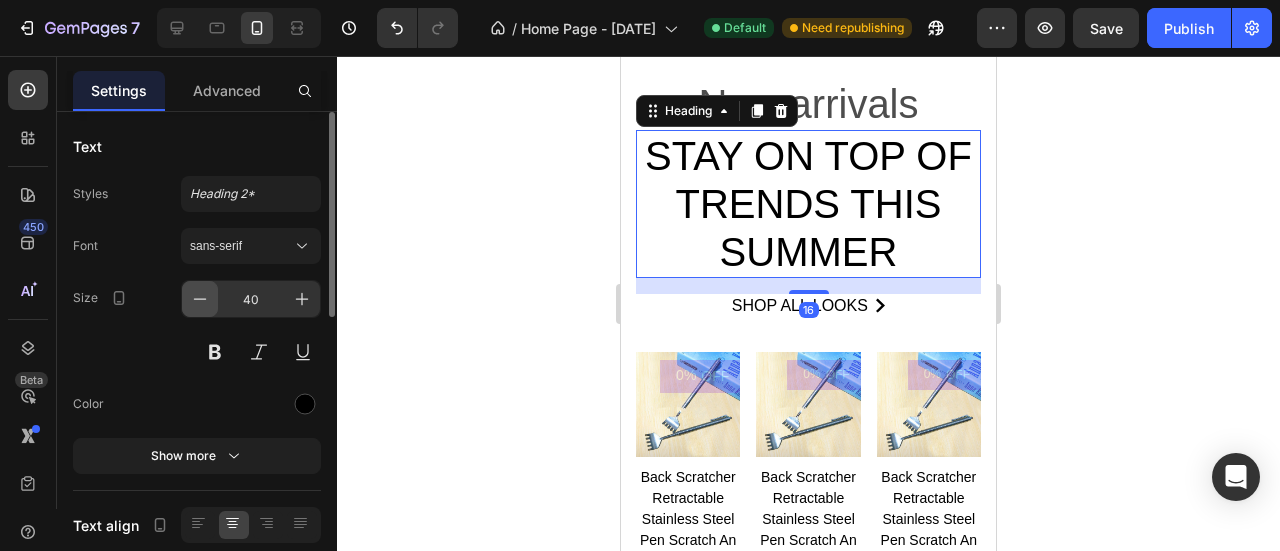 click at bounding box center [200, 299] 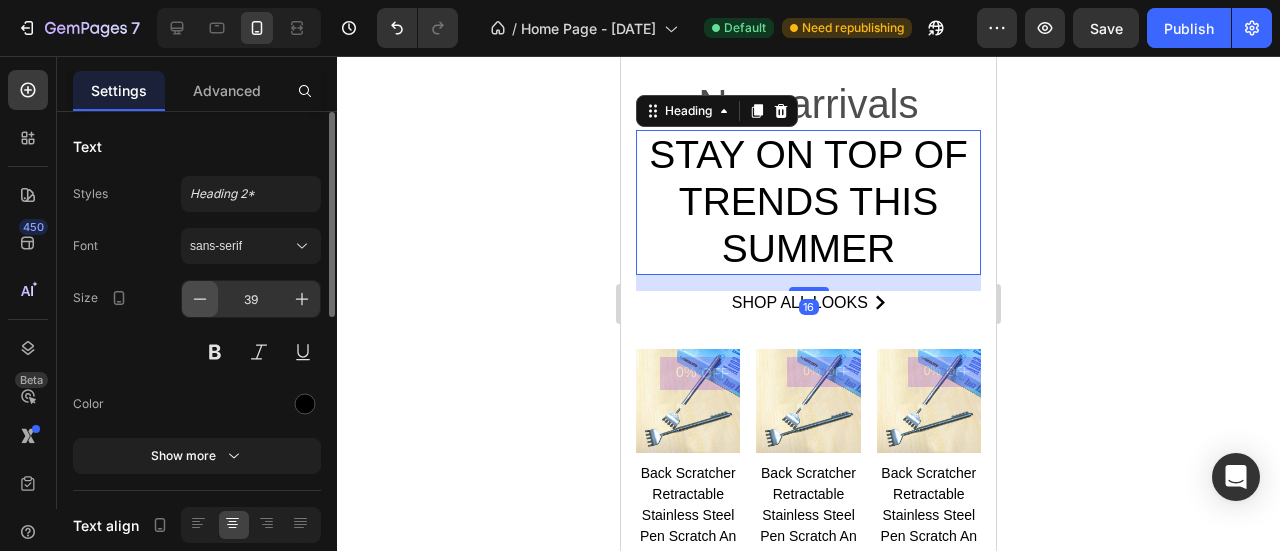click at bounding box center (200, 299) 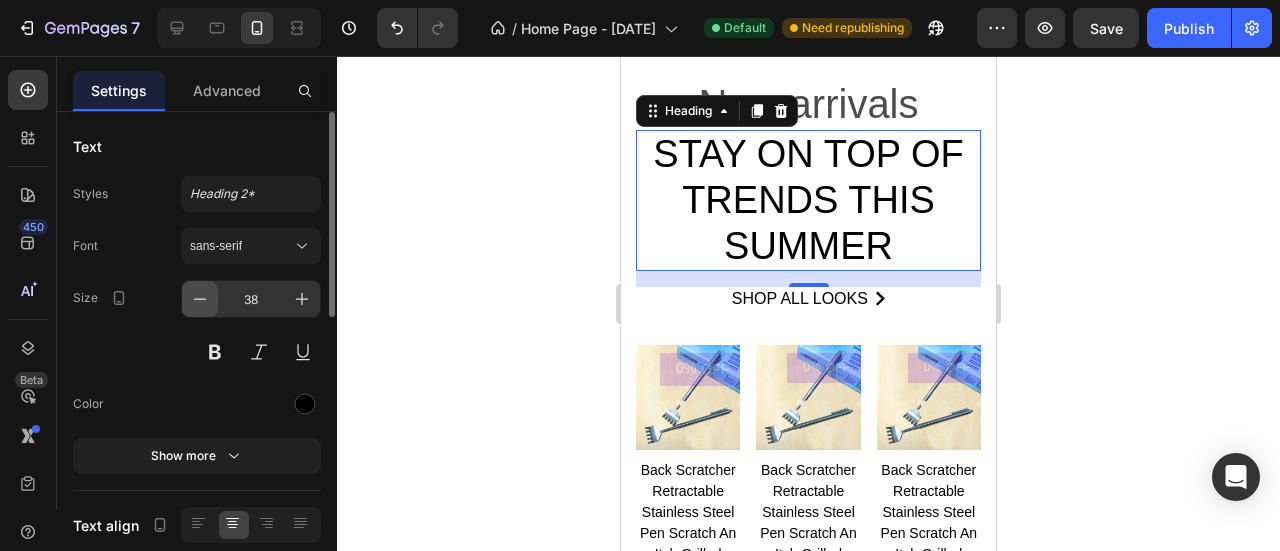 click at bounding box center (200, 299) 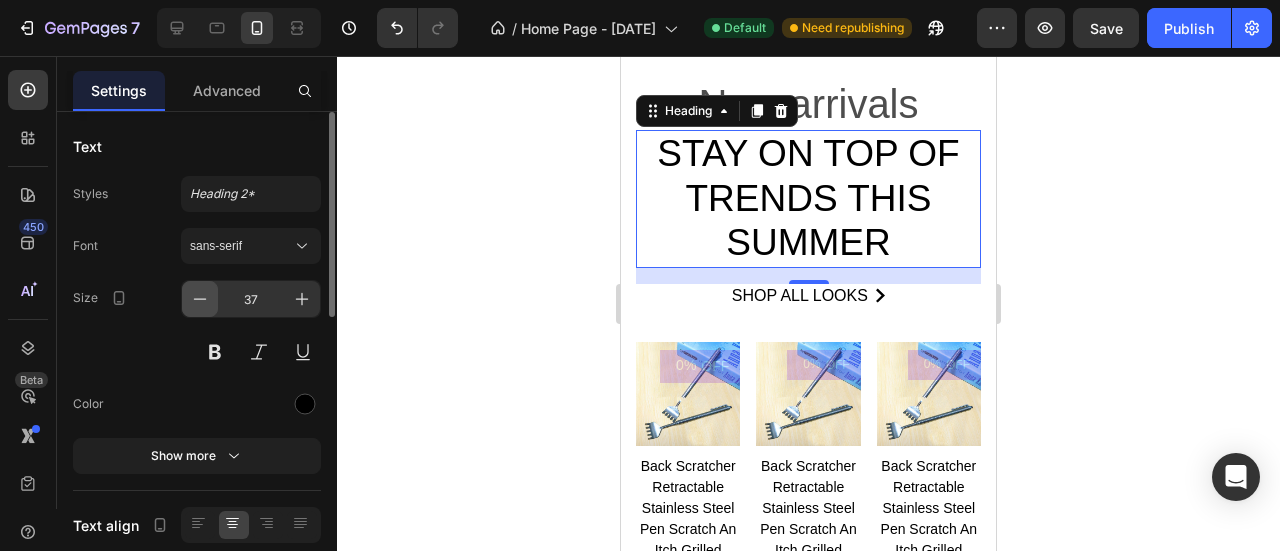 click at bounding box center (200, 299) 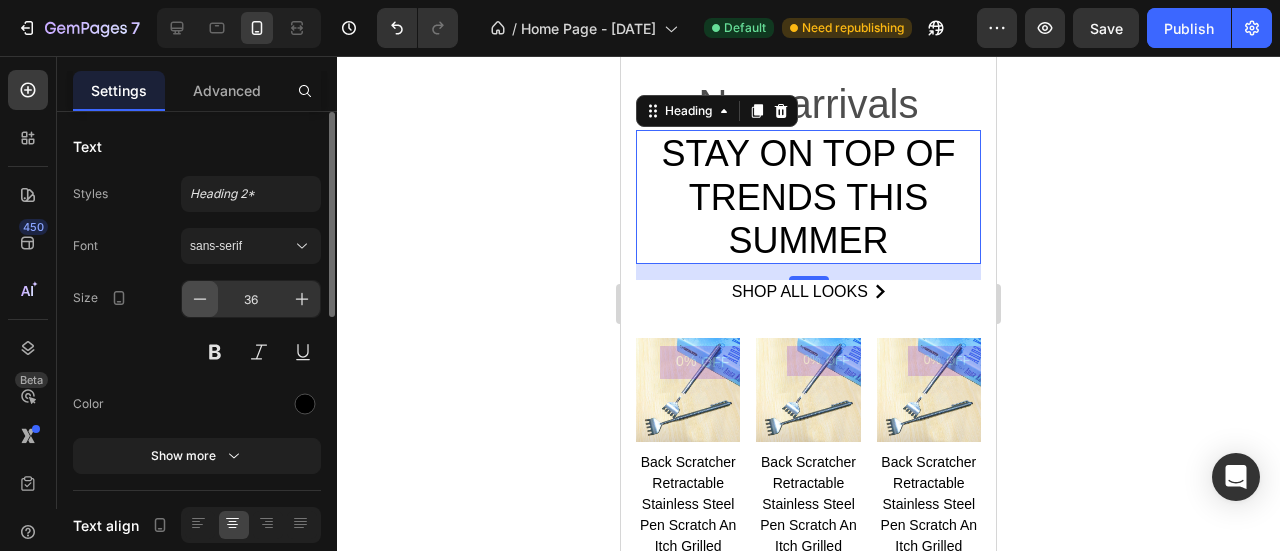 click at bounding box center (200, 299) 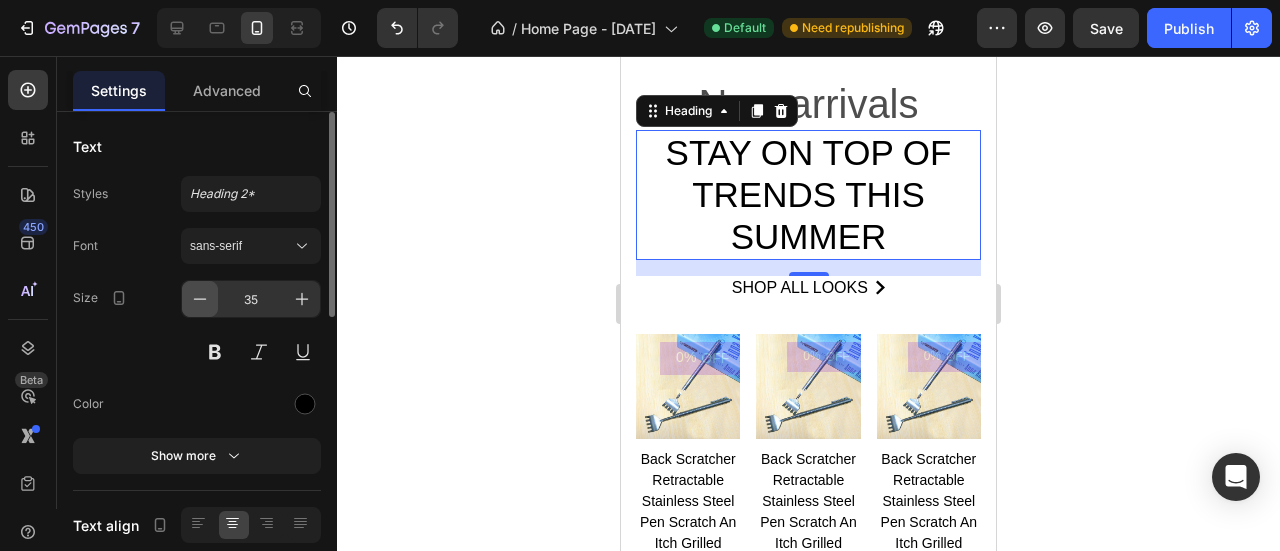 click at bounding box center [200, 299] 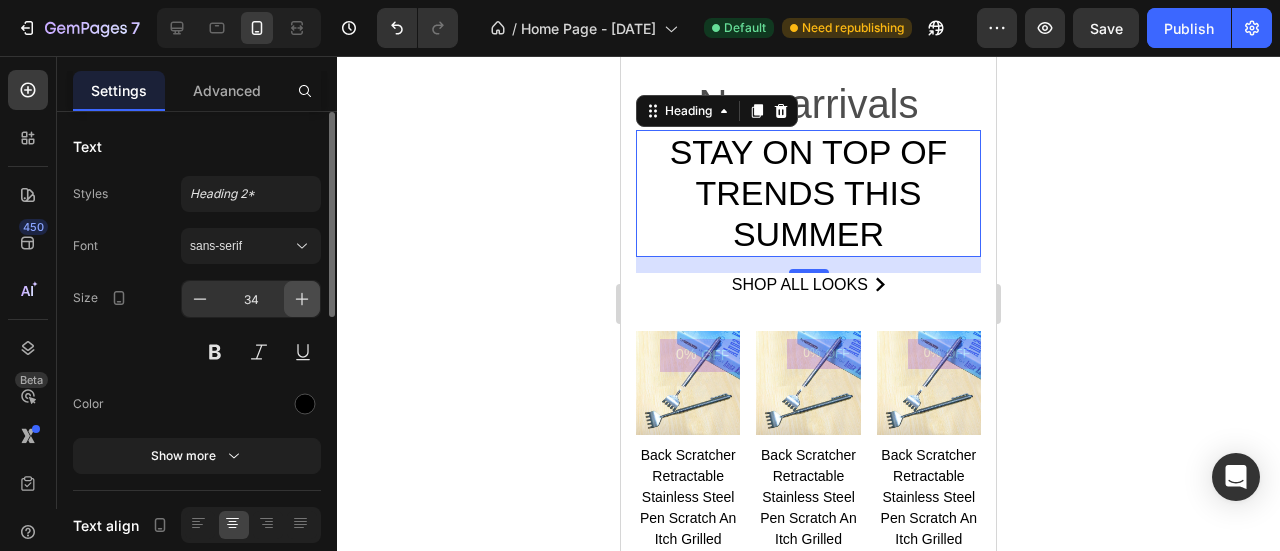 click 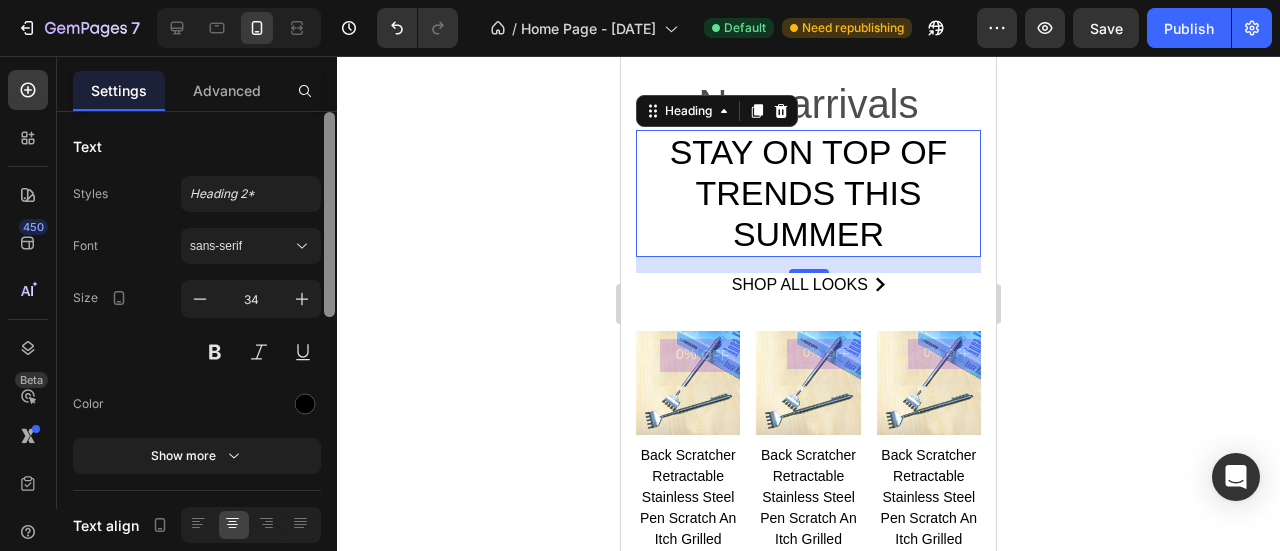 type on "35" 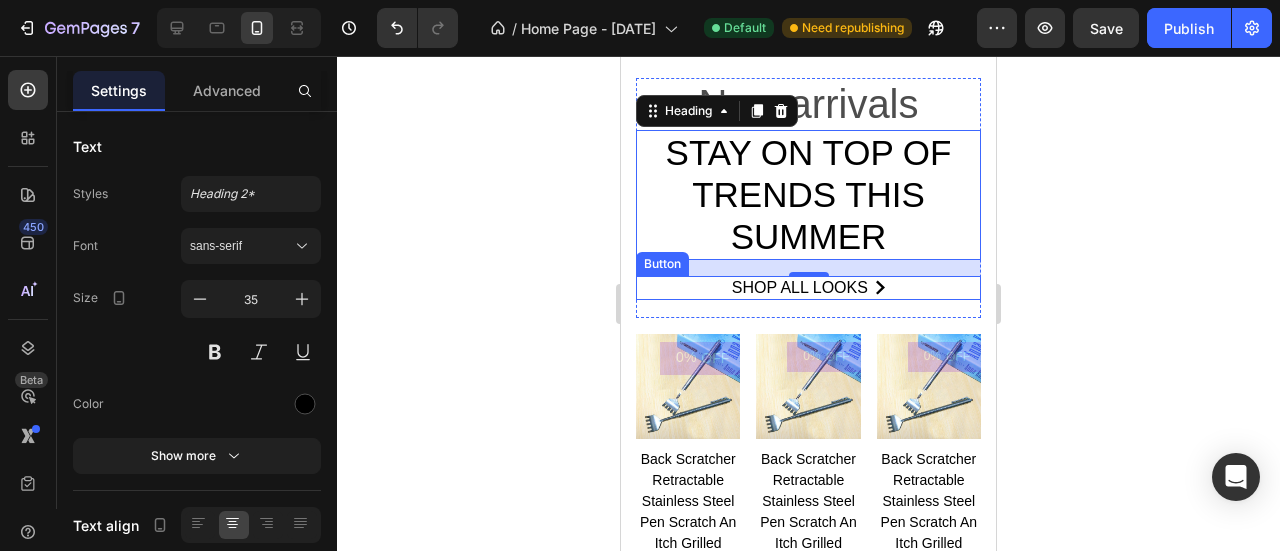 click on "shop all looks Button" at bounding box center [808, 288] 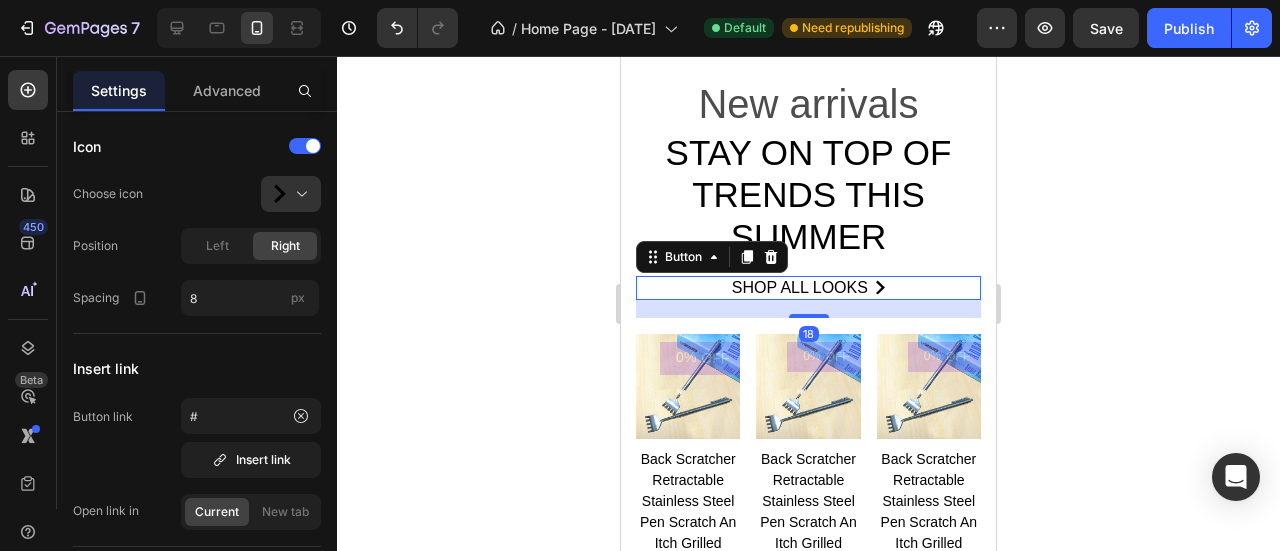 scroll, scrollTop: 2540, scrollLeft: 0, axis: vertical 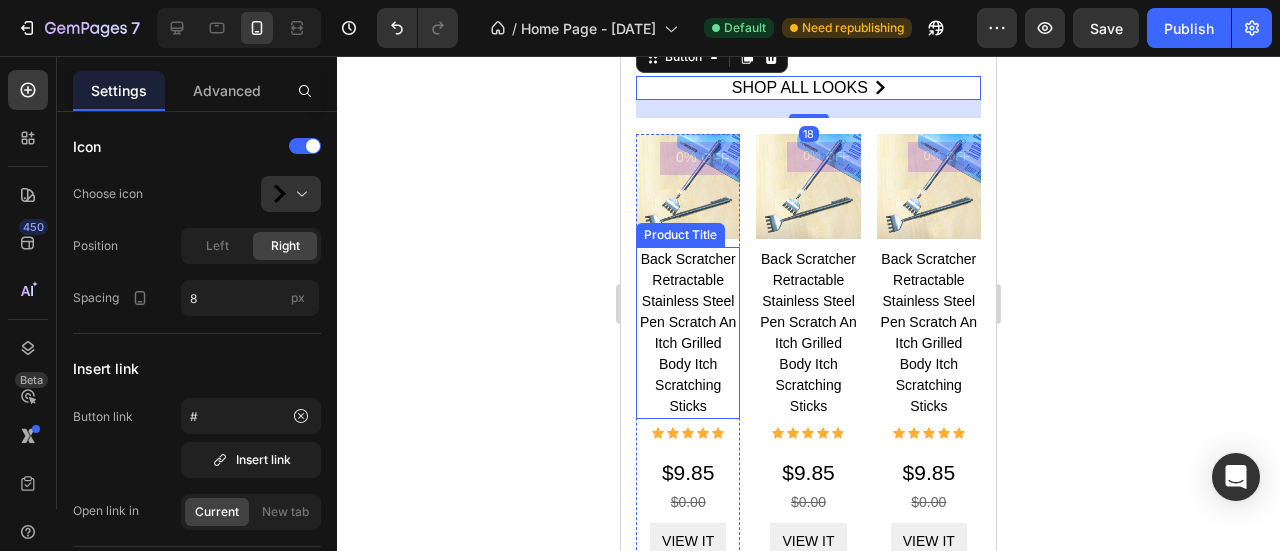 click on "Back Scratcher Retractable Stainless Steel Pen Scratch An Itch Grilled Body Itch Scratching Sticks" at bounding box center (688, 333) 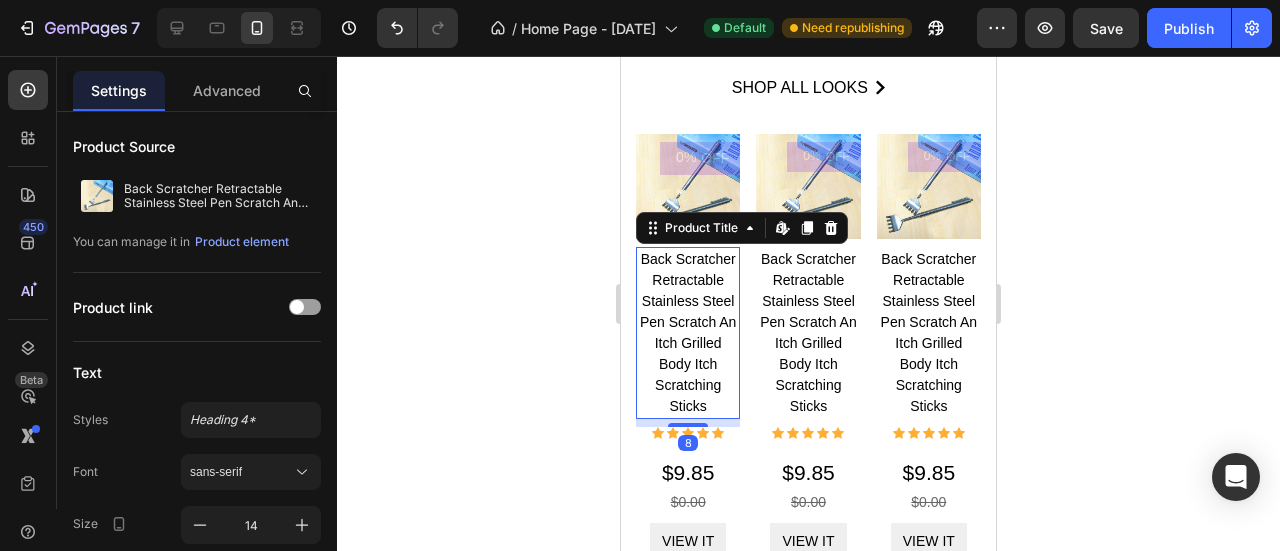 click on "Back Scratcher Retractable Stainless Steel Pen Scratch An Itch Grilled Body Itch Scratching Sticks" at bounding box center [688, 333] 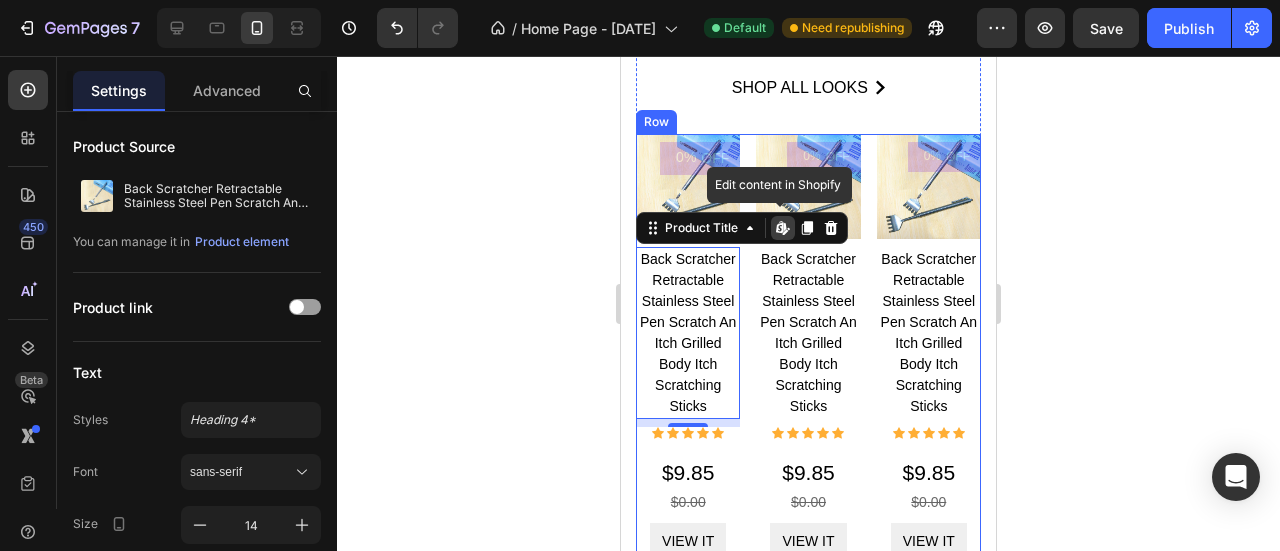 click on "0% OFF Product Tag Product Images Row Back Scratcher Retractable Stainless Steel Pen Scratch An Itch Grilled Body Itch Scratching Sticks Product Title   Edit content in Shopify 8                Icon                Icon                Icon                Icon                Icon Icon List Hoz $9.85 Product Price $0.00 Product Price View it Product Cart Button Row Product 0% OFF Product Tag Product Images Row Back Scratcher Retractable Stainless Steel Pen Scratch An Itch Grilled Body Itch Scratching Sticks Product Title                Icon                Icon                Icon                Icon                Icon Icon List Hoz $9.85 Product Price $0.00 Product Price View it Product Cart Button Row Product 0% OFF Product Tag Product Images Row Back Scratcher Retractable Stainless Steel Pen Scratch An Itch Grilled Body Itch Scratching Sticks Product Title                Icon                Icon                Icon                Icon                Icon Icon List Hoz $9.85 Product Price $0.00 Product Price" at bounding box center [808, 347] 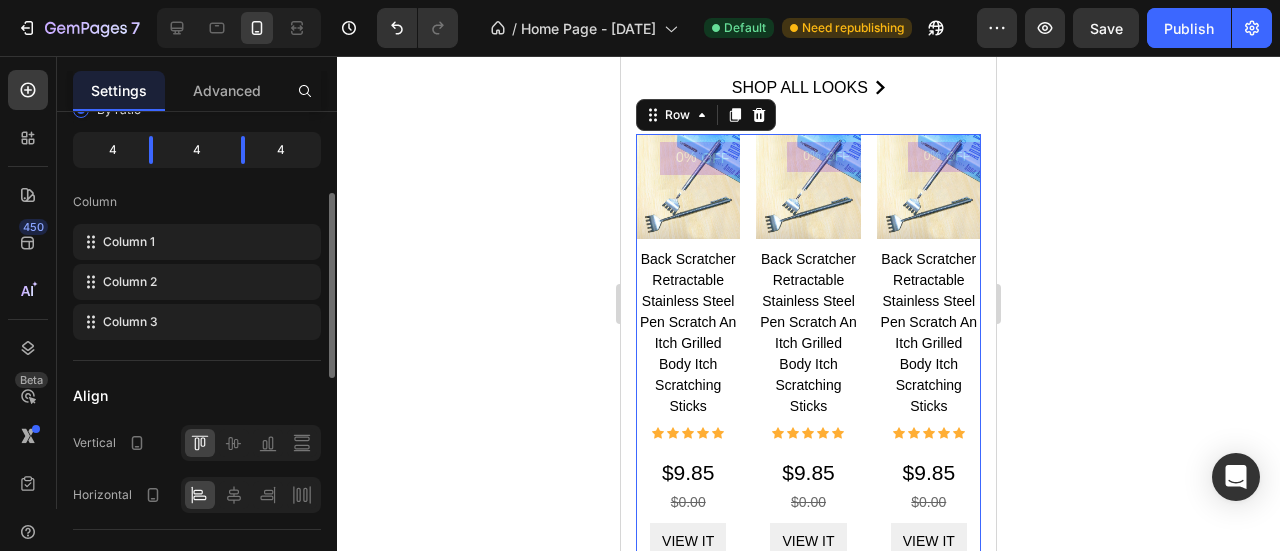 scroll, scrollTop: 300, scrollLeft: 0, axis: vertical 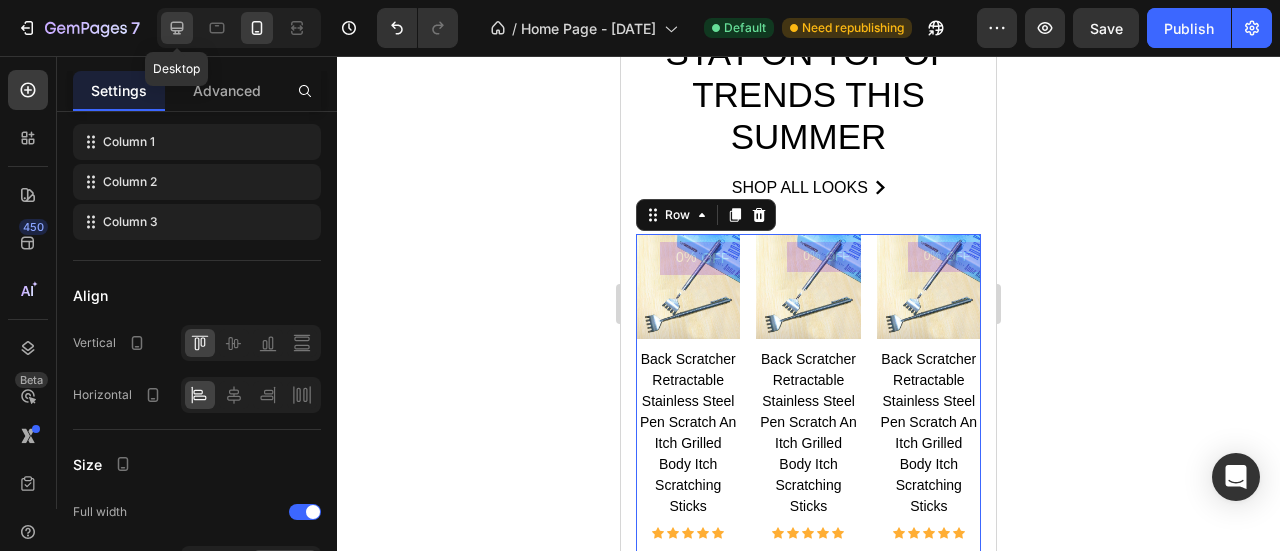 click 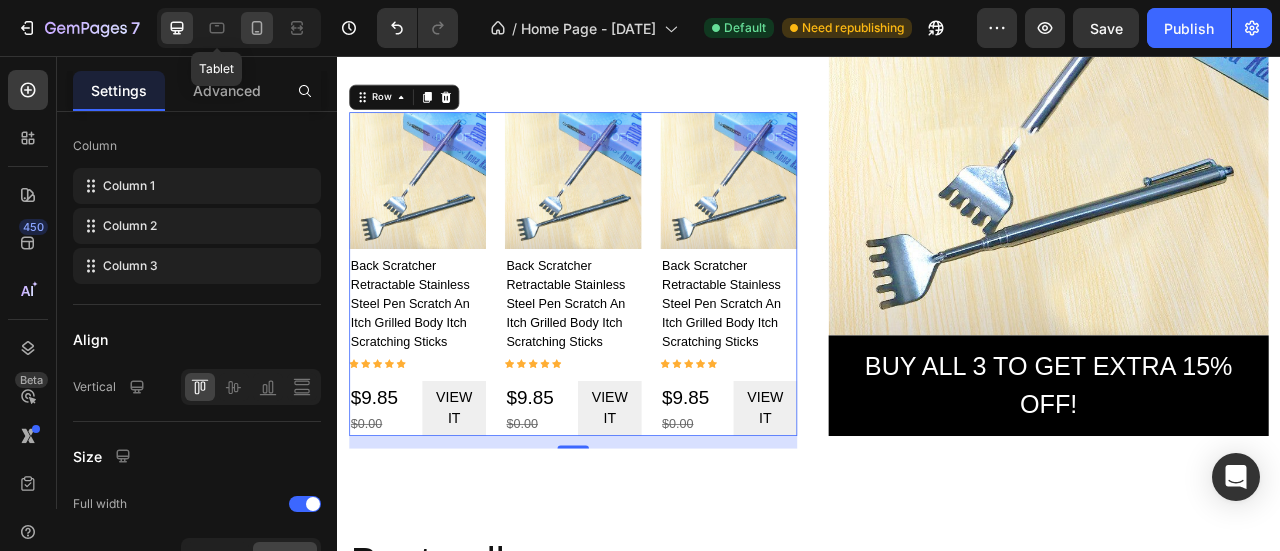 click 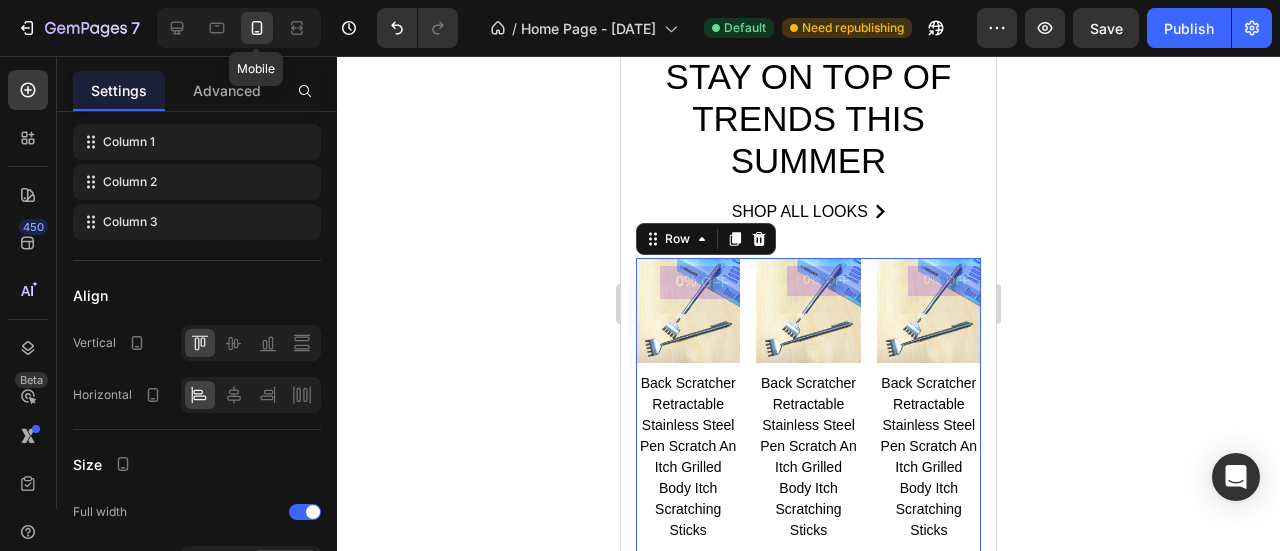 scroll, scrollTop: 2548, scrollLeft: 0, axis: vertical 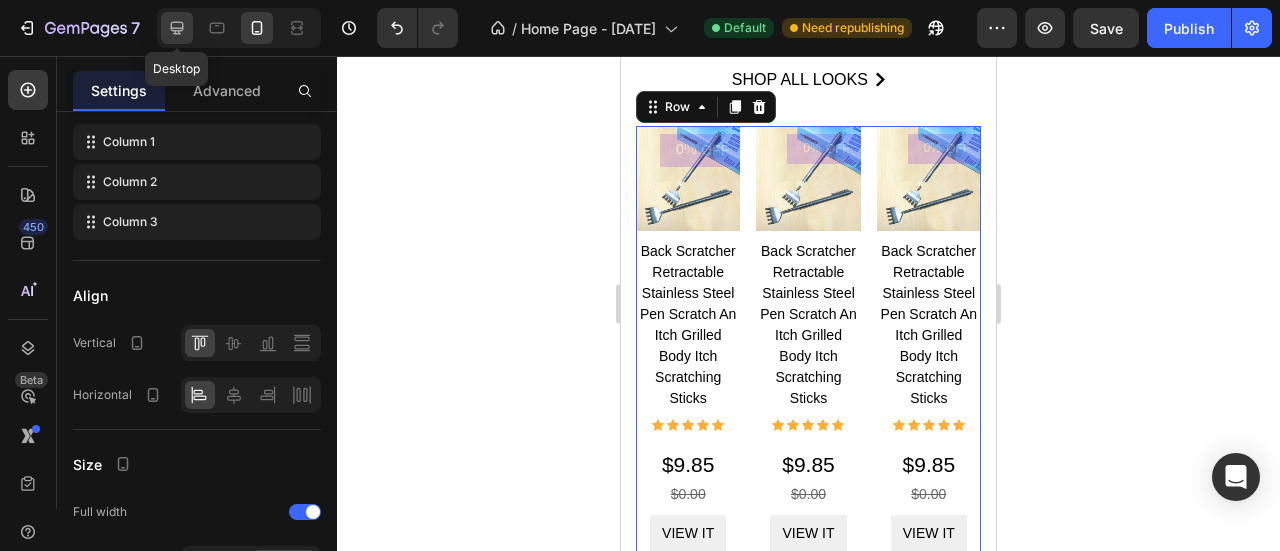 drag, startPoint x: 169, startPoint y: 24, endPoint x: 102, endPoint y: 99, distance: 100.56838 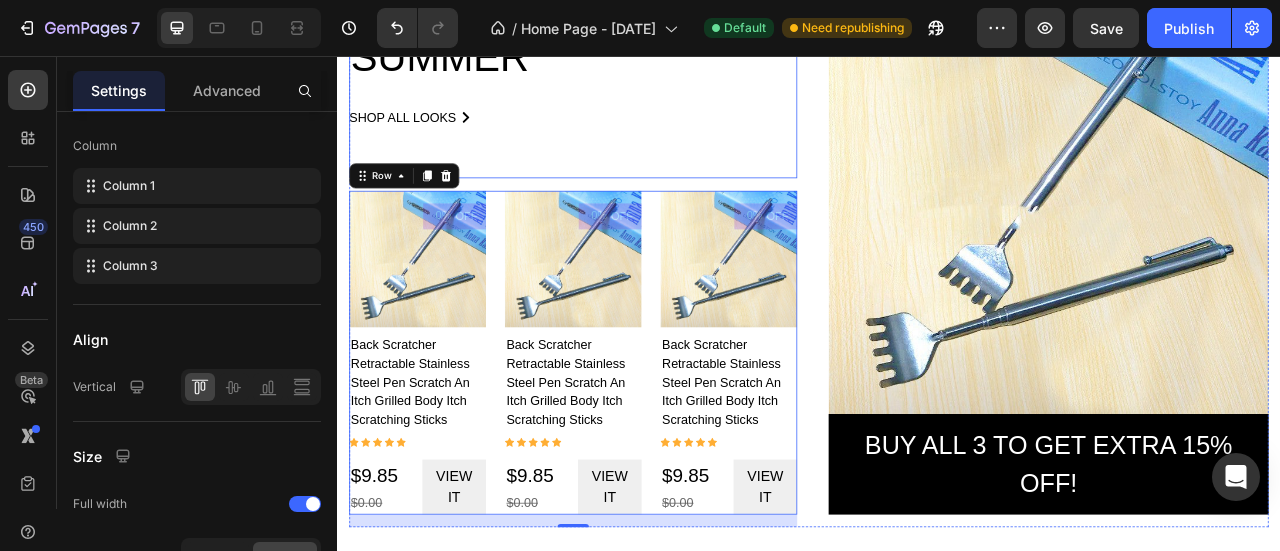 click on "New arrivals Text block Stay on top of trends this summer Heading       shop all looks Button" at bounding box center [637, 24] 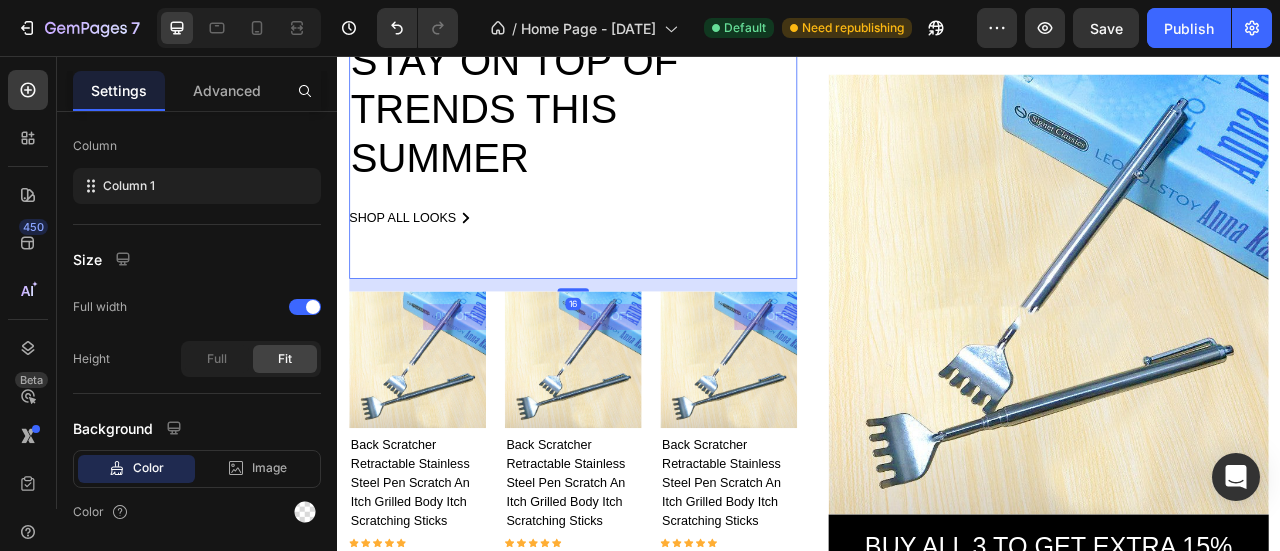 scroll, scrollTop: 1806, scrollLeft: 0, axis: vertical 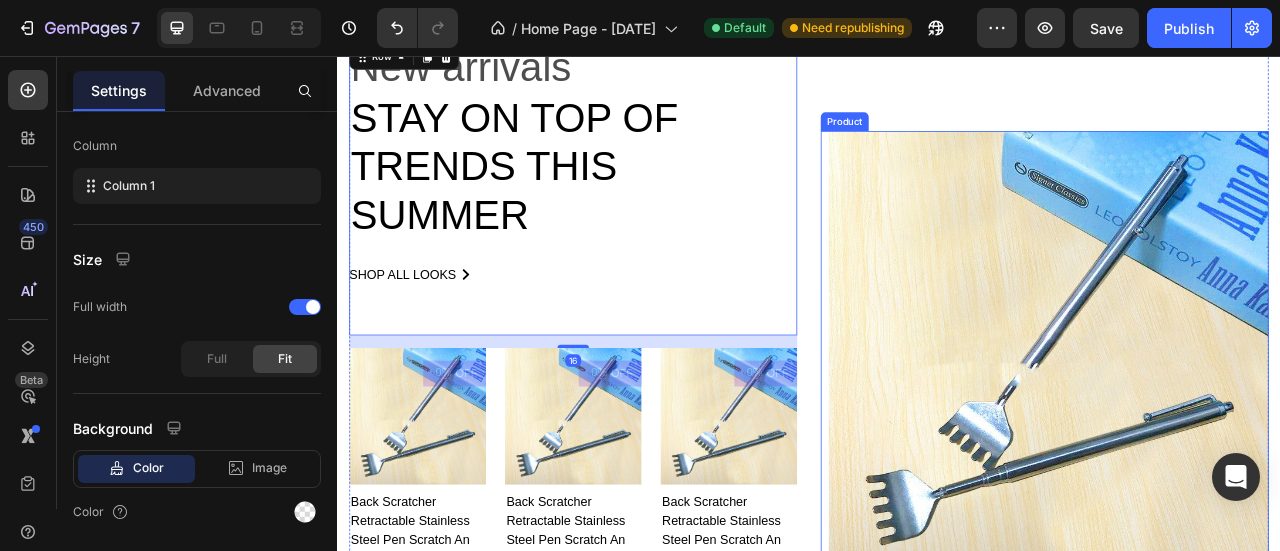 click on "New arrivals Text block Stay on top of trends this summer Heading       shop all looks Button Row   16 0% OFF Product Tag Product Images Row Back Scratcher Retractable Stainless Steel Pen Scratch An Itch Grilled Body Itch Scratching Sticks Product Title                Icon                Icon                Icon                Icon                Icon Icon List Hoz $9.85 Product Price $0.00 Product Price View it Product Cart Button Row Product 0% OFF Product Tag Product Images Row Back Scratcher Retractable Stainless Steel Pen Scratch An Itch Grilled Body Itch Scratching Sticks Product Title                Icon                Icon                Icon                Icon                Icon Icon List Hoz $9.85 Product Price $0.00 Product Price View it Product Cart Button Row Product 0% OFF Product Tag Product Images Row Back Scratcher Retractable Stainless Steel Pen Scratch An Itch Grilled Body Itch Scratching Sticks Product Title                Icon                Icon                Icon                Icon" at bounding box center [937, 446] 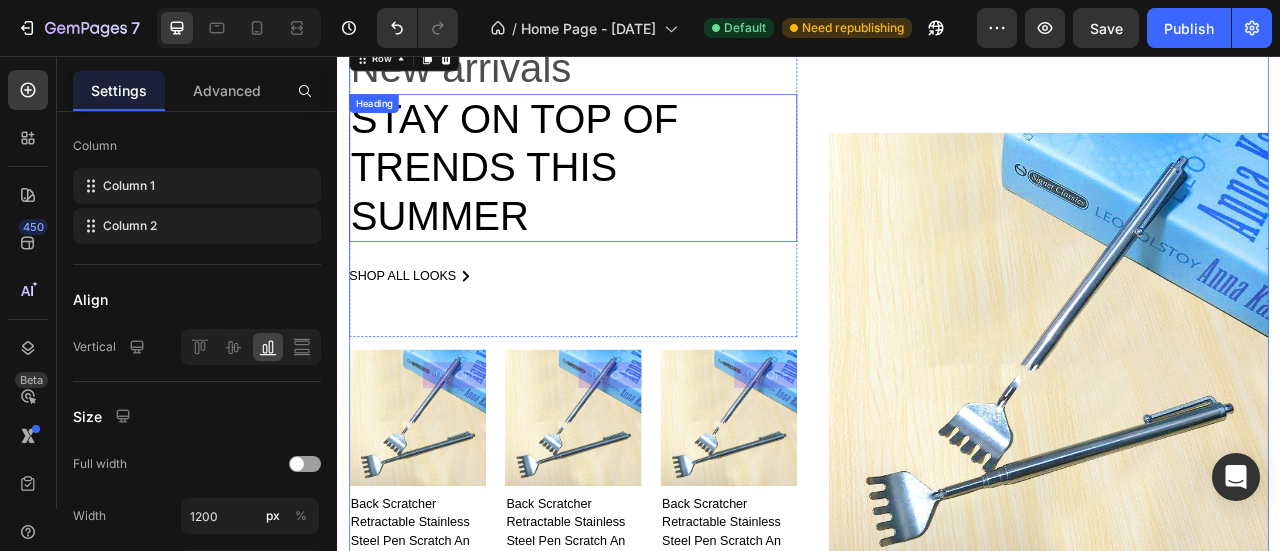 scroll, scrollTop: 1806, scrollLeft: 0, axis: vertical 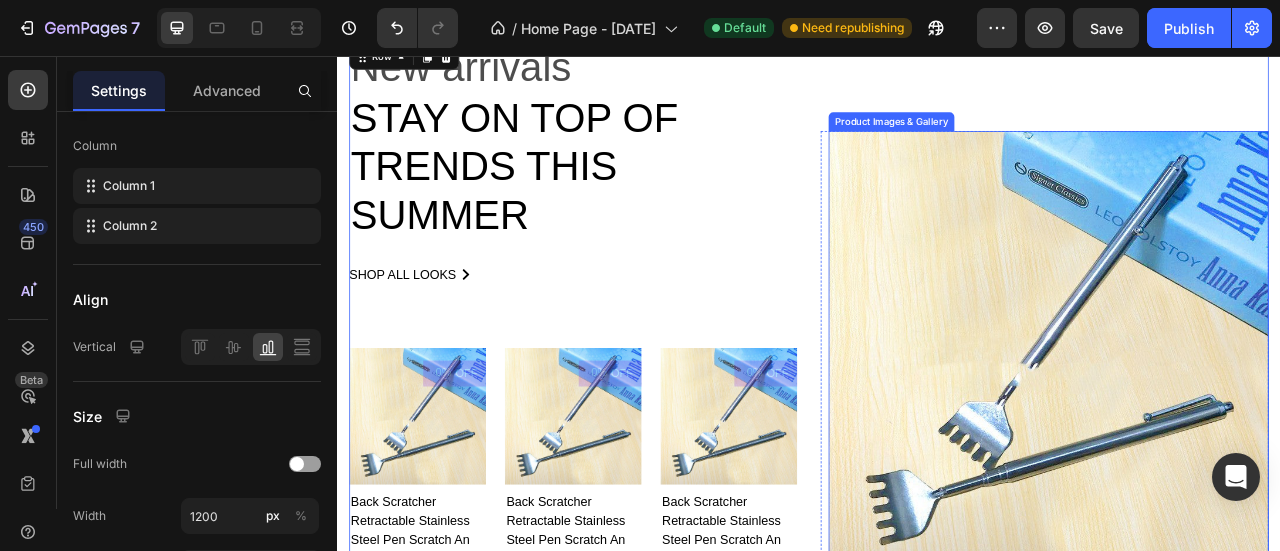 click at bounding box center [1242, 431] 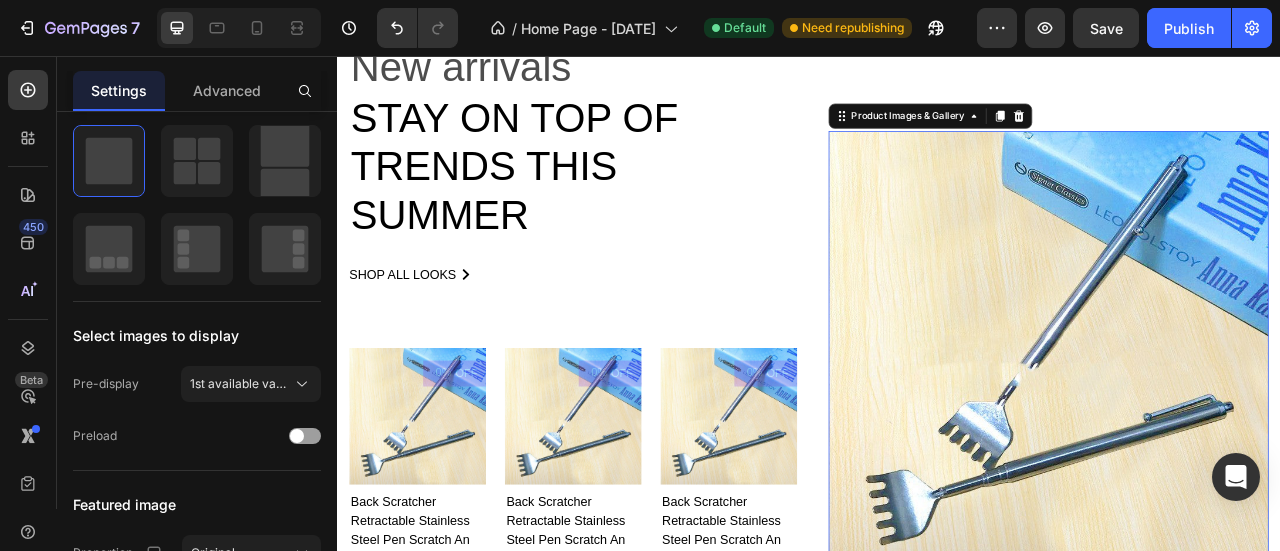 scroll, scrollTop: 0, scrollLeft: 0, axis: both 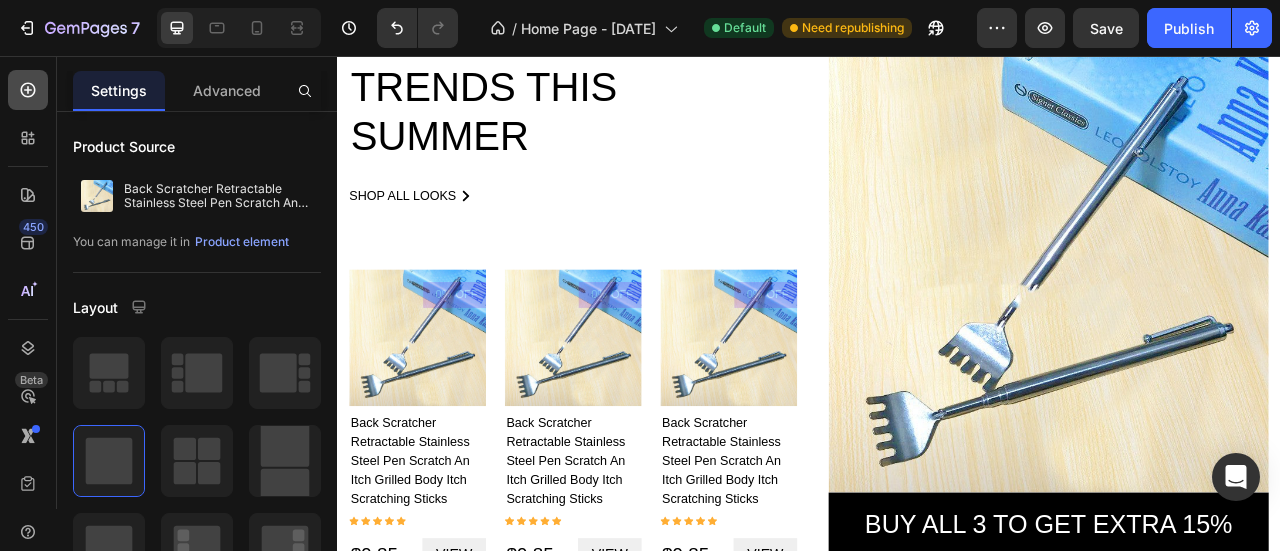 click 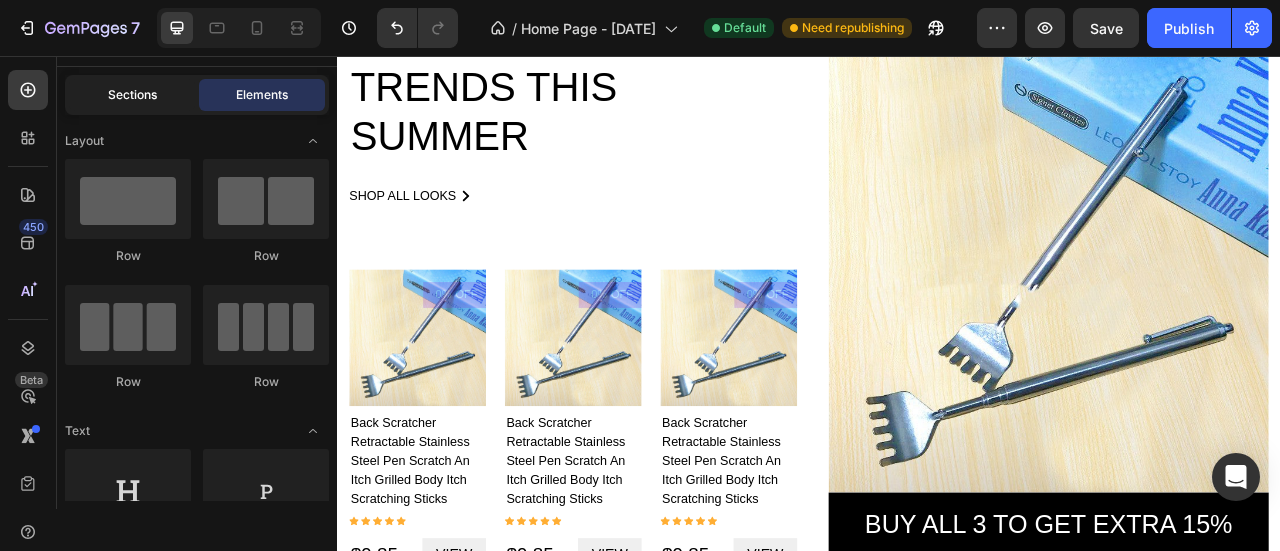 click on "Sections" at bounding box center (132, 95) 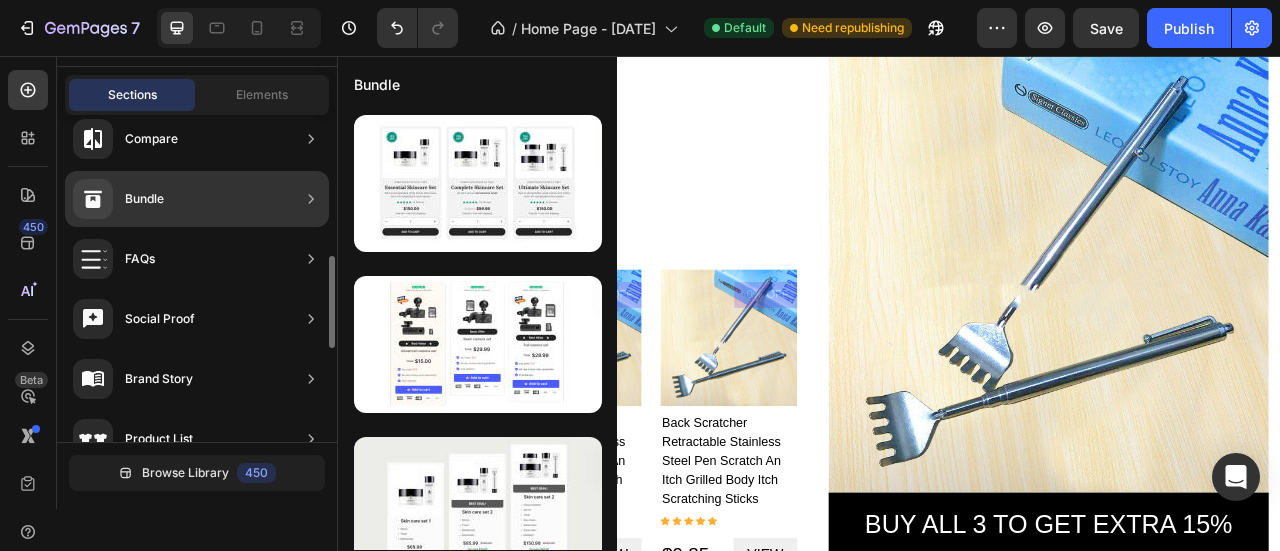 scroll, scrollTop: 600, scrollLeft: 0, axis: vertical 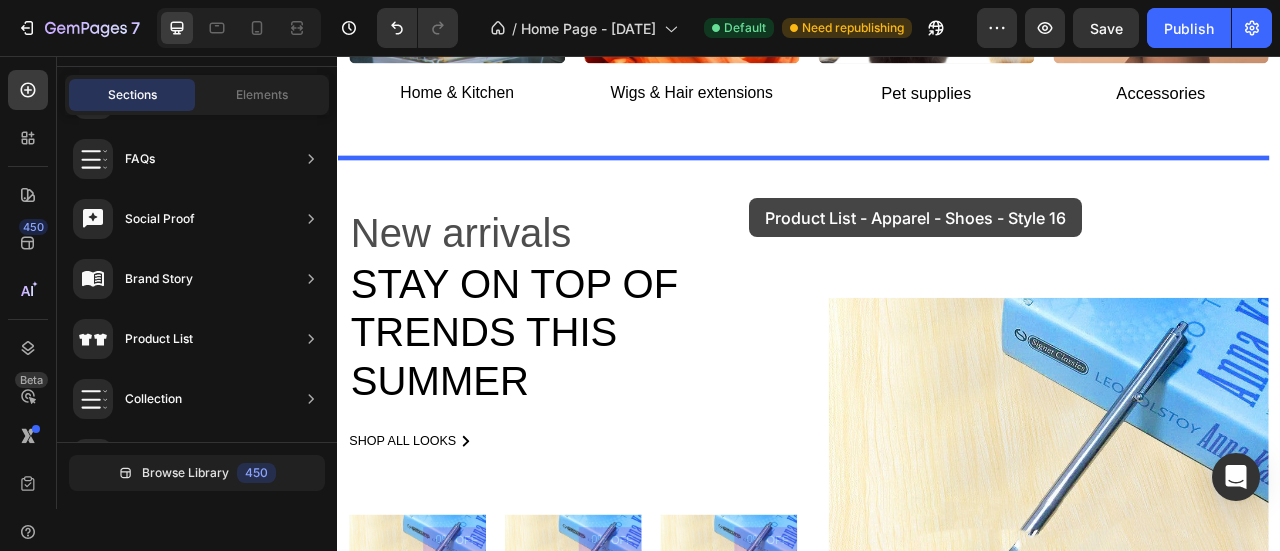 drag, startPoint x: 811, startPoint y: 387, endPoint x: 861, endPoint y: 238, distance: 157.16551 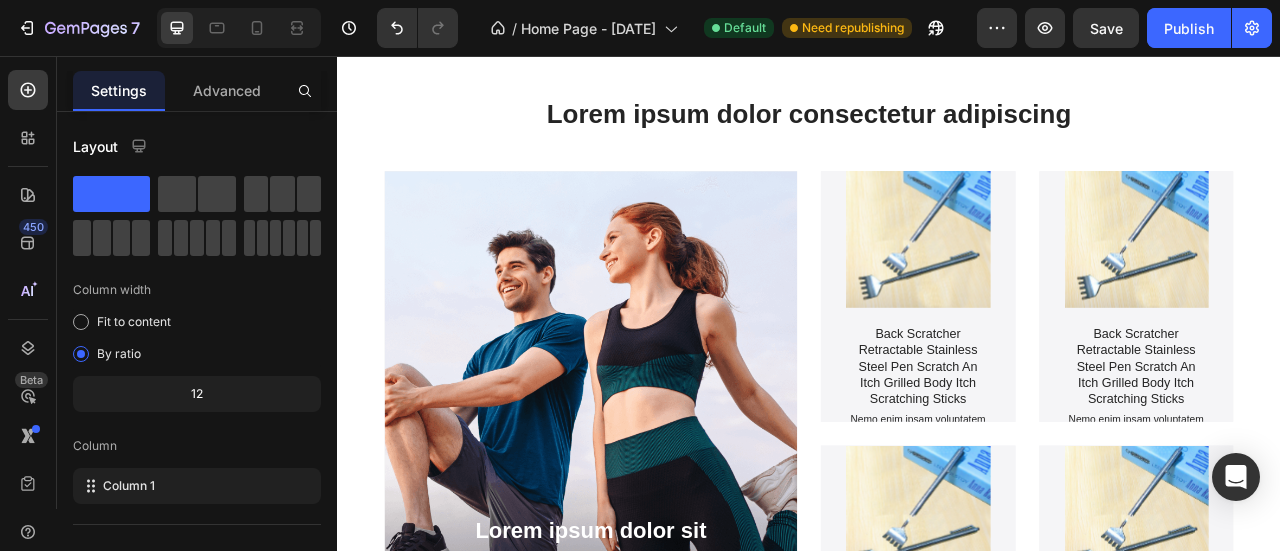 scroll, scrollTop: 1552, scrollLeft: 0, axis: vertical 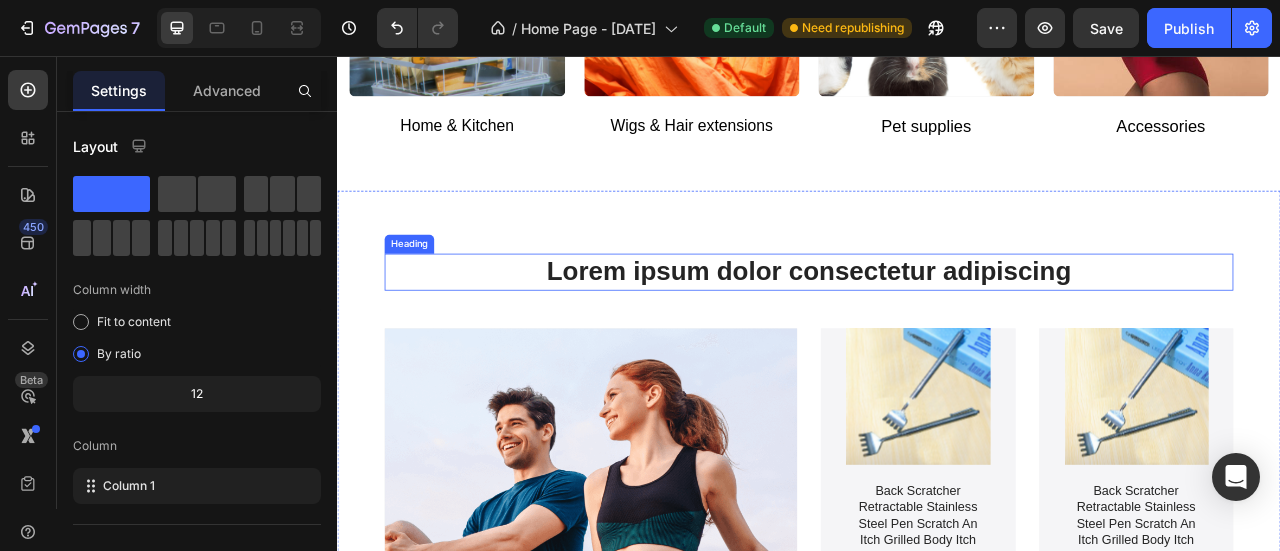 click on "Lorem ipsum dolor consectetur adipiscing" at bounding box center [937, 330] 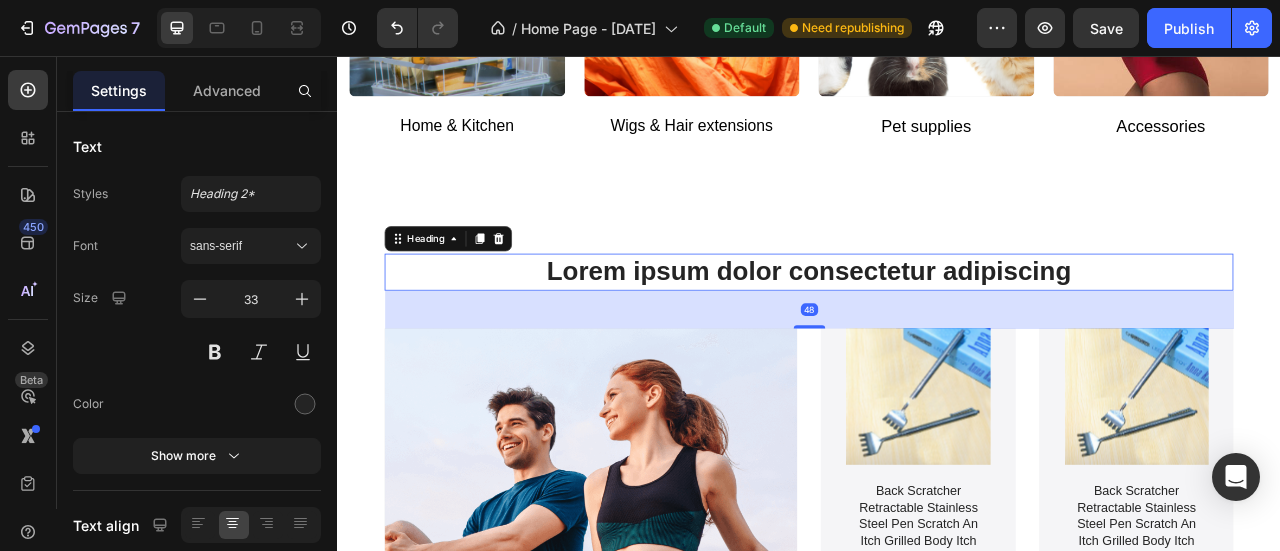 click on "Lorem ipsum dolor consectetur adipiscing" at bounding box center [937, 330] 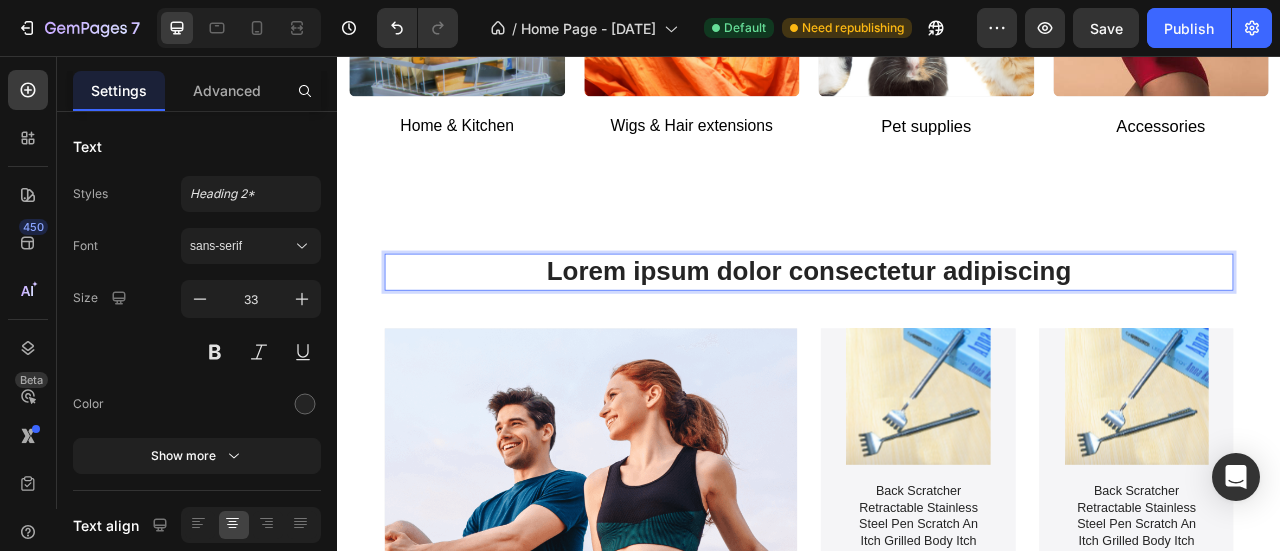click on "Lorem ipsum dolor consectetur adipiscing" at bounding box center [937, 330] 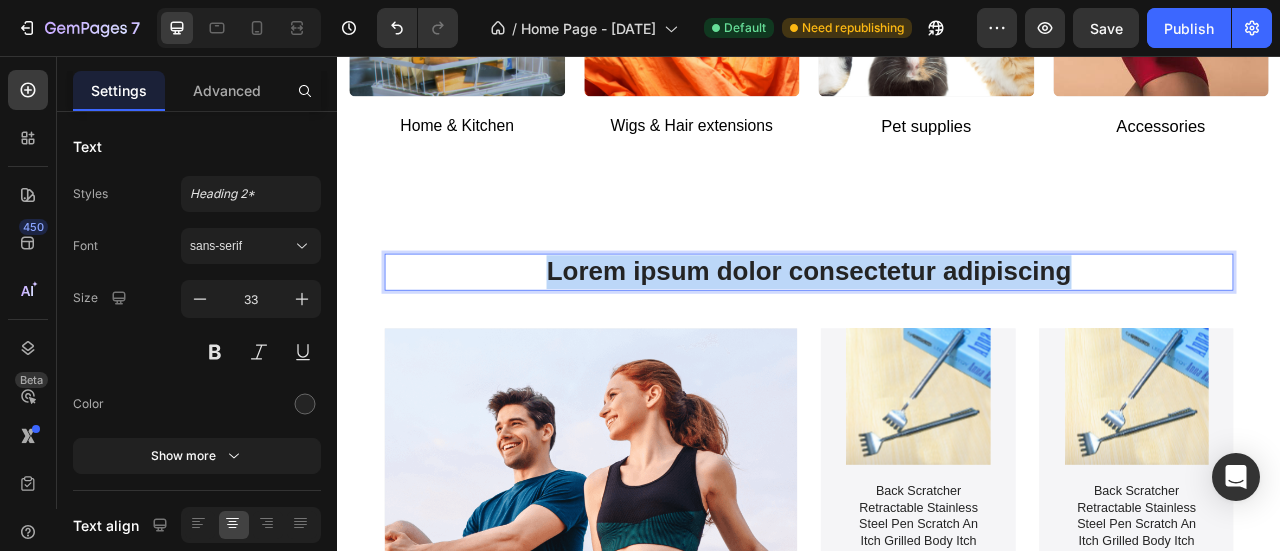 drag, startPoint x: 1309, startPoint y: 316, endPoint x: 504, endPoint y: 354, distance: 805.8964 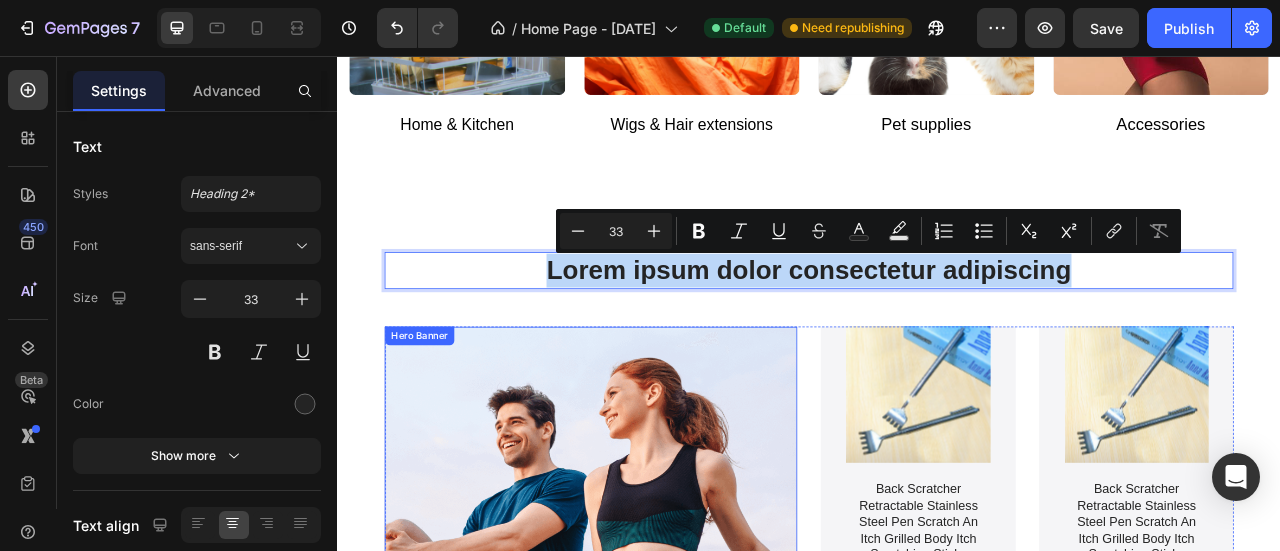 scroll, scrollTop: 1552, scrollLeft: 0, axis: vertical 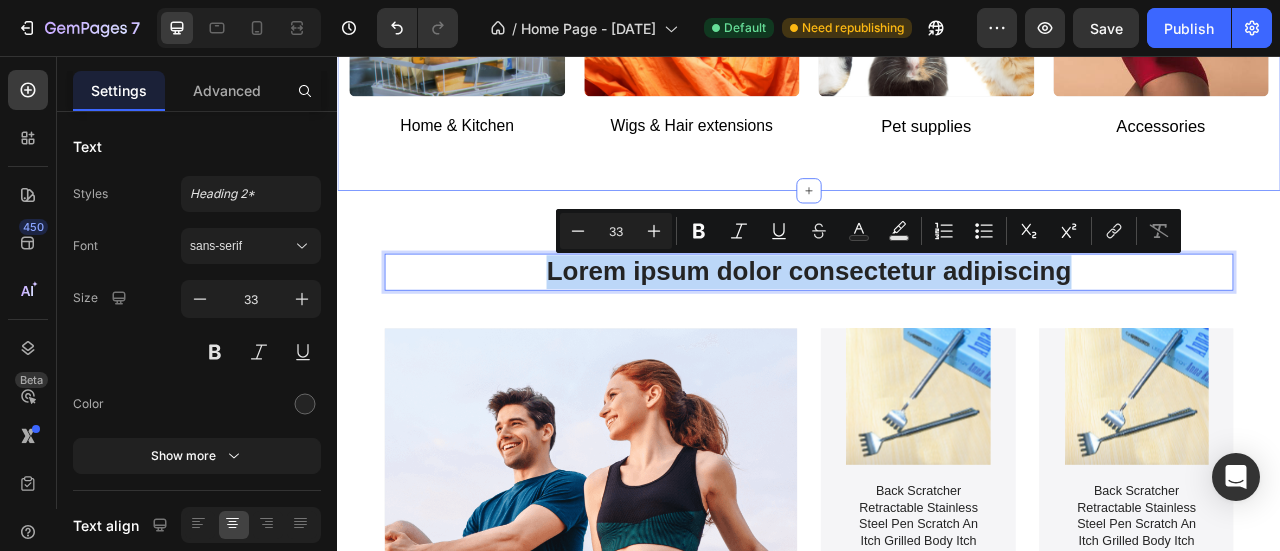 click on "Categories Heading
Drop element here Hero Banner Home & Kitchen Text block
Drop element here Hero Banner Wigs & Hair extensions Text block
Drop element here Hero Banner Pet supplies Text block
Drop element here Hero Banner Accessories Text block Row Row Section 2" at bounding box center [937, -122] 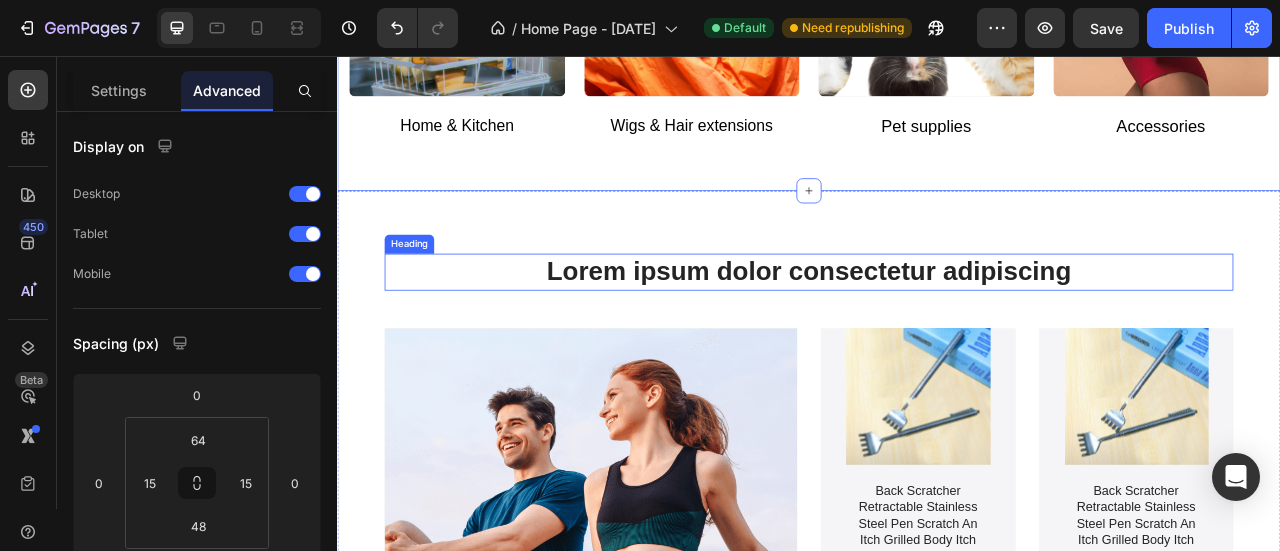 click on "Lorem ipsum dolor consectetur adipiscing" at bounding box center (937, 330) 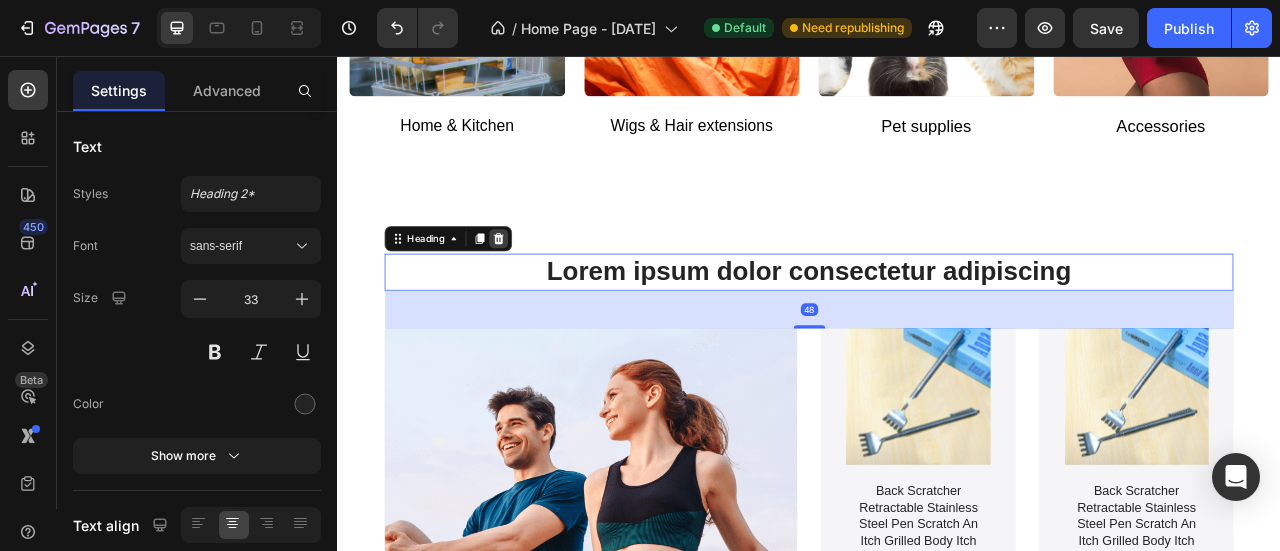 click 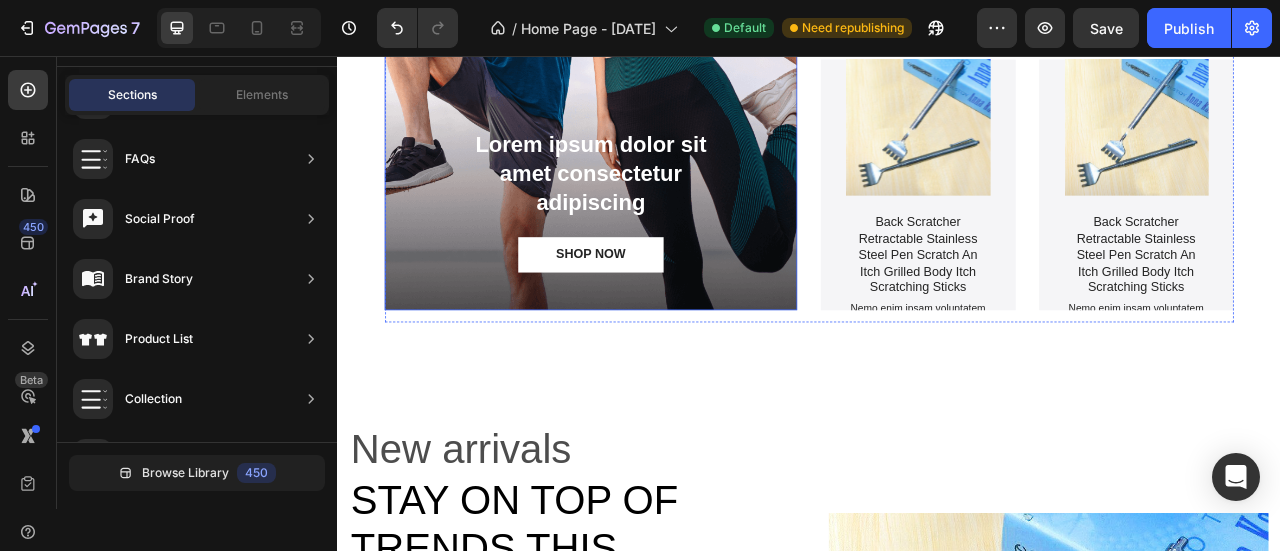 scroll, scrollTop: 2152, scrollLeft: 0, axis: vertical 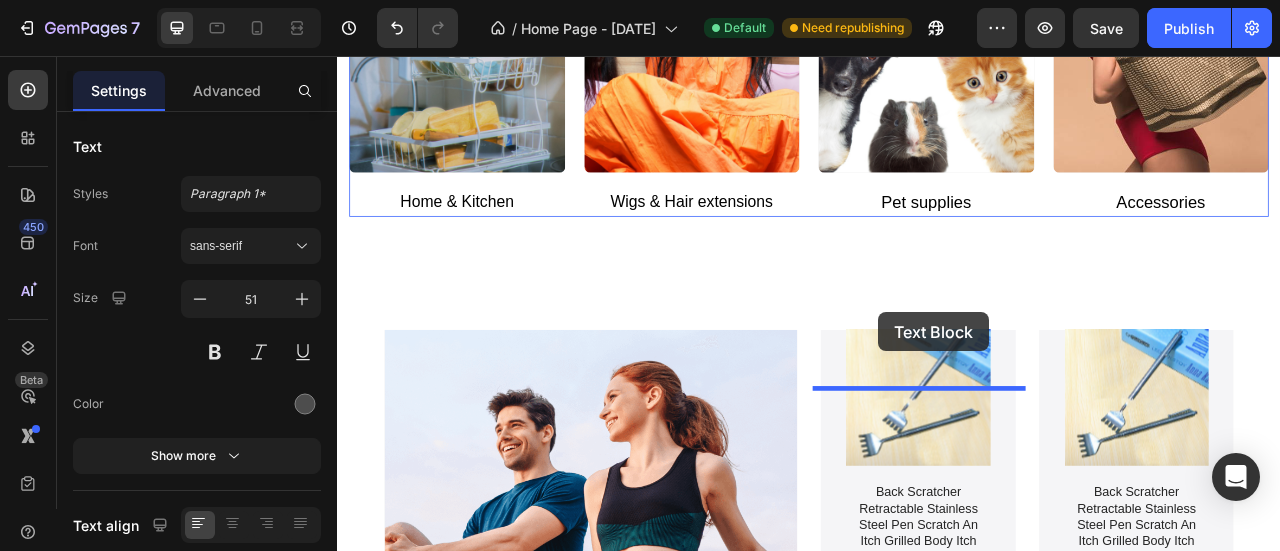 drag, startPoint x: 589, startPoint y: 569, endPoint x: 1026, endPoint y: 382, distance: 475.32935 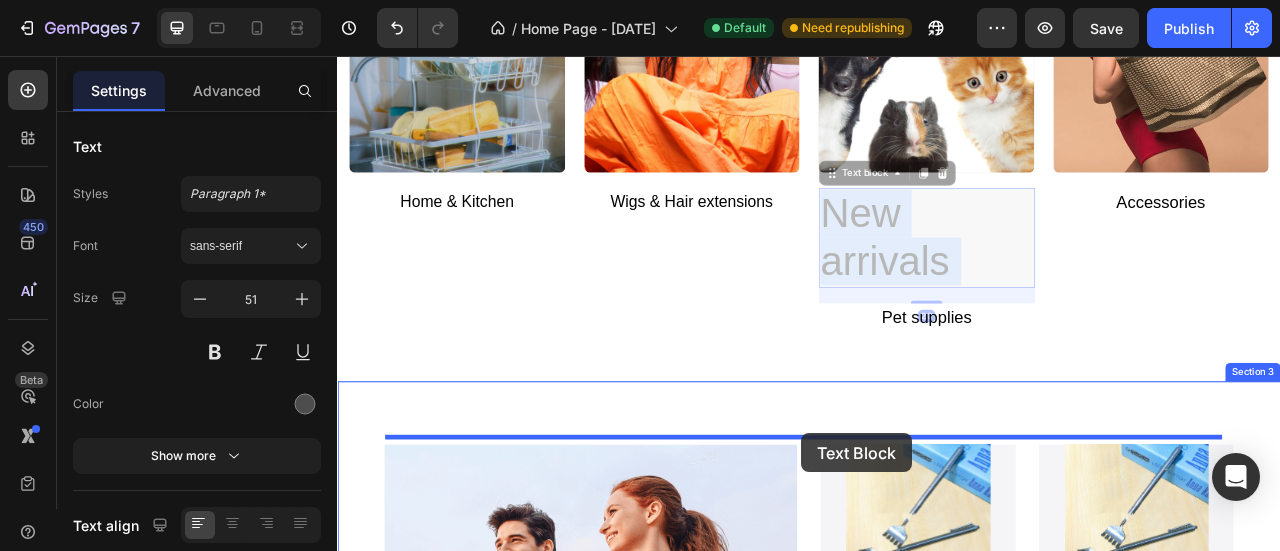 drag, startPoint x: 1098, startPoint y: 287, endPoint x: 925, endPoint y: 534, distance: 301.5593 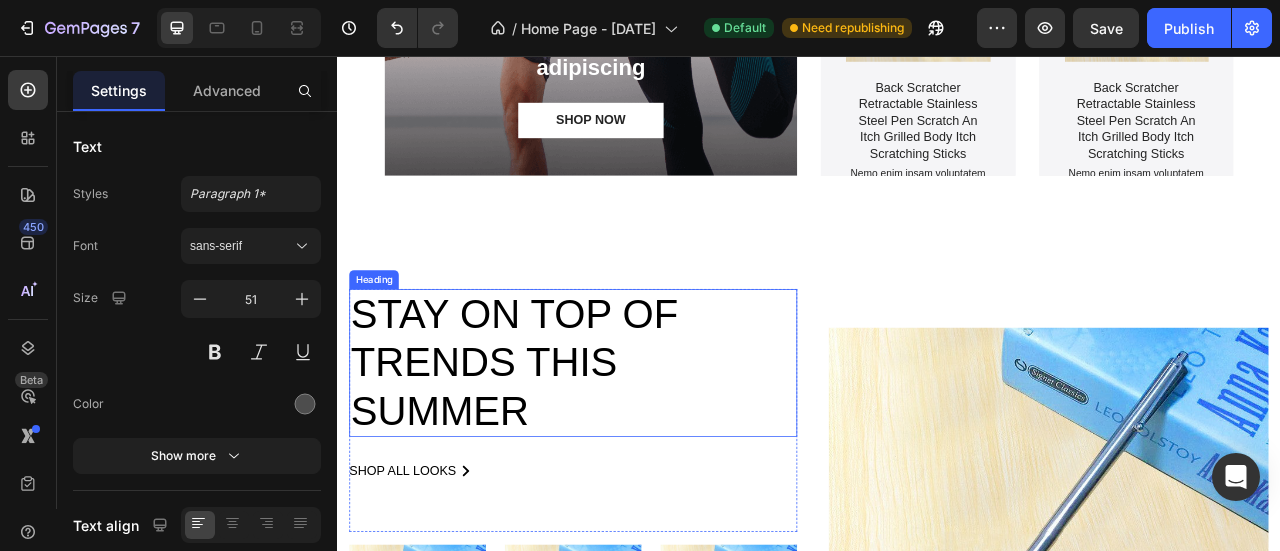 scroll, scrollTop: 2152, scrollLeft: 0, axis: vertical 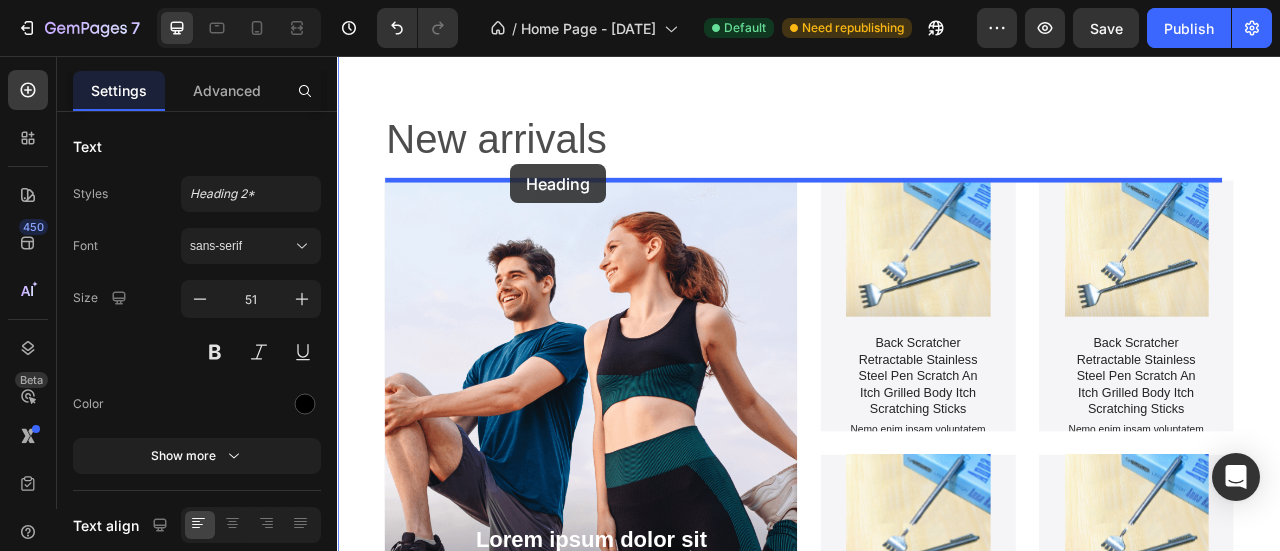 drag, startPoint x: 541, startPoint y: 388, endPoint x: 557, endPoint y: 193, distance: 195.6553 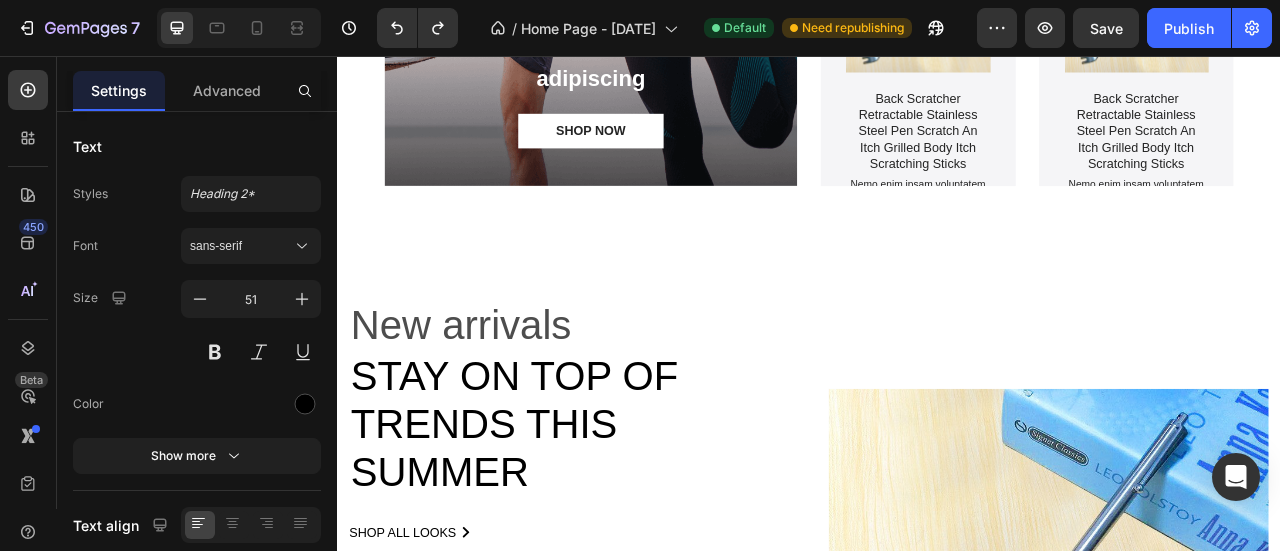 scroll, scrollTop: 1883, scrollLeft: 0, axis: vertical 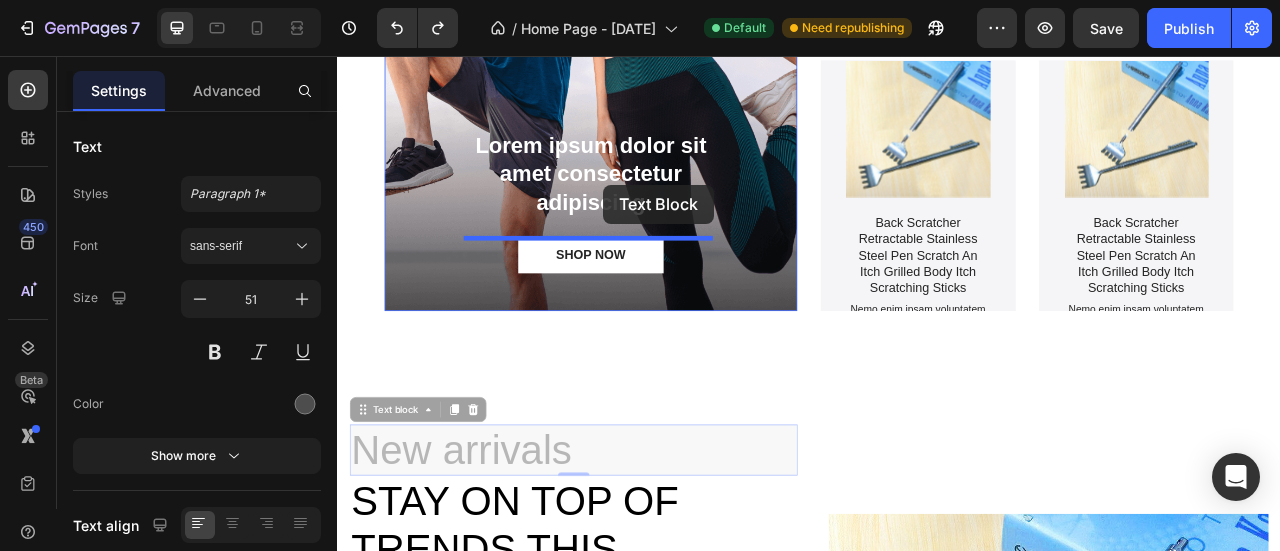 drag, startPoint x: 549, startPoint y: 558, endPoint x: 675, endPoint y: 220, distance: 360.7215 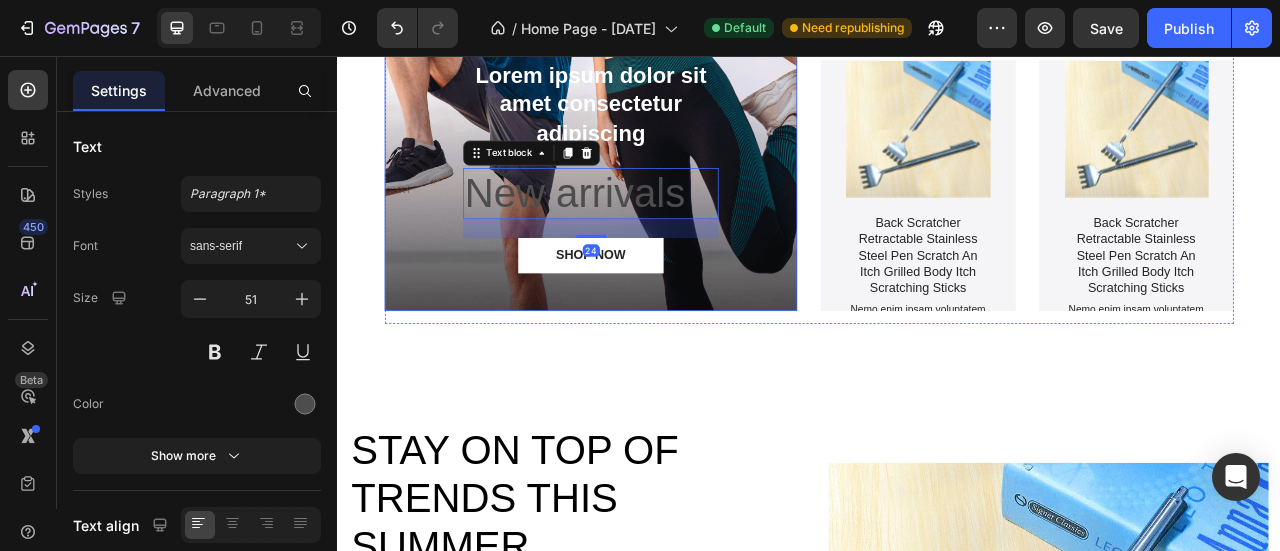 click on "Lorem ipsum dolor sit amet consectetur adipiscing" at bounding box center (659, 117) 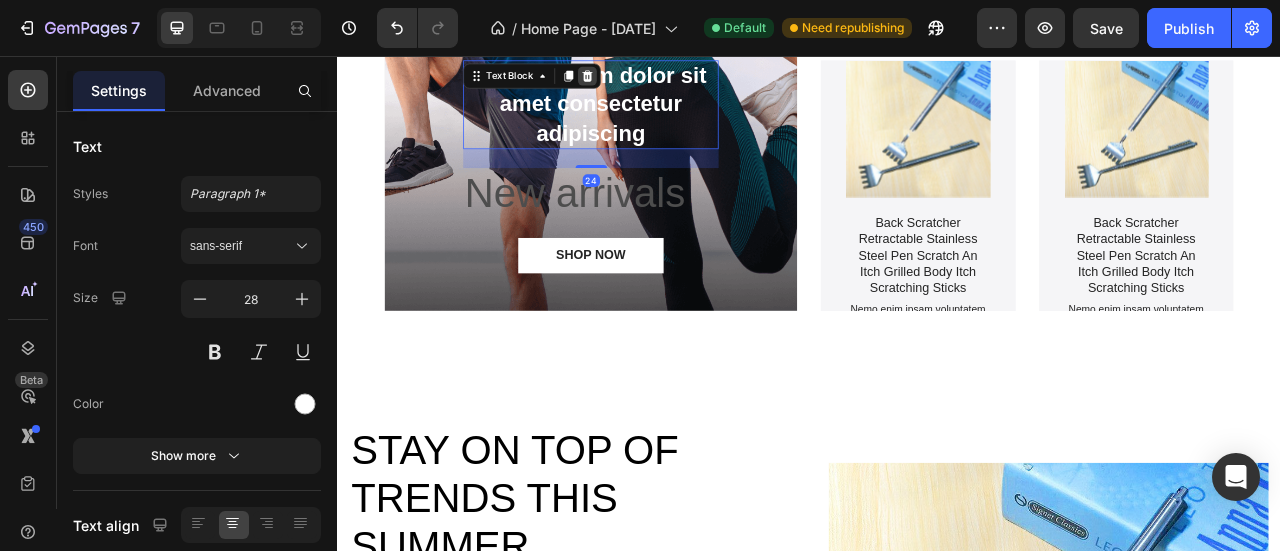 click 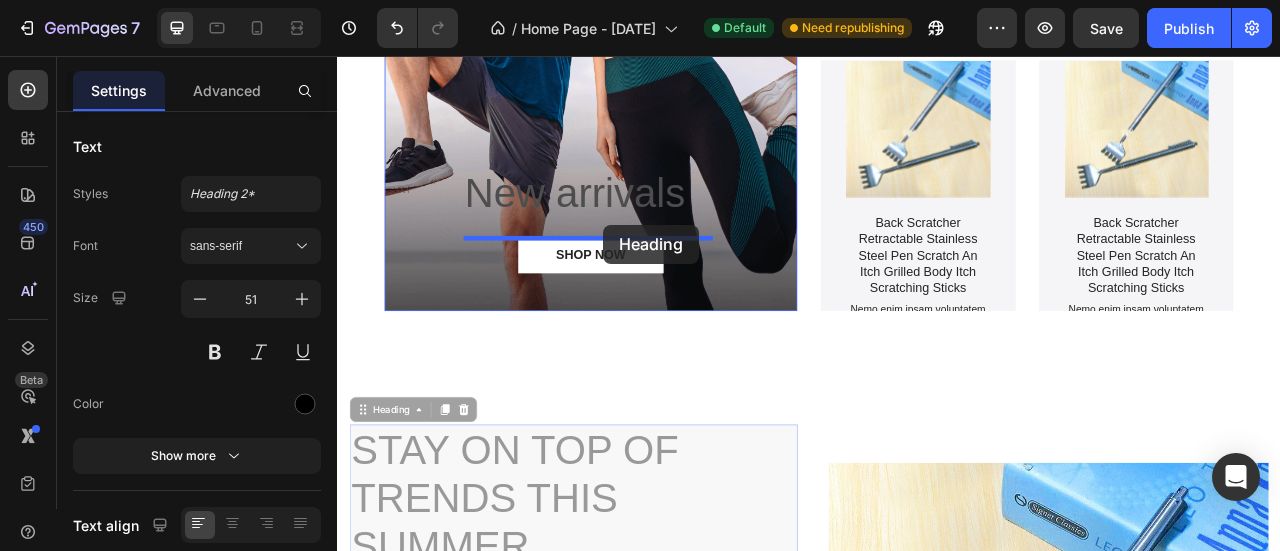 drag, startPoint x: 620, startPoint y: 511, endPoint x: 675, endPoint y: 271, distance: 246.22145 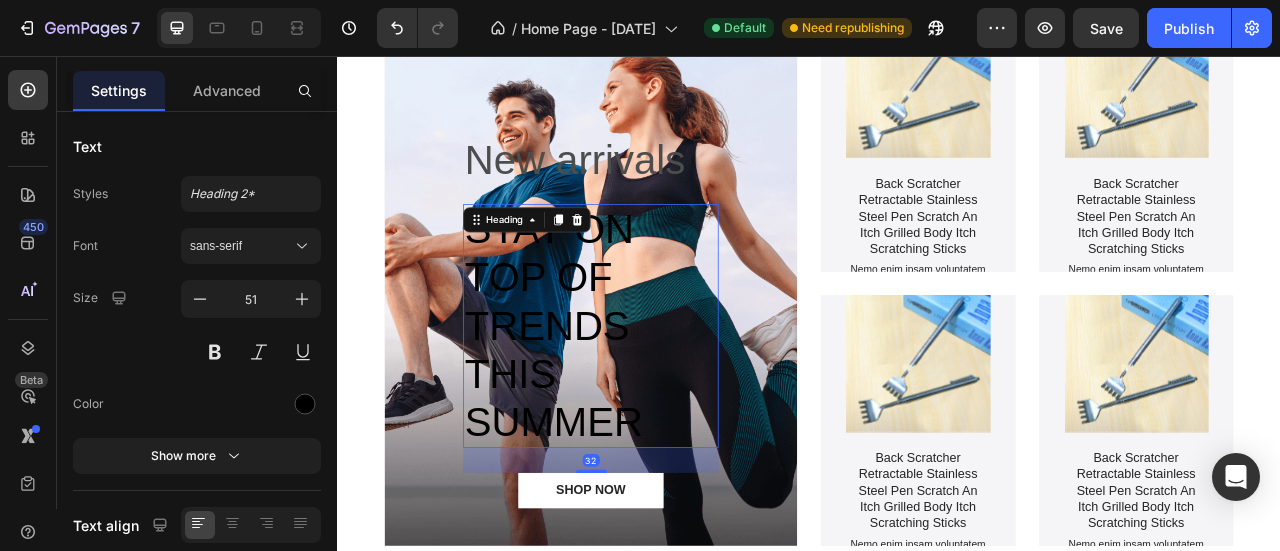 scroll, scrollTop: 1583, scrollLeft: 0, axis: vertical 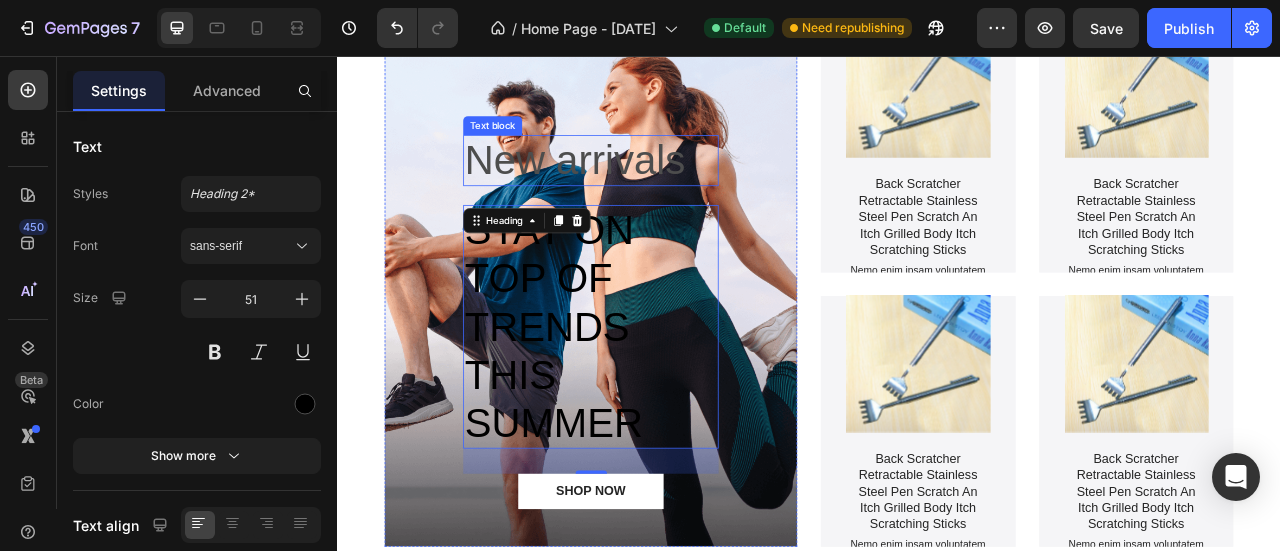 click on "New arrivals" at bounding box center (659, 188) 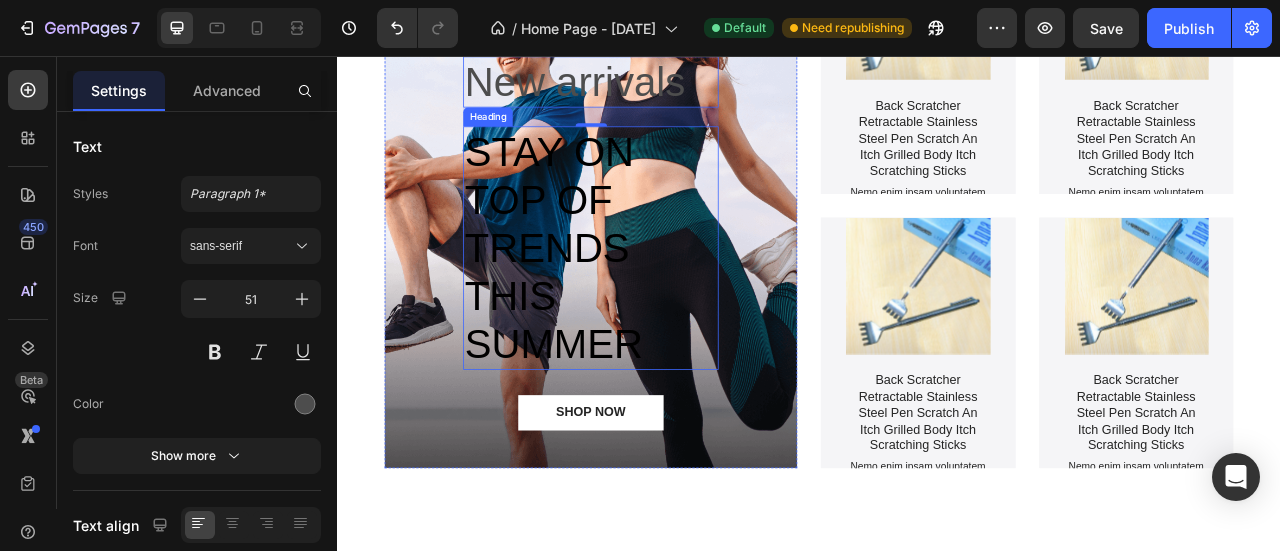 scroll, scrollTop: 1283, scrollLeft: 0, axis: vertical 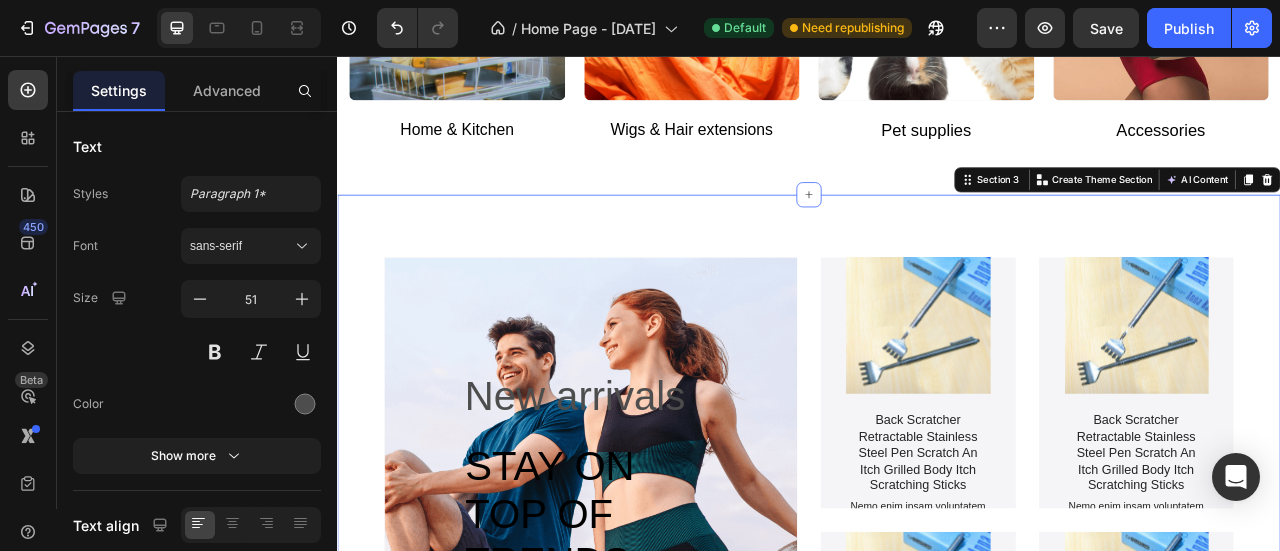 click on "New arrivals Text block Stay on top of trends this summer Heading SHOP NOW Button Hero Banner Product Images Back Scratcher Retractable Stainless Steel Pen Scratch An Itch Grilled Body Itch Scratching Sticks Product Title Nemo enim ipsam voluptatem Text Block Product Hero Banner Product Images Back Scratcher Retractable Stainless Steel Pen Scratch An Itch Grilled Body Itch Scratching Sticks Product Title Nemo enim ipsam voluptatem Text Block Product Hero Banner Row Product Images Back Scratcher Retractable Stainless Steel Pen Scratch An Itch Grilled Body Itch Scratching Sticks Product Title Nemo enim ipsam voluptatem Text Block Product Hero Banner Product Images Back Scratcher Retractable Stainless Steel Pen Scratch An Itch Grilled Body Itch Scratching Sticks Product Title Nemo enim ipsam voluptatem Text Block Product Hero Banner Row Row Section 3   Create Theme Section AI Content Write with GemAI What would you like to describe here? Tone and Voice Persuasive Product Show more Generate" at bounding box center [937, 646] 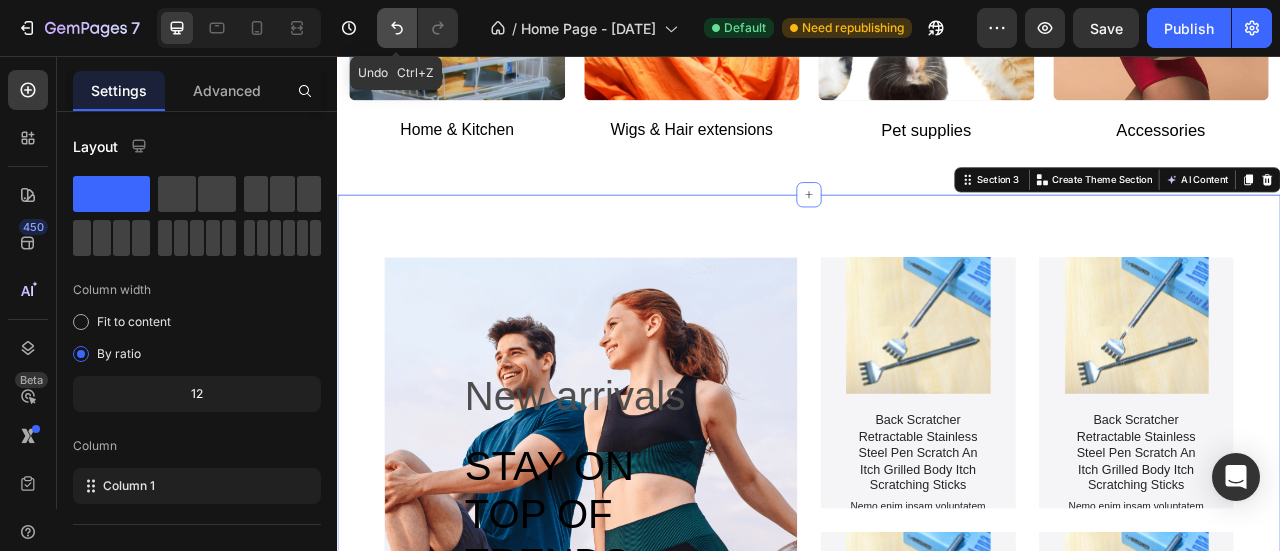 click 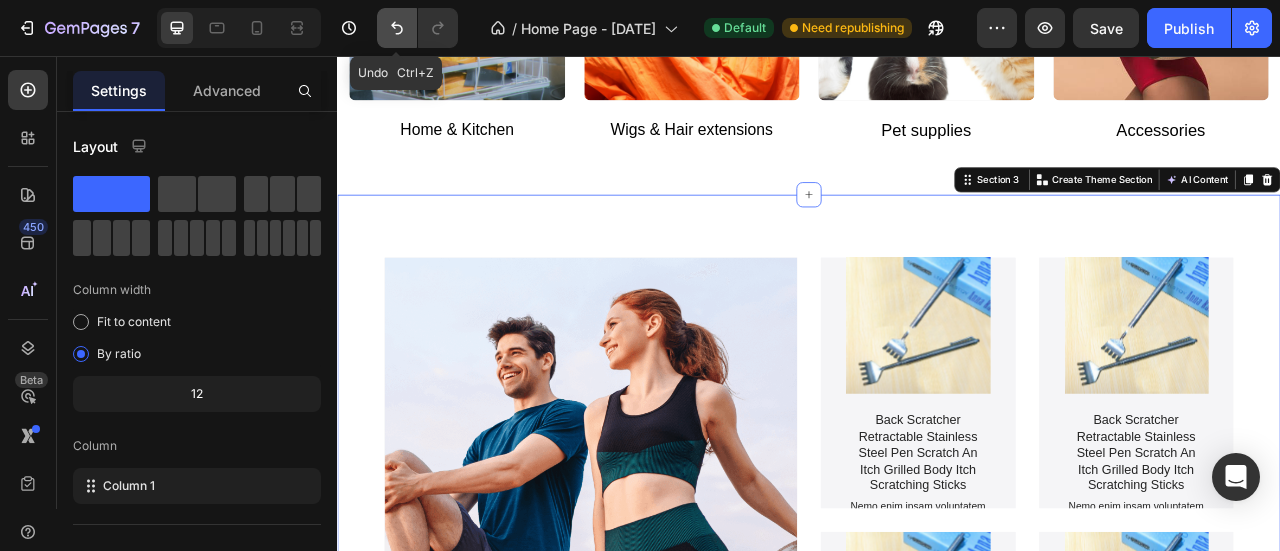 click 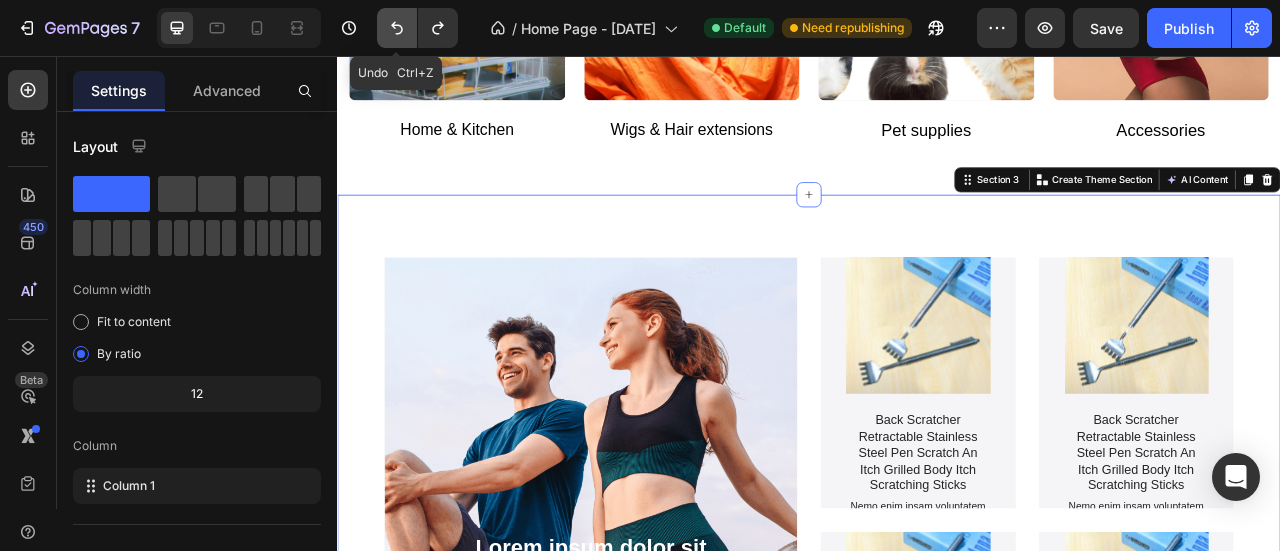 click 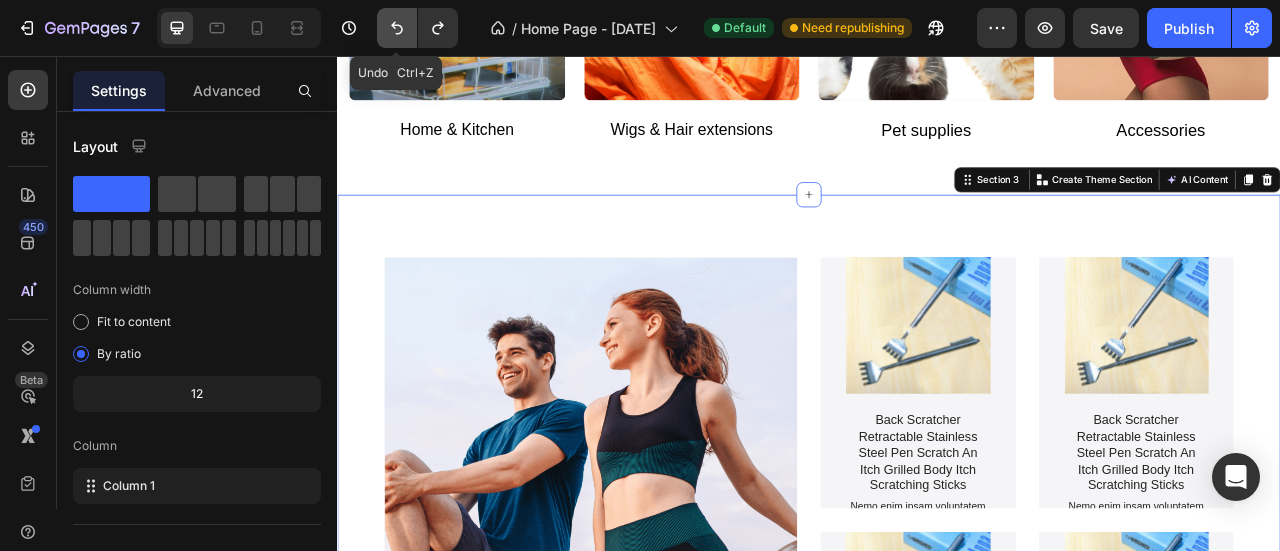 click 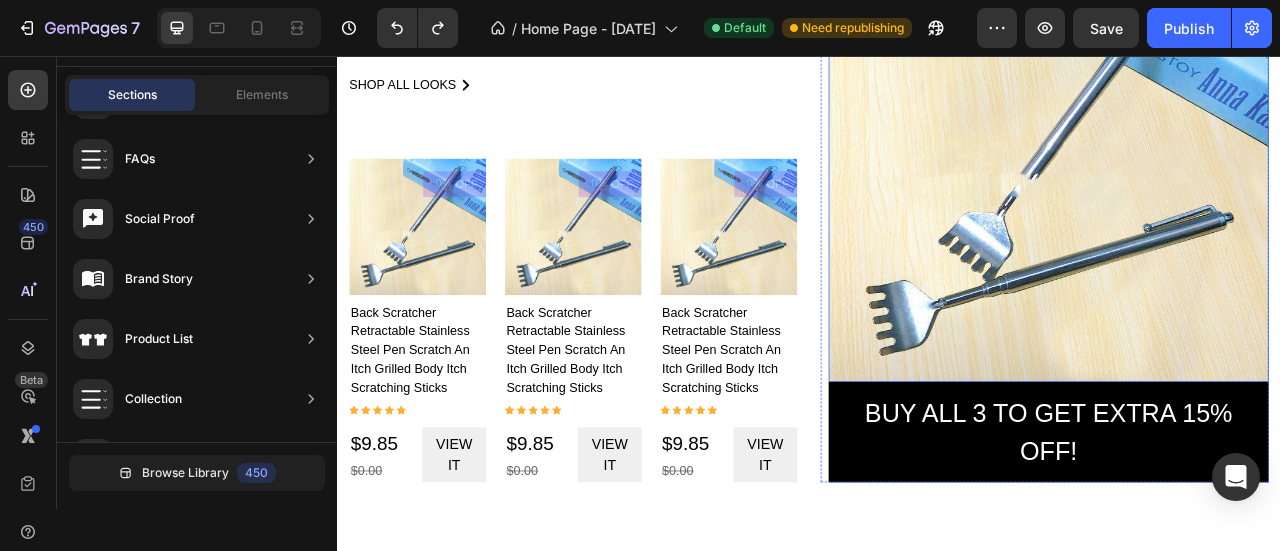 scroll, scrollTop: 1883, scrollLeft: 0, axis: vertical 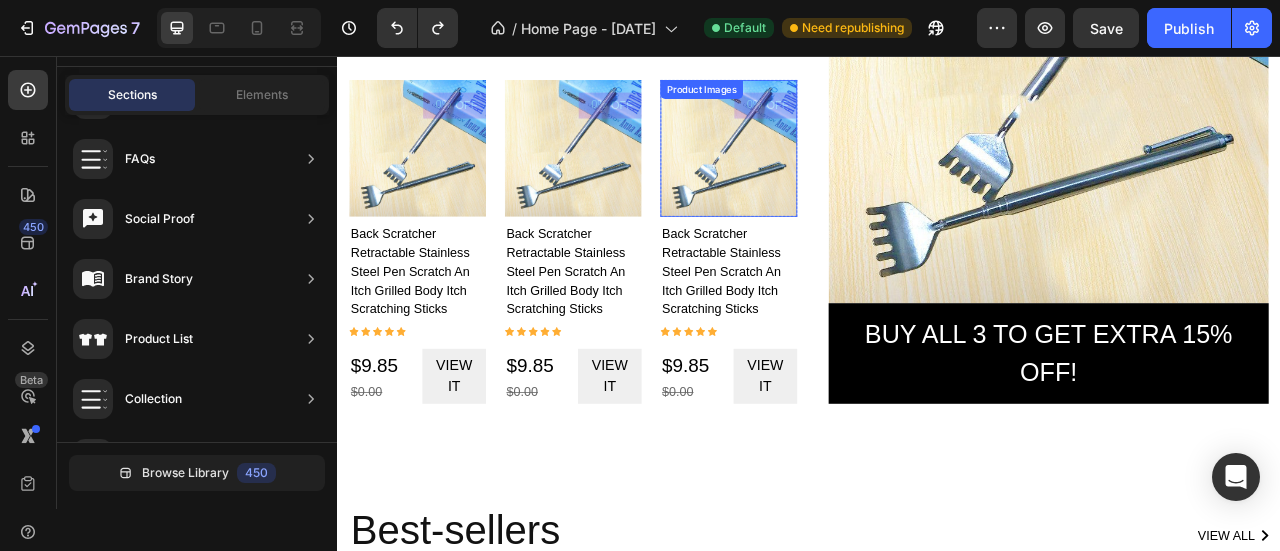 click at bounding box center (835, 173) 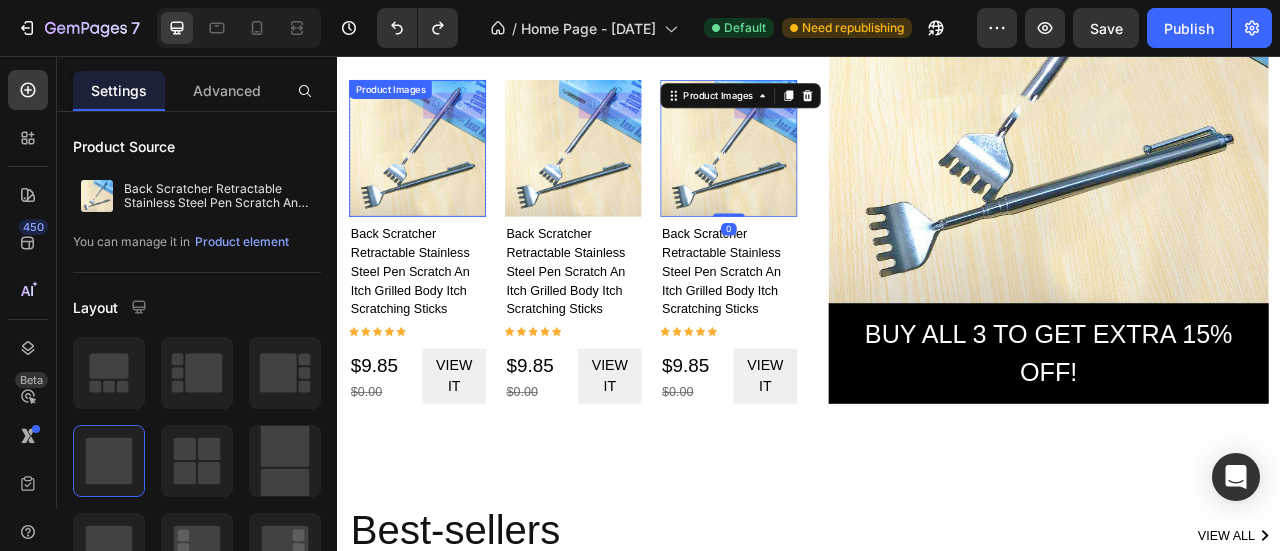 click at bounding box center [439, 173] 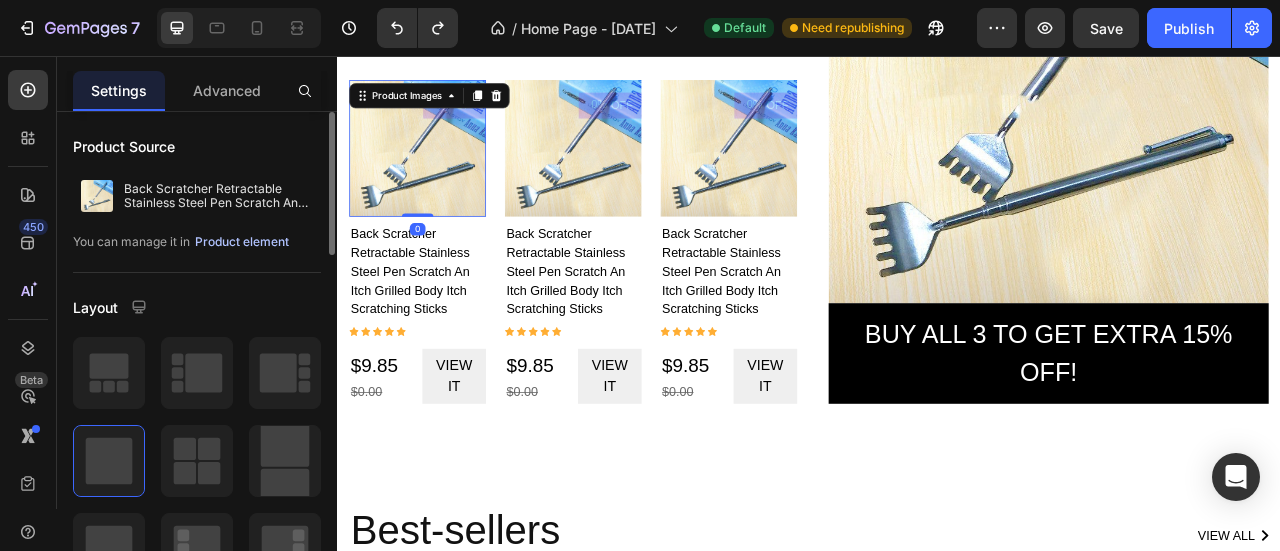 click on "Product element" at bounding box center [242, 242] 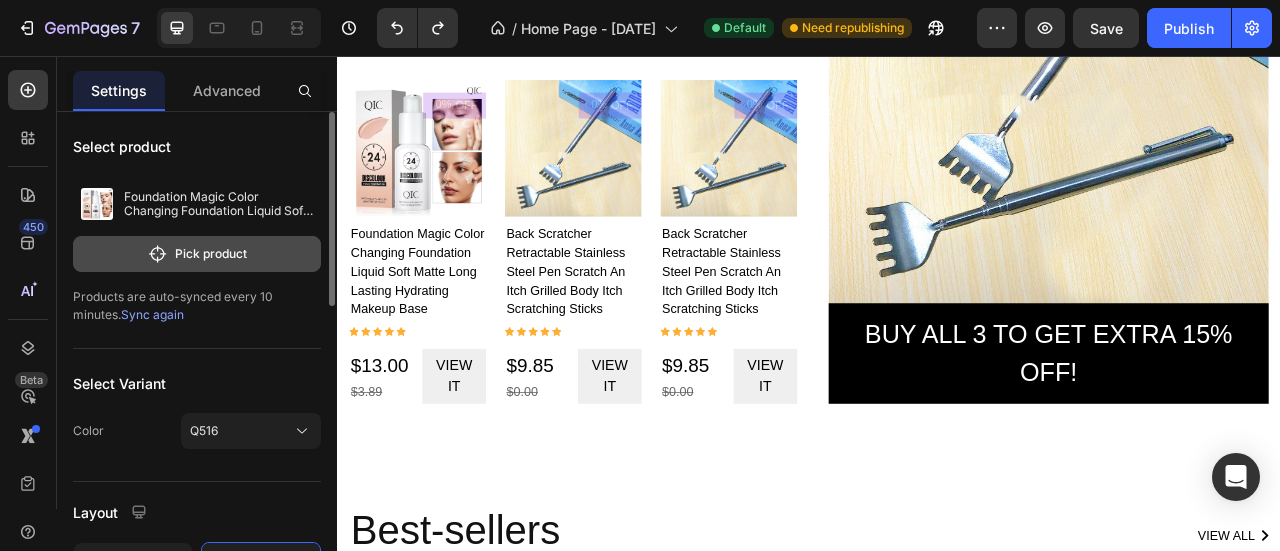 click on "Pick product" 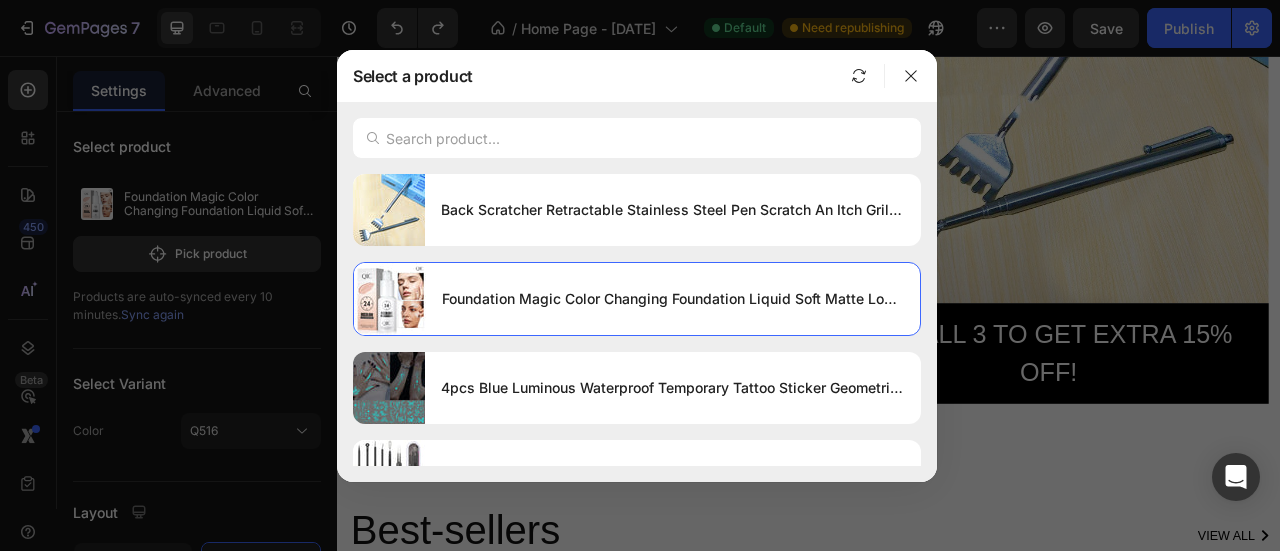 click at bounding box center (640, 275) 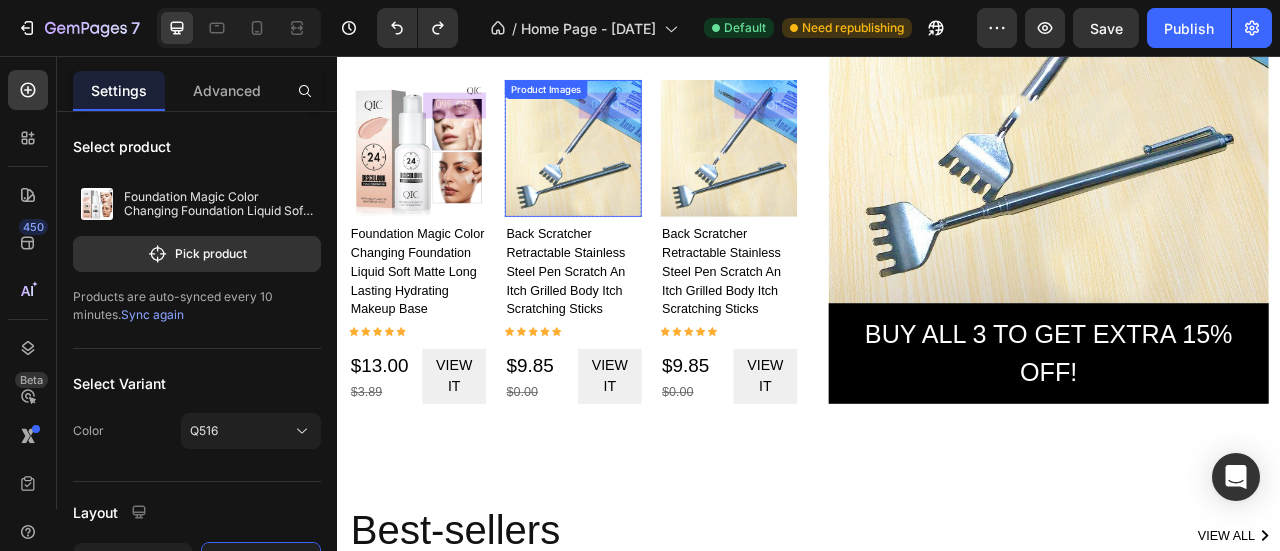 click at bounding box center [637, 173] 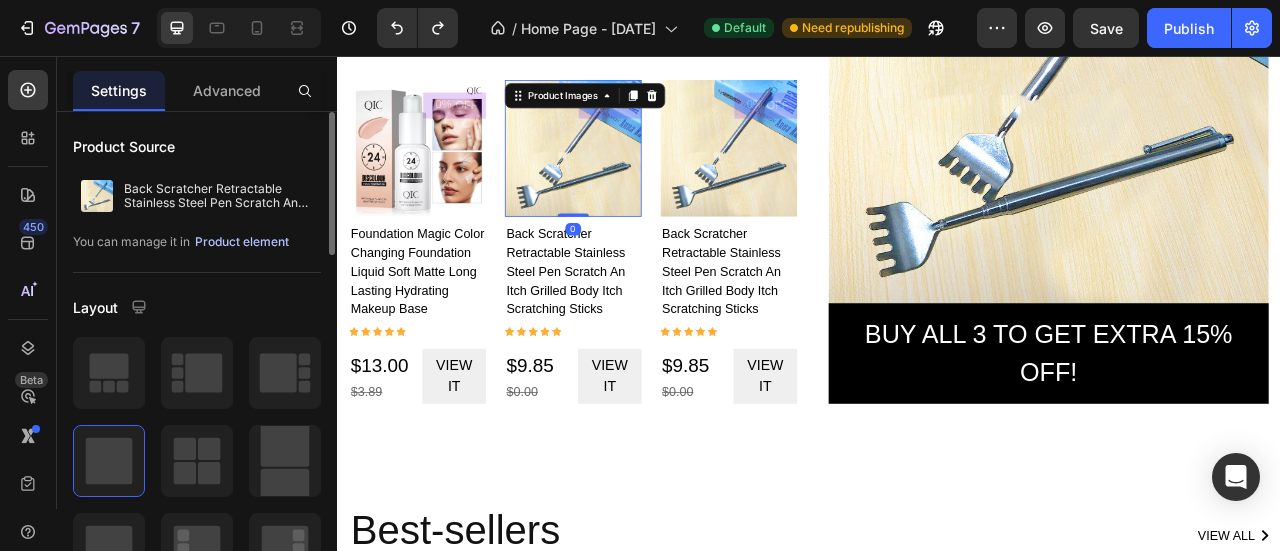 click on "Product element" at bounding box center [242, 242] 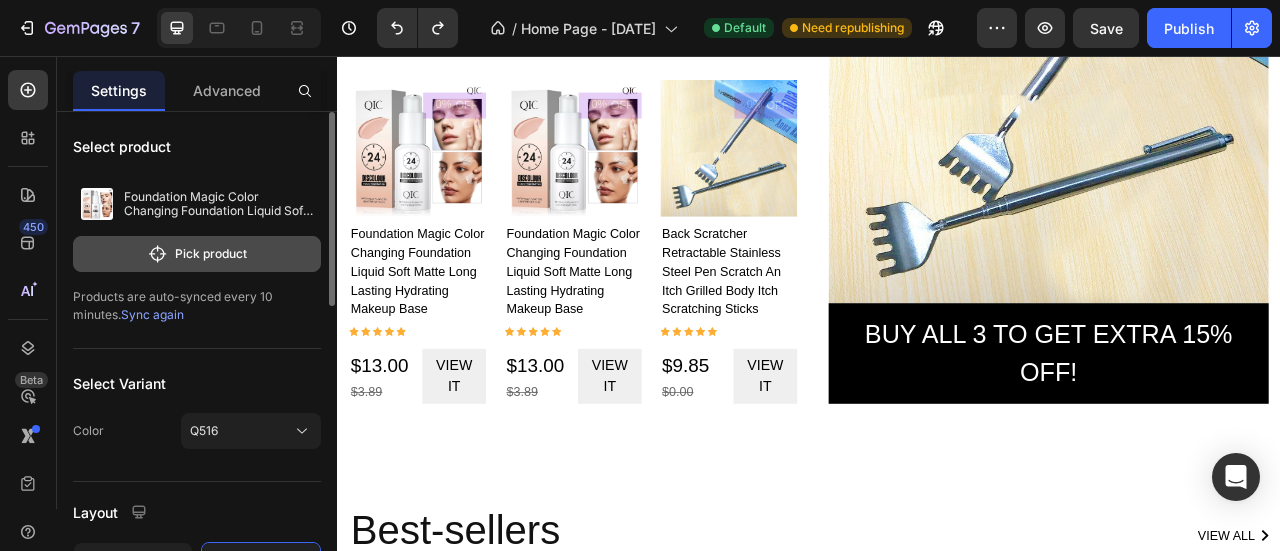 click on "Pick product" at bounding box center (197, 254) 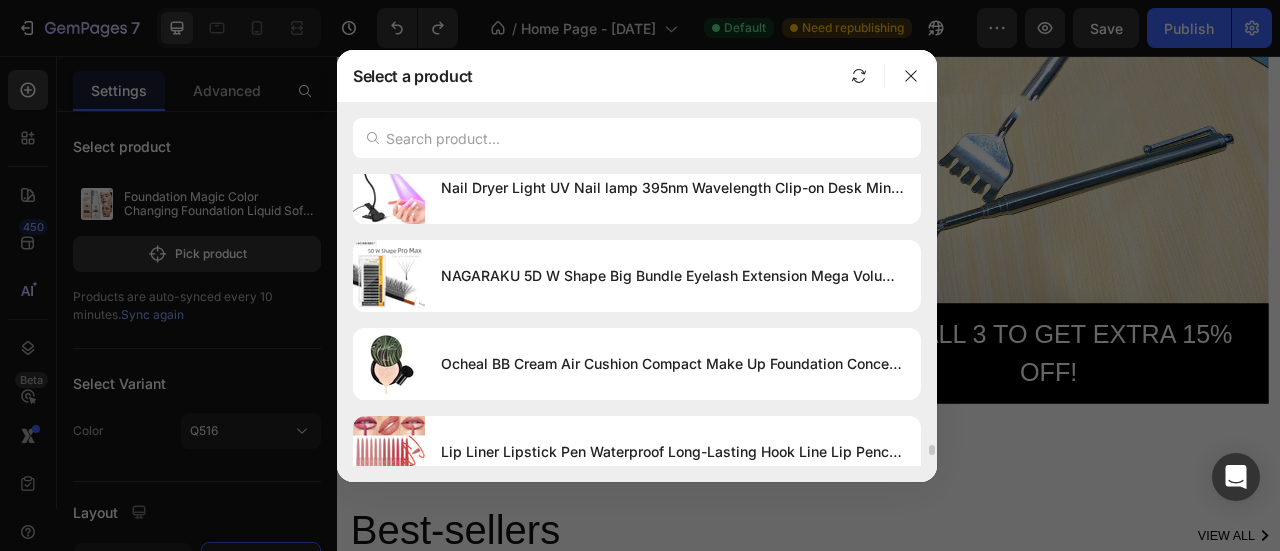 scroll, scrollTop: 7630, scrollLeft: 0, axis: vertical 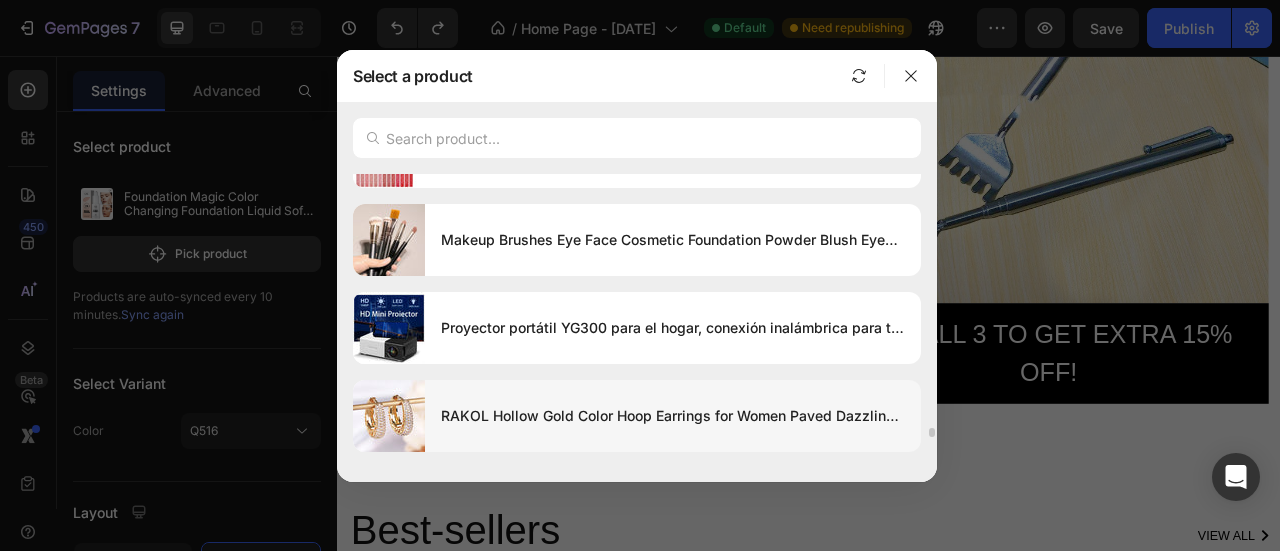 click on "RAKOL Hollow Gold Color Hoop Earrings for Women Paved Dazzling CZ Stone Luxury Trendy Female Circle Earrings Statement Jewelry" at bounding box center (673, 416) 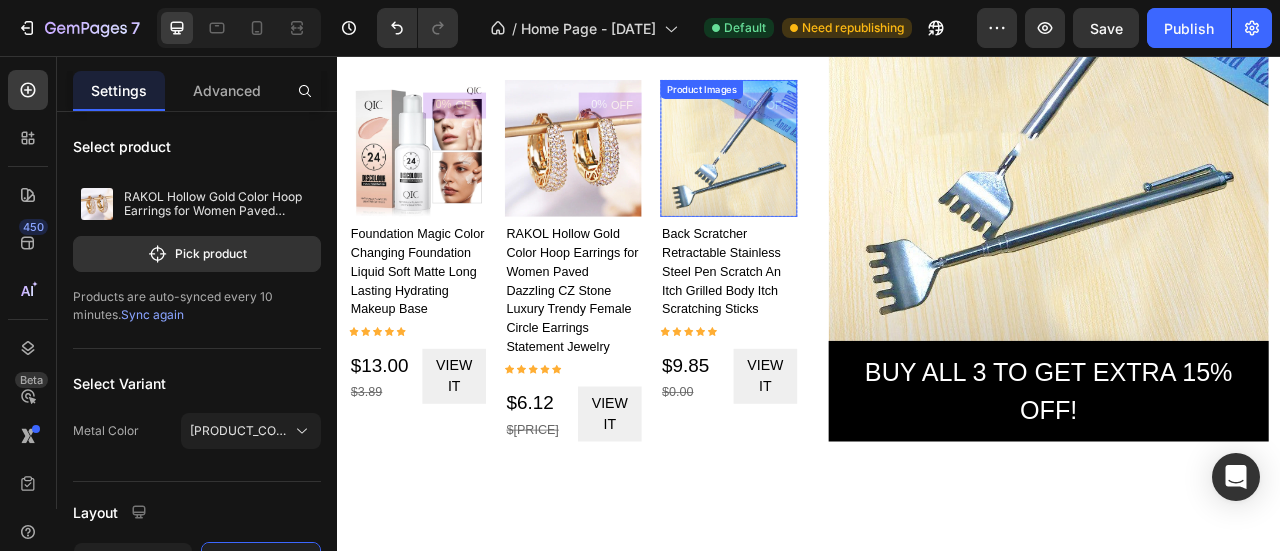 click at bounding box center (835, 173) 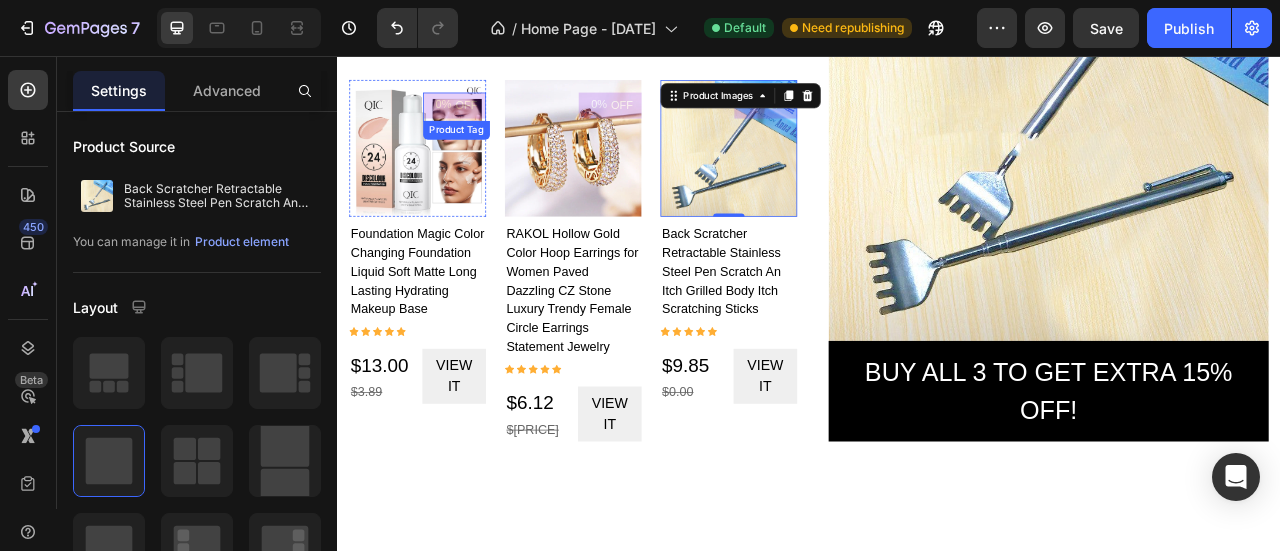 click on "OFF" at bounding box center [501, 118] 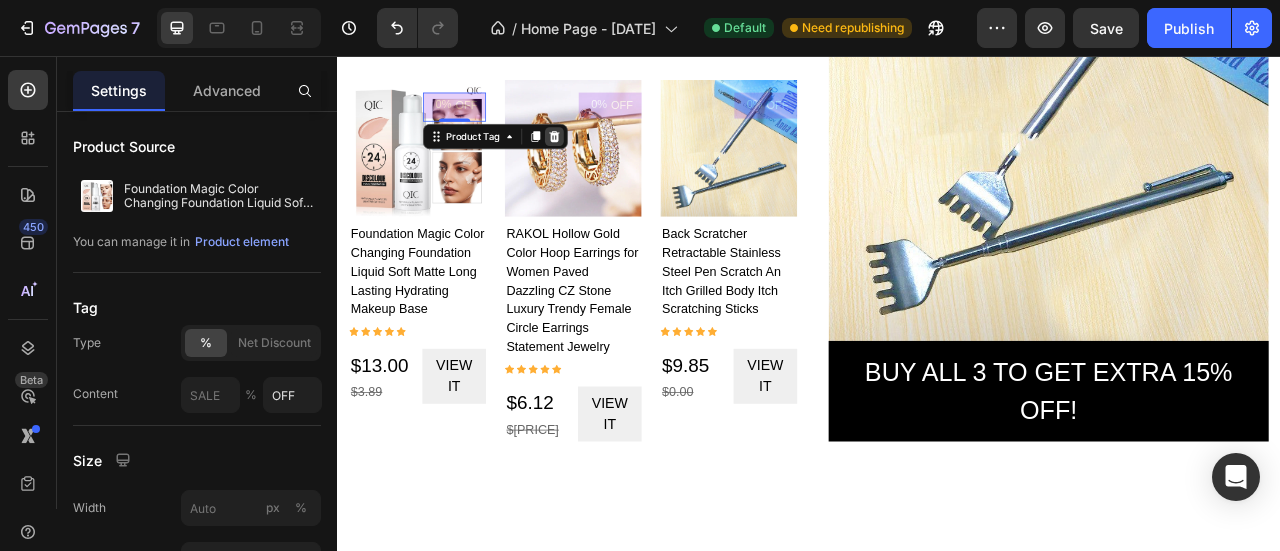 click at bounding box center (613, 158) 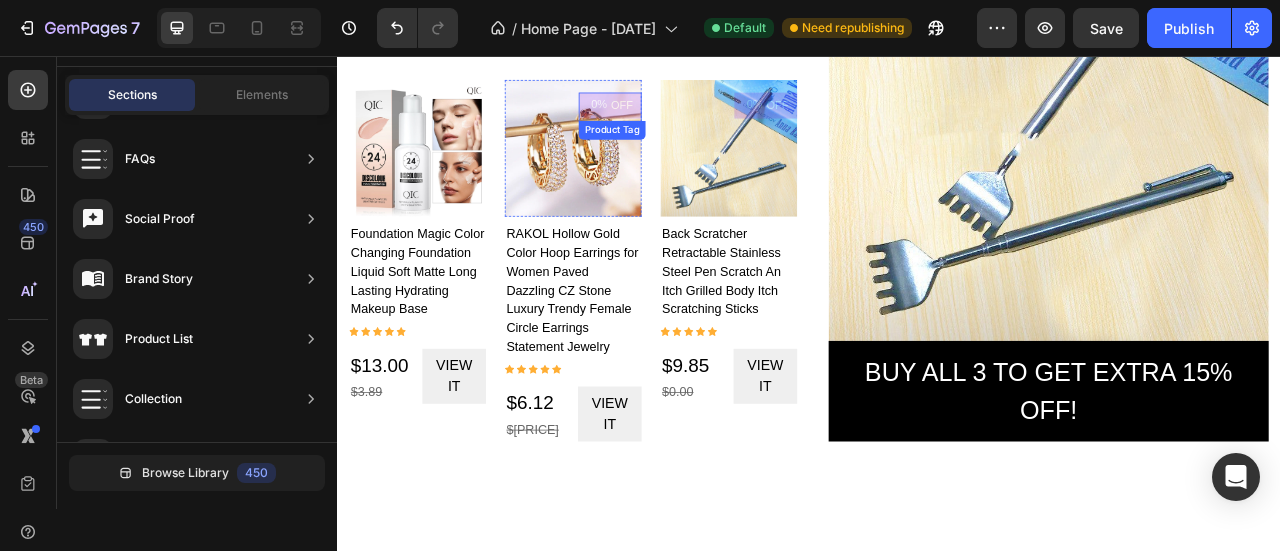 click on "0%" at bounding box center (670, 117) 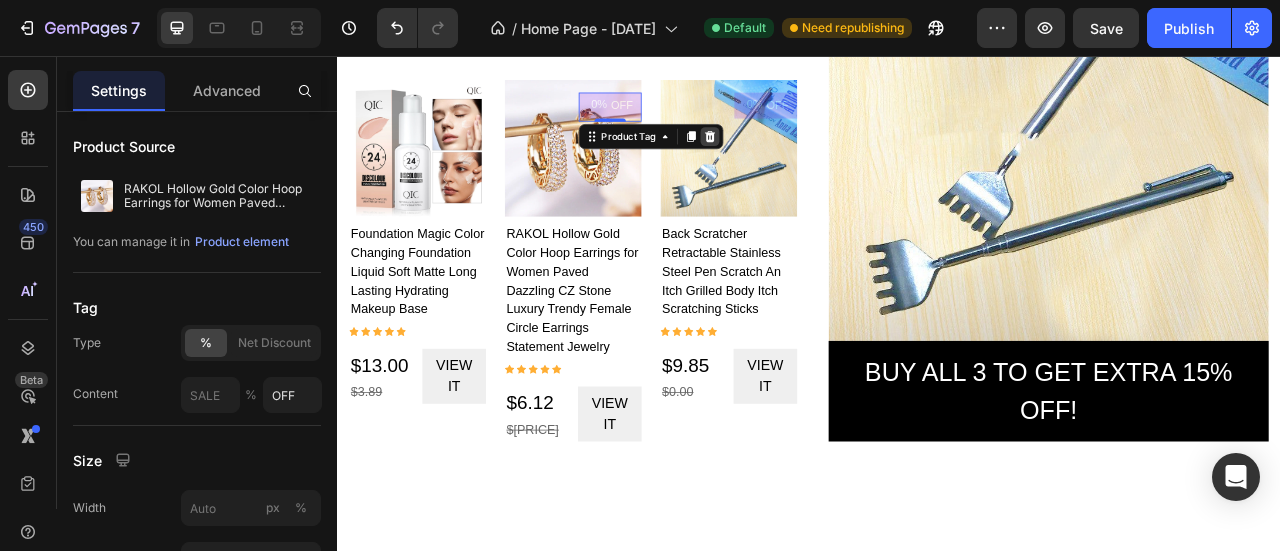 click 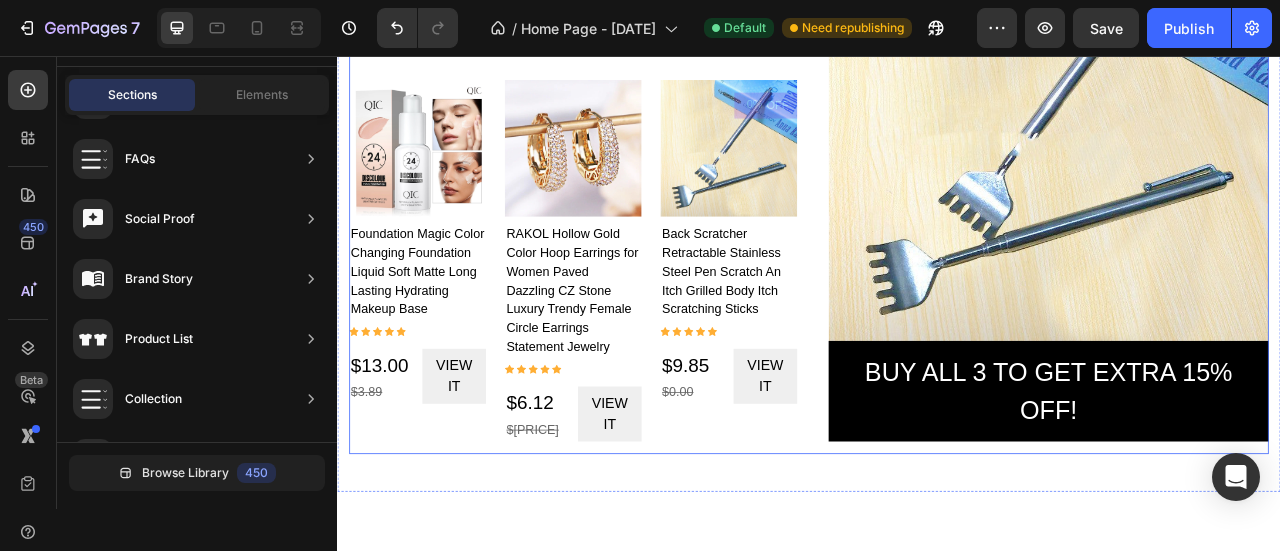click on "OFF" at bounding box center [897, 118] 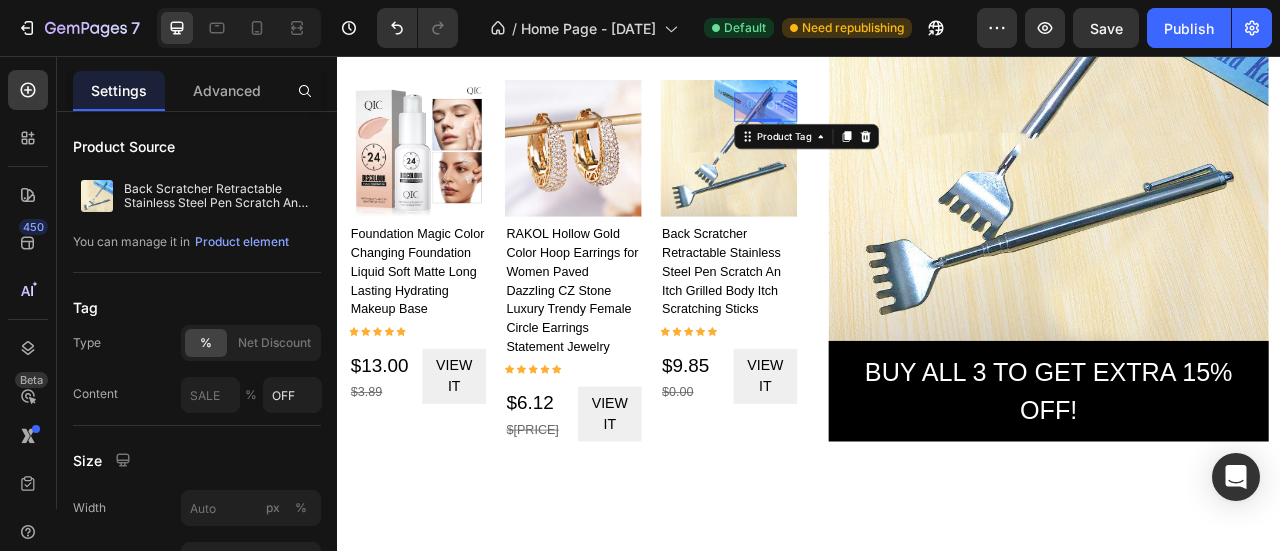click at bounding box center (1009, 158) 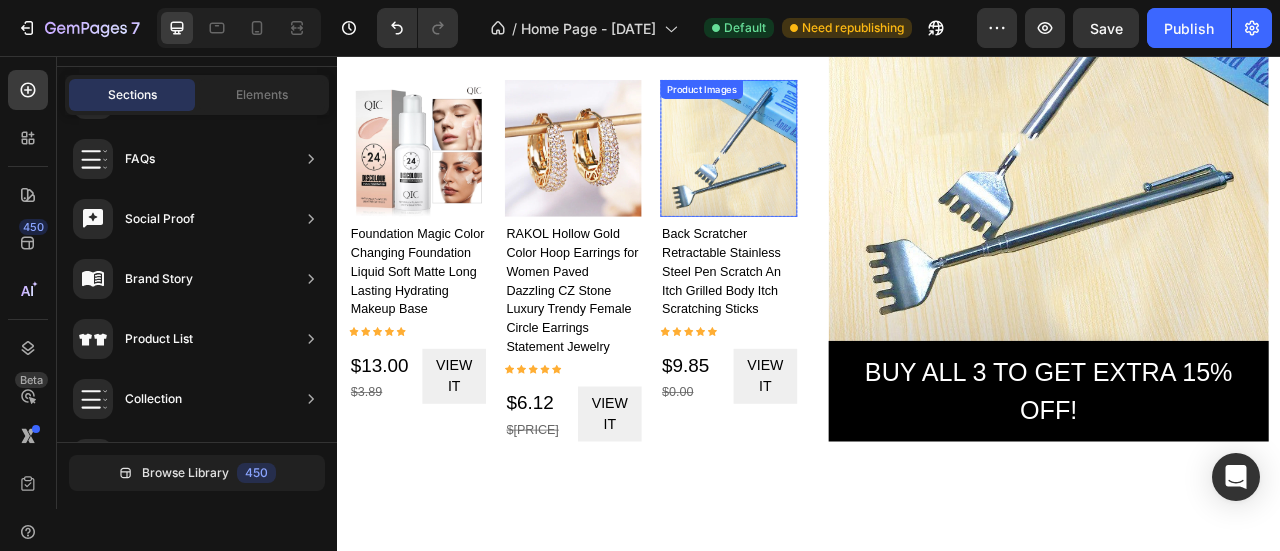 click at bounding box center [835, 173] 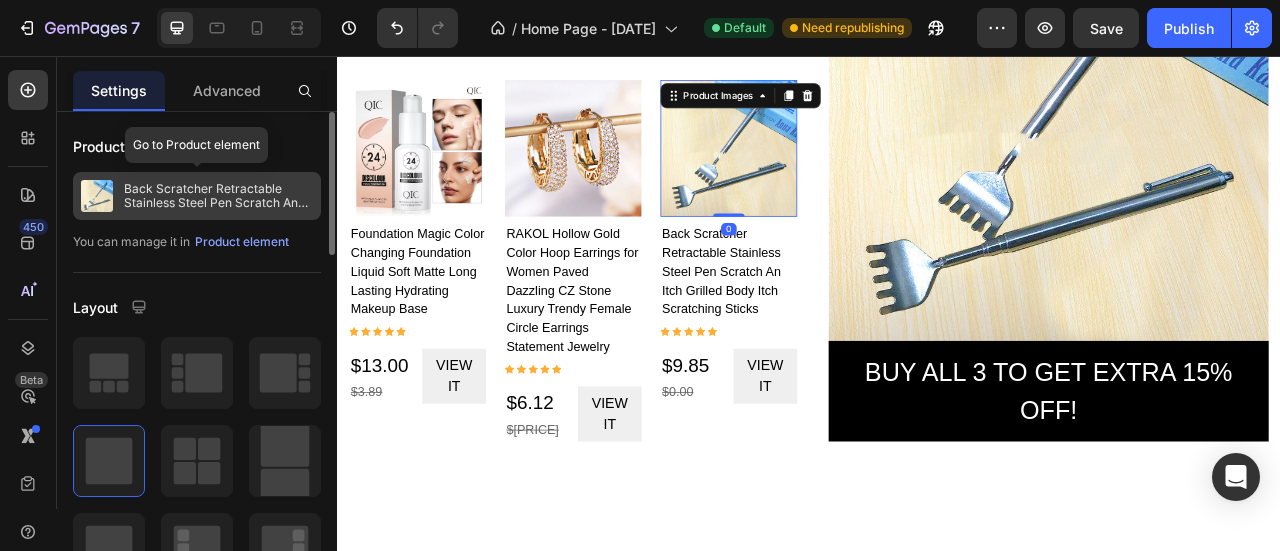 click on "Back Scratcher Retractable Stainless Steel Pen Scratch An Itch Grilled Body Itch Scratching Sticks" at bounding box center (218, 196) 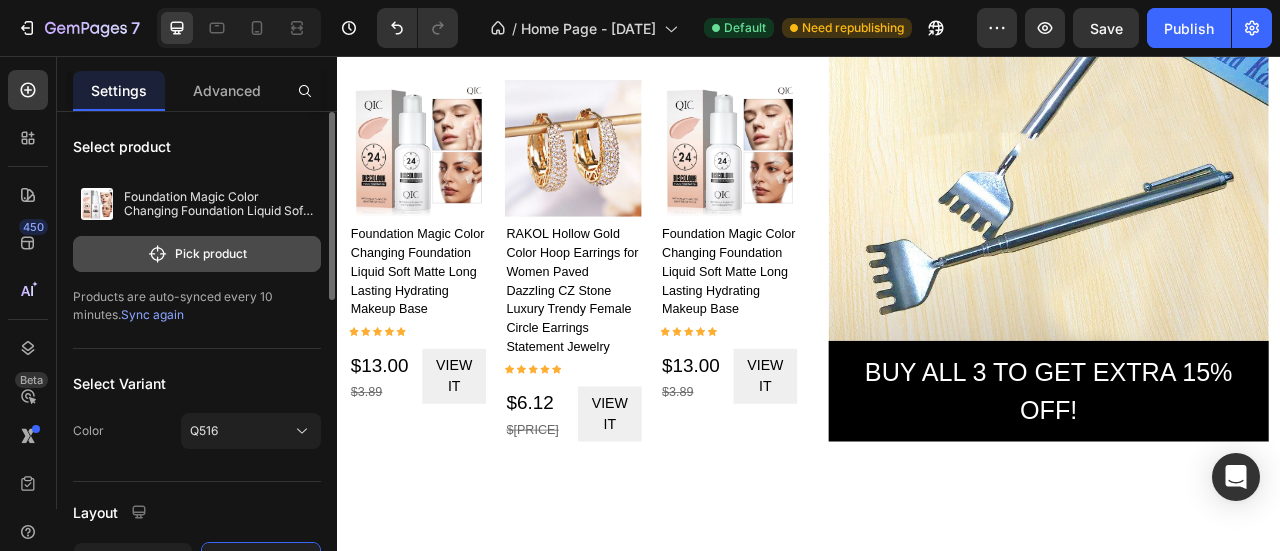 click 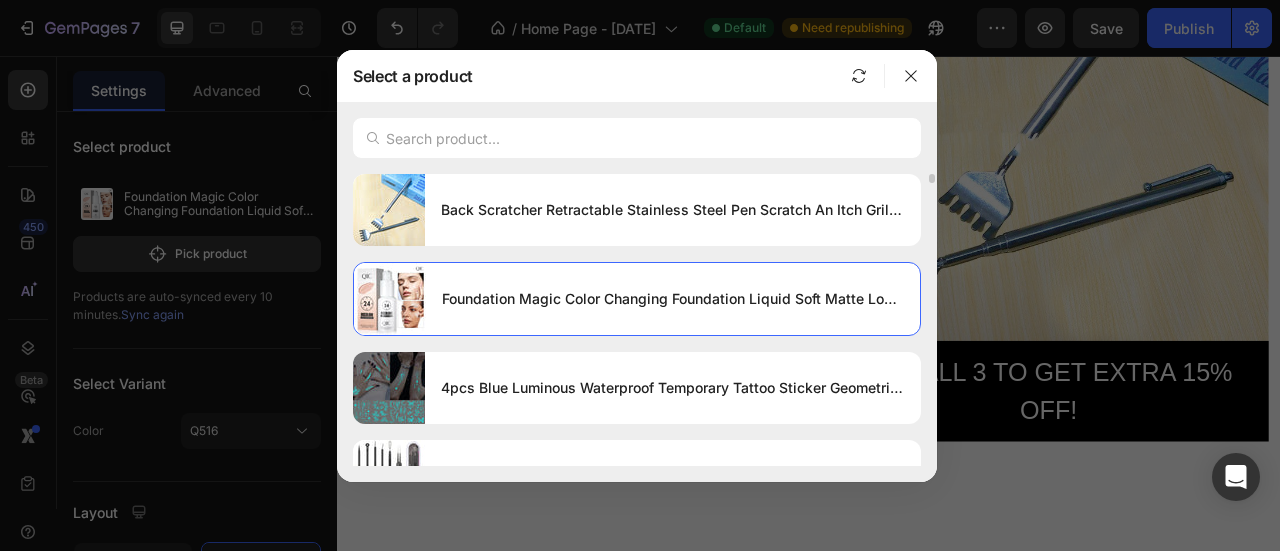 scroll, scrollTop: 400, scrollLeft: 0, axis: vertical 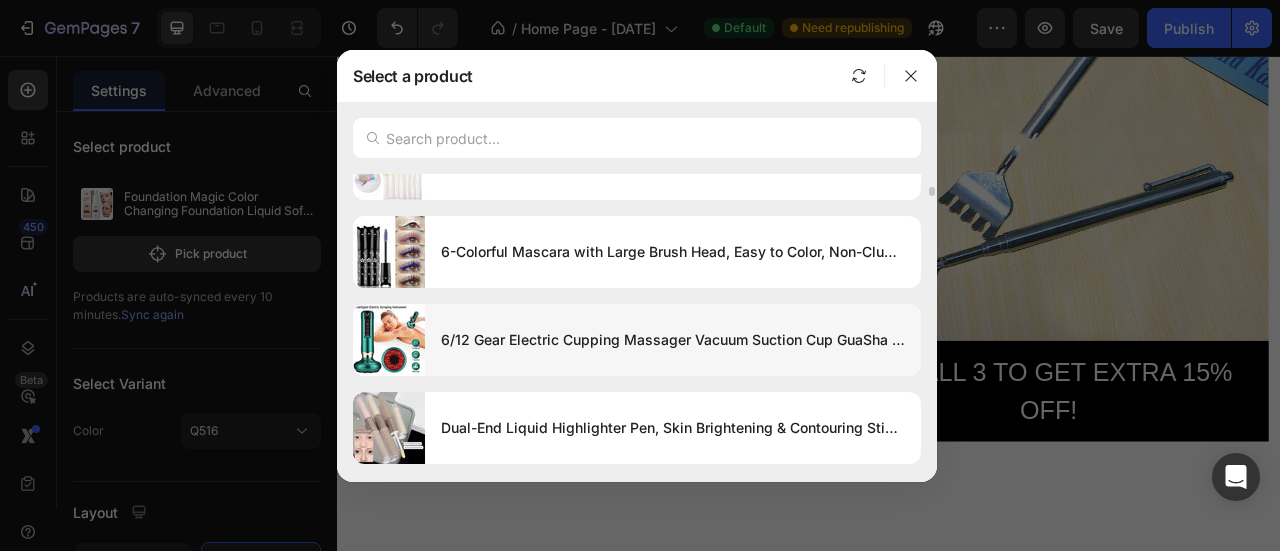 click on "6/12 Gear Electric Cupping Massager Vacuum Suction Cup GuaSha Anti Cellulite Beauty Health Scraping Heat Body Slimming Massage" at bounding box center [673, 340] 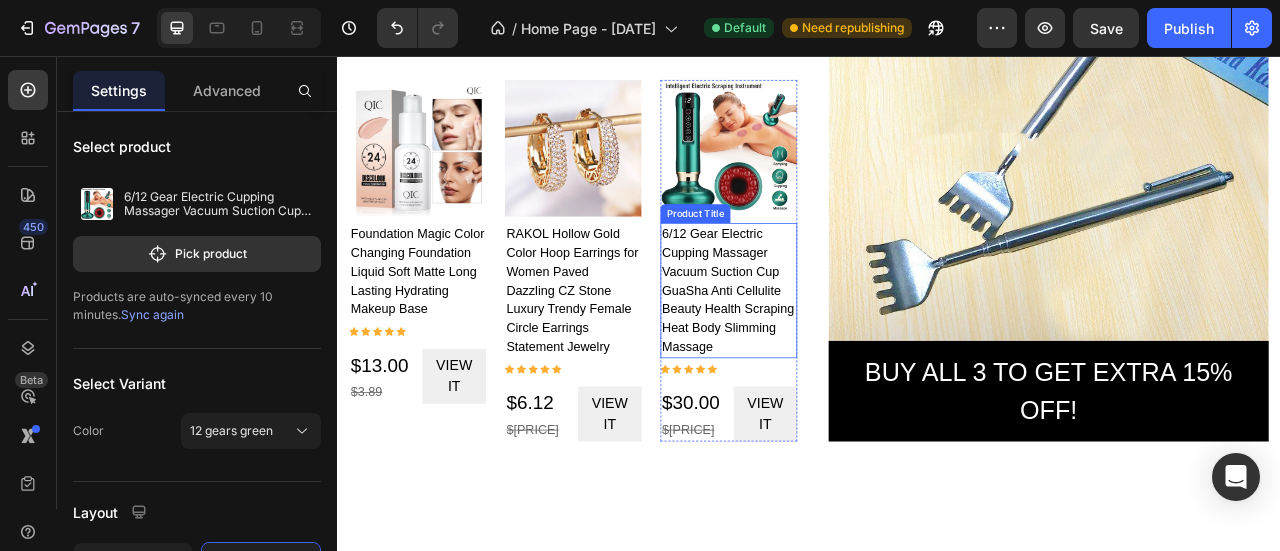 click on "6/12 Gear Electric Cupping Massager Vacuum Suction Cup GuaSha Anti Cellulite Beauty Health Scraping Heat Body Slimming Massage" at bounding box center (835, 354) 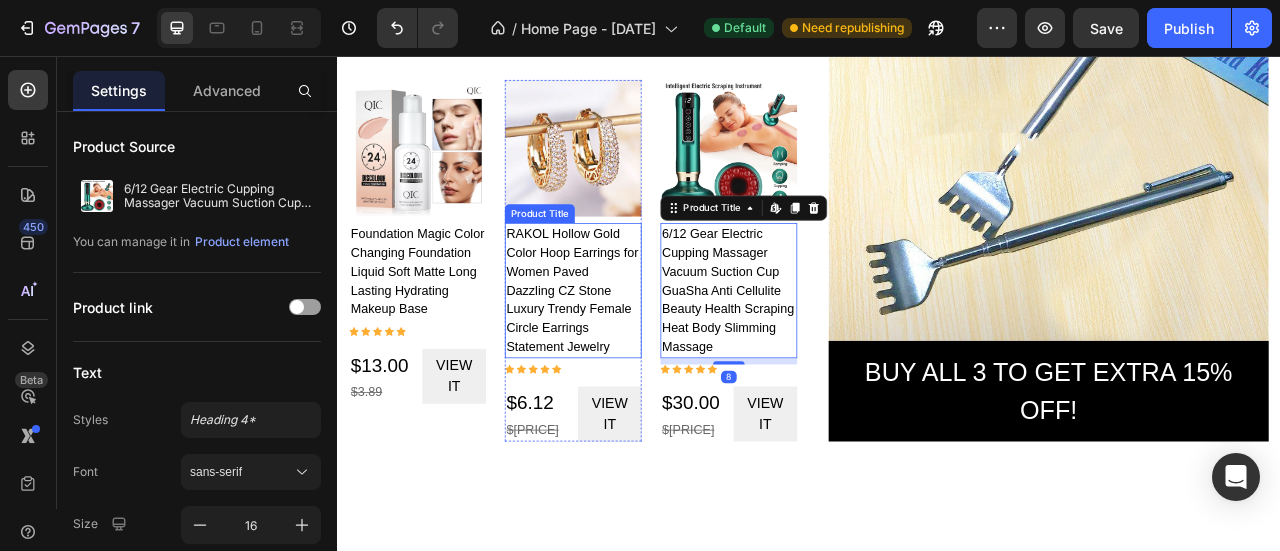 click on "RAKOL Hollow Gold Color Hoop Earrings for Women Paved Dazzling CZ Stone Luxury Trendy Female Circle Earrings Statement Jewelry" at bounding box center [637, 354] 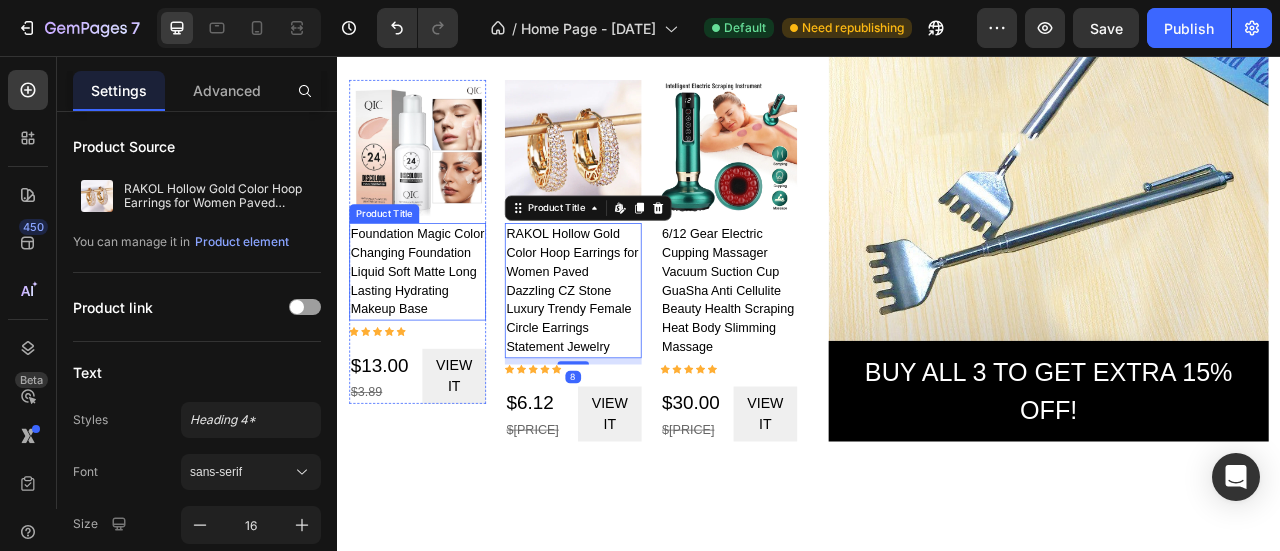 click on "Foundation Magic Color Changing Foundation Liquid Soft Matte Long Lasting Hydrating Makeup Base" at bounding box center [439, 330] 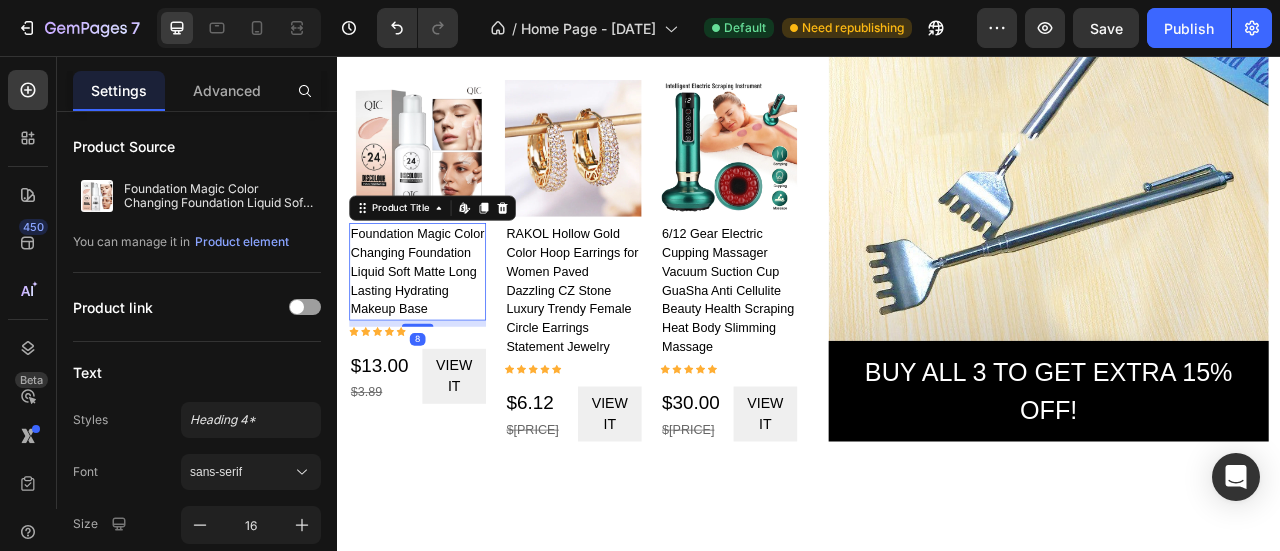 click on "Foundation Magic Color Changing Foundation Liquid Soft Matte Long Lasting Hydrating Makeup Base" at bounding box center (439, 330) 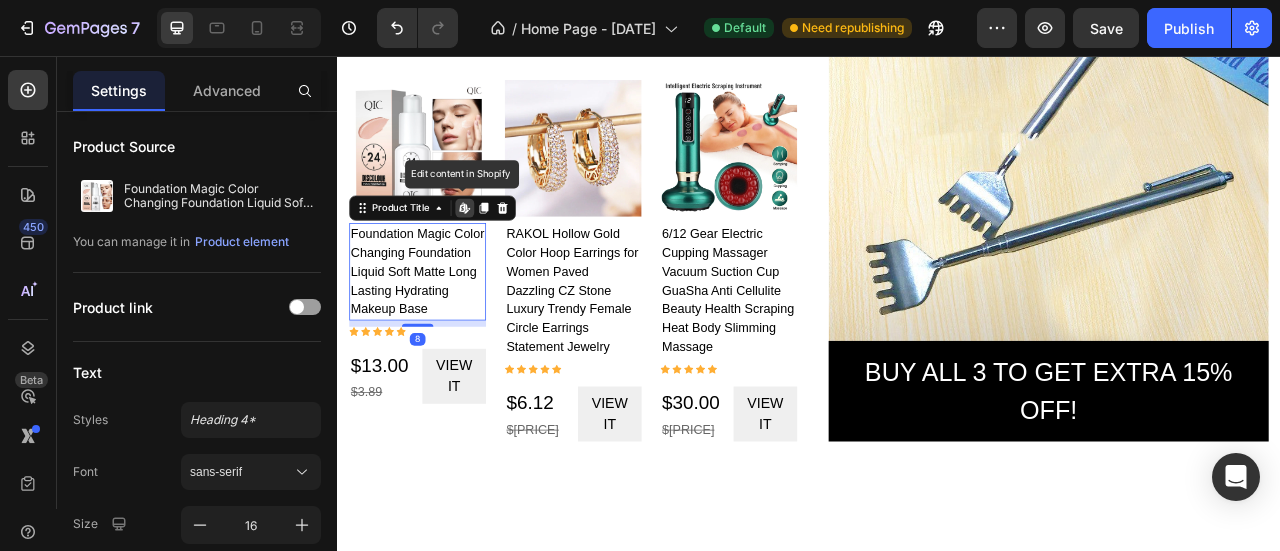 click on "Foundation Magic Color Changing Foundation Liquid Soft Matte Long Lasting Hydrating Makeup Base" at bounding box center [439, 330] 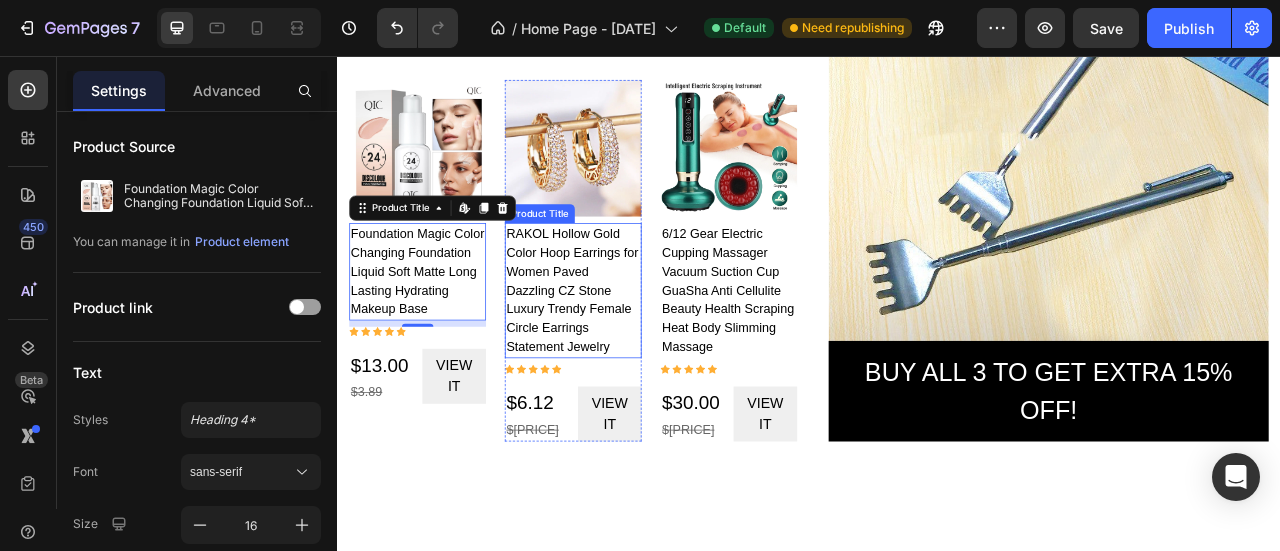 scroll, scrollTop: 1983, scrollLeft: 0, axis: vertical 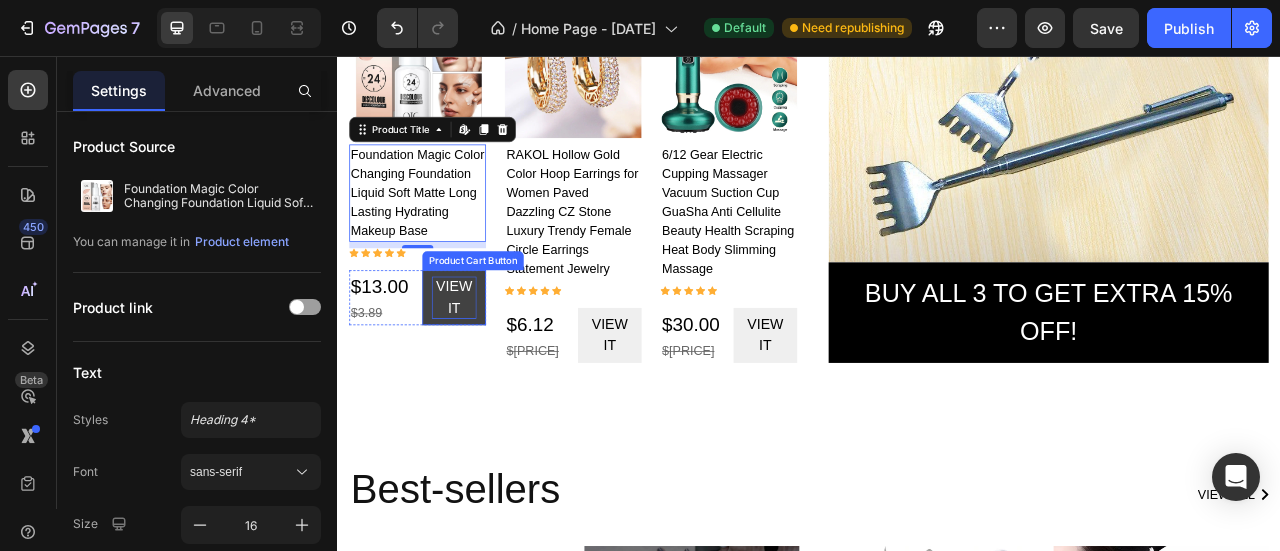 click on "View it" at bounding box center [485, 363] 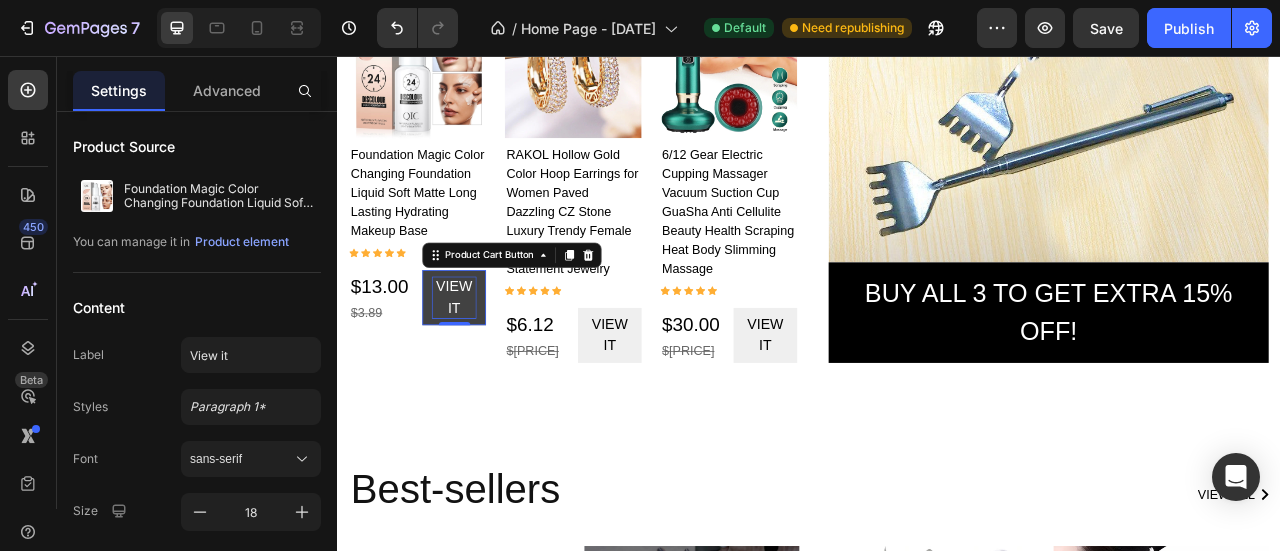 click on "View it" at bounding box center (485, 363) 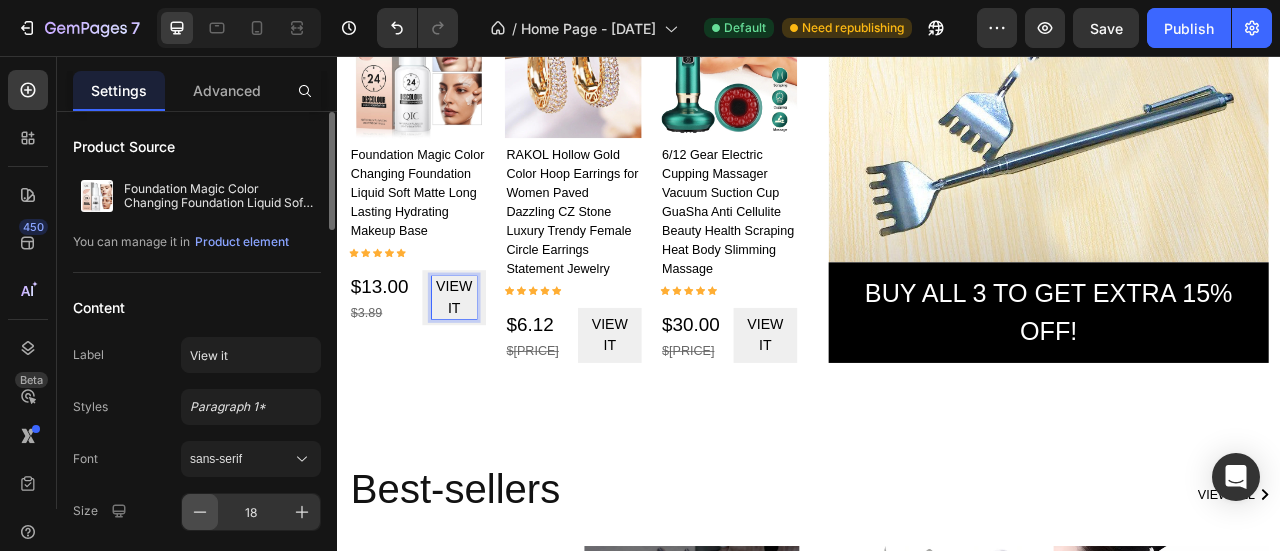 click at bounding box center [200, 512] 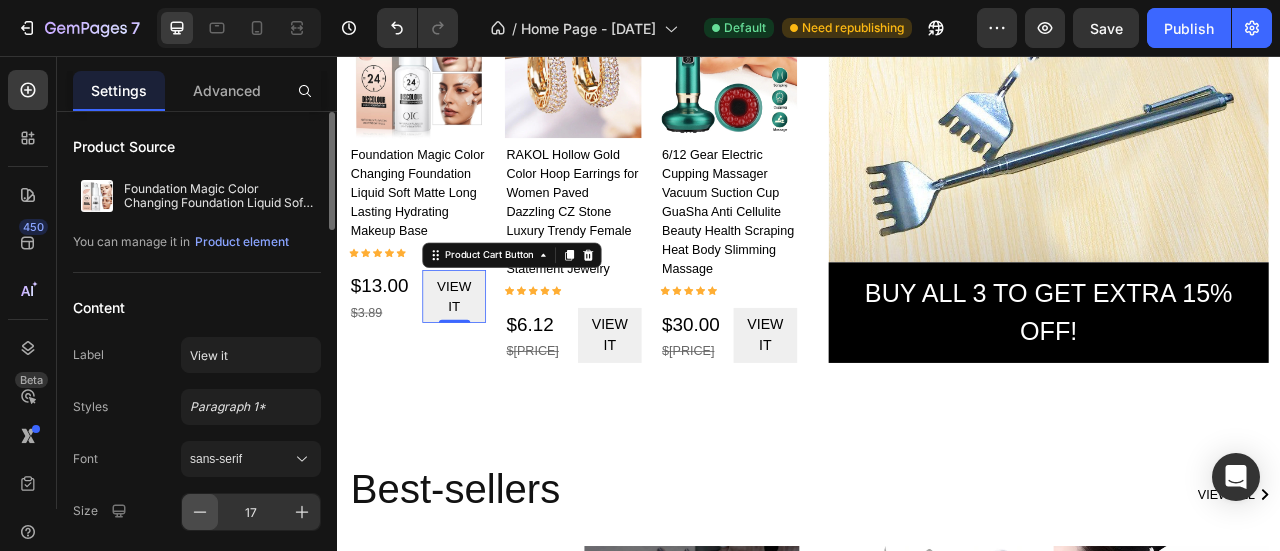 click at bounding box center (200, 512) 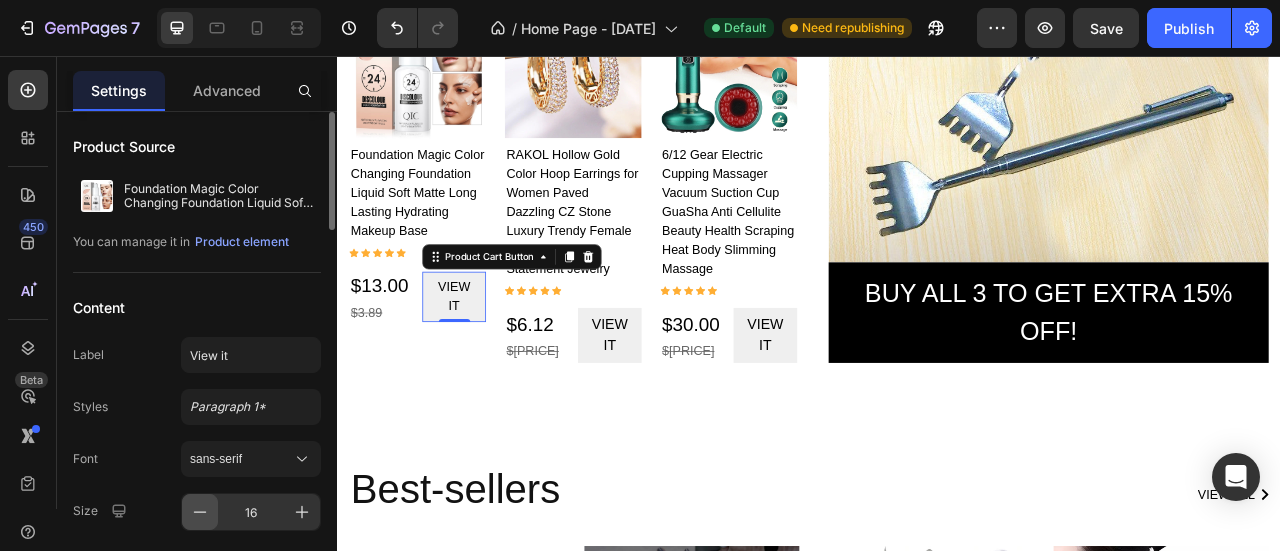 click at bounding box center [200, 512] 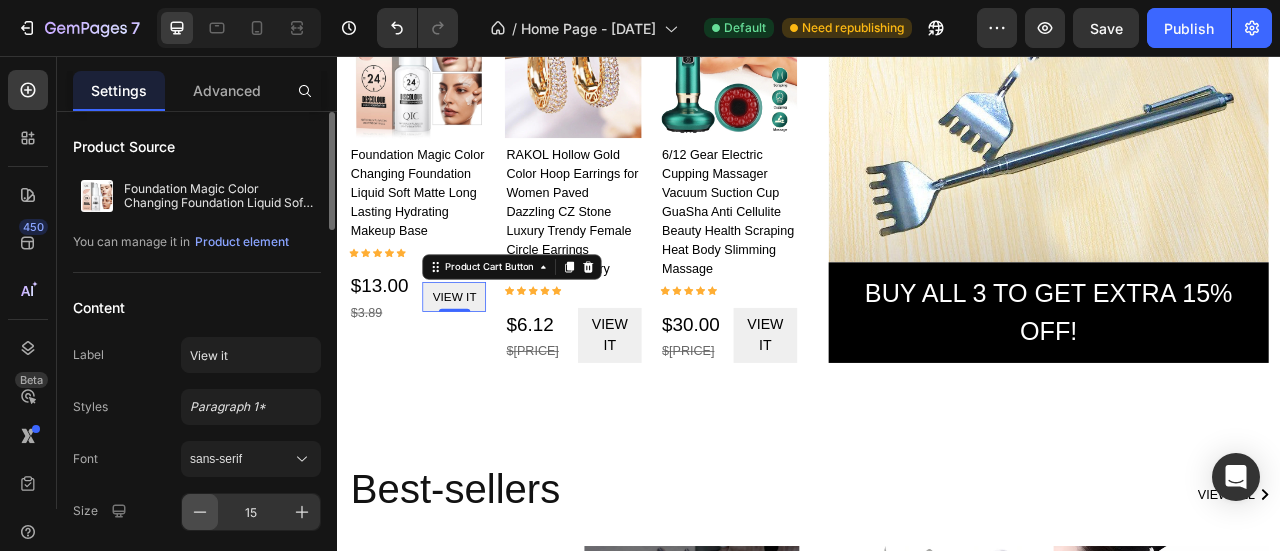 click at bounding box center (200, 512) 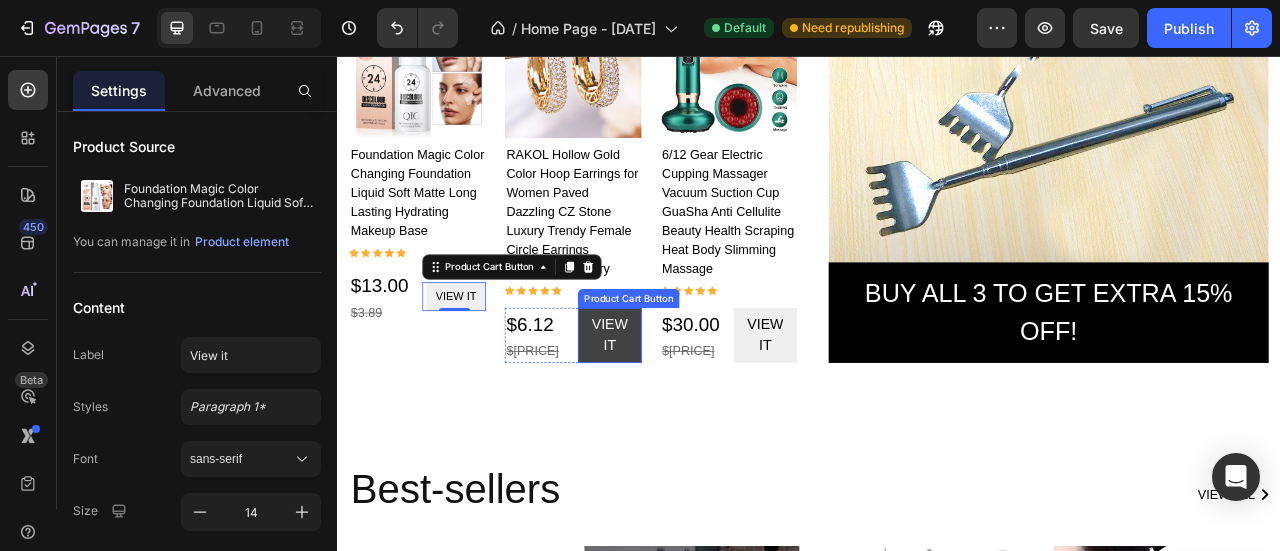 click on "View it" at bounding box center [683, 411] 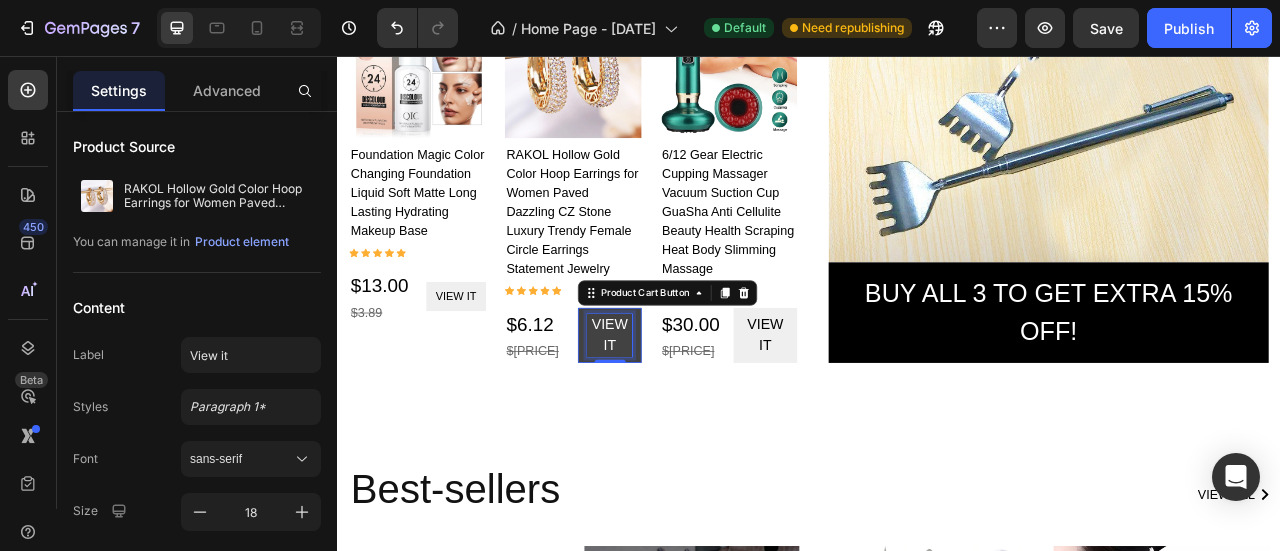 click on "View it" at bounding box center (683, 411) 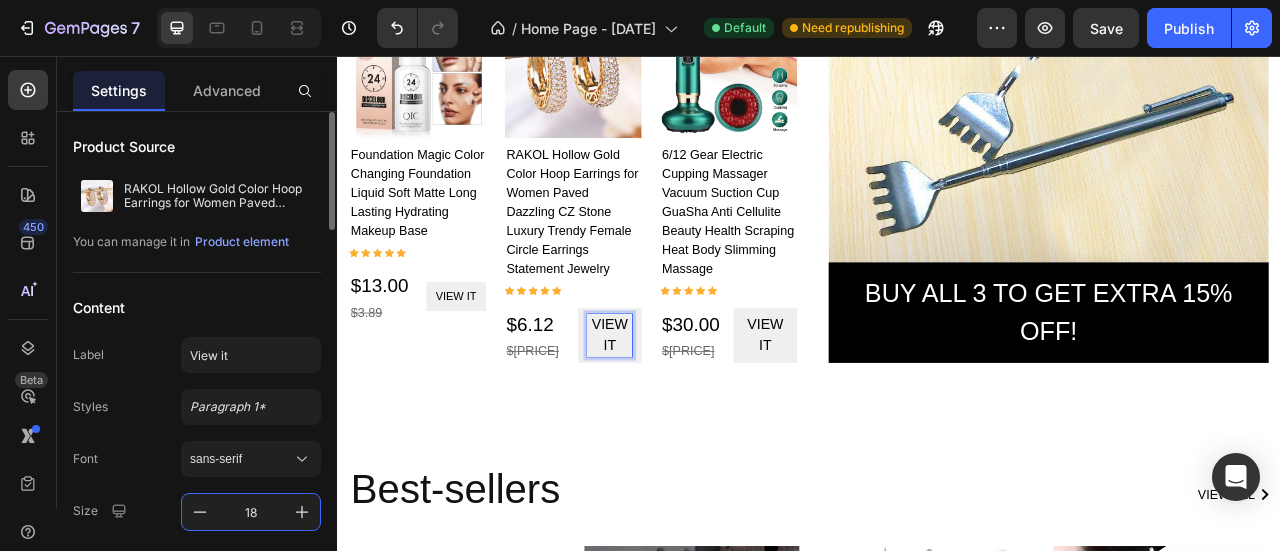 click on "18" at bounding box center (251, 512) 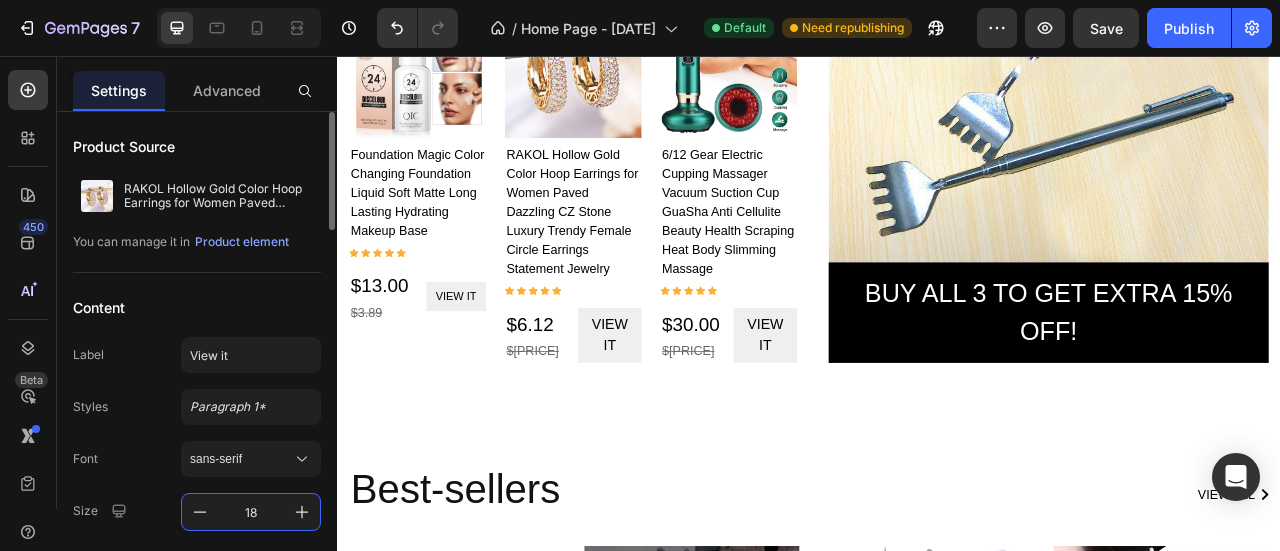 click on "18" at bounding box center [251, 512] 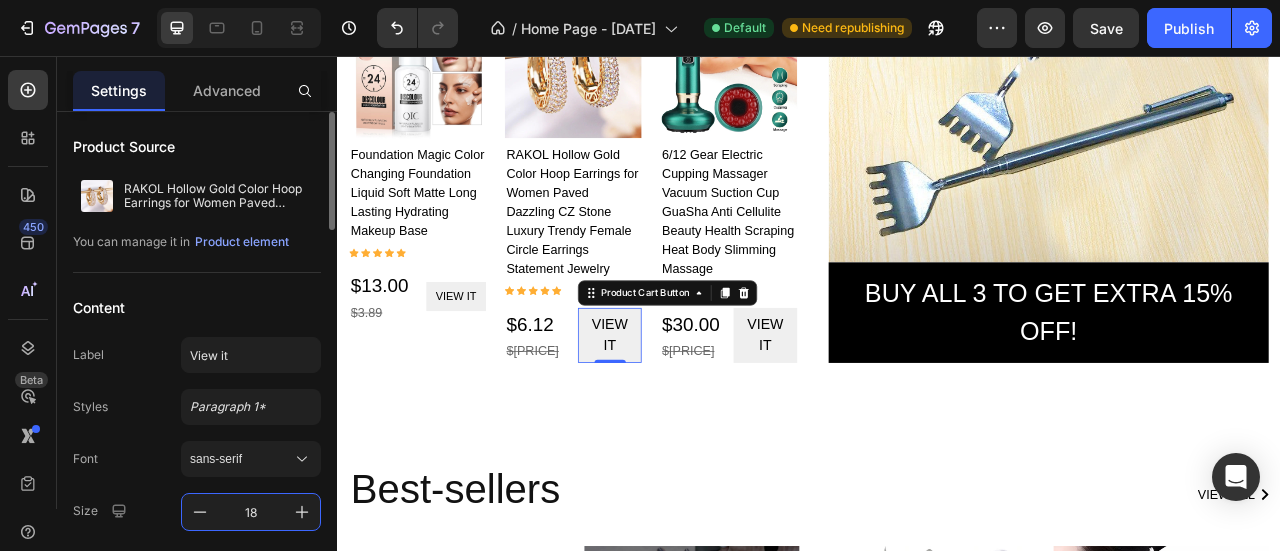 click on "18" at bounding box center (251, 512) 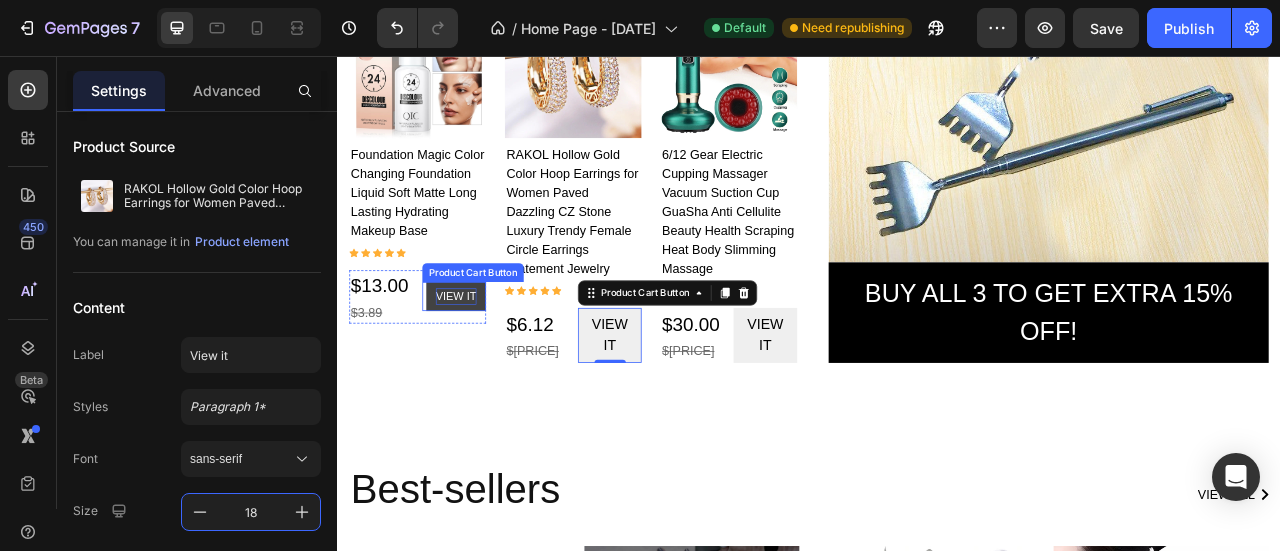drag, startPoint x: 474, startPoint y: 382, endPoint x: 492, endPoint y: 382, distance: 18 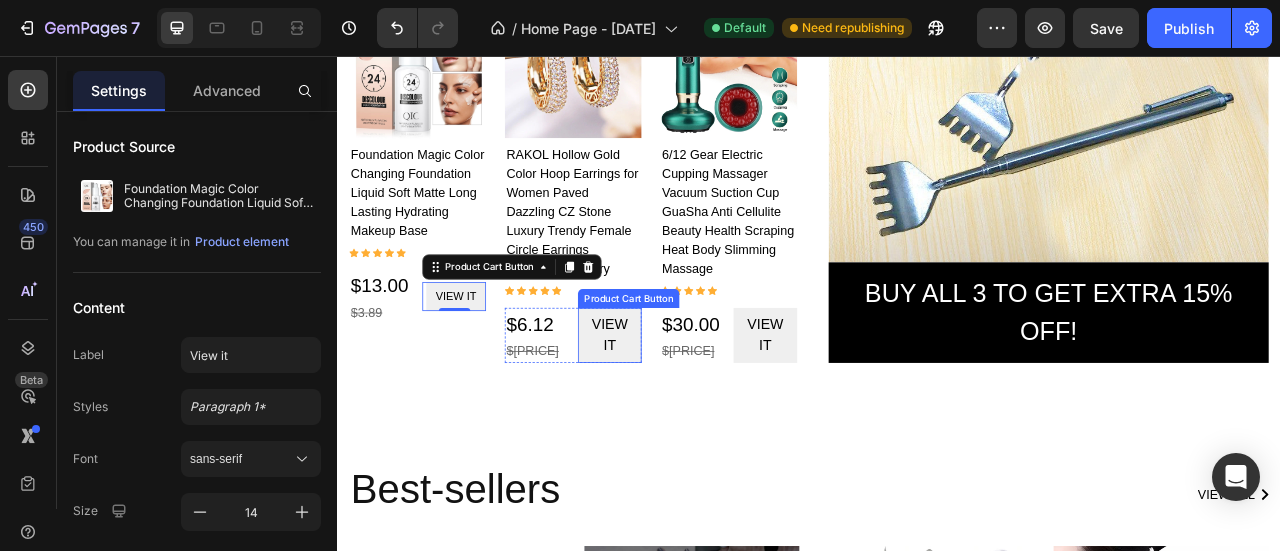 click on "View it" at bounding box center (683, 411) 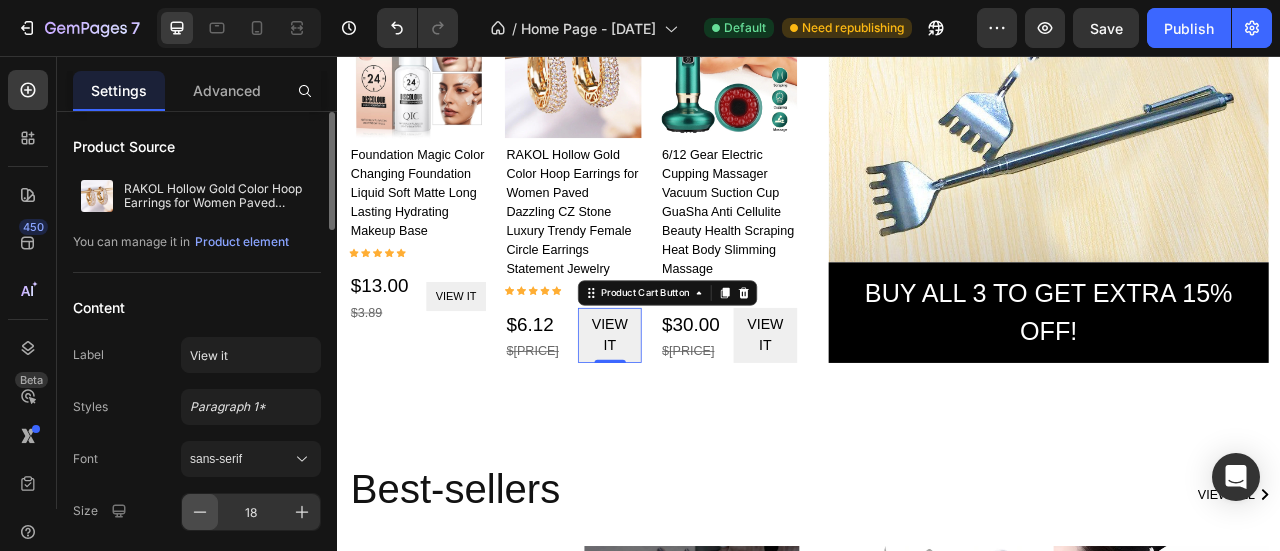 click at bounding box center (200, 512) 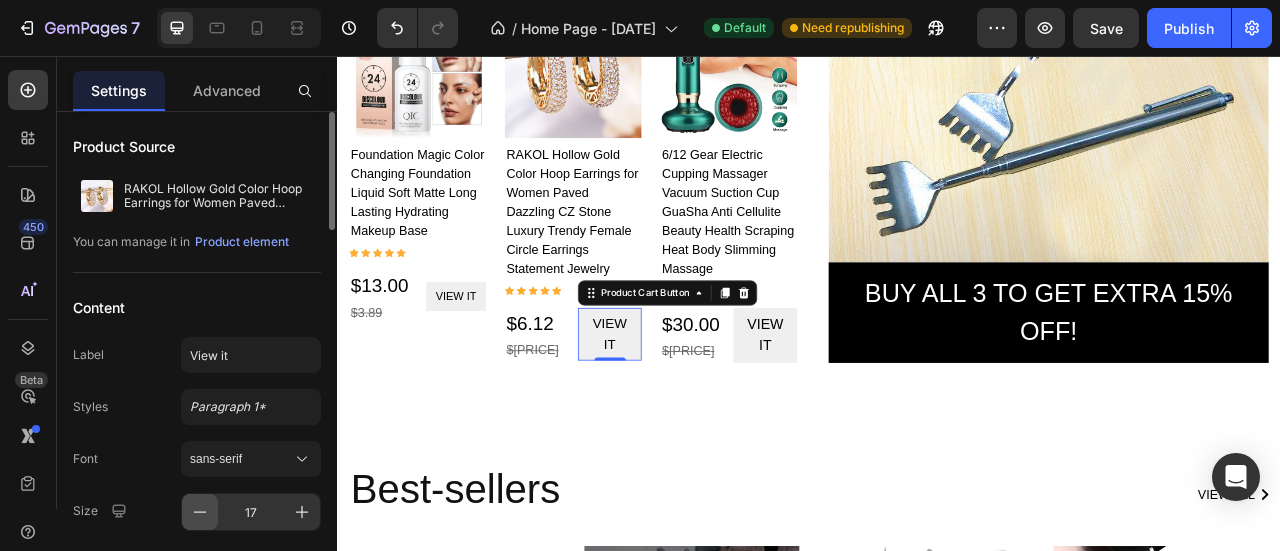 click at bounding box center [200, 512] 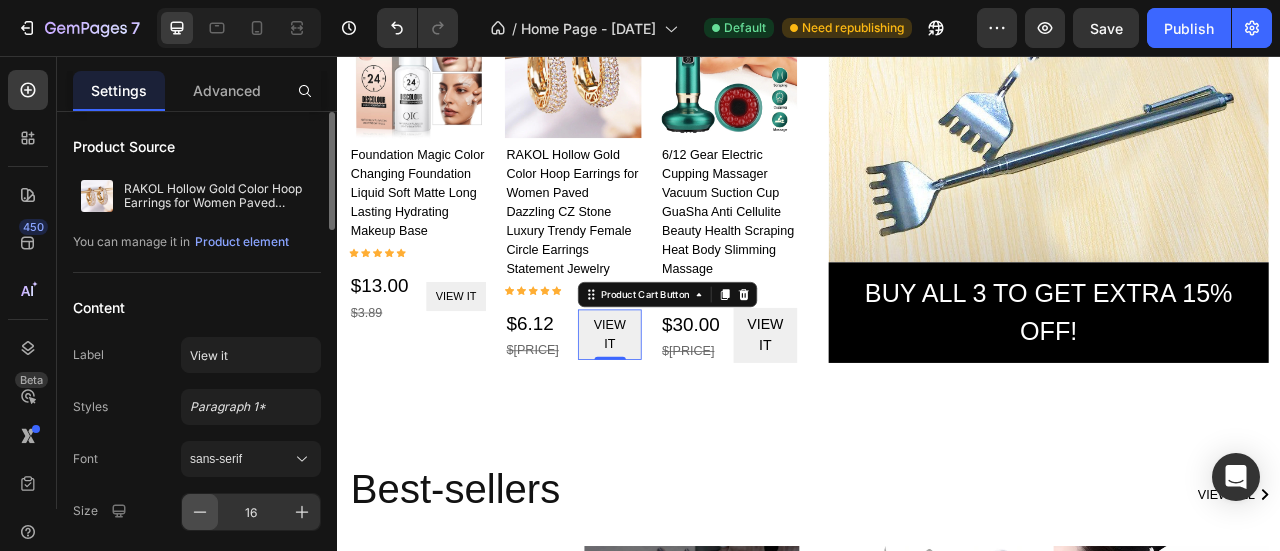 click at bounding box center [200, 512] 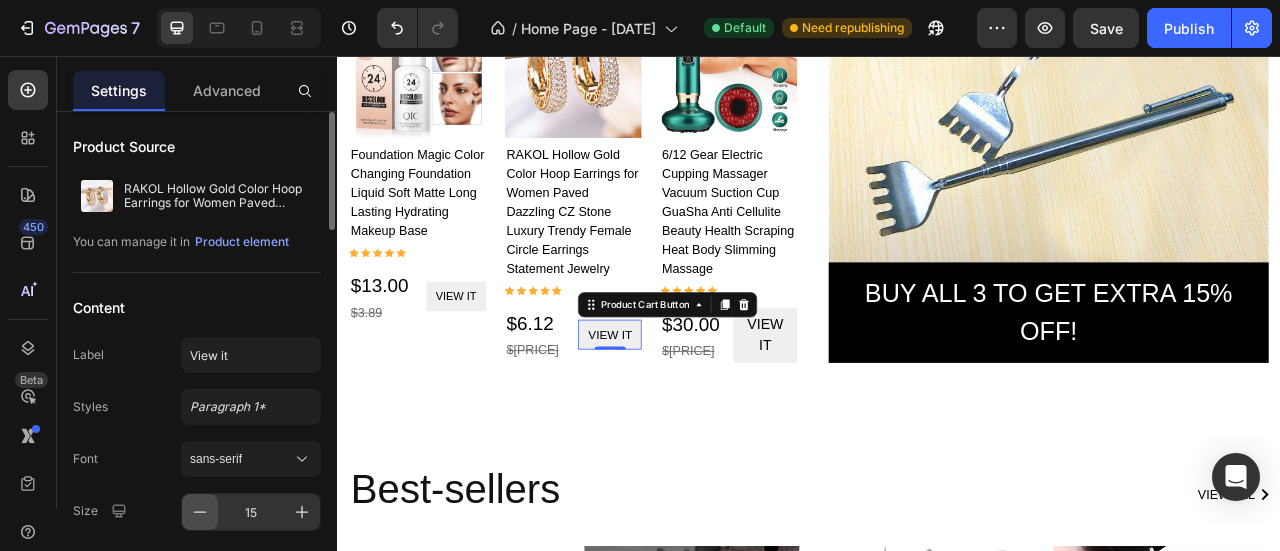 click at bounding box center (200, 512) 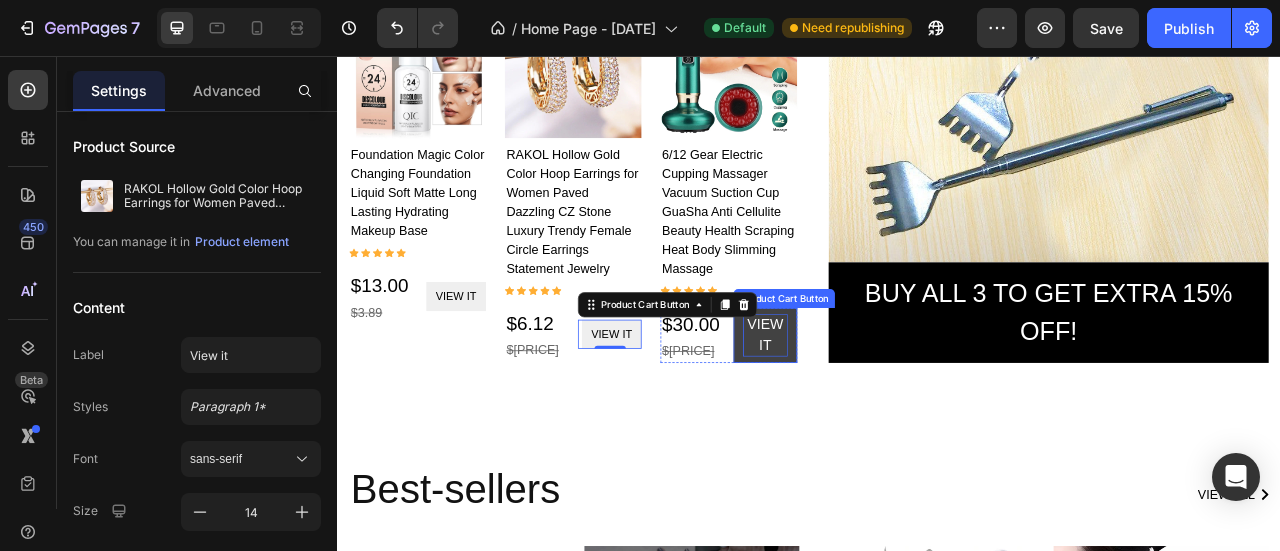 click on "View it" at bounding box center (881, 411) 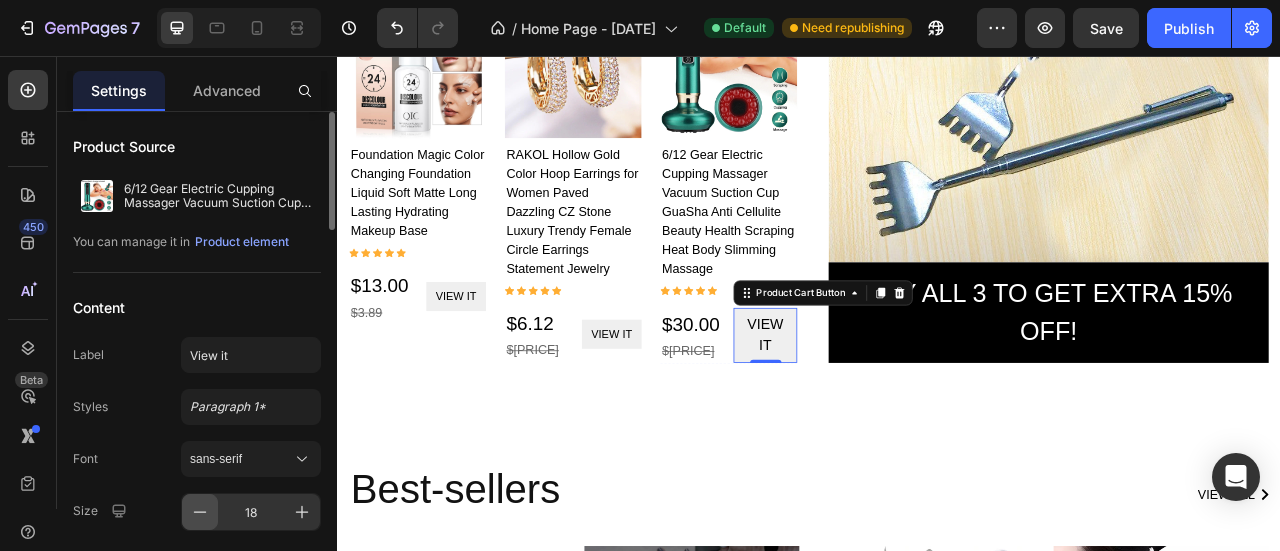 click 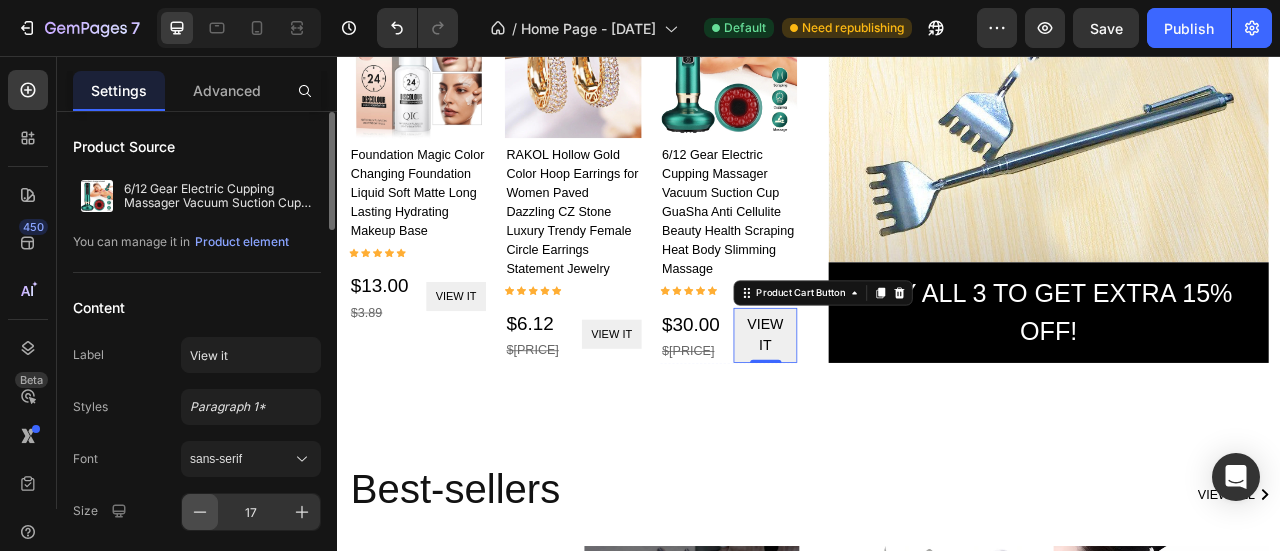 click 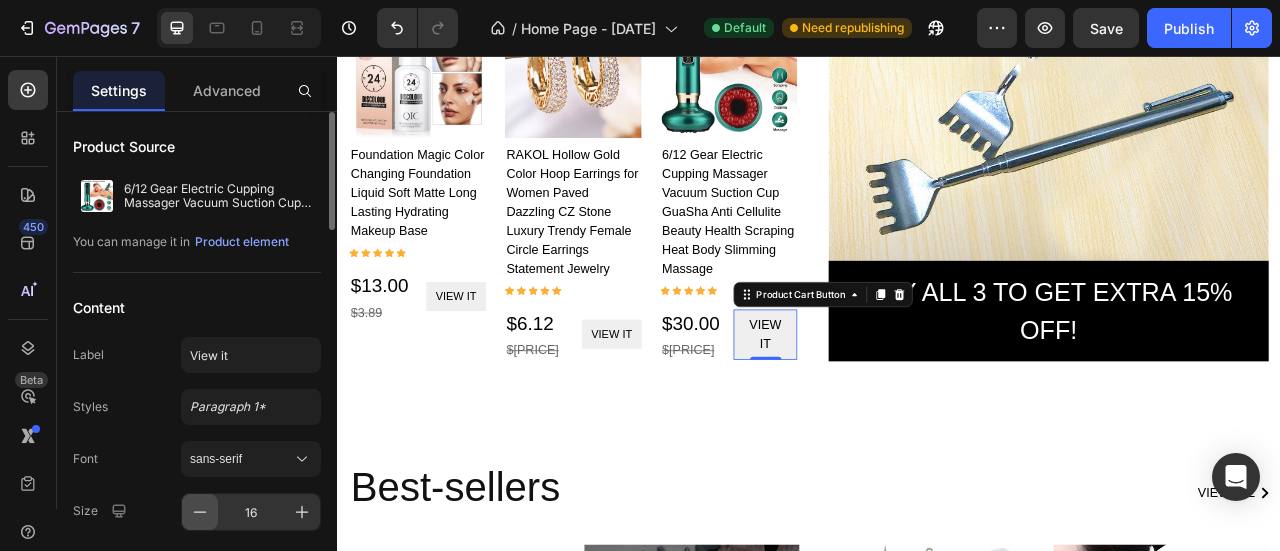 click 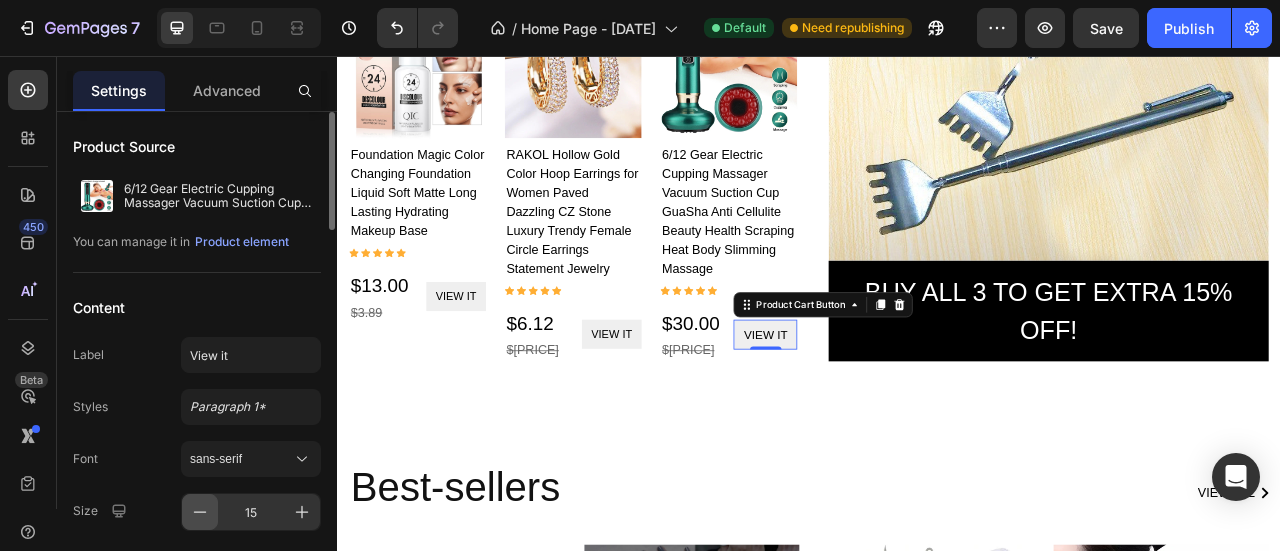 click 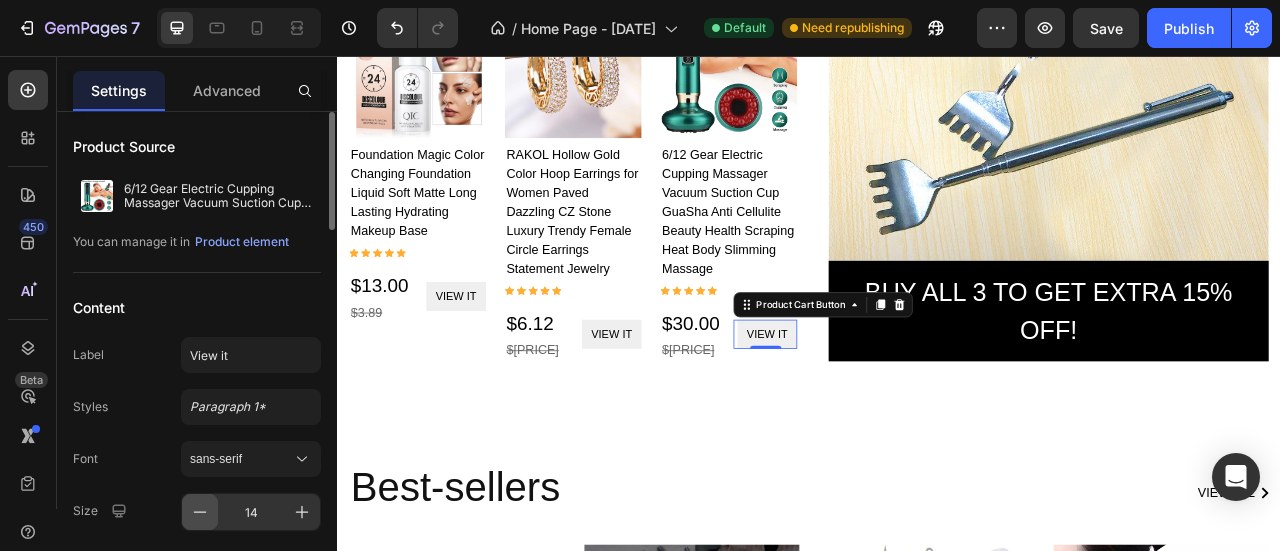 click 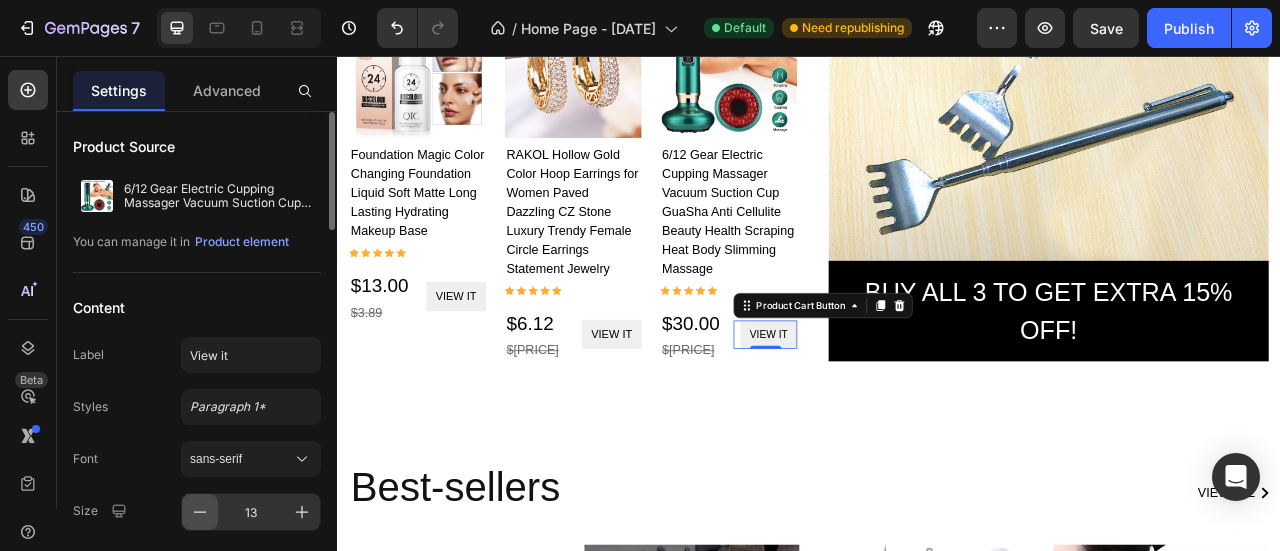 click 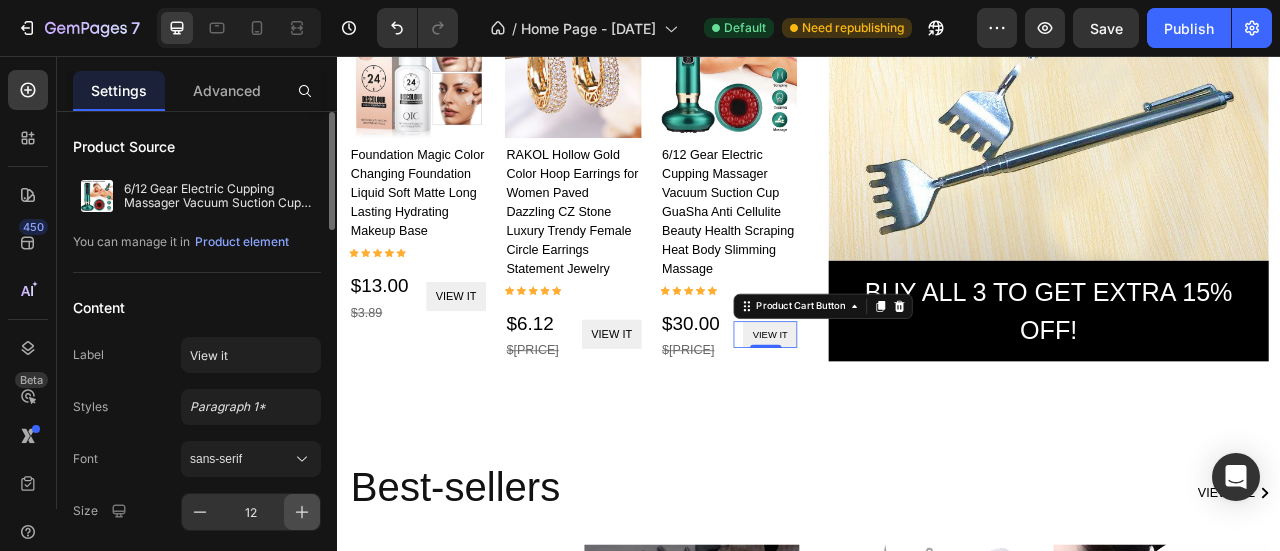 click 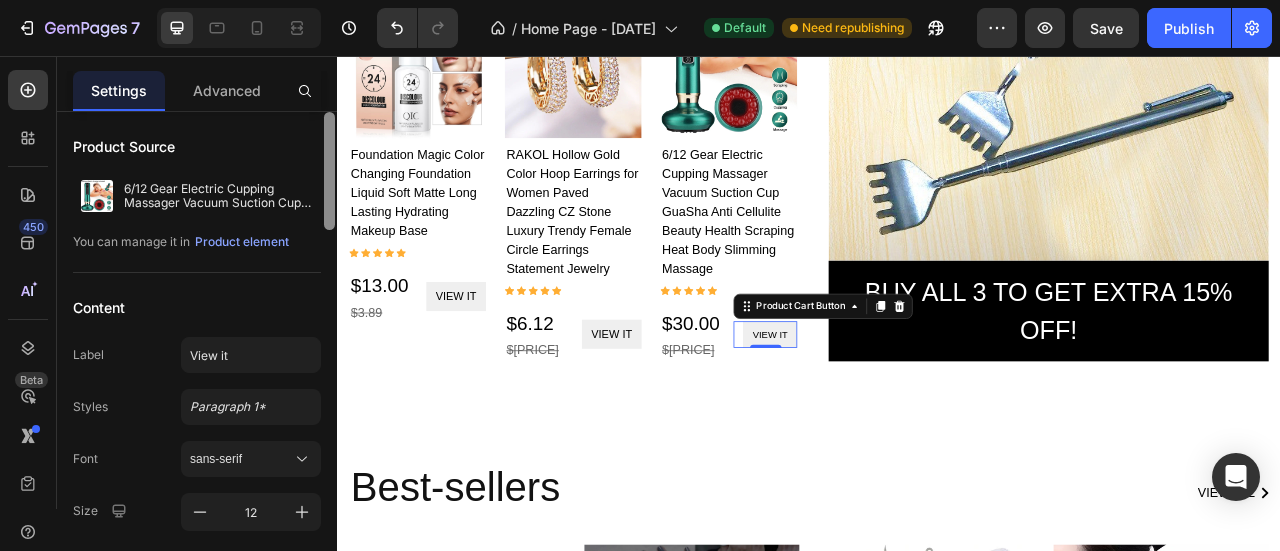 type on "13" 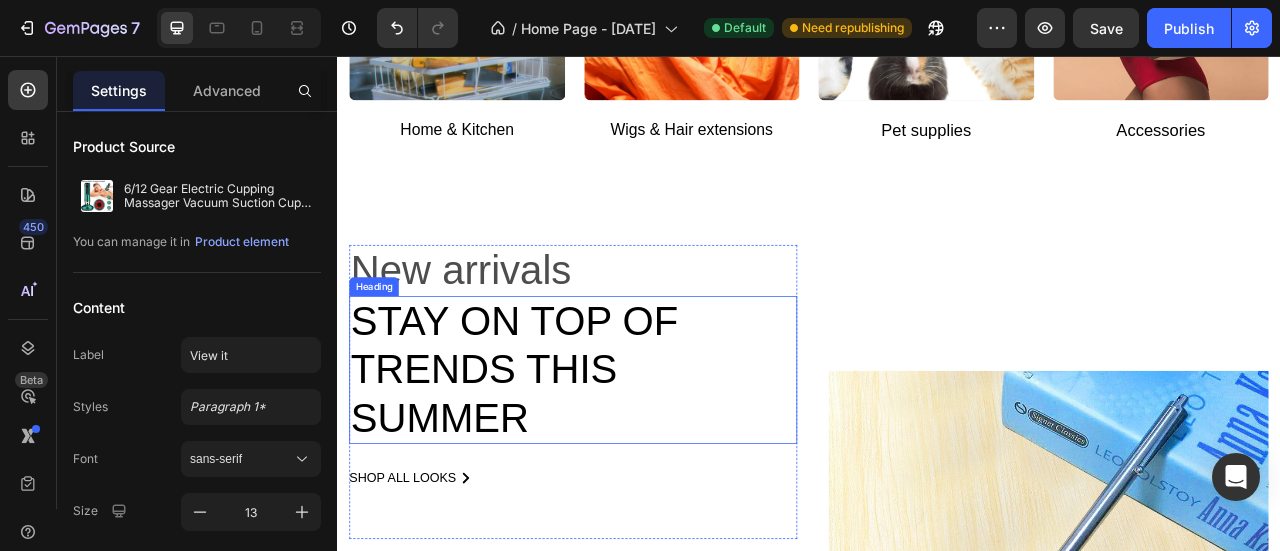 scroll, scrollTop: 1483, scrollLeft: 0, axis: vertical 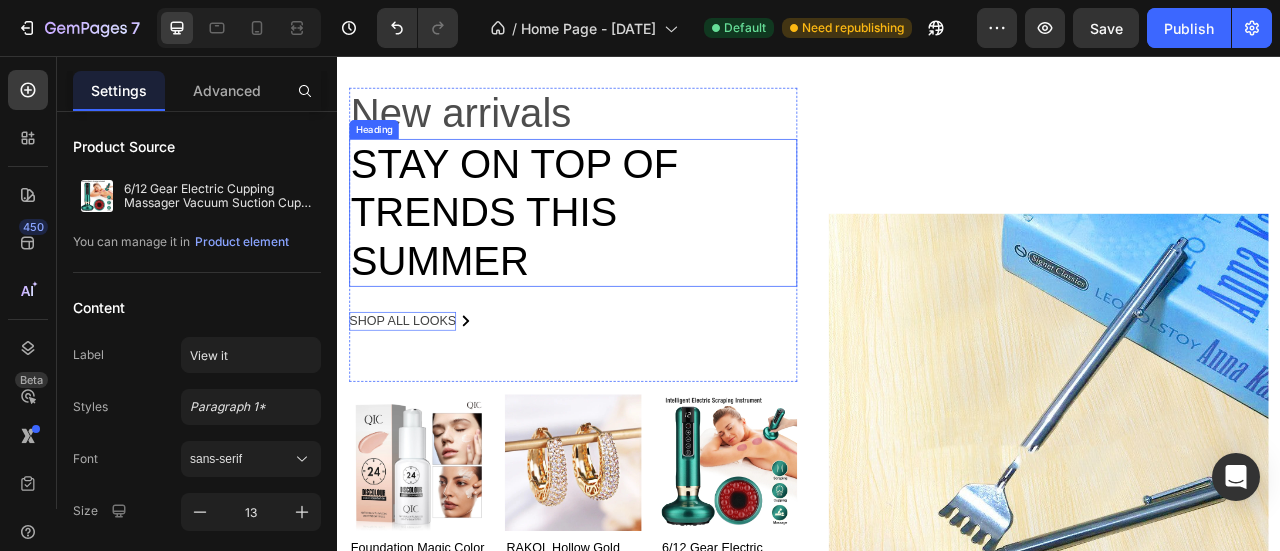 click on "shop all looks" at bounding box center (420, 393) 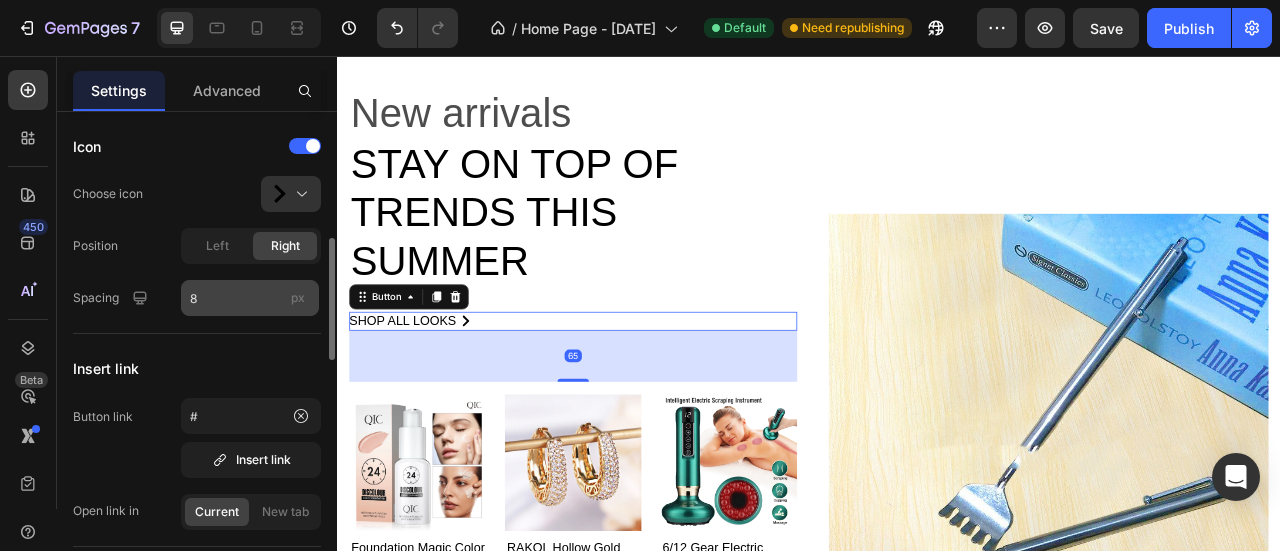 scroll, scrollTop: 100, scrollLeft: 0, axis: vertical 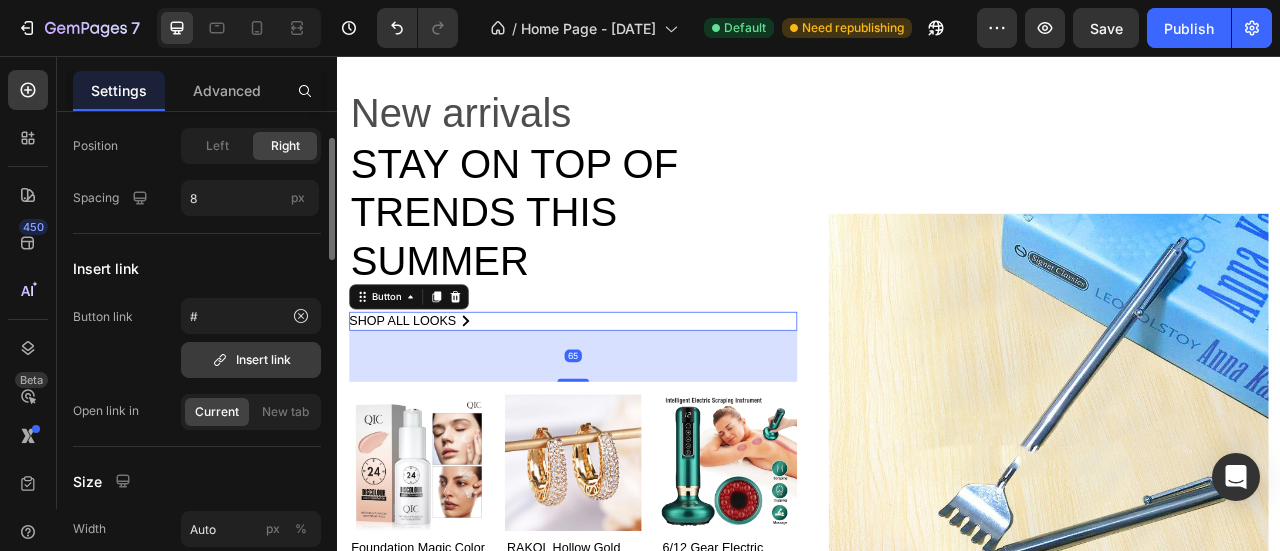 click on "Insert link" at bounding box center [251, 360] 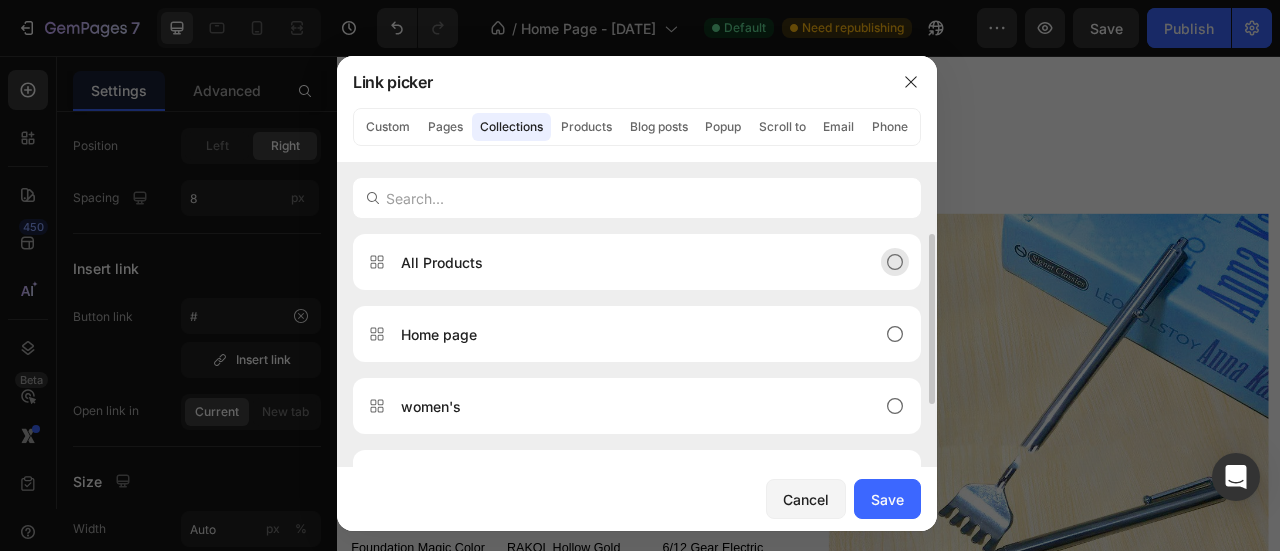 click on "All Products" at bounding box center [637, 262] 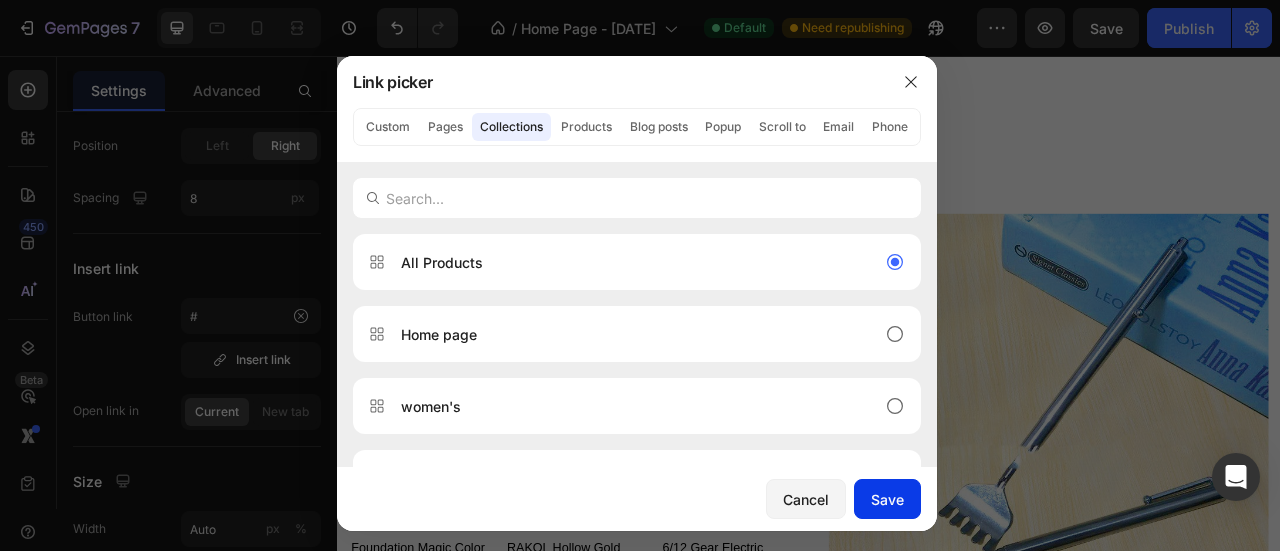 click on "Save" 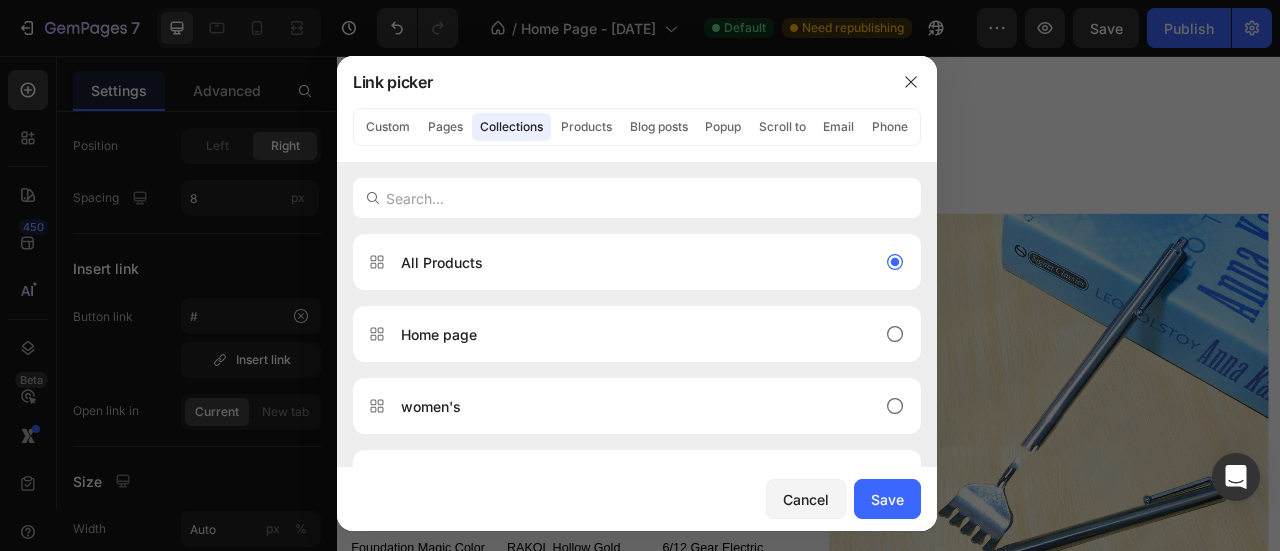 type on "/collections/all" 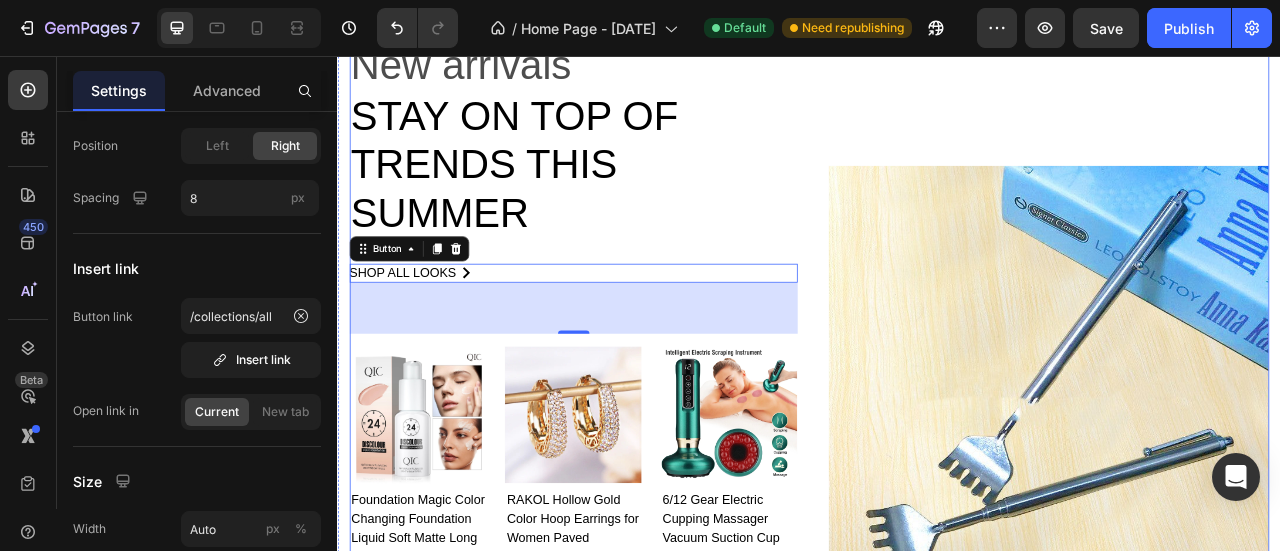 scroll, scrollTop: 1783, scrollLeft: 0, axis: vertical 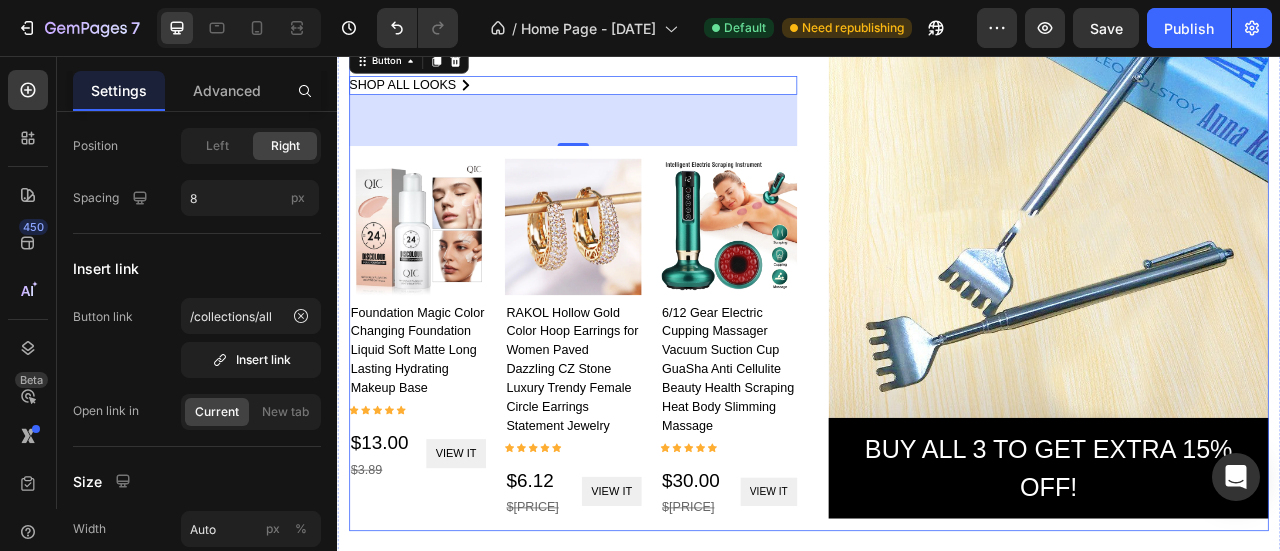 click at bounding box center (1242, 236) 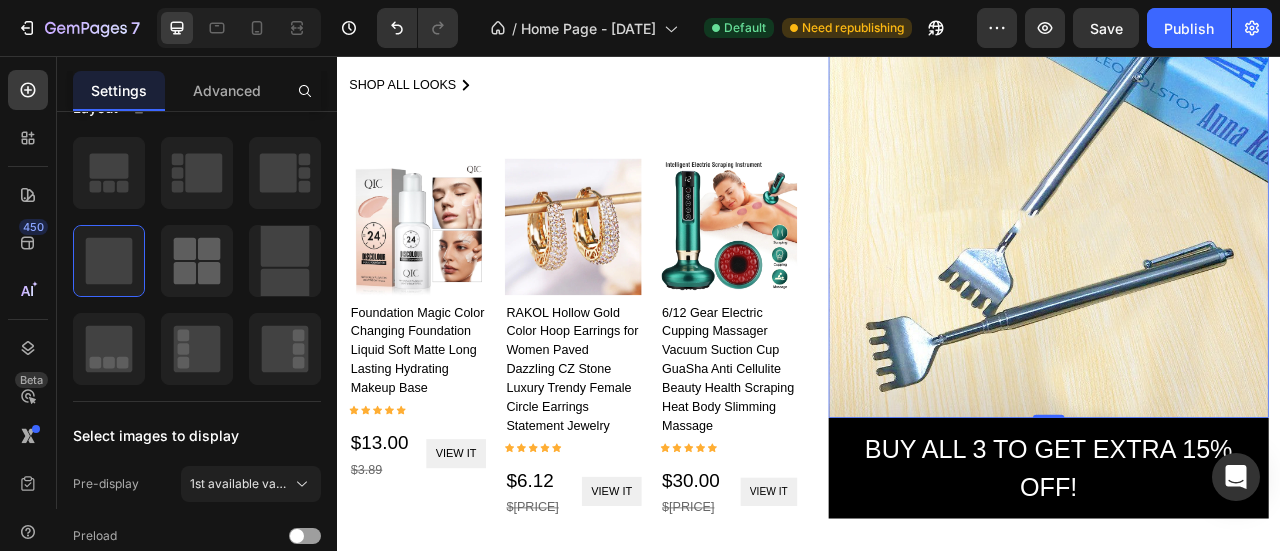 scroll, scrollTop: 0, scrollLeft: 0, axis: both 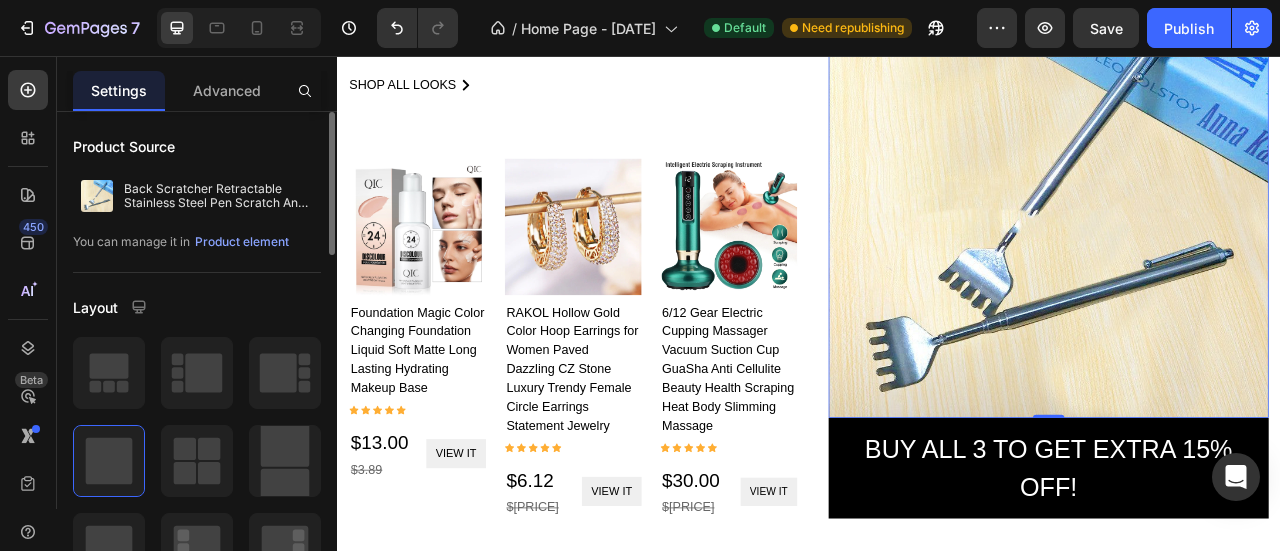 click at bounding box center (1242, 236) 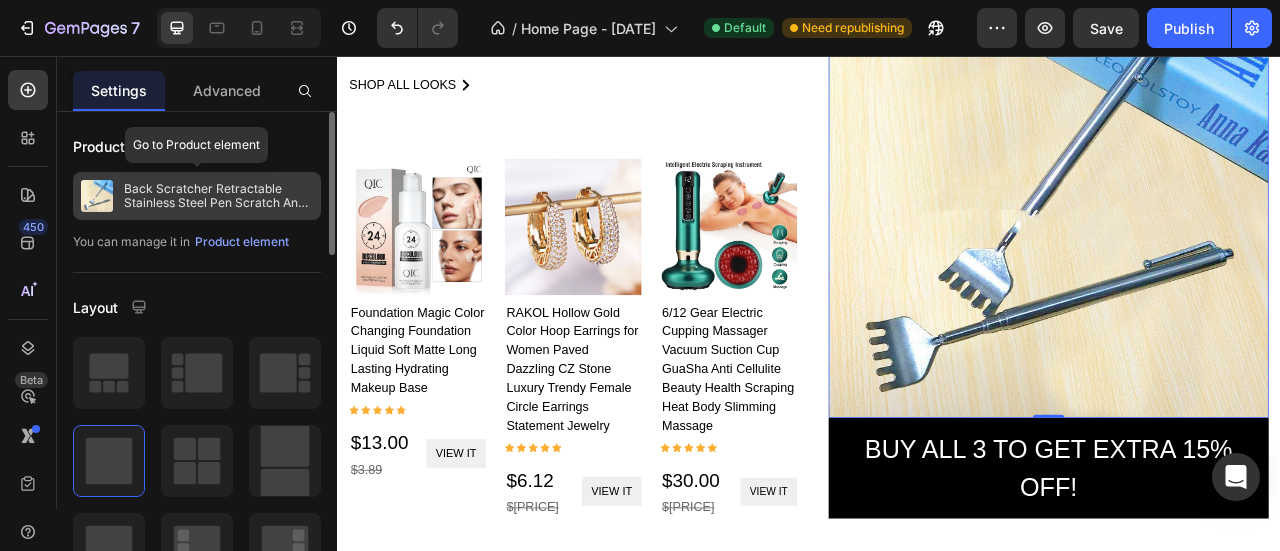 click on "Back Scratcher Retractable Stainless Steel Pen Scratch An Itch Grilled Body Itch Scratching Sticks" at bounding box center [218, 196] 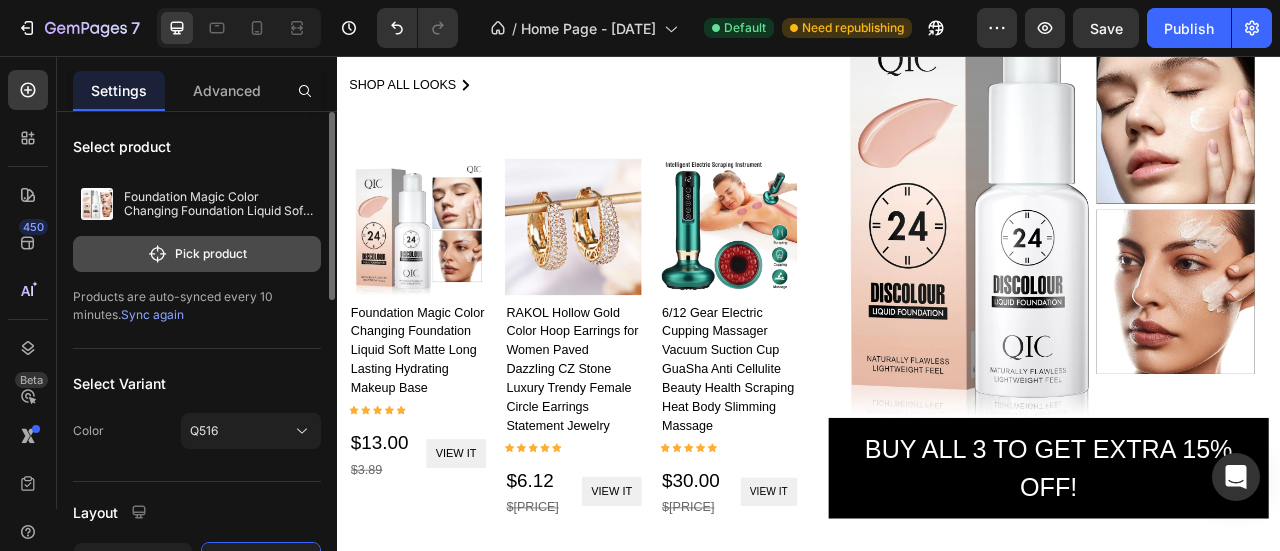 click on "Pick product" at bounding box center [197, 254] 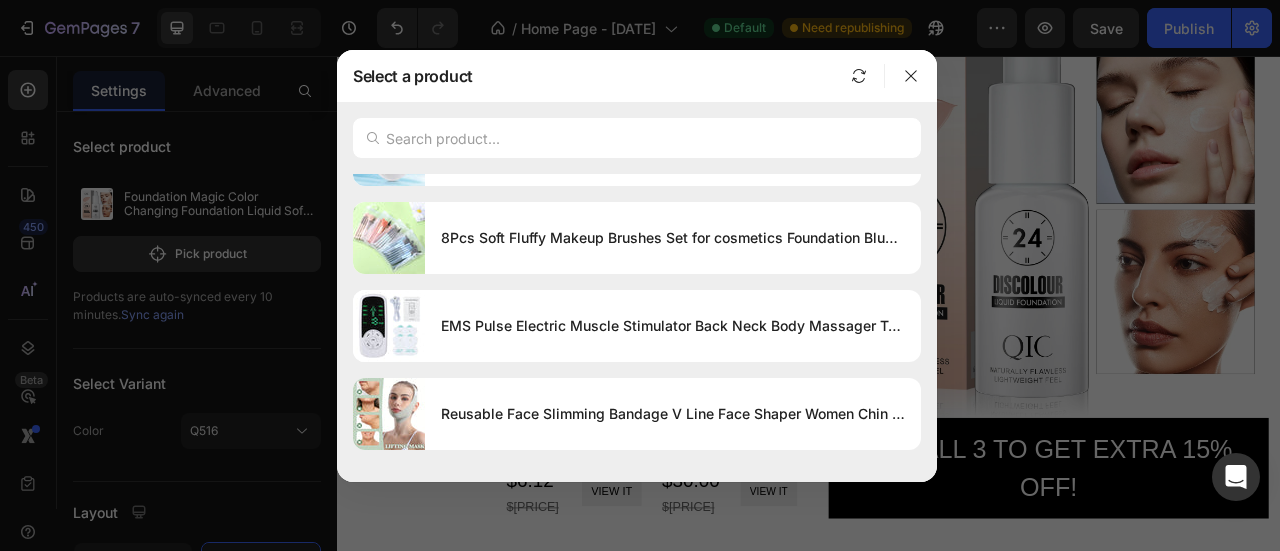 scroll, scrollTop: 6500, scrollLeft: 0, axis: vertical 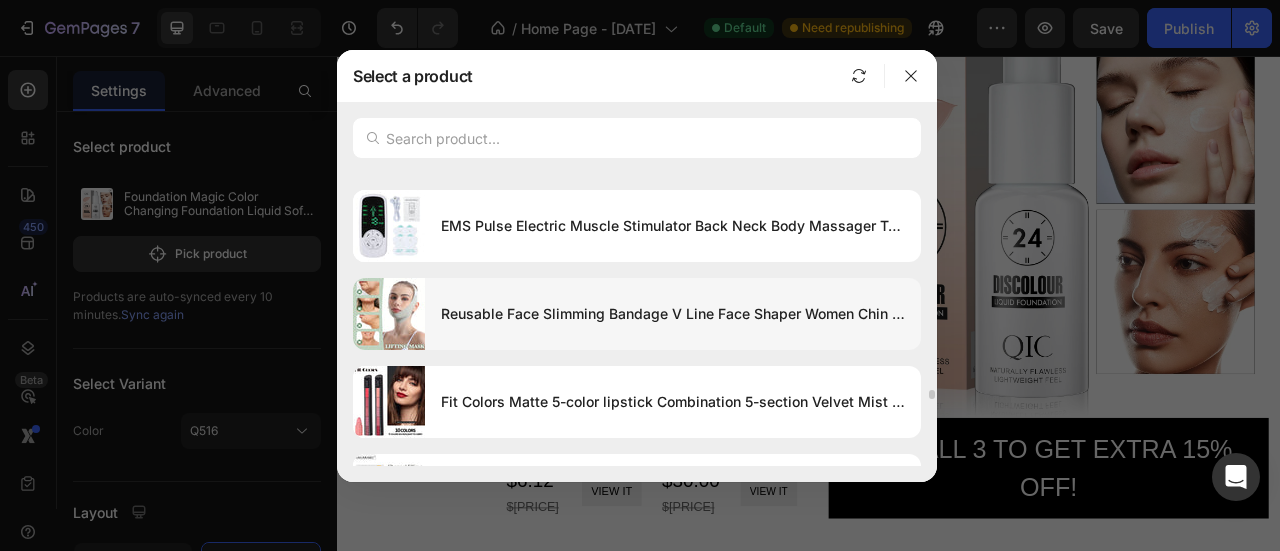 click on "Reusable Face Slimming Bandage V Line Face Shaper Women Chin Cheek Lift Up Belt Facial Massage Strap Face Skin Care Beauty Tools" at bounding box center (673, 314) 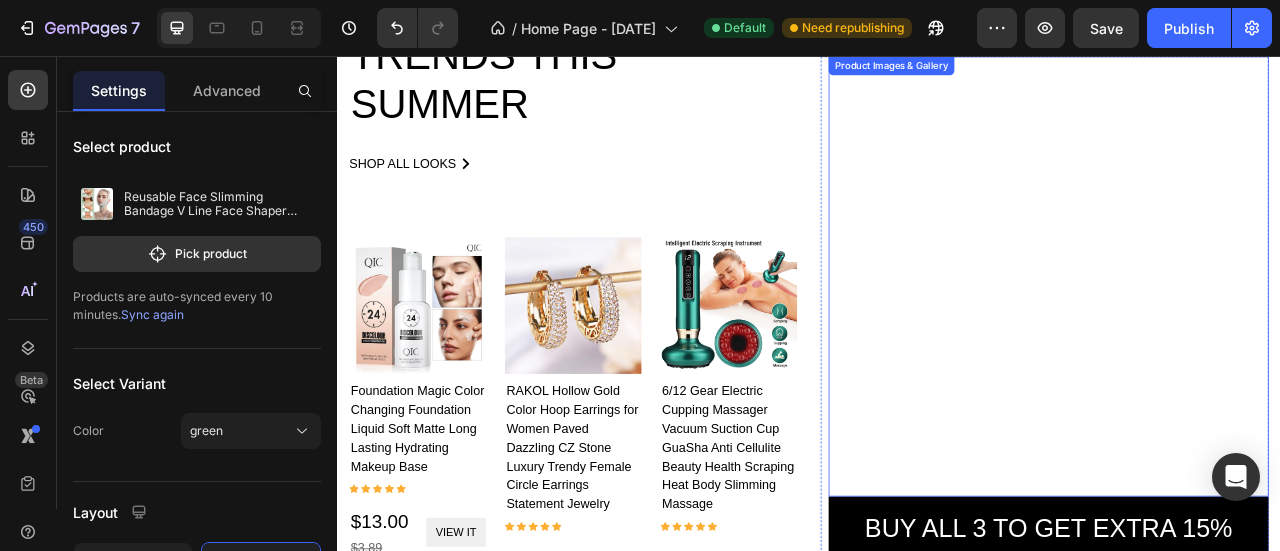 scroll, scrollTop: 1583, scrollLeft: 0, axis: vertical 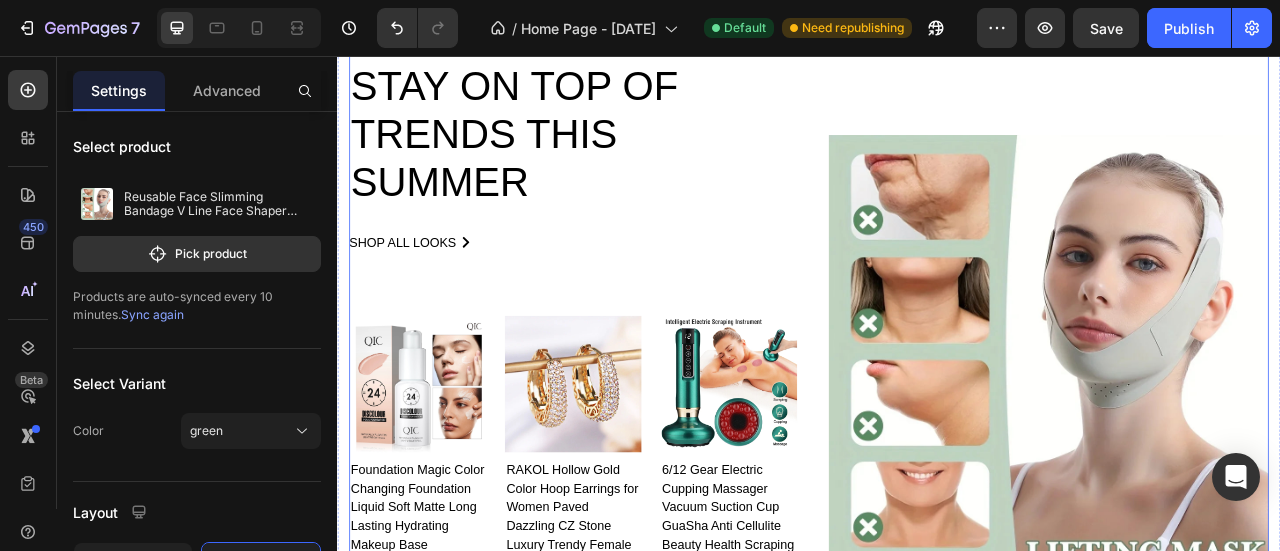 click on "Product Images & Gallery Buy all 3 to get extra 15% off! Product Cart Button Product" at bounding box center (1237, 428) 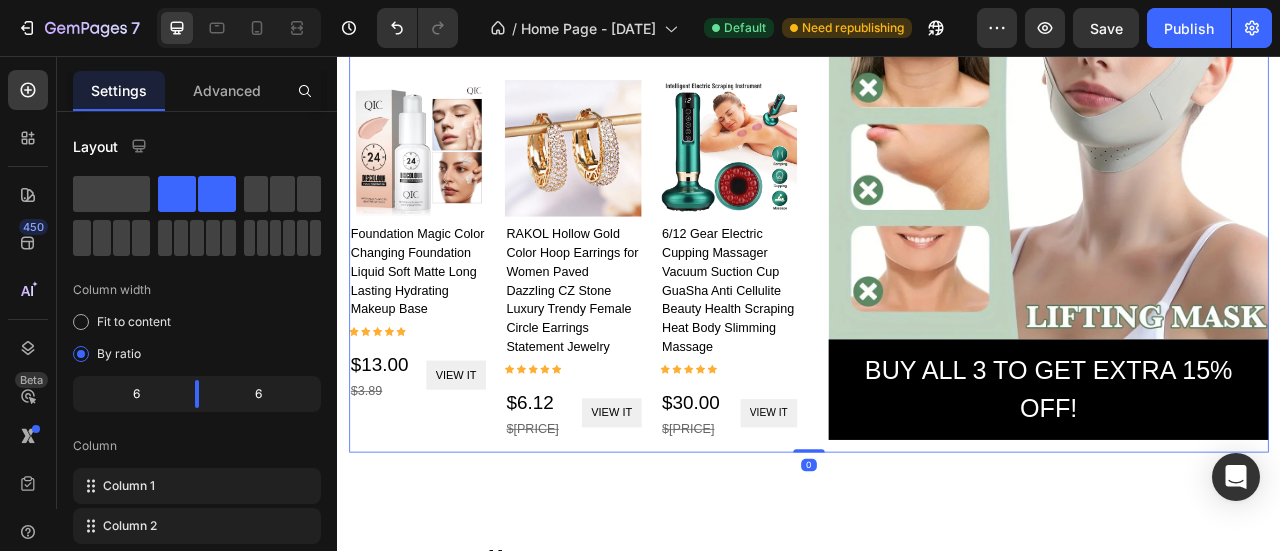 scroll, scrollTop: 1983, scrollLeft: 0, axis: vertical 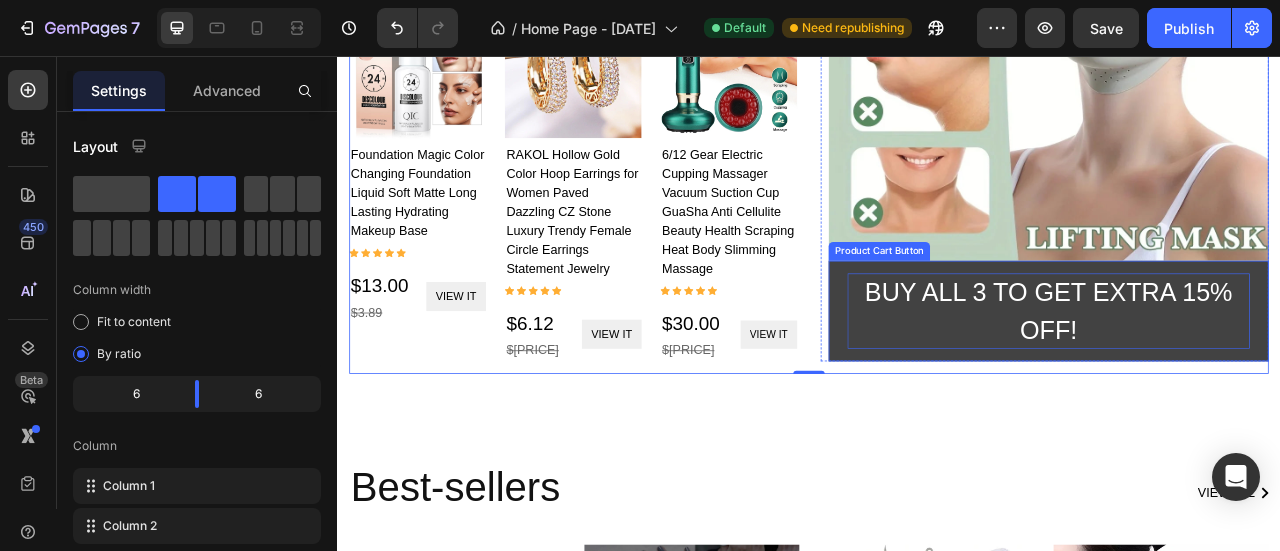 click on "Buy all 3 to get extra 15% off!" at bounding box center (1242, 380) 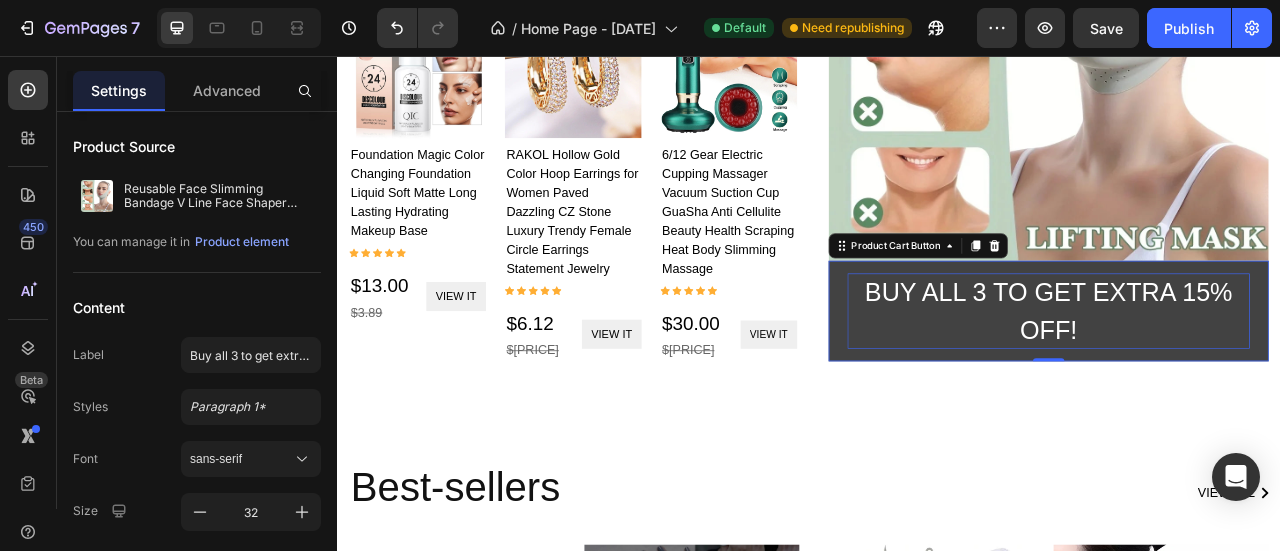 click on "Buy all 3 to get extra 15% off!" at bounding box center [1242, 380] 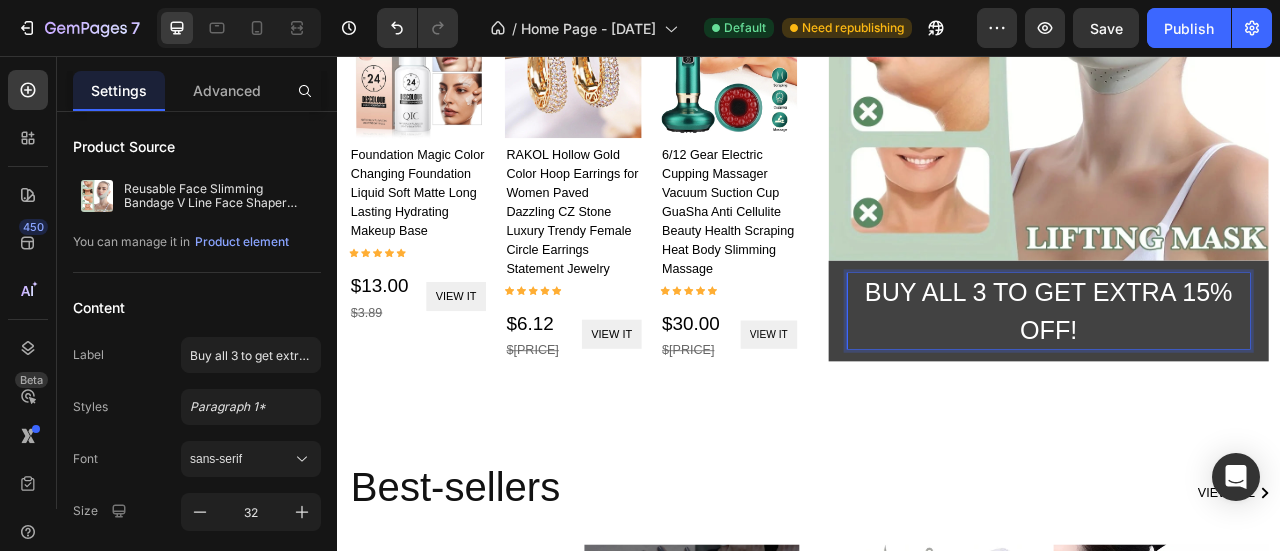 click on "Buy all 3 to get extra 15% off!" at bounding box center (1242, 380) 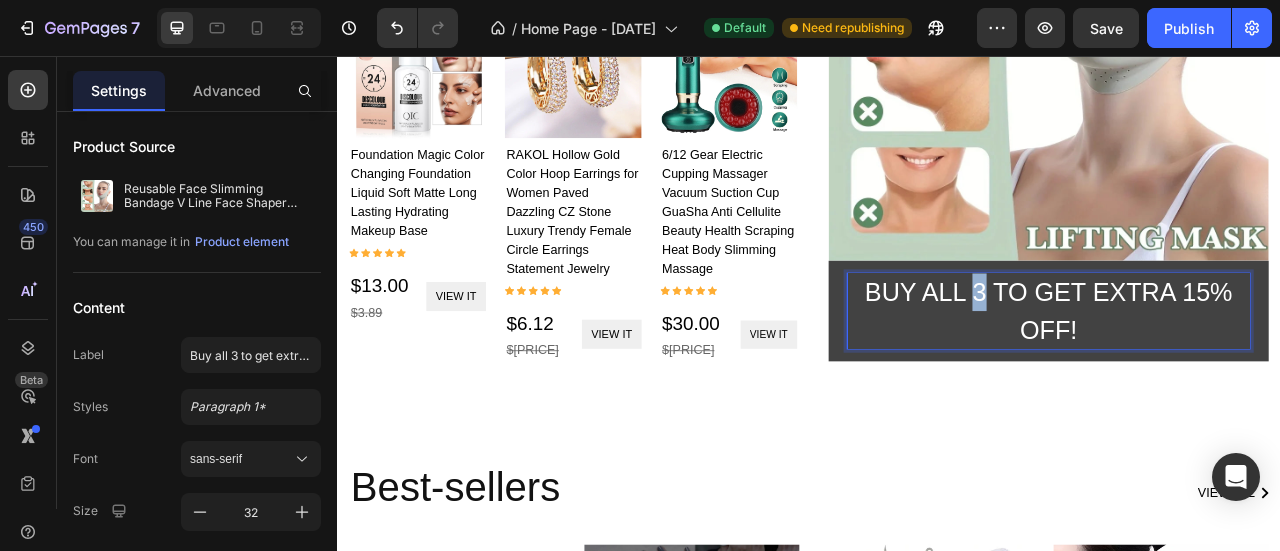 click on "Buy all 3 to get extra 15% off!" at bounding box center (1242, 380) 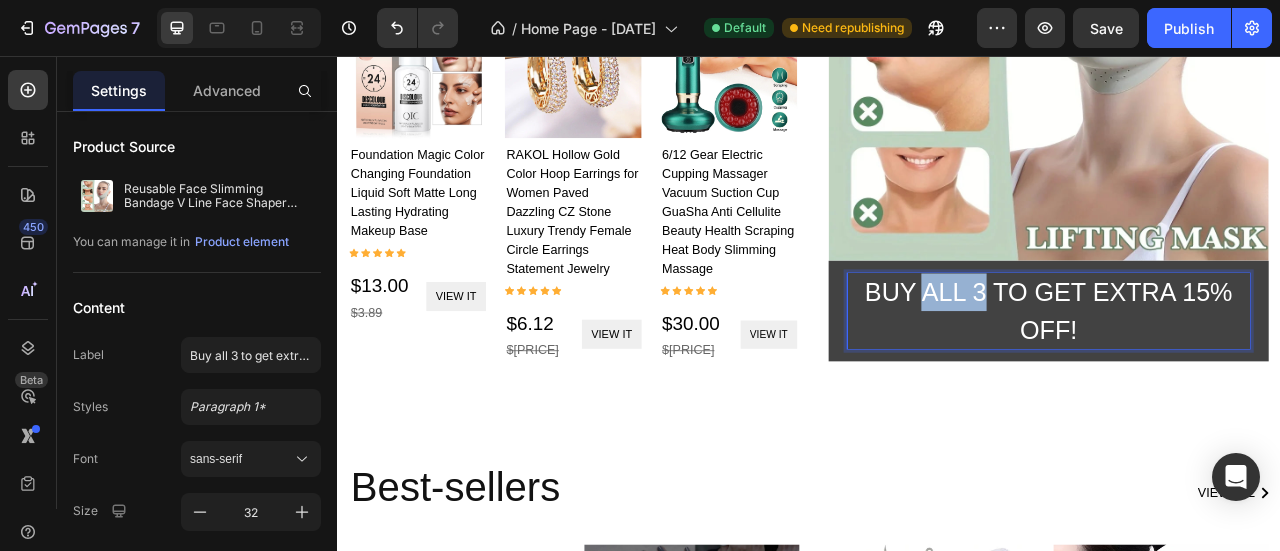 drag, startPoint x: 1072, startPoint y: 360, endPoint x: 1147, endPoint y: 357, distance: 75.059975 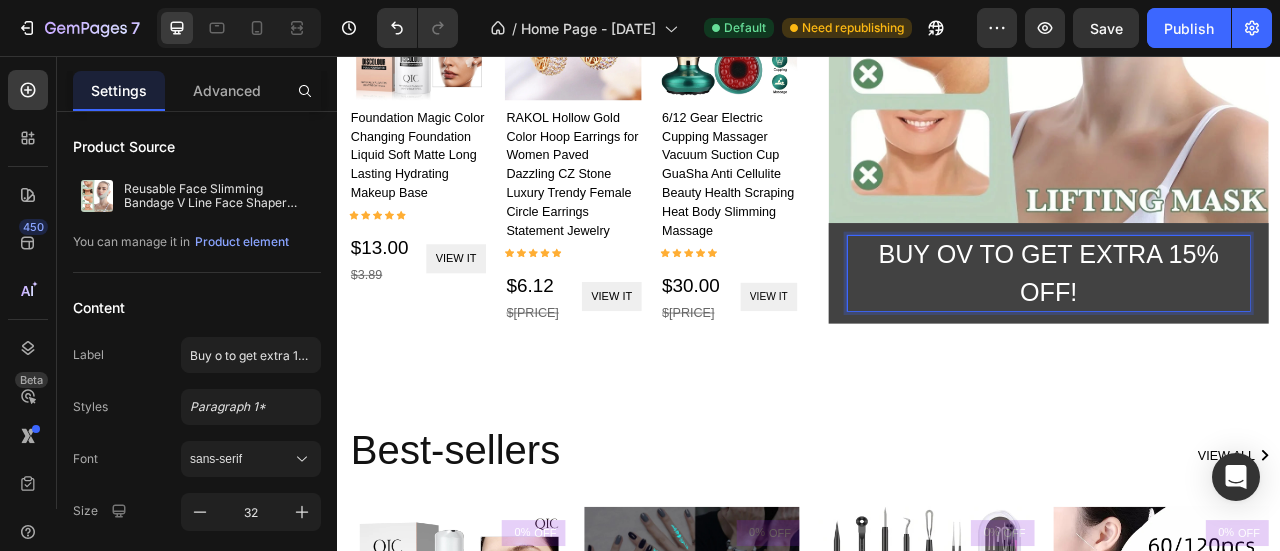 scroll, scrollTop: 1983, scrollLeft: 0, axis: vertical 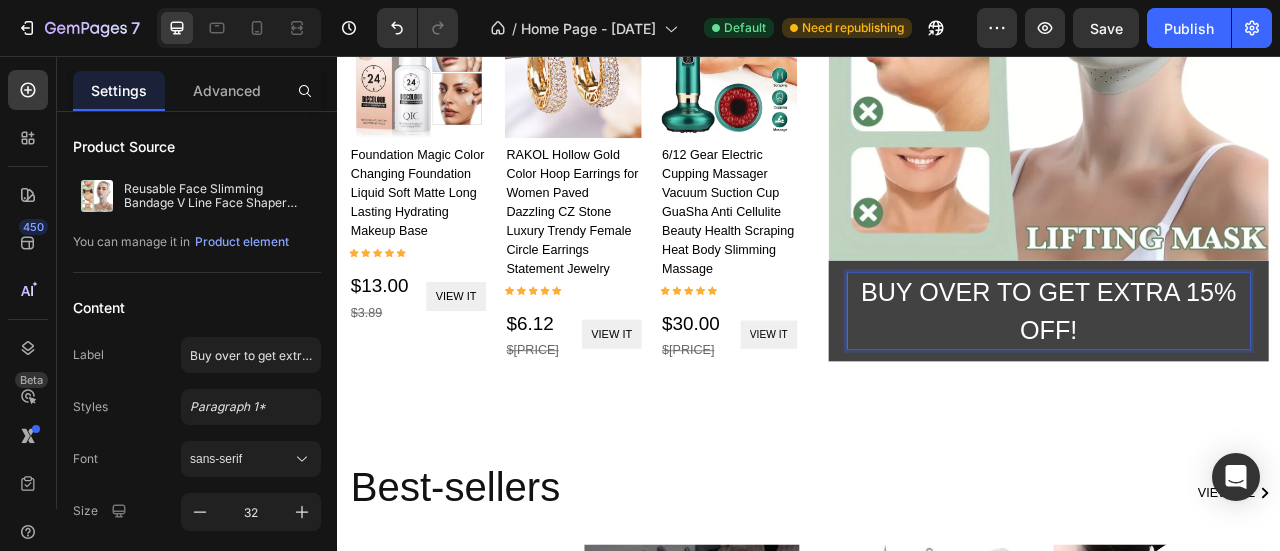 click on "Buy over to get extra 15% off!" at bounding box center (1242, 380) 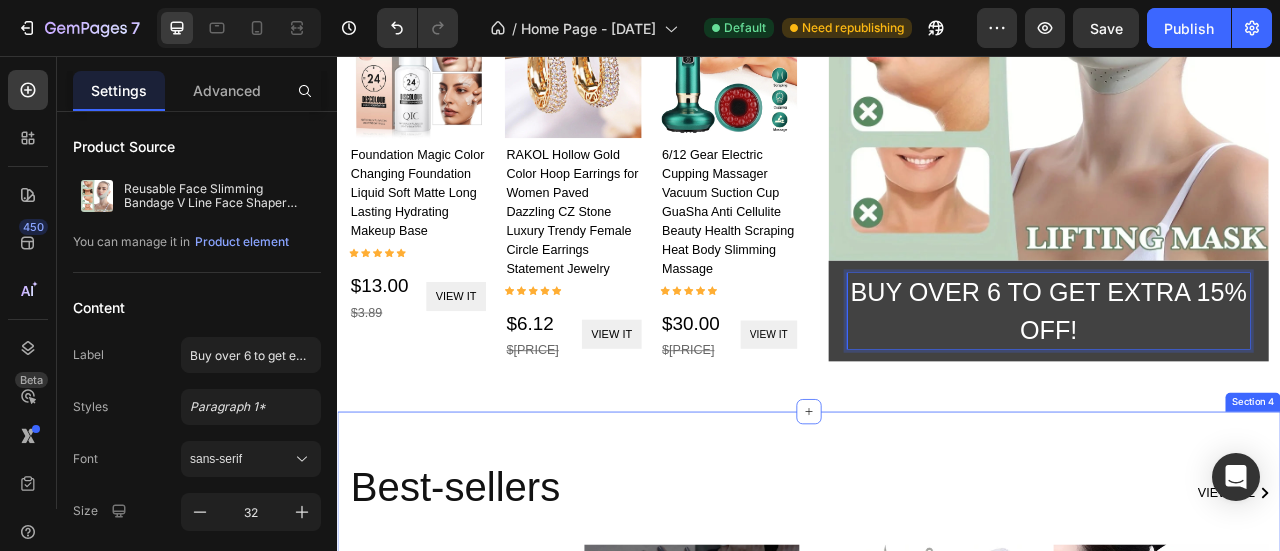 click on "Best-sellers Heading       view all Button Row 0% OFF Product Tag Product Images Row Foundation Magic Color Changing Foundation Liquid Soft Matte Long Lasting Hydrating Makeup Base Product Title                Icon                Icon                Icon                Icon                Icon Icon List Hoz $13.00 Product Price $3.89 Product Price Row only 5 items left! Text block Pick it! Product Cart Button Row 0% OFF Product Tag Product Images Row 4pcs Blue Luminous Waterproof Temporary Tattoo Sticker Geometric Butterfly Flower Rose Moon Women Men Arm Body Art Fake Tattoos Product Title                Icon                Icon                Icon                Icon                Icon Icon List Hoz $10.98 Product Price $2.50 Product Price Row only 5 items left! Text block Pick it! Product Cart Button Row 0% OFF Product Tag Product Images Row 6pcs/set Acne Removal Needle and Clip Stainless Steel Tool Blackhead Removal Blemishes Facial Skin Care Beauty Facial Pore Clean Product Title                Icon Icon" at bounding box center [937, 860] 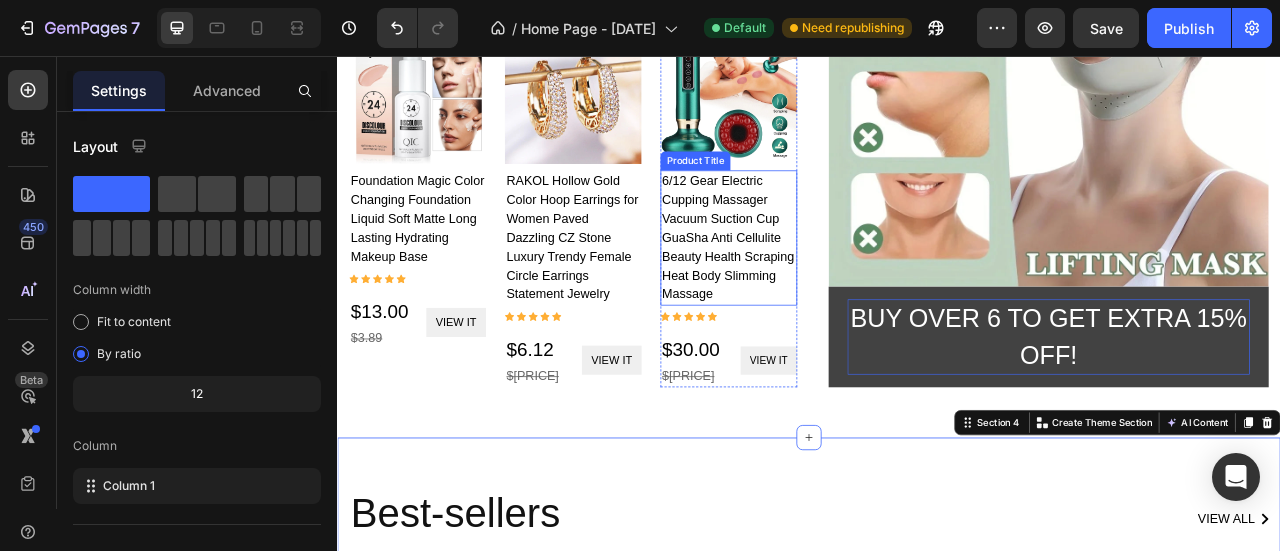 scroll, scrollTop: 1583, scrollLeft: 0, axis: vertical 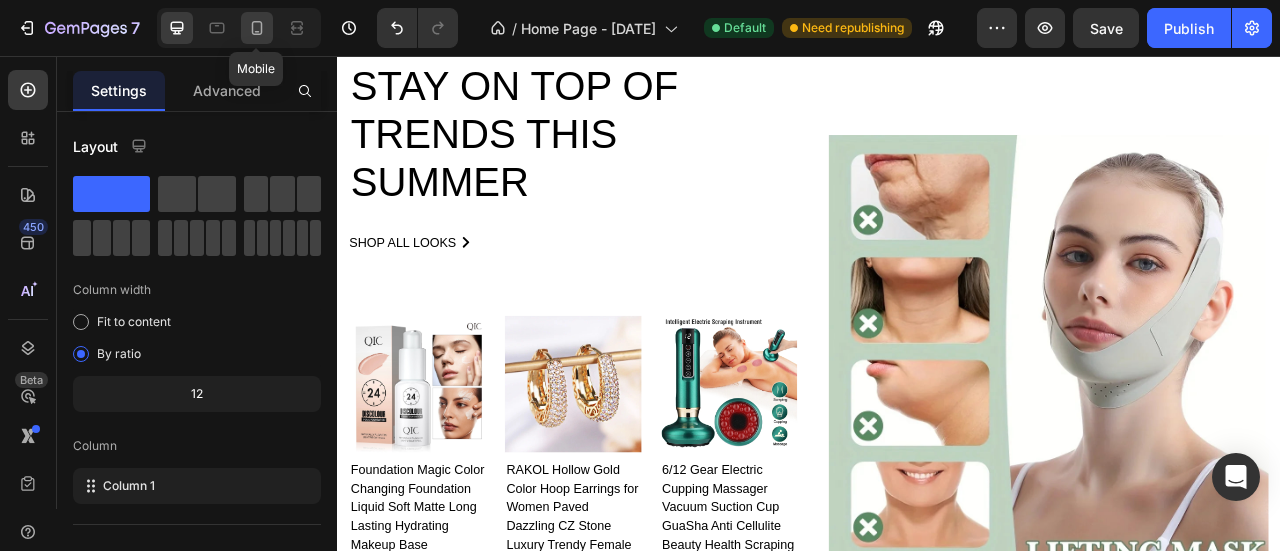 click 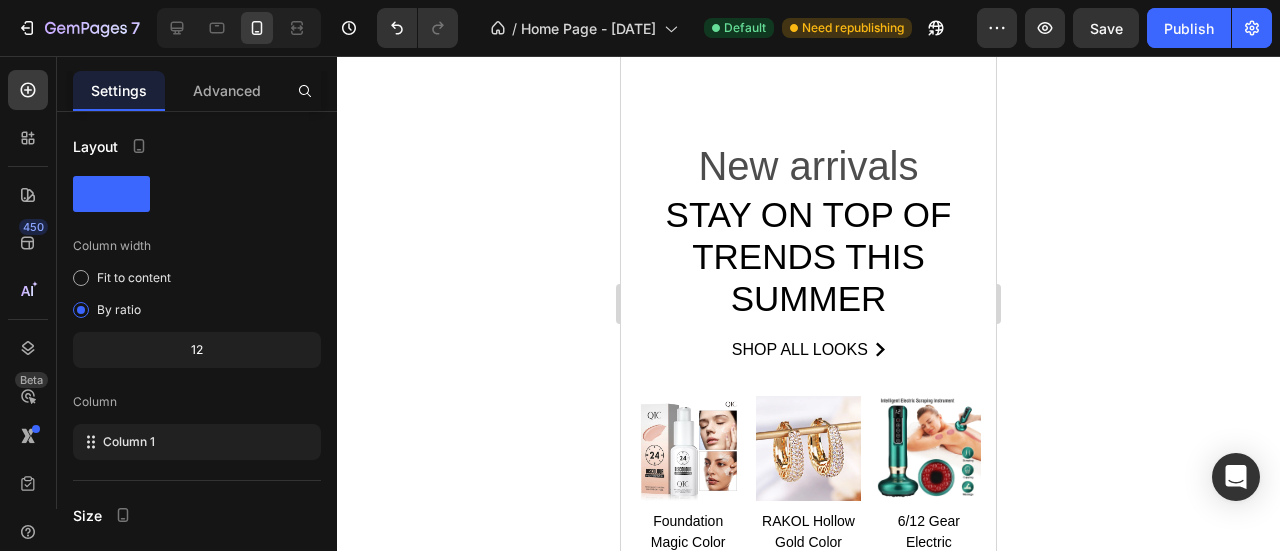 scroll, scrollTop: 2056, scrollLeft: 0, axis: vertical 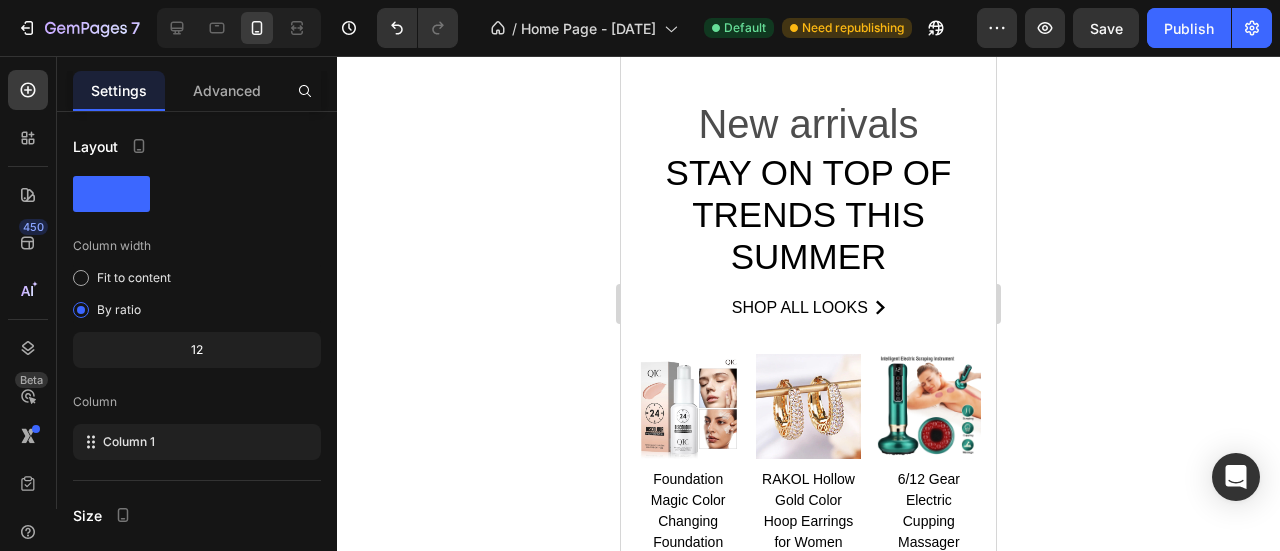 click on "Stay on top of trends this summer" at bounding box center [808, 215] 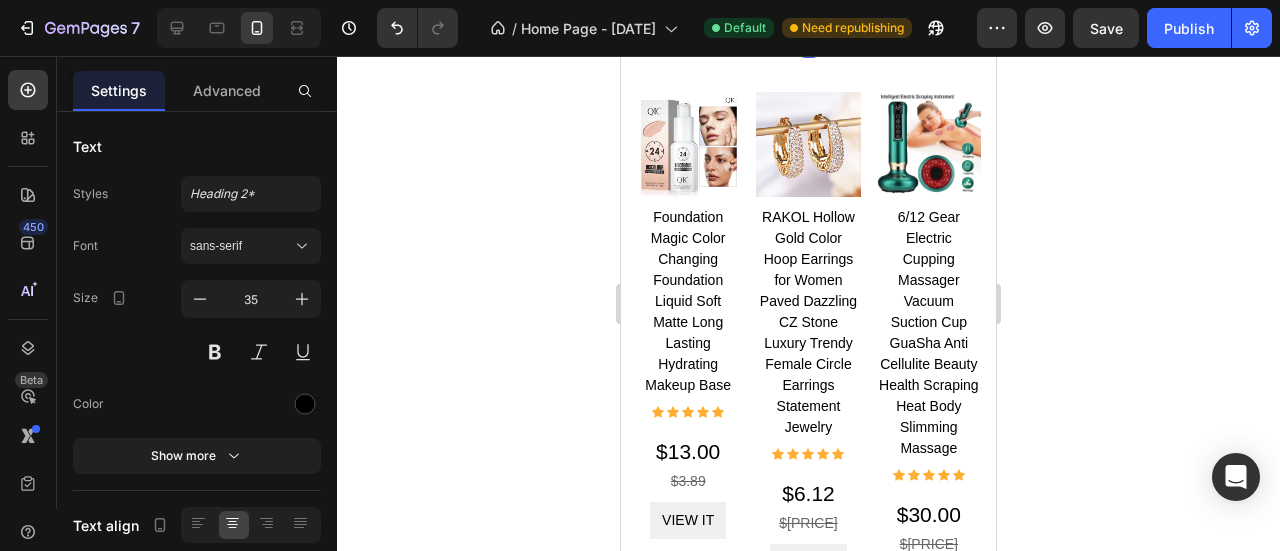 scroll, scrollTop: 2356, scrollLeft: 0, axis: vertical 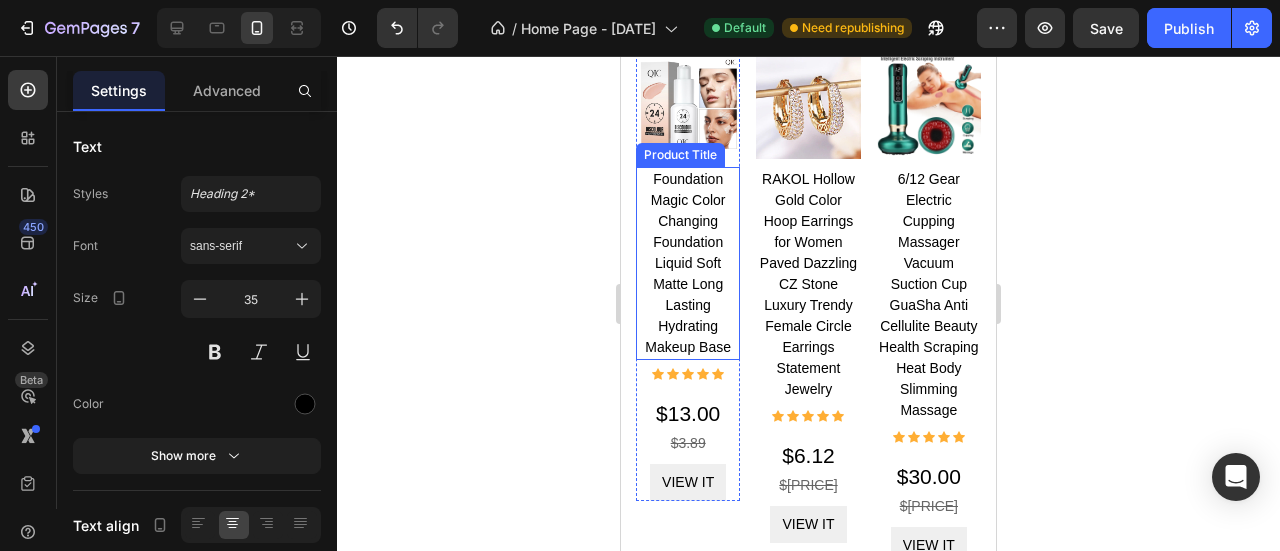 click on "Foundation Magic Color Changing Foundation Liquid Soft Matte Long Lasting Hydrating Makeup Base" at bounding box center (688, 263) 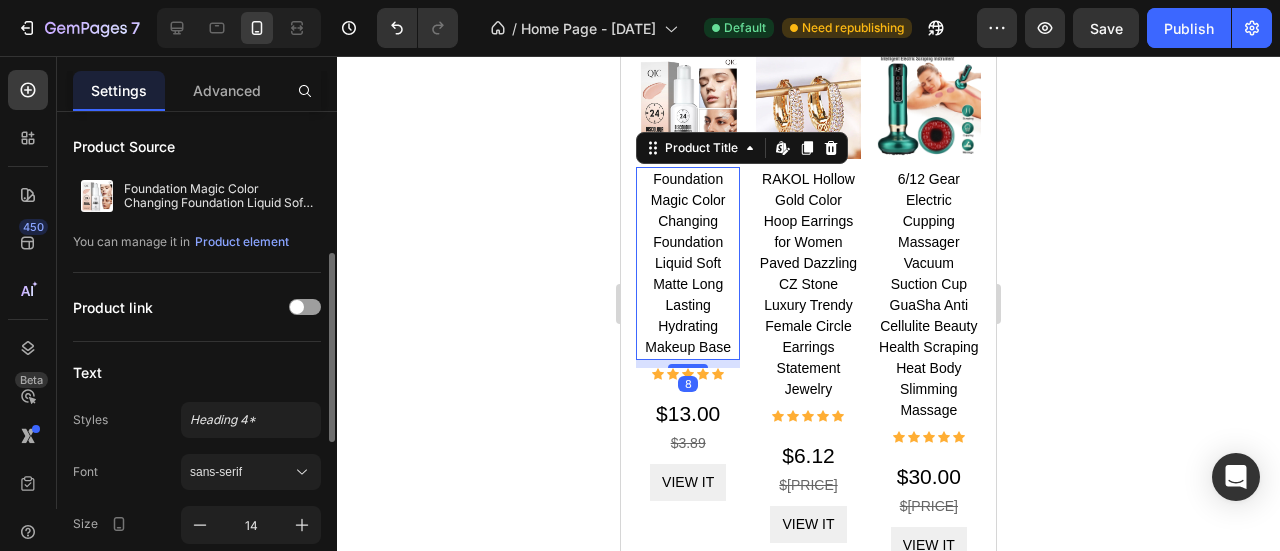 scroll, scrollTop: 100, scrollLeft: 0, axis: vertical 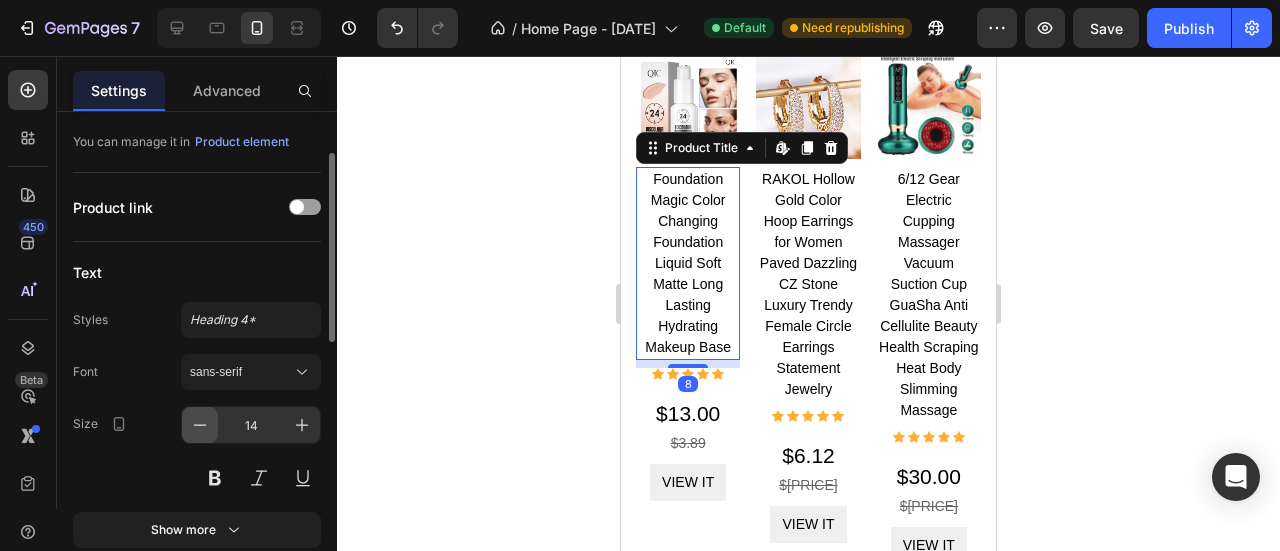 click 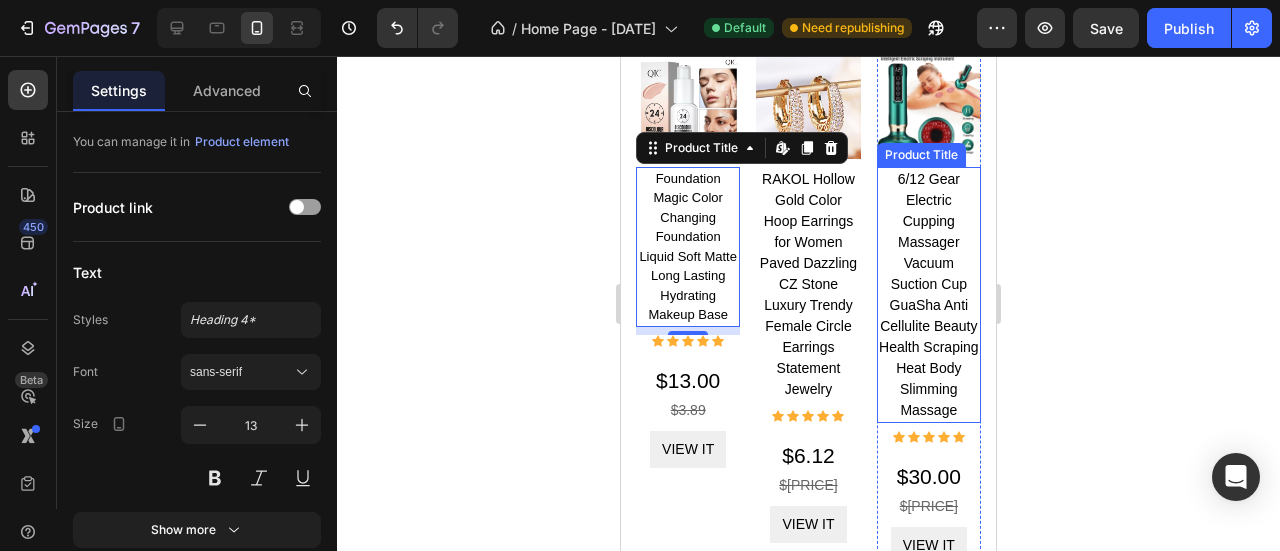 click on "6/12 Gear Electric Cupping Massager Vacuum Suction Cup GuaSha Anti Cellulite Beauty Health Scraping Heat Body Slimming Massage" at bounding box center (929, 295) 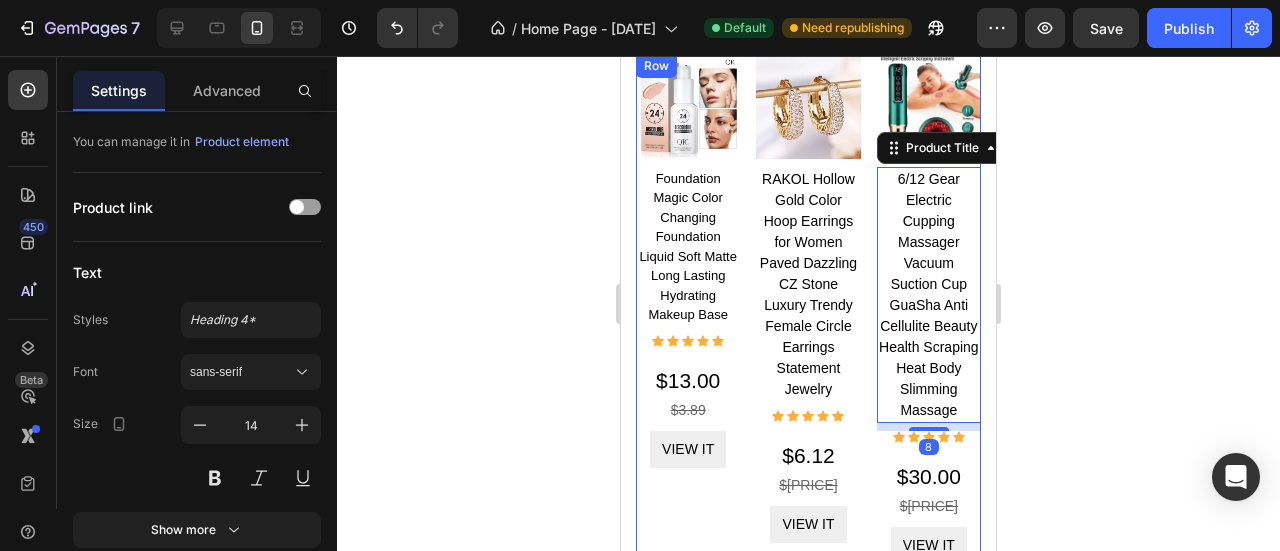 click on "Product Images Row Foundation Magic Color Changing Foundation Liquid Soft Matte Long Lasting Hydrating Makeup Base Product Title                Icon                Icon                Icon                Icon                Icon Icon List Hoz $13.00 Product Price $3.89 Product Price View it Product Cart Button Row Product Product Images Row RAKOL Hollow Gold Color Hoop Earrings for Women Paved Dazzling CZ Stone Luxury Trendy Female Circle Earrings Statement Jewelry Product Title                Icon                Icon                Icon                Icon                Icon Icon List Hoz $6.12 Product Price $1.77 Product Price View it Product Cart Button Row Product Product Images Row 6/12 Gear Electric Cupping Massager Vacuum Suction Cup GuaSha Anti Cellulite Beauty Health Scraping Heat Body Slimming Massage Product Title   Edit content in Shopify 8                Icon                Icon                Icon                Icon                Icon Icon List Hoz $30.00 Product Price $16.22 Product Price" at bounding box center (808, 309) 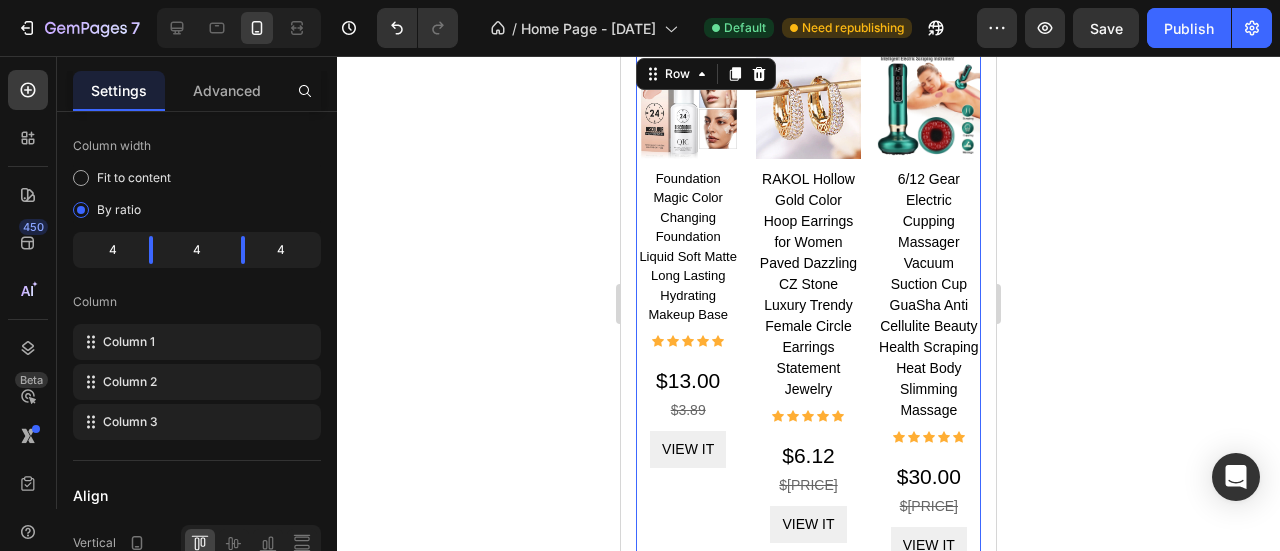 scroll, scrollTop: 0, scrollLeft: 0, axis: both 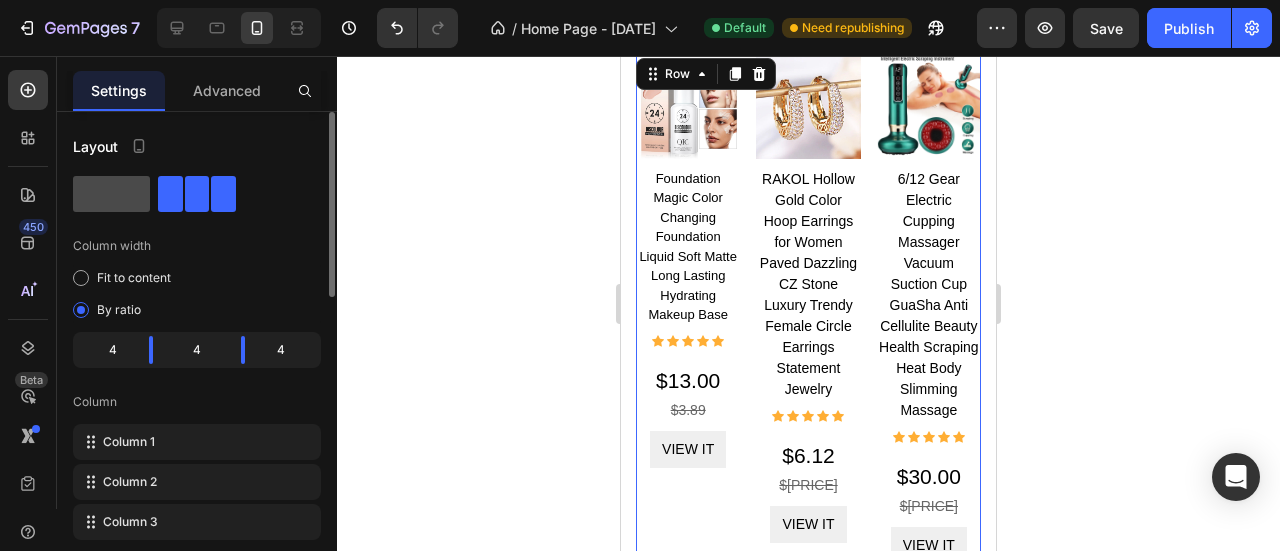 click 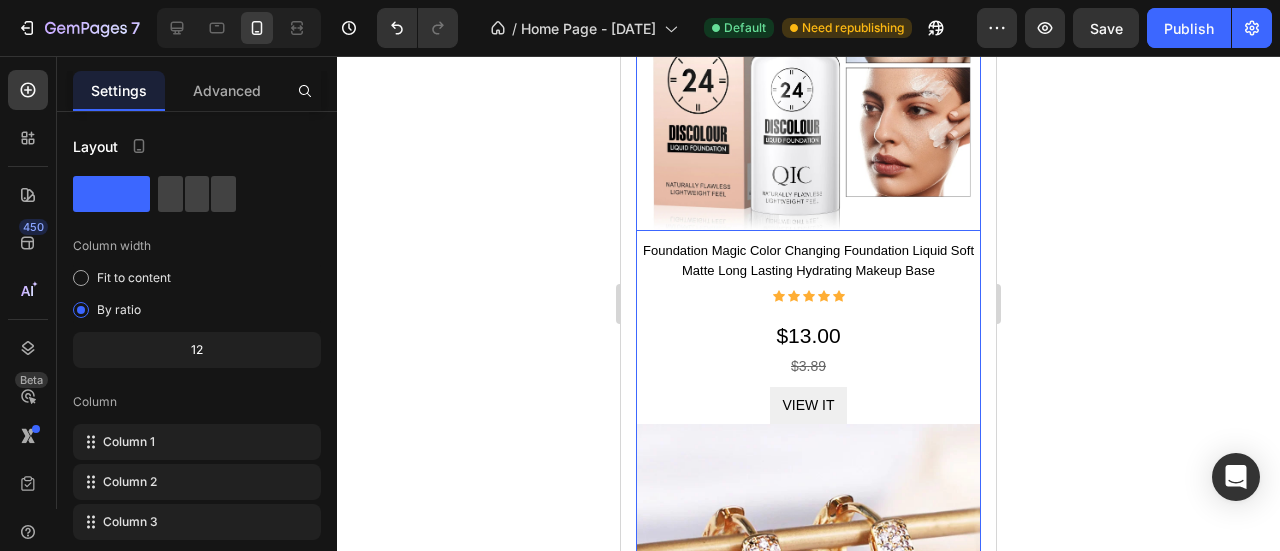 scroll, scrollTop: 2556, scrollLeft: 0, axis: vertical 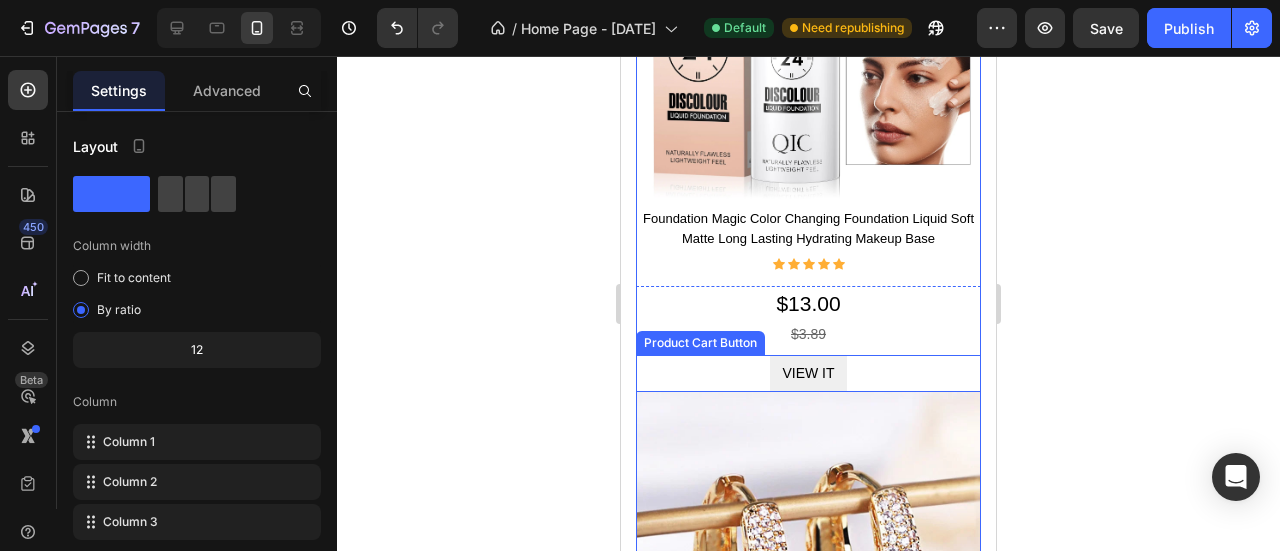 click on "View it Product Cart Button" at bounding box center [808, 373] 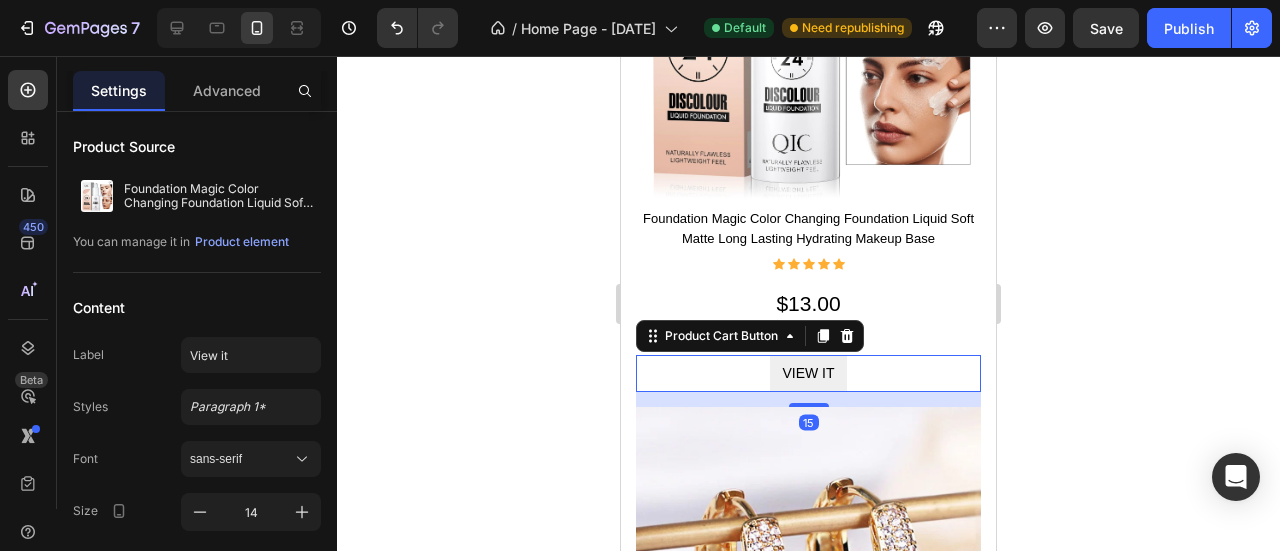 drag, startPoint x: 804, startPoint y: 374, endPoint x: 898, endPoint y: 323, distance: 106.94391 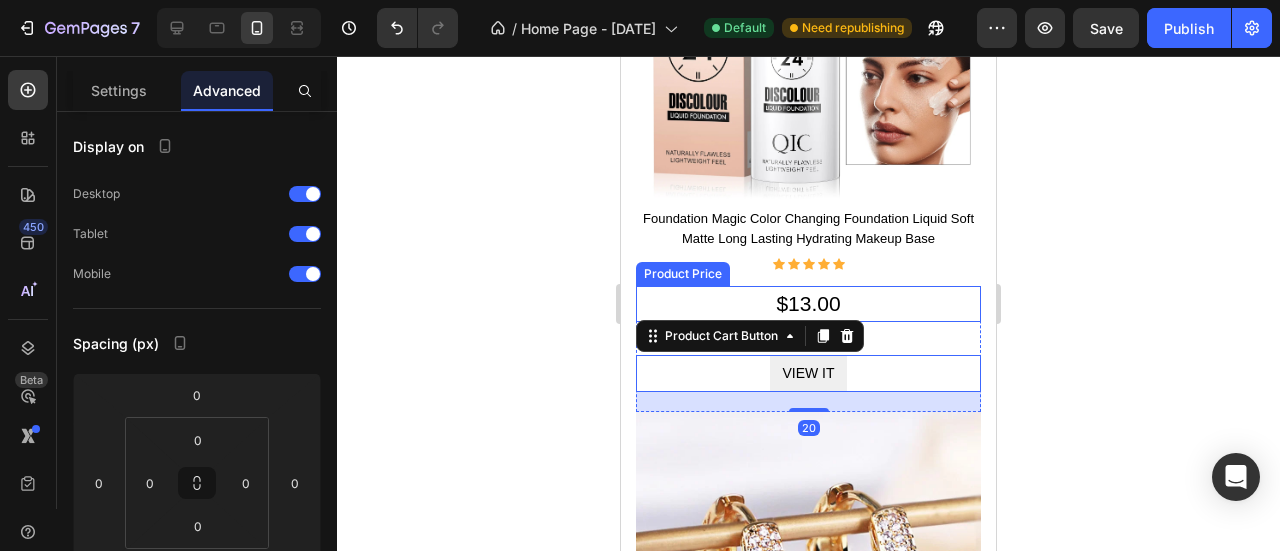 click on "$13.00" at bounding box center (808, 304) 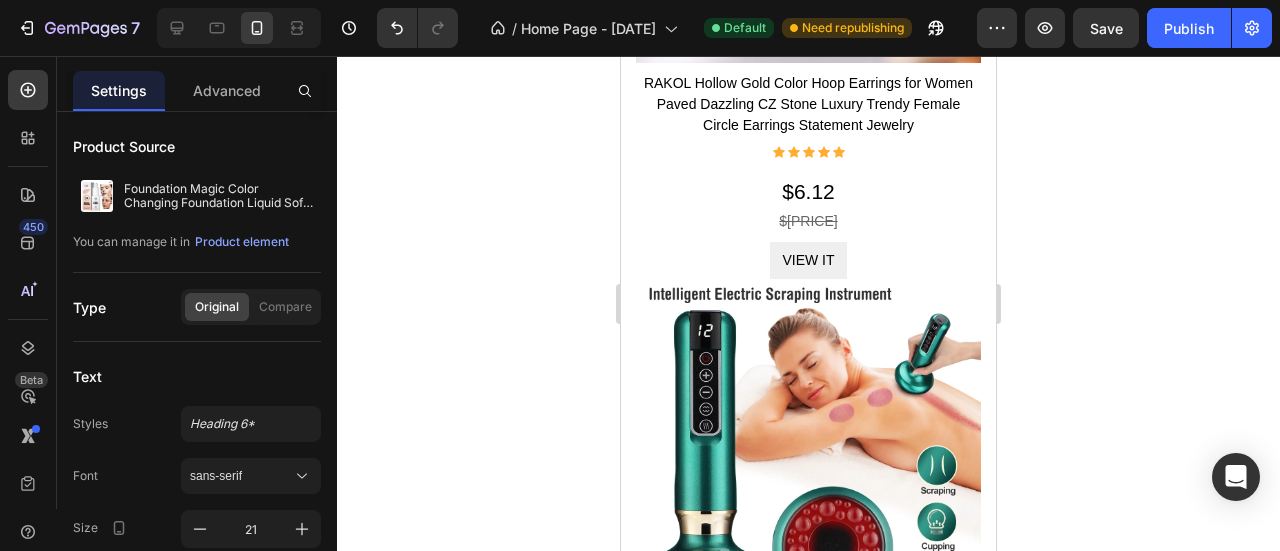 scroll, scrollTop: 3256, scrollLeft: 0, axis: vertical 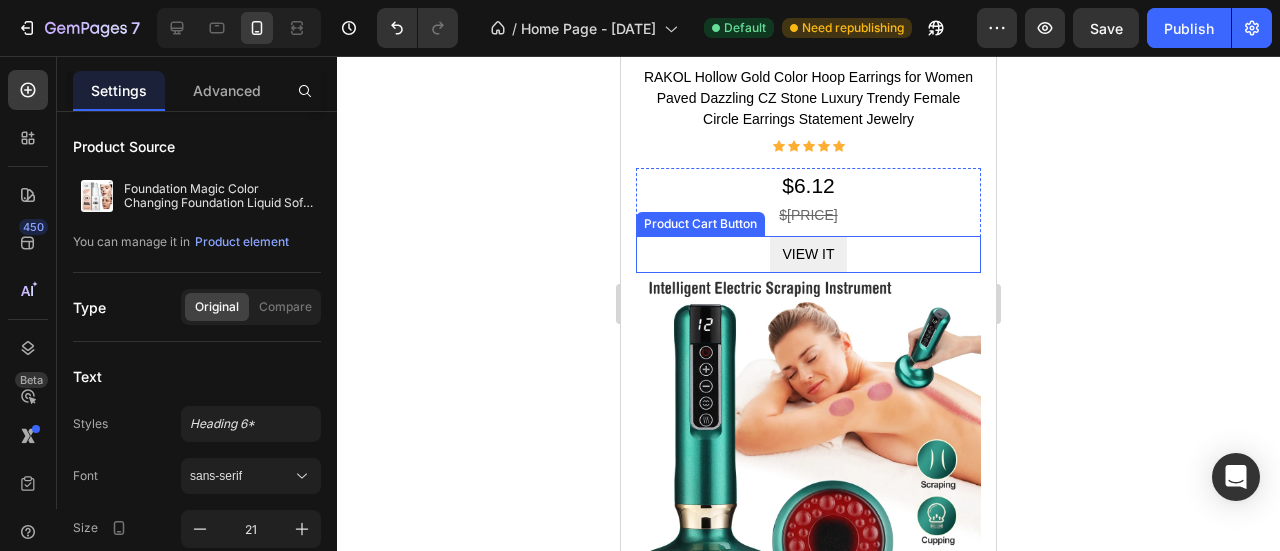 click on "View it Product Cart Button" at bounding box center [808, 254] 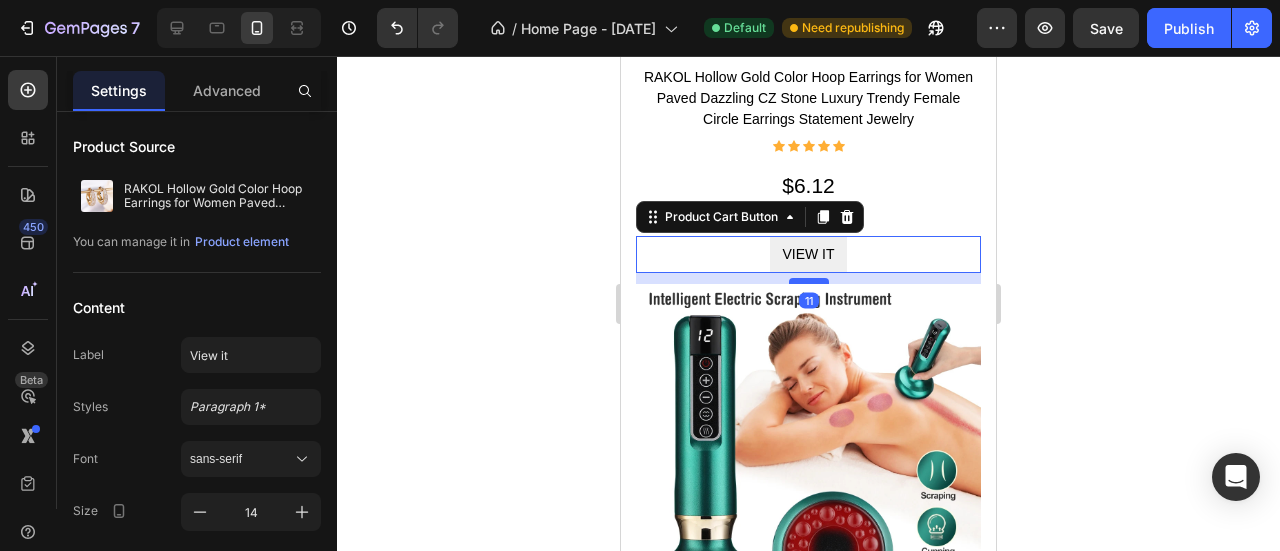 drag, startPoint x: 810, startPoint y: 239, endPoint x: 812, endPoint y: 251, distance: 12.165525 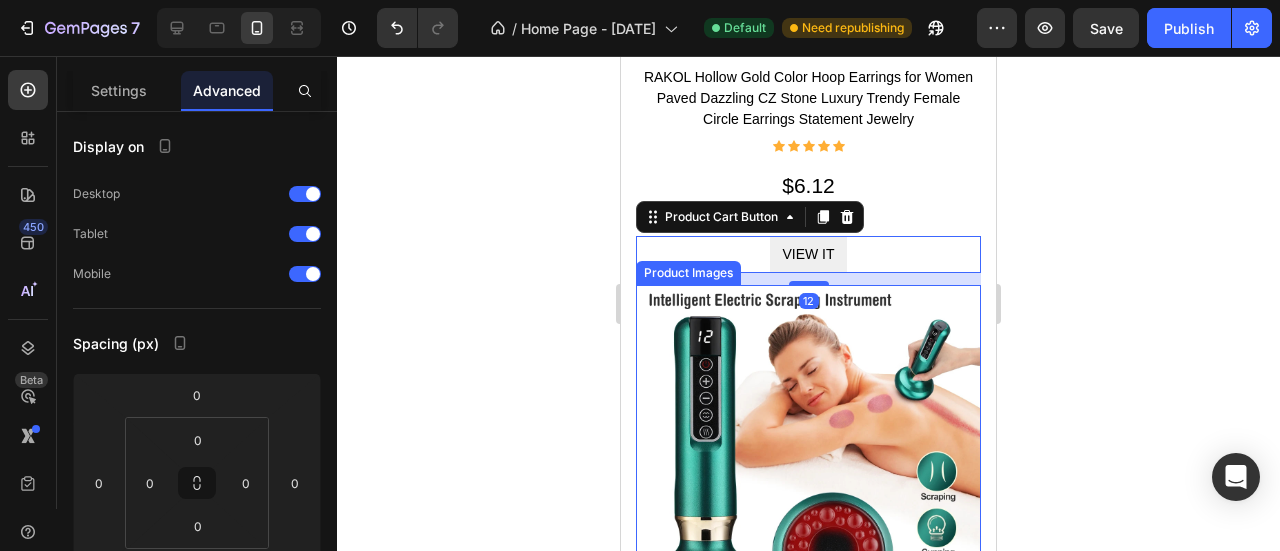 click at bounding box center [808, 457] 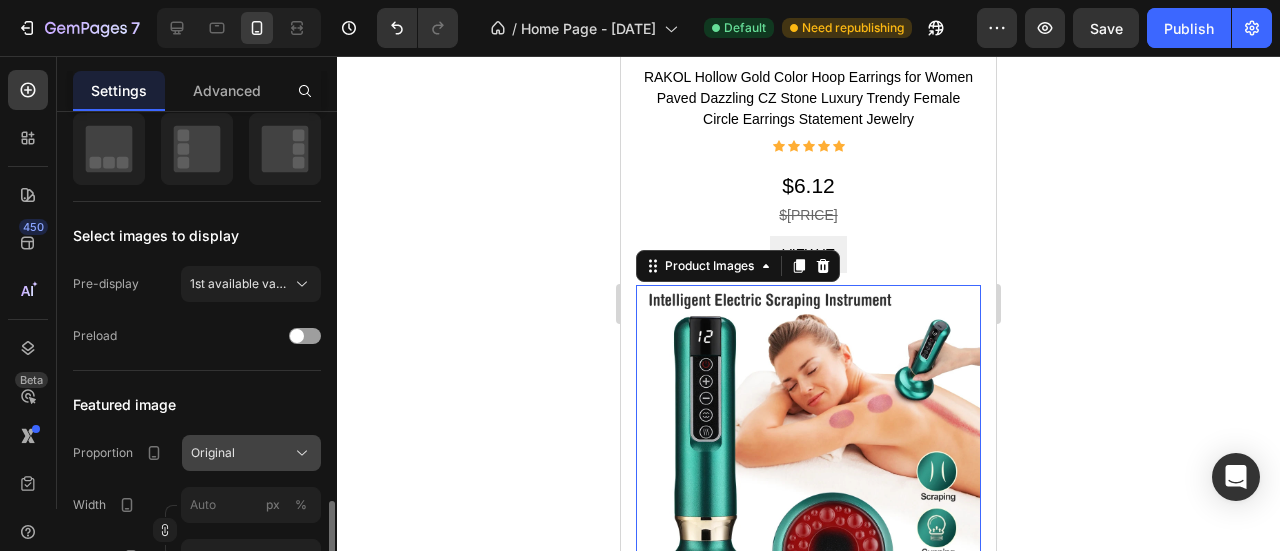 scroll, scrollTop: 700, scrollLeft: 0, axis: vertical 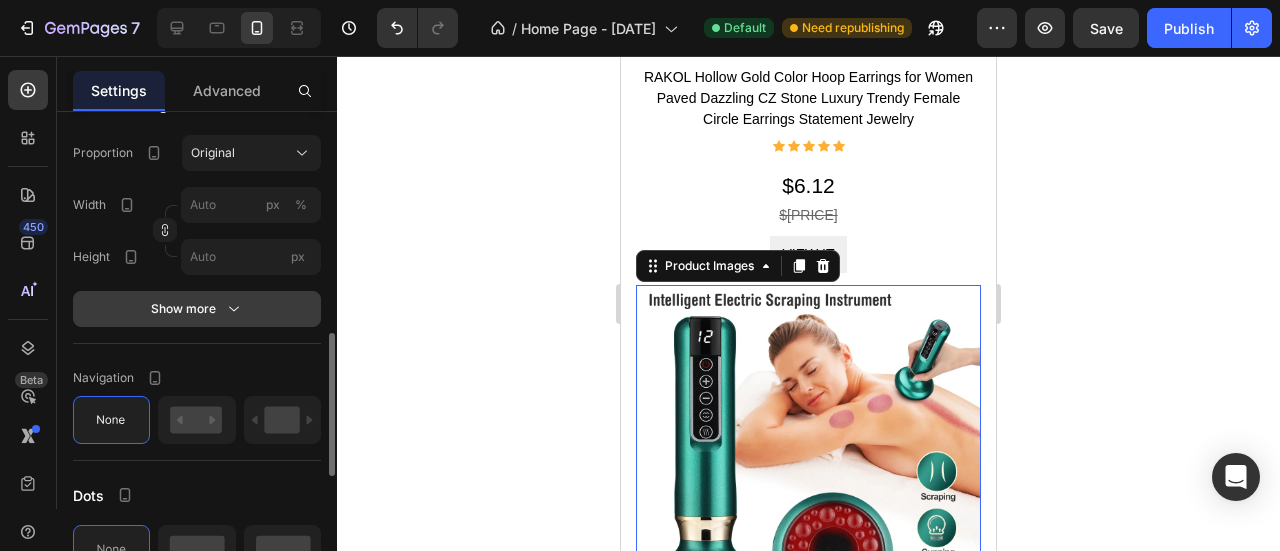 click on "Show more" at bounding box center [197, 309] 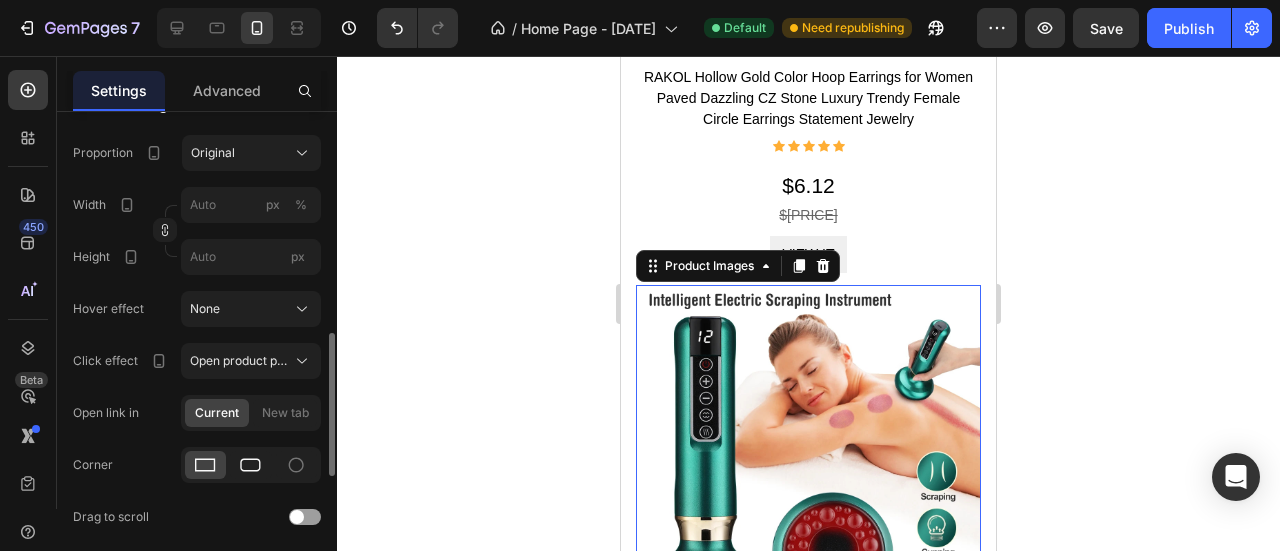 click 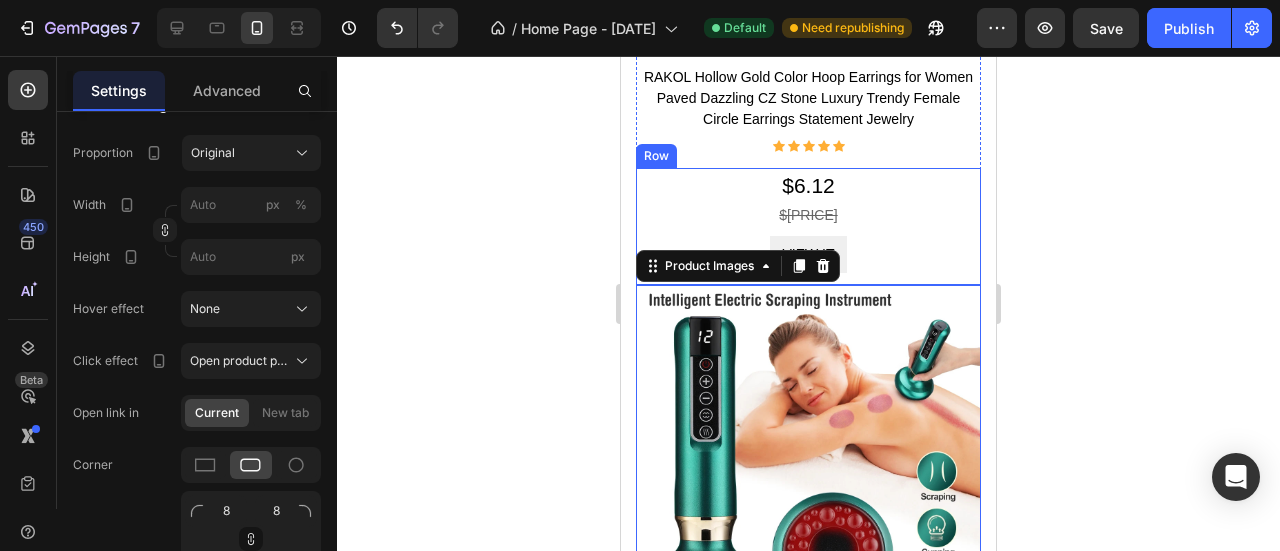 click on "$1.77" at bounding box center [808, 215] 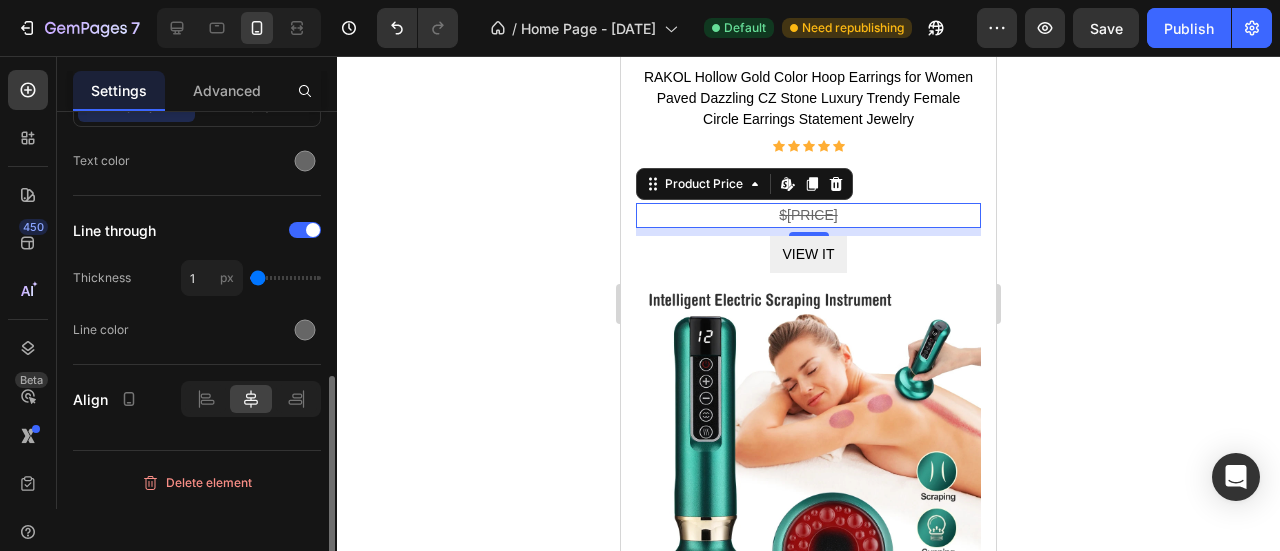 scroll, scrollTop: 0, scrollLeft: 0, axis: both 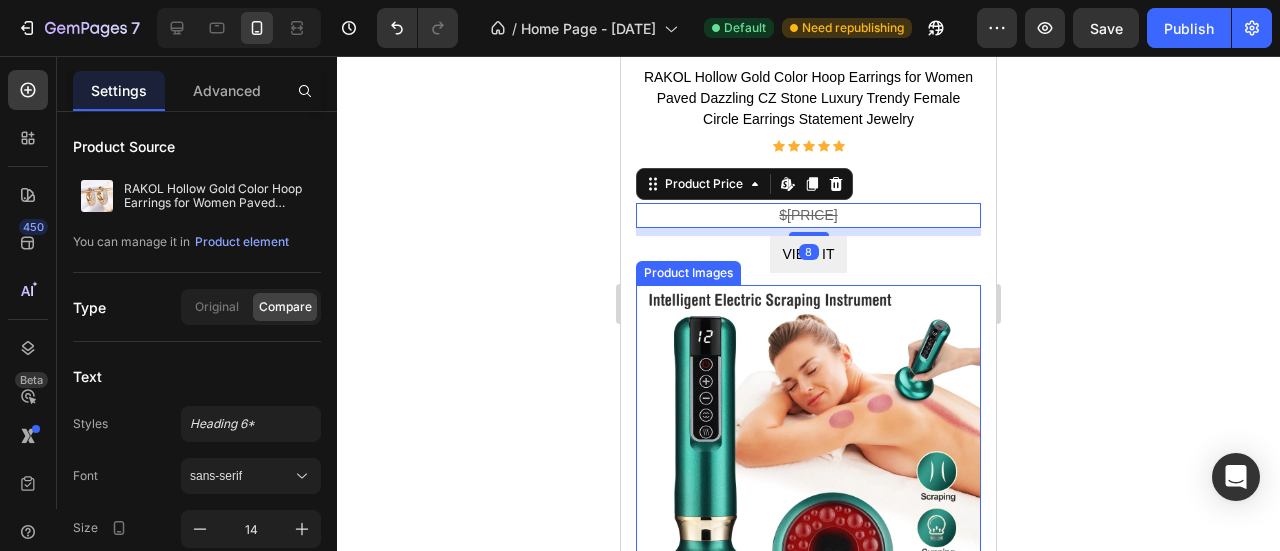 click at bounding box center (808, 457) 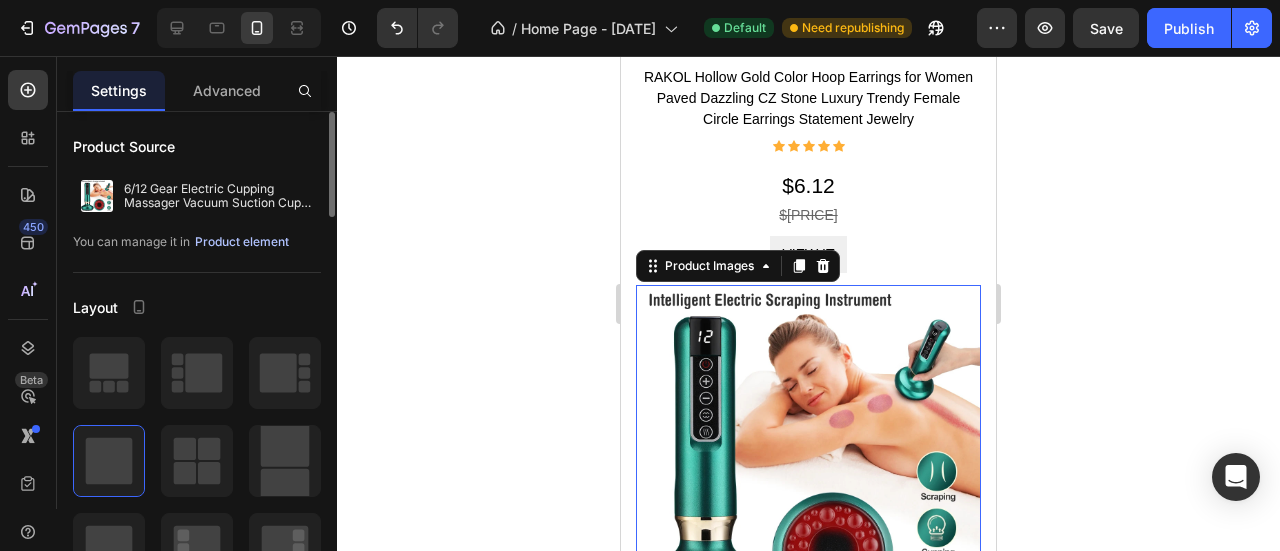 click on "Product element" at bounding box center [242, 242] 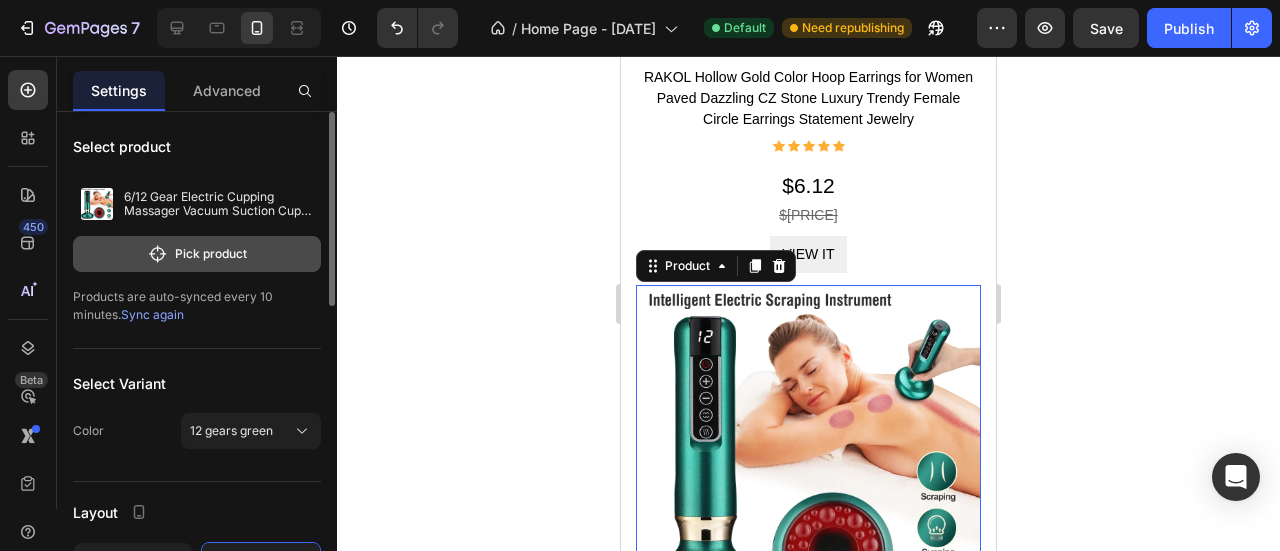 click on "Pick product" 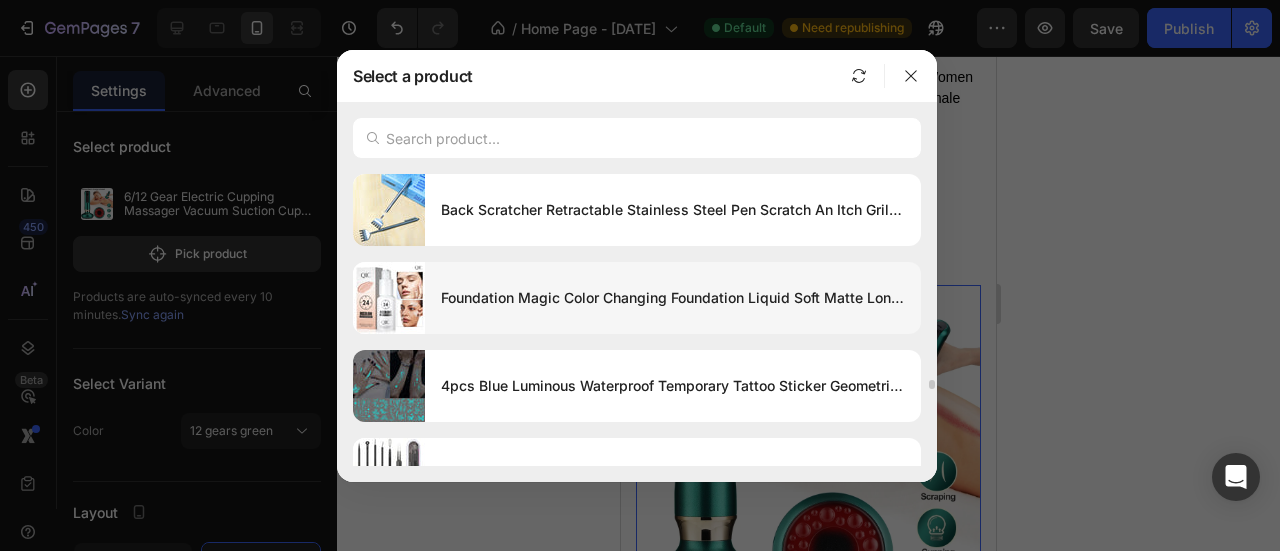 scroll, scrollTop: 200, scrollLeft: 0, axis: vertical 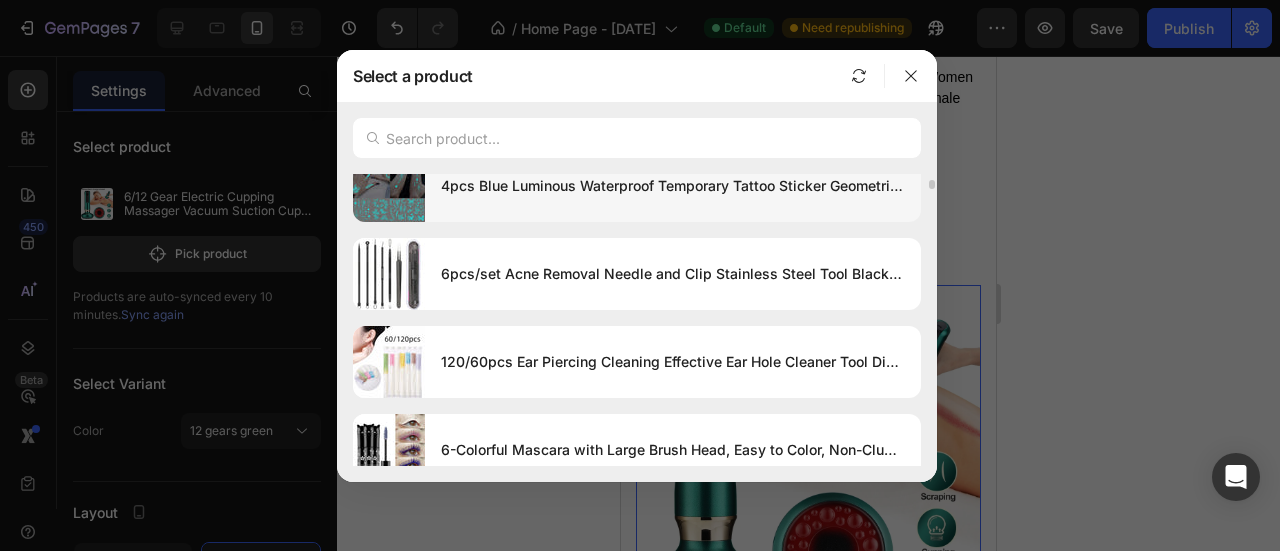 click on "4pcs Blue Luminous Waterproof Temporary Tattoo Sticker Geometric Butterfly Flower Rose Moon Women Men Arm Body Art Fake Tattoos" at bounding box center (673, 186) 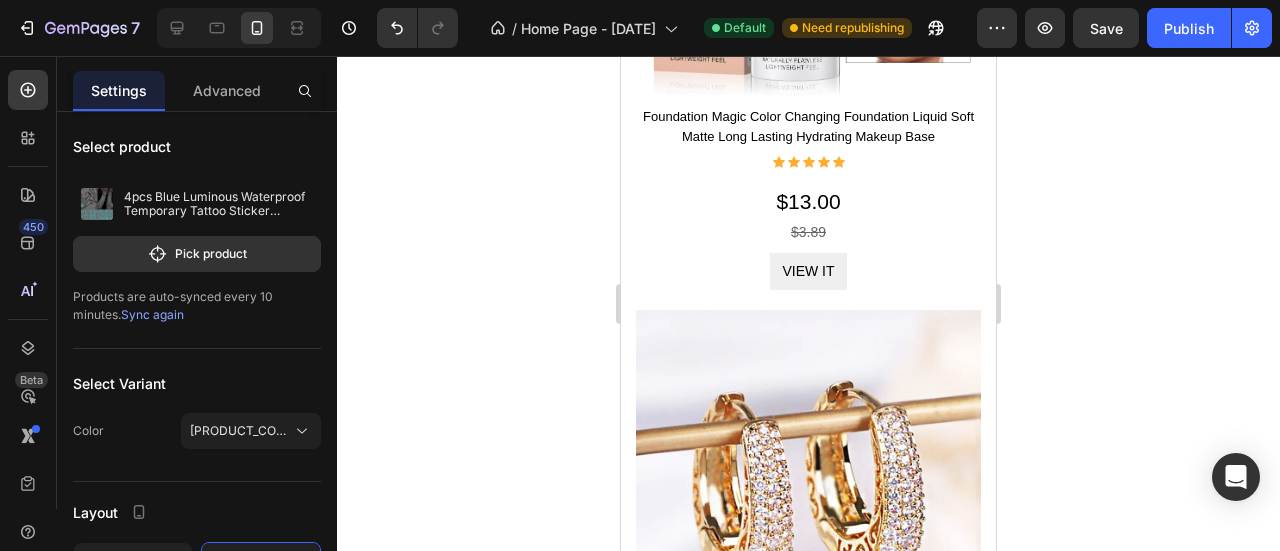 scroll, scrollTop: 2656, scrollLeft: 0, axis: vertical 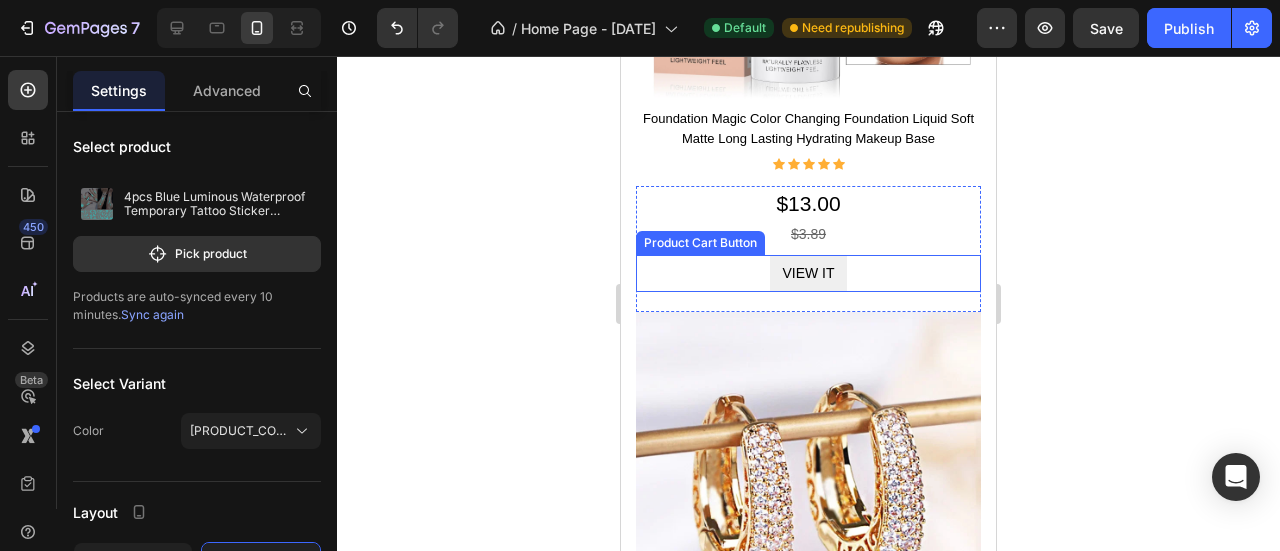 click at bounding box center [808, 484] 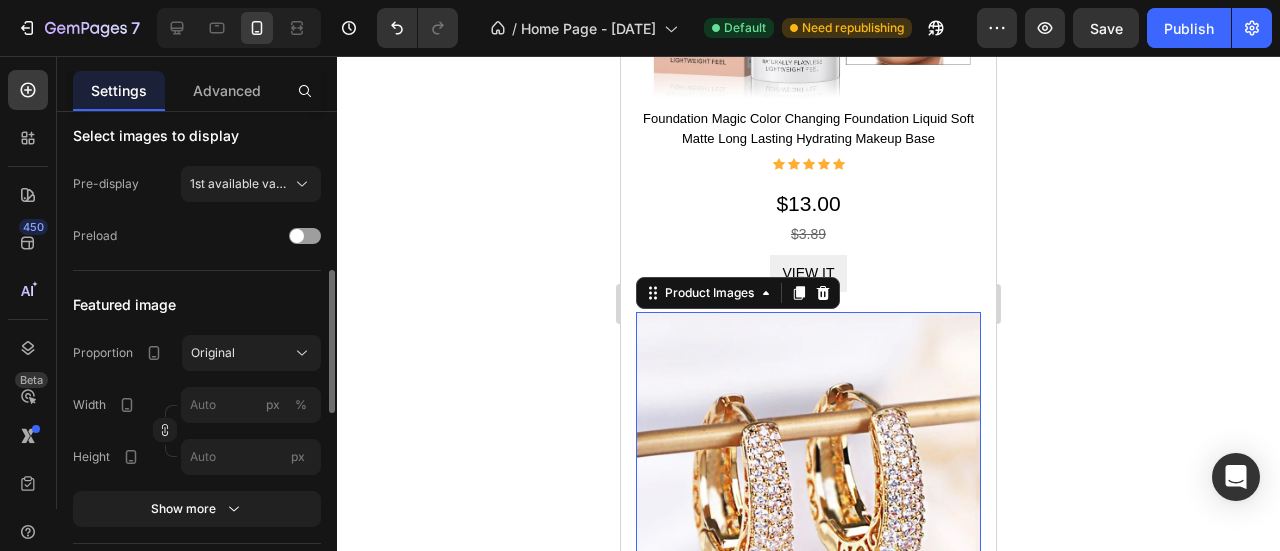 scroll, scrollTop: 800, scrollLeft: 0, axis: vertical 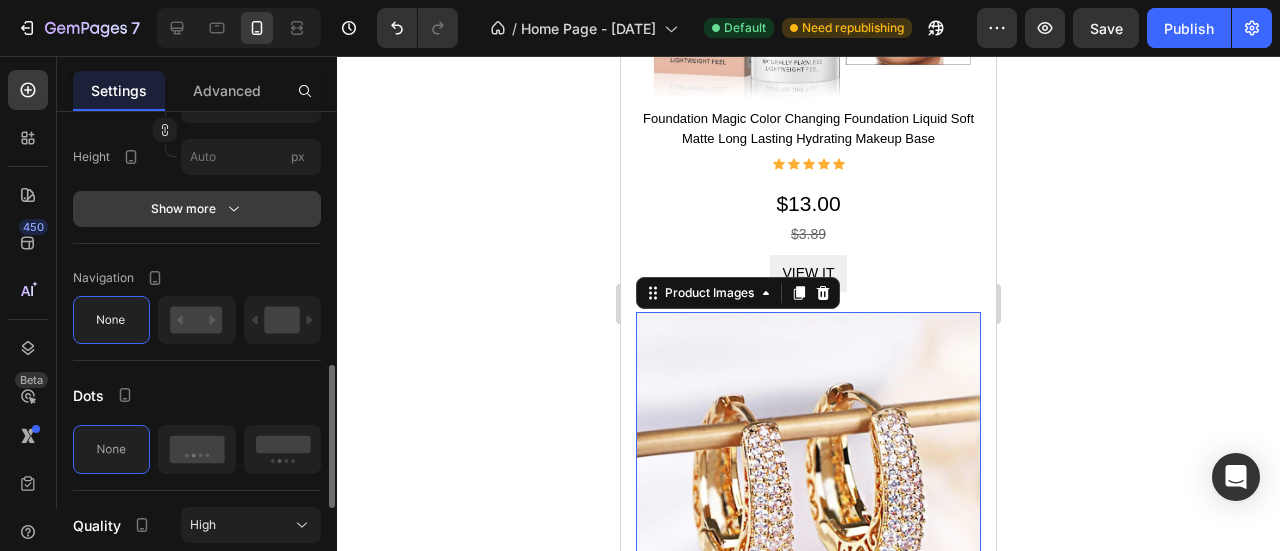 click on "Show more" at bounding box center (197, 209) 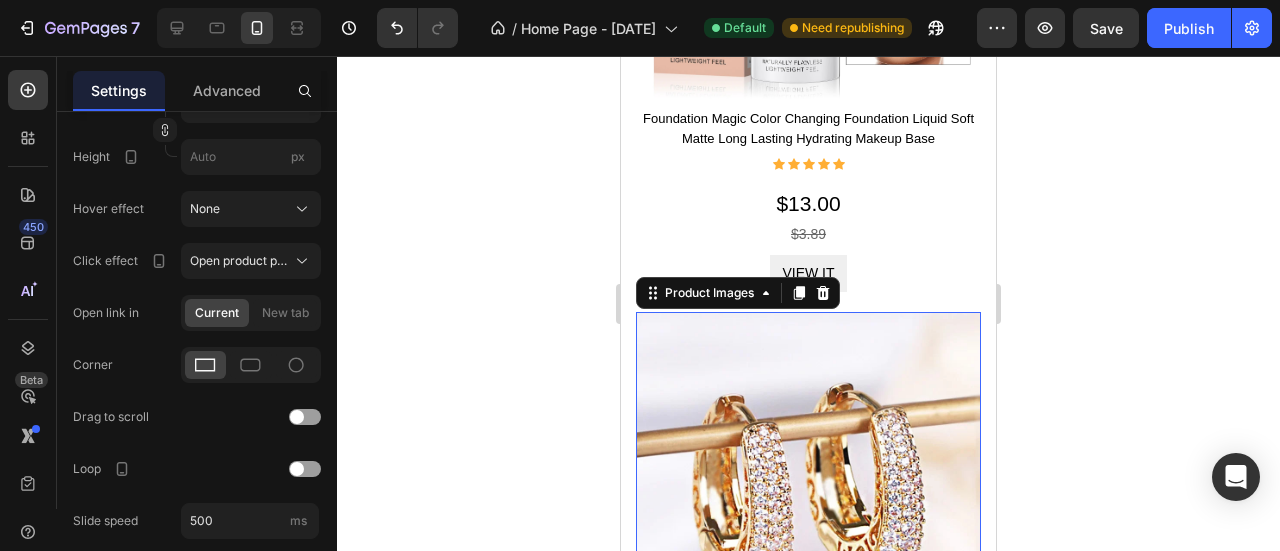click 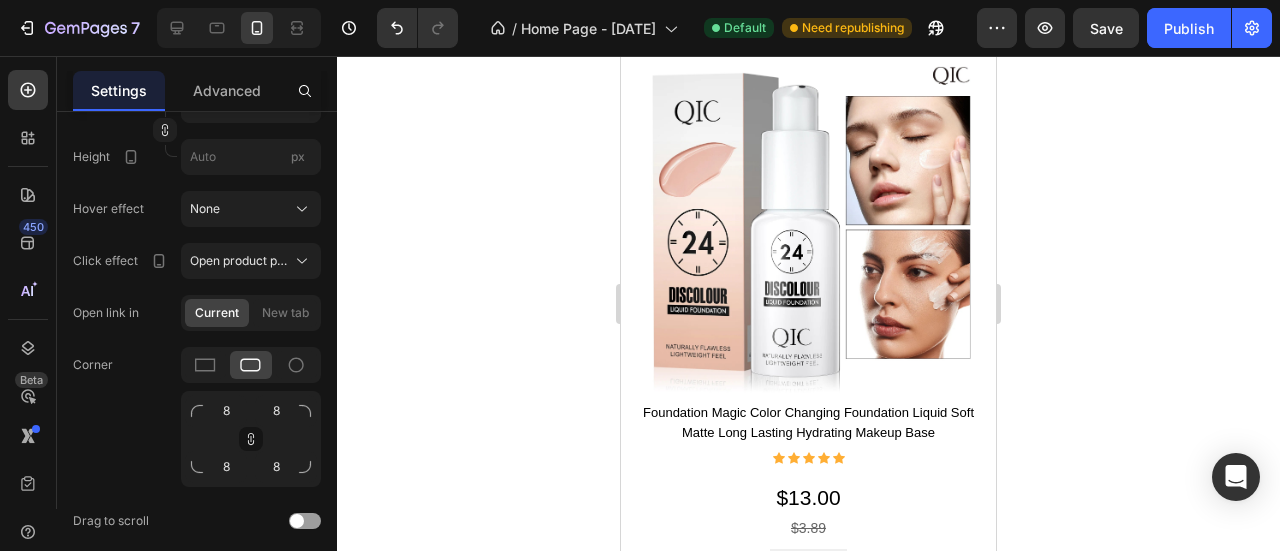 scroll, scrollTop: 2256, scrollLeft: 0, axis: vertical 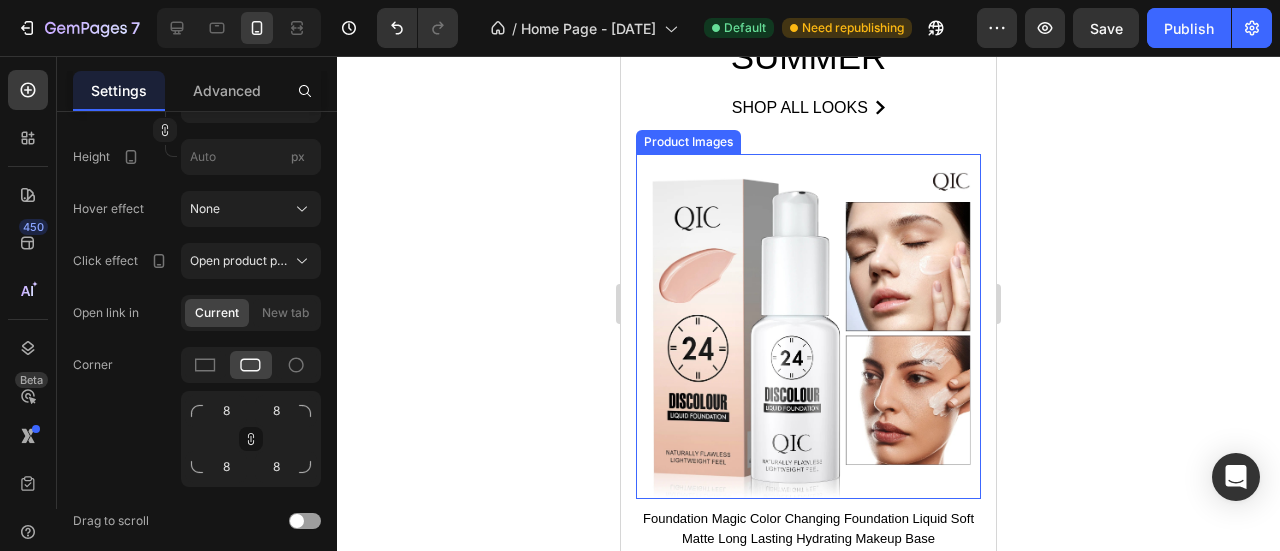 click at bounding box center (808, 326) 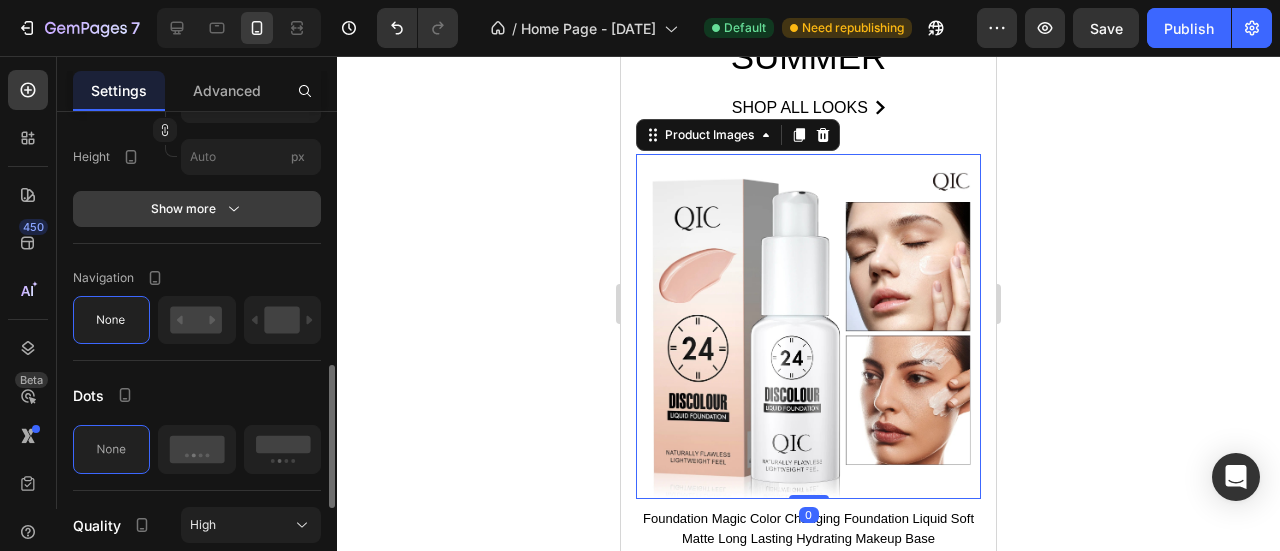 click on "Show more" at bounding box center [197, 209] 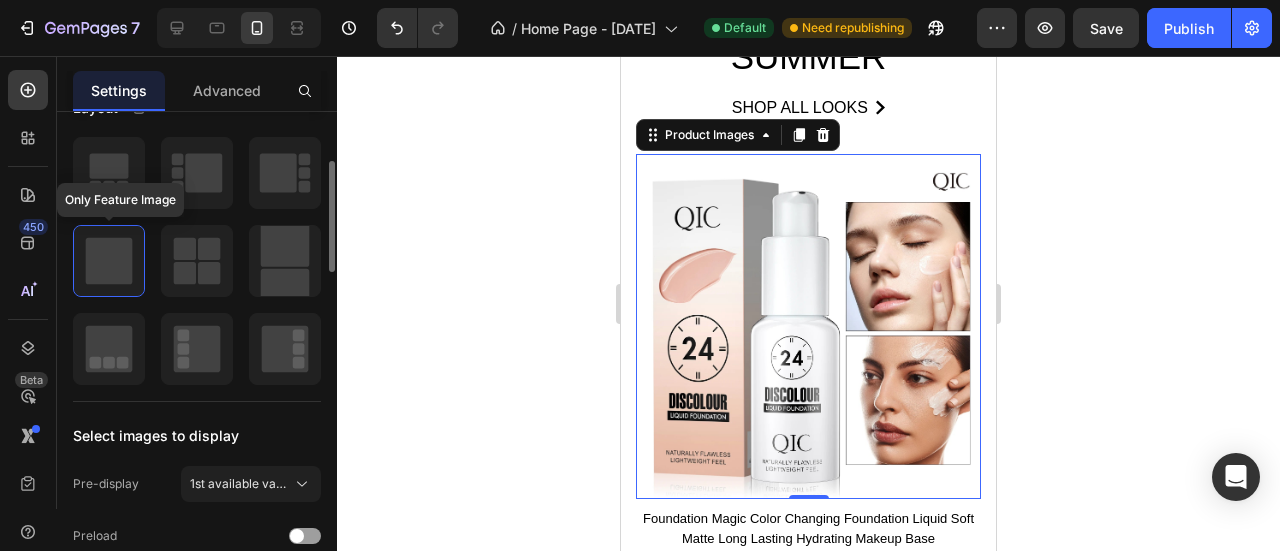 scroll, scrollTop: 0, scrollLeft: 0, axis: both 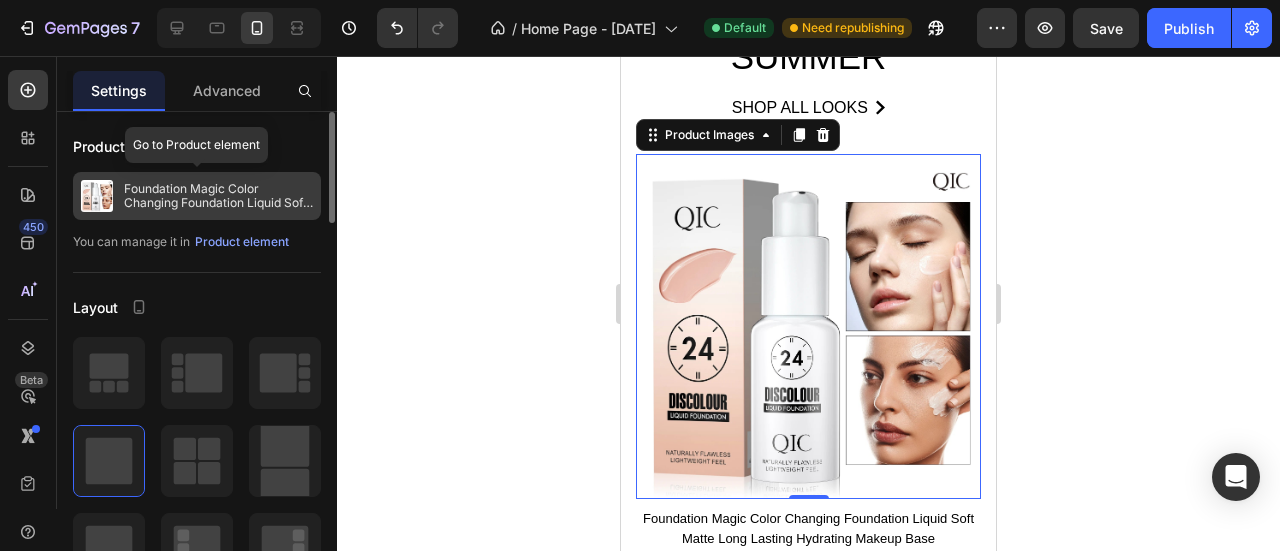 click on "Foundation Magic Color Changing Foundation Liquid Soft Matte Long Lasting Hydrating Makeup Base" at bounding box center (218, 196) 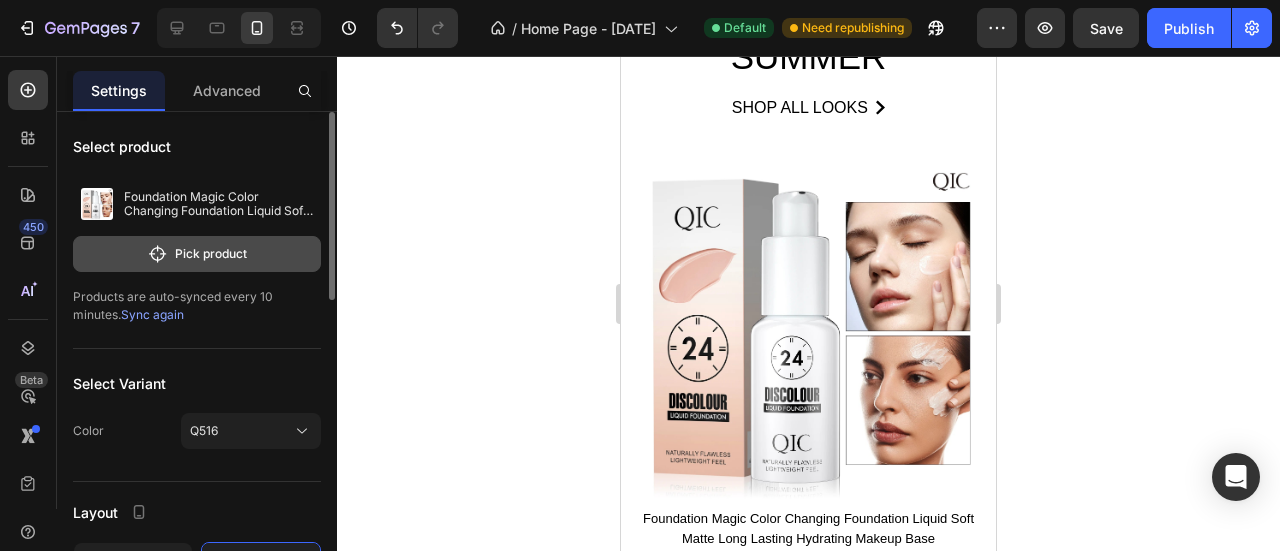 click on "Pick product" at bounding box center (197, 254) 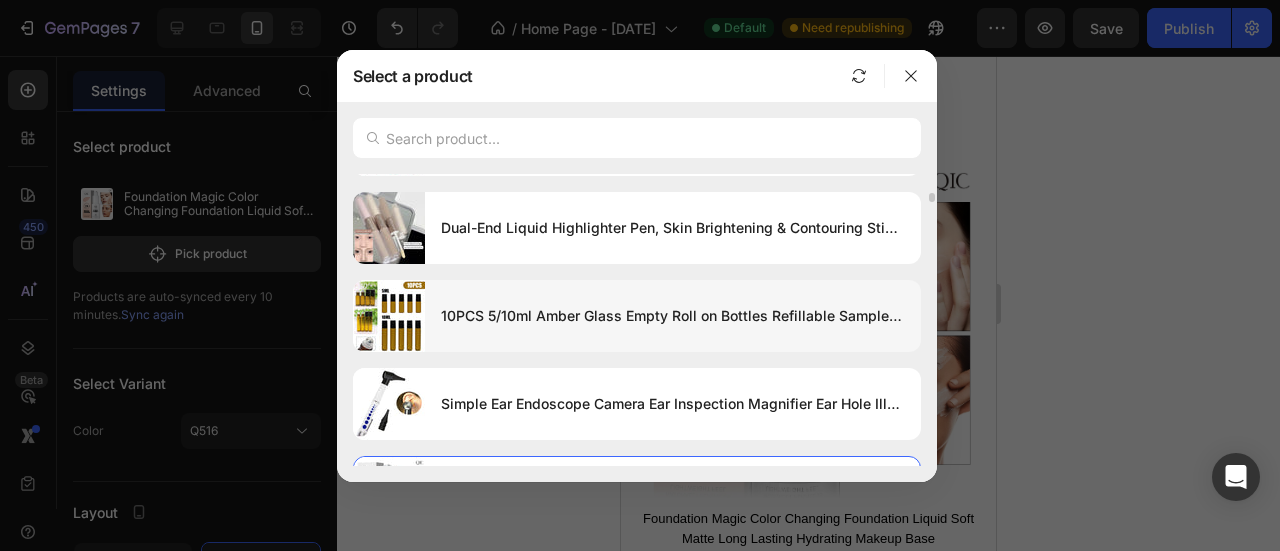 scroll, scrollTop: 500, scrollLeft: 0, axis: vertical 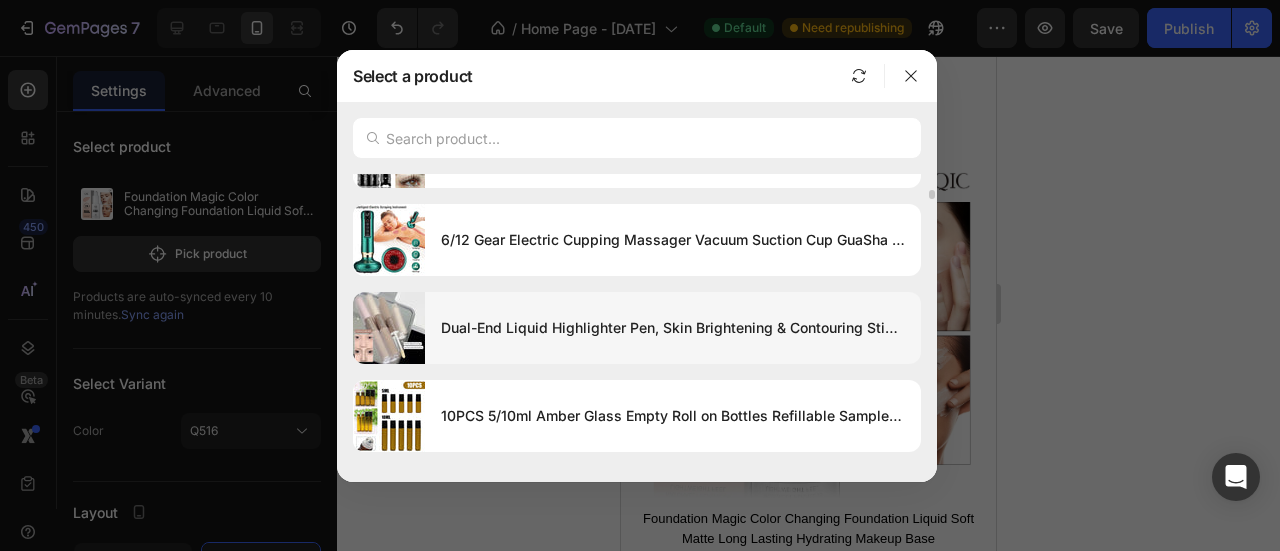 click on "Dual-End Liquid Highlighter Pen, Skin Brightening & Contouring Stick, Natural Contour, Long-Lasting, Waterproof" at bounding box center [673, 328] 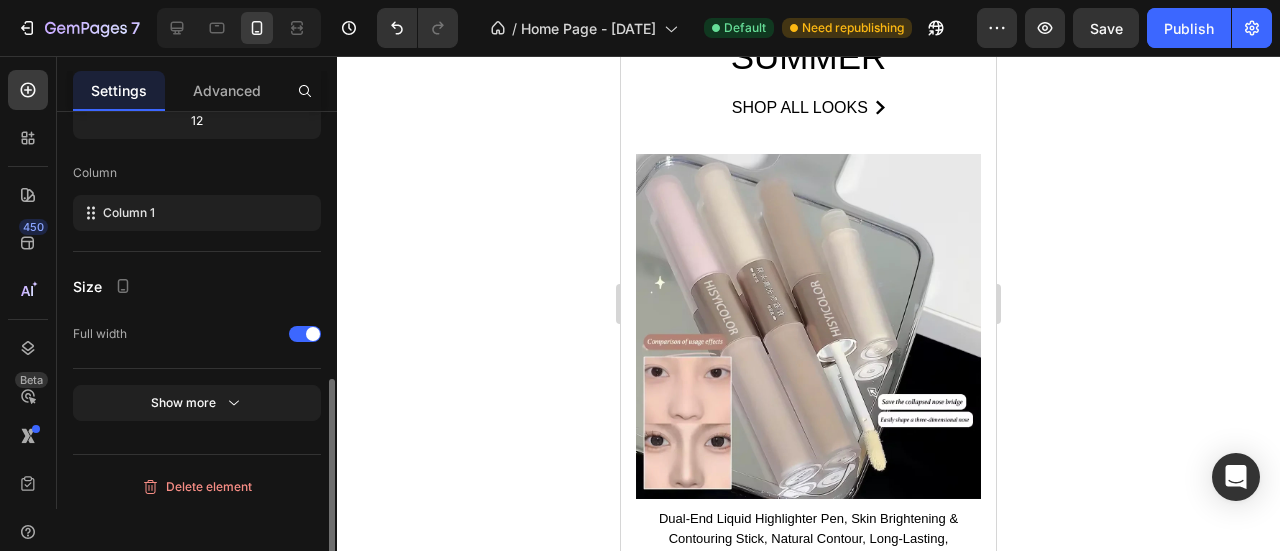 scroll, scrollTop: 241, scrollLeft: 0, axis: vertical 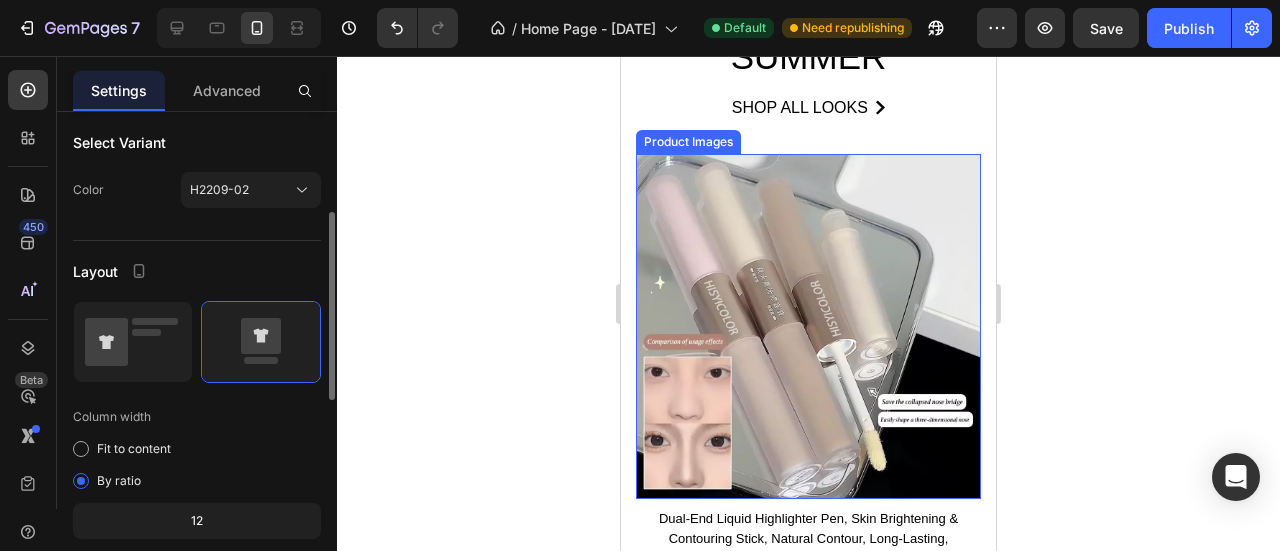 click at bounding box center [808, 326] 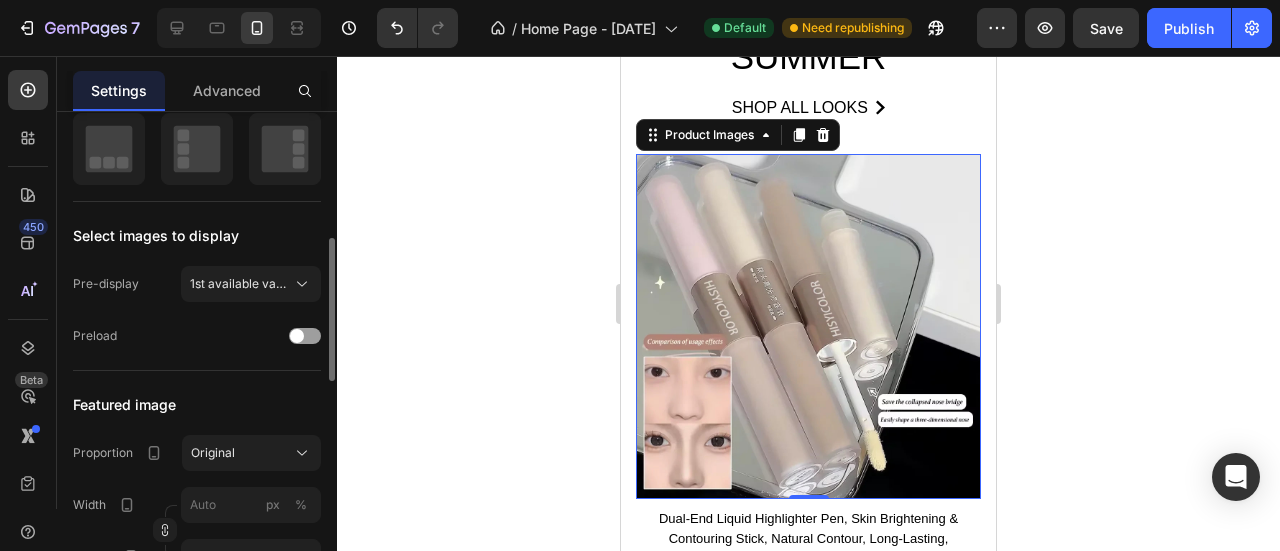 scroll, scrollTop: 600, scrollLeft: 0, axis: vertical 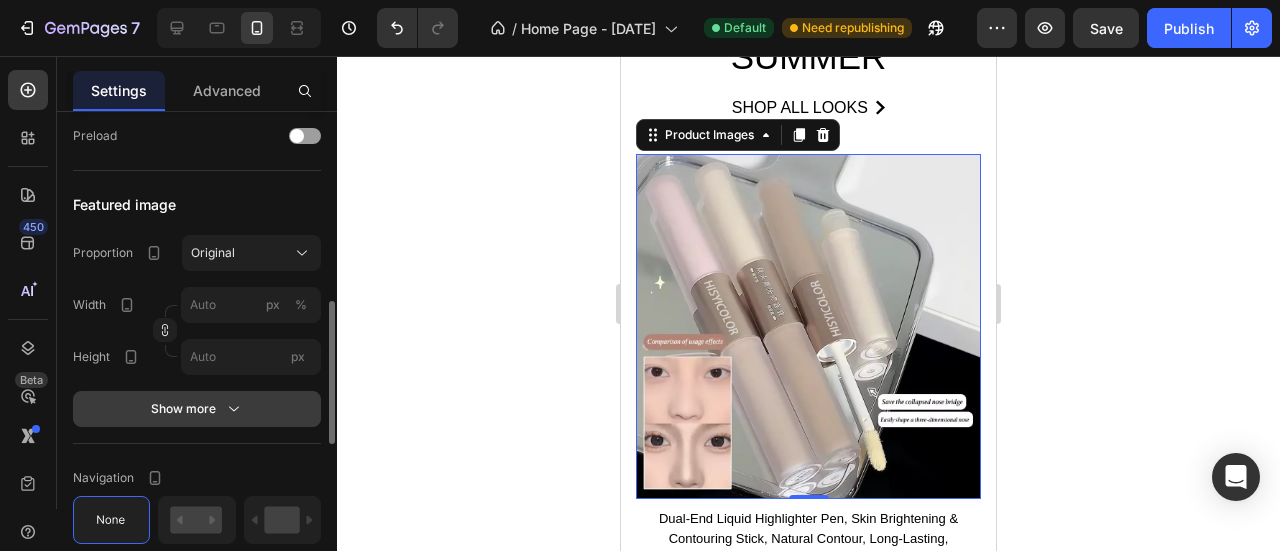 click on "Show more" at bounding box center (197, 409) 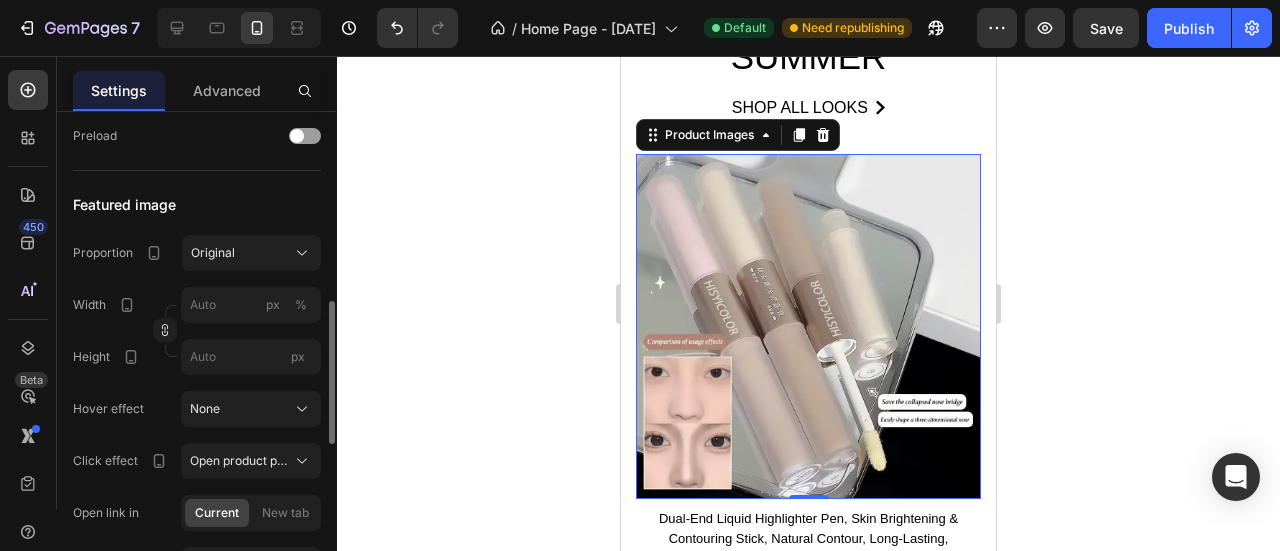 scroll, scrollTop: 800, scrollLeft: 0, axis: vertical 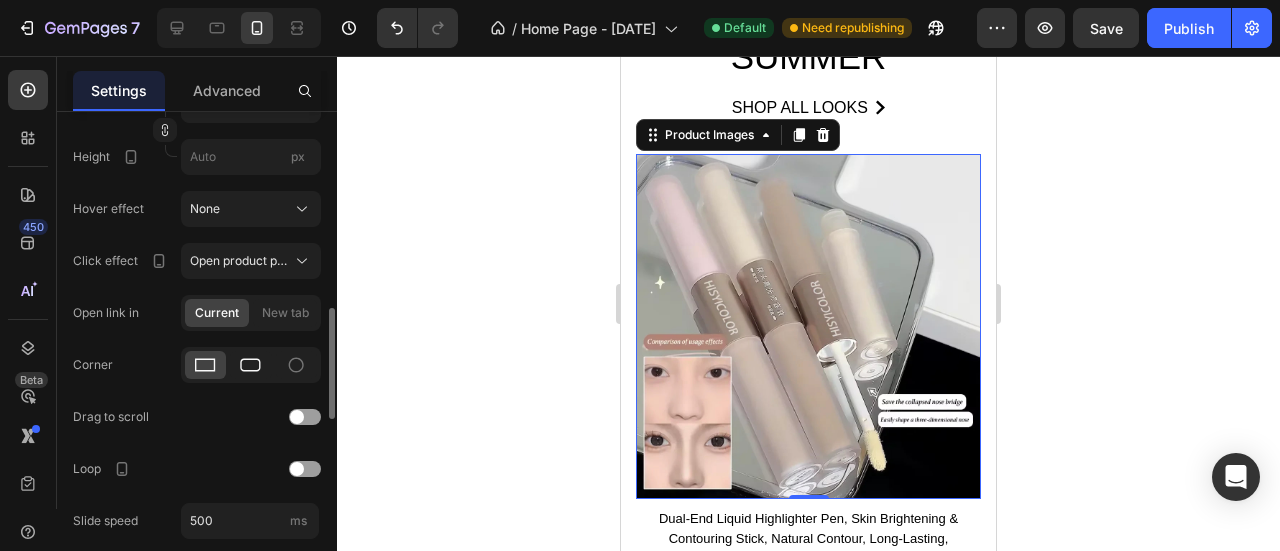 click 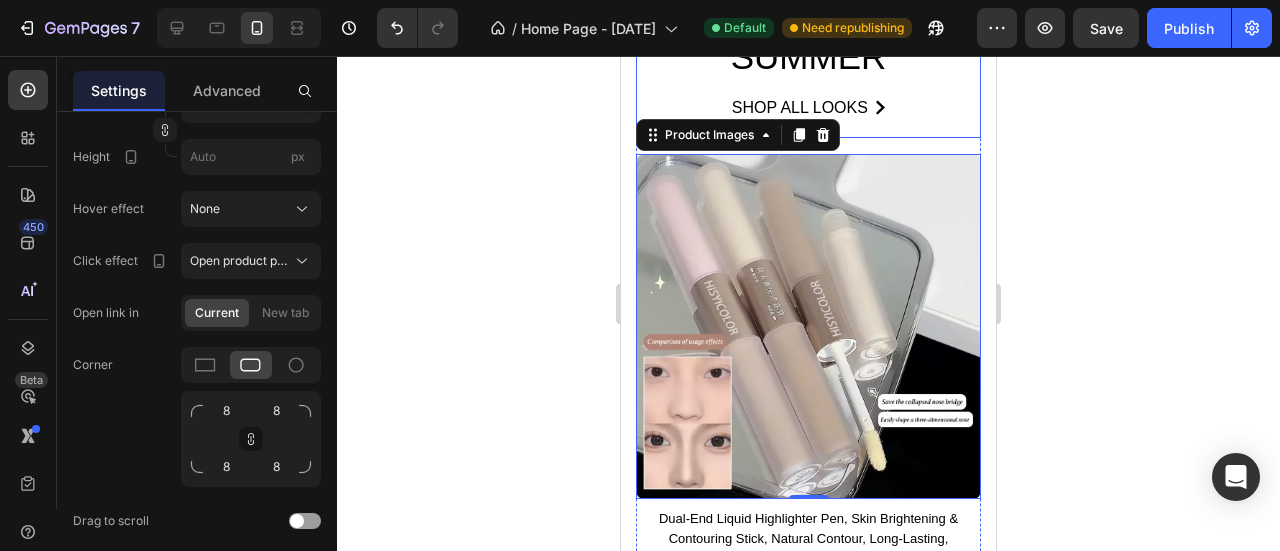 click on "New arrivals Text block Stay on top of trends this summer Heading       shop all looks Button" at bounding box center [808, 18] 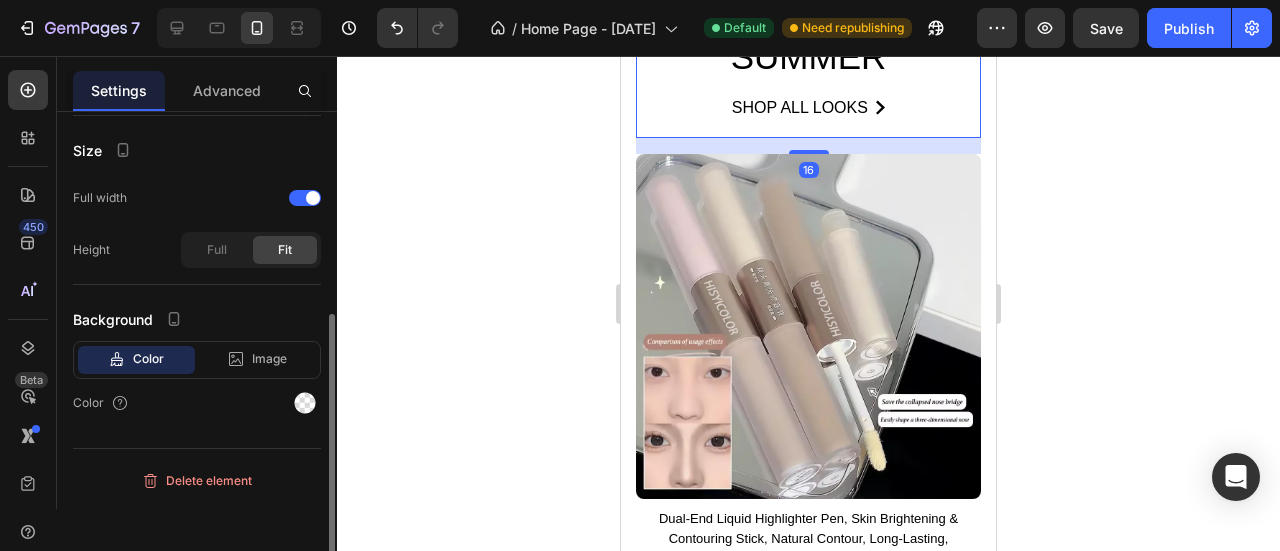scroll, scrollTop: 0, scrollLeft: 0, axis: both 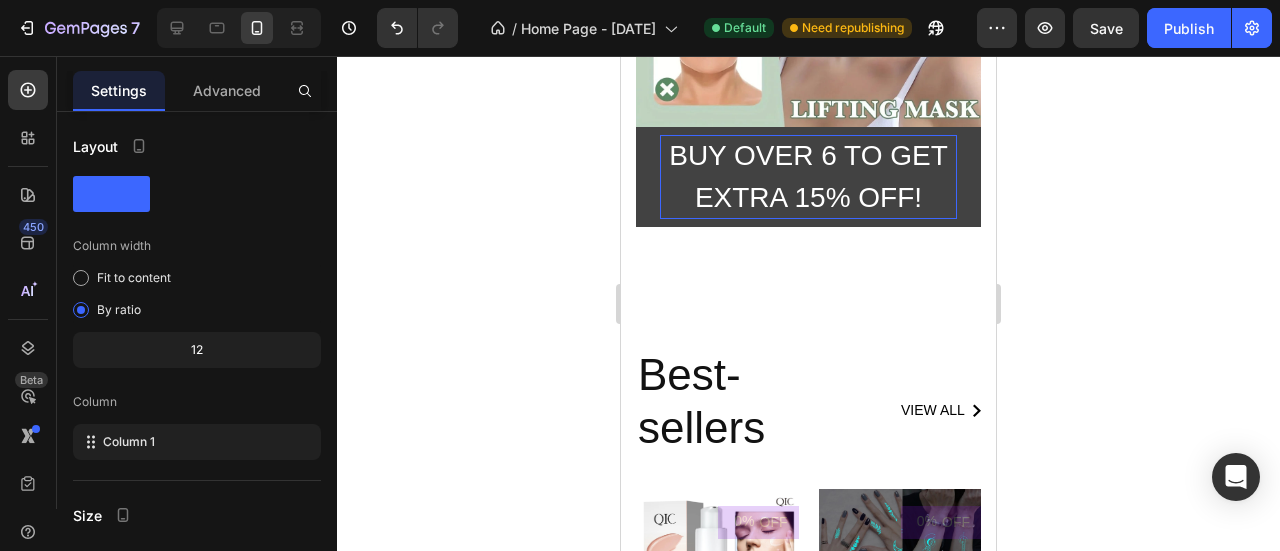 click on "Buy over 6 to get extra 15% off!" at bounding box center [808, 177] 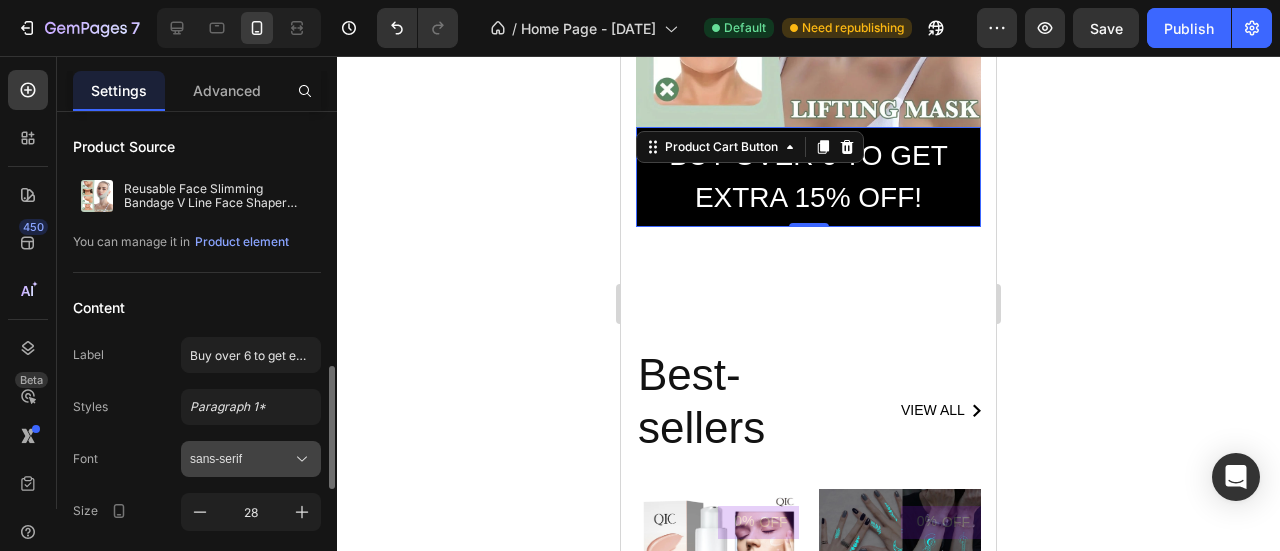 scroll, scrollTop: 200, scrollLeft: 0, axis: vertical 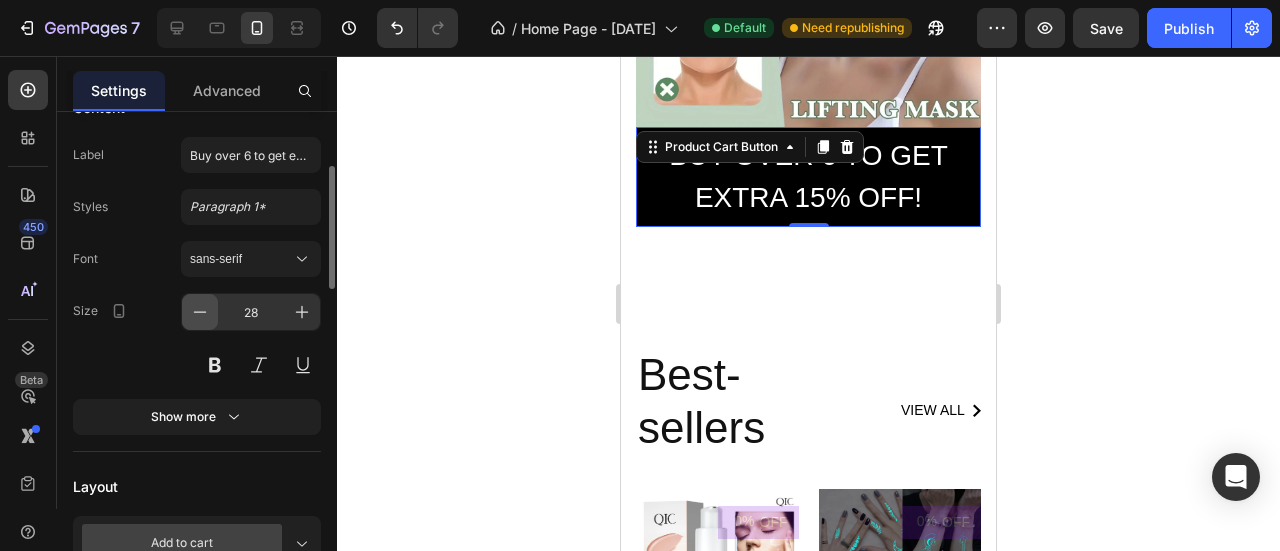 click at bounding box center (200, 312) 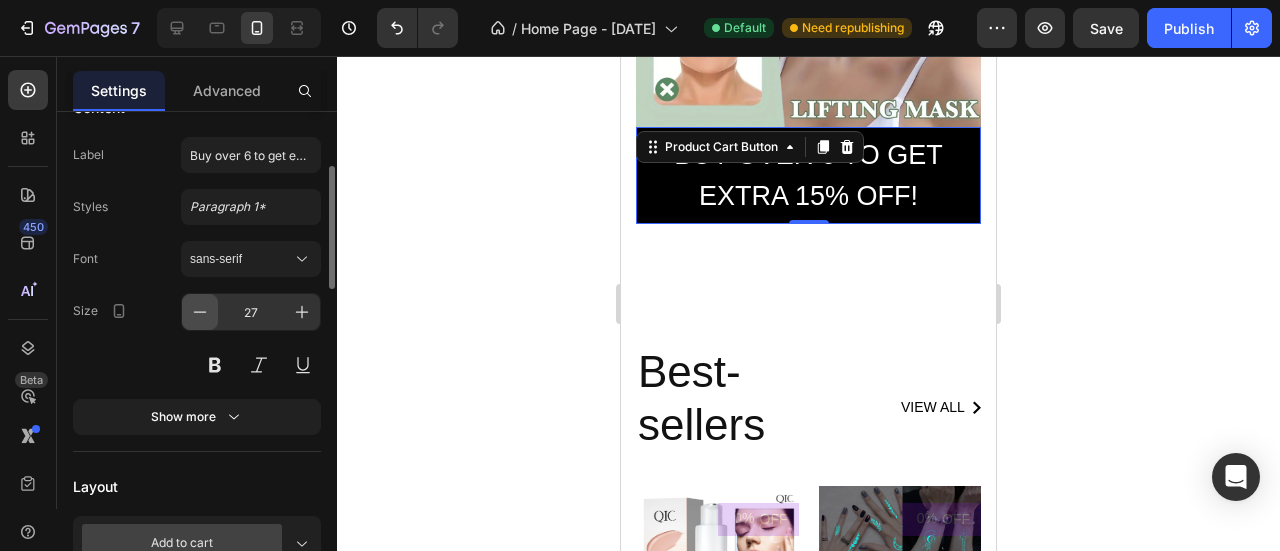 click at bounding box center [200, 312] 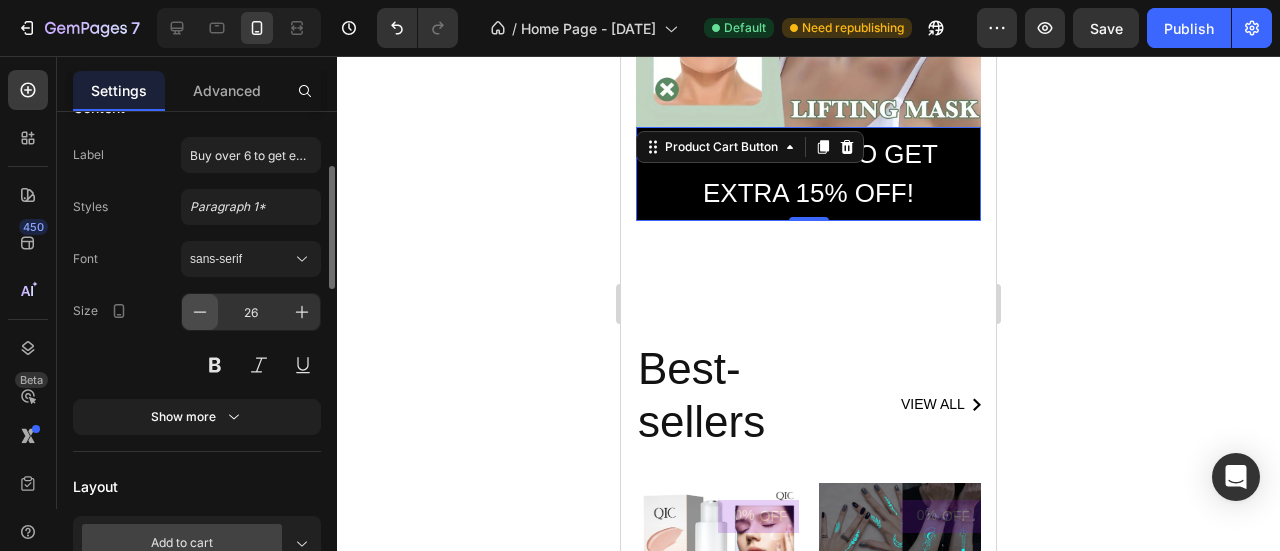 click 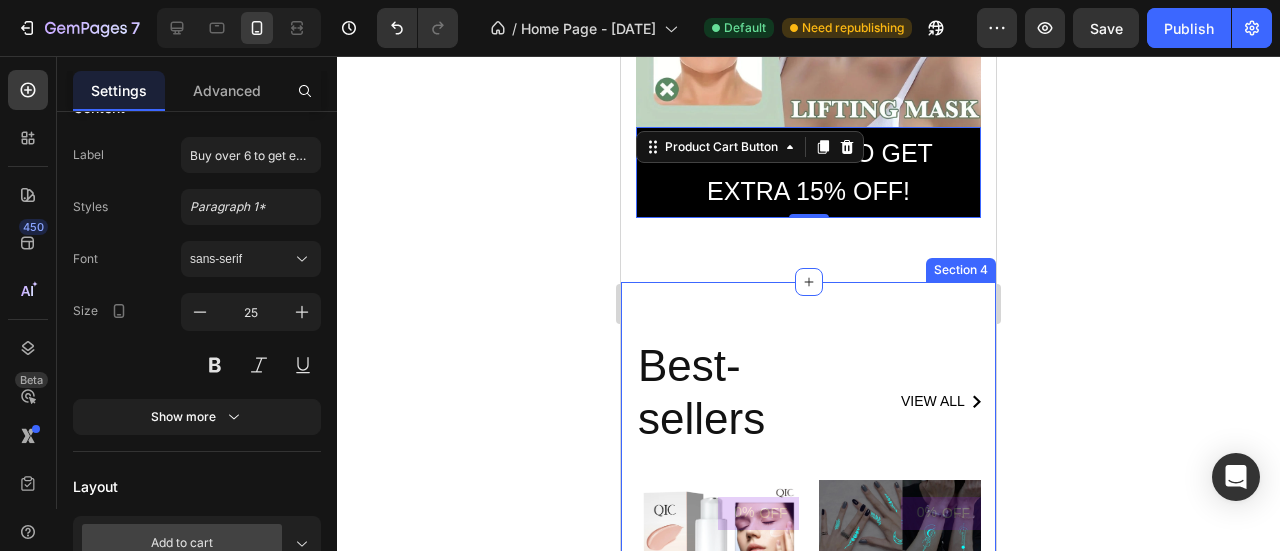 scroll, scrollTop: 4556, scrollLeft: 0, axis: vertical 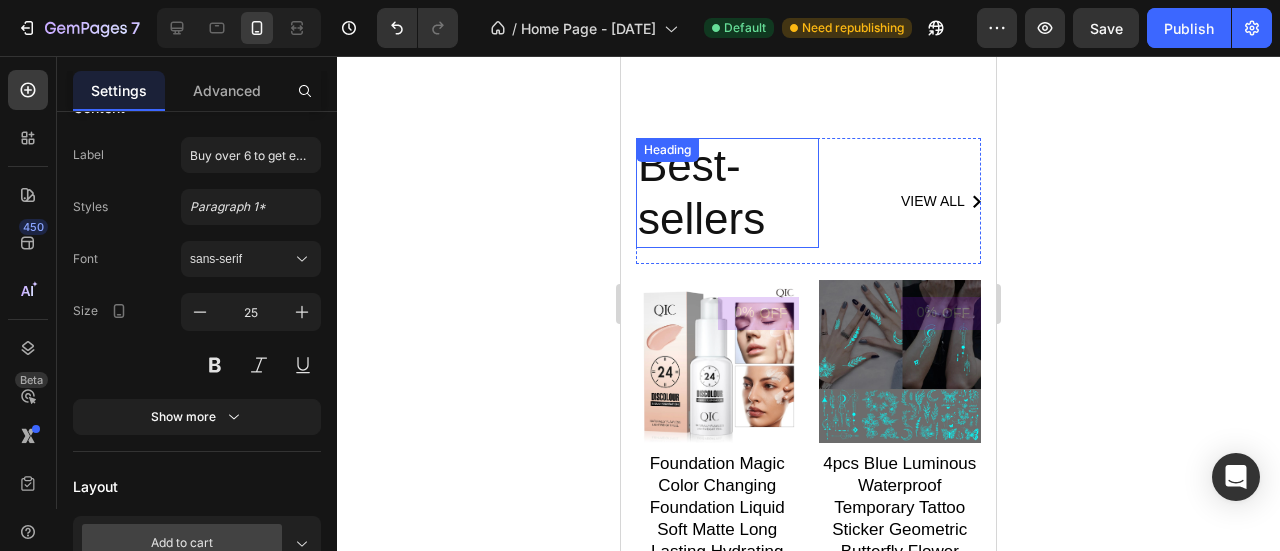 click on "Best-sellers" at bounding box center [727, 193] 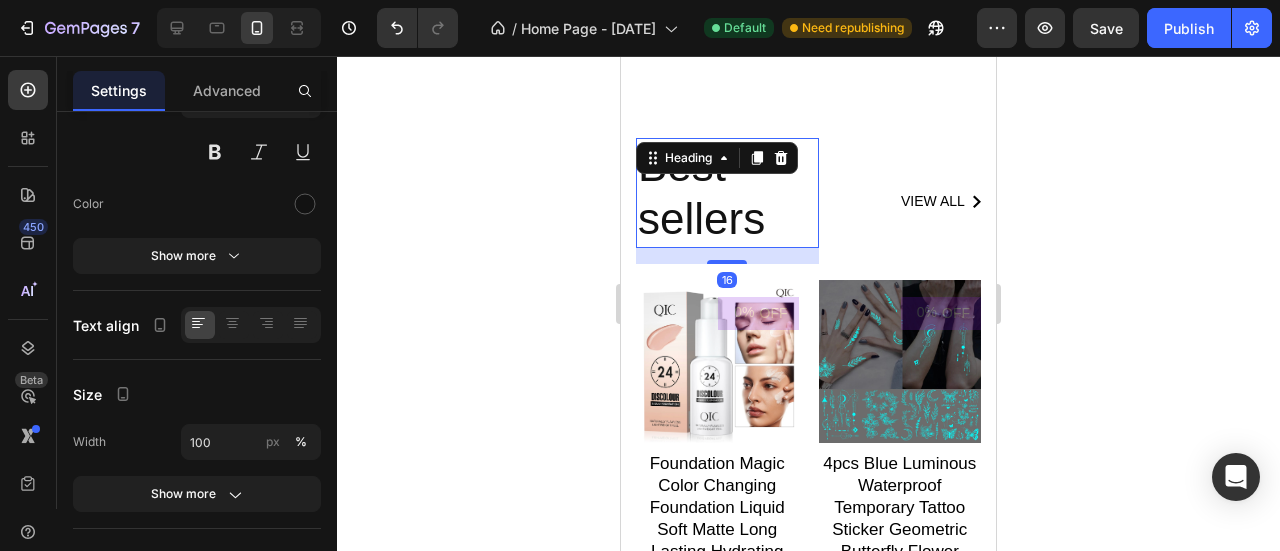 scroll, scrollTop: 0, scrollLeft: 0, axis: both 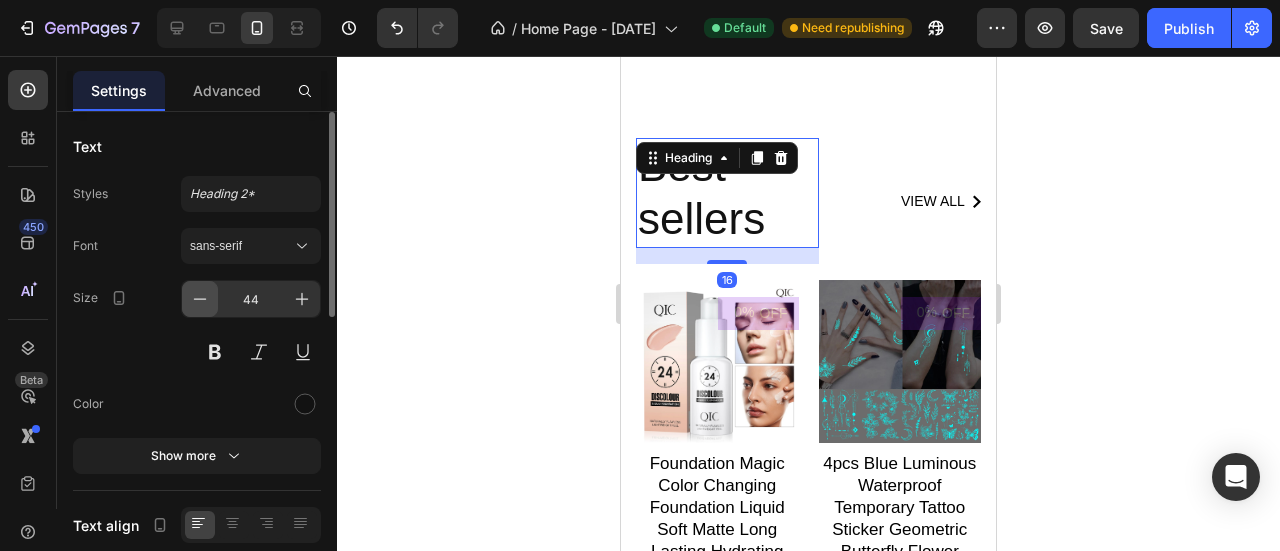 click 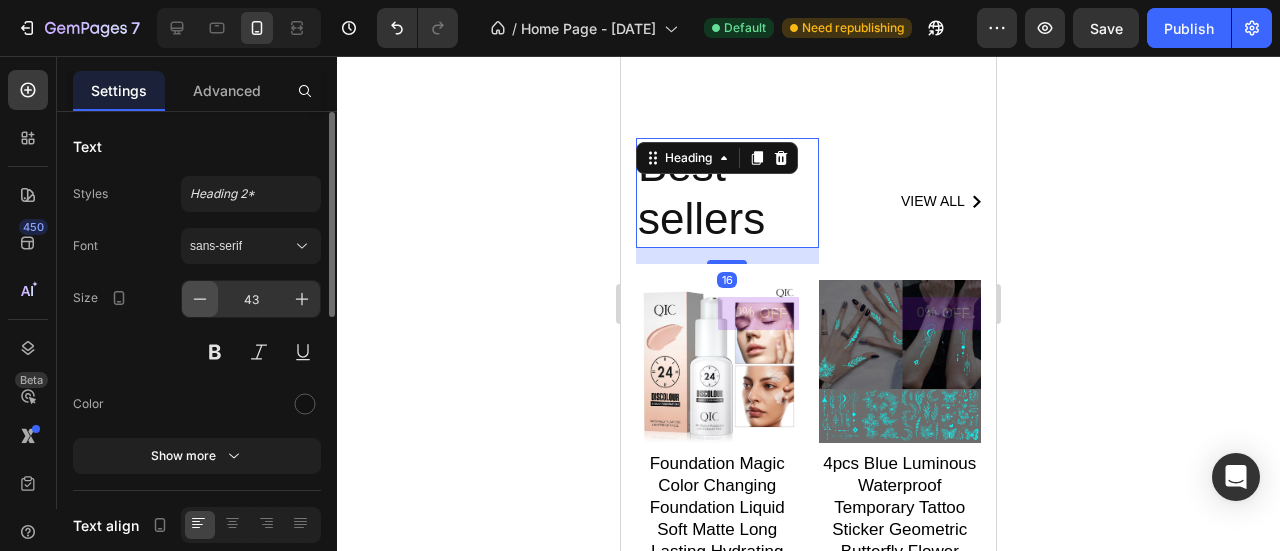 click 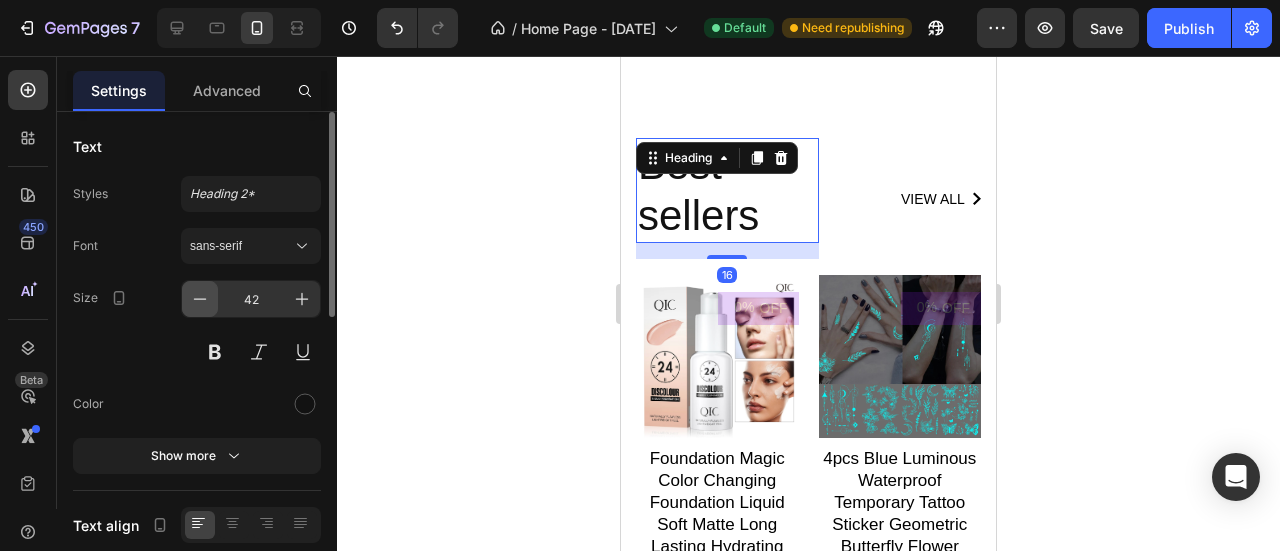click 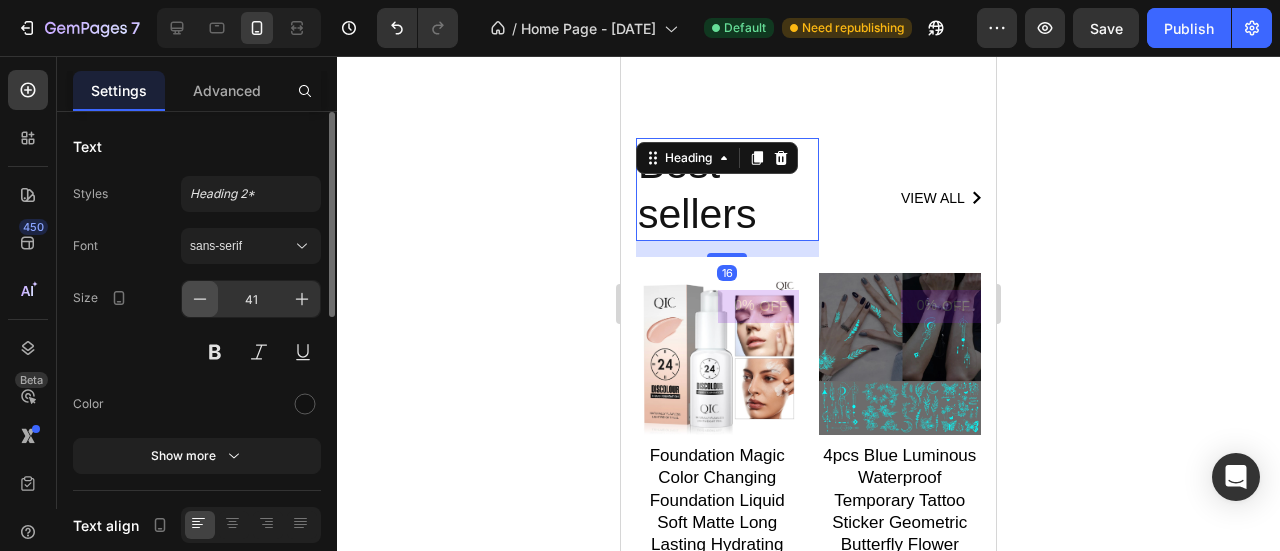 click 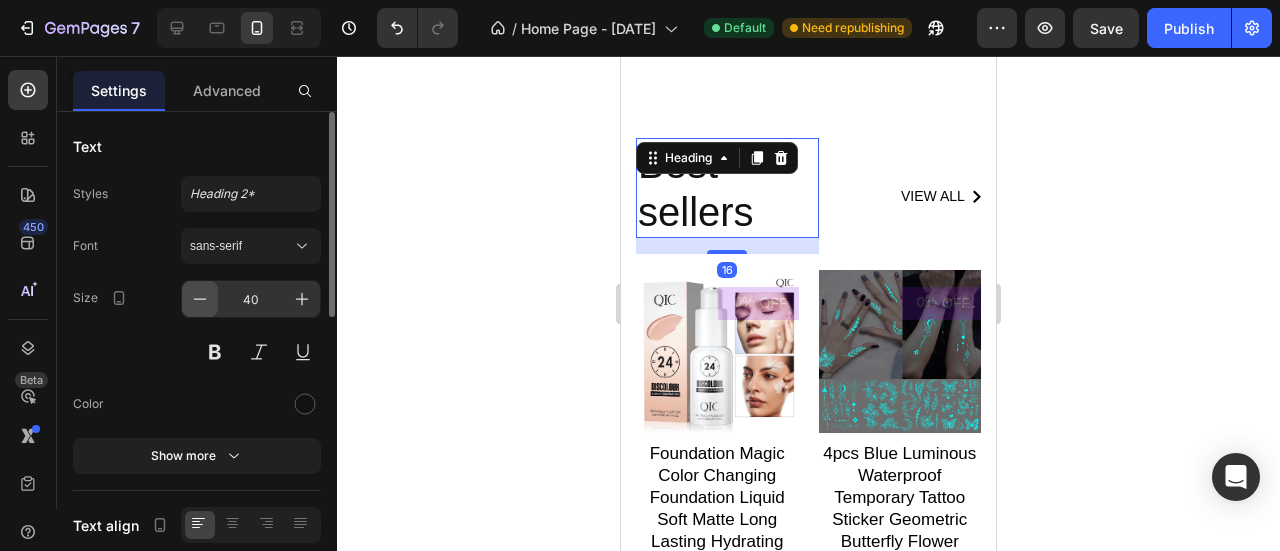 click 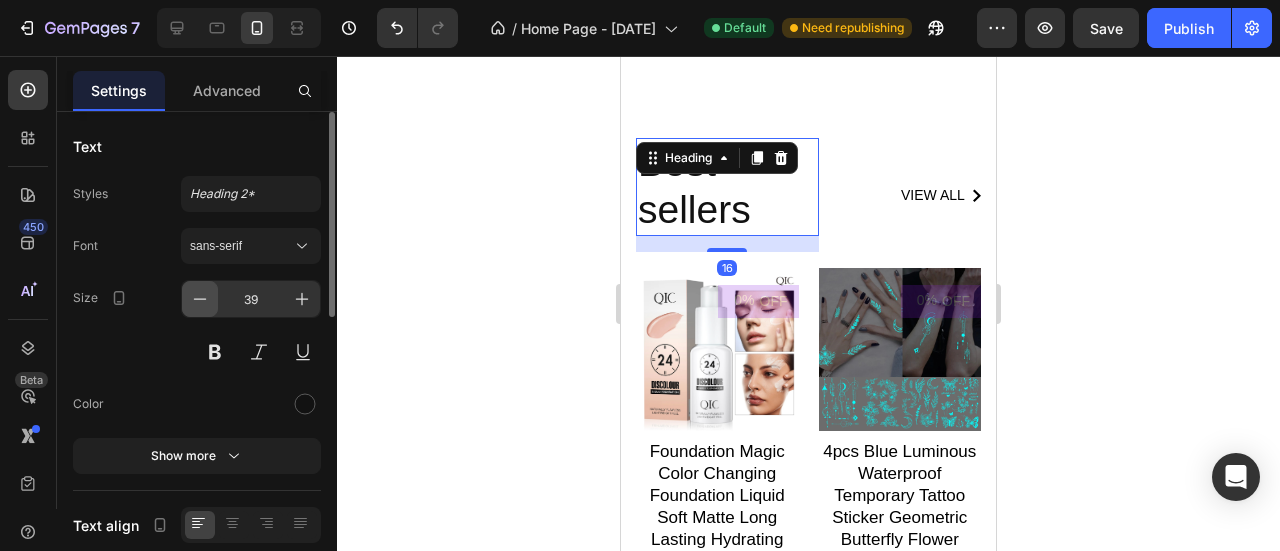 click 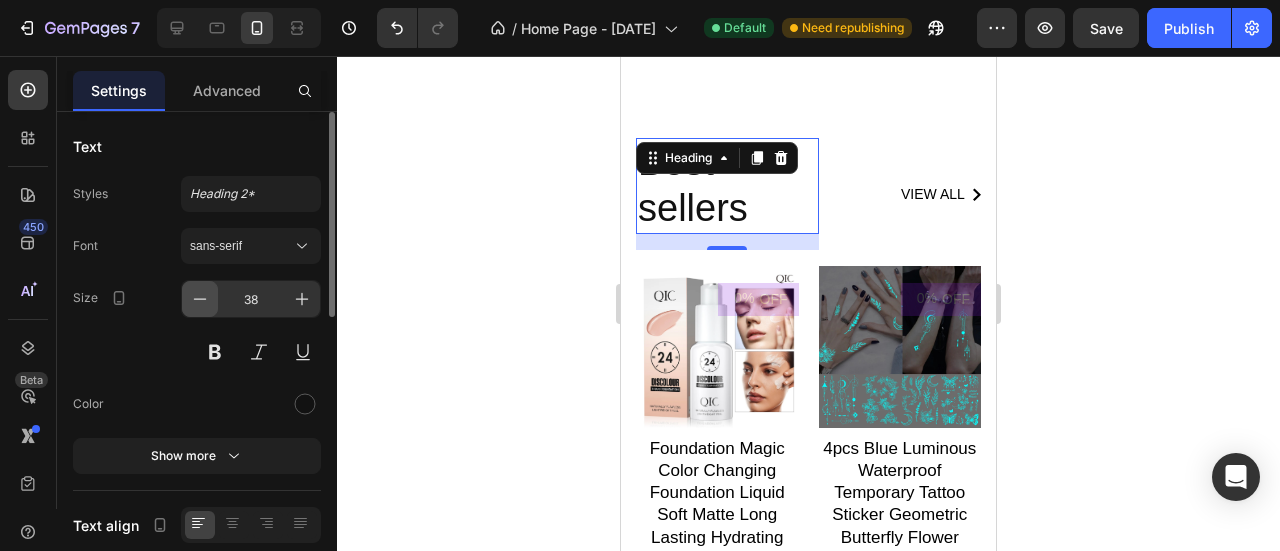 click 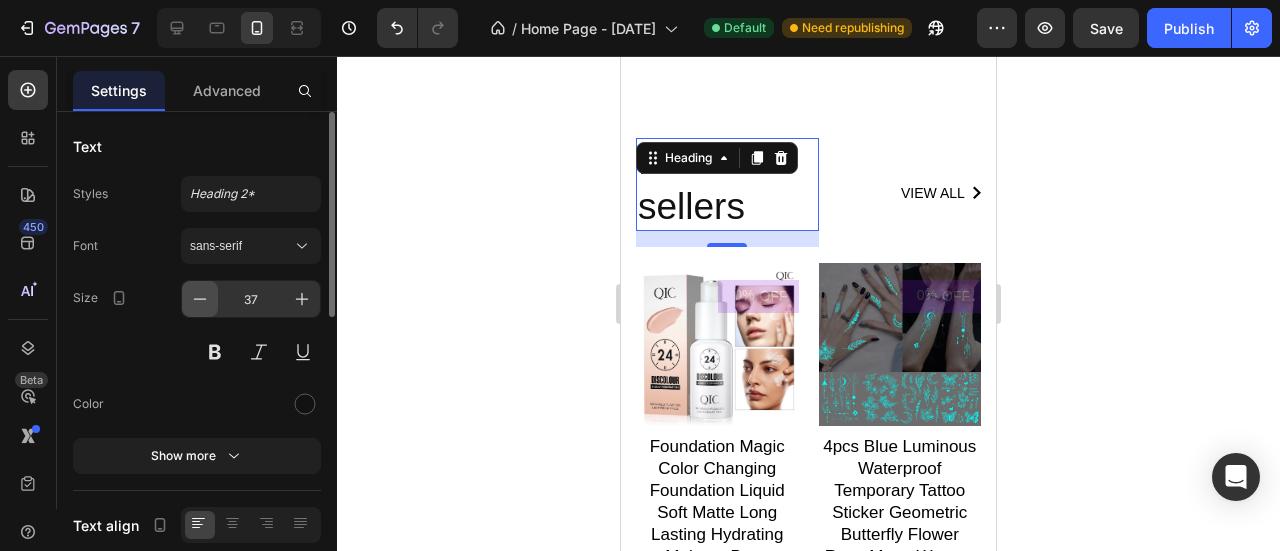 click 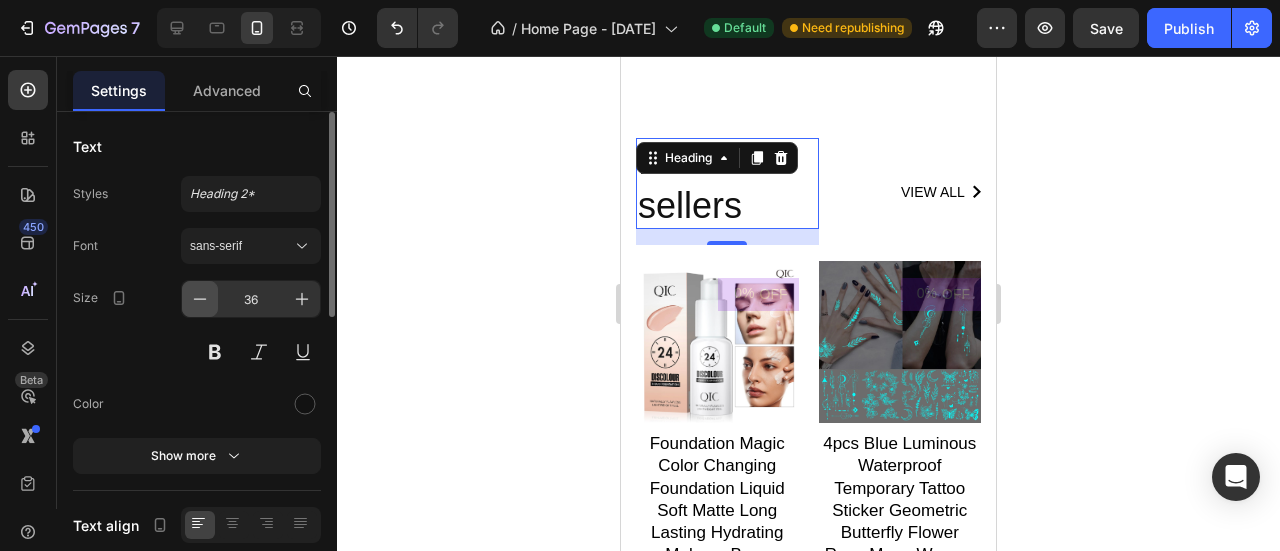 click 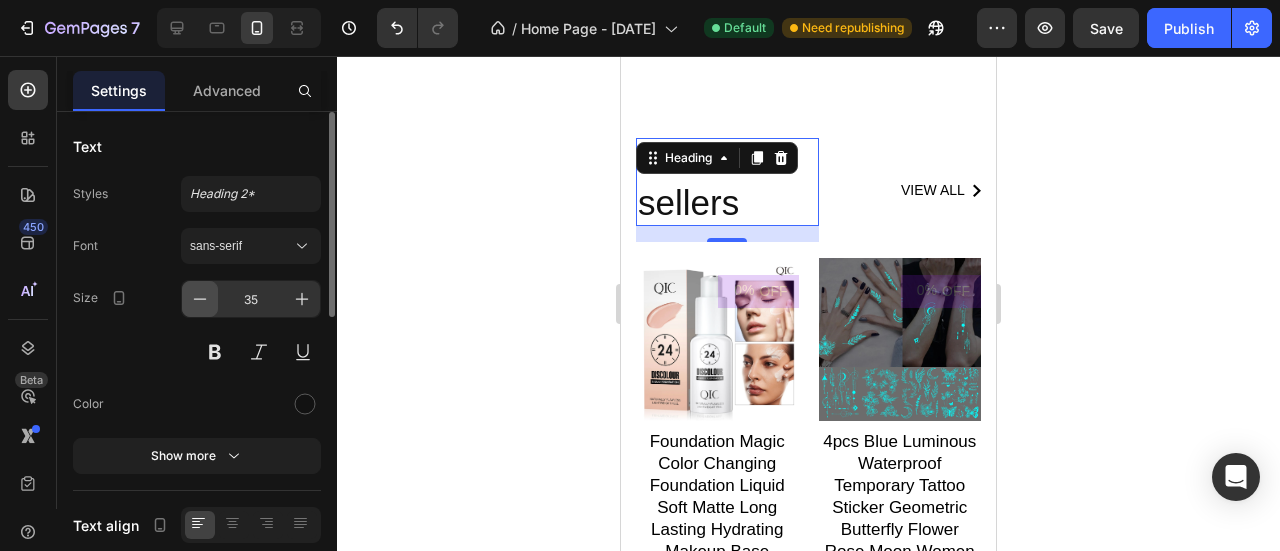 click 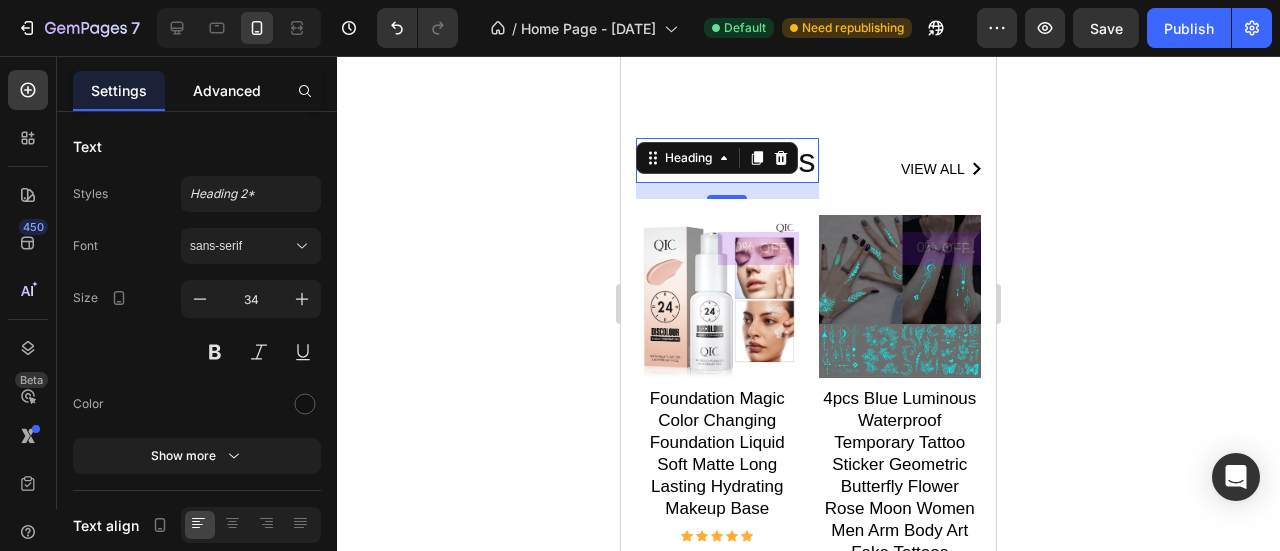 click on "Advanced" 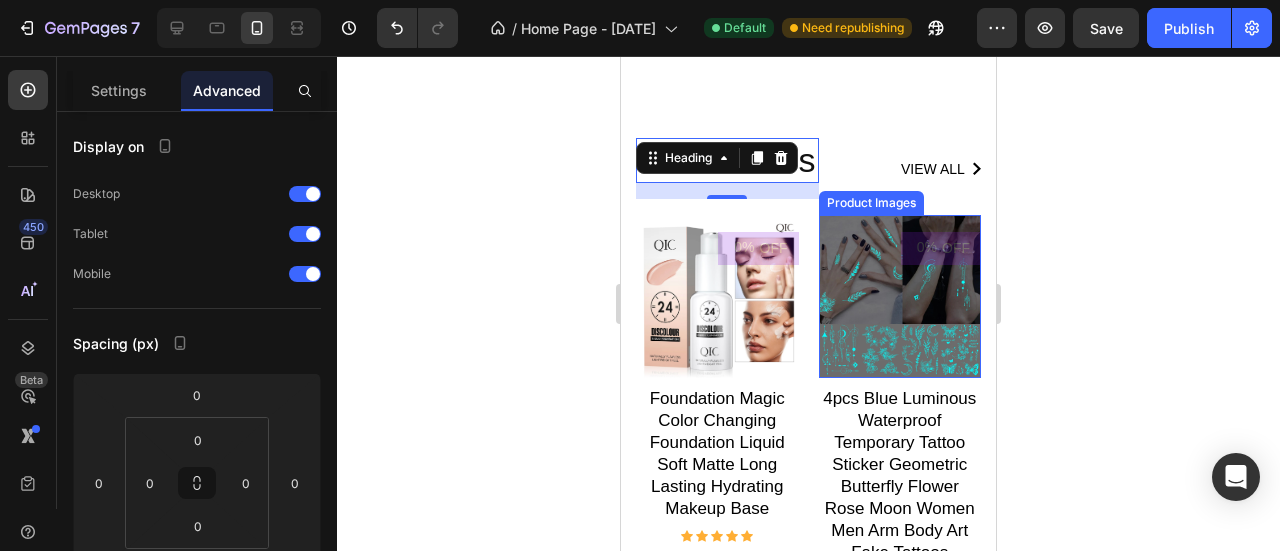 click on "Product Tag" at bounding box center [761, 220] 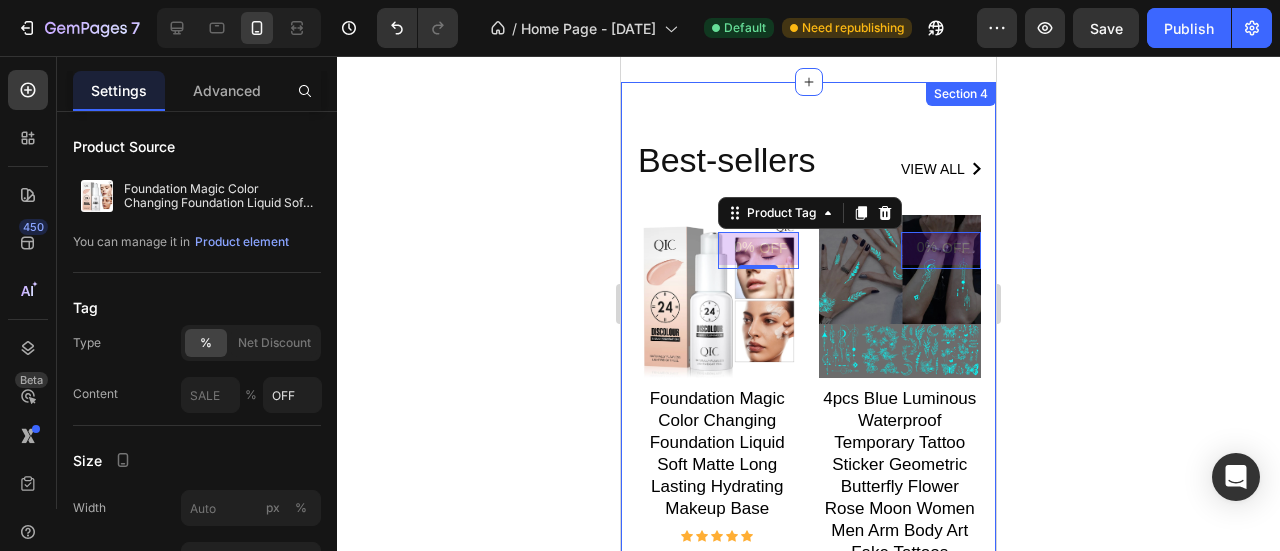 scroll, scrollTop: 4456, scrollLeft: 0, axis: vertical 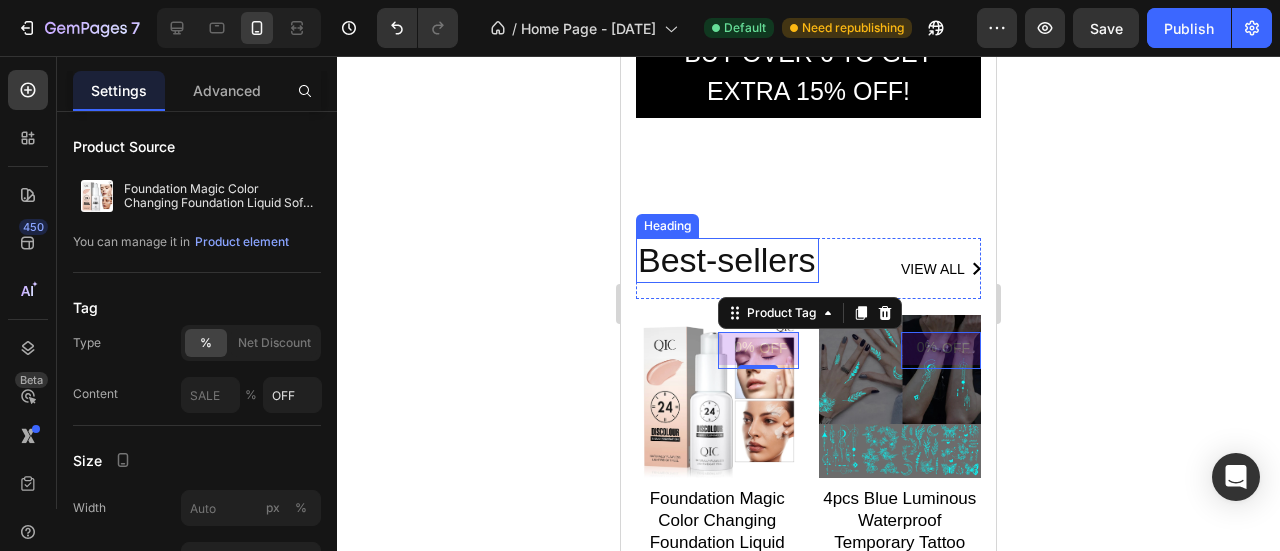click on "Best-sellers" at bounding box center (727, 260) 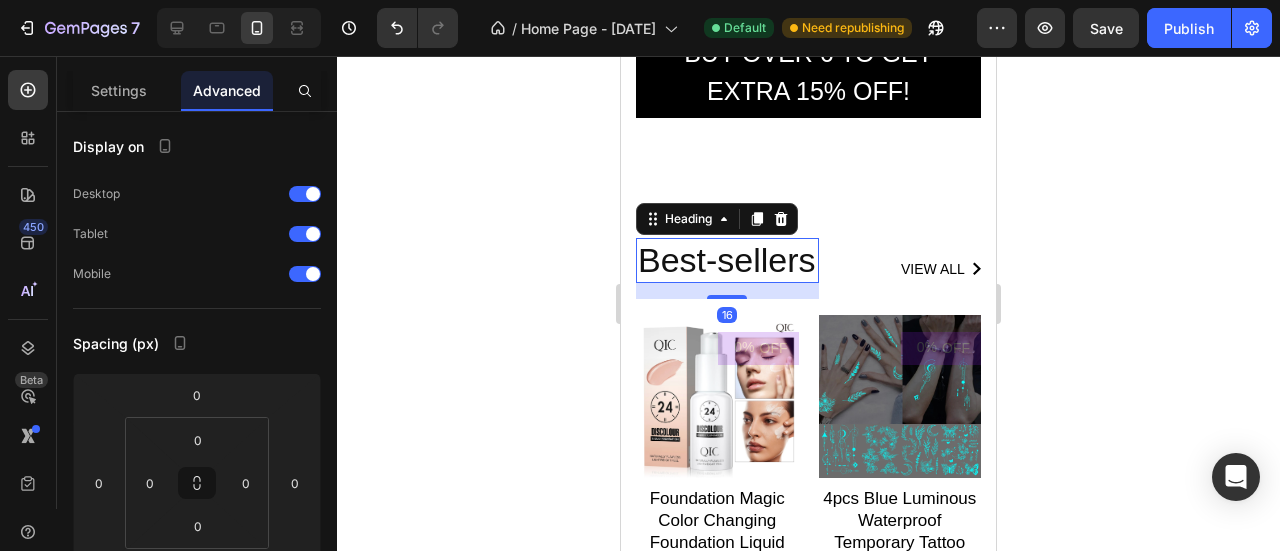 click on "Best-sellers" at bounding box center [727, 260] 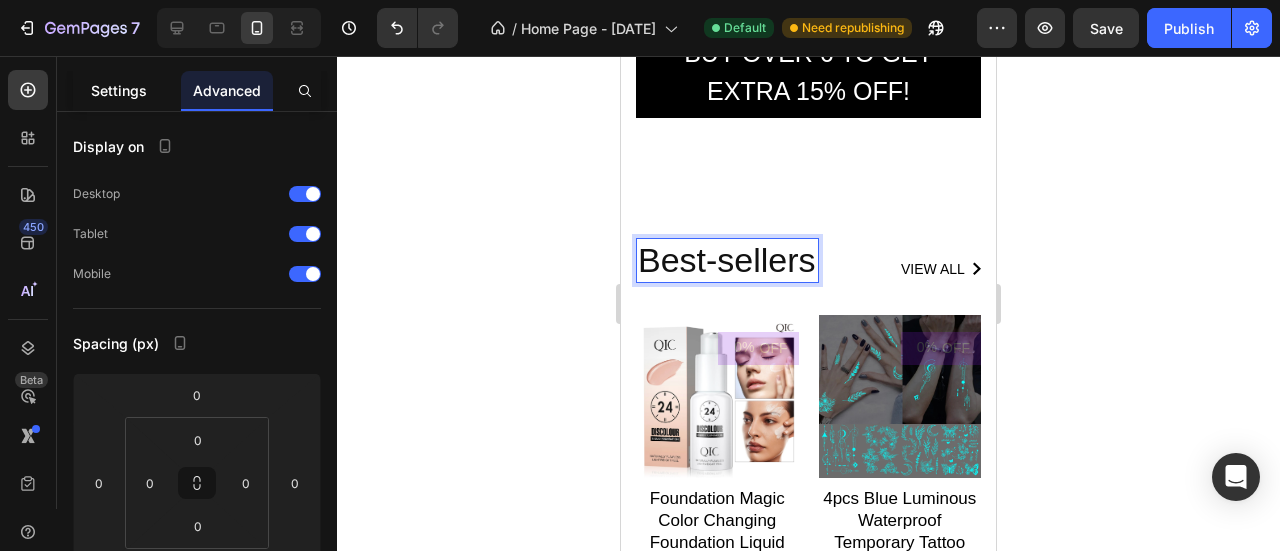 click on "Settings" at bounding box center [119, 90] 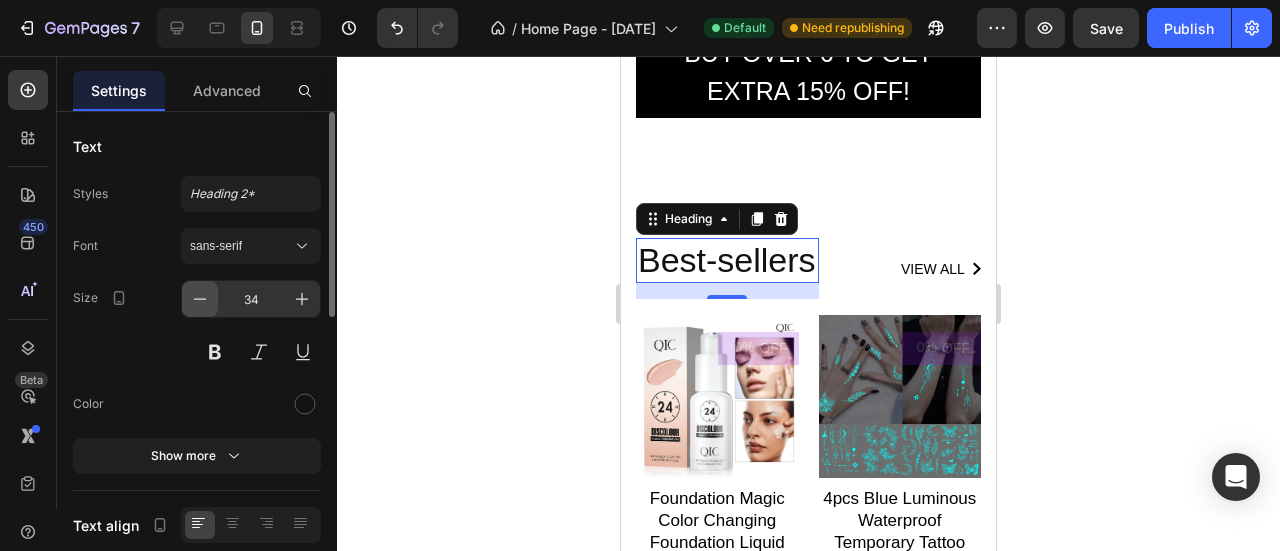 click 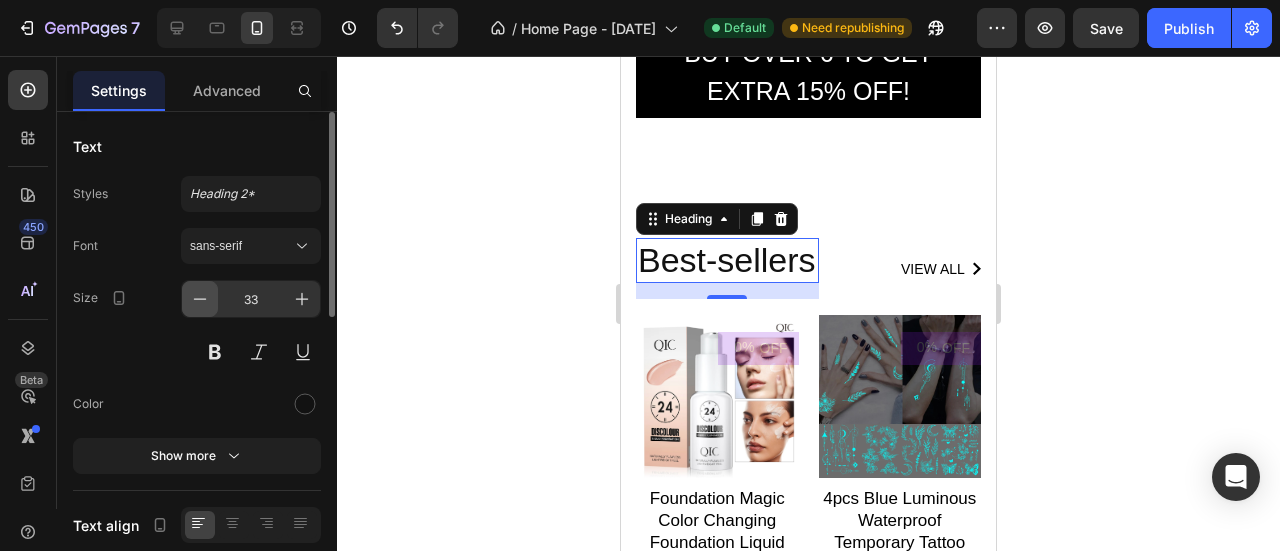 click 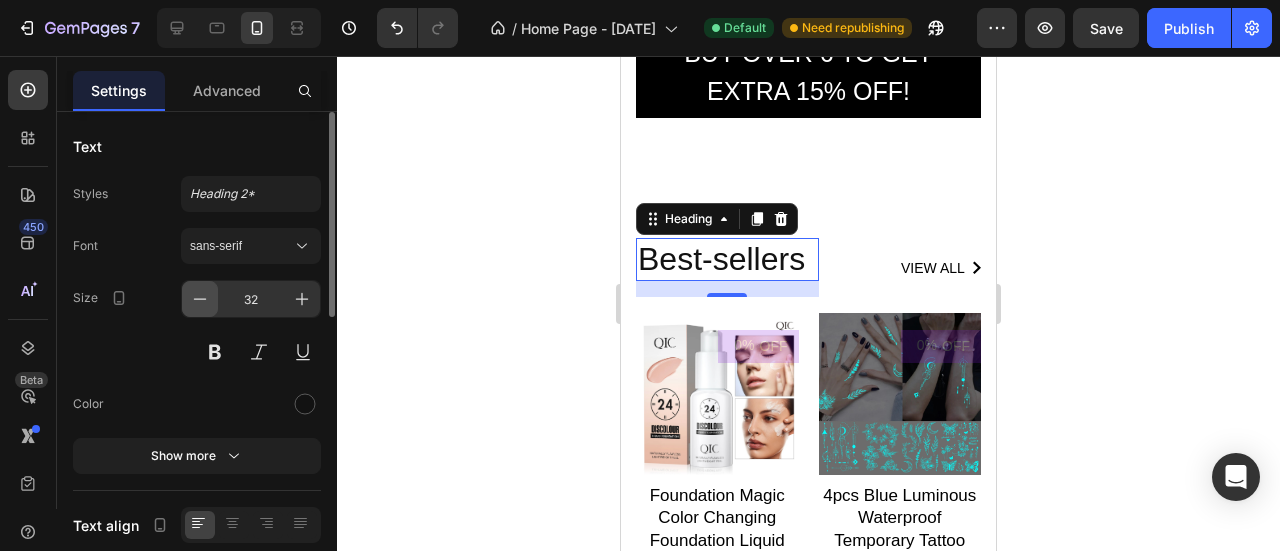 click 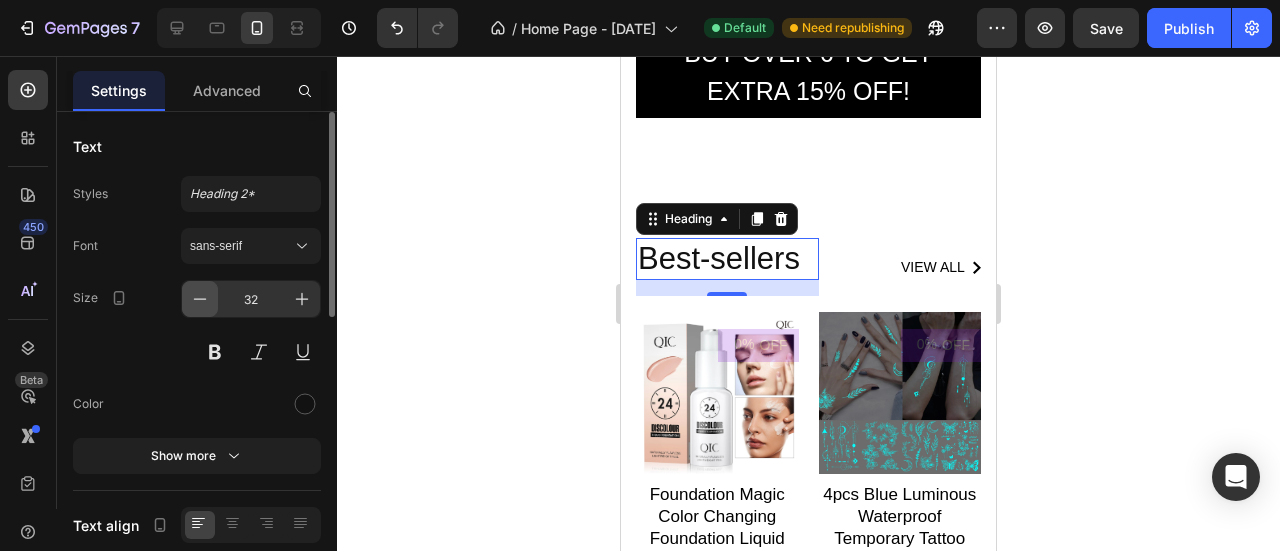 type on "31" 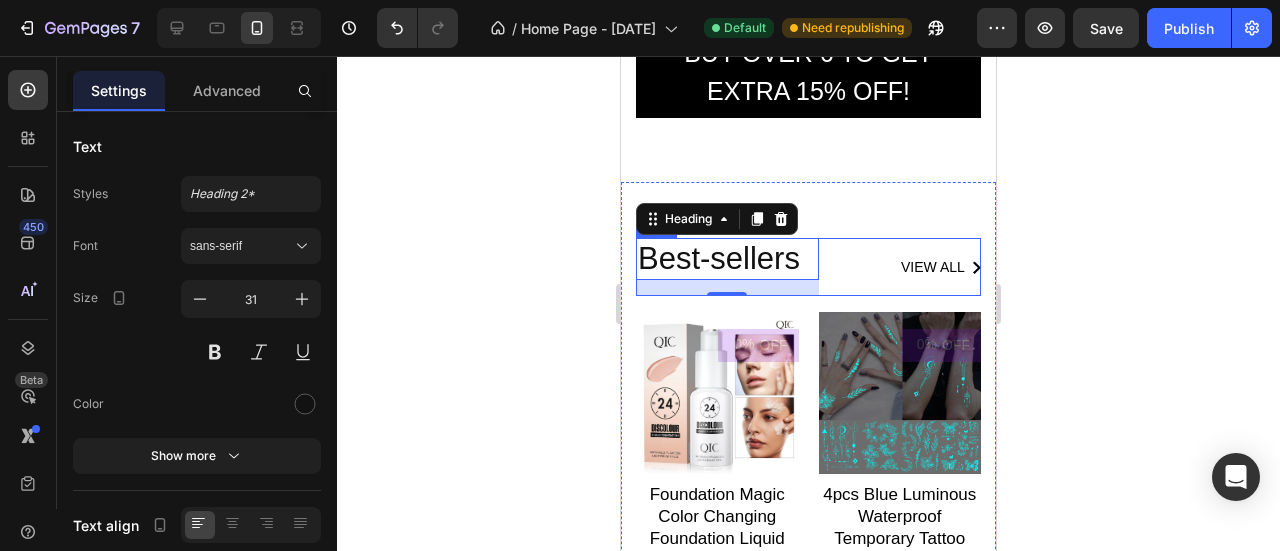 click on "view all Button" at bounding box center [916, 267] 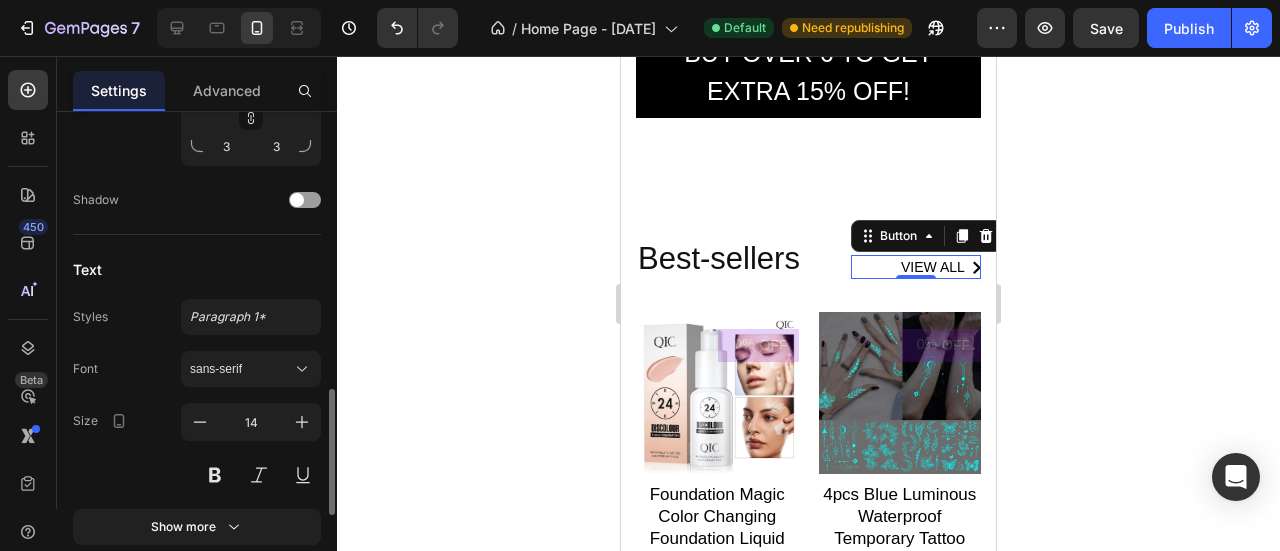 scroll, scrollTop: 1188, scrollLeft: 0, axis: vertical 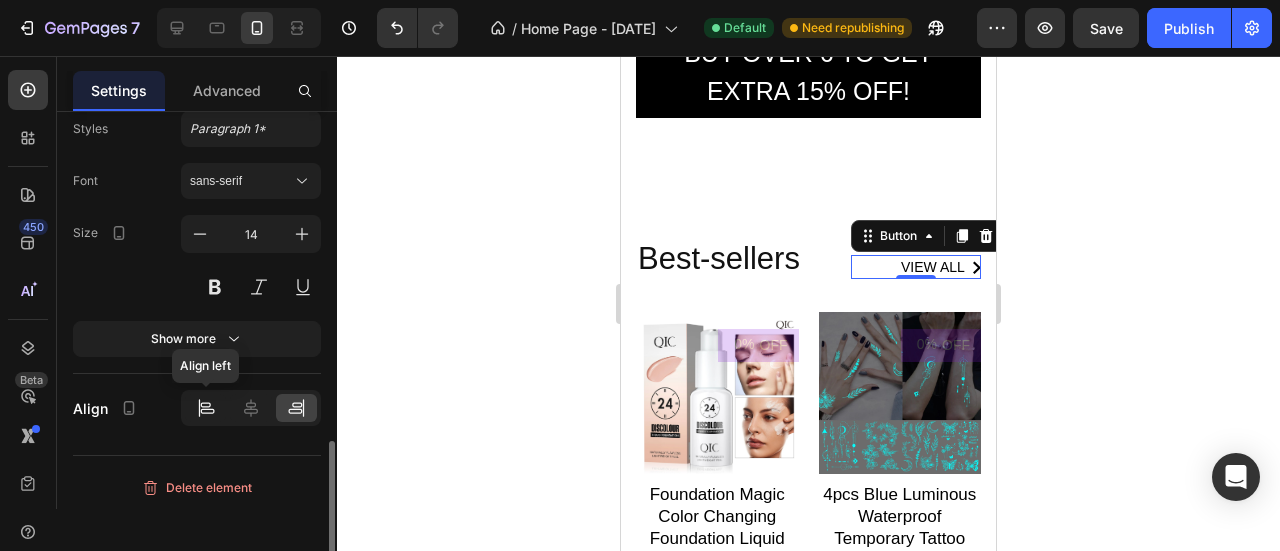 click 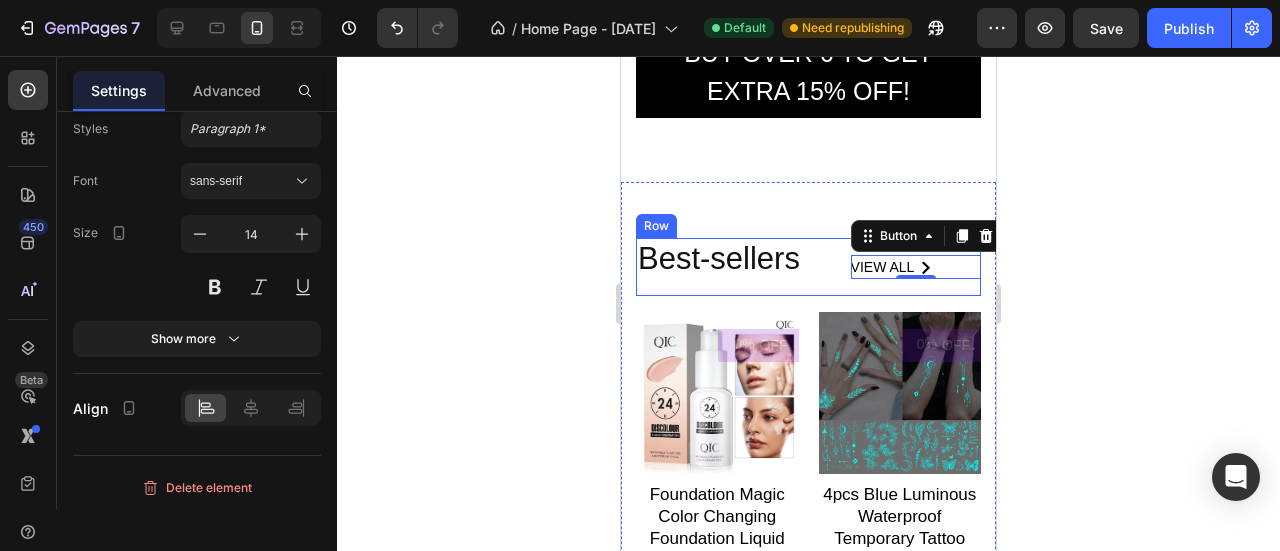 click on "Best-sellers Heading       view all Button   0 Row" at bounding box center (808, 266) 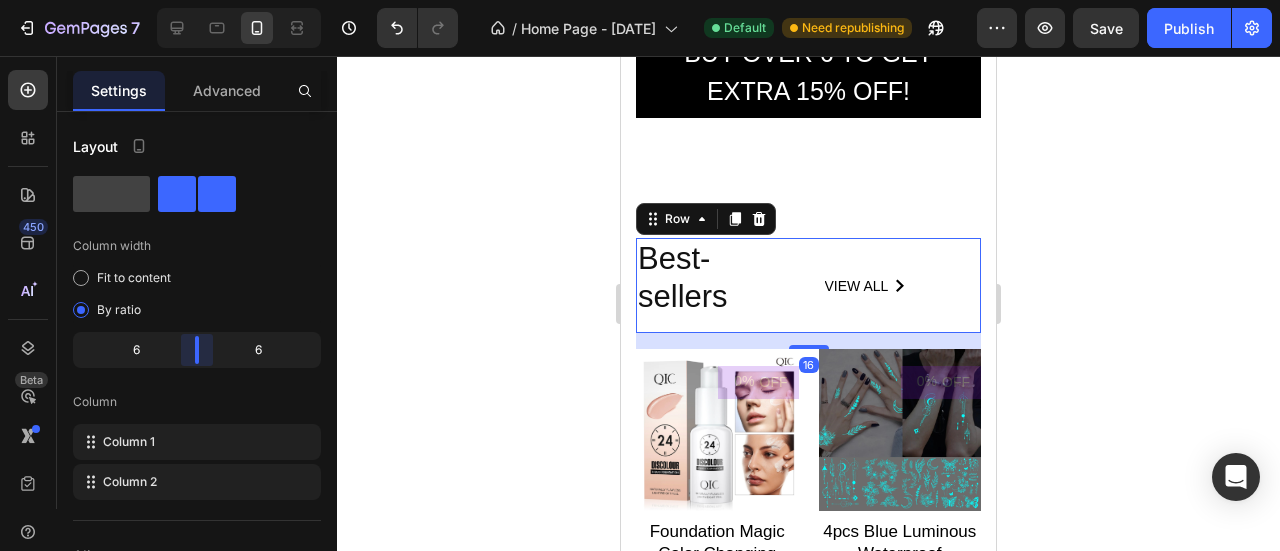 click on "7  Version history  /  Home Page - Jul 8, 22:52:24 Default Need republishing Preview  Save   Publish  450 Beta Start with Sections Elements Hero Section Product Detail Brands Trusted Badges Guarantee Product Breakdown How to use Testimonials Compare Bundle FAQs Social Proof Brand Story Product List Collection Blog List Contact Sticky Add to Cart Custom Footer Browse Library 450 Layout
Row
Row
Row
Row Text
Heading
Text Block Button
Button
Button
Sticky Back to top Media" at bounding box center [640, 0] 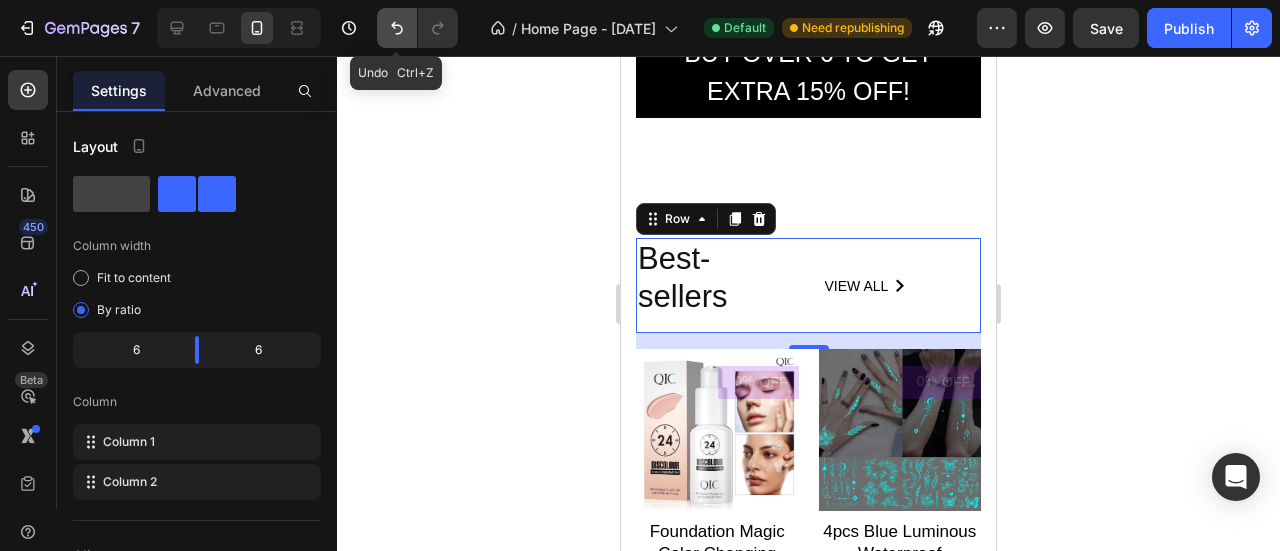 click 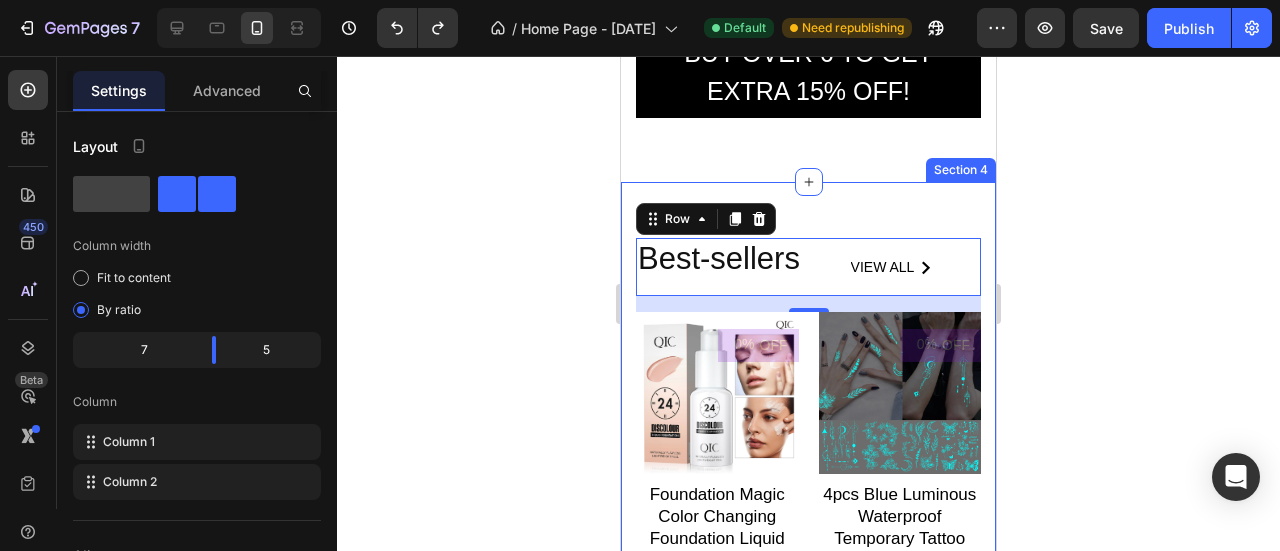 click on "Best-sellers Heading       view all Button Row   16 0% OFF Product Tag Product Images Row Foundation Magic Color Changing Foundation Liquid Soft Matte Long Lasting Hydrating Makeup Base Product Title                Icon                Icon                Icon                Icon                Icon Icon List Hoz $13.00 Product Price $3.89 Product Price Row only 5 items left! Text block Pick it! Product Cart Button Row 0% OFF Product Tag Product Images Row 4pcs Blue Luminous Waterproof Temporary Tattoo Sticker Geometric Butterfly Flower Rose Moon Women Men Arm Body Art Fake Tattoos Product Title                Icon                Icon                Icon                Icon                Icon Icon List Hoz $10.98 Product Price $2.50 Product Price Row only 5 items left! Text block Pick it! Product Cart Button Row 0% OFF Product Tag Product Images Row 6pcs/set Acne Removal Needle and Clip Stainless Steel Tool Blackhead Removal Blemishes Facial Skin Care Beauty Facial Pore Clean Product Title                Icon" at bounding box center [808, 782] 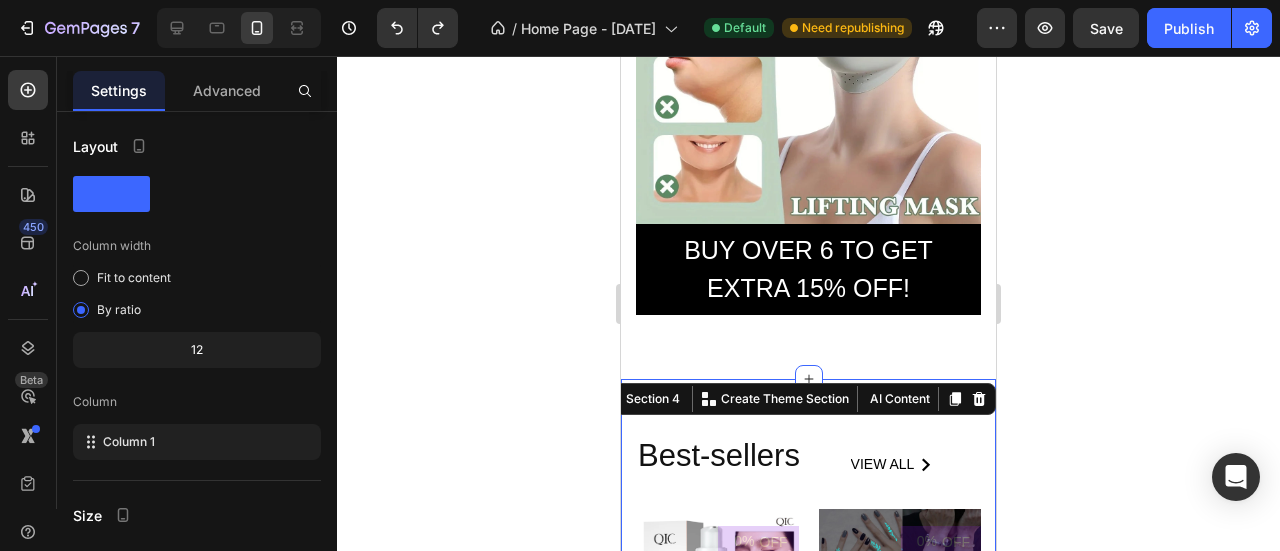 scroll, scrollTop: 4256, scrollLeft: 0, axis: vertical 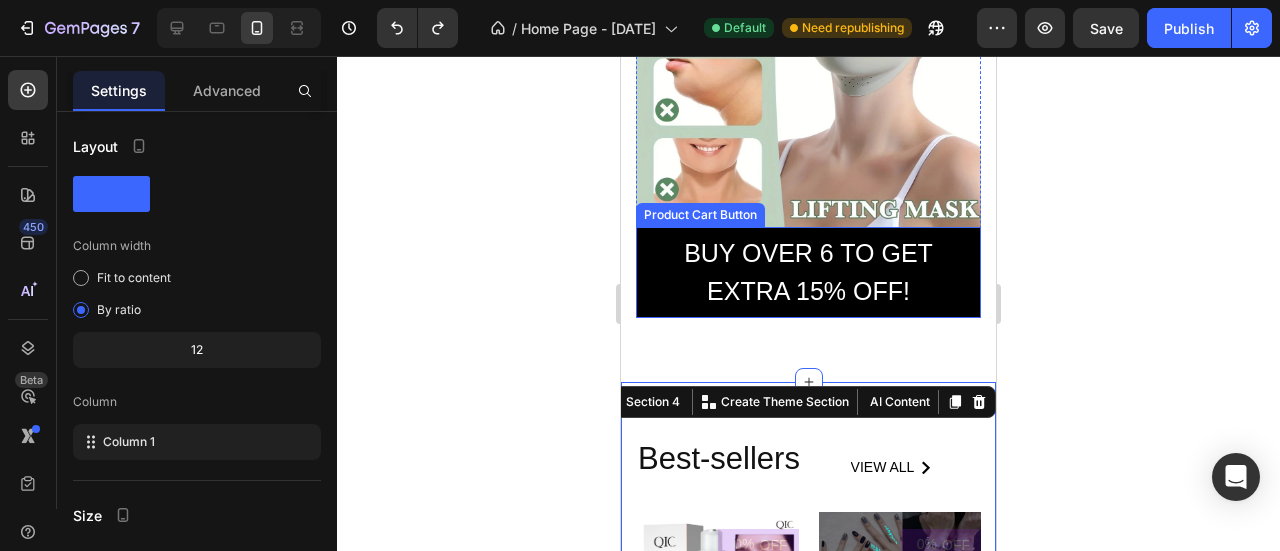 click on "Product Images & Gallery Buy over 6 to get extra 15% off! Product Cart Button Product" at bounding box center [808, 108] 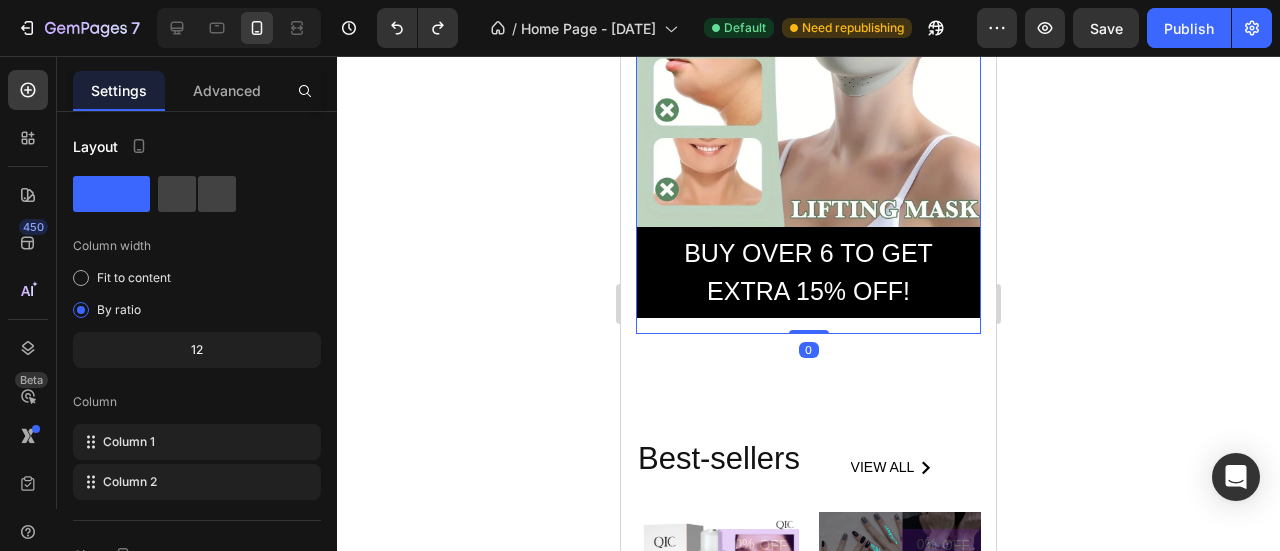 scroll, scrollTop: 4356, scrollLeft: 0, axis: vertical 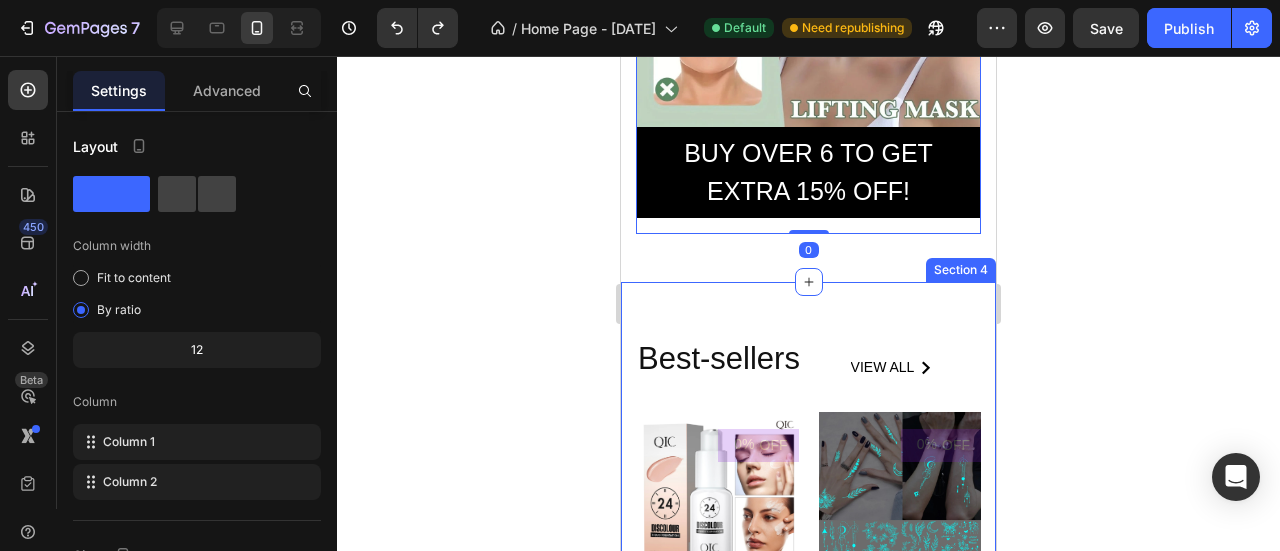 click on "Best-sellers Heading       view all Button Row 0% OFF Product Tag Product Images Row Foundation Magic Color Changing Foundation Liquid Soft Matte Long Lasting Hydrating Makeup Base Product Title                Icon                Icon                Icon                Icon                Icon Icon List Hoz $13.00 Product Price $3.89 Product Price Row only 5 items left! Text block Pick it! Product Cart Button Row 0% OFF Product Tag Product Images Row 4pcs Blue Luminous Waterproof Temporary Tattoo Sticker Geometric Butterfly Flower Rose Moon Women Men Arm Body Art Fake Tattoos Product Title                Icon                Icon                Icon                Icon                Icon Icon List Hoz $10.98 Product Price $2.50 Product Price Row only 5 items left! Text block Pick it! Product Cart Button Row 0% OFF Product Tag Product Images Row 6pcs/set Acne Removal Needle and Clip Stainless Steel Tool Blackhead Removal Blemishes Facial Skin Care Beauty Facial Pore Clean Product Title                Icon Icon" at bounding box center (808, 882) 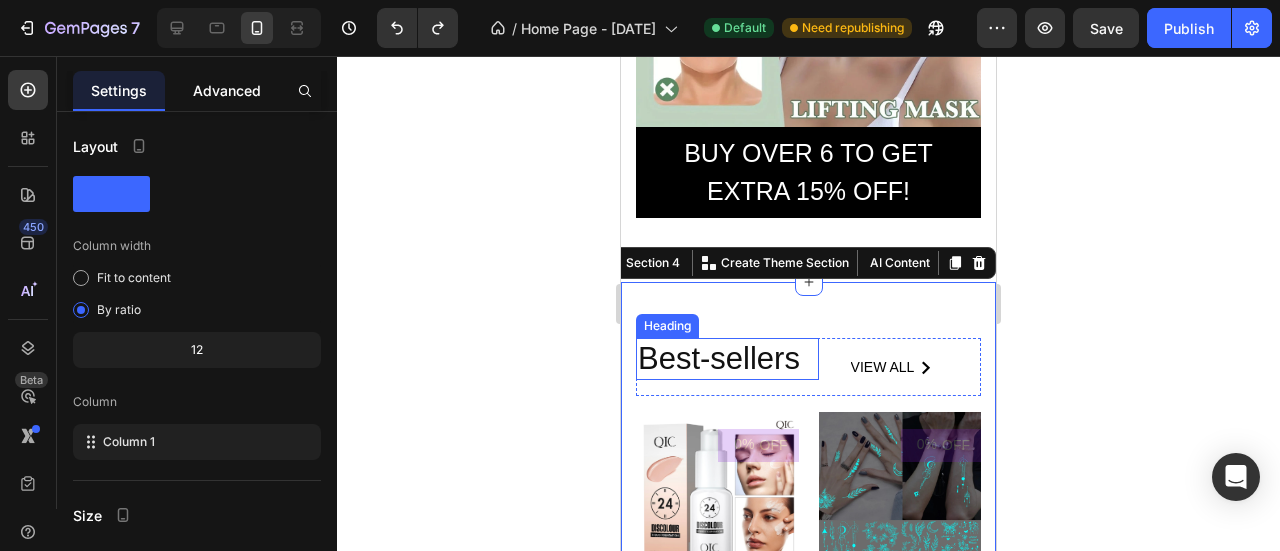 click on "Advanced" 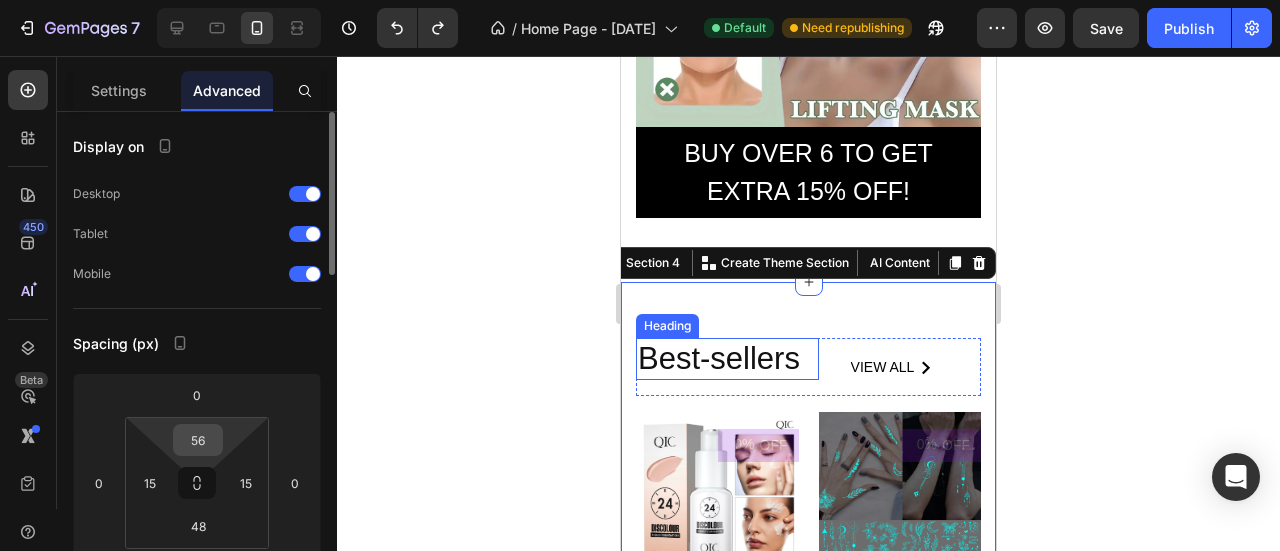 click on "56" at bounding box center [198, 440] 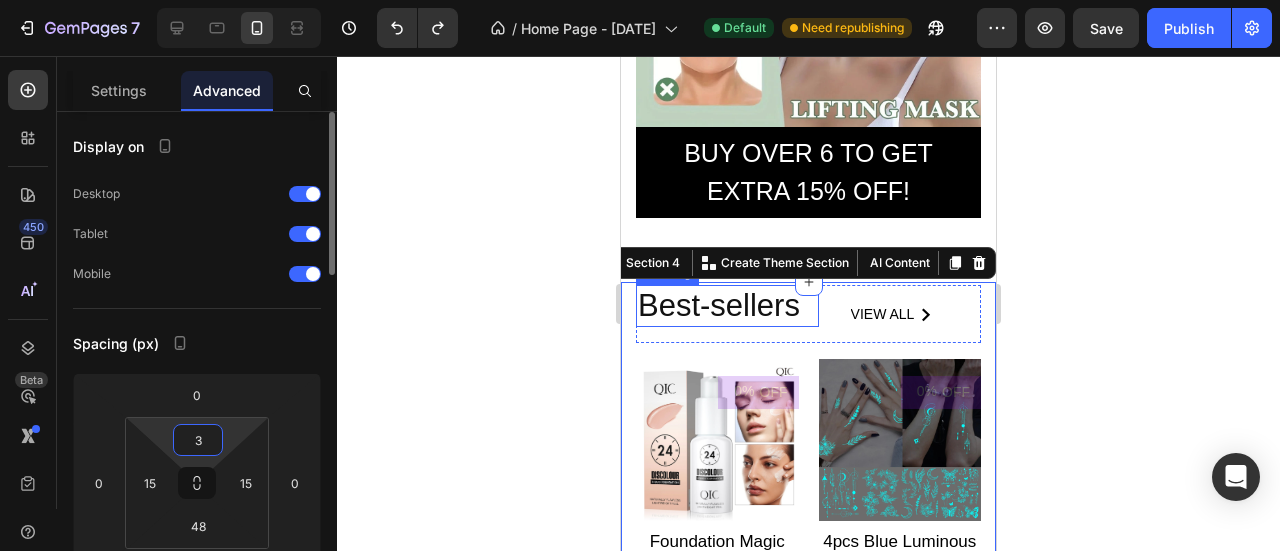 type on "30" 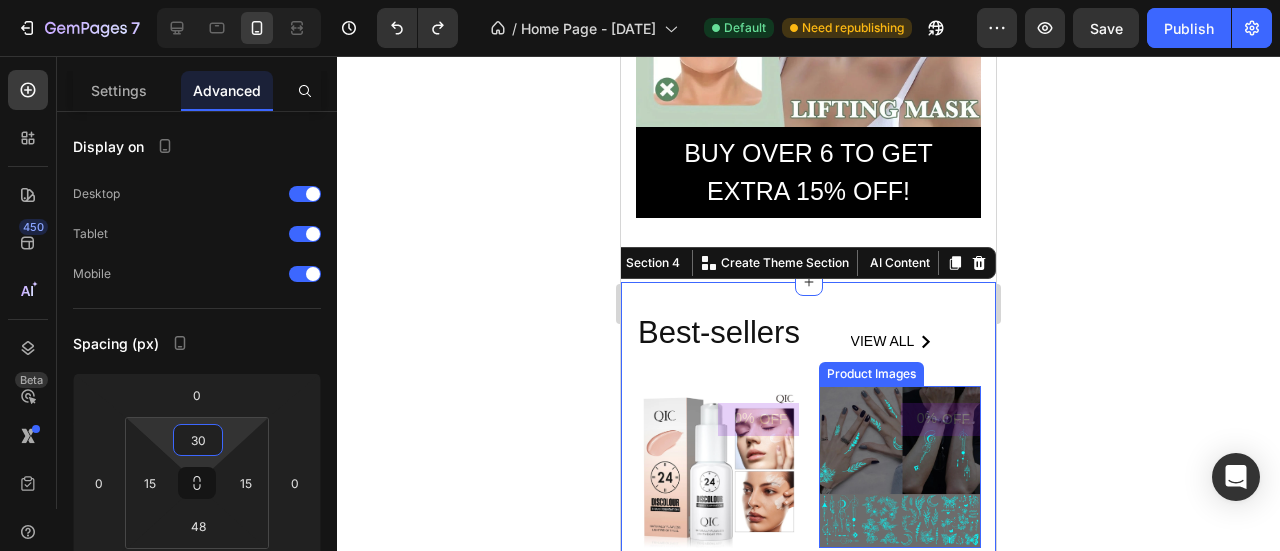 scroll, scrollTop: 4556, scrollLeft: 0, axis: vertical 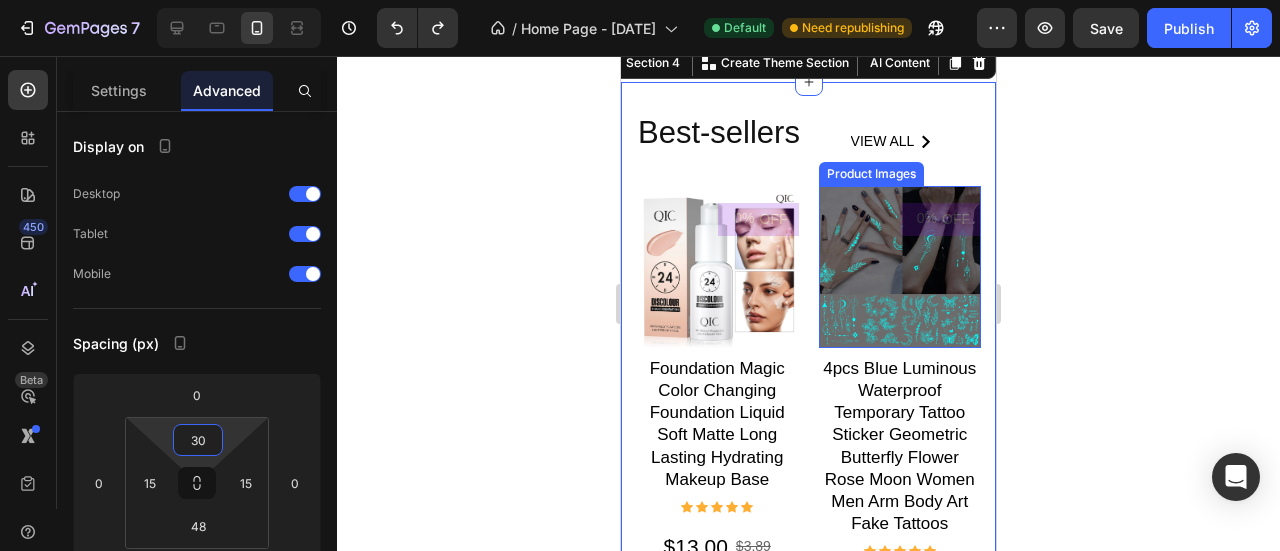 click at bounding box center [900, 267] 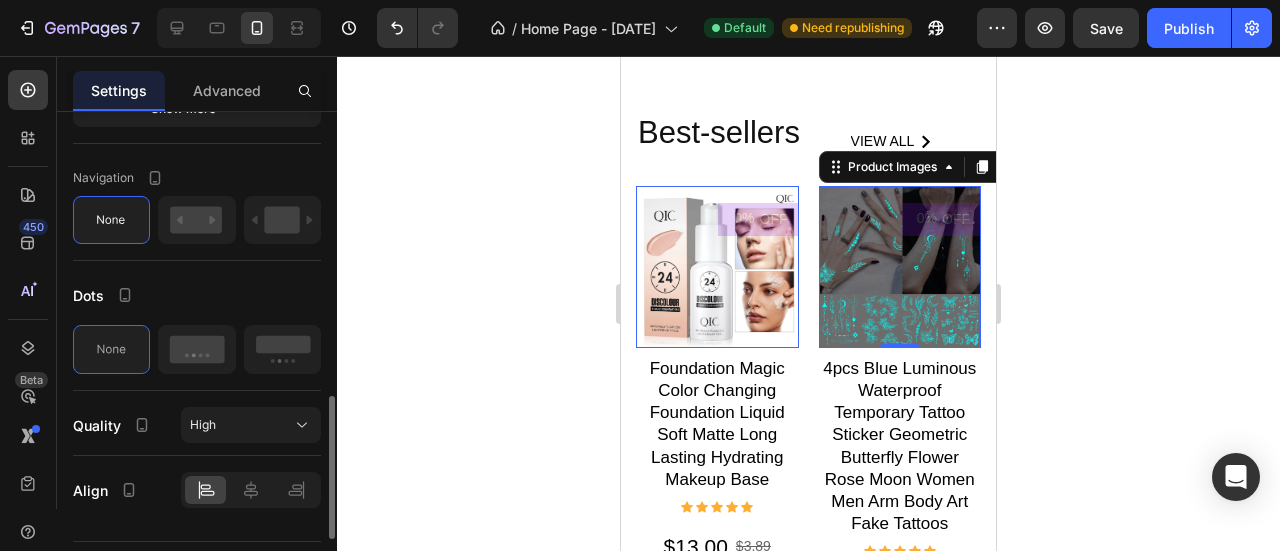 scroll, scrollTop: 700, scrollLeft: 0, axis: vertical 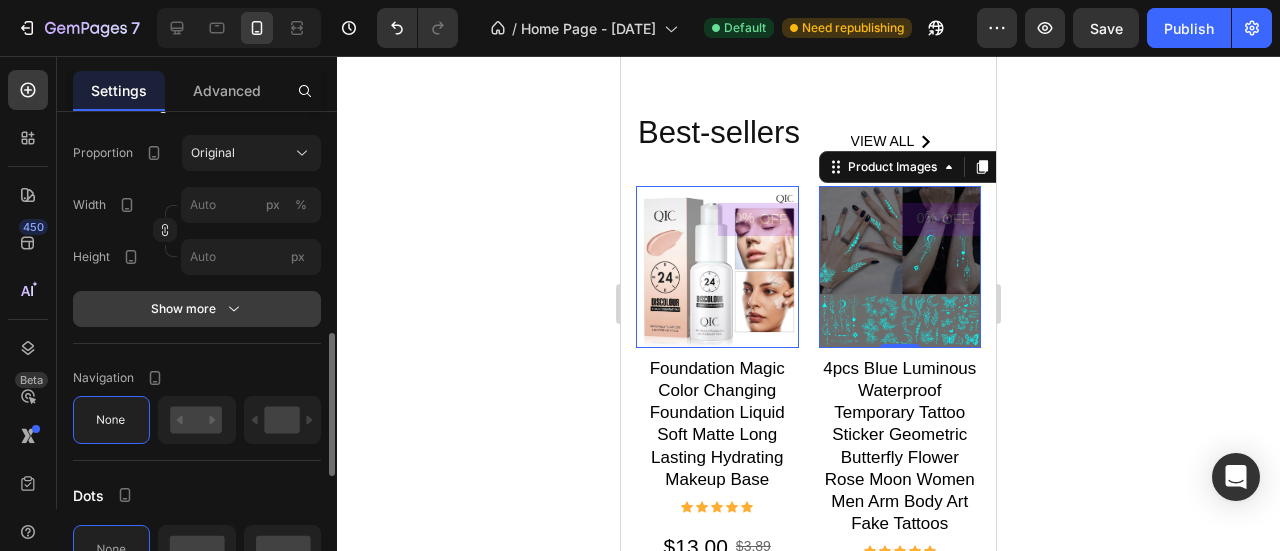 click on "Show more" at bounding box center (197, 309) 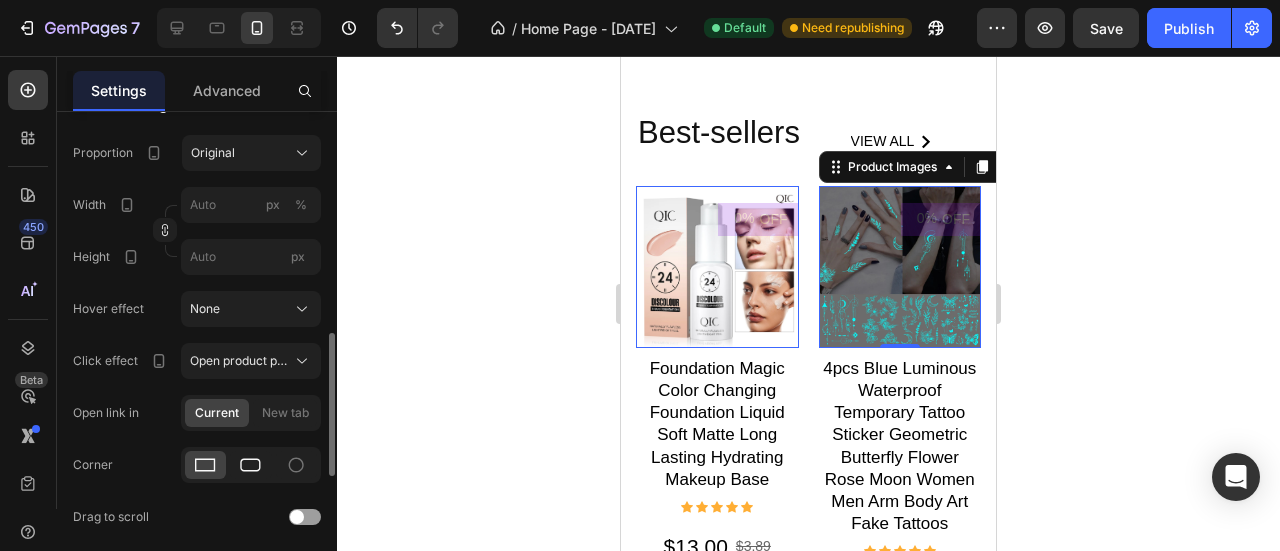 click 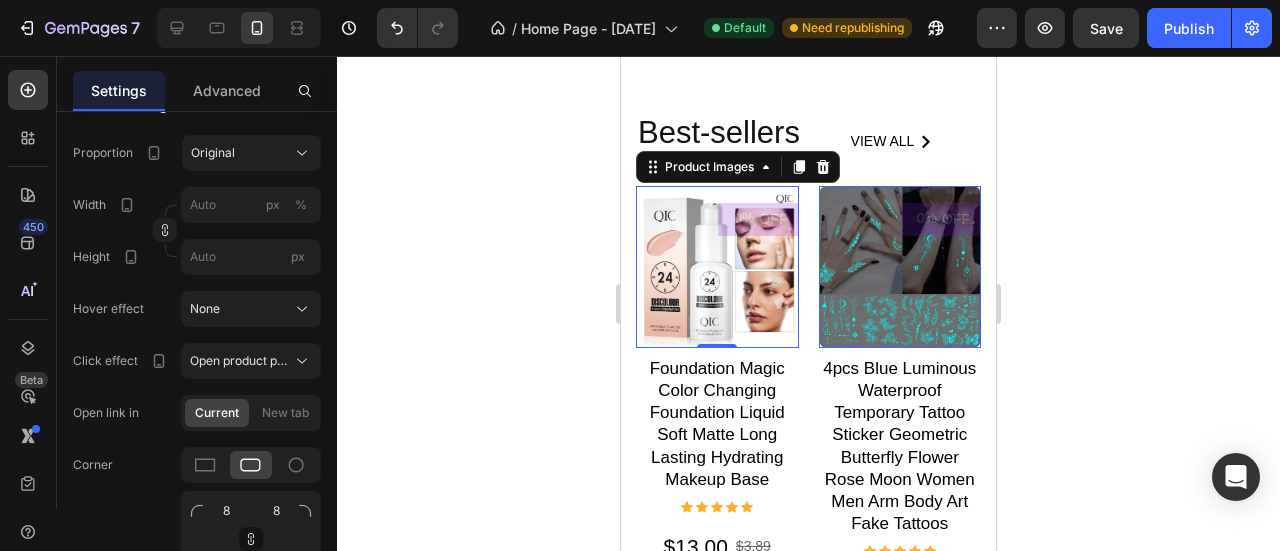 click at bounding box center [717, 267] 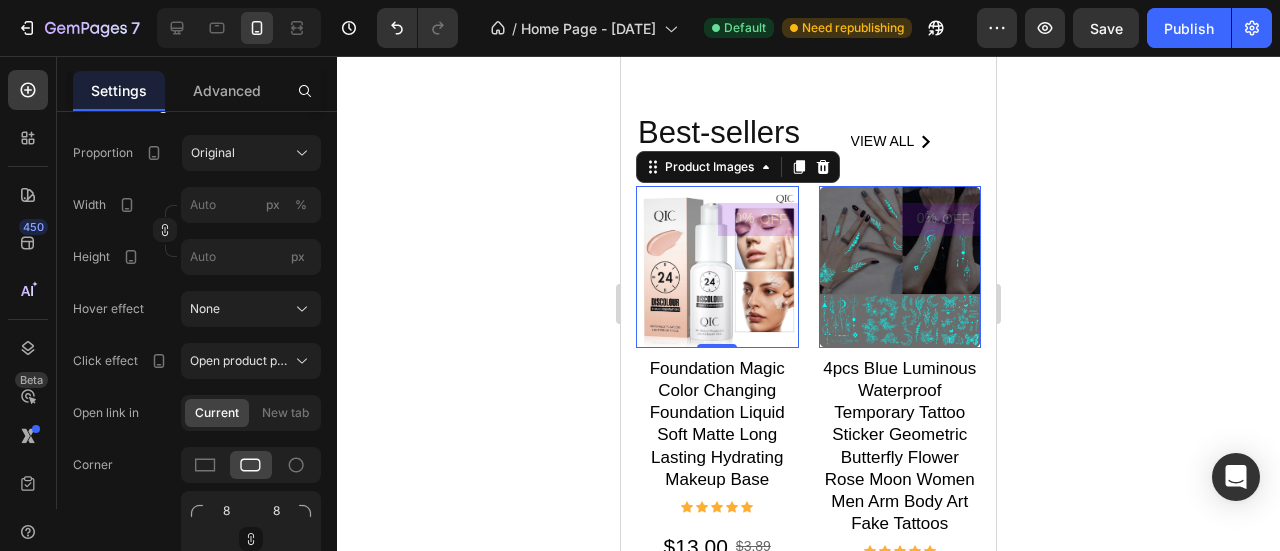 click at bounding box center [717, 267] 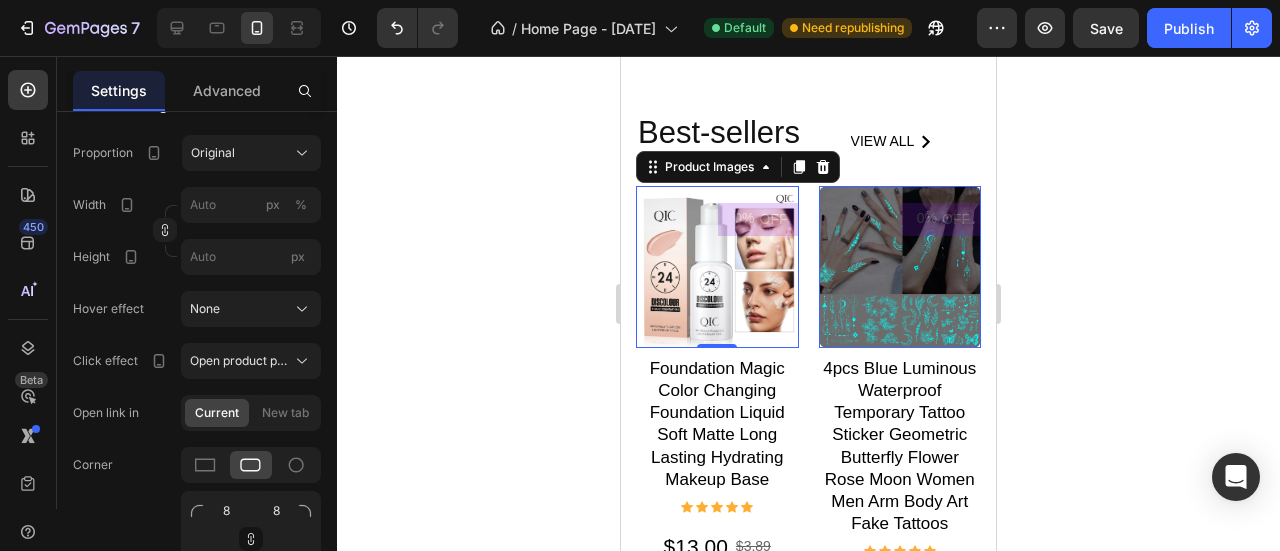 click at bounding box center (900, 267) 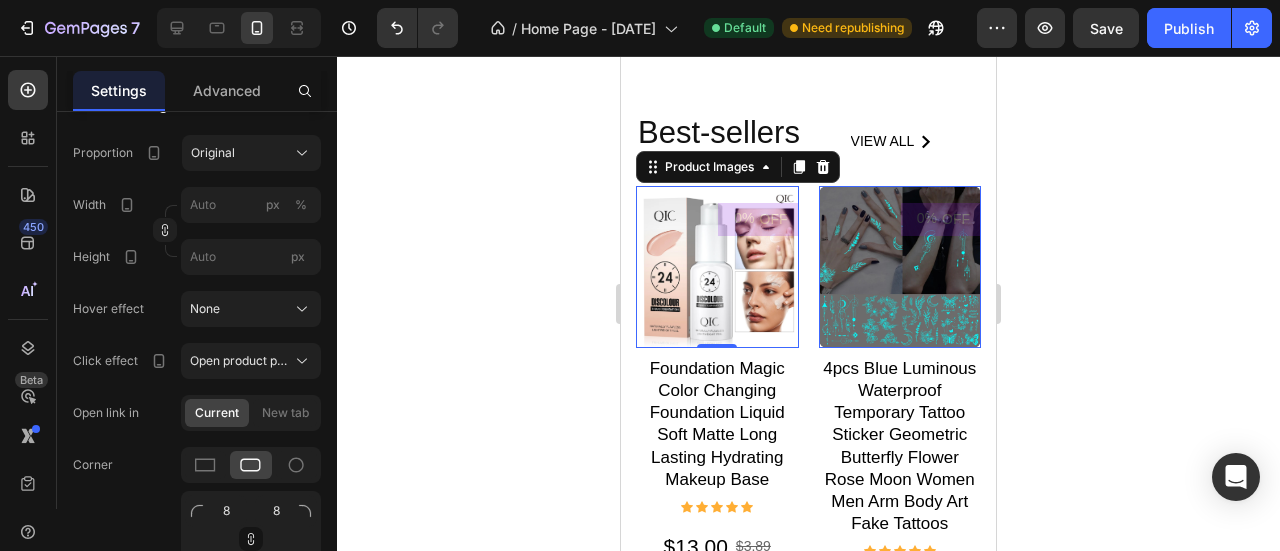 drag, startPoint x: 727, startPoint y: 209, endPoint x: 1159, endPoint y: 309, distance: 443.42303 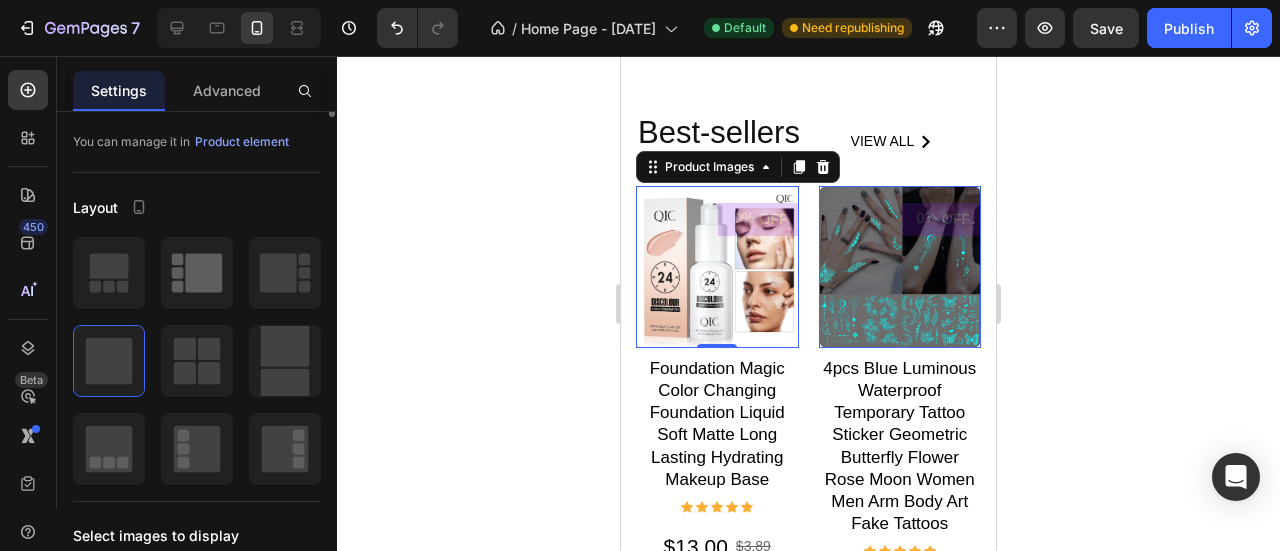 scroll, scrollTop: 0, scrollLeft: 0, axis: both 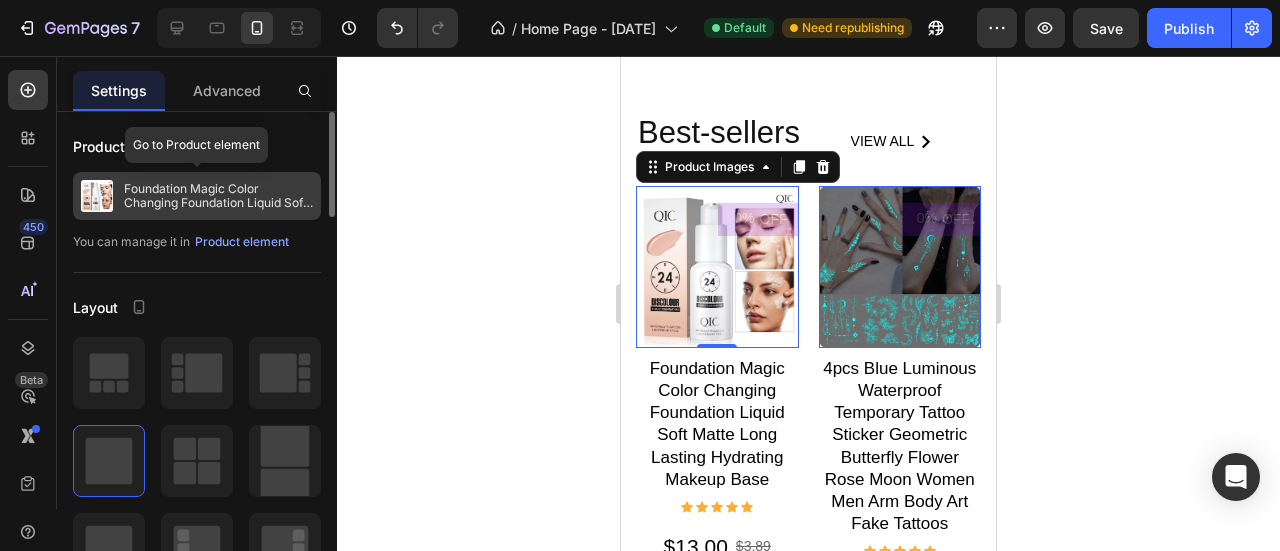 click on "Foundation Magic Color Changing Foundation Liquid Soft Matte Long Lasting Hydrating Makeup Base" at bounding box center [197, 196] 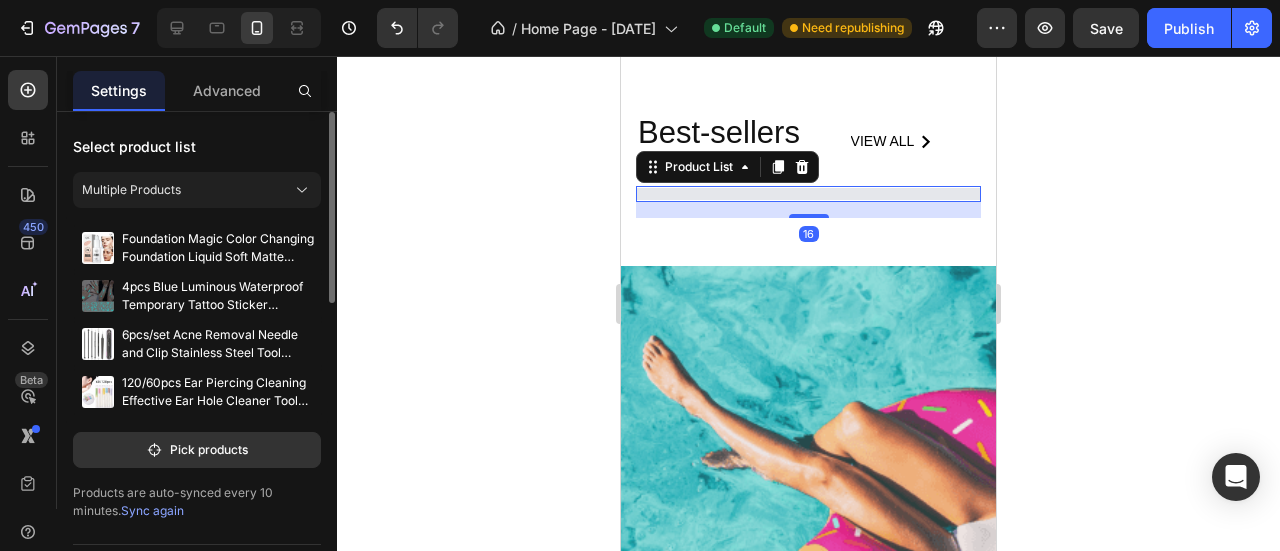 click on "4pcs Blue Luminous Waterproof Temporary Tattoo Sticker Geometric Butterfly Flower Rose Moon Women Men Arm Body Art Fake Tattoos" at bounding box center [218, 296] 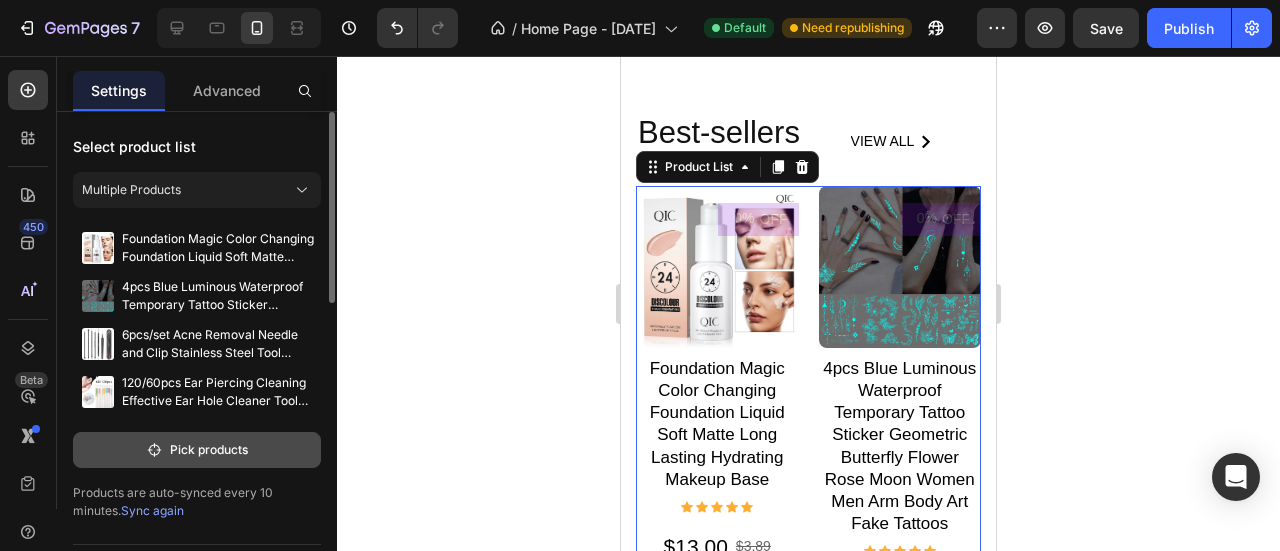 click on "Pick products" at bounding box center (197, 450) 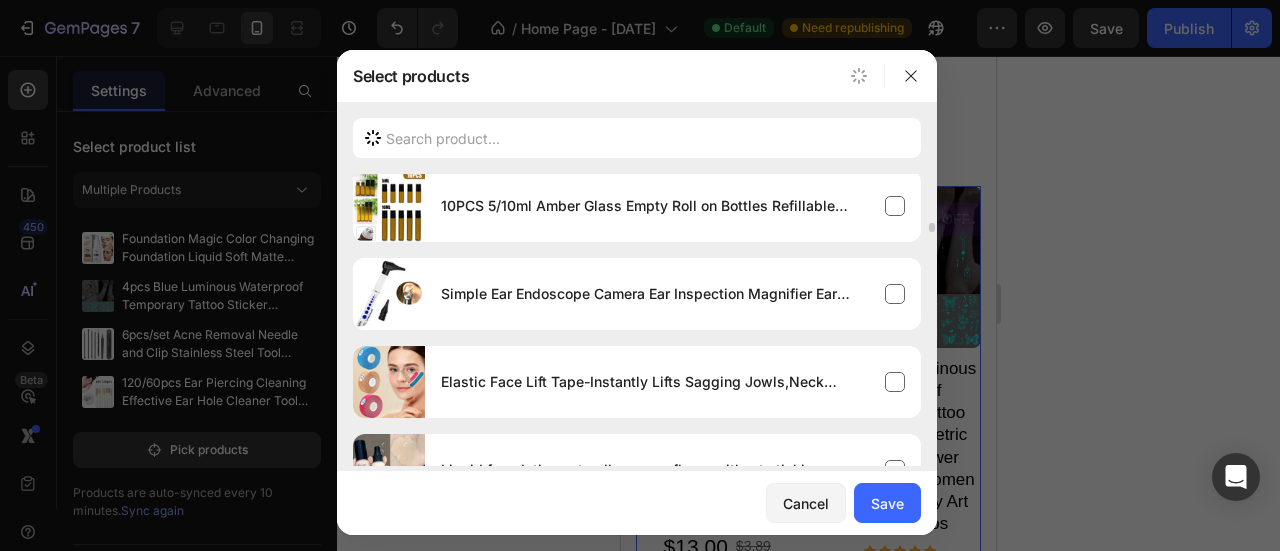 scroll, scrollTop: 1800, scrollLeft: 0, axis: vertical 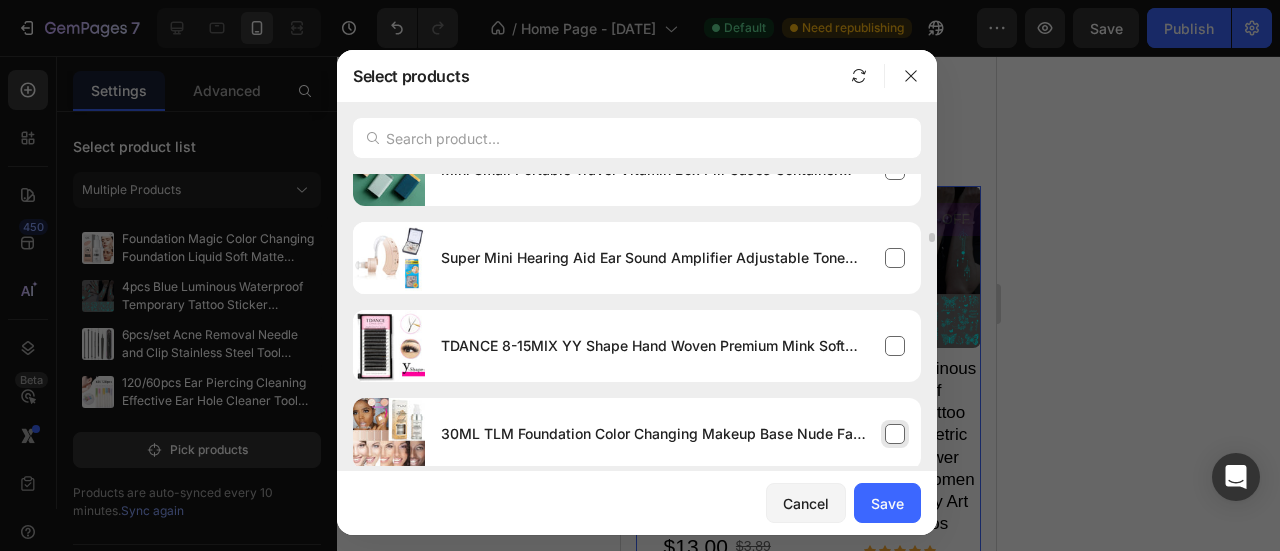 click at bounding box center [389, 434] 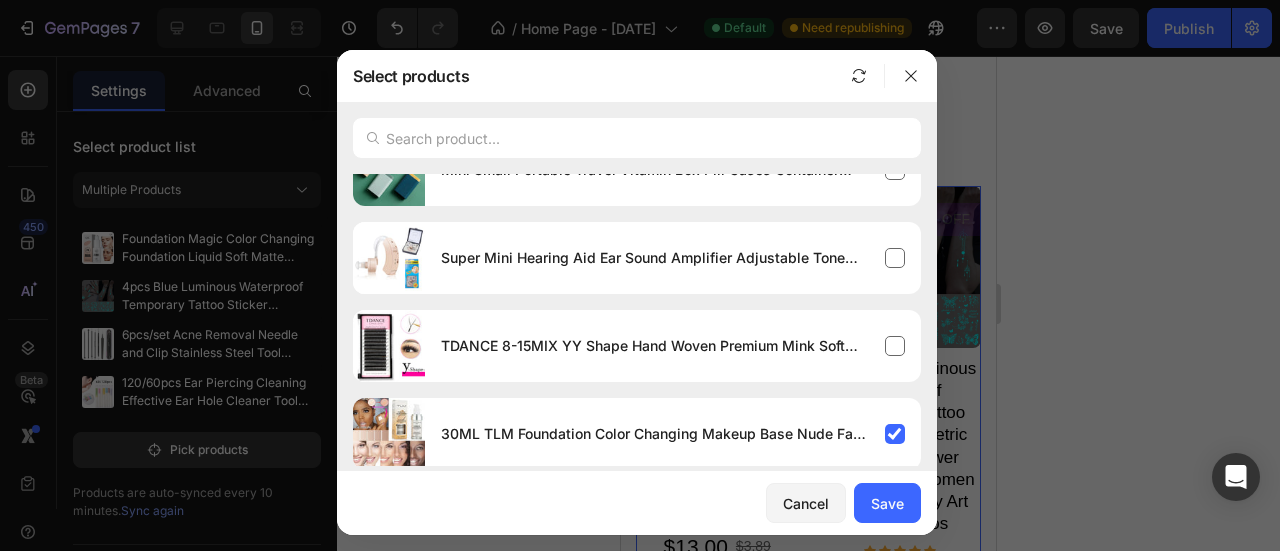 scroll, scrollTop: 1600, scrollLeft: 0, axis: vertical 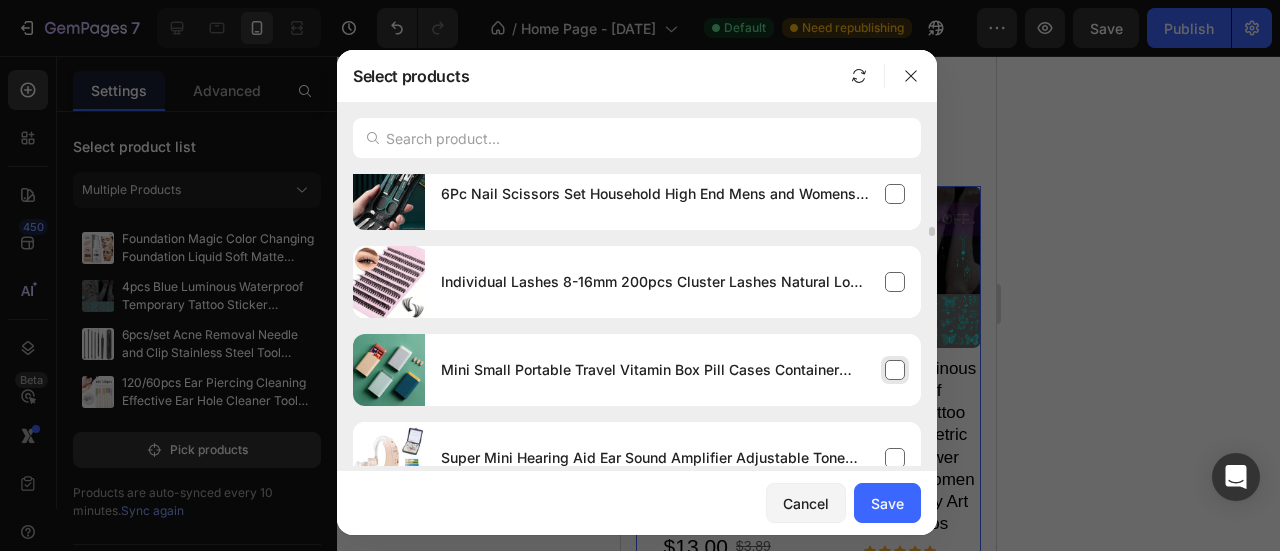 click at bounding box center [389, 370] 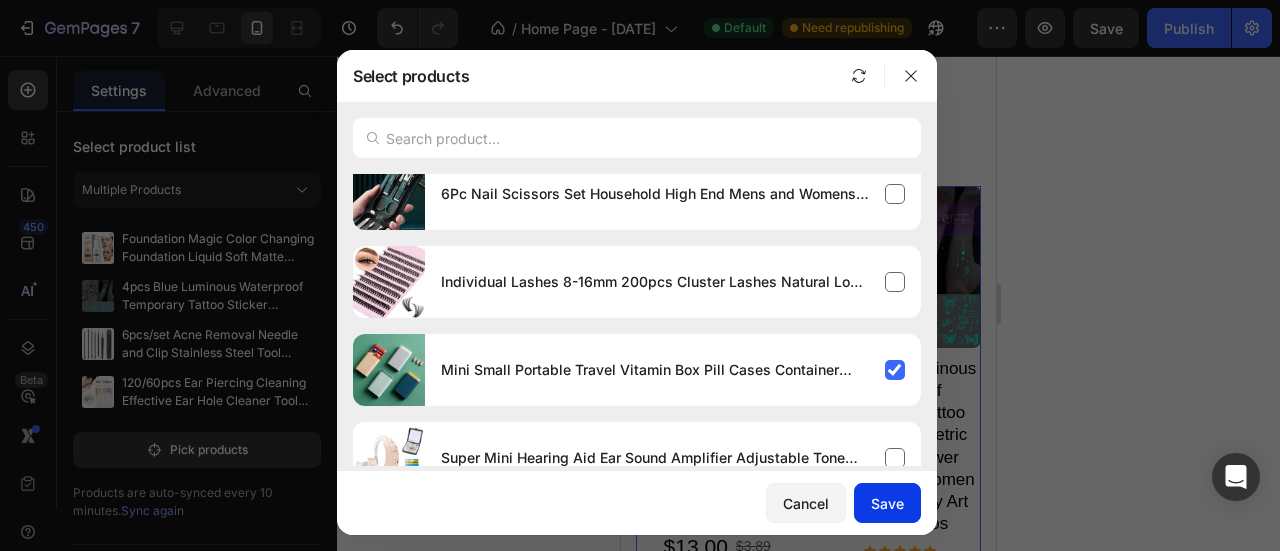 click on "Save" at bounding box center [887, 503] 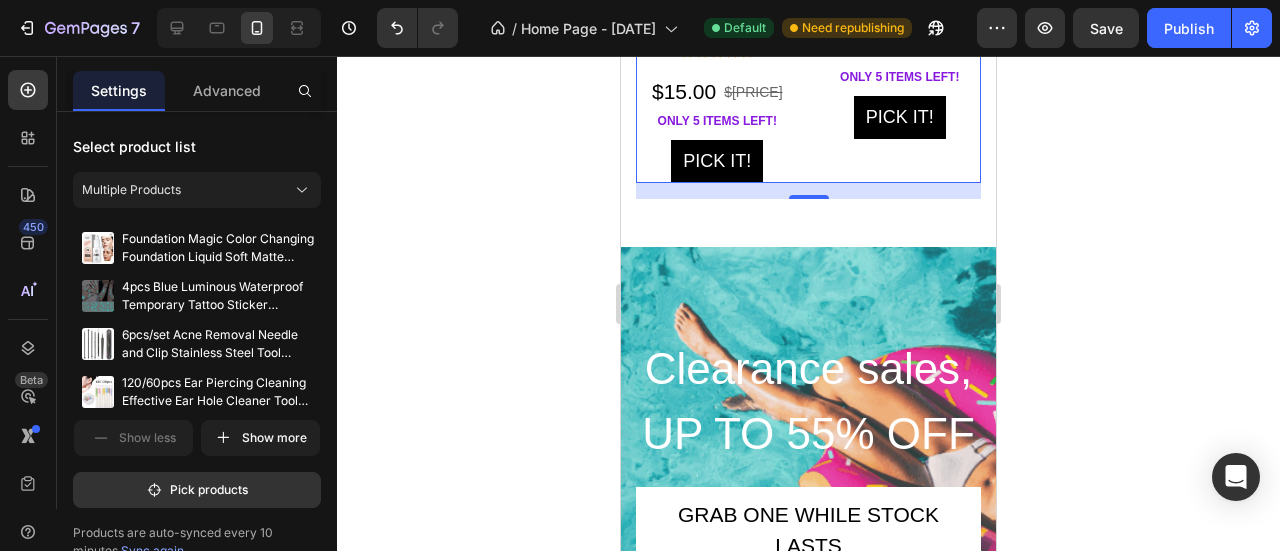 scroll, scrollTop: 6056, scrollLeft: 0, axis: vertical 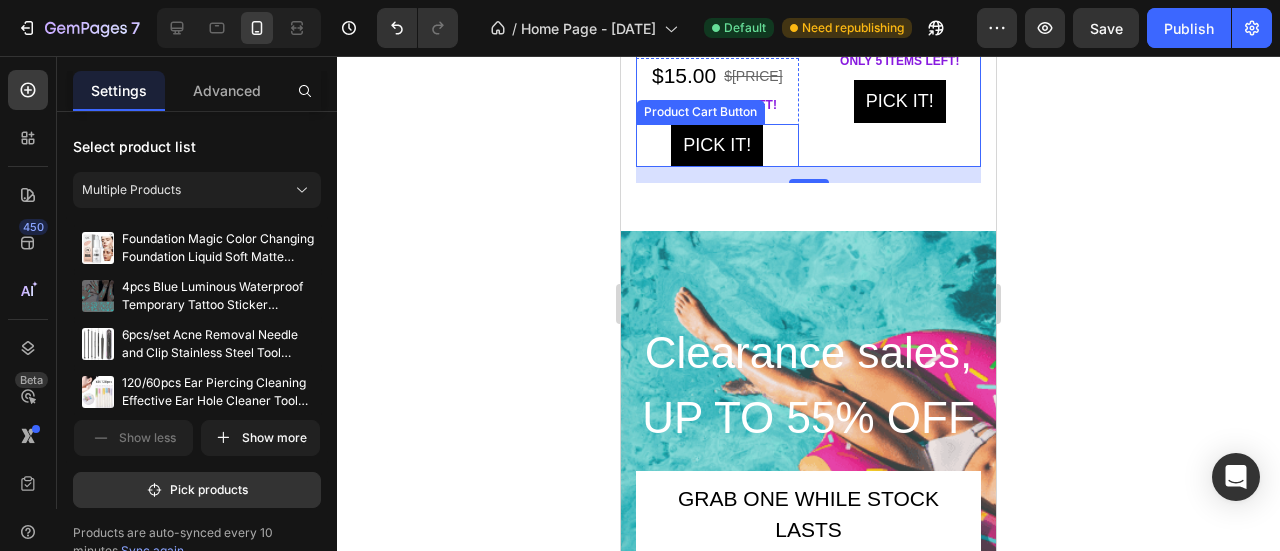click on "Pick it! Product Cart Button" at bounding box center (717, -945) 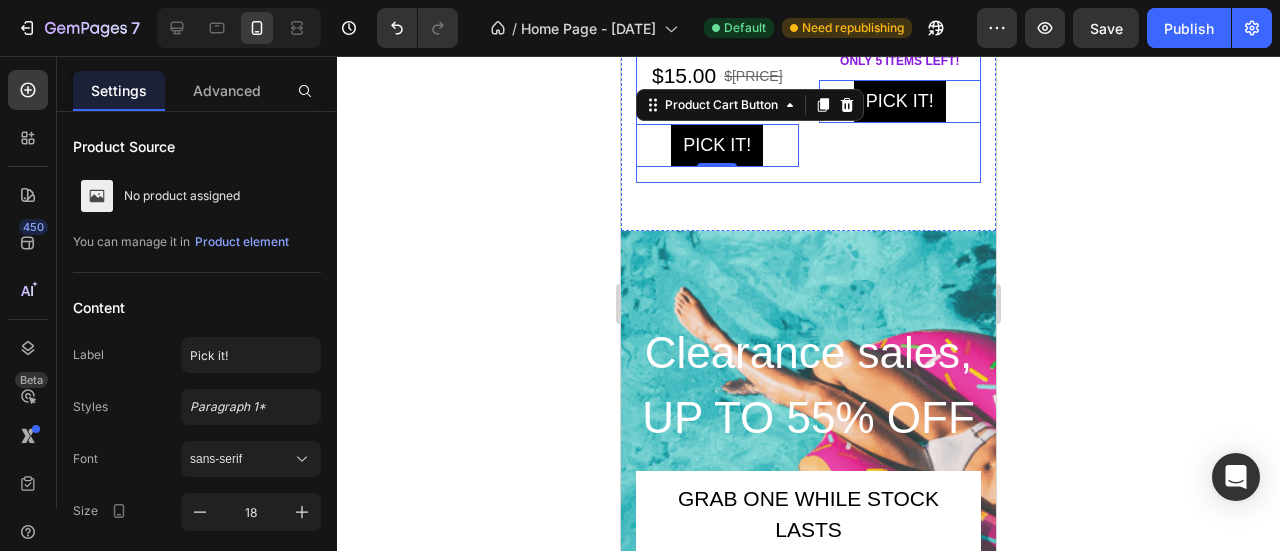 click on "0% OFF Product Tag Product Images Row Foundation Magic Color Changing Foundation Liquid Soft Matte Long Lasting Hydrating Makeup Base Product Title                Icon                Icon                Icon                Icon                Icon Icon List Hoz $13.00 Product Price $3.89 Product Price Row only 5 items left! Text block Pick it! Product Cart Button   0 Row 0% OFF Product Tag Product Images Row 4pcs Blue Luminous Waterproof Temporary Tattoo Sticker Geometric Butterfly Flower Rose Moon Women Men Arm Body Art Fake Tattoos Product Title                Icon                Icon                Icon                Icon                Icon Icon List Hoz $10.98 Product Price $2.50 Product Price Row only 5 items left! Text block Pick it! Product Cart Button   0 Row 0% OFF Product Tag Product Images Row 6pcs/set Acne Removal Needle and Clip Stainless Steel Tool Blackhead Removal Blemishes Facial Skin Care Beauty Facial Pore Clean Product Title                Icon                Icon                Icon Row" at bounding box center (808, -596) 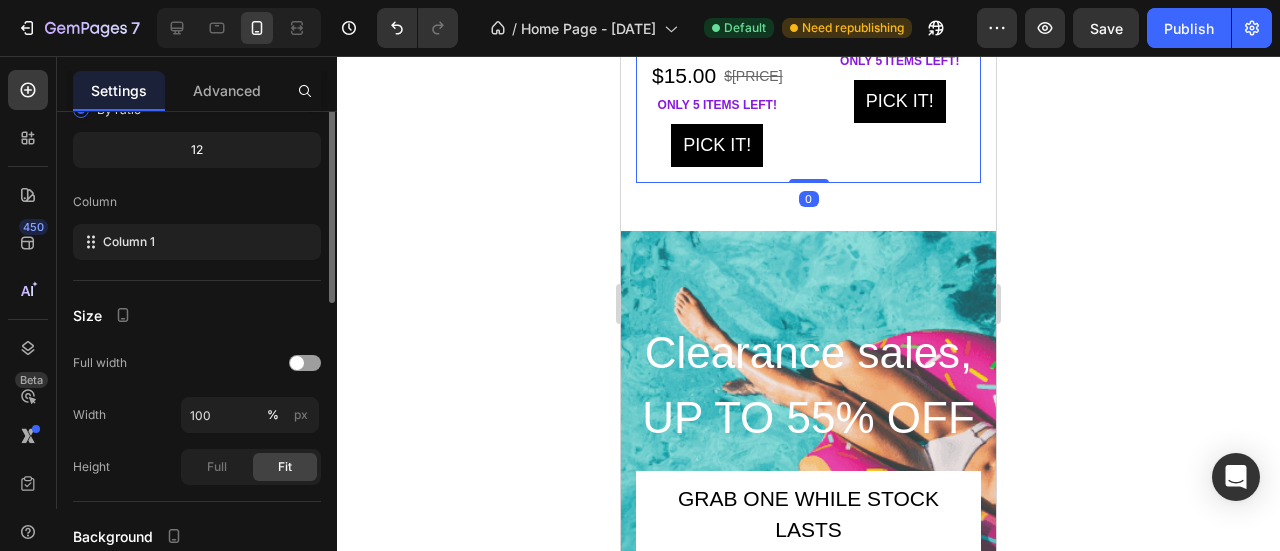 scroll, scrollTop: 300, scrollLeft: 0, axis: vertical 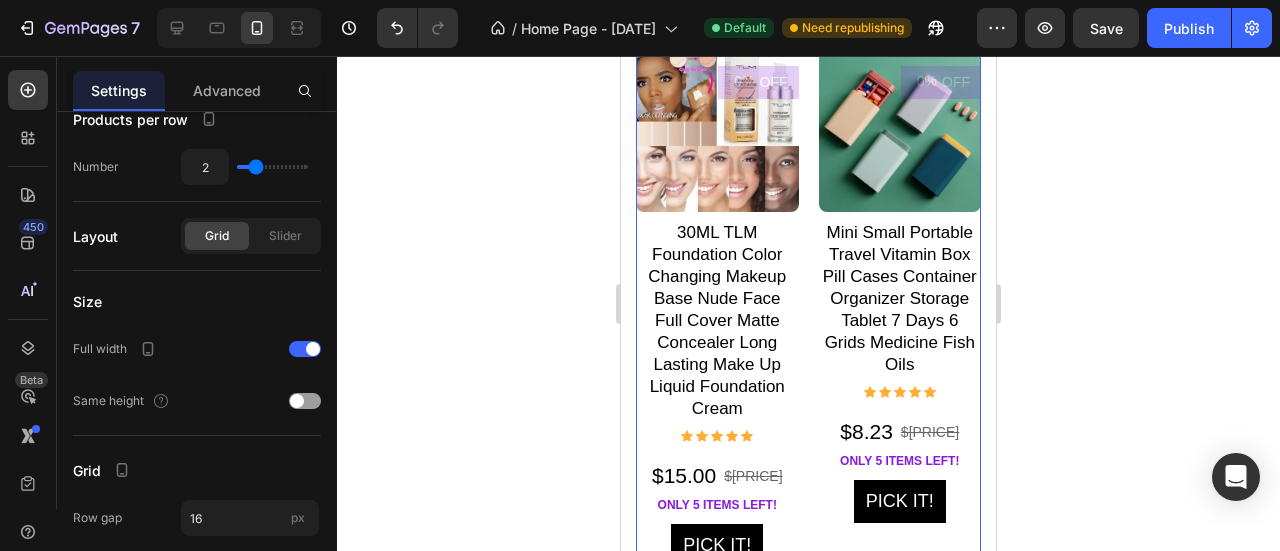 click on "0% OFF Product Tag Product Images Row Foundation Magic Color Changing Foundation Liquid Soft Matte Long Lasting Hydrating Makeup Base Product Title                Icon                Icon                Icon                Icon                Icon Icon List Hoz $13.00 Product Price $3.89 Product Price Row only 5 items left! Text block Pick it! Product Cart Button Row 0% OFF Product Tag Product Images Row 4pcs Blue Luminous Waterproof Temporary Tattoo Sticker Geometric Butterfly Flower Rose Moon Women Men Arm Body Art Fake Tattoos Product Title                Icon                Icon                Icon                Icon                Icon Icon List Hoz $10.98 Product Price $2.50 Product Price Row only 5 items left! Text block Pick it! Product Cart Button Row 0% OFF Product Tag Product Images Row 6pcs/set Acne Removal Needle and Clip Stainless Steel Tool Blackhead Removal Blemishes Facial Skin Care Beauty Facial Pore Clean Product Title                Icon                Icon                Icon Icon Icon" at bounding box center [808, -204] 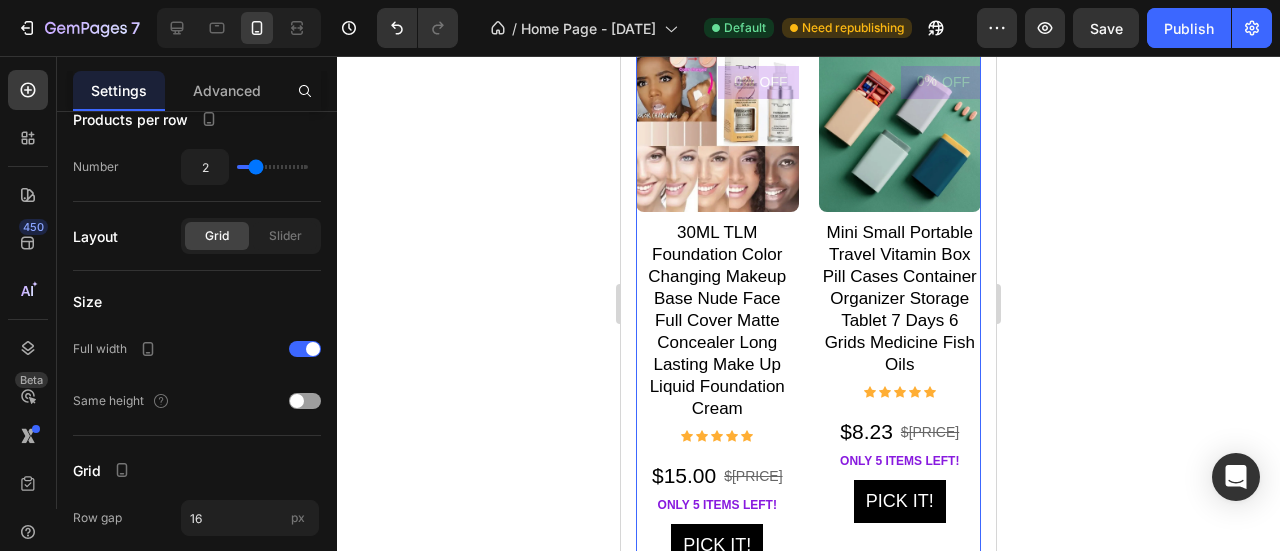 scroll, scrollTop: 0, scrollLeft: 0, axis: both 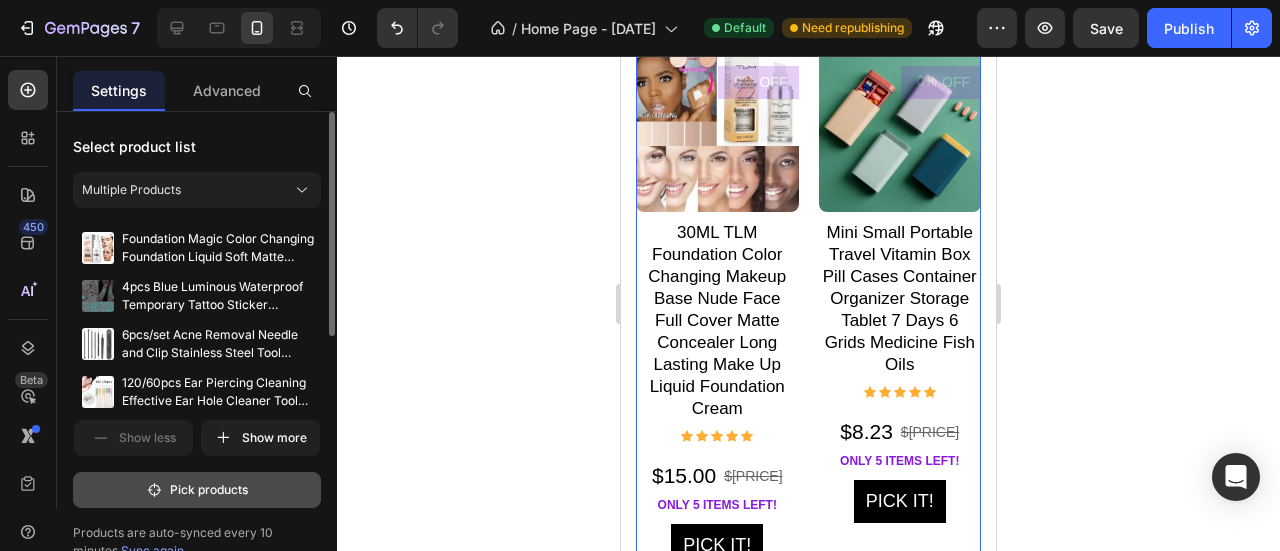 click 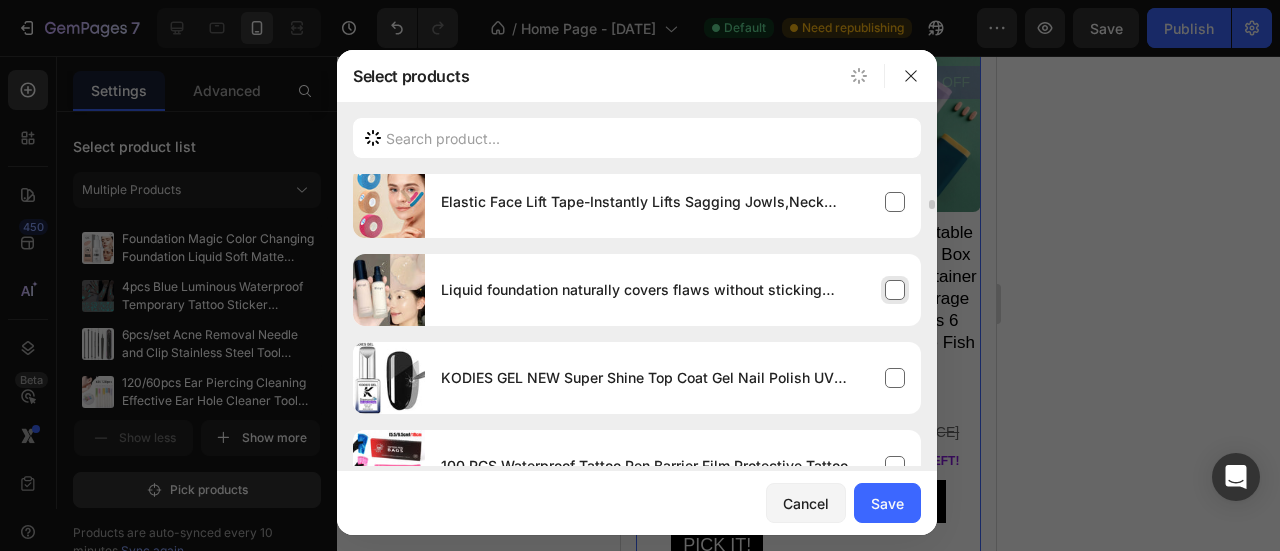 scroll, scrollTop: 900, scrollLeft: 0, axis: vertical 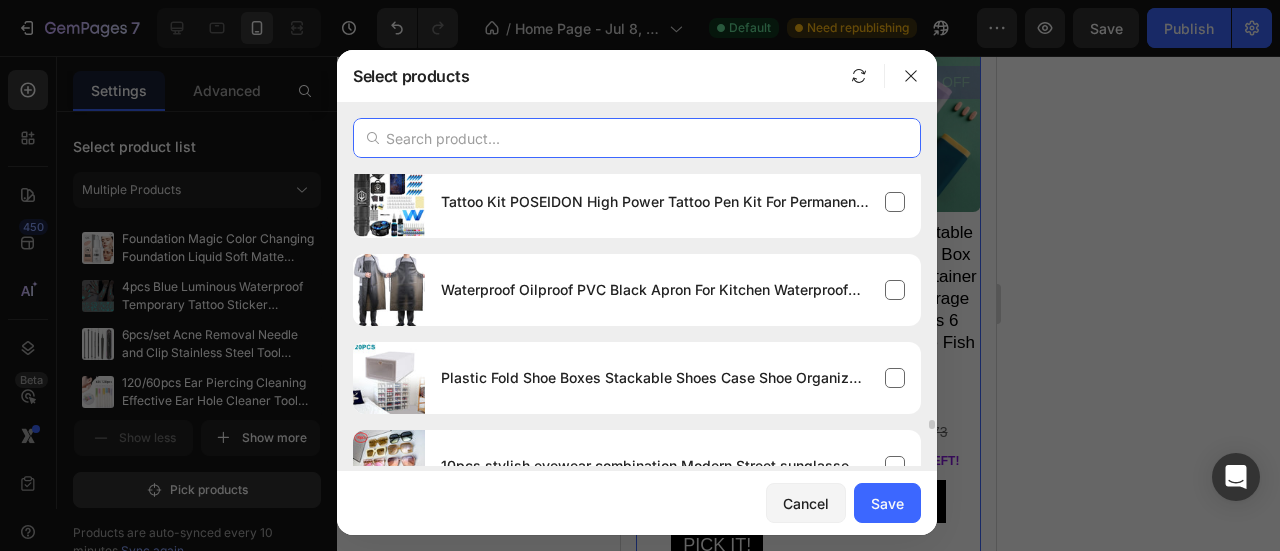 click at bounding box center (637, 138) 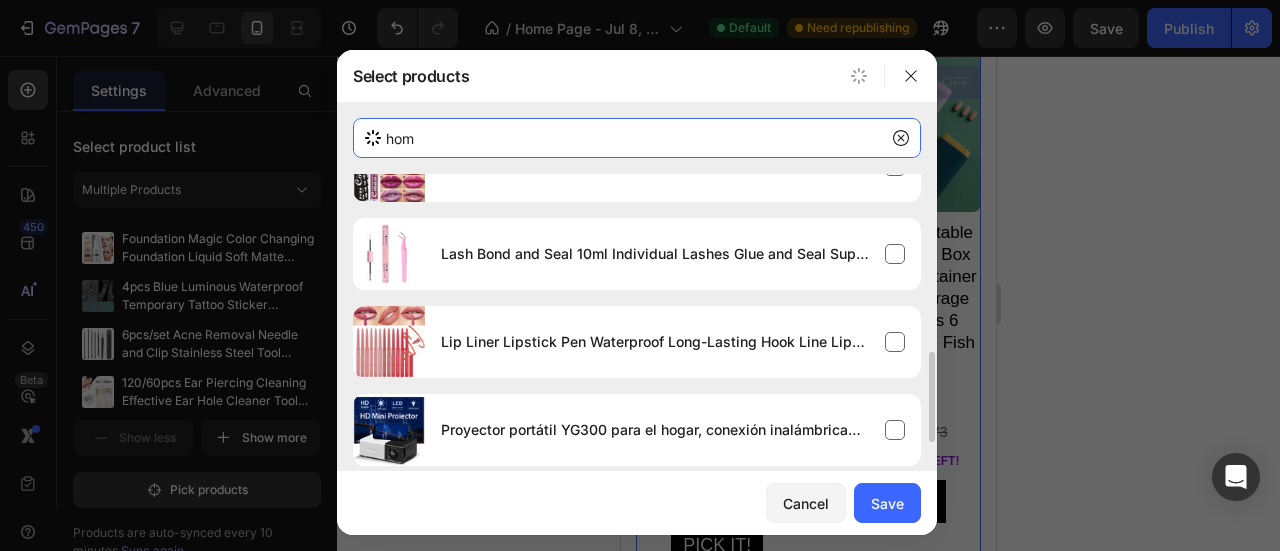 scroll, scrollTop: 484, scrollLeft: 0, axis: vertical 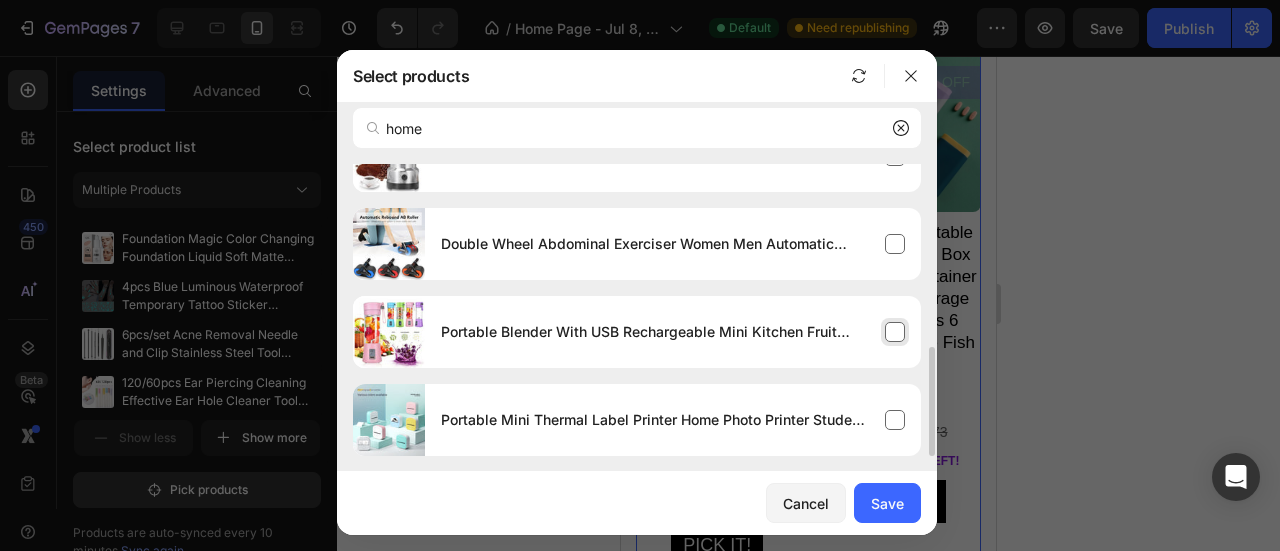 click on "Portable Blender With USB Rechargeable Mini Kitchen Fruit Juice Mixer Home Simple Portable Electric Mini Juicer" at bounding box center (655, 332) 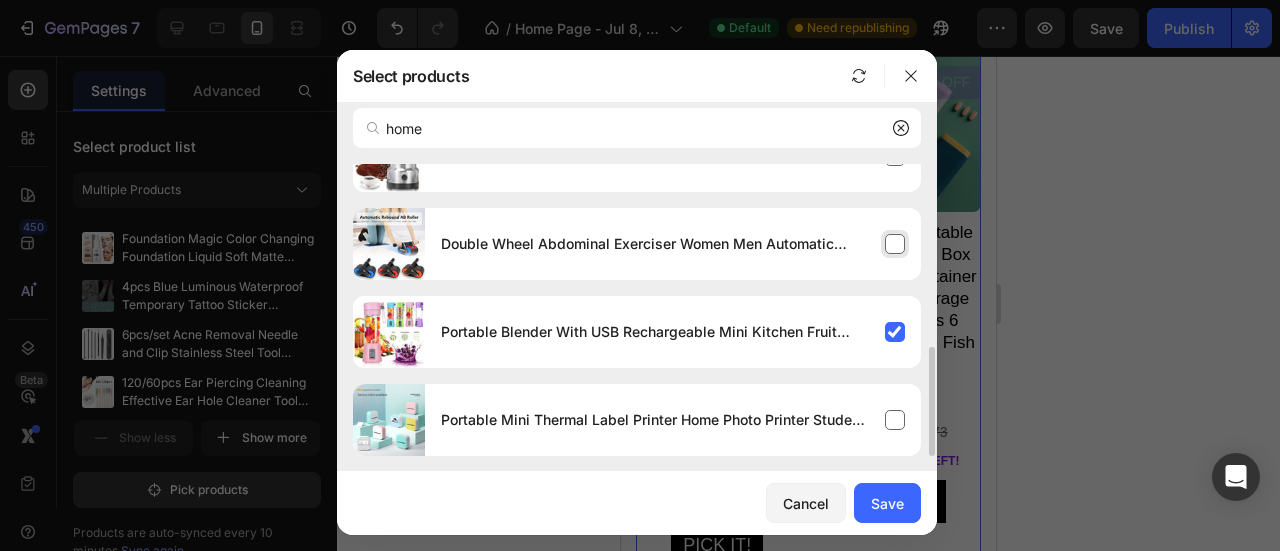 click on "Double Wheel Abdominal Exerciser Women Men Automatic Rebound Ab Wheel Roller Waist Trainer Gym Sports Home Exercise Devices" at bounding box center [673, 244] 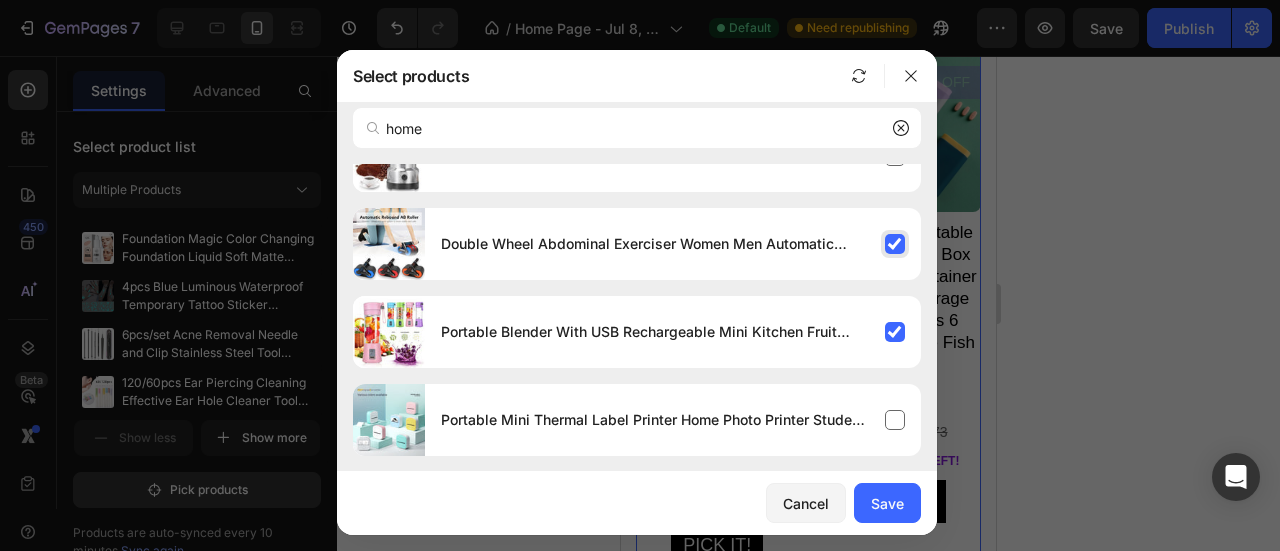 scroll, scrollTop: 84, scrollLeft: 0, axis: vertical 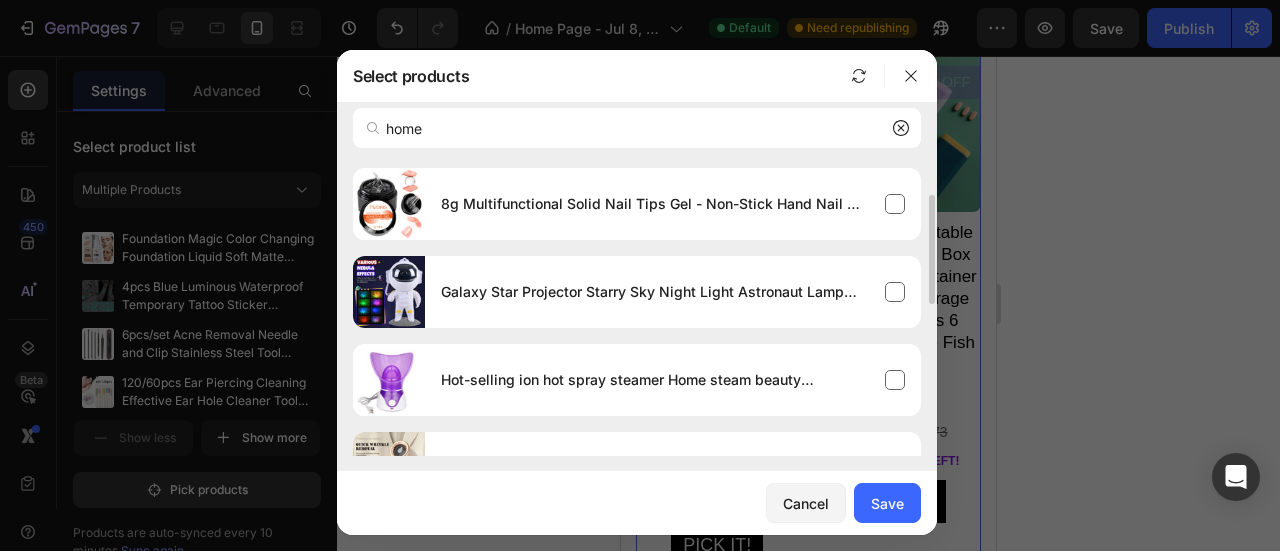 click on "Galaxy Star Projector Starry Sky Night Light Astronaut Lamp Home Room Decor Decoration Bedroom Decorative Luminaires Gift" at bounding box center (673, 292) 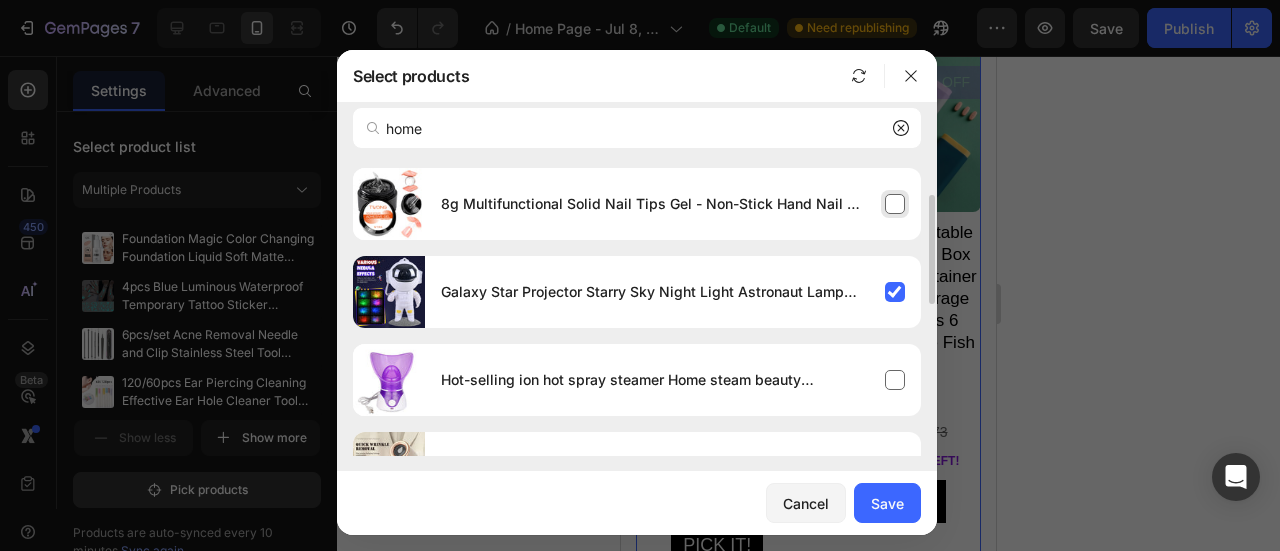 click on "8g Multifunctional Solid Nail Tips Gel - Non-Stick Hand Nail Gel Rhinestone Gel Glue For DIY Manicure At Home" at bounding box center [673, 204] 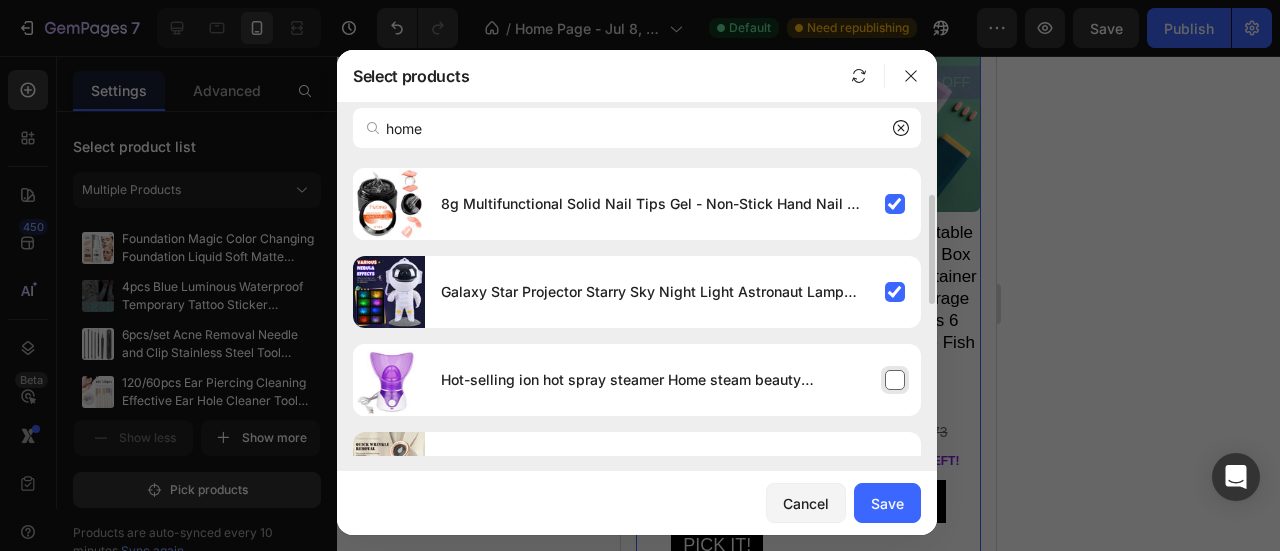 click on "Hot-selling ion hot spray steamer Home steam beauty instrument" at bounding box center (655, 380) 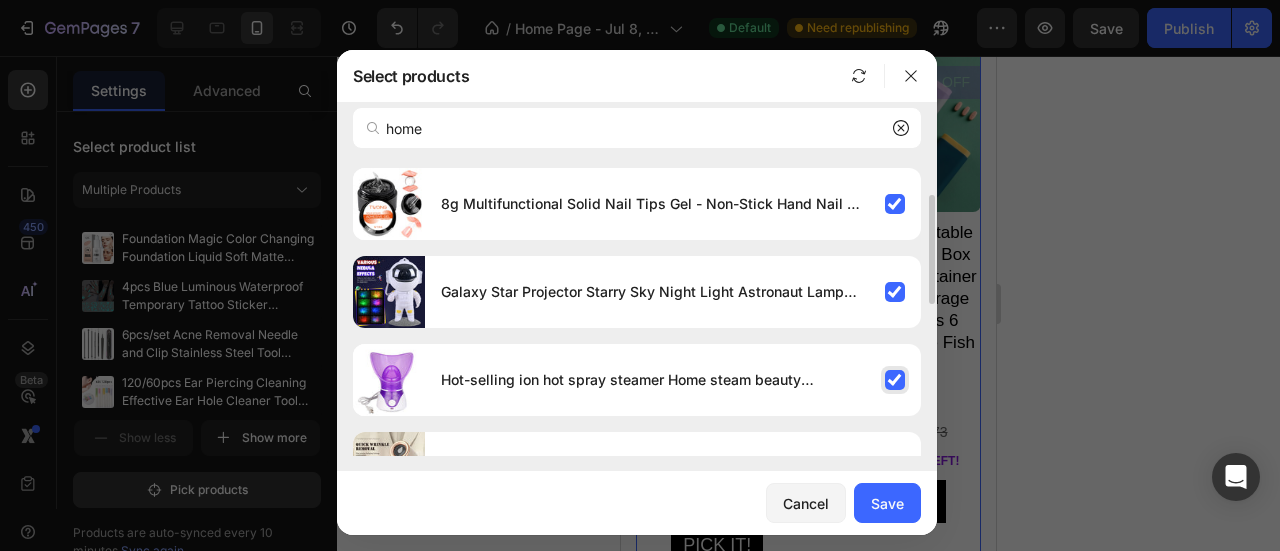 scroll, scrollTop: 0, scrollLeft: 0, axis: both 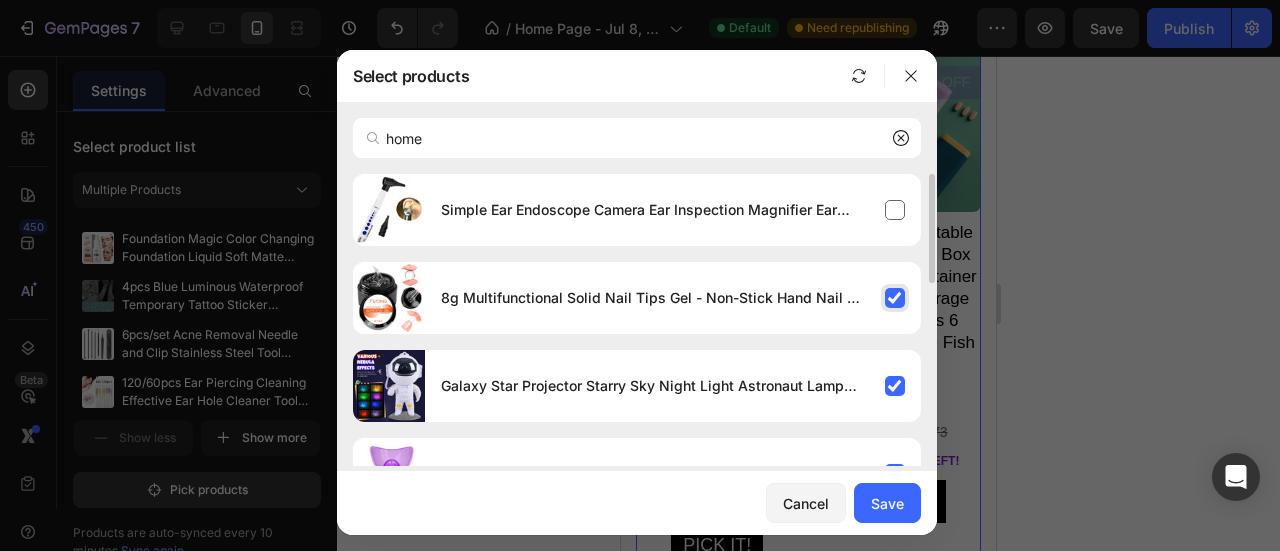 drag, startPoint x: 592, startPoint y: 335, endPoint x: 593, endPoint y: 313, distance: 22.022715 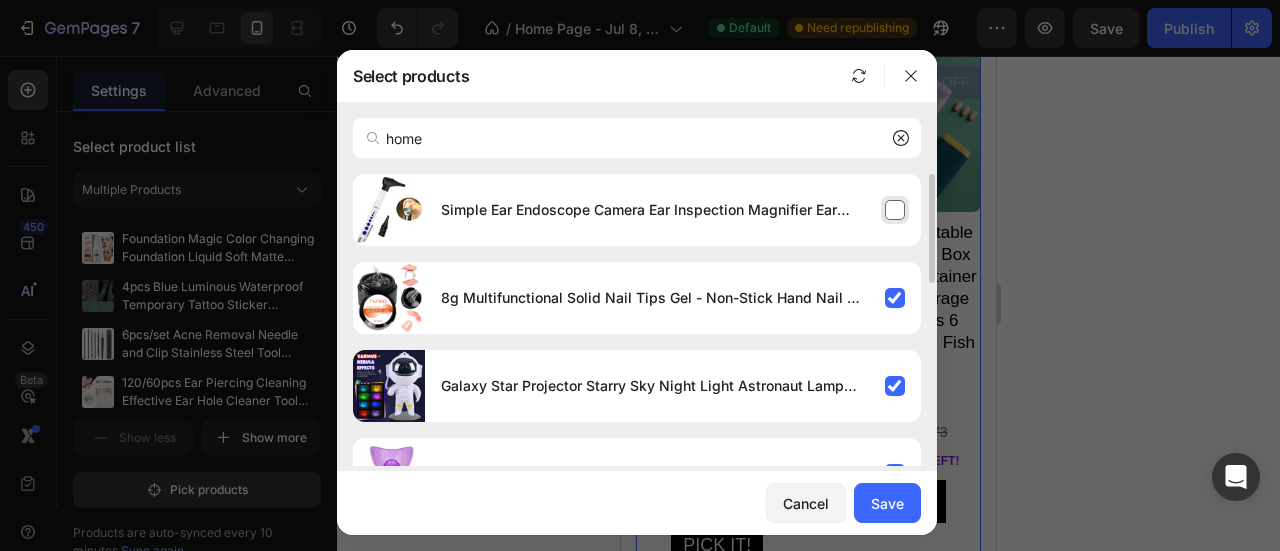 click on "Simple Ear Endoscope Camera Ear Inspection Magnifier Ear Hole Illumination Magnifier Pen Set Home LED Ear Inspection Pen Set" at bounding box center [655, 210] 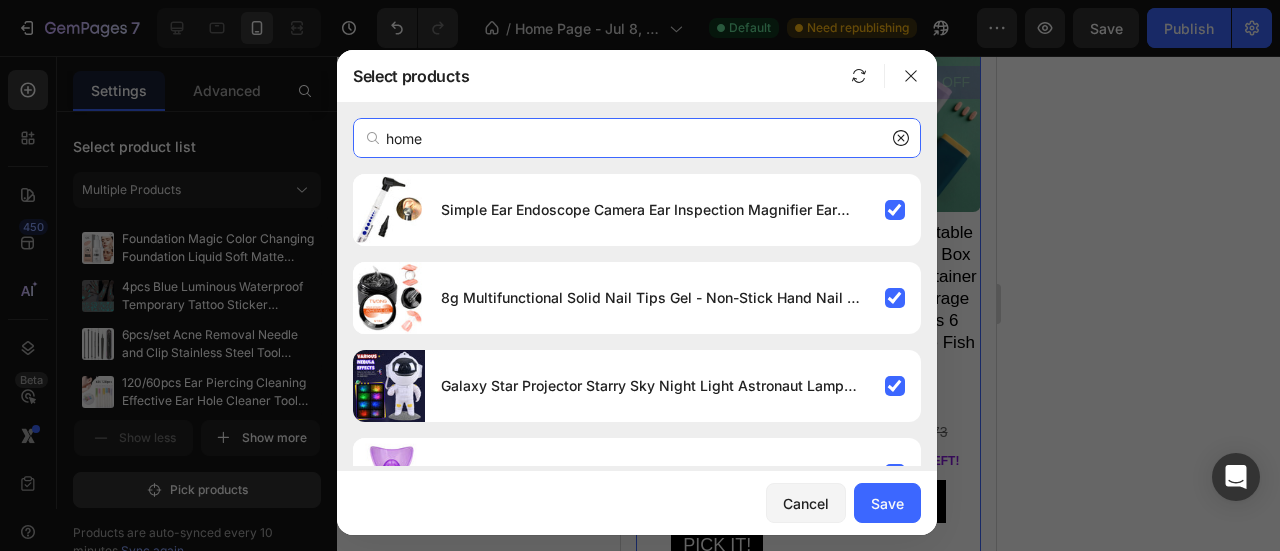 click on "home" at bounding box center (637, 138) 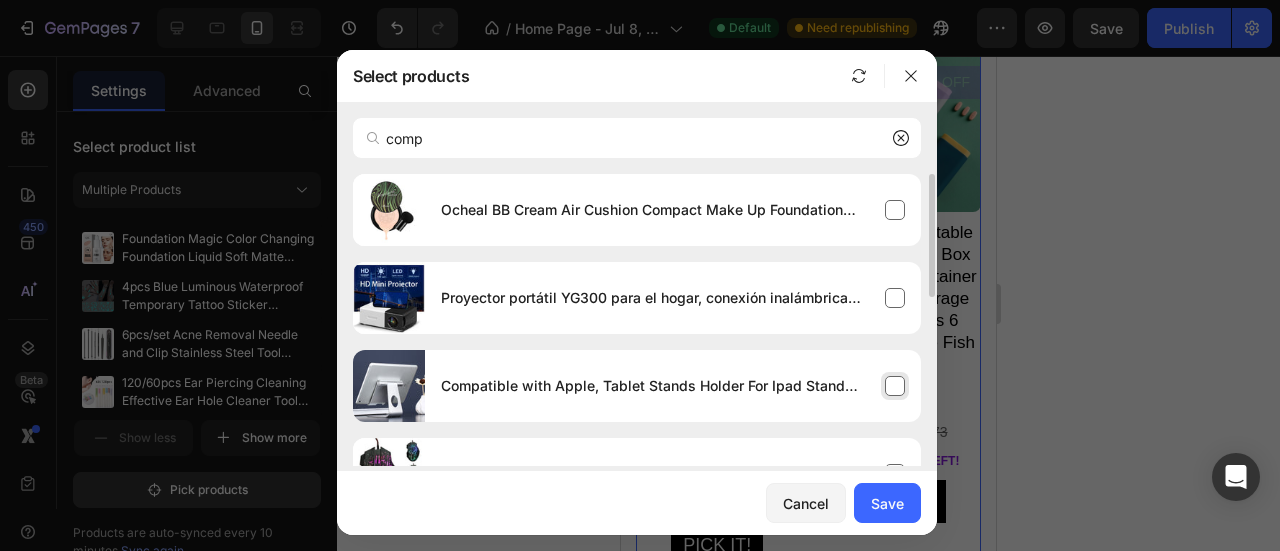 click on "Compatible with Apple, Tablet Stands Holder For Ipad Stand Mini Tablet Phone Mount Support Deskt Accessories Adjustable Bracket" at bounding box center [673, 386] 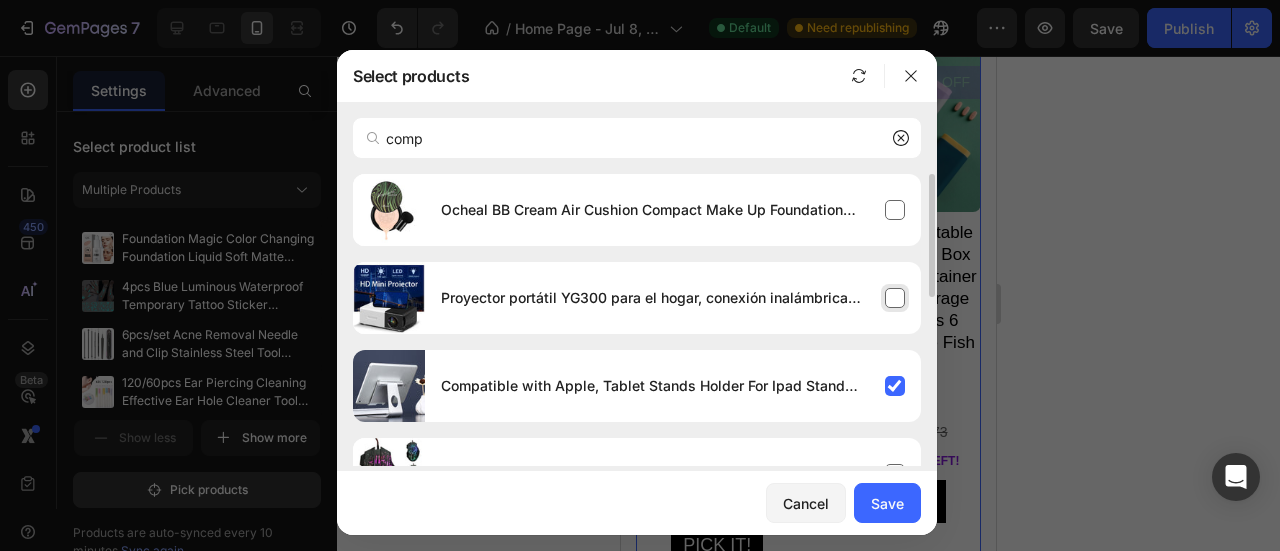 click on "Proyector portátil YG300 para el hogar, conexión inalámbrica para teléfono móvil, compatible con USB, HDMI" at bounding box center [655, 298] 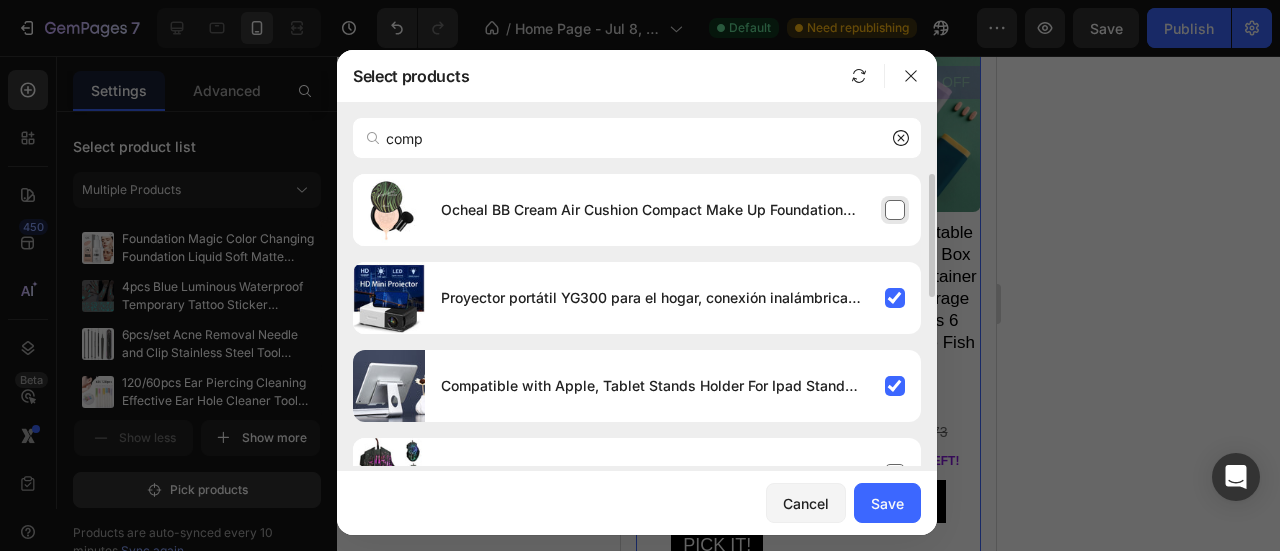 click on "Ocheal BB Cream Air Cushion Compact Make Up Foundation Concealer Cream for Face Cosmetics Makeup Mushroom Head Puff" at bounding box center [655, 210] 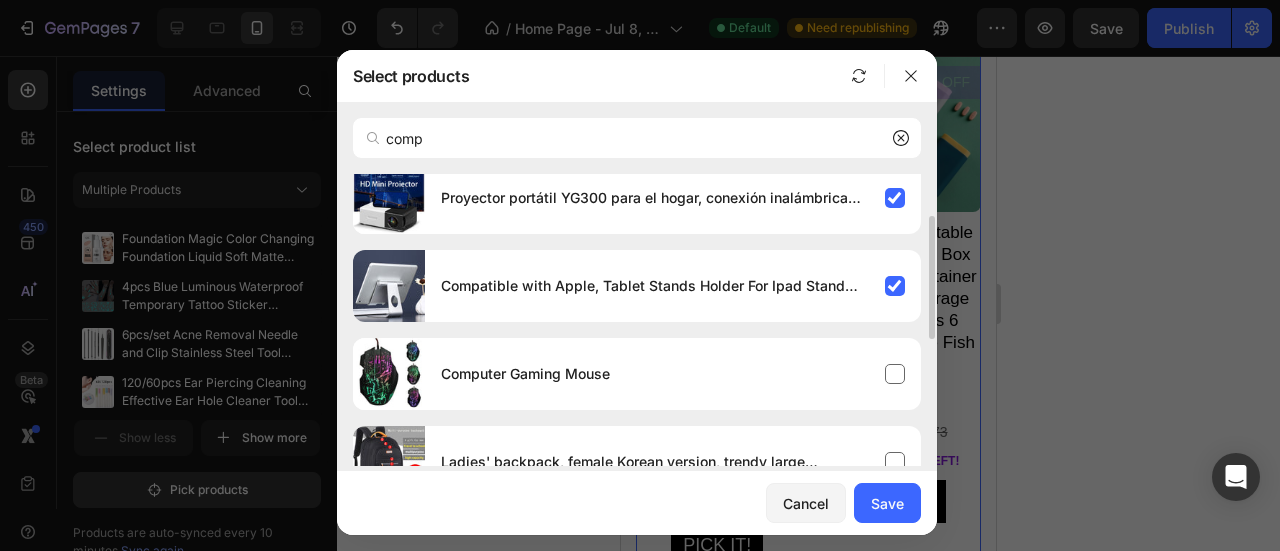 scroll, scrollTop: 200, scrollLeft: 0, axis: vertical 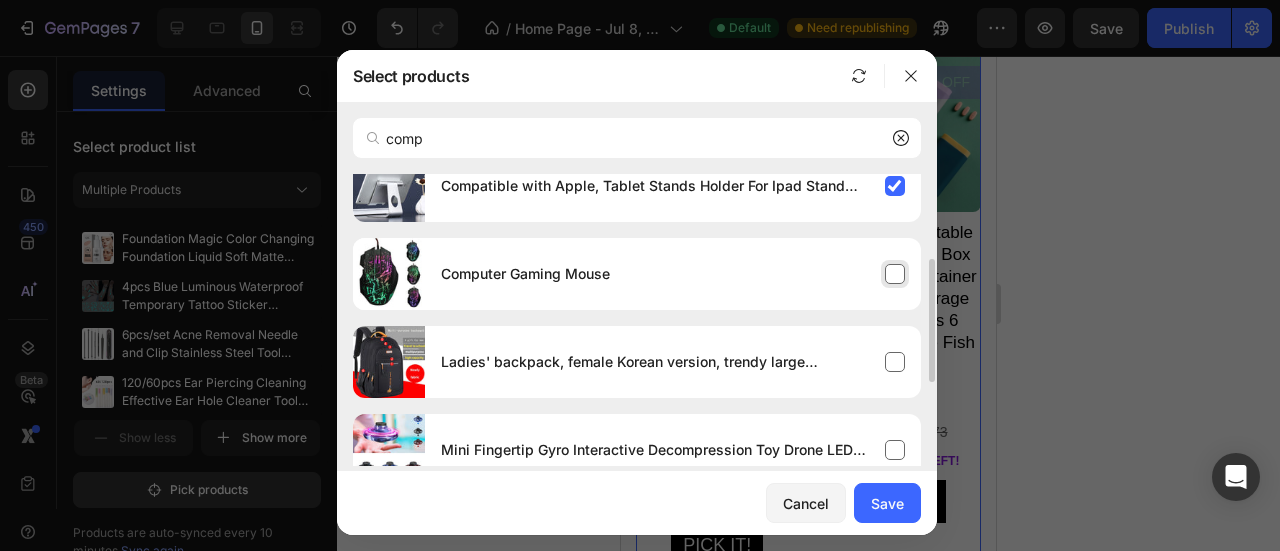 click on "Computer Gaming Mouse" at bounding box center [525, 274] 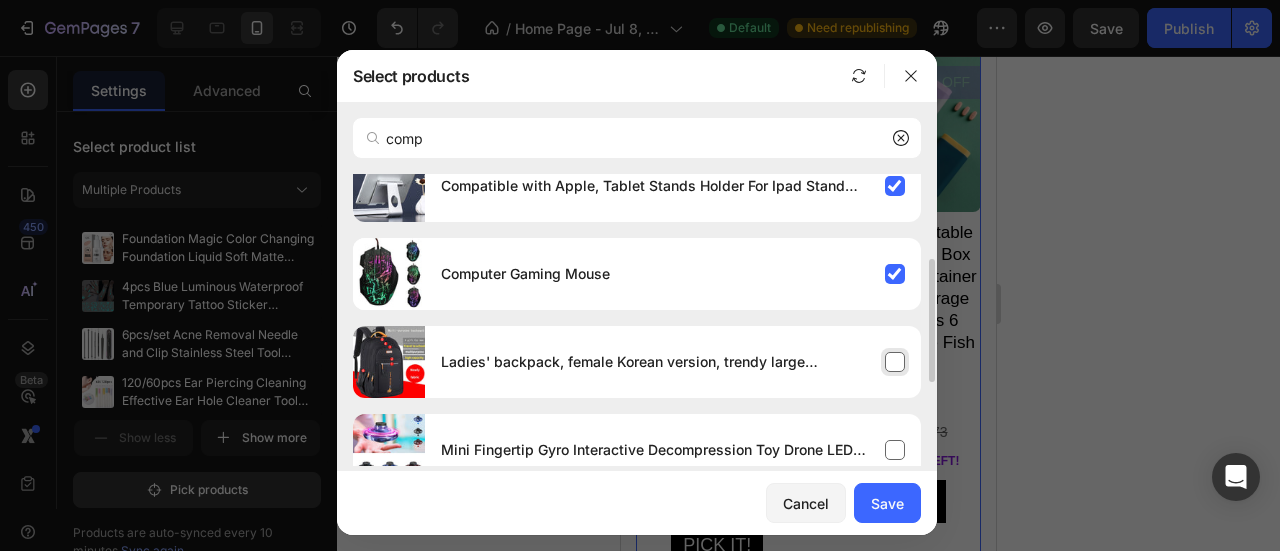 click on "Ladies' backpack, female Korean version, trendy large capacity, high school, middle school, student backpack, travel bag, comput" at bounding box center [655, 362] 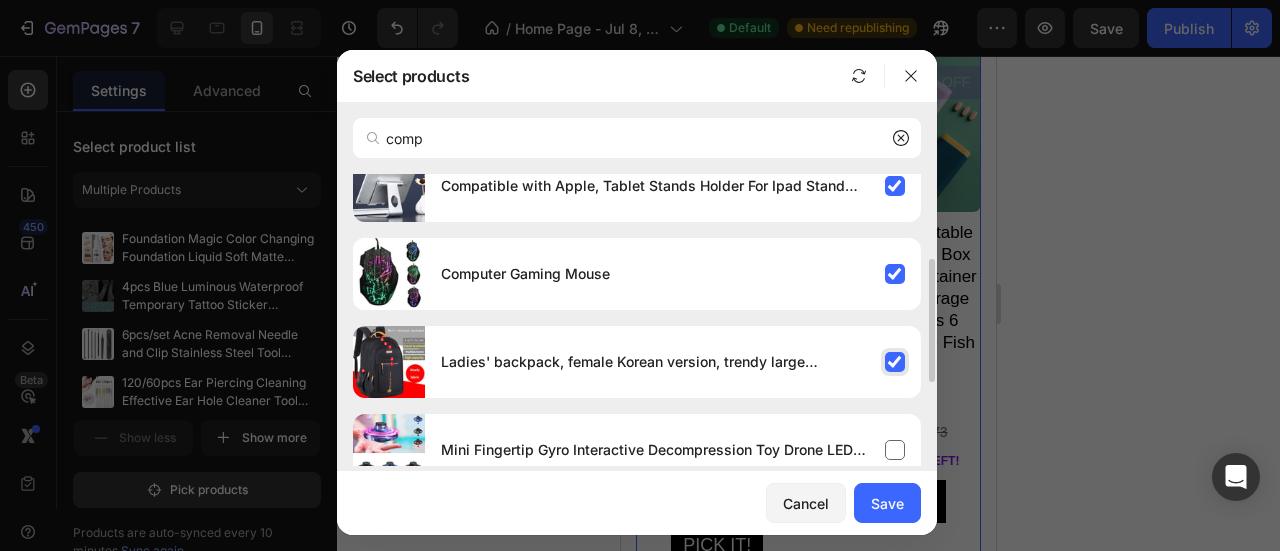 scroll, scrollTop: 396, scrollLeft: 0, axis: vertical 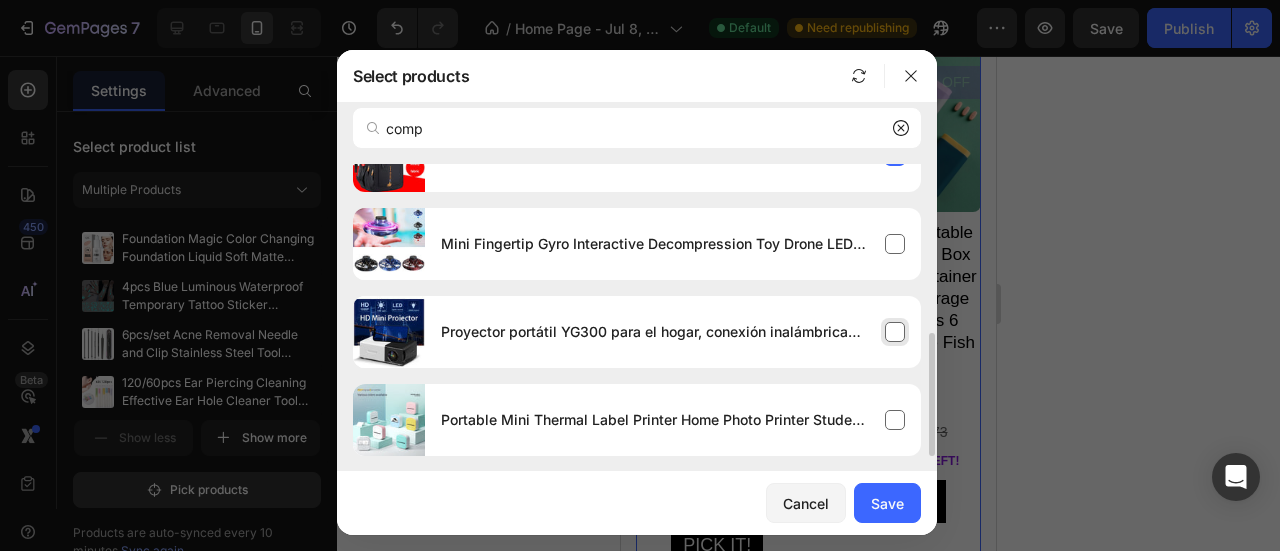 click on "Proyector portátil YG300 para el hogar, conexión inalámbrica para teléfono móvil, compatible con USB, HDMI" at bounding box center (655, 332) 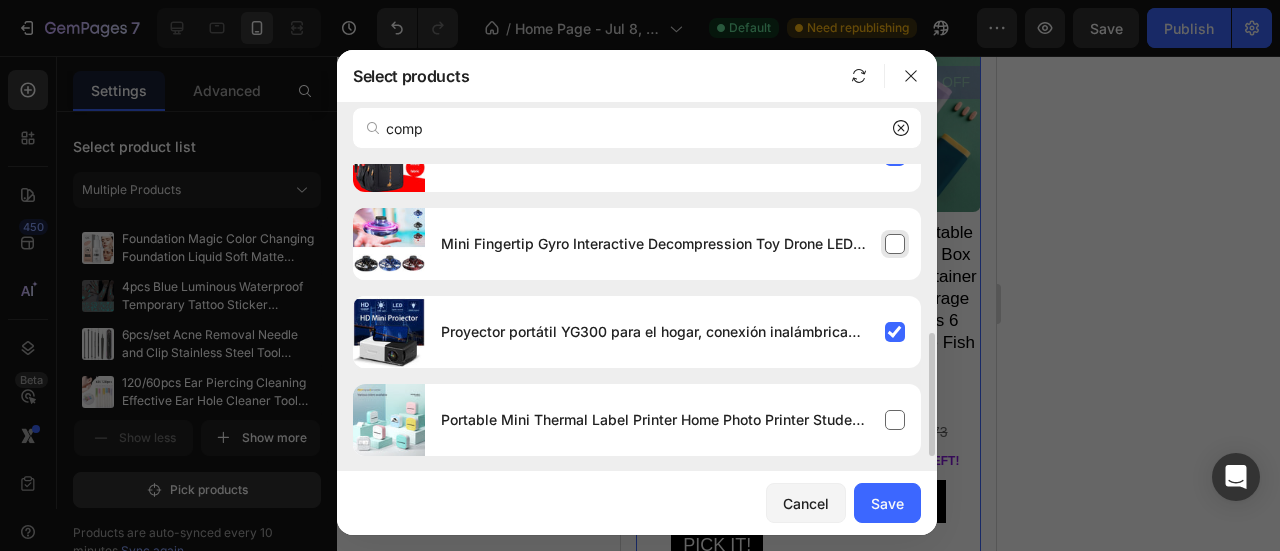 click on "Mini Fingertip Gyro Interactive Decompression Toy Drone LED UFO Type Flying Helicopter Spinner Toy Kids" at bounding box center [655, 244] 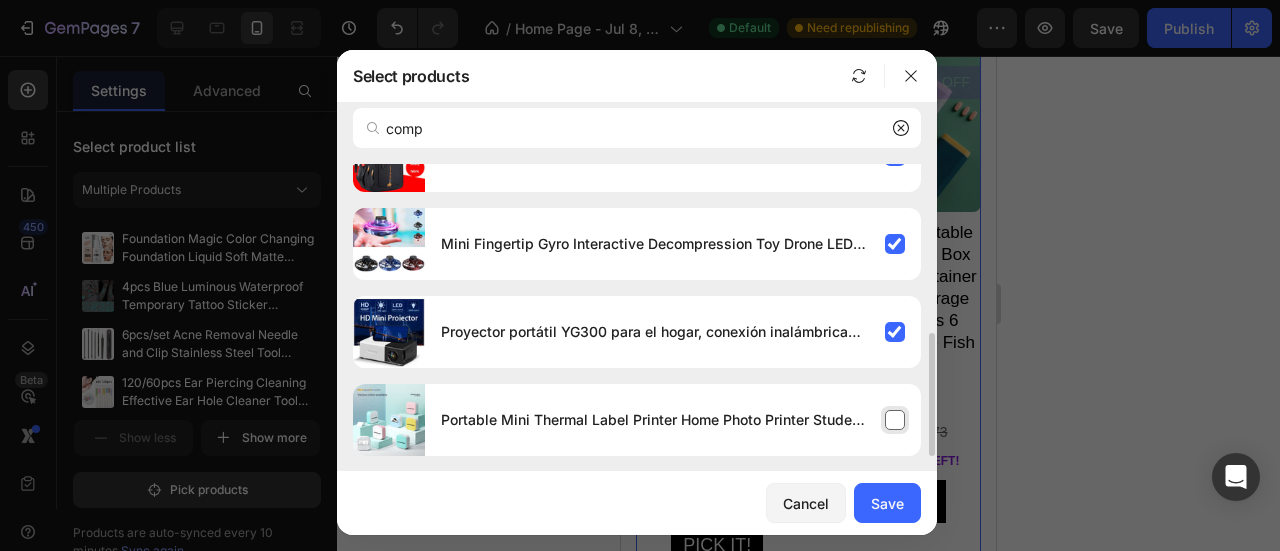 click on "Portable Mini Thermal Label Printer Home Photo Printer Student Wrong Question Printer Bluetooth-compatible Mini Label Printer Price Tag" at bounding box center [655, 420] 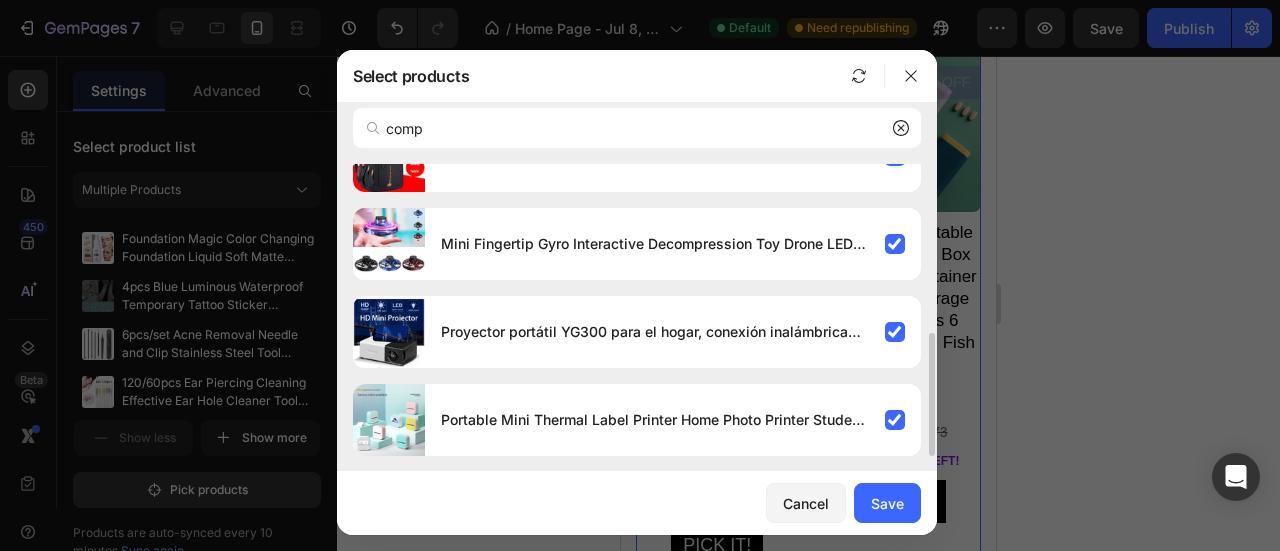 scroll, scrollTop: 0, scrollLeft: 0, axis: both 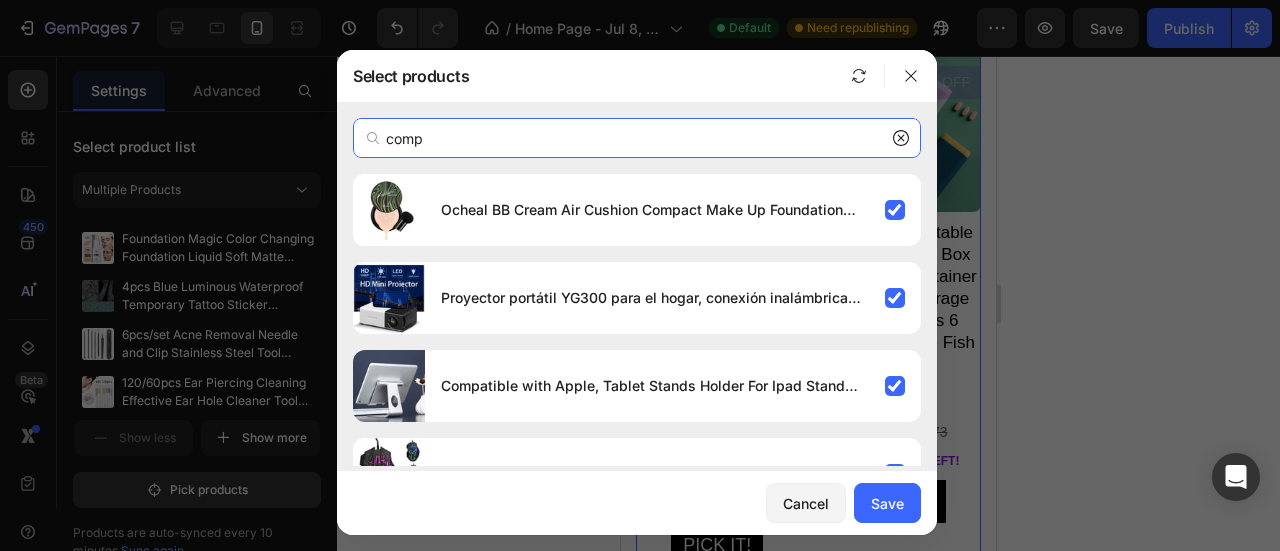 drag, startPoint x: 472, startPoint y: 140, endPoint x: 343, endPoint y: 170, distance: 132.44244 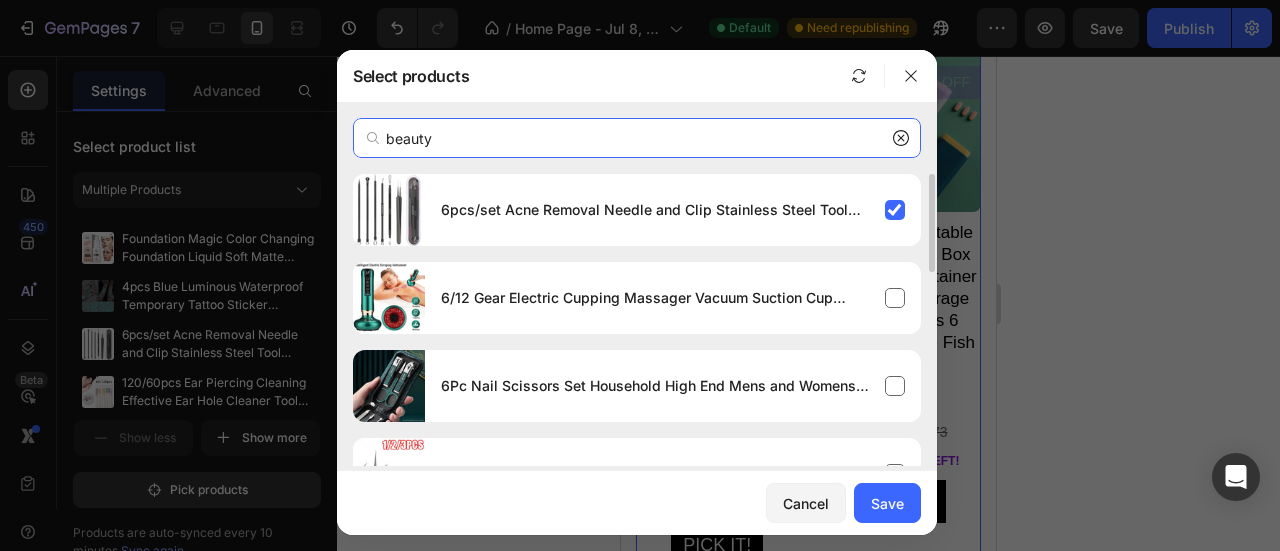 type on "beauty" 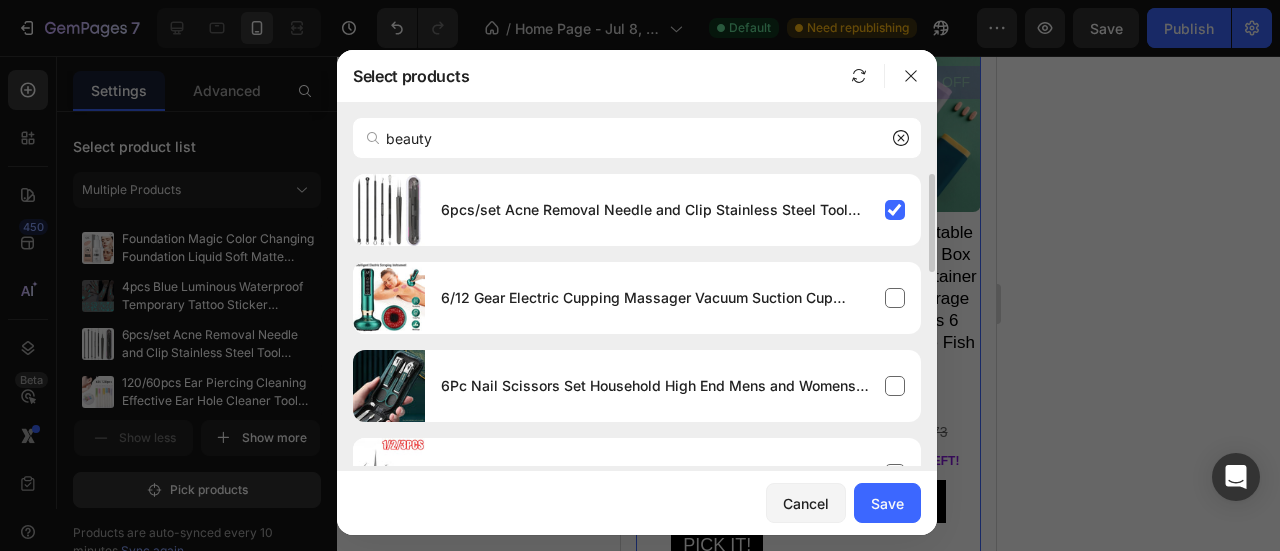 click on "6pcs/set Acne Removal Needle and Clip Stainless Steel Tool Blackhead Removal Blemishes Facial Skin Care Beauty Facial Pore Clean 6/12 Gear Electric Cupping Massager Vacuum Suction Cup GuaSha Anti Cellulite Beauty Health Scraping Heat Body Slimming Massage 6Pc Nail Scissors Set Household High End Mens and Womens Special Nail Clippers Manicure Beauty Tools Portable Manicure Tools Ultra-fine Cell Pimples Blackhead Clip Tweezers Beauty Salon Remover Acne Needle Blackhead Deep Cleaner Clip Face Skin Care Tool 15 件套 Cosmetic Puff Makeup Sponge Blender Beauty Egg Foundation Sponges Puff Wash Face Headband Wristband Make up Accessories 24K Gold T Beauty Roller Energy Roller Electric Face-lifting Facial Massage Beauty Tools Waterproof Vibrating Face Care Stick MR.GREEN Curve Handle Eyebrows Tweezers Professional Fine Hairs Puller Makeup Tools Stainless Steel Beauty Clips Removal 8Pcs Soft Fluffy Makeup Brushes Set for cosmetics Foundation Blush Powder Eyeshadow Kabuki Blending Makeup brush beauty tool" at bounding box center (637, 606) 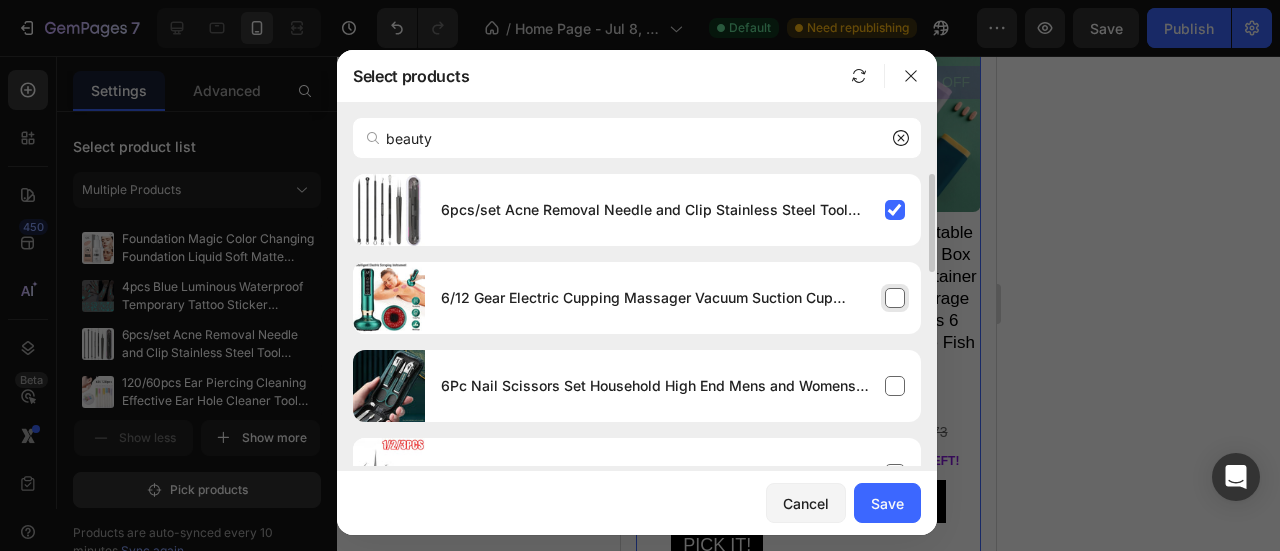 click on "6/12 Gear Electric Cupping Massager Vacuum Suction Cup GuaSha Anti Cellulite Beauty Health Scraping Heat Body Slimming Massage" at bounding box center [655, 298] 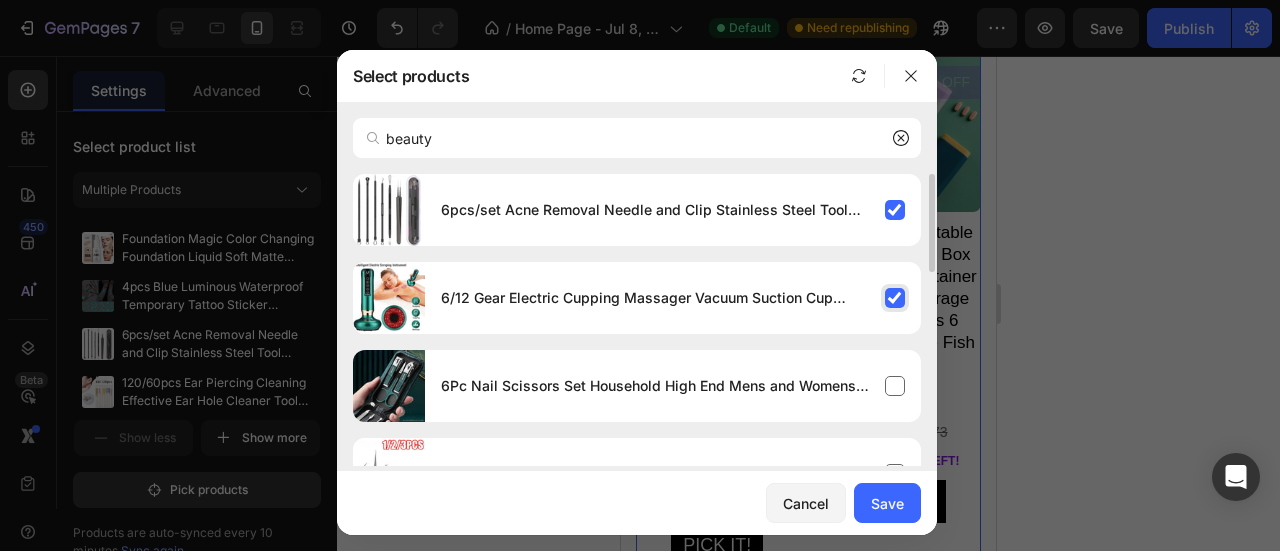 scroll, scrollTop: 200, scrollLeft: 0, axis: vertical 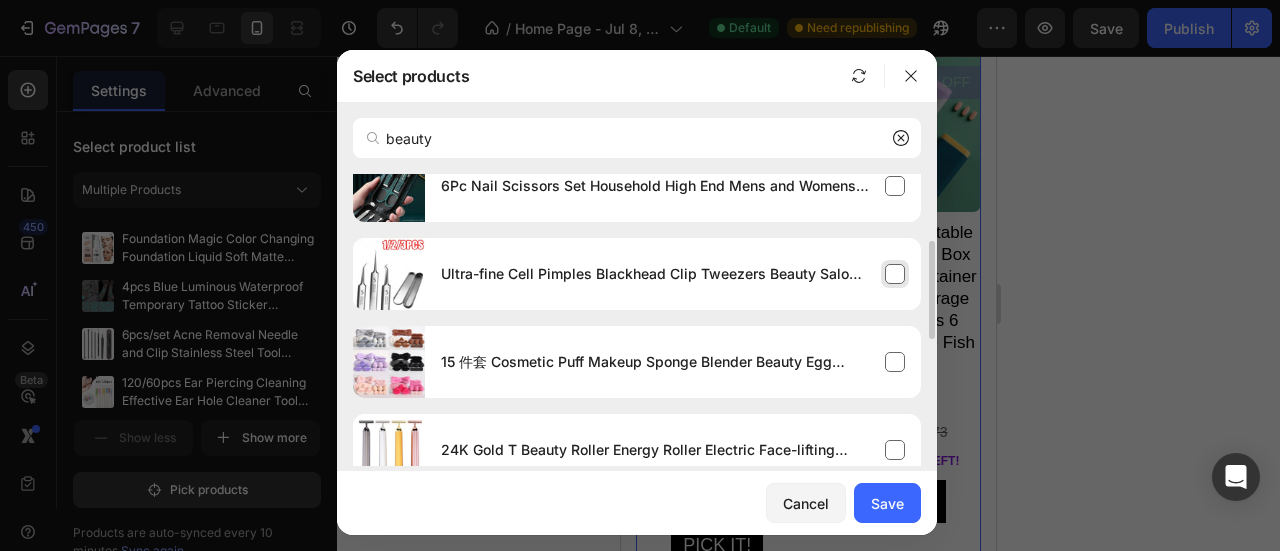 click on "Ultra-fine Cell Pimples Blackhead Clip Tweezers Beauty Salon Remover Acne Needle Blackhead Deep Cleaner Clip Face Skin Care Tool" at bounding box center [673, 274] 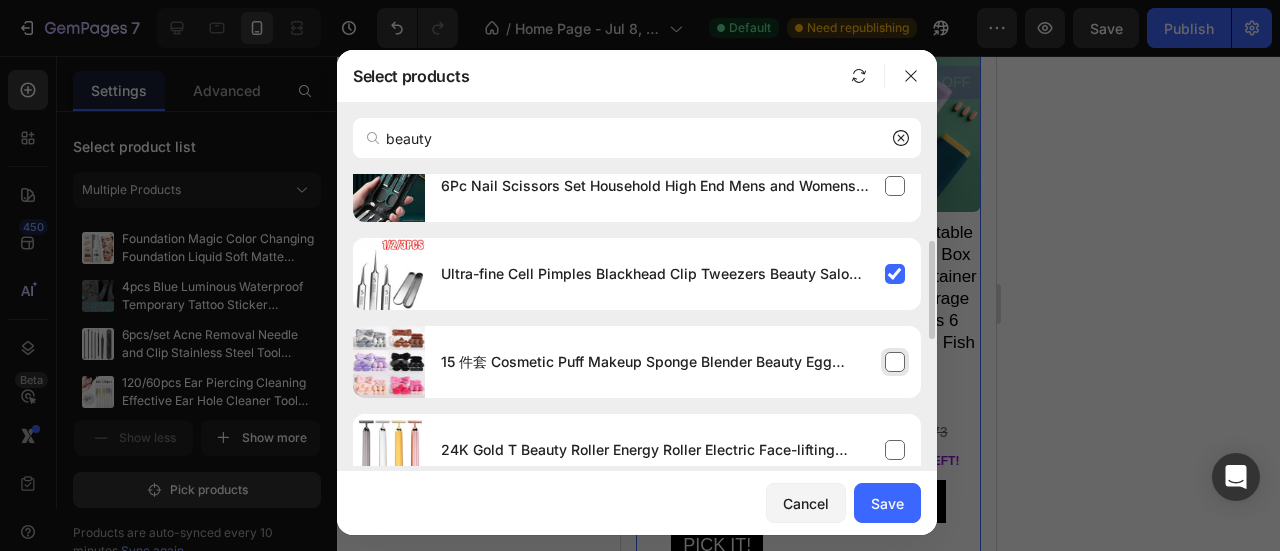 click on "15 件套 Cosmetic Puff Makeup Sponge Blender Beauty Egg Foundation Sponges Puff Wash Face Headband Wristband Make up Accessories" at bounding box center (673, 362) 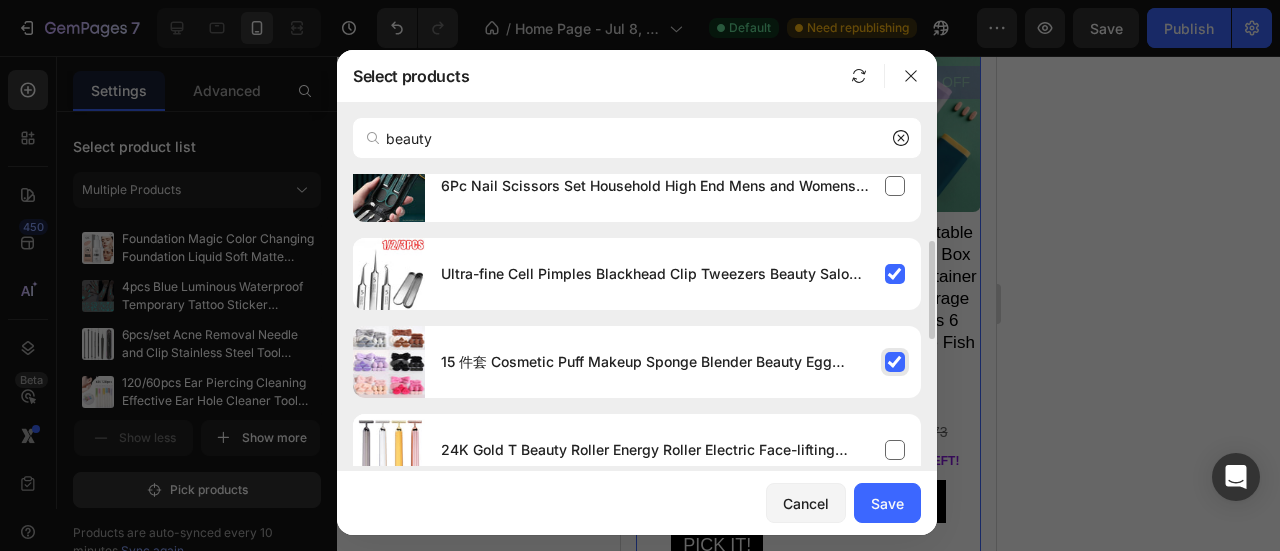 scroll, scrollTop: 400, scrollLeft: 0, axis: vertical 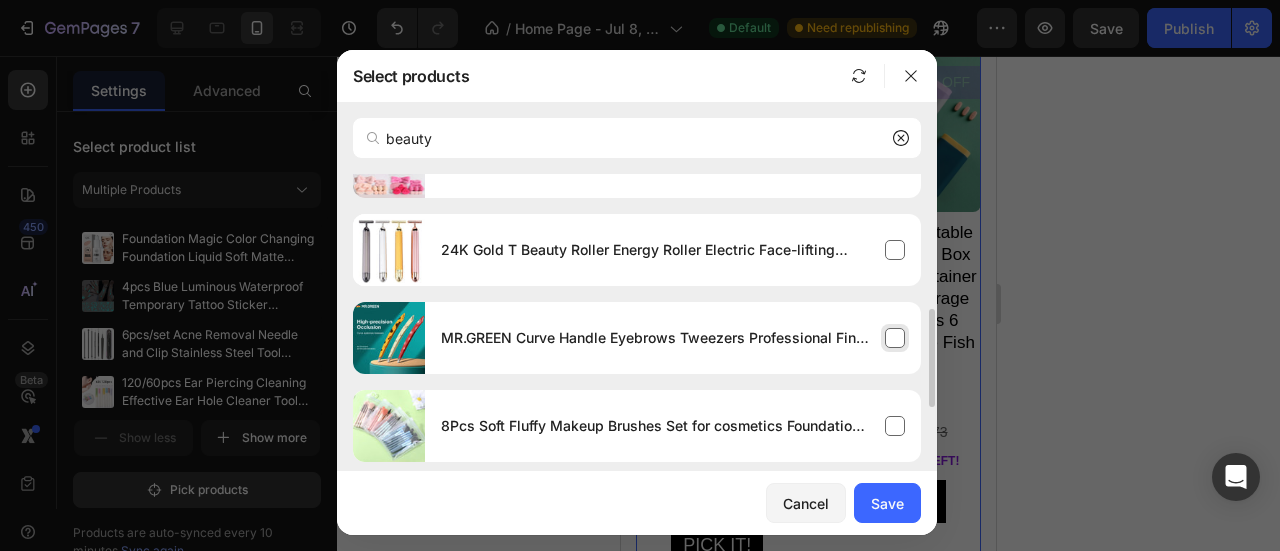 click on "MR.GREEN Curve Handle Eyebrows Tweezers Professional Fine Hairs Puller Makeup Tools Stainless Steel Beauty Clips Removal" at bounding box center (655, 338) 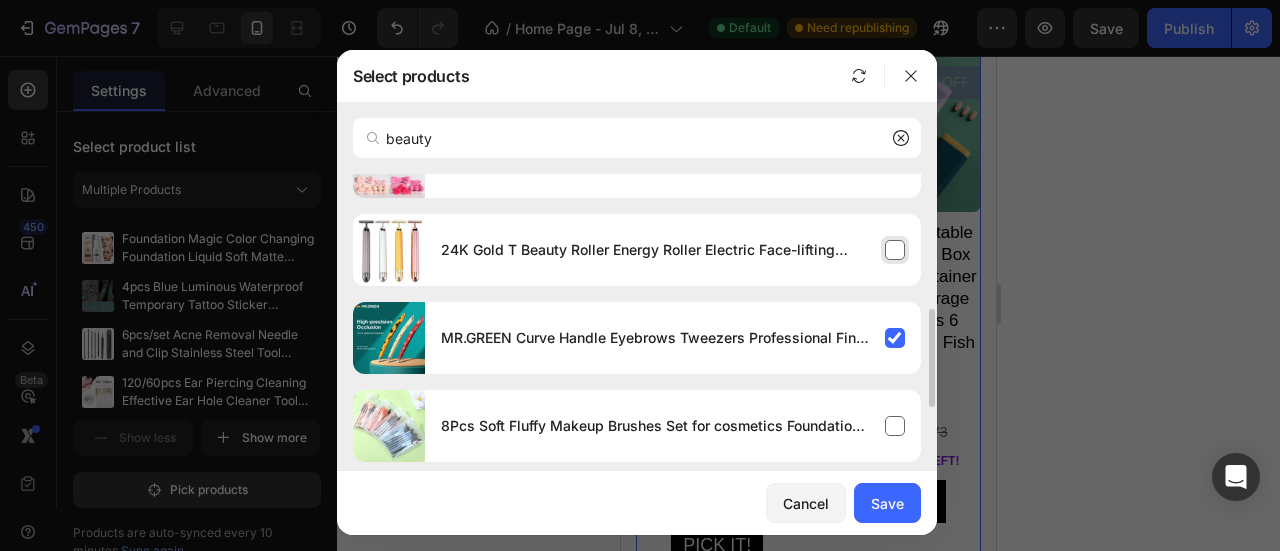 click on "24K Gold T Beauty Roller Energy Roller Electric Face-lifting Facial Massage Beauty Tools Waterproof Vibrating Face Care Stick" at bounding box center (673, 250) 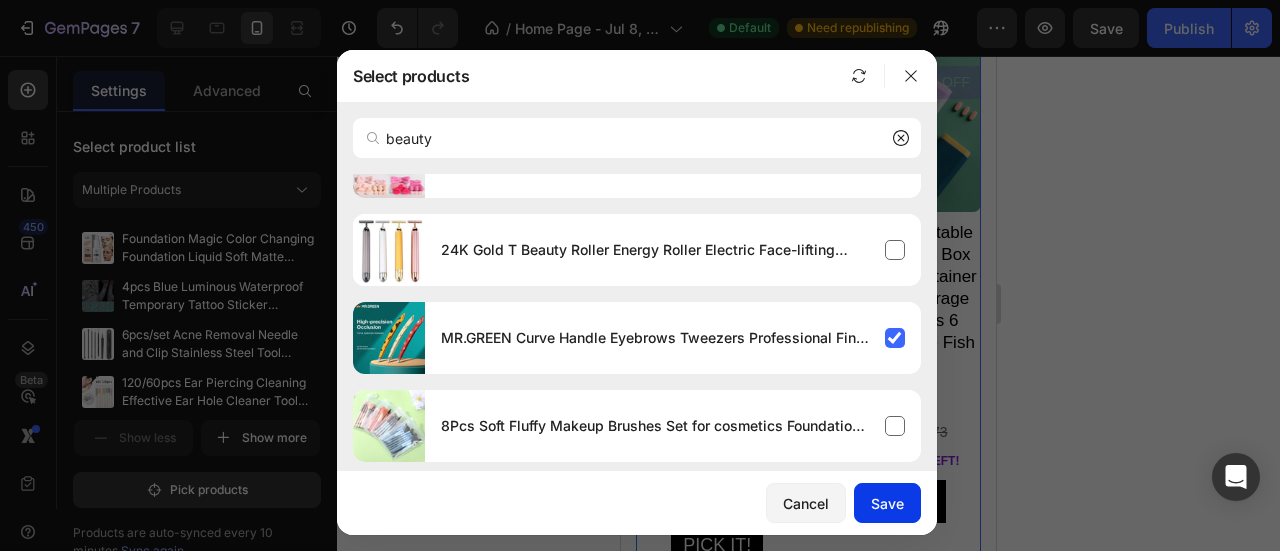 click on "Save" 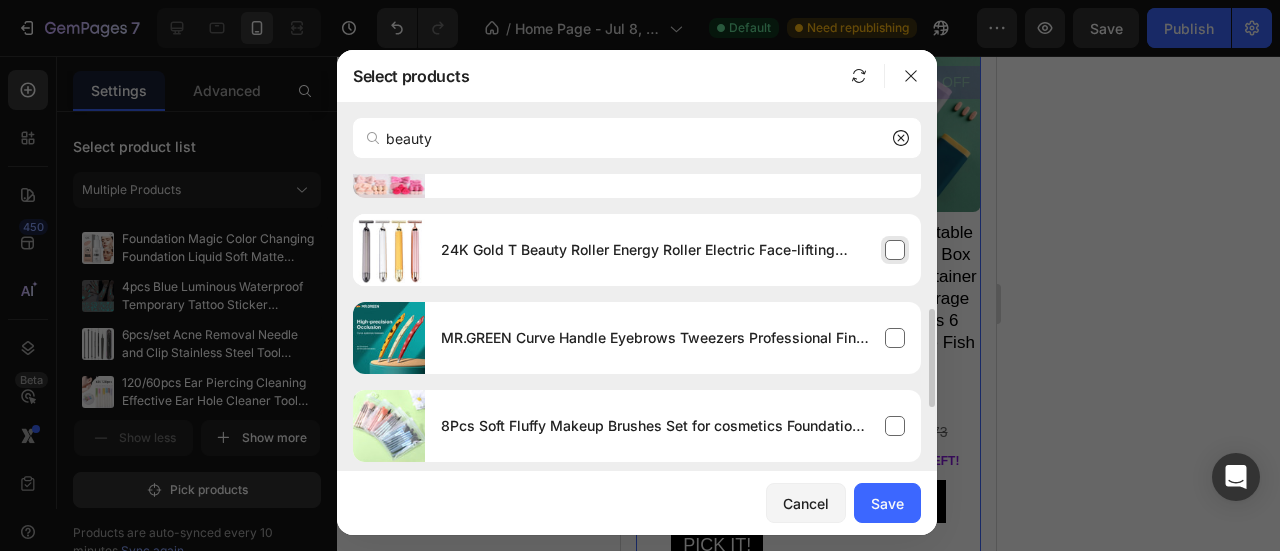 type 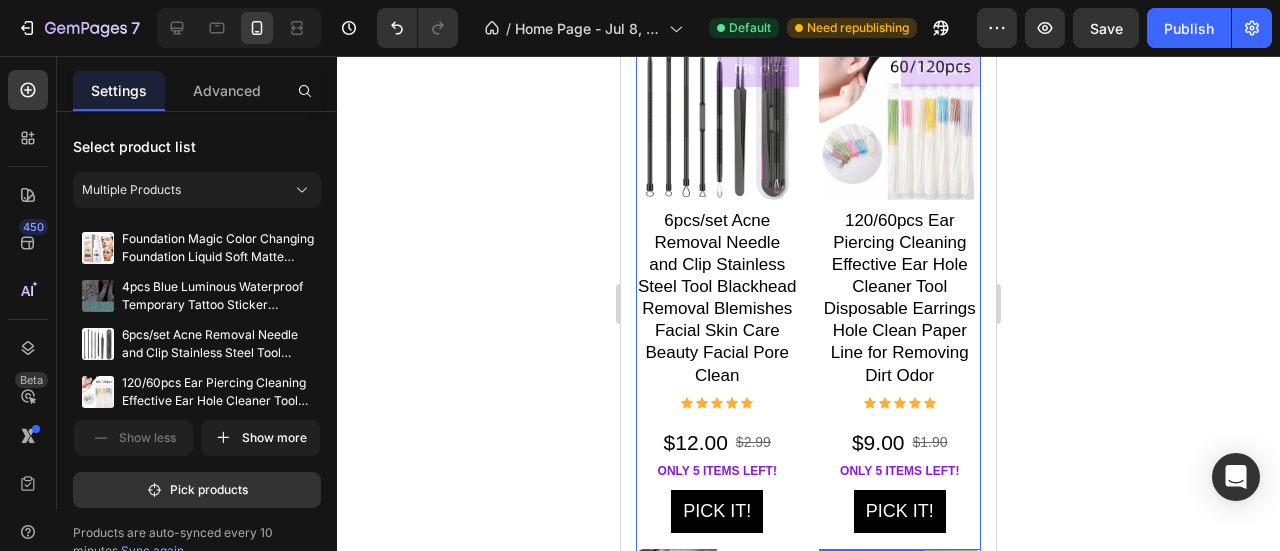 scroll, scrollTop: 5256, scrollLeft: 0, axis: vertical 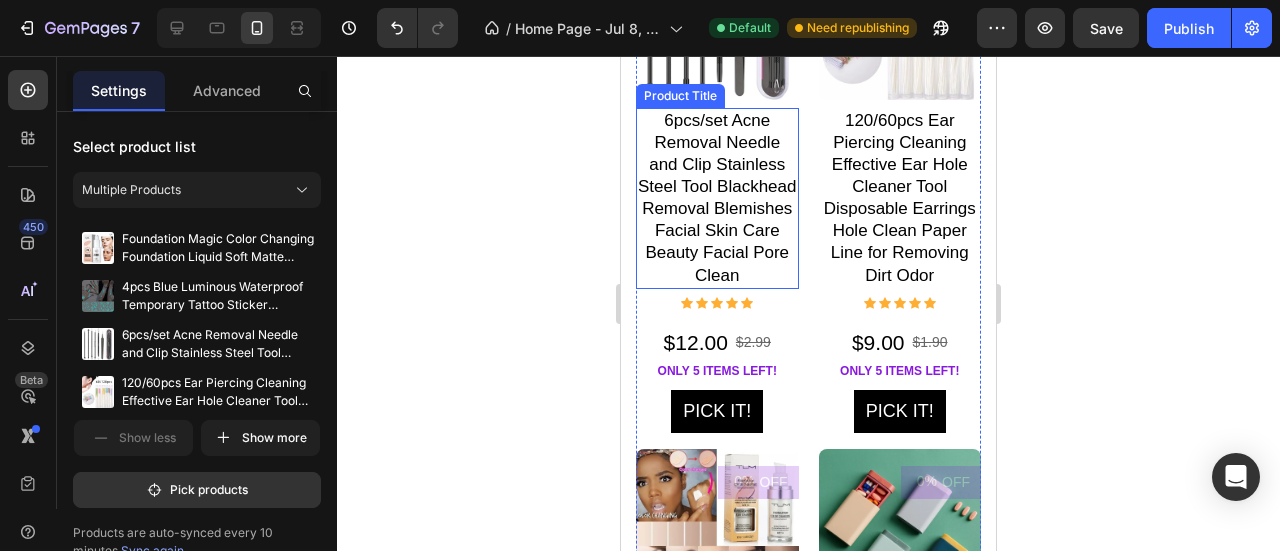 click on "6pcs/set Acne Removal Needle and Clip Stainless Steel Tool Blackhead Removal Blemishes Facial Skin Care Beauty Facial Pore Clean" at bounding box center (717, -336) 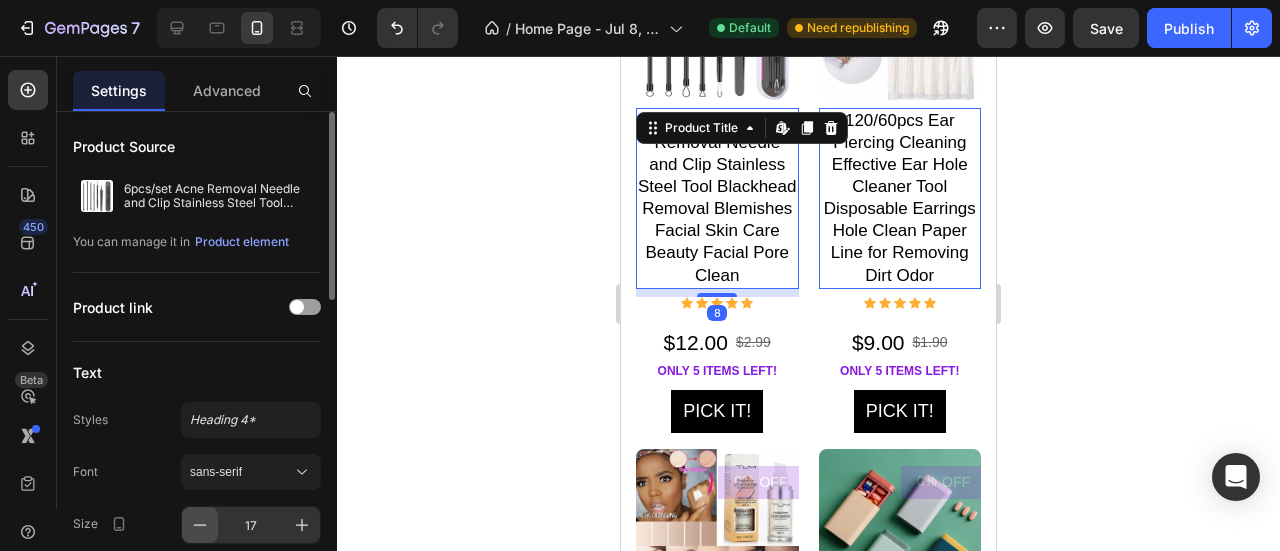 click at bounding box center (200, 525) 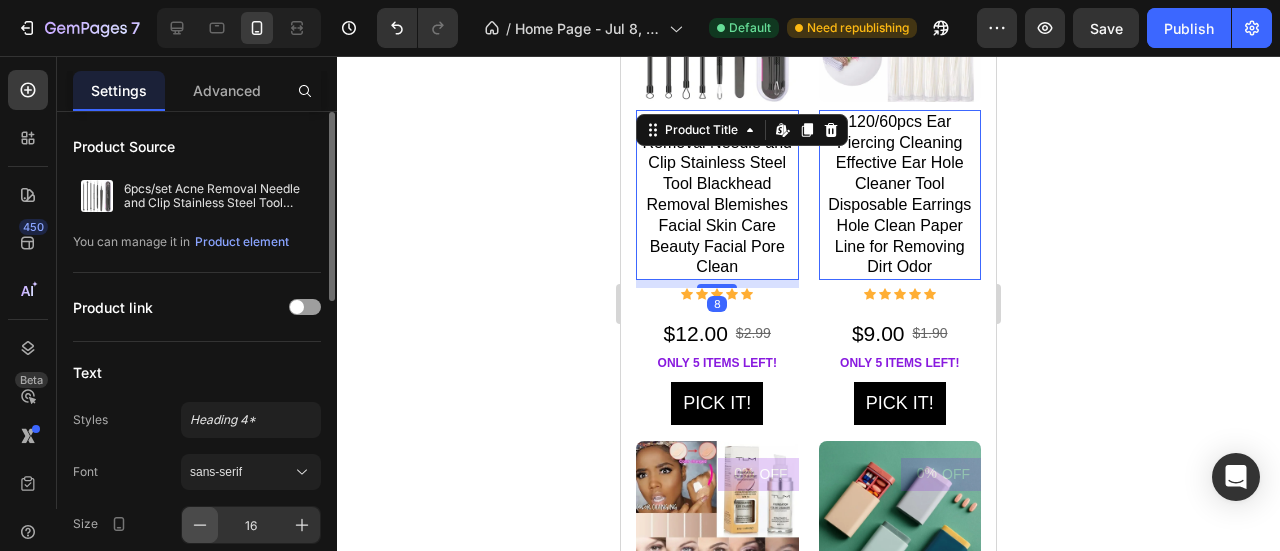 click 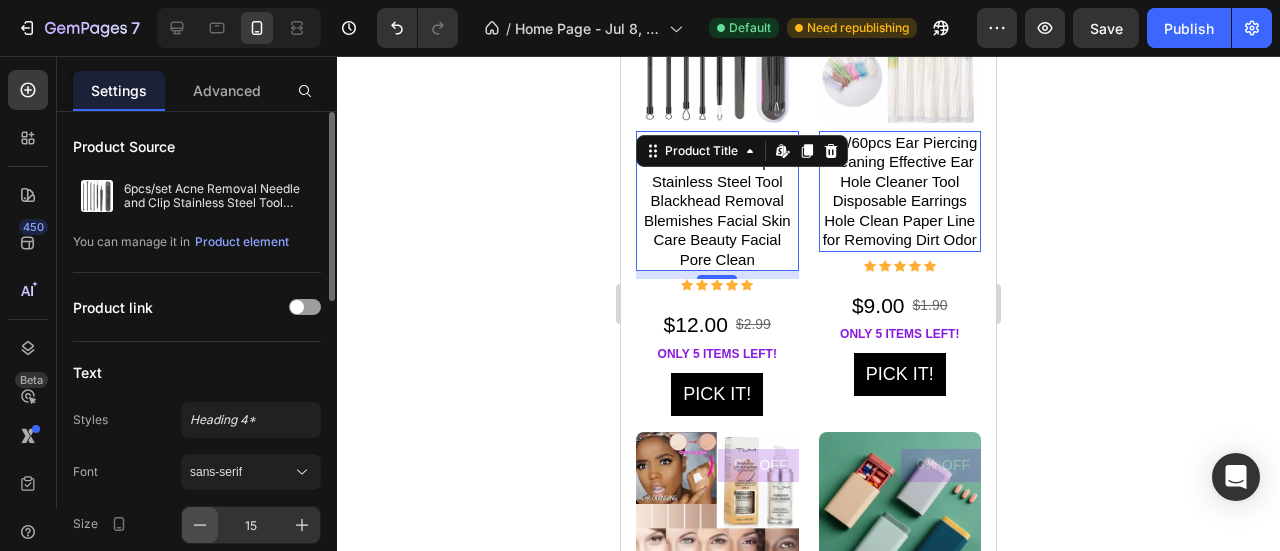 click 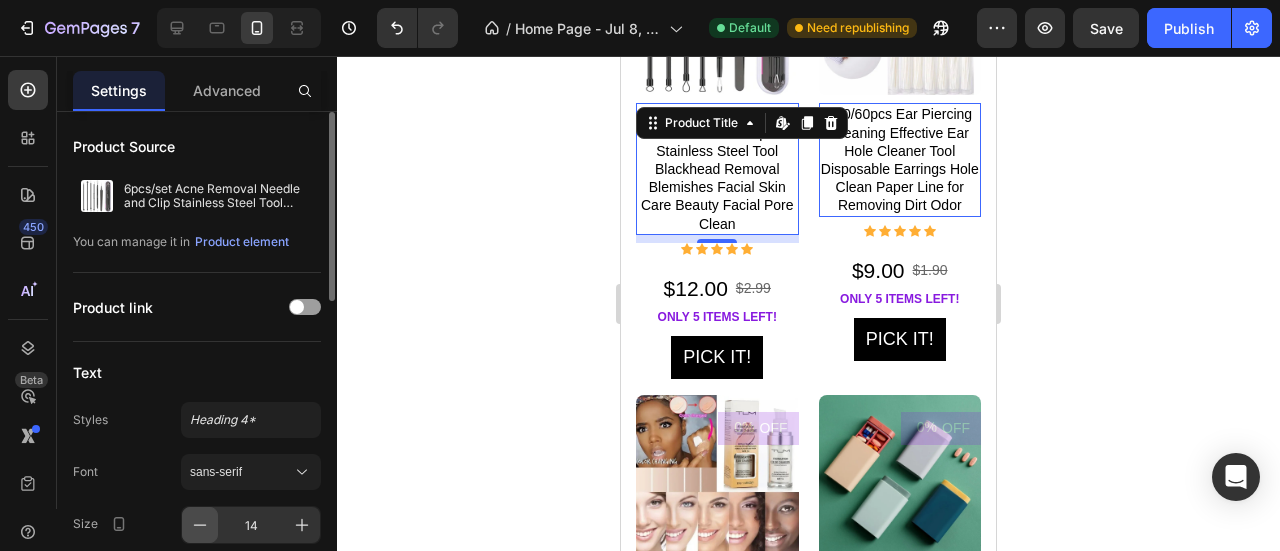 scroll, scrollTop: 5184, scrollLeft: 0, axis: vertical 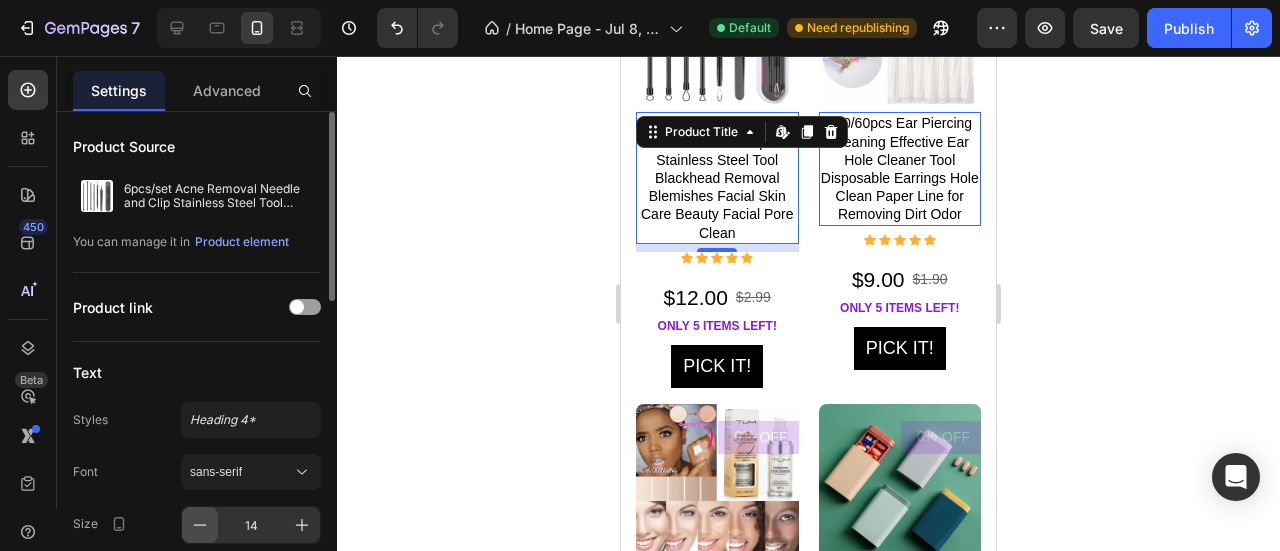 click 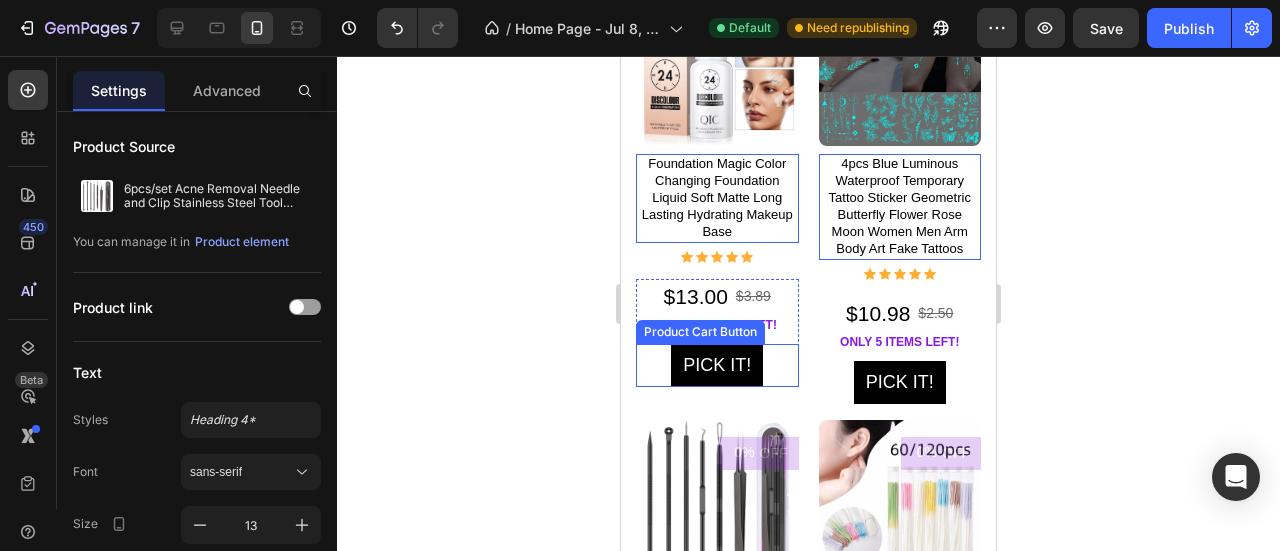 scroll, scrollTop: 4858, scrollLeft: 0, axis: vertical 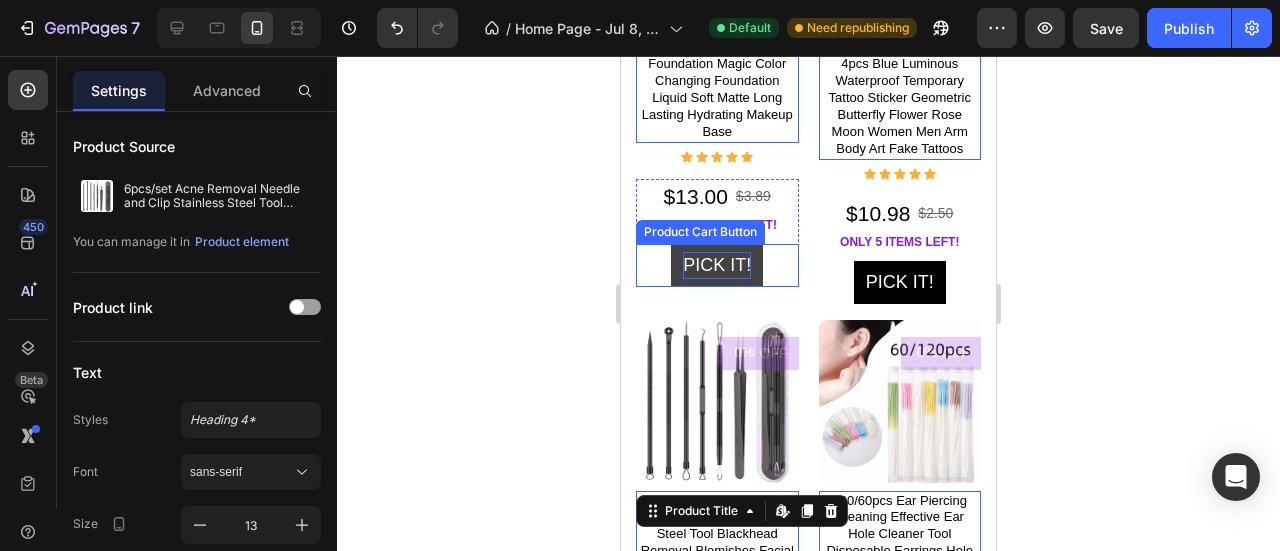 click on "Pick it!" at bounding box center (717, 265) 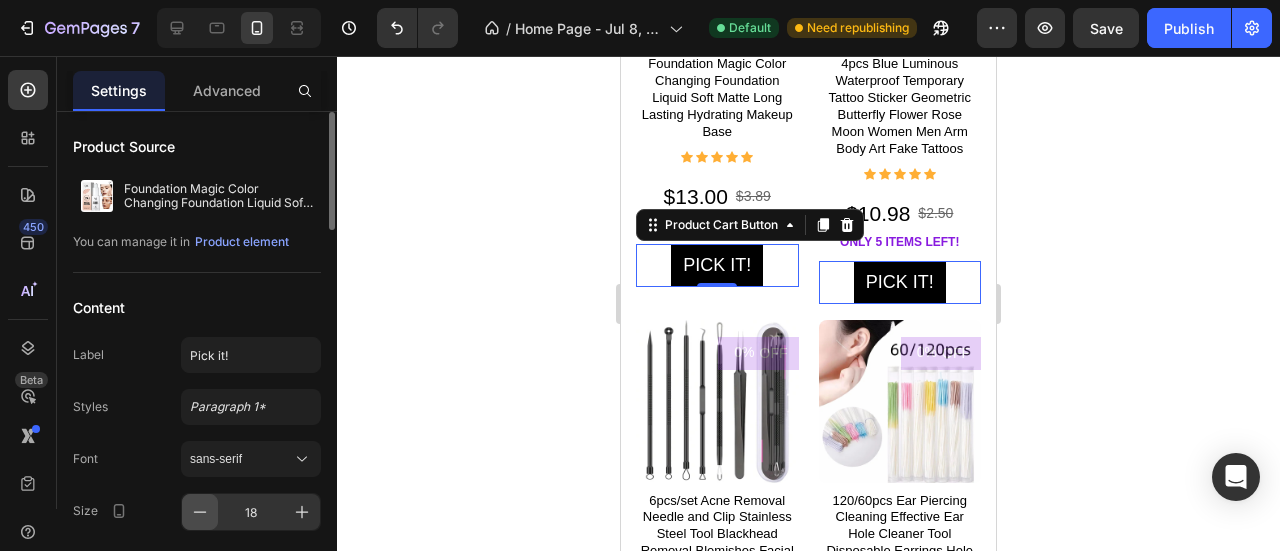 click 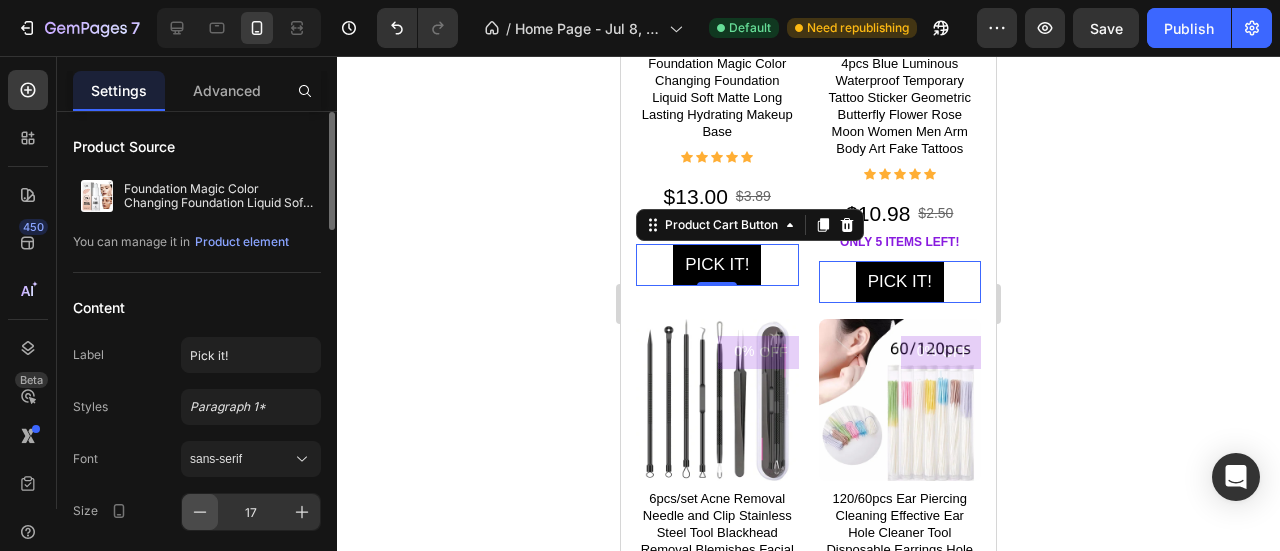 click 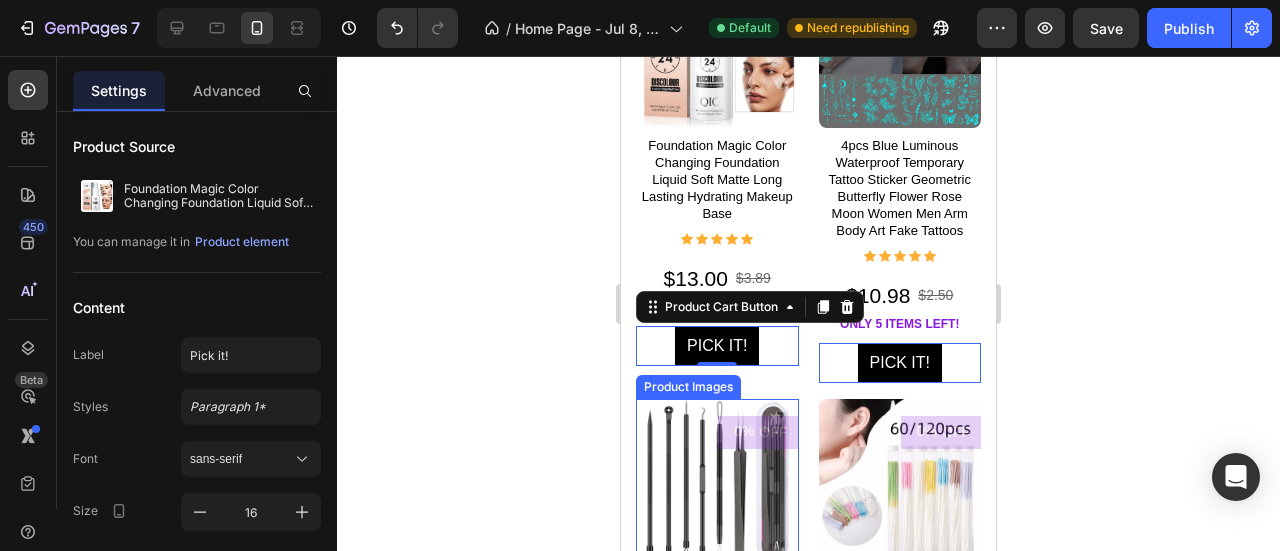 scroll, scrollTop: 4658, scrollLeft: 0, axis: vertical 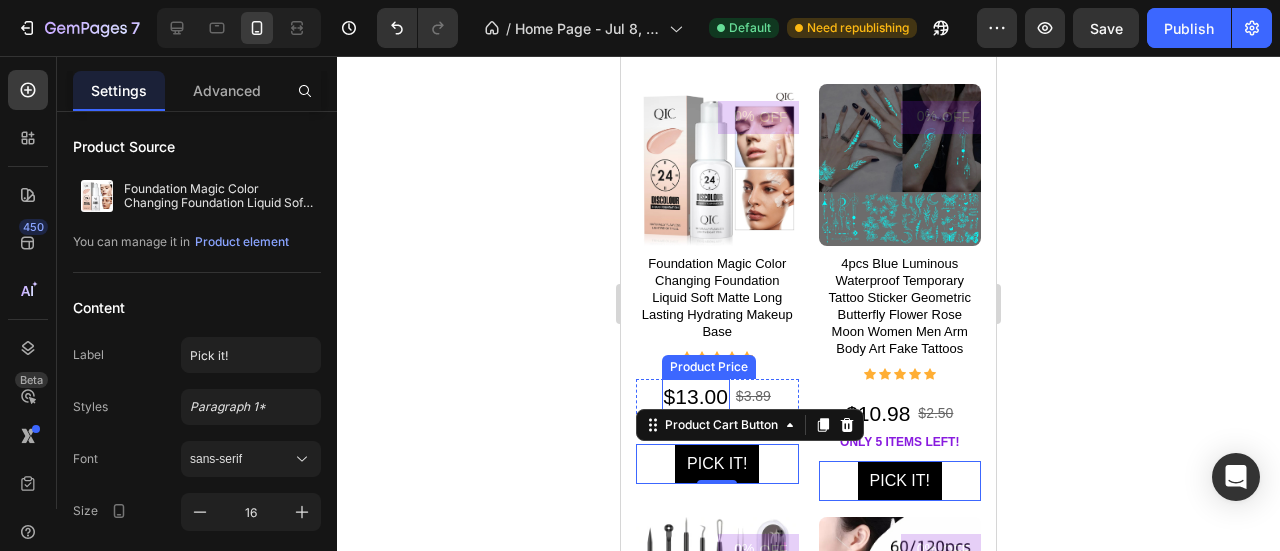 click on "$13.00" at bounding box center (696, 397) 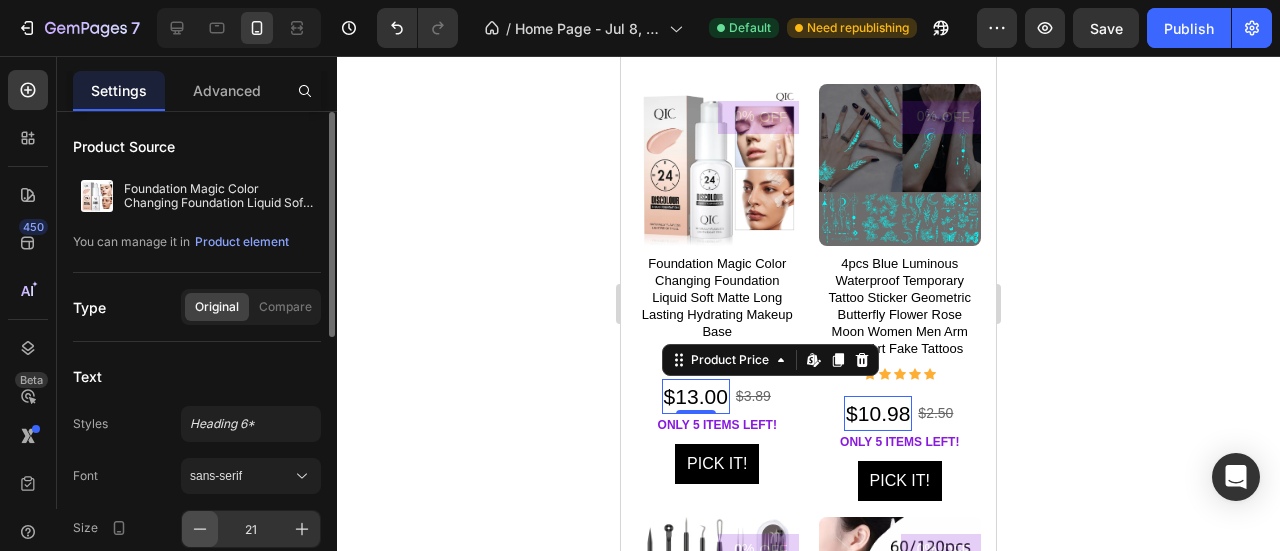 click 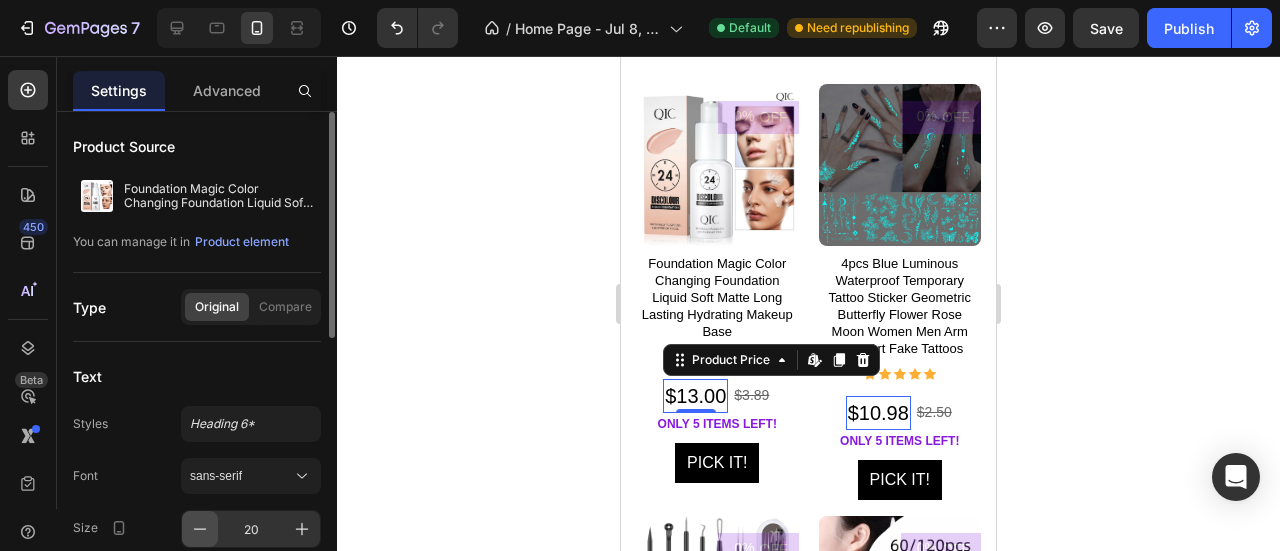 click 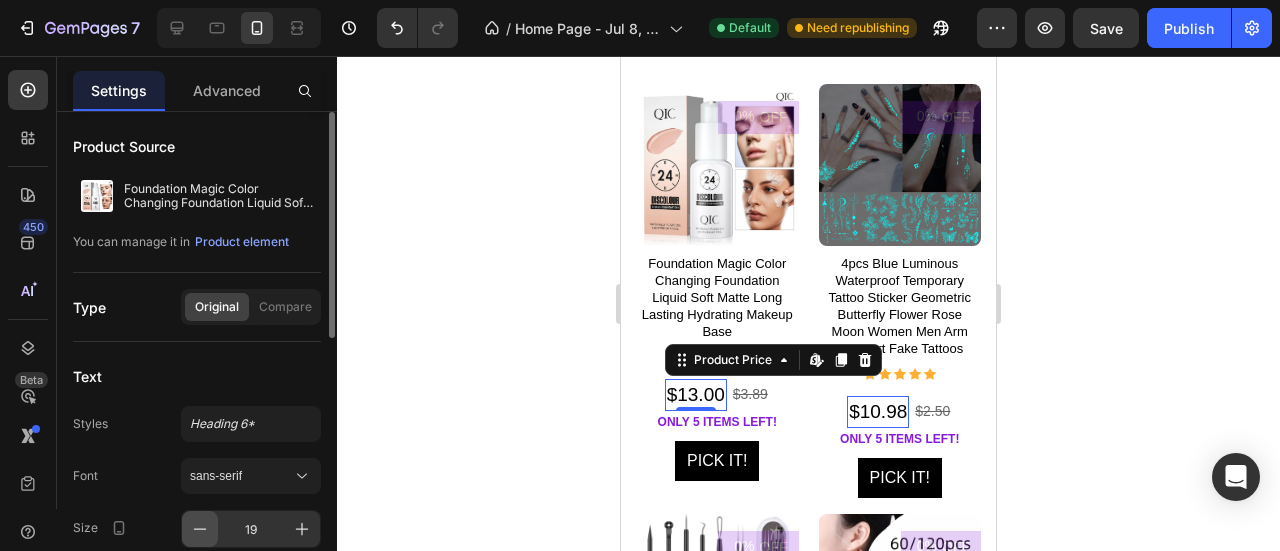 click 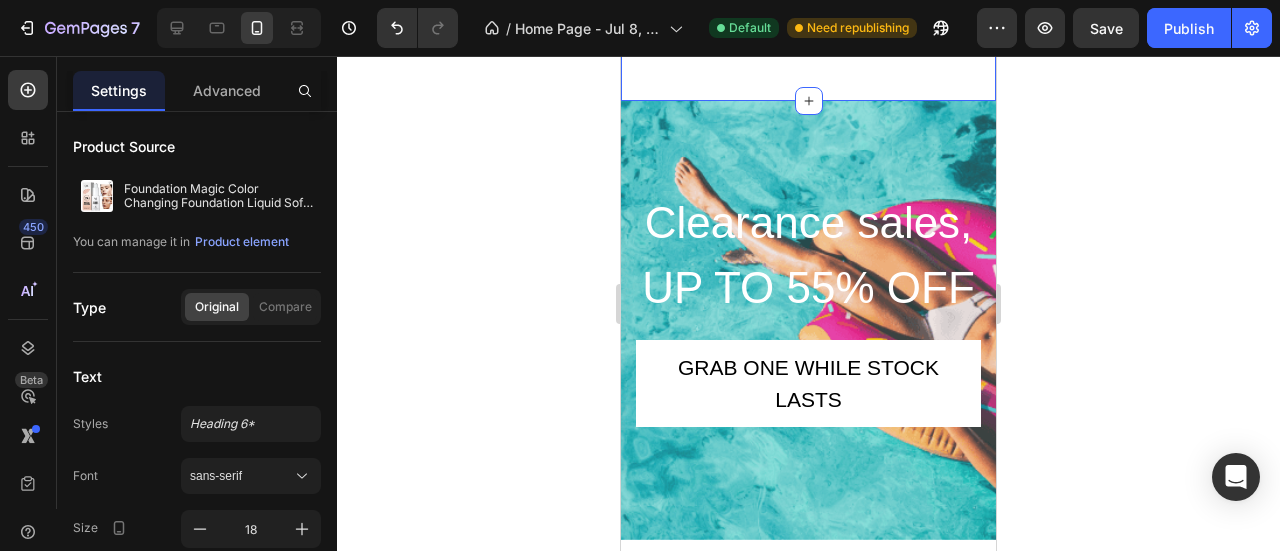 scroll, scrollTop: 9858, scrollLeft: 0, axis: vertical 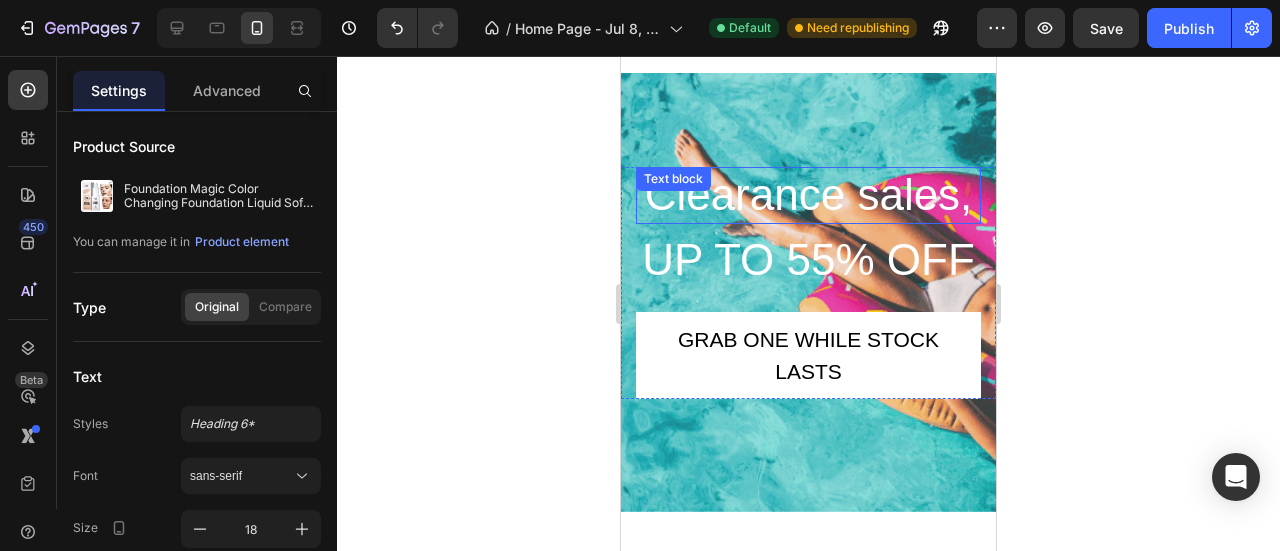 click on "Clearance sales," at bounding box center (808, 195) 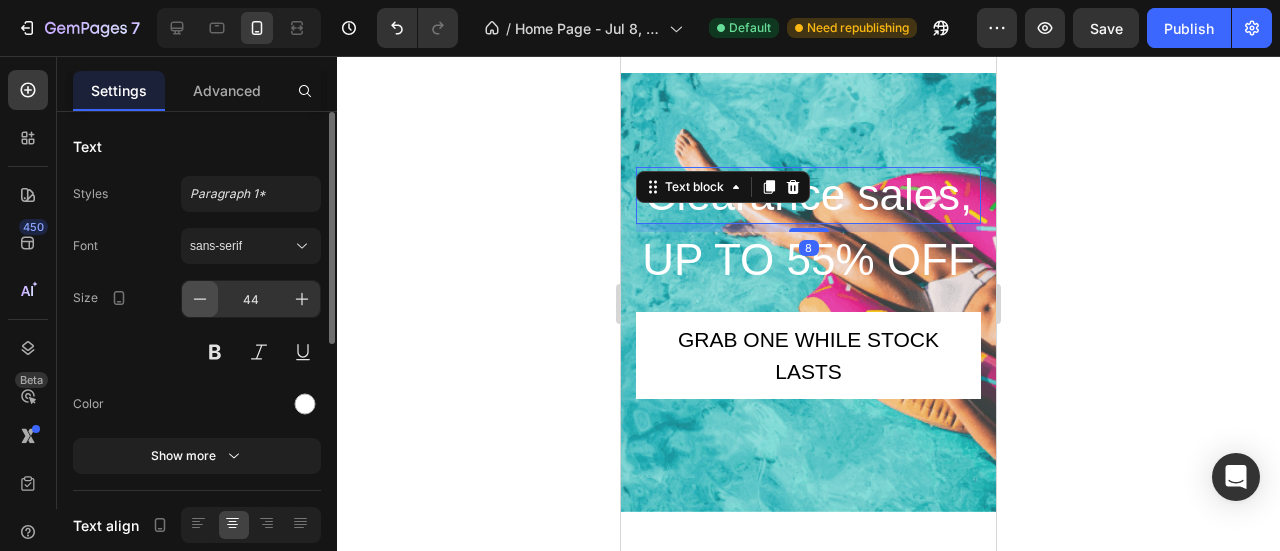 click at bounding box center (200, 299) 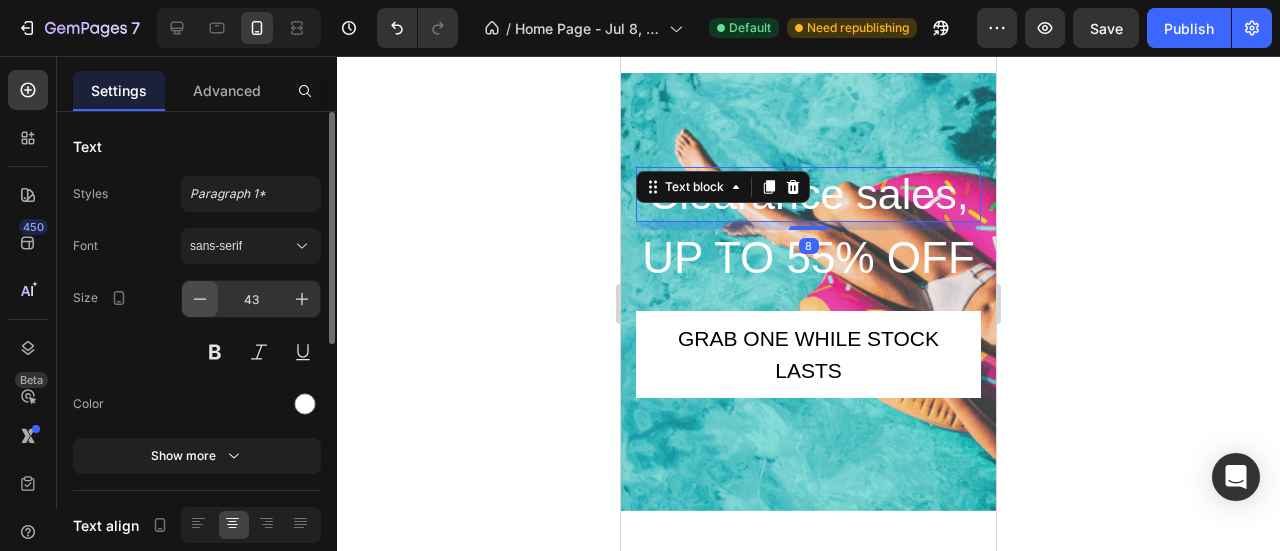 click at bounding box center [200, 299] 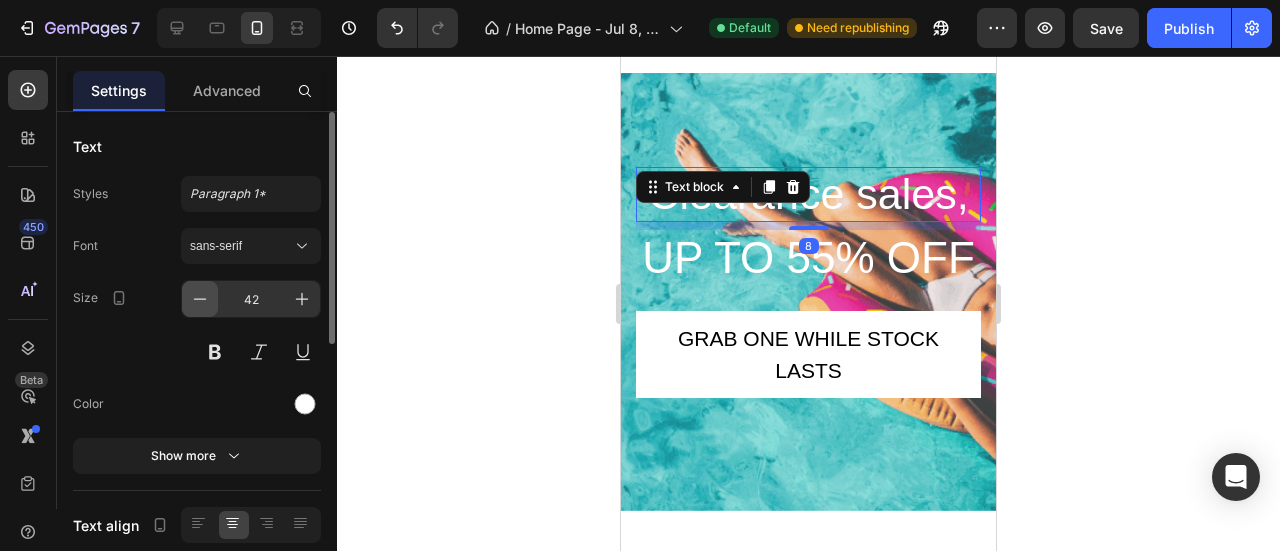 click at bounding box center (200, 299) 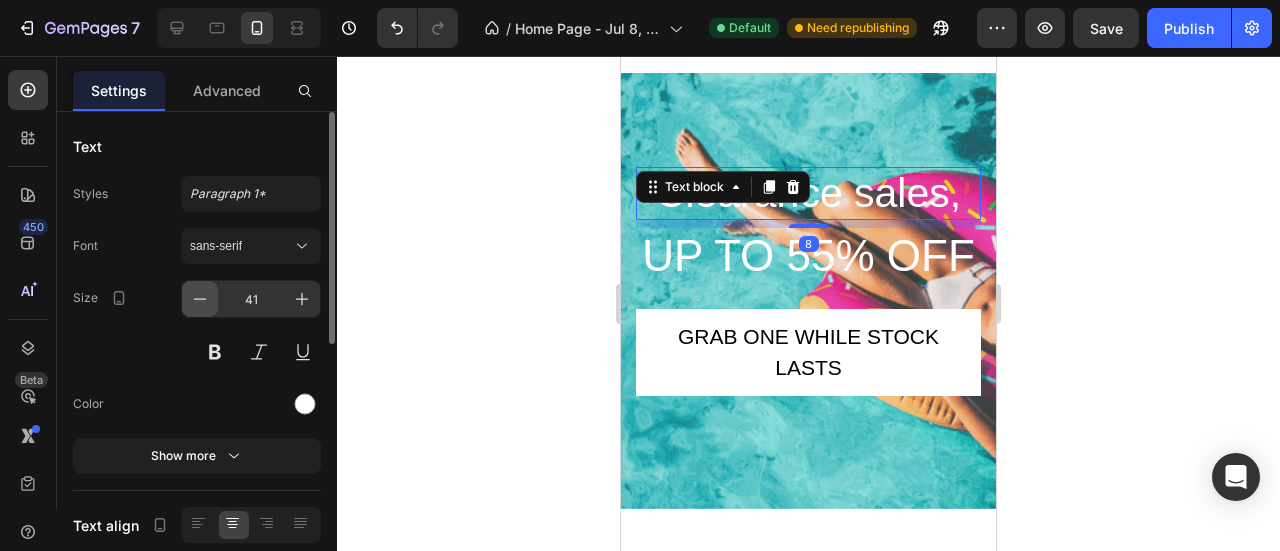 click at bounding box center [200, 299] 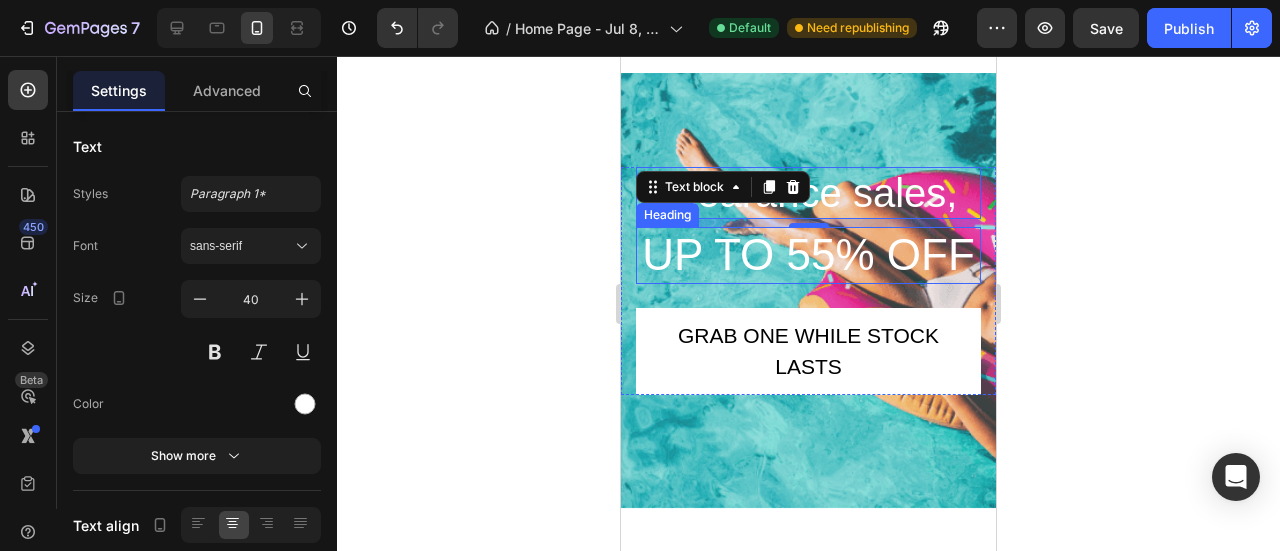 click on "up to 55% off" at bounding box center (808, 255) 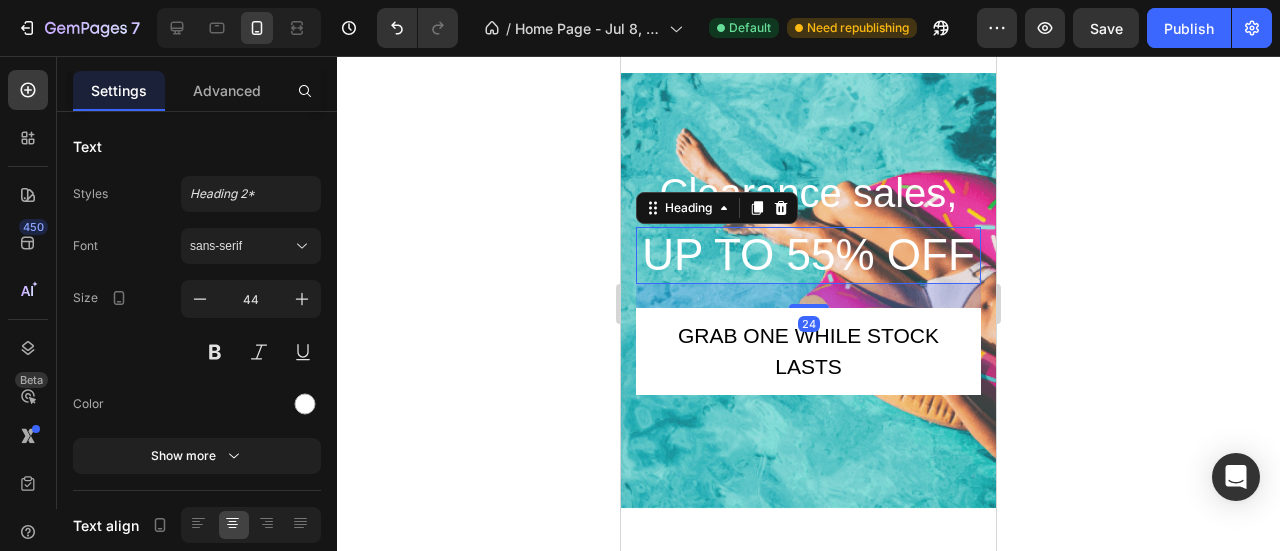 click on "up to 55% off" at bounding box center [808, 255] 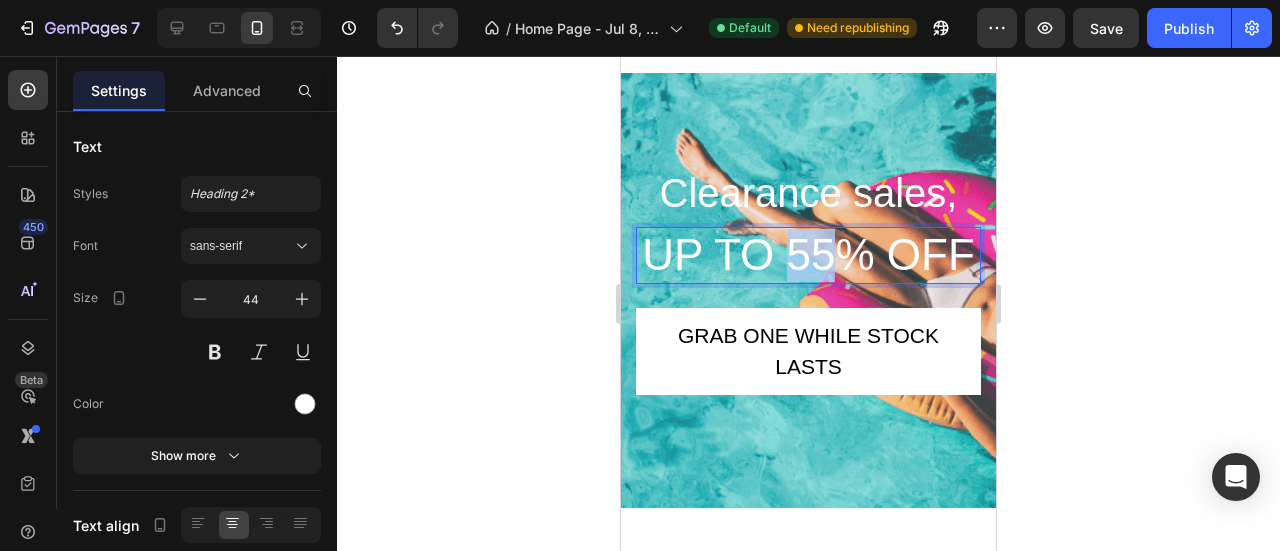 drag, startPoint x: 872, startPoint y: 192, endPoint x: 835, endPoint y: 191, distance: 37.01351 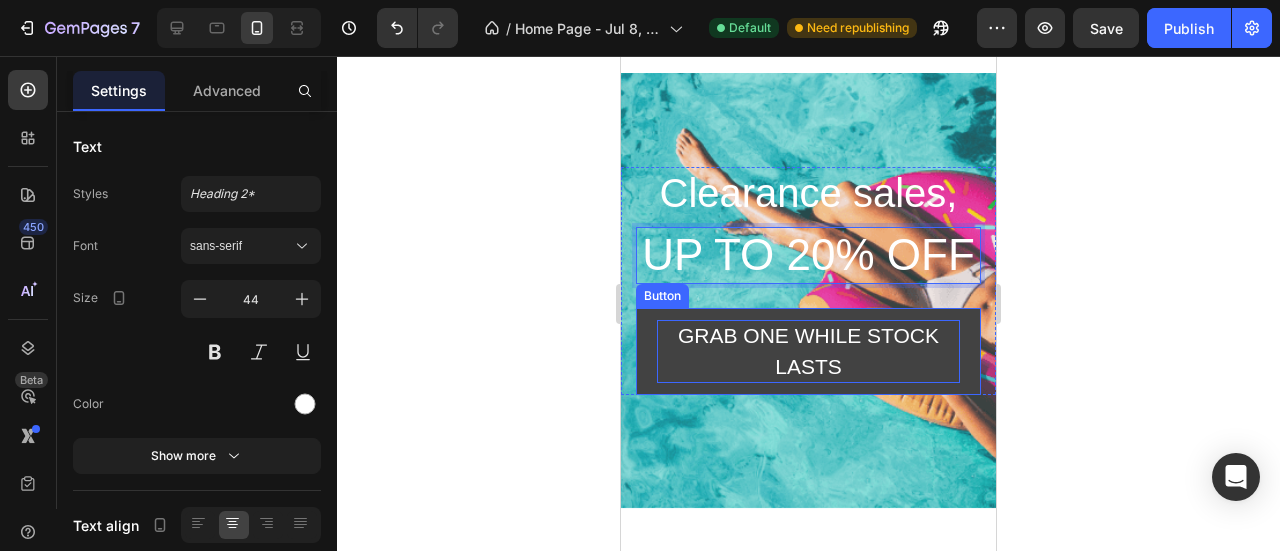 click on "Grab one while stock lasts" at bounding box center (808, 351) 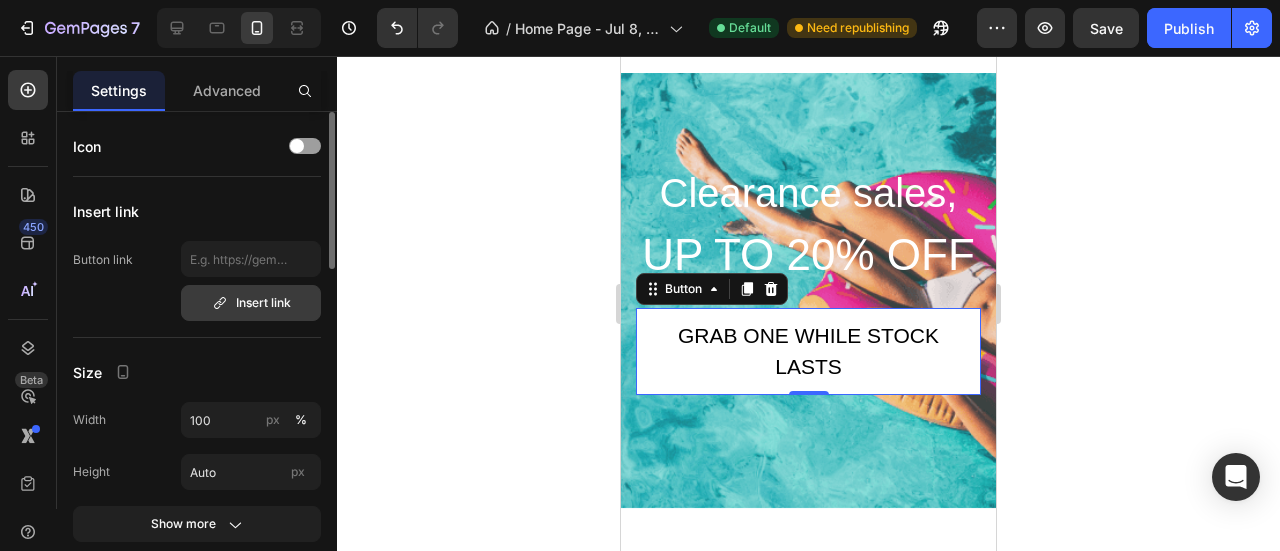 click on "Insert link" at bounding box center [251, 303] 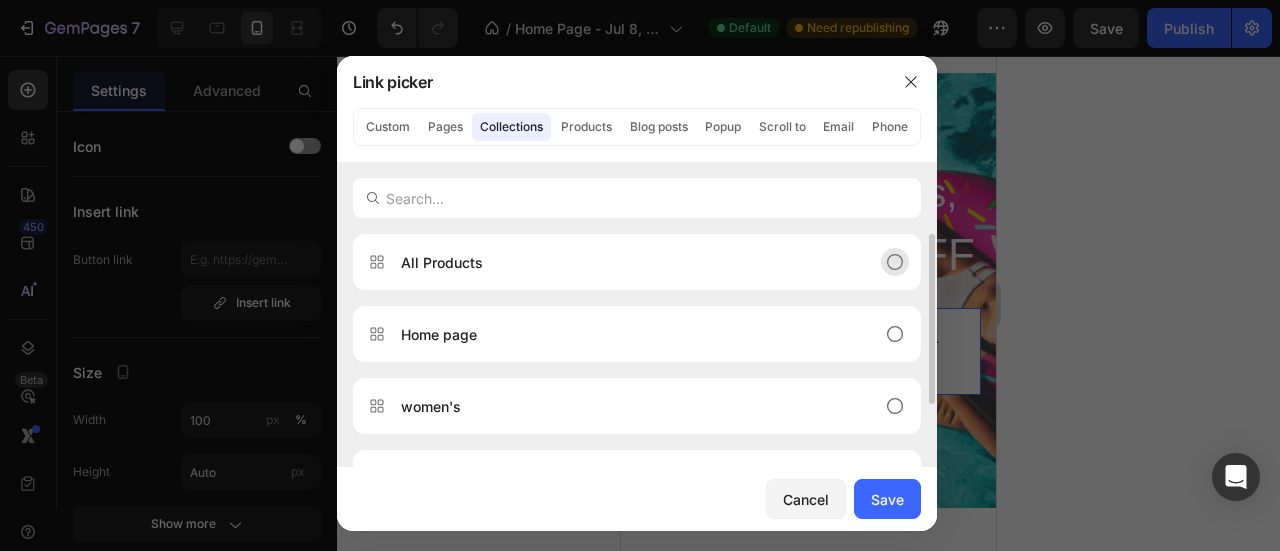 click on "All Products" at bounding box center (637, 262) 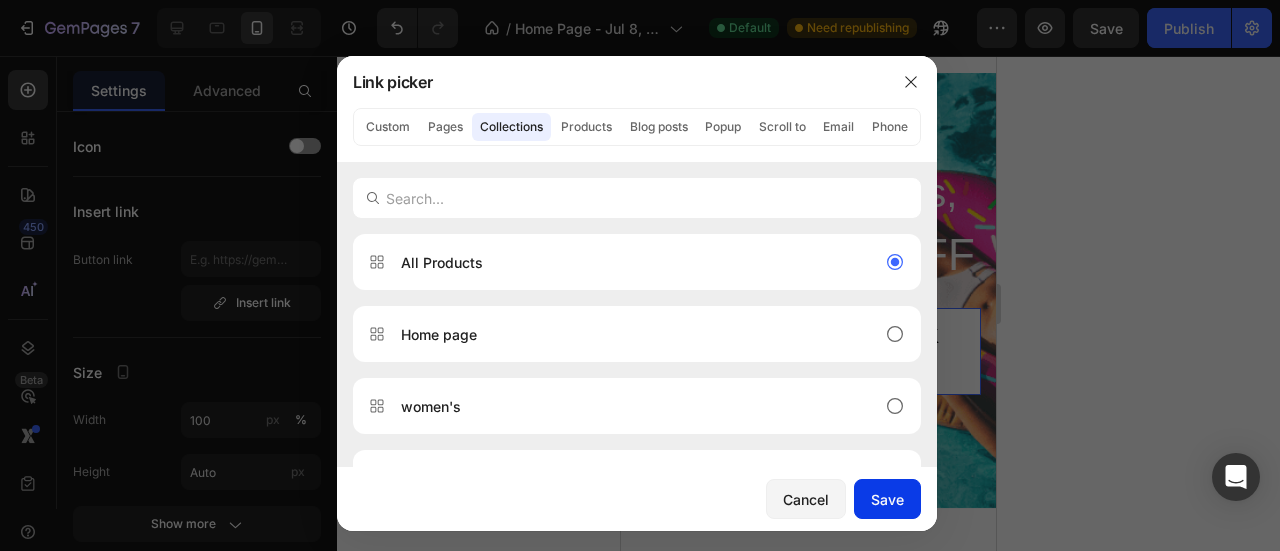 click on "Save" 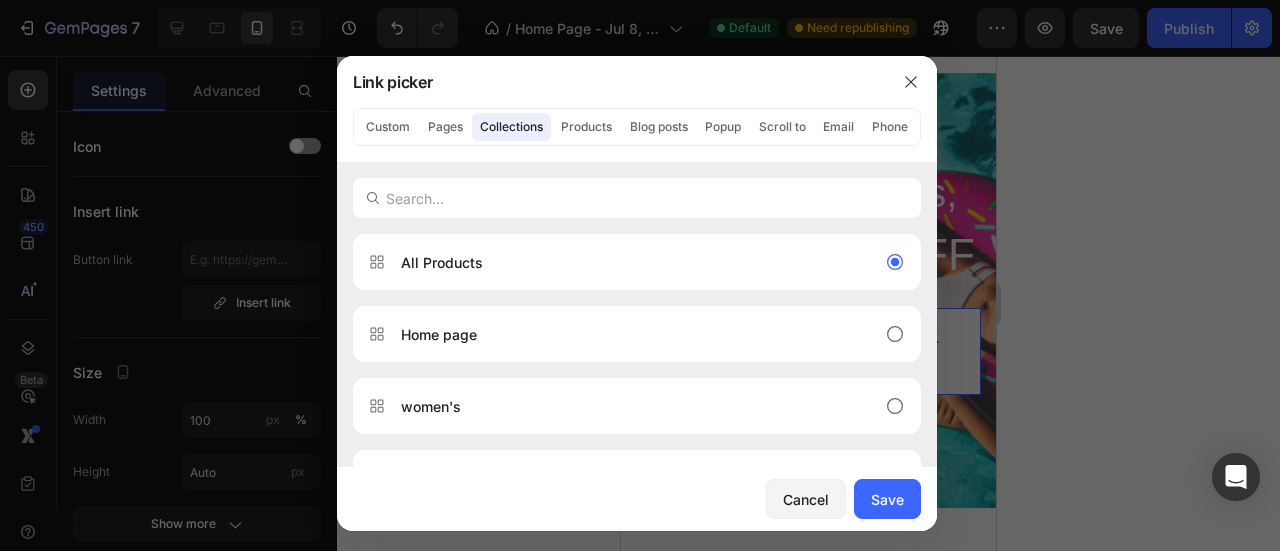 type on "/collections/all" 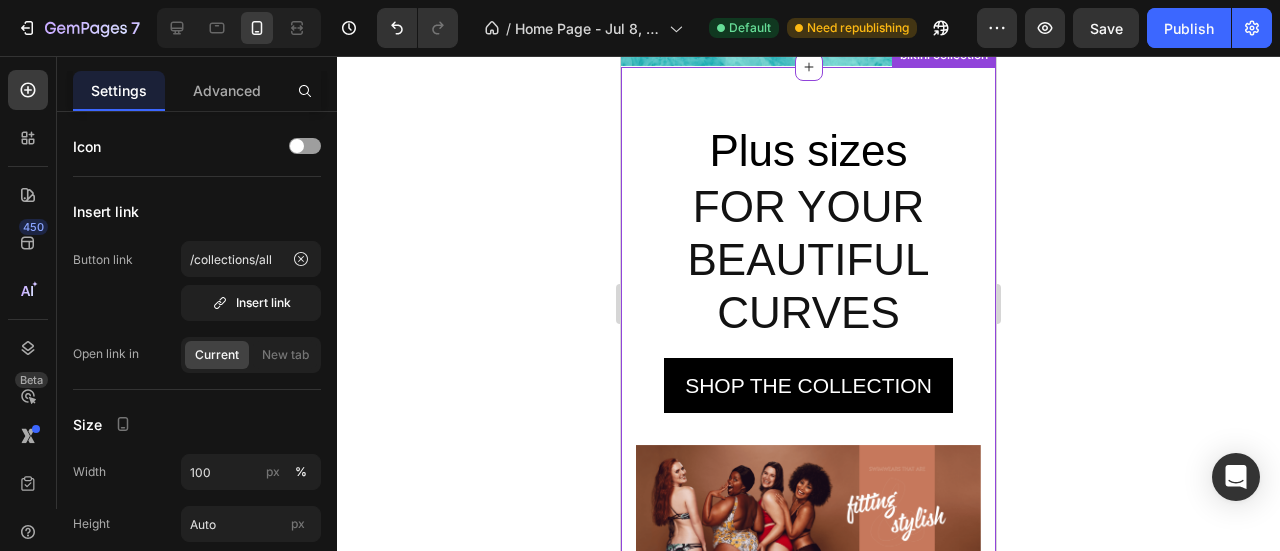 scroll, scrollTop: 10358, scrollLeft: 0, axis: vertical 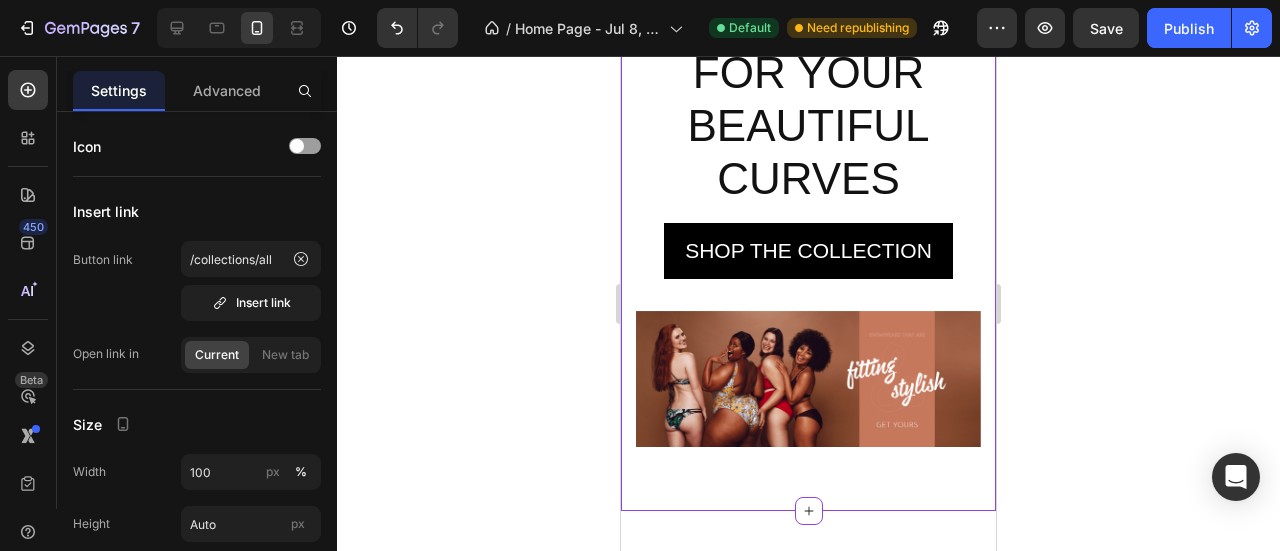 click on "For your beautiful curves" at bounding box center (808, 126) 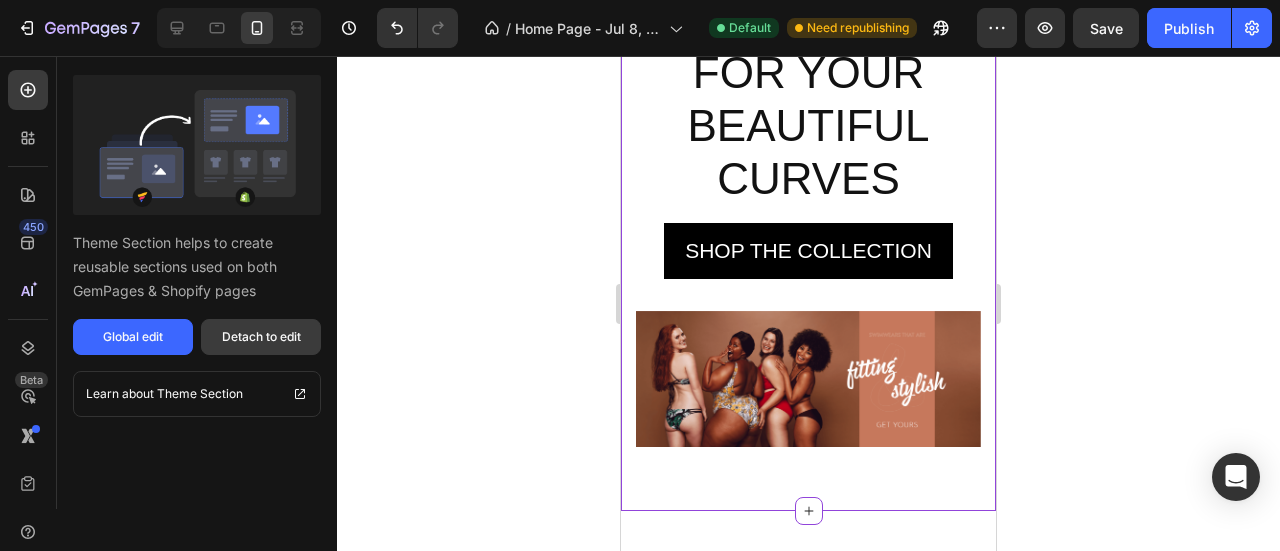 click on "Detach to edit" at bounding box center [261, 337] 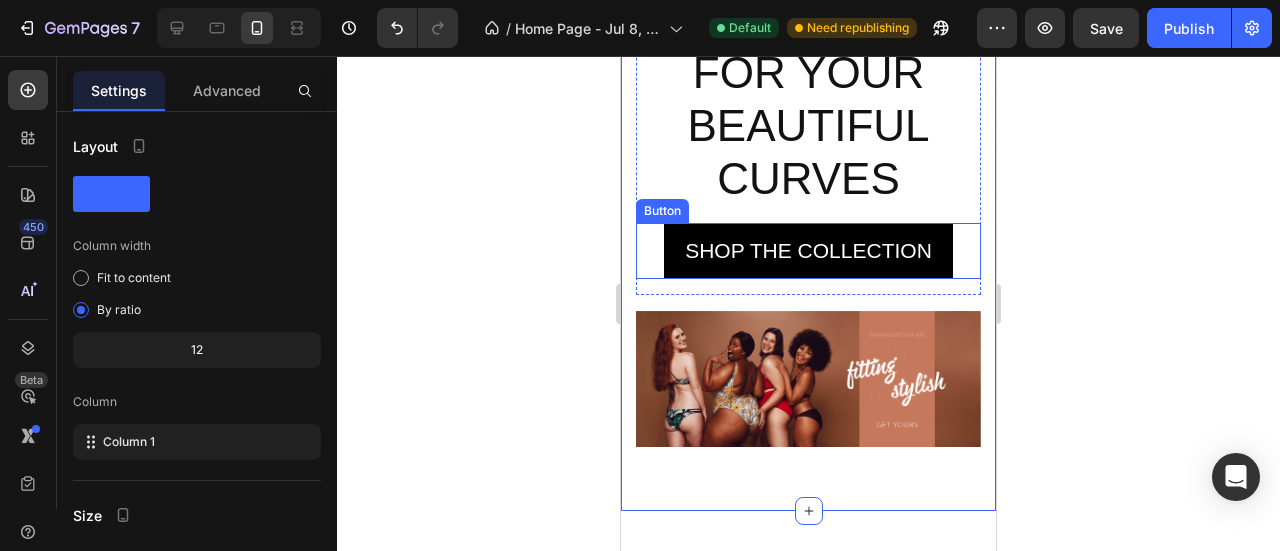 click on "For your beautiful curves" at bounding box center [808, 126] 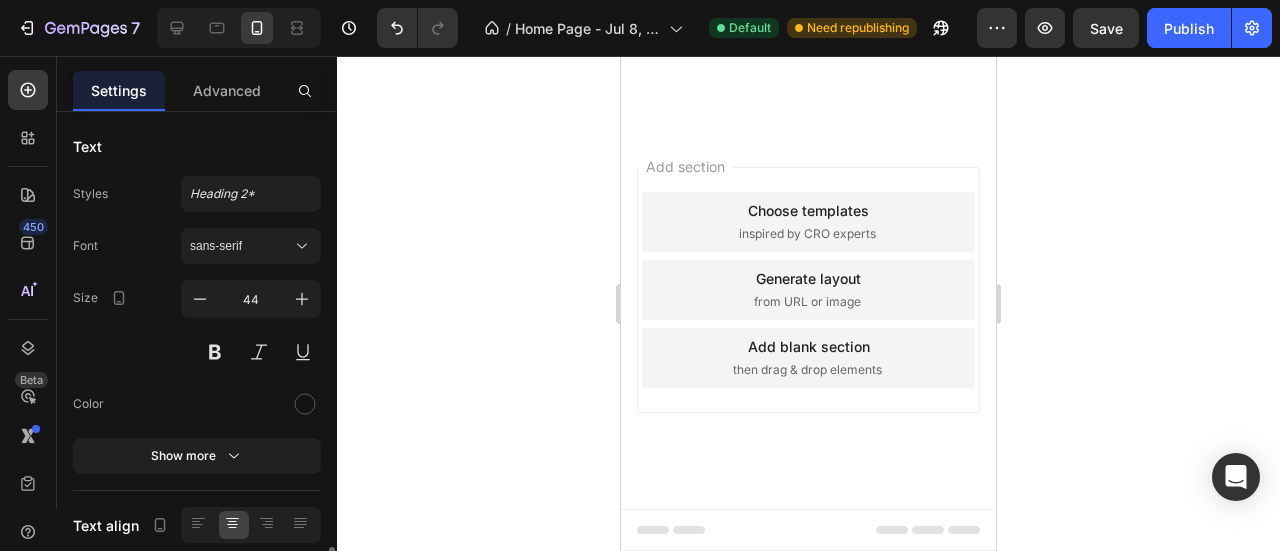 scroll, scrollTop: 5065, scrollLeft: 0, axis: vertical 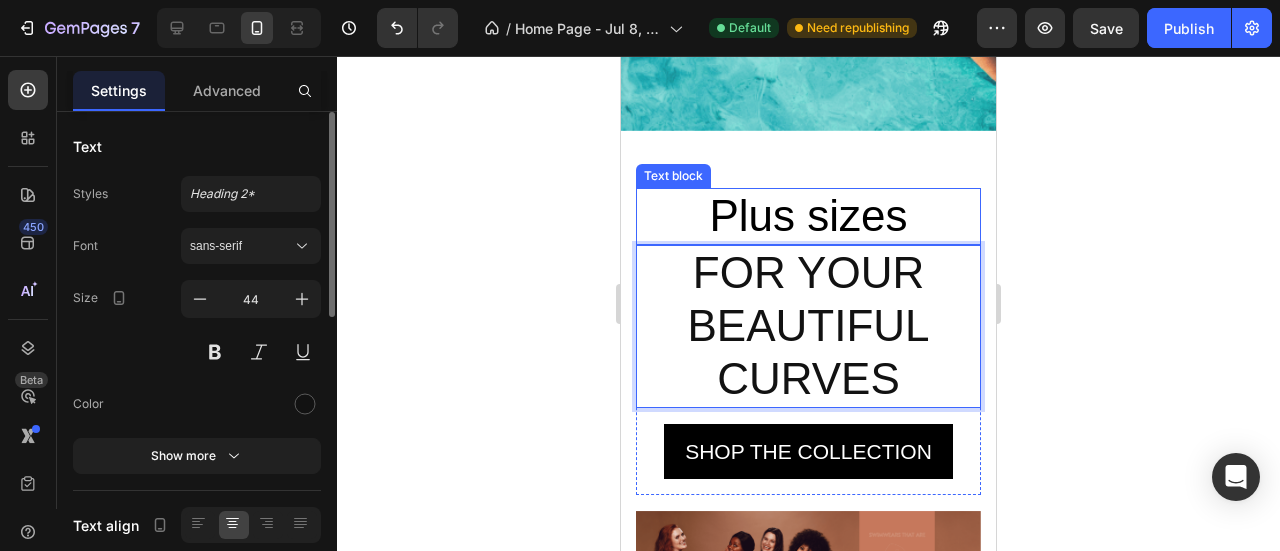 click on "Plus sizes" at bounding box center (808, 216) 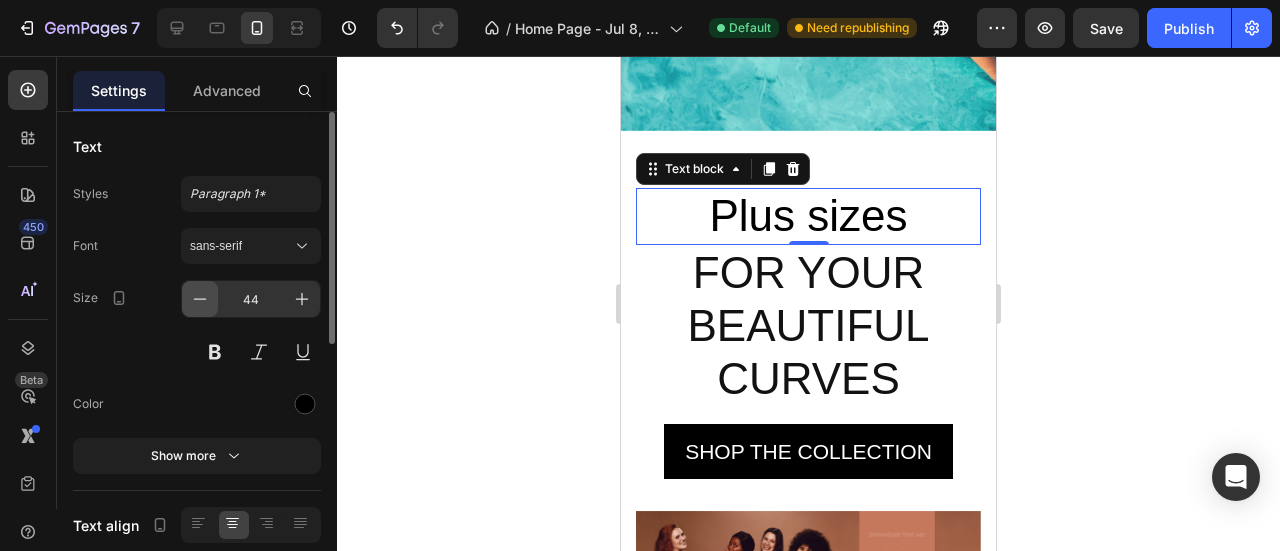 click 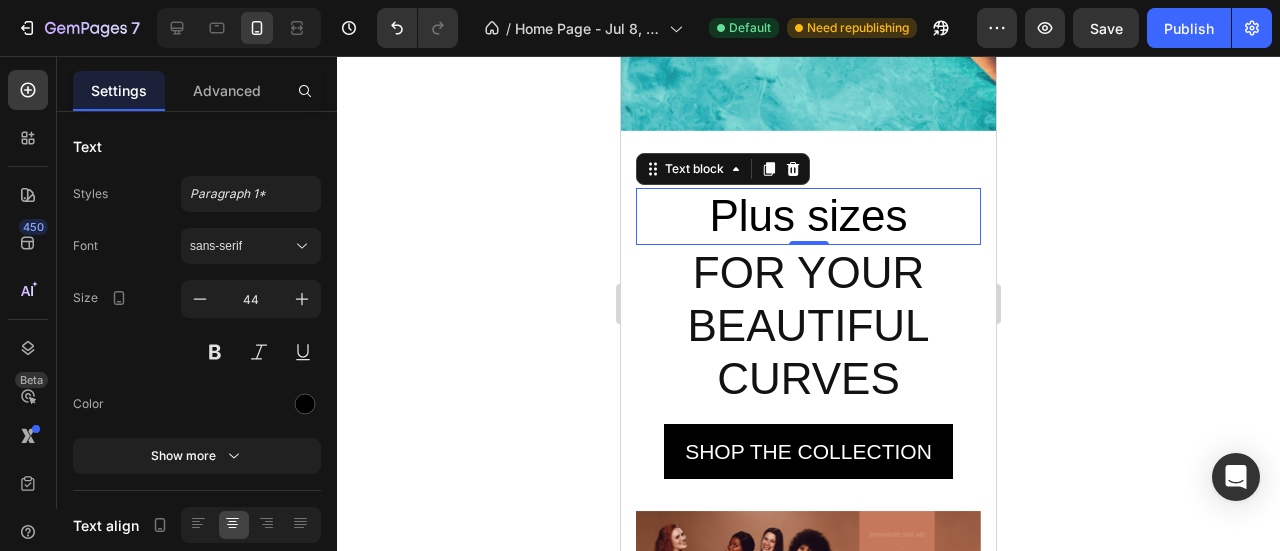 click on "For your beautiful curves" at bounding box center (808, 326) 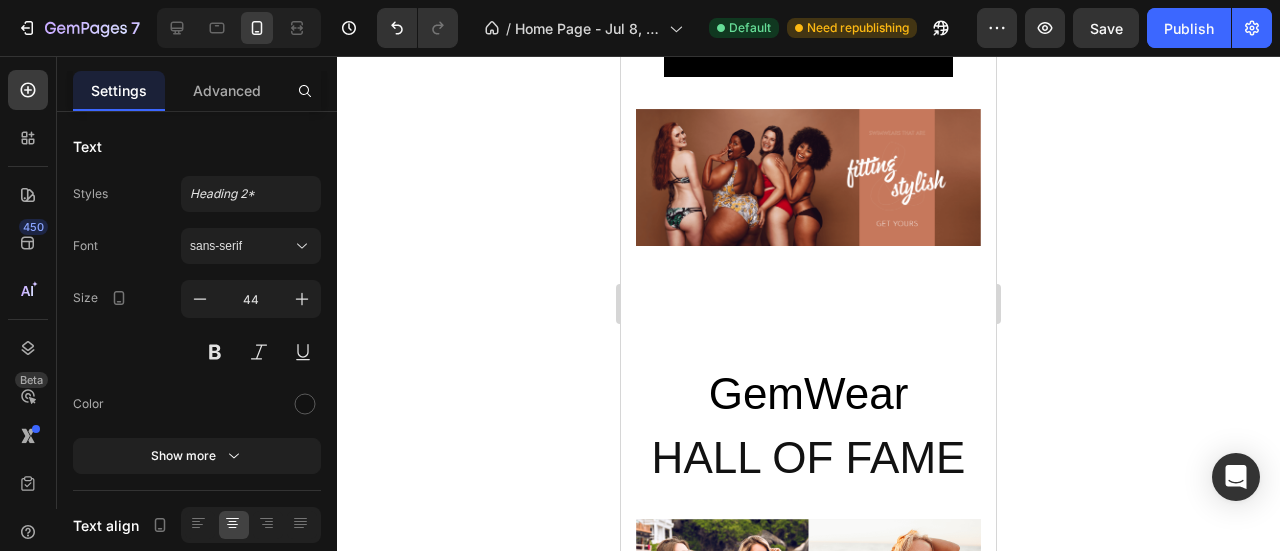 scroll, scrollTop: 10170, scrollLeft: 0, axis: vertical 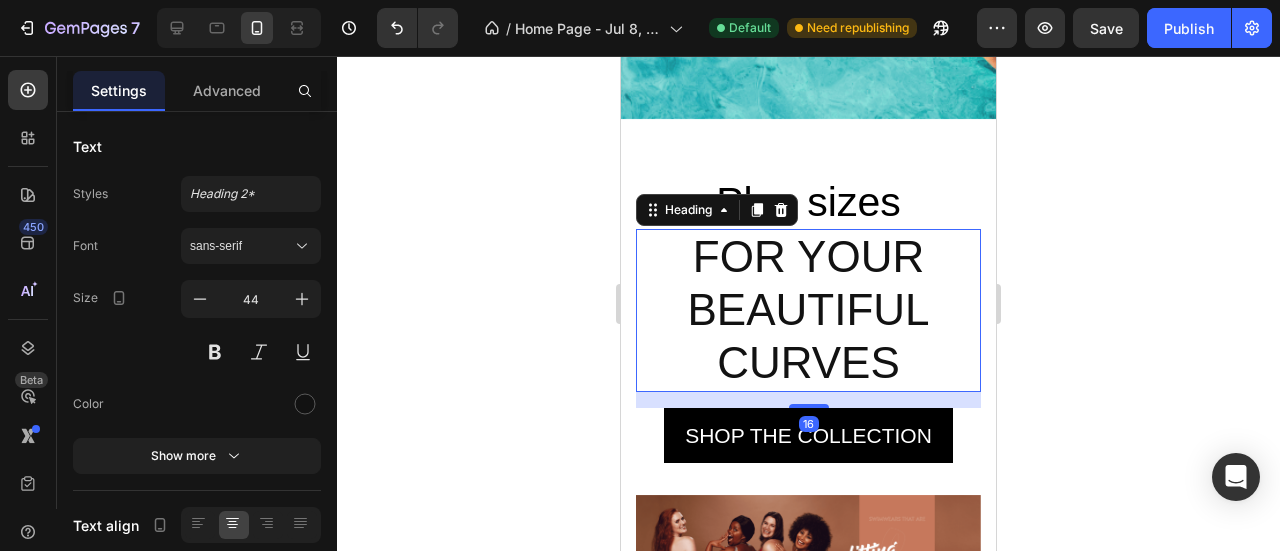 click on "Plus sizes" at bounding box center [808, 202] 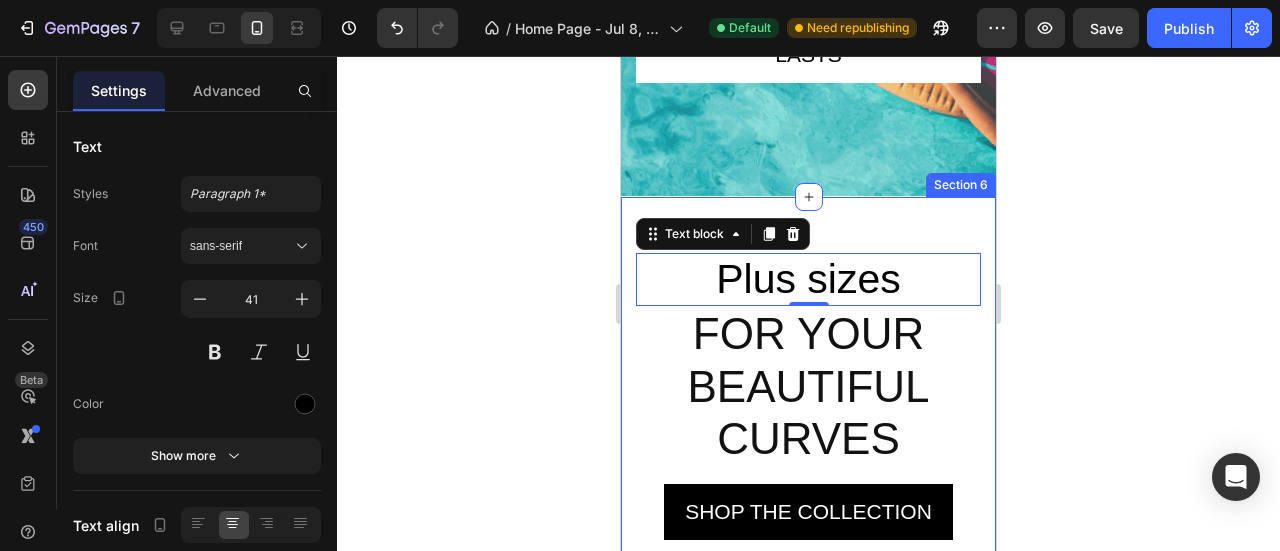 scroll, scrollTop: 10158, scrollLeft: 0, axis: vertical 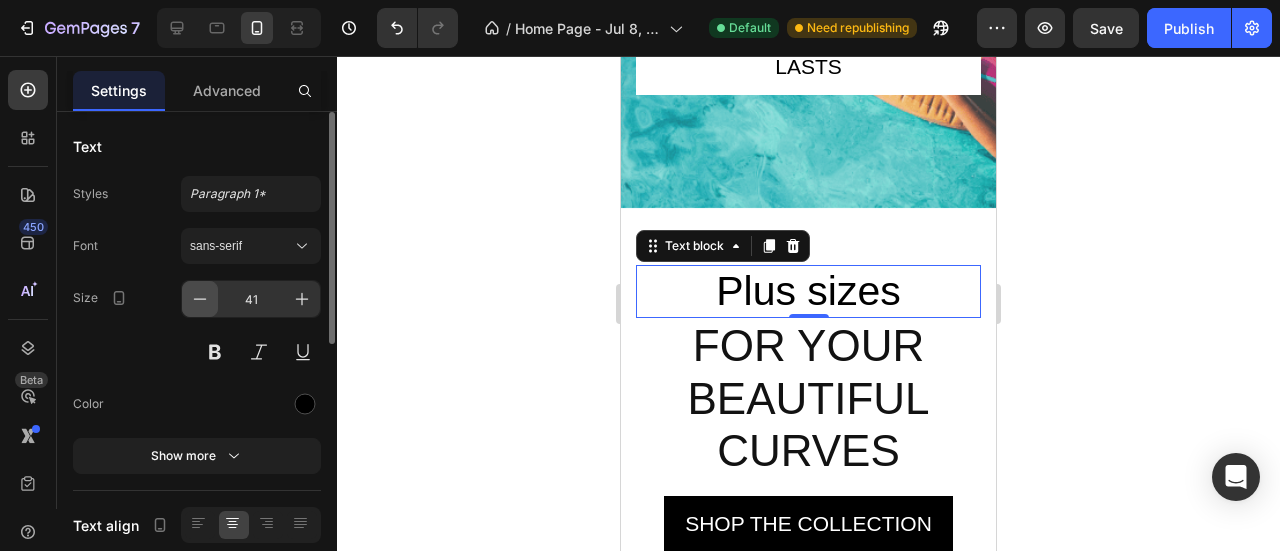 click 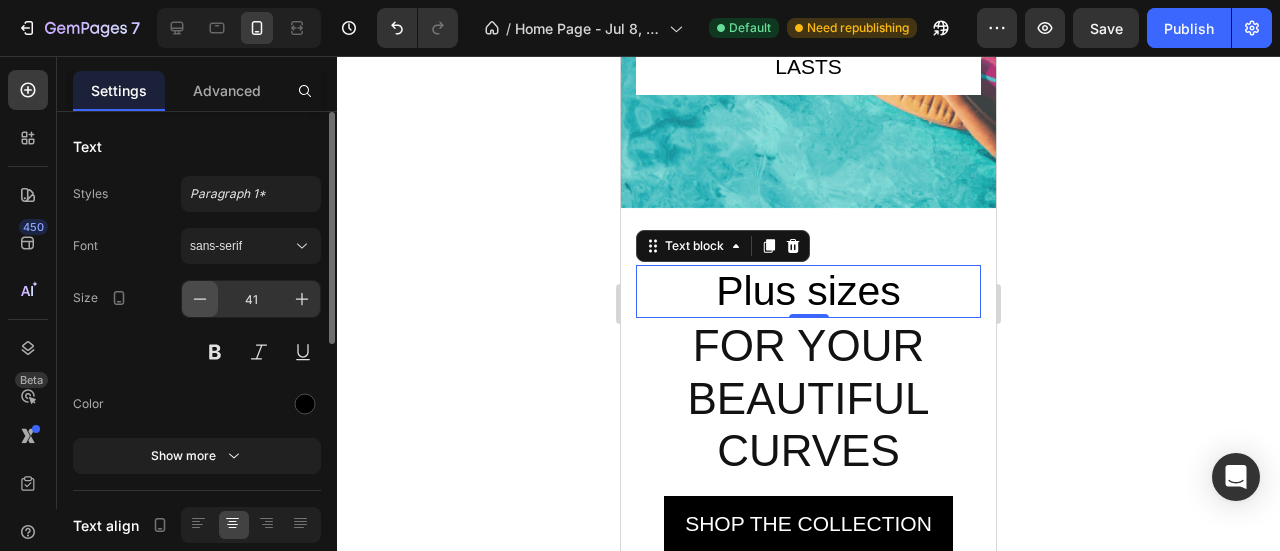 type on "40" 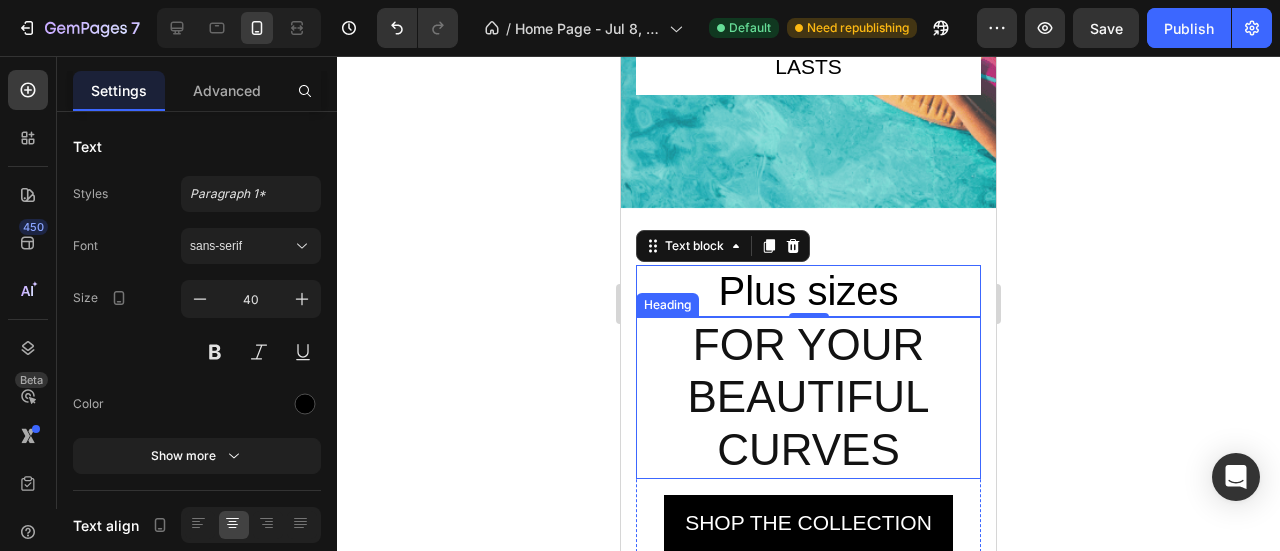 click on "For your beautiful curves" at bounding box center (808, 398) 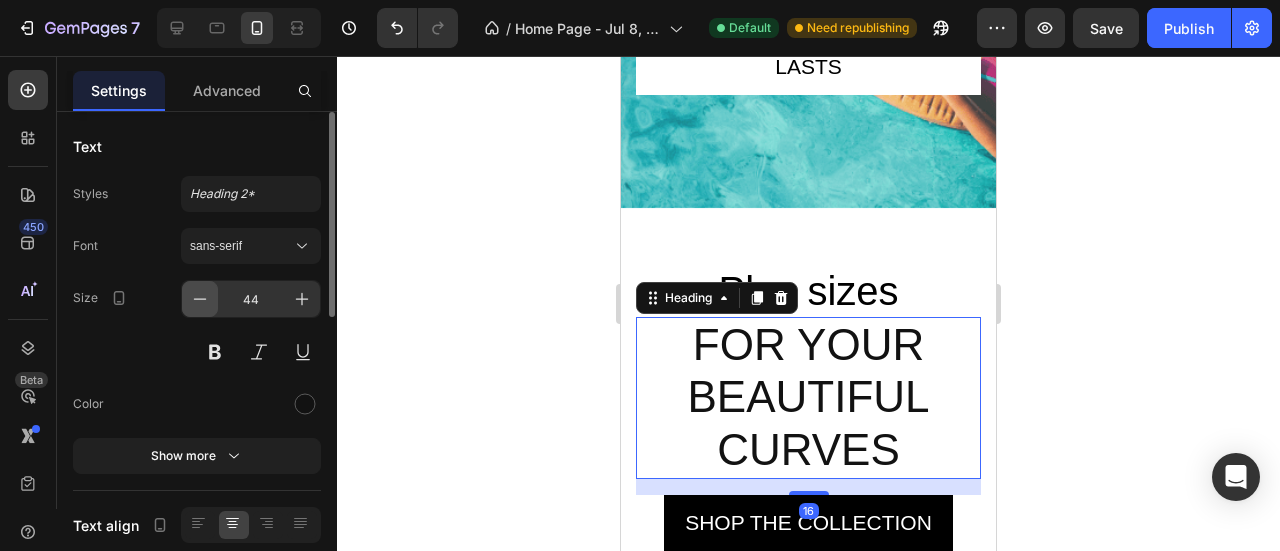 click at bounding box center (200, 299) 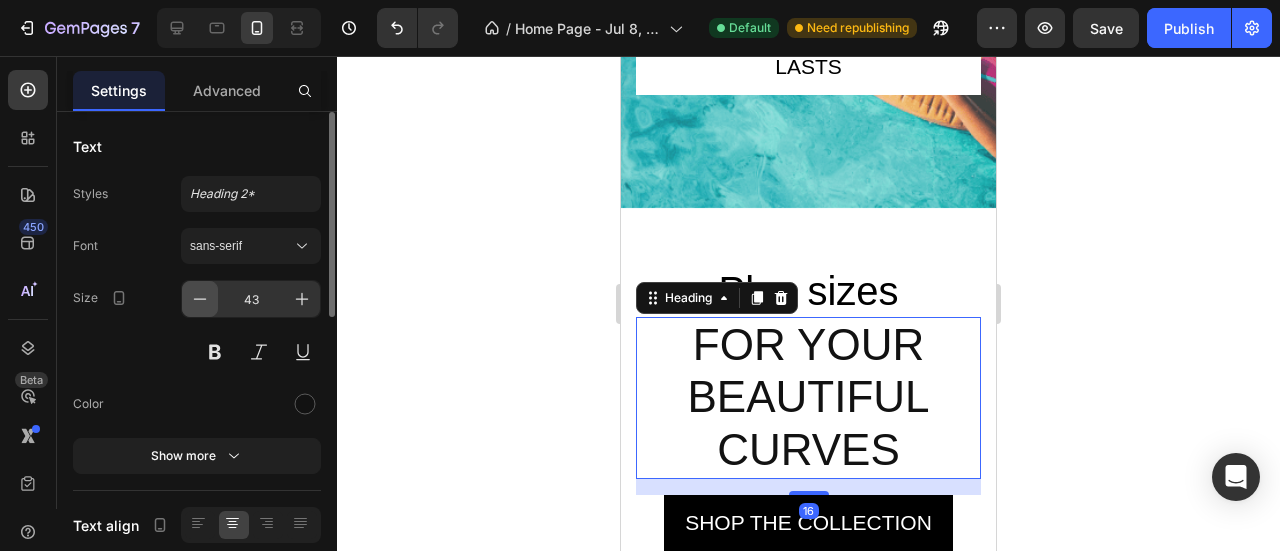 click at bounding box center [200, 299] 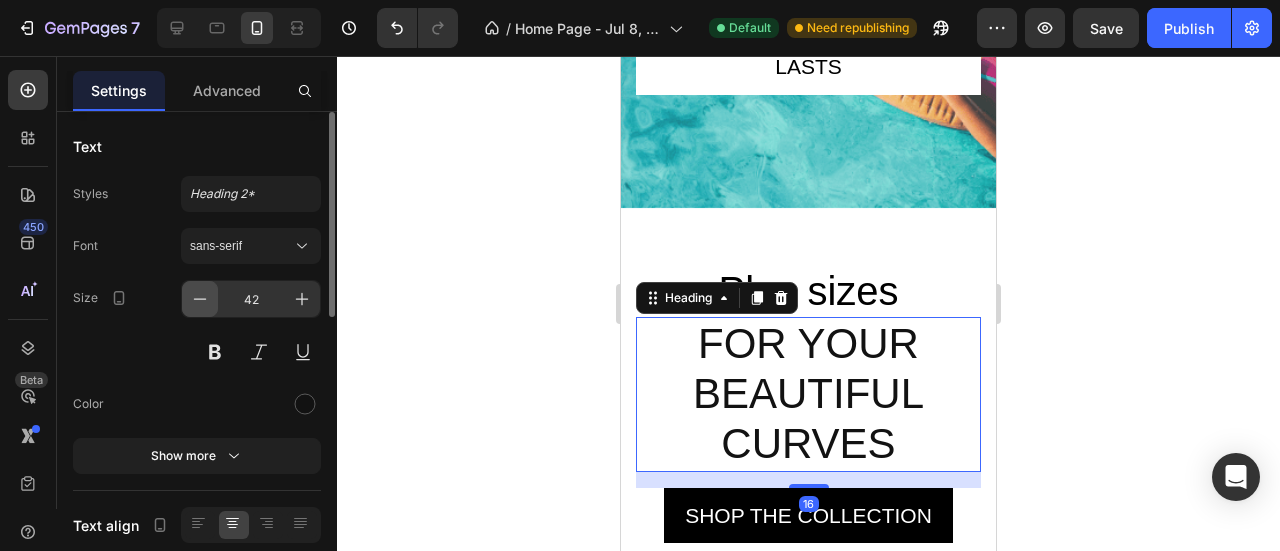 click at bounding box center (200, 299) 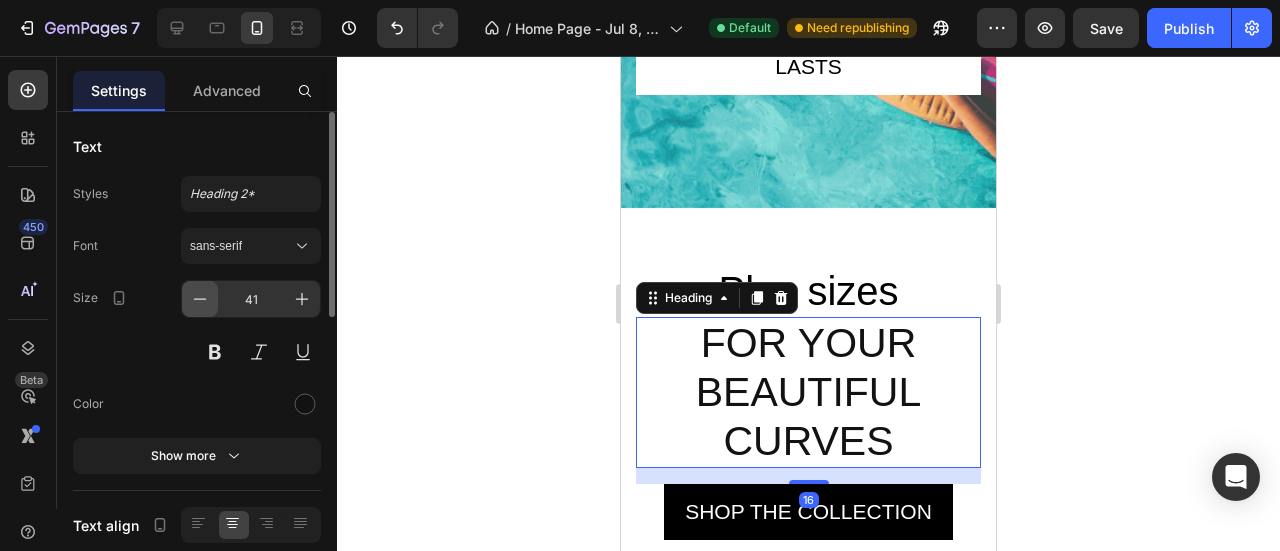 click at bounding box center (200, 299) 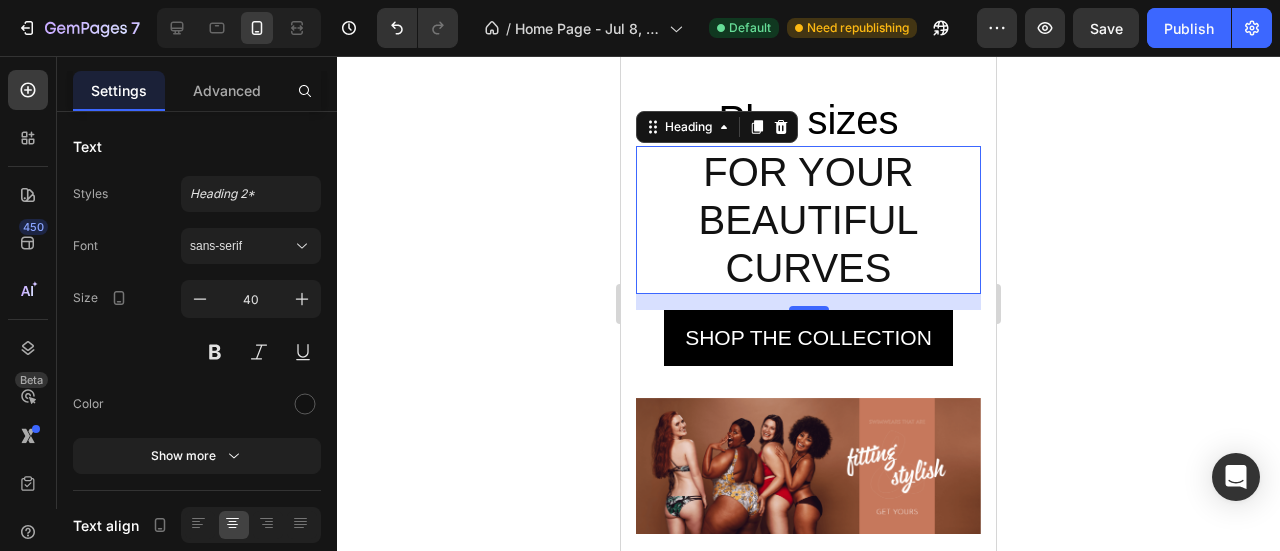 scroll, scrollTop: 10358, scrollLeft: 0, axis: vertical 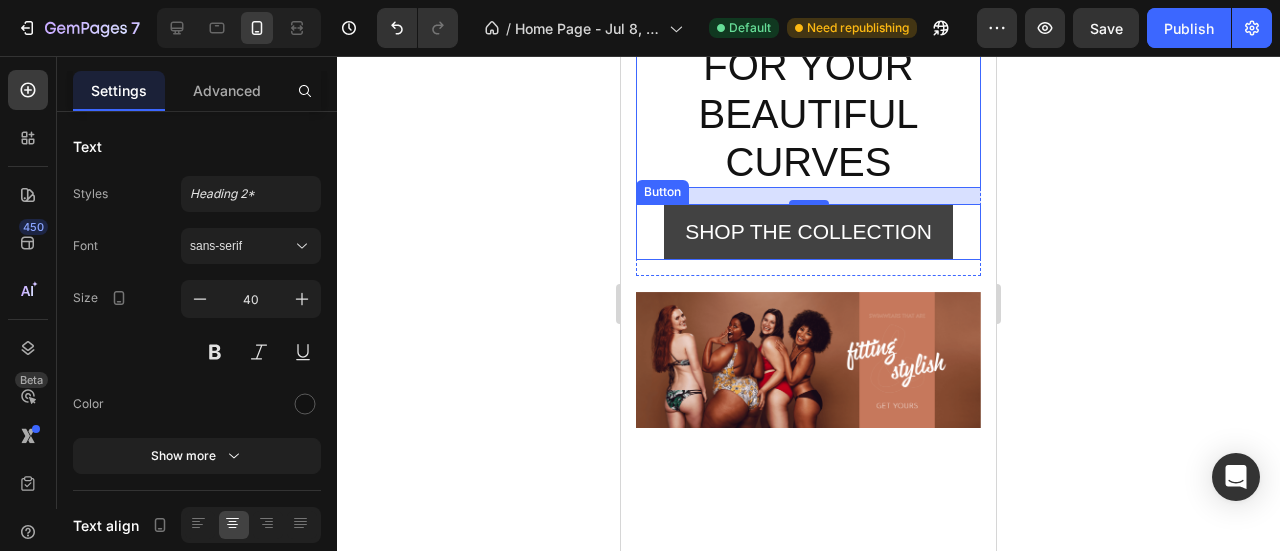 click on "Shop the collection" at bounding box center [808, 232] 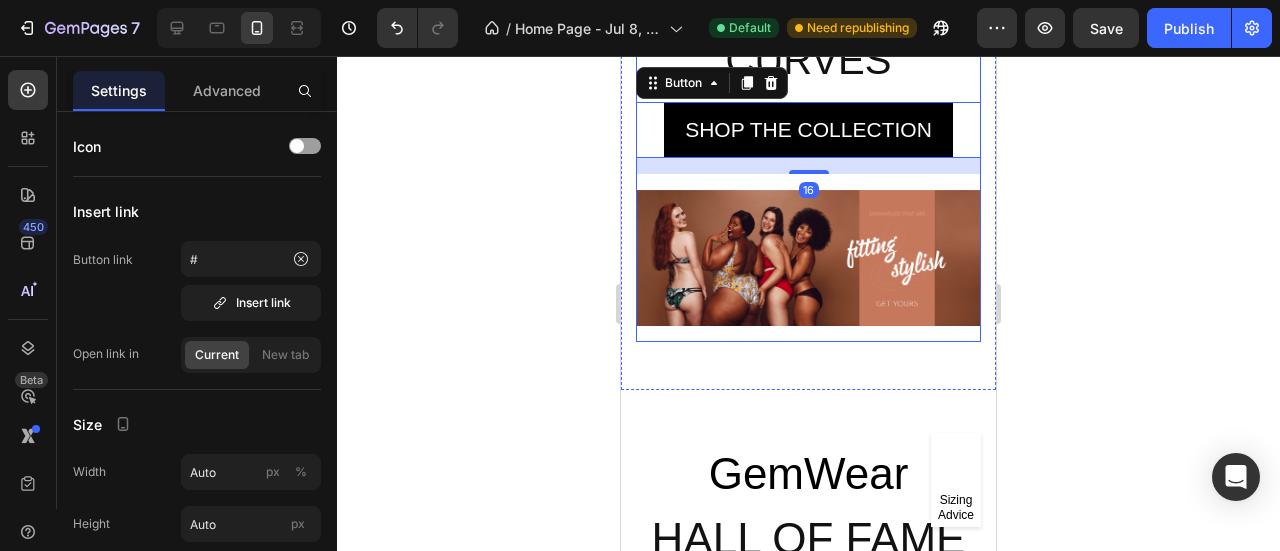scroll, scrollTop: 10558, scrollLeft: 0, axis: vertical 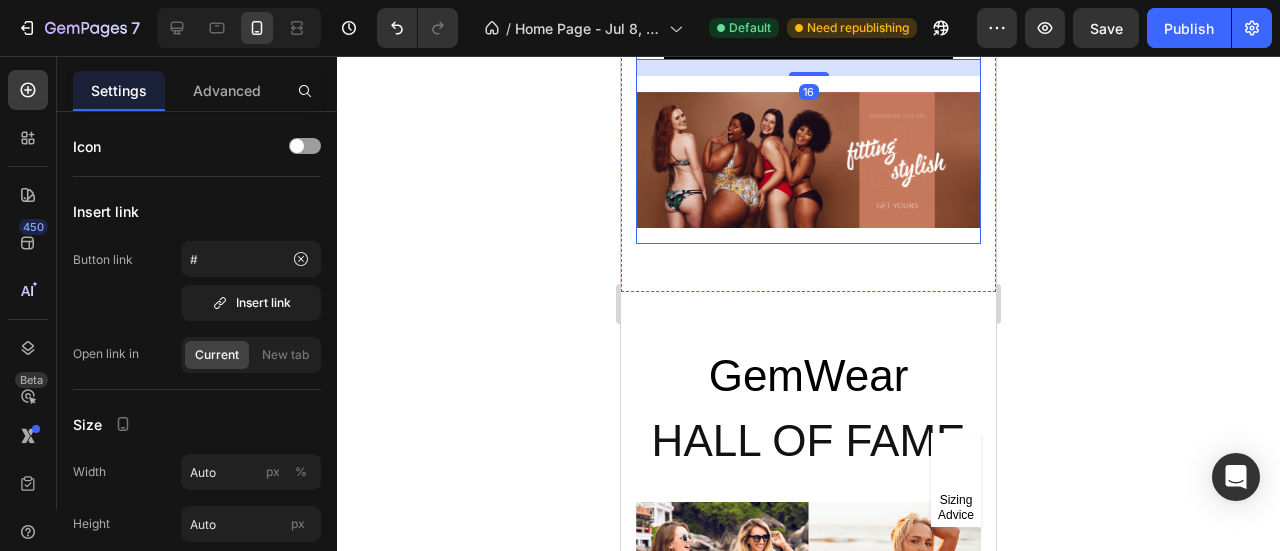 click at bounding box center [808, 160] 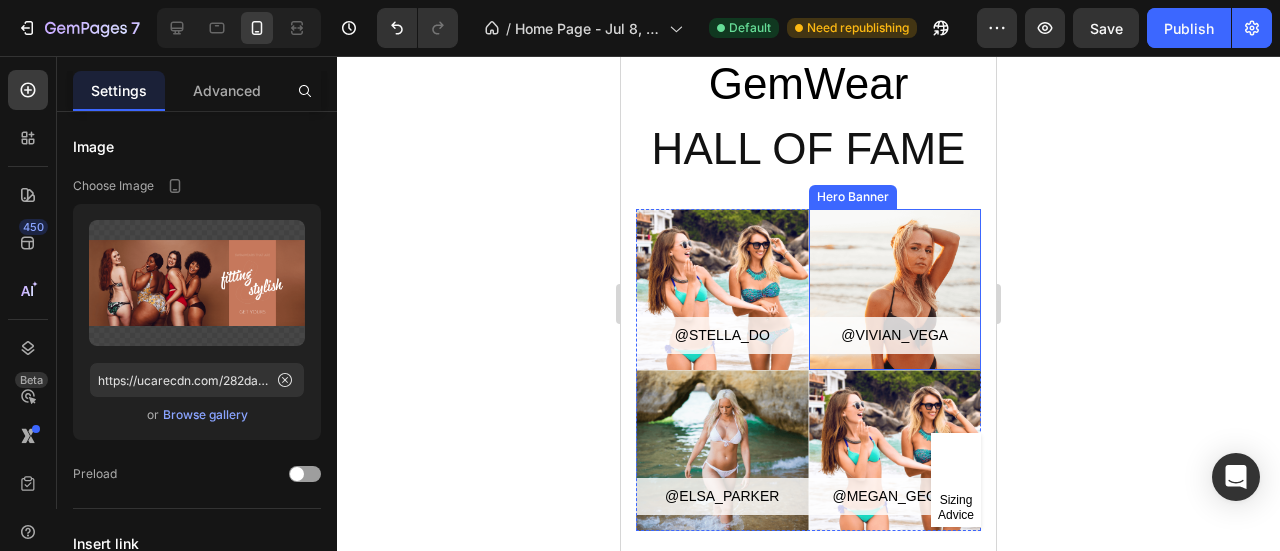 scroll, scrollTop: 10858, scrollLeft: 0, axis: vertical 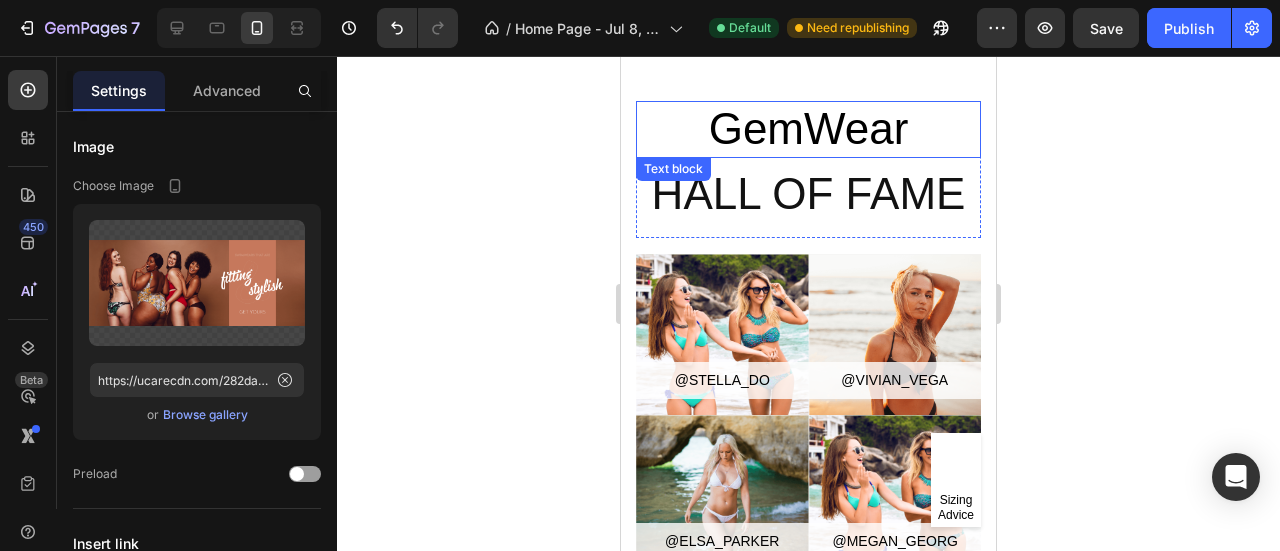 click on "GemWear" at bounding box center (808, 129) 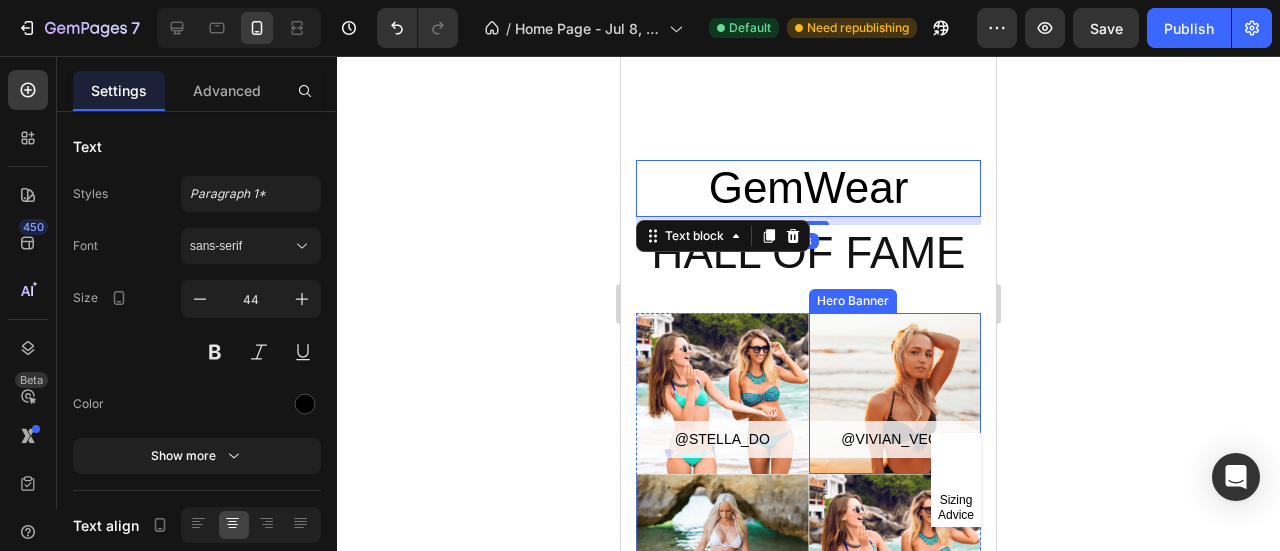 scroll, scrollTop: 10758, scrollLeft: 0, axis: vertical 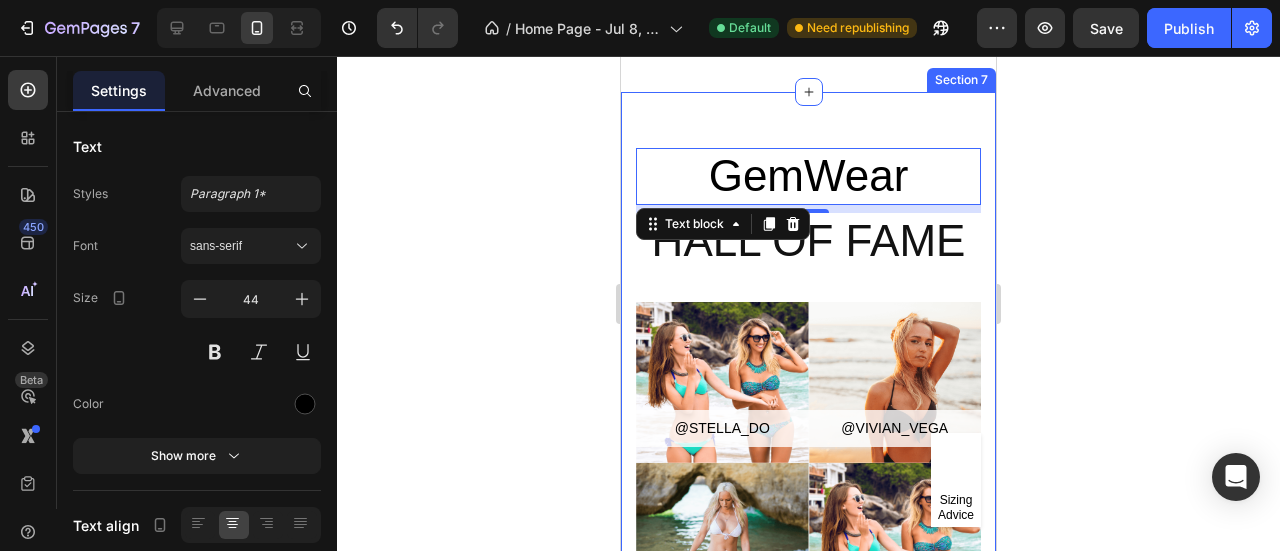 click on "GemWear Text block 8 Hall of fame Heading Row @[NAME] Button Hero Banner @[NAME] Button Hero Banner @[NAME] Button Hero Banner @[NAME] Button Hero Banner Row Section 7" at bounding box center (808, 390) 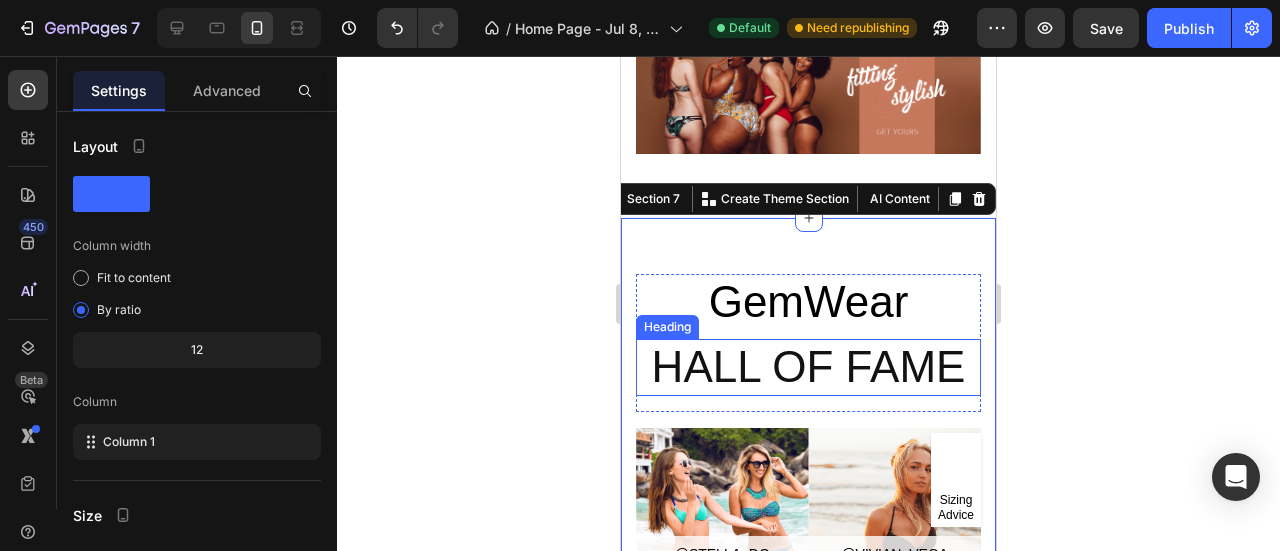 scroll, scrollTop: 10558, scrollLeft: 0, axis: vertical 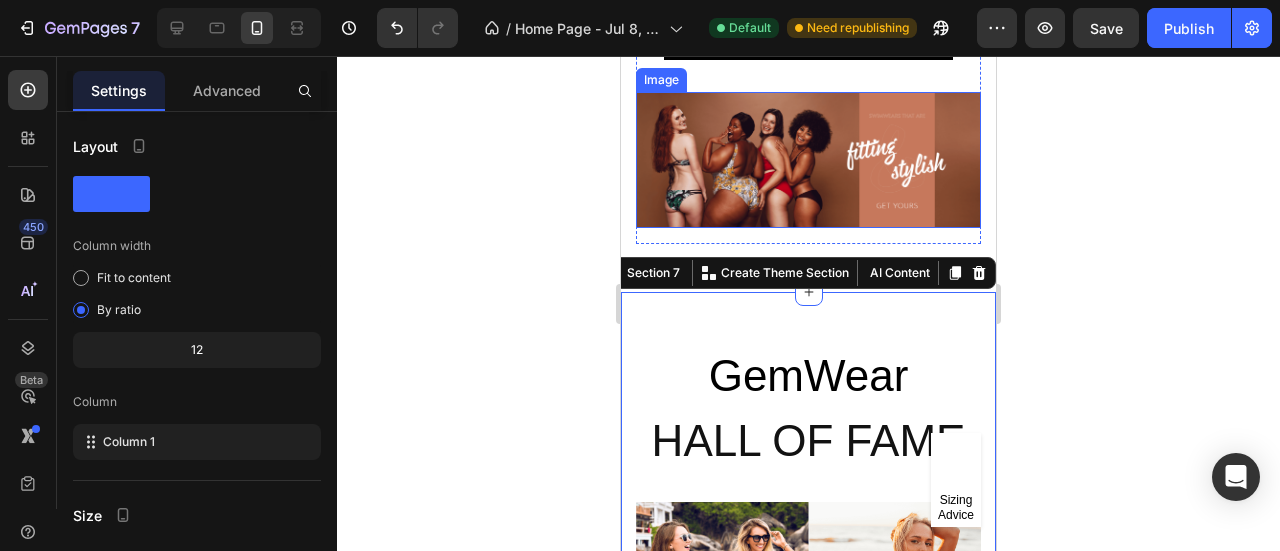 click at bounding box center [808, 160] 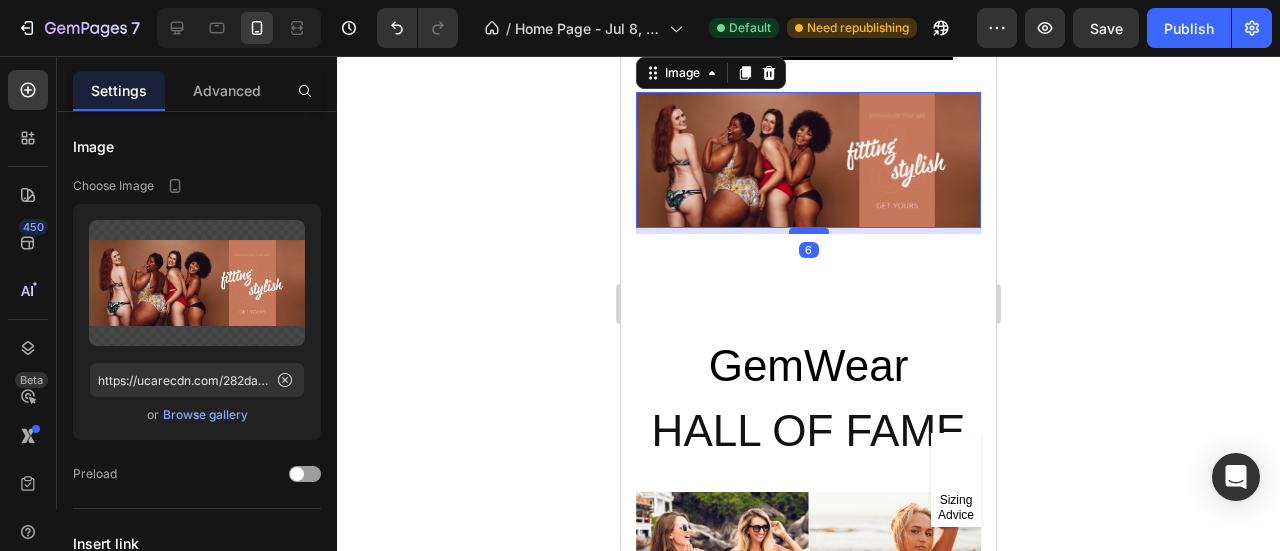 drag, startPoint x: 806, startPoint y: 288, endPoint x: 809, endPoint y: 278, distance: 10.440307 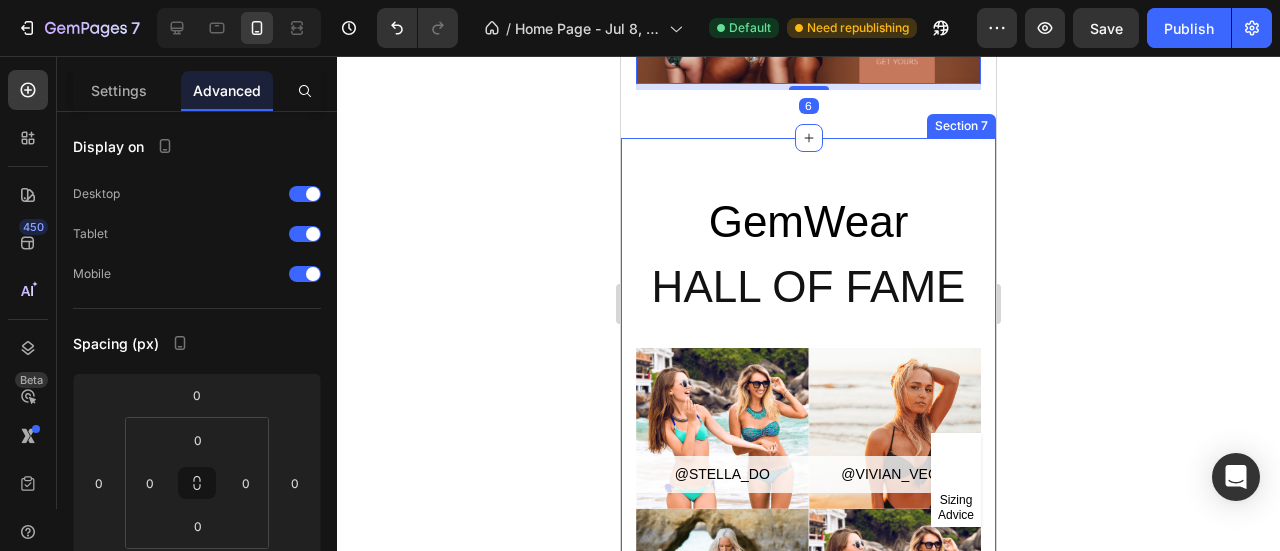 scroll, scrollTop: 10758, scrollLeft: 0, axis: vertical 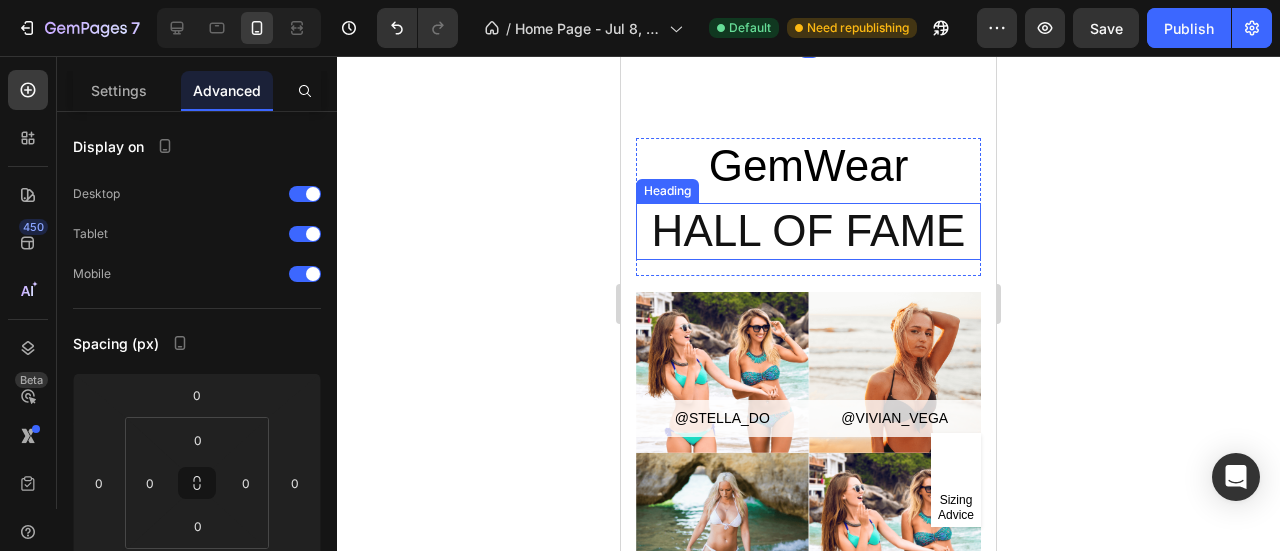 click on "Hall of fame" at bounding box center (808, 231) 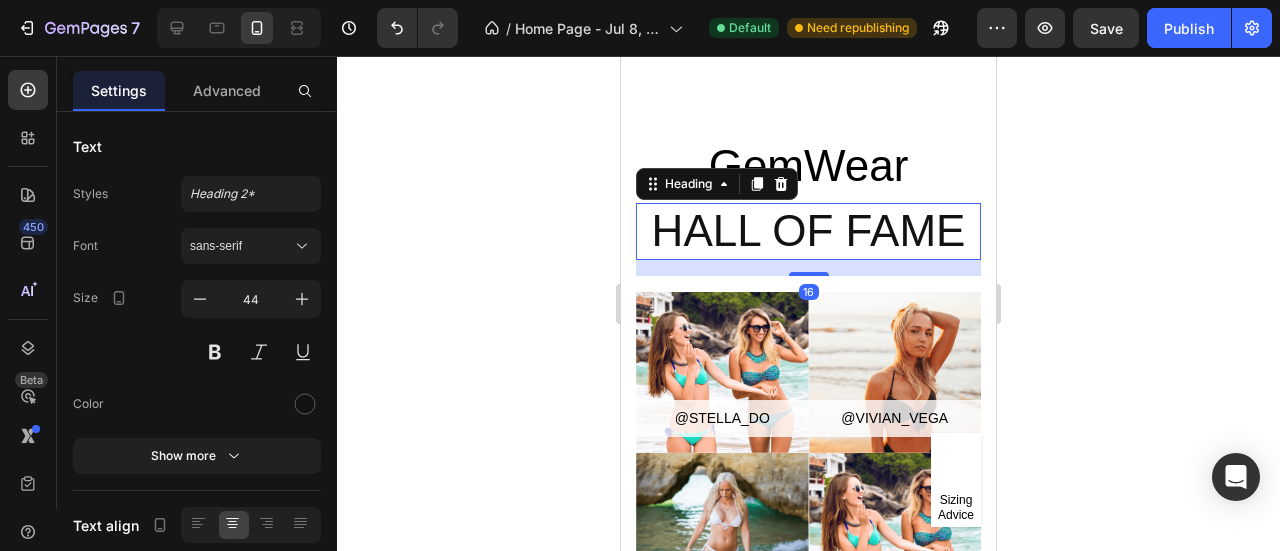 click on "Hall of fame" at bounding box center [808, 231] 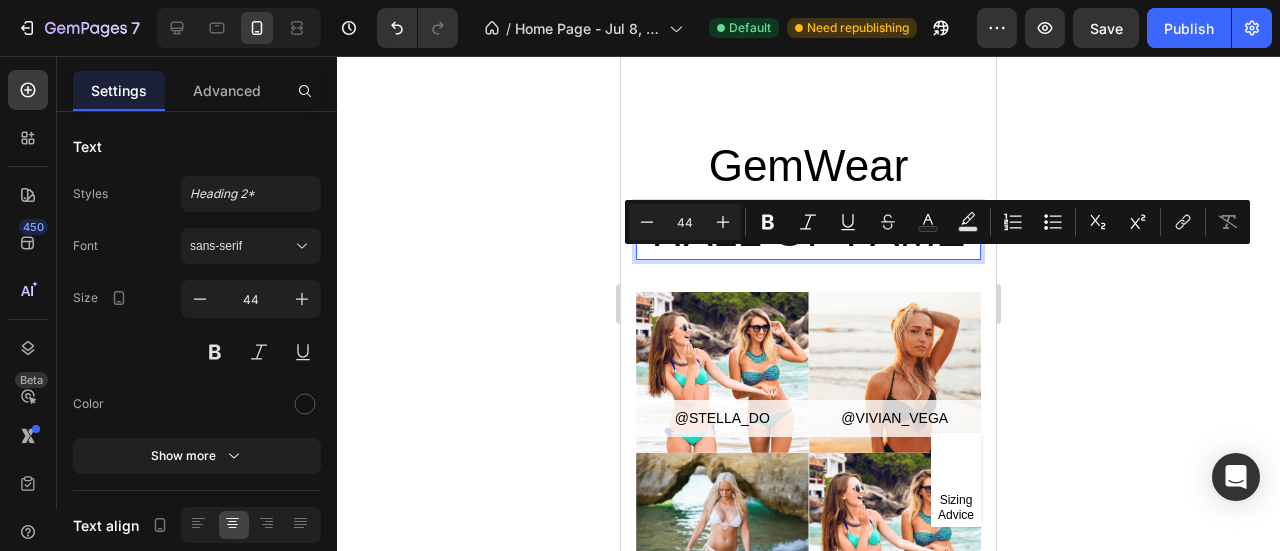 click on "Hall of fame" at bounding box center [808, 231] 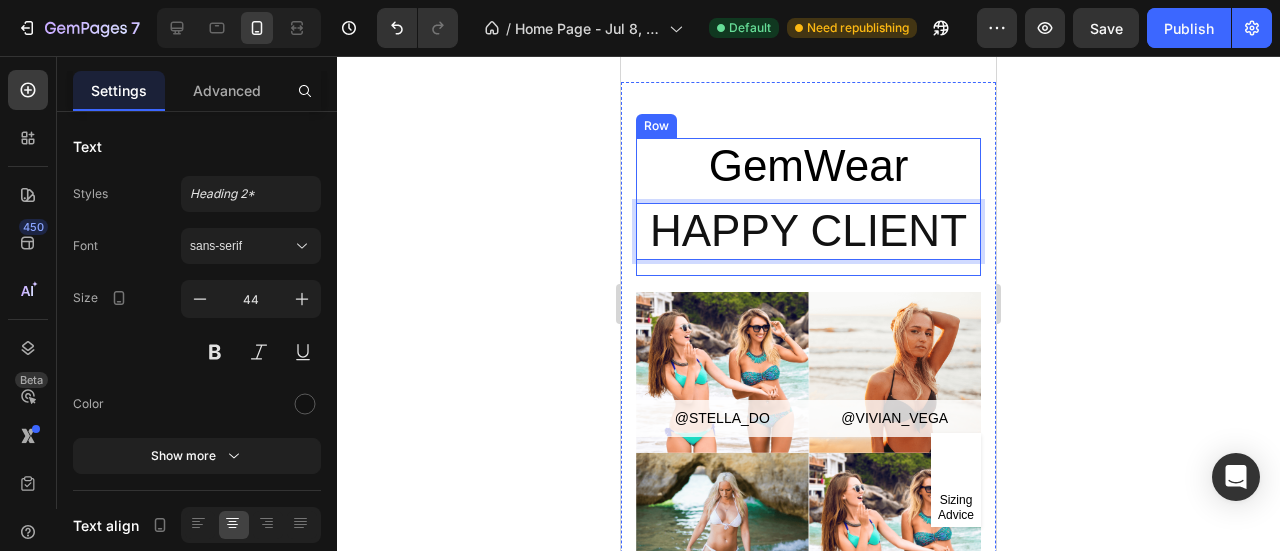 click on "GemWear" at bounding box center [808, 166] 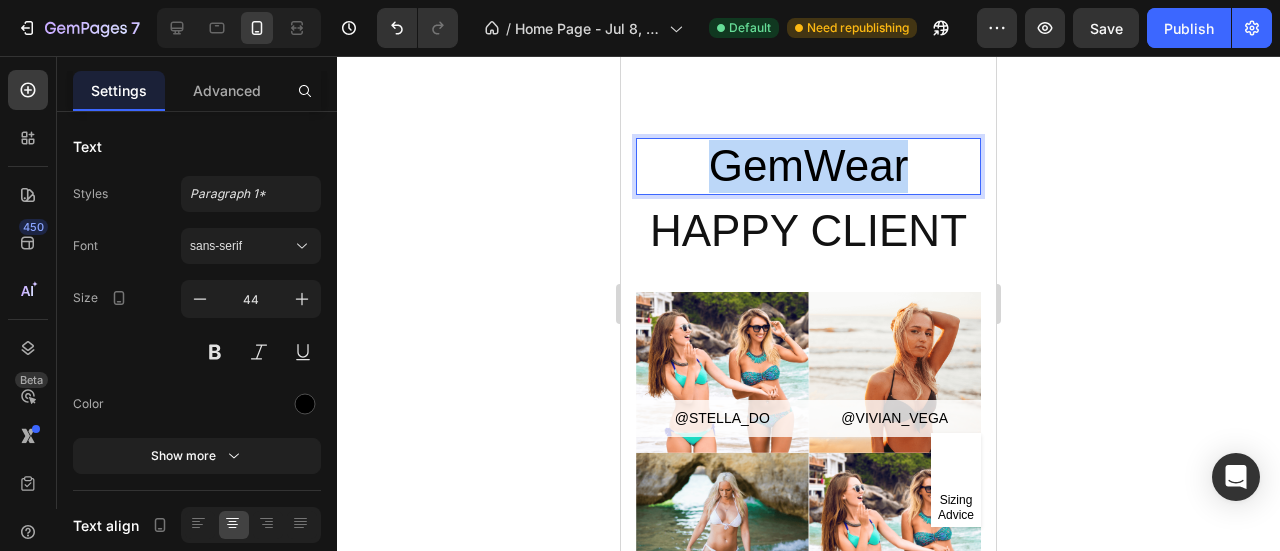 click on "GemWear" at bounding box center [808, 166] 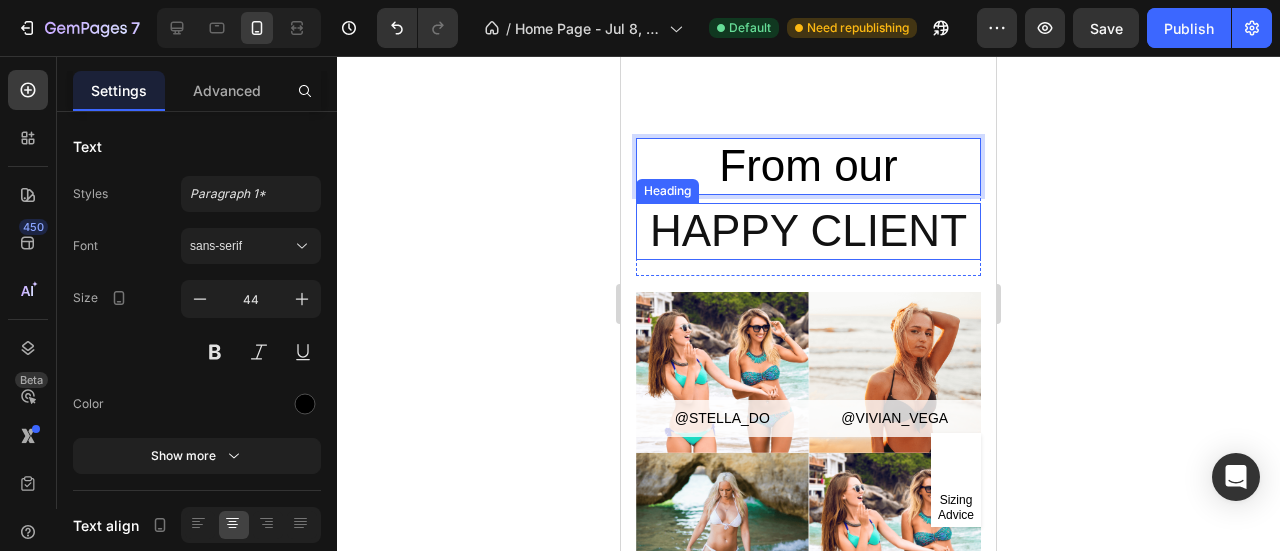 click on "Happy client" at bounding box center [808, 231] 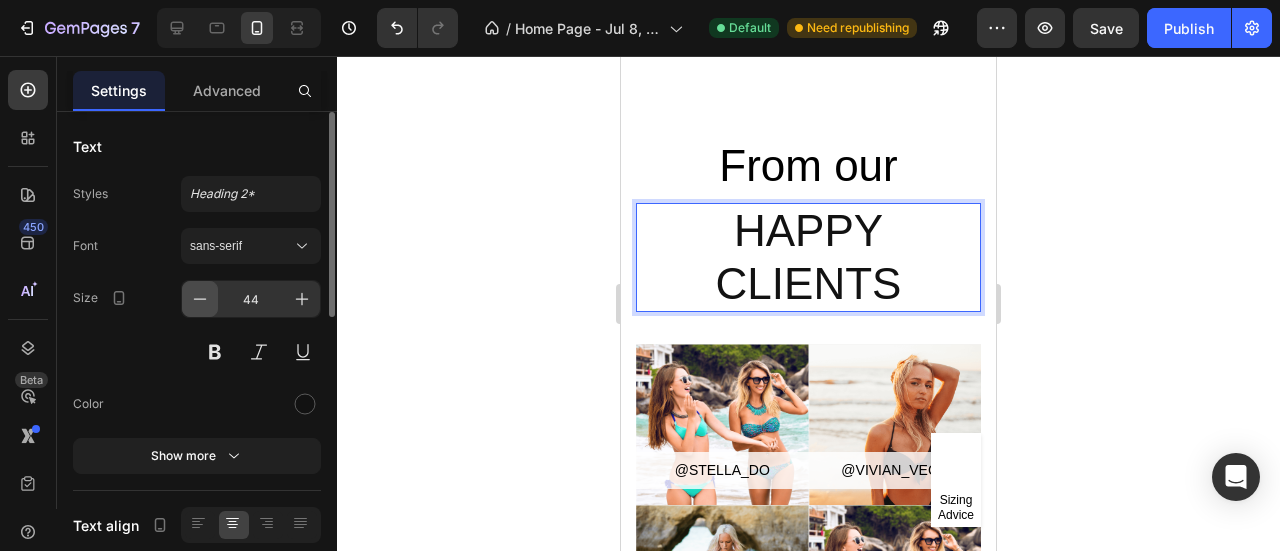 click 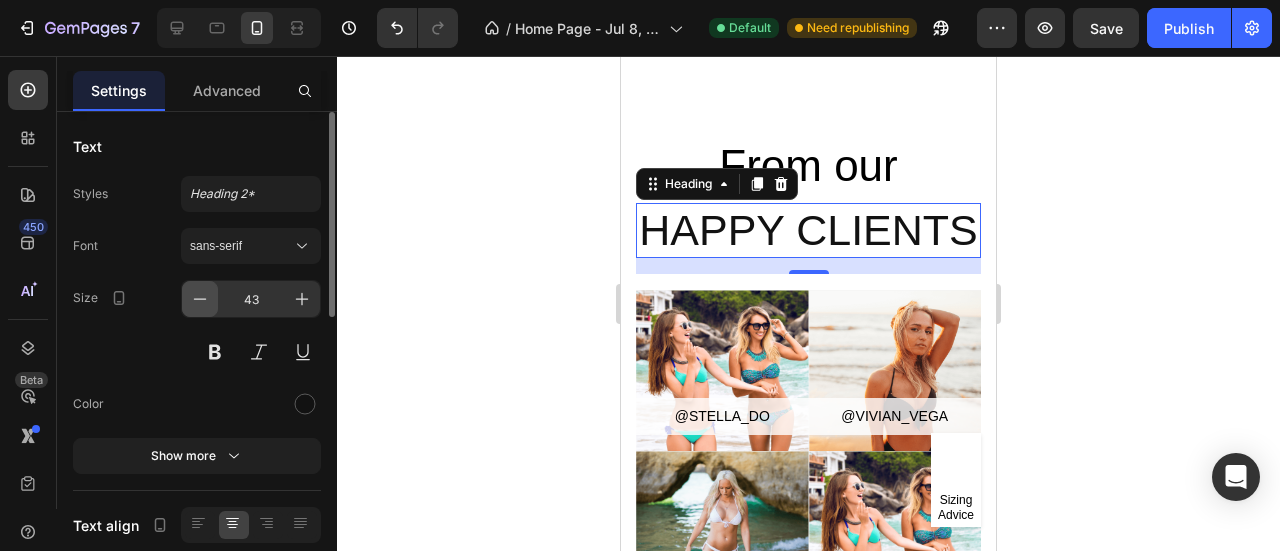 click 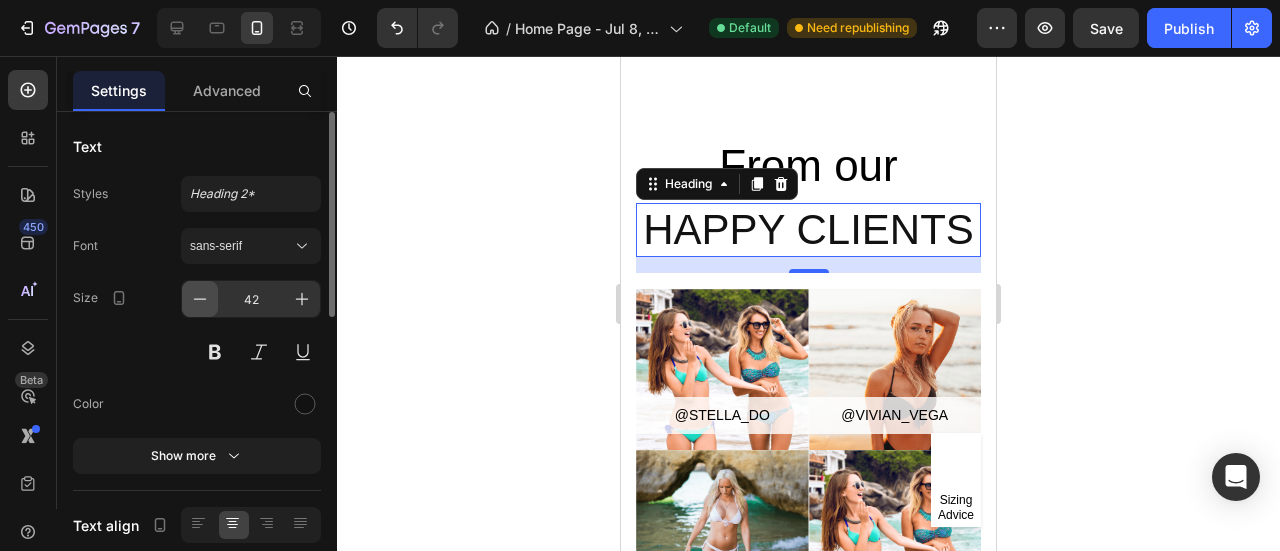 click 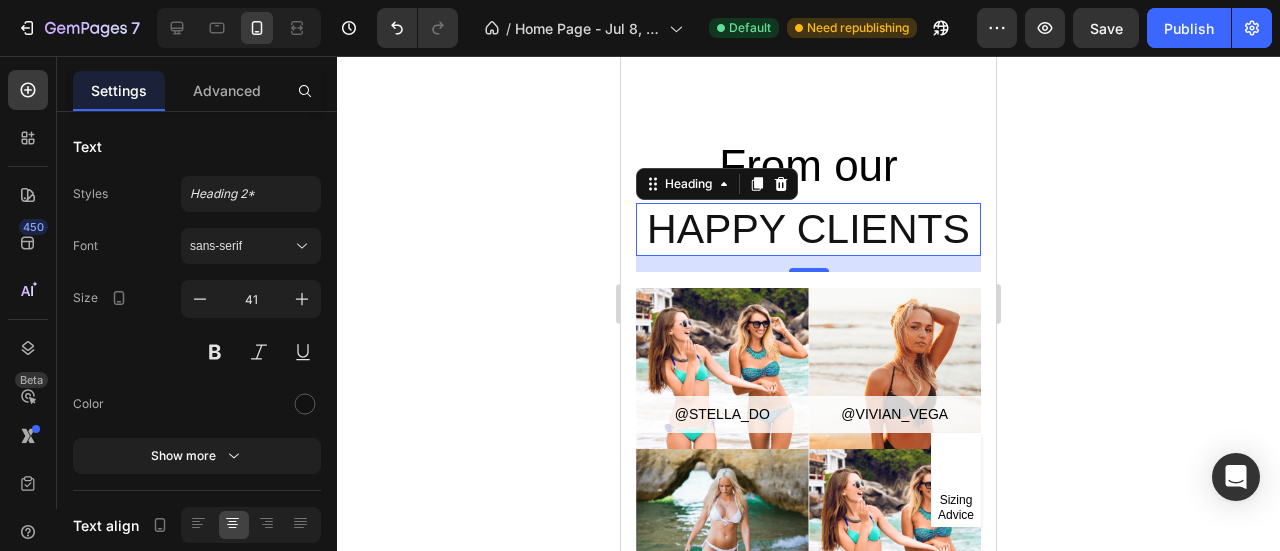 click on "From our" at bounding box center (808, 166) 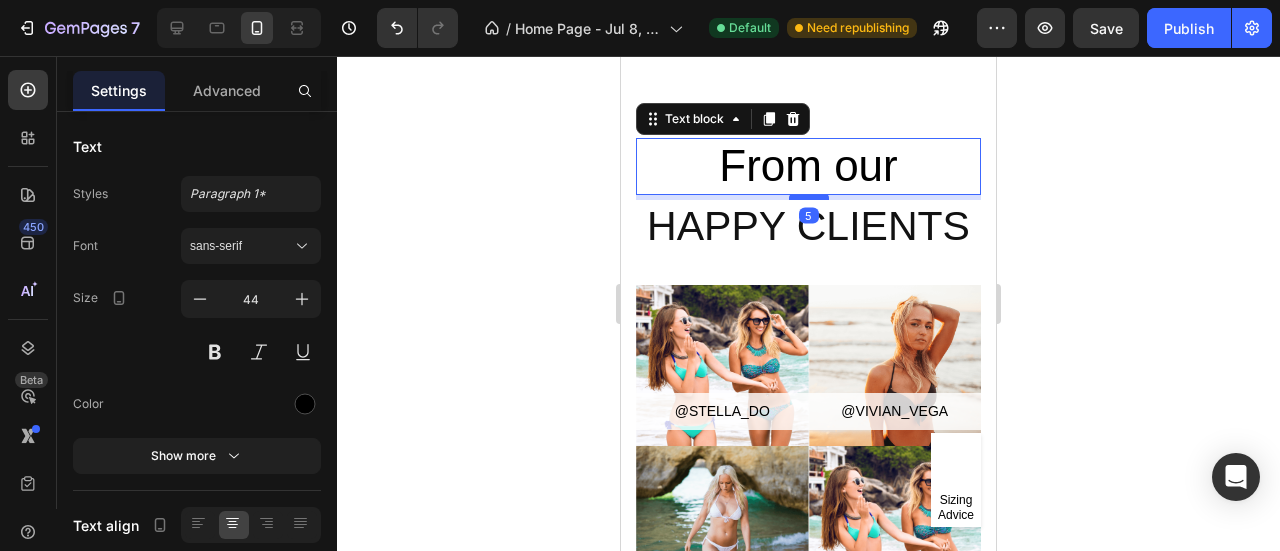 click at bounding box center [809, 197] 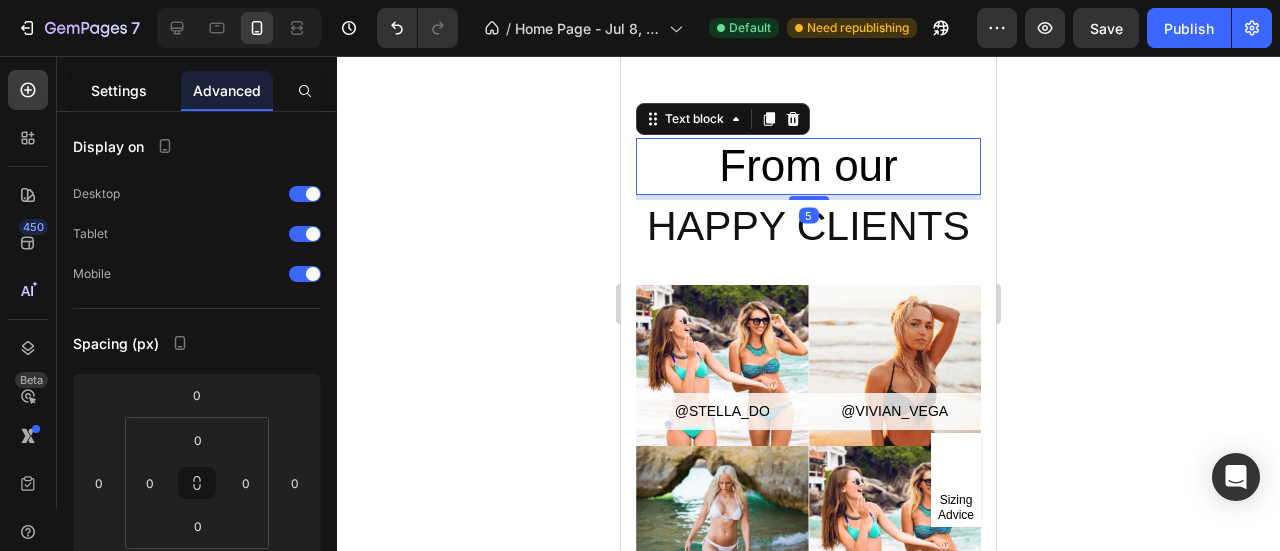 click on "Settings" 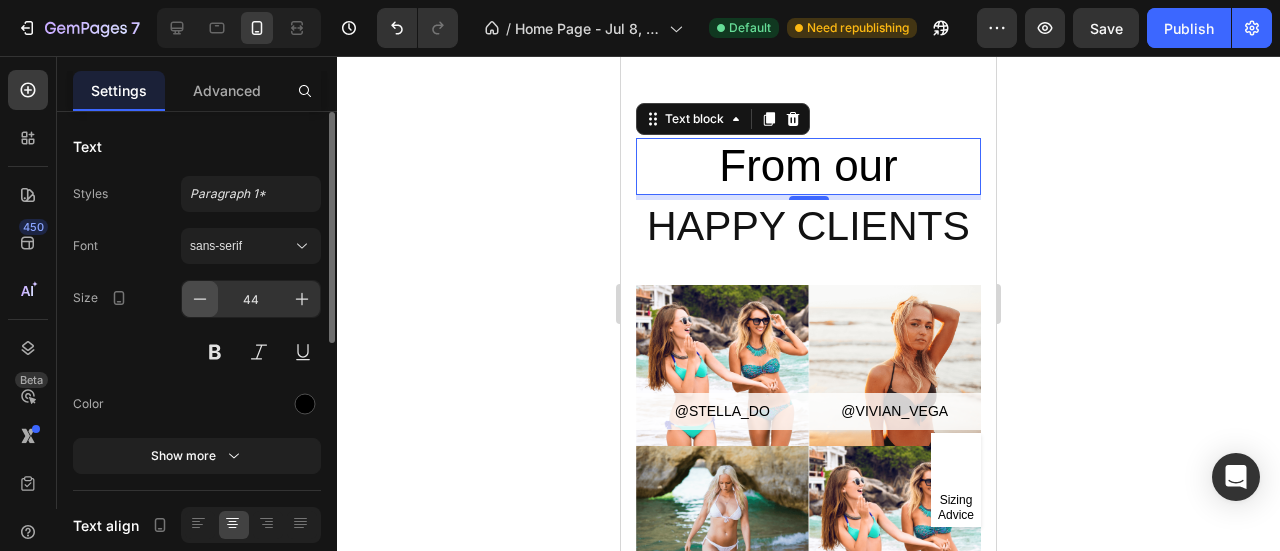 click at bounding box center (200, 299) 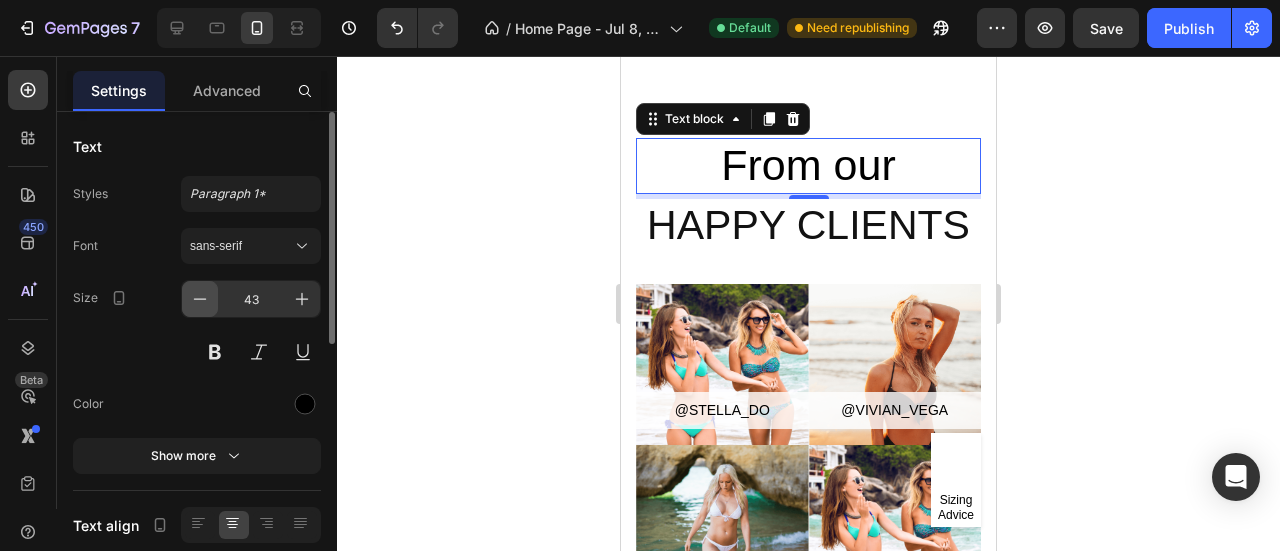 click 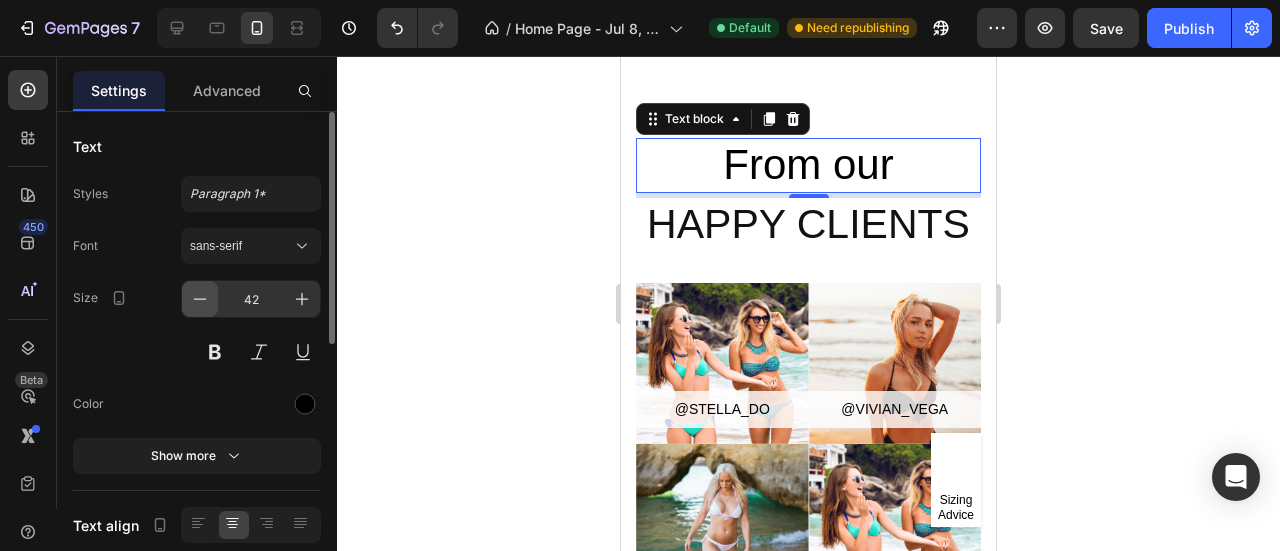 click 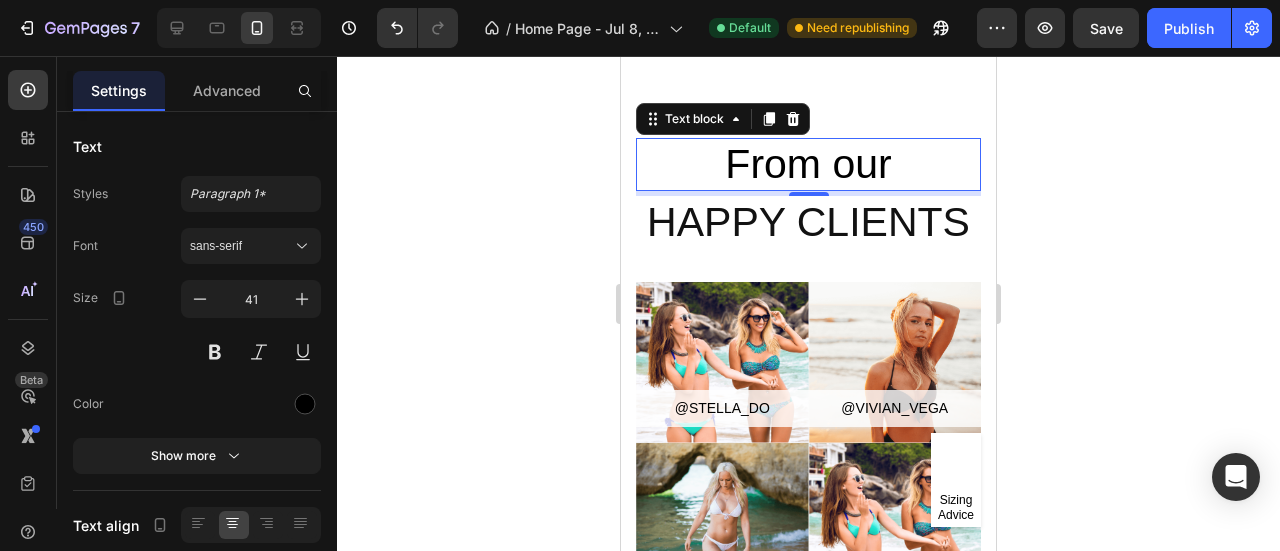 click on "From our Text block 5 Happy clients Heading Row @[NAME] Button Hero Banner @[NAME] Button Hero Banner @[NAME] Button Hero Banner @[NAME] Button Hero Banner Row Section 7" at bounding box center (808, 374) 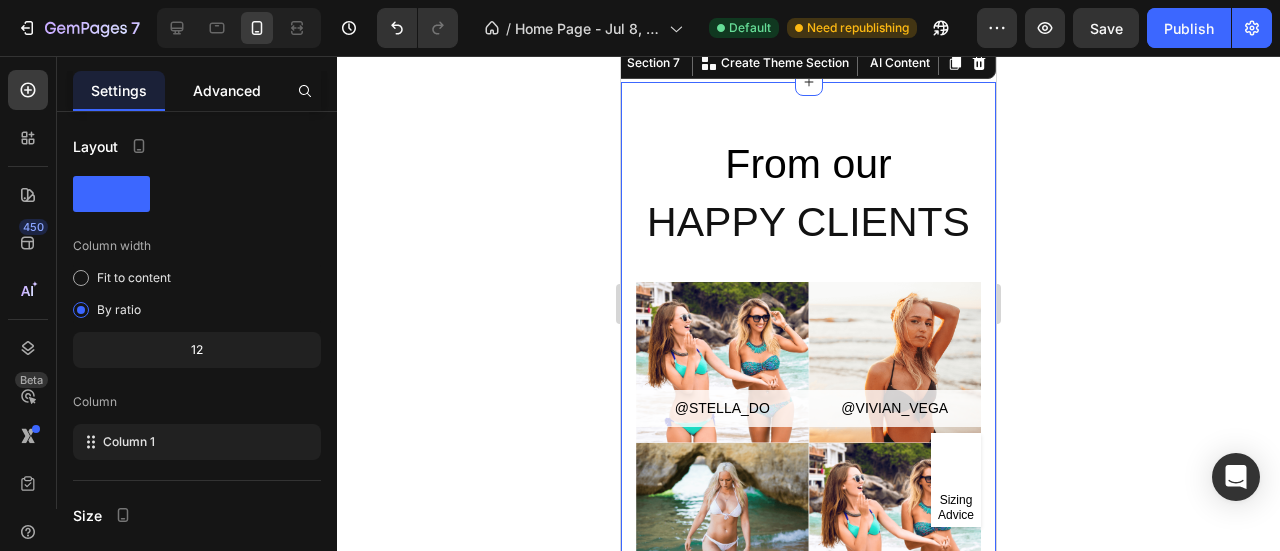click on "Advanced" at bounding box center [227, 90] 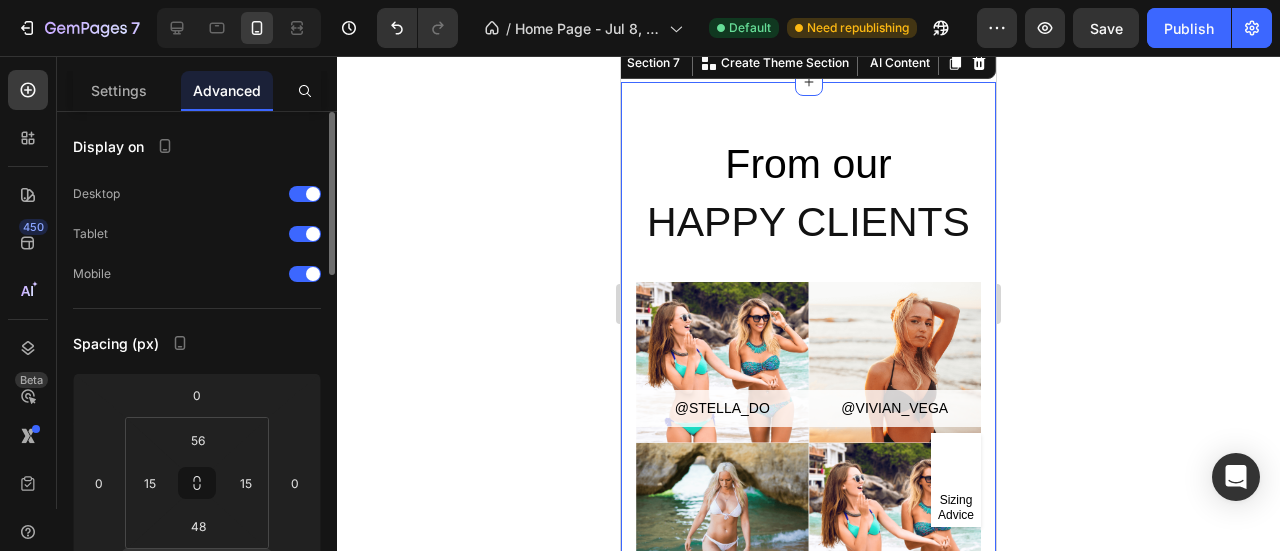 scroll, scrollTop: 200, scrollLeft: 0, axis: vertical 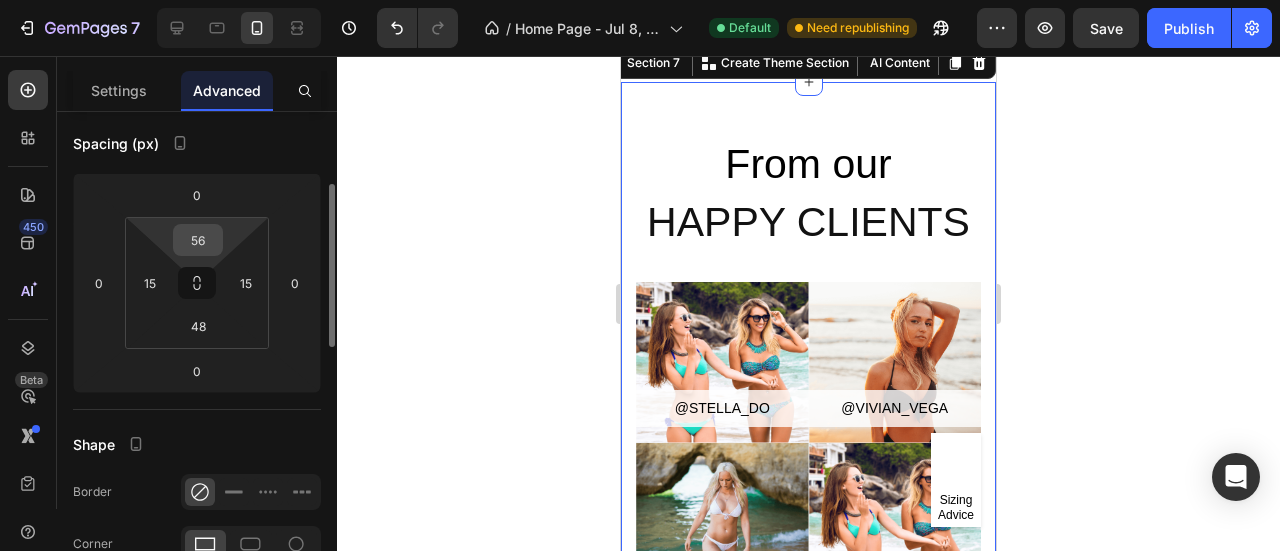drag, startPoint x: 208, startPoint y: 220, endPoint x: 207, endPoint y: 245, distance: 25.019993 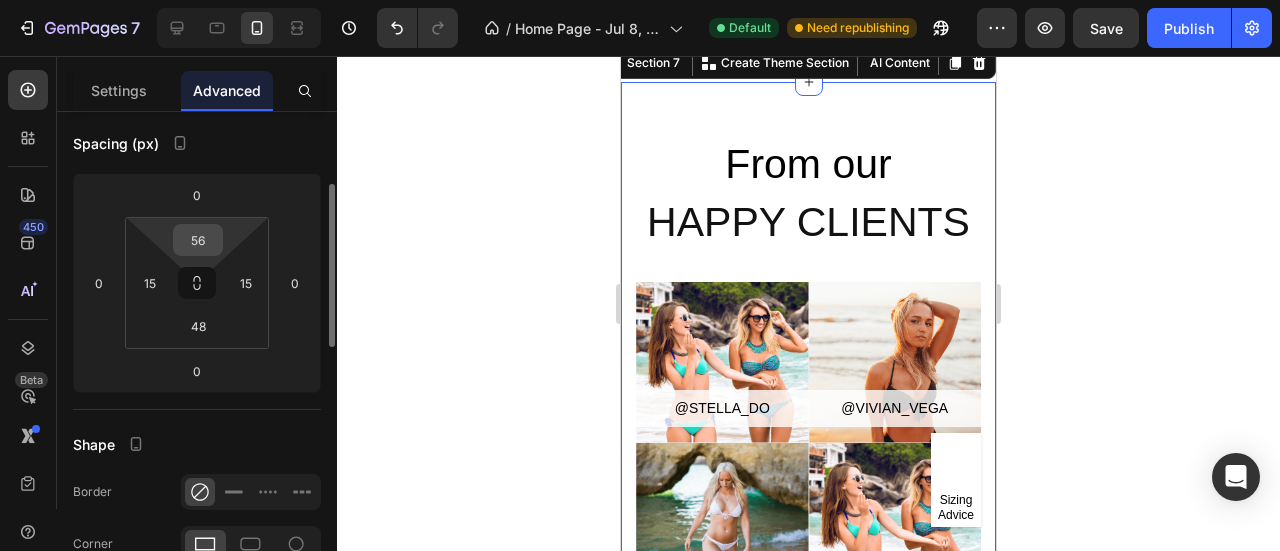 click on "7 Version history / Home Page - Jul 8, 22:52:24 Default Need republishing Preview Save Publish 450 Beta Start with Sections Elements Hero Section Product Detail Brands Trusted Badges Guarantee Product Breakdown How to use Testimonials Compare Bundle FAQs Social Proof Brand Story Product List Collection Blog List Contact Sticky Add to Cart Custom Footer Browse Library 450 Layout Row Row Row Row Text Heading Text Block Button Button Button Sticky Back to top Media Image" at bounding box center [640, 0] 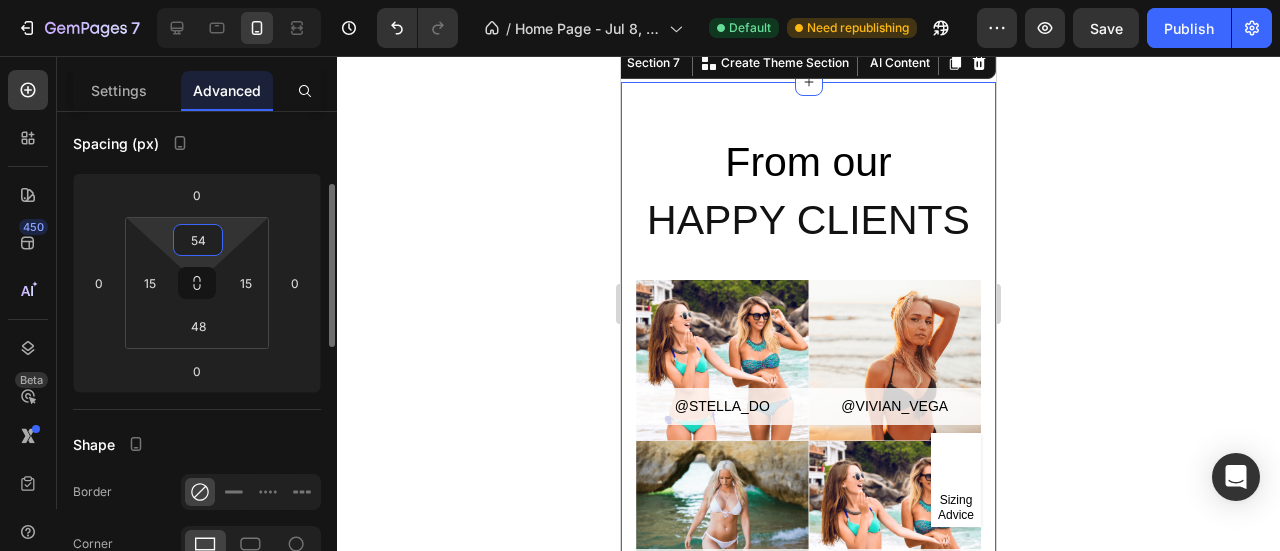 click on "54" at bounding box center (198, 240) 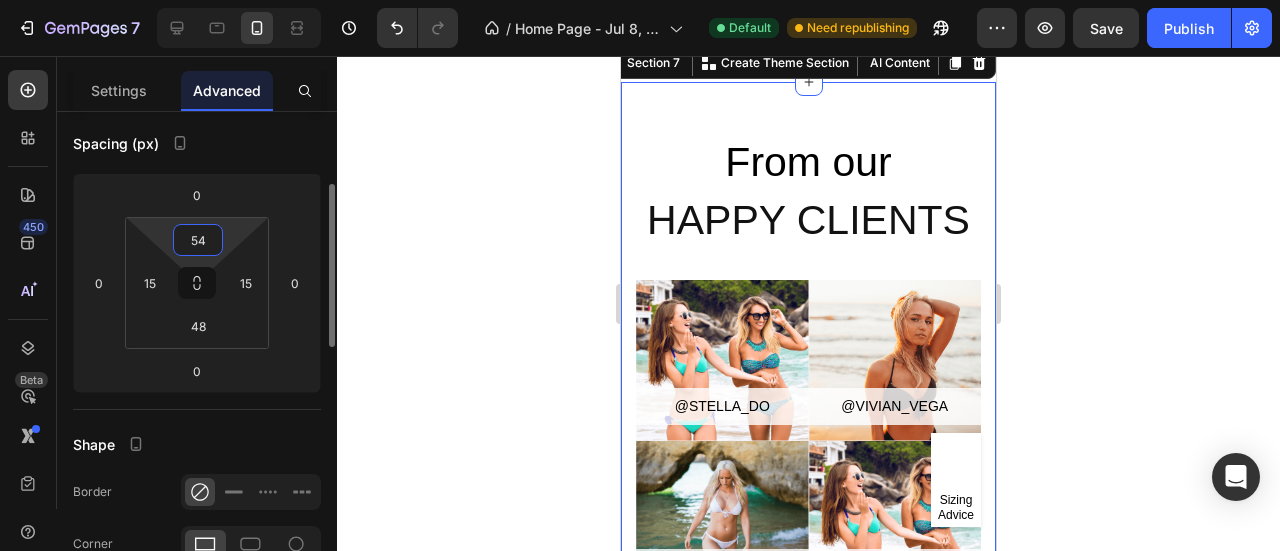 drag, startPoint x: 207, startPoint y: 246, endPoint x: 175, endPoint y: 243, distance: 32.140316 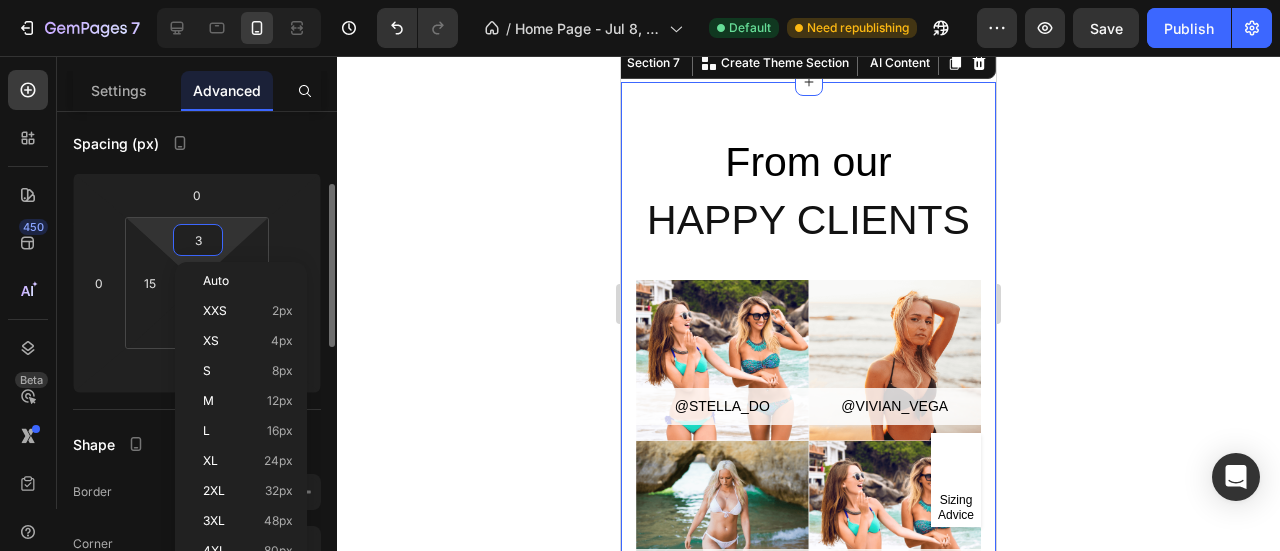type on "30" 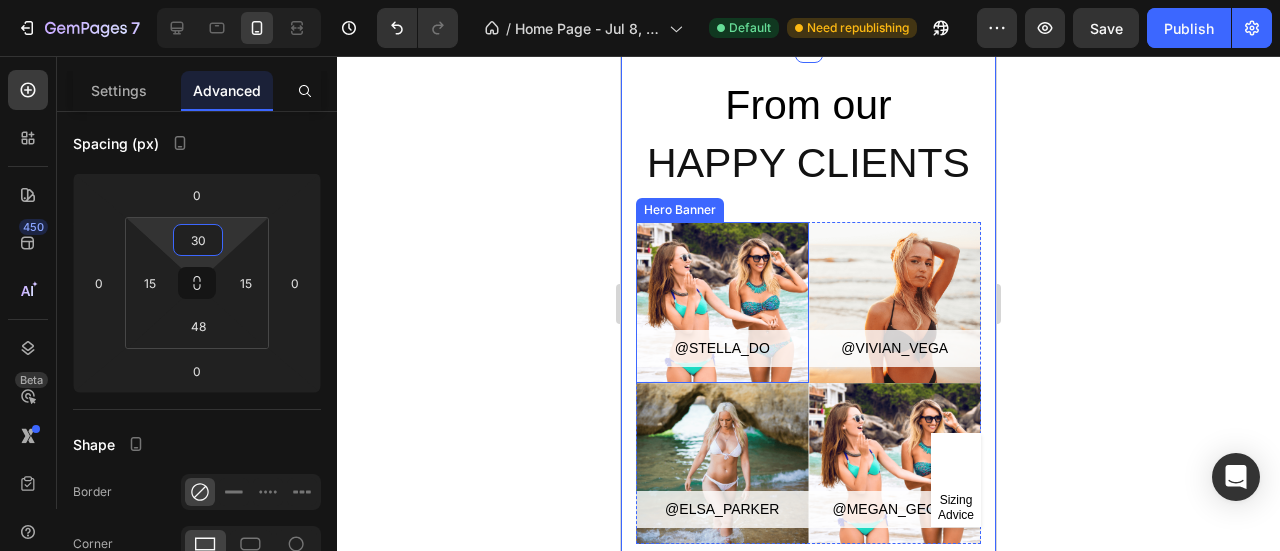 scroll, scrollTop: 10858, scrollLeft: 0, axis: vertical 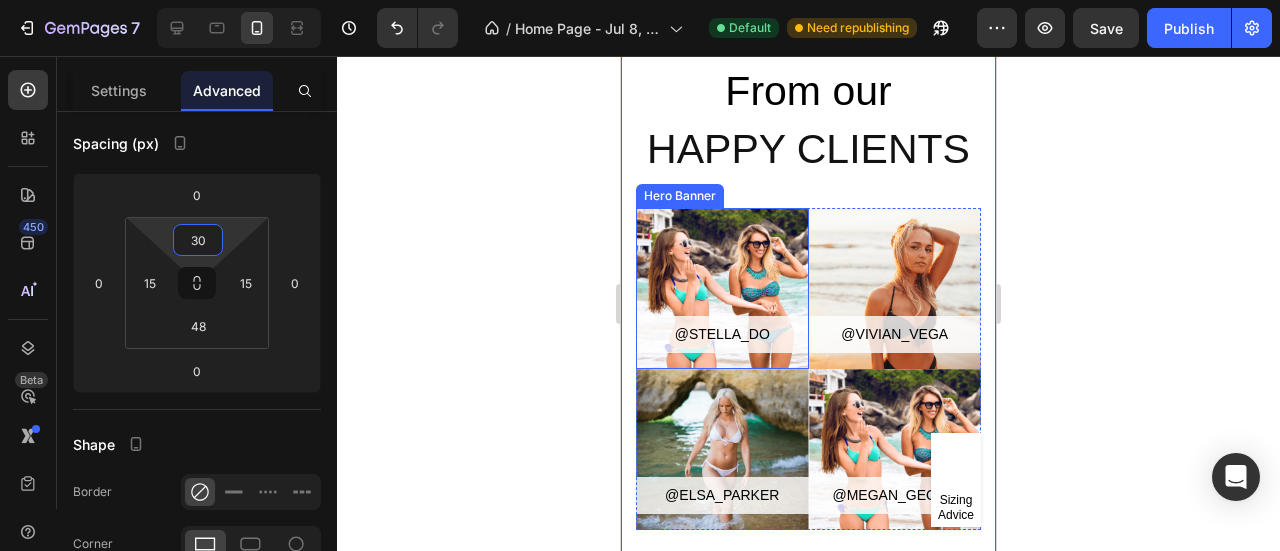 click at bounding box center [722, 288] 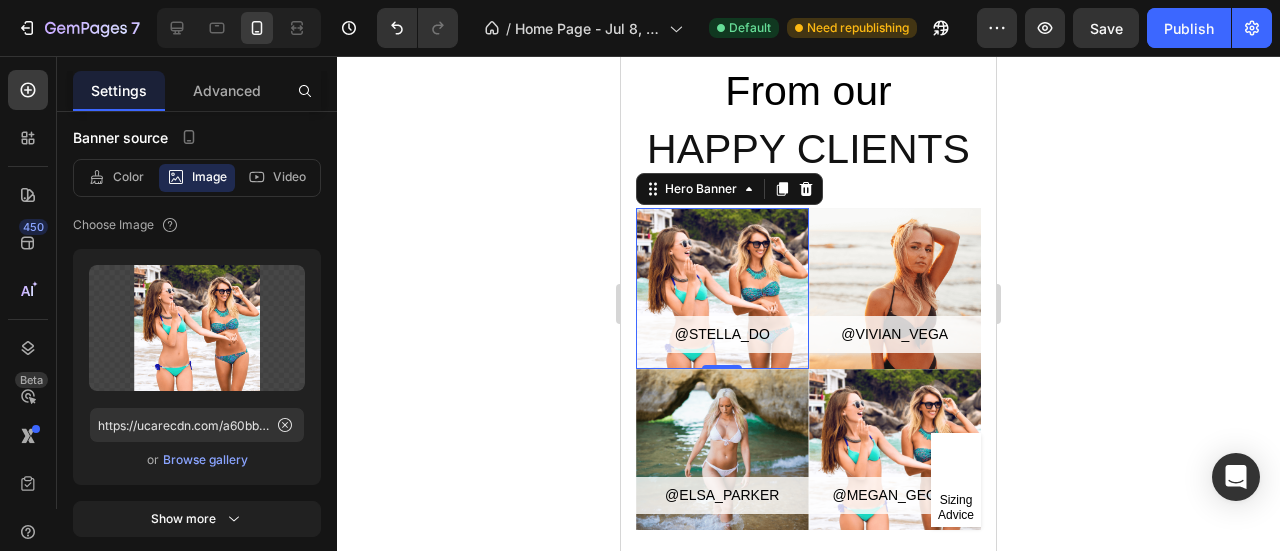 scroll, scrollTop: 0, scrollLeft: 0, axis: both 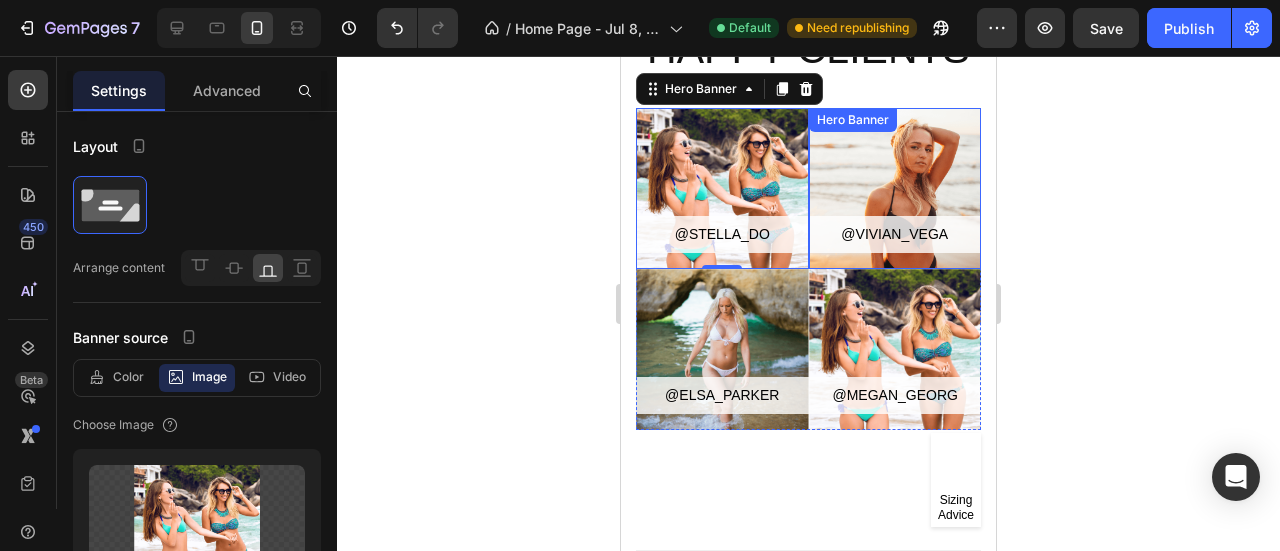 click at bounding box center [895, 188] 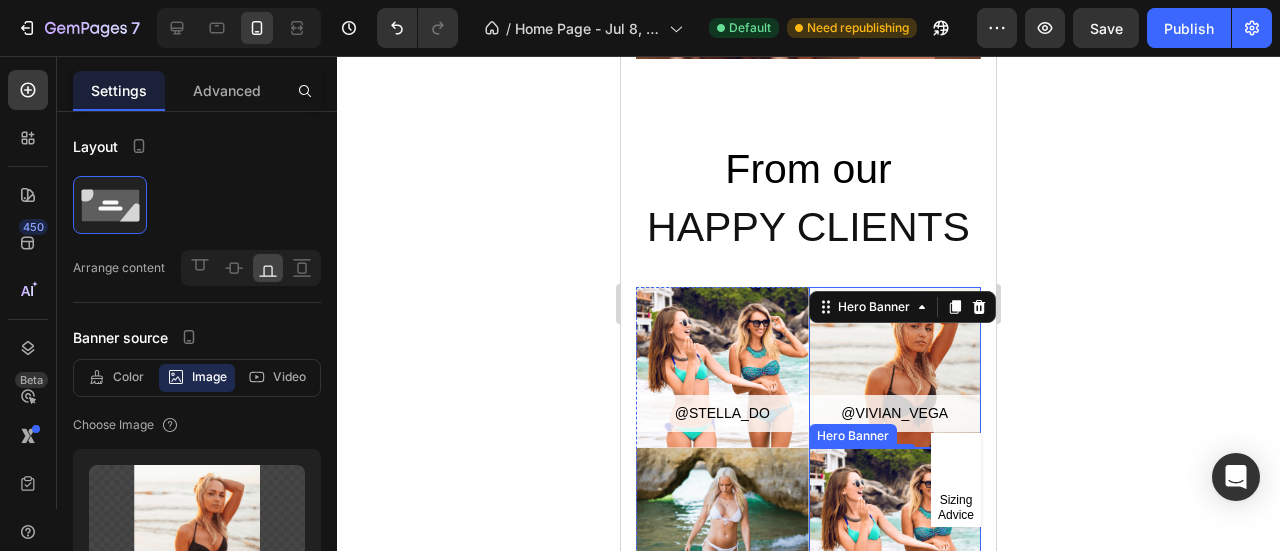 scroll, scrollTop: 10758, scrollLeft: 0, axis: vertical 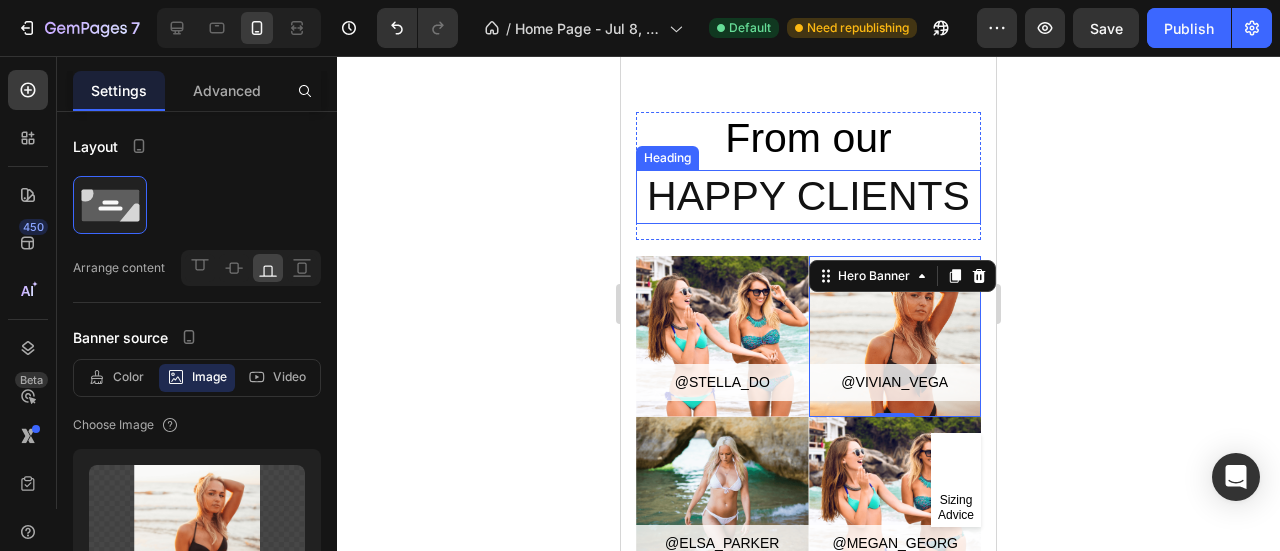 click on "Happy clients" at bounding box center [808, 196] 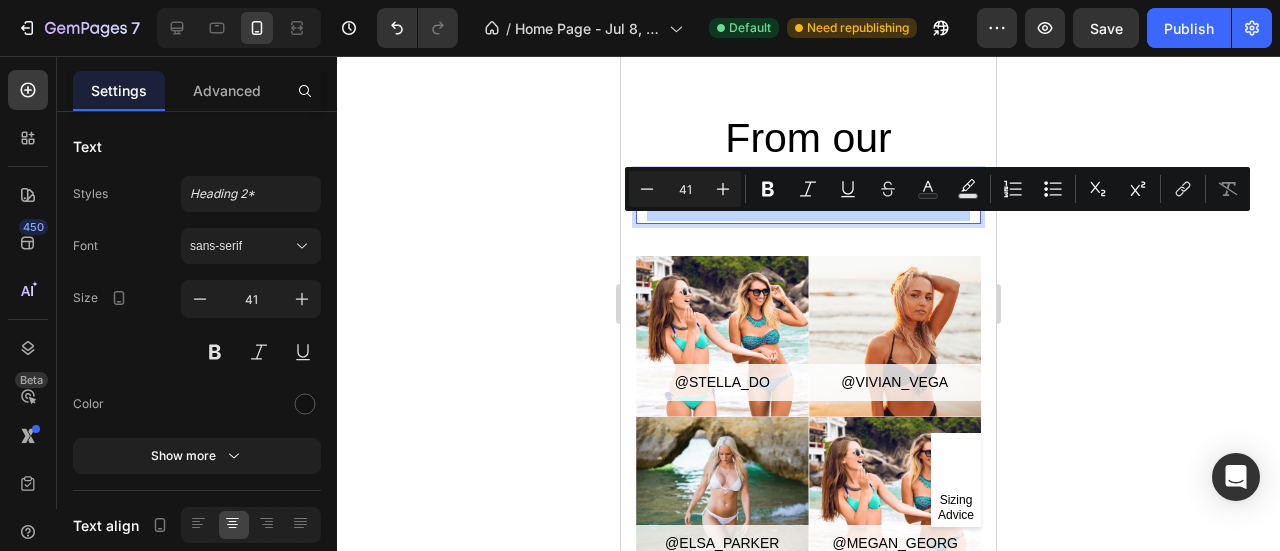 click on "Happy clients" at bounding box center (808, 196) 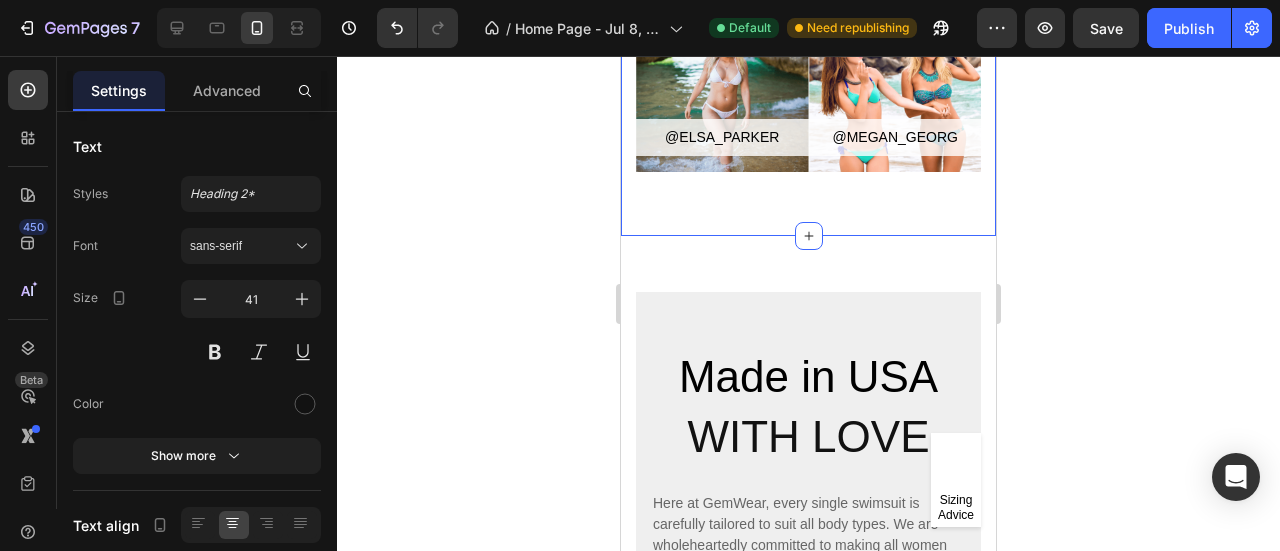 scroll, scrollTop: 11258, scrollLeft: 0, axis: vertical 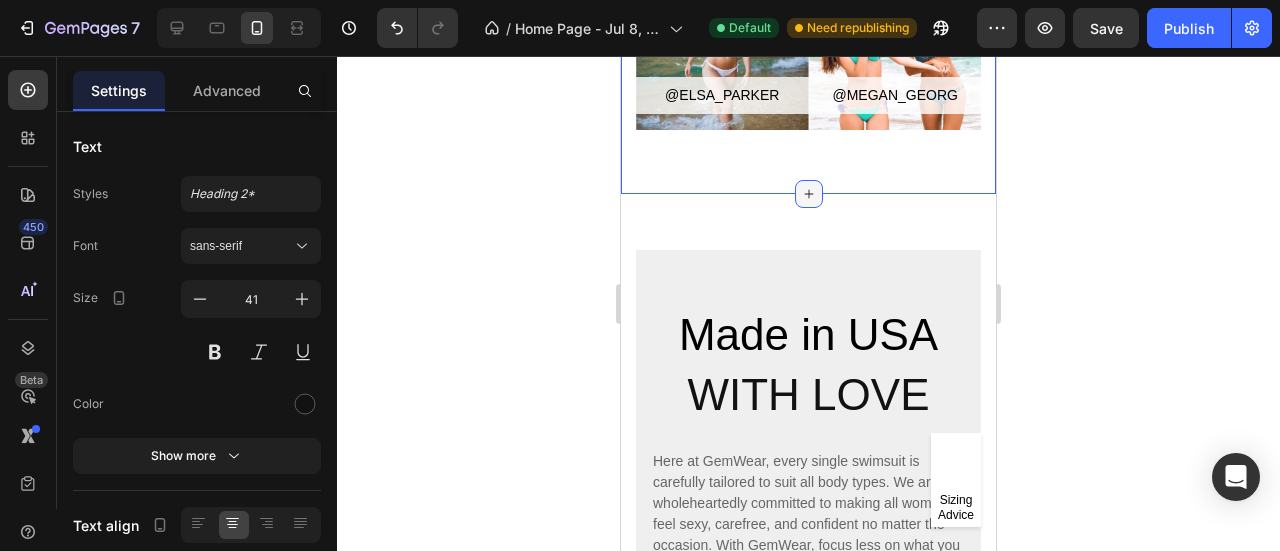 click on "From our Text block Happy clients Heading 16 Row @[NAME] Button Hero Banner @[NAME] Button Hero Banner @[NAME] Button Hero Banner @[NAME] Button Hero Banner Row Section 7" at bounding box center [808, -86] 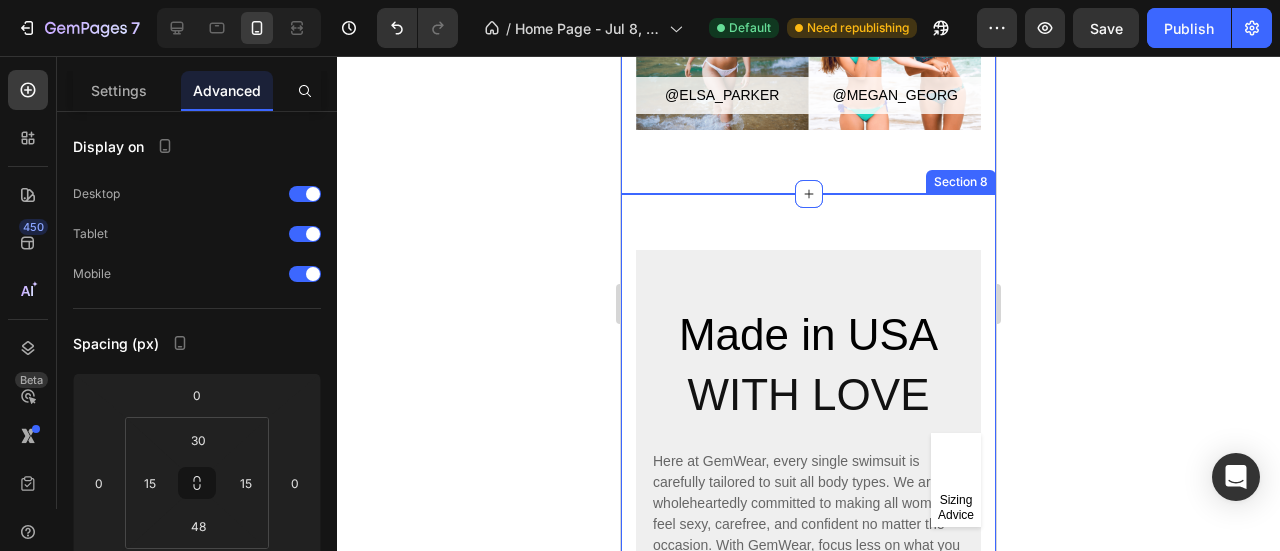 click on "Made in USA Text block With love Heading Here at GemWear, every single swimsuit is carefully tailored to suit all body types. We are wholeheartedly committed to making all women feel sexy, carefree, and confident no matter the occasion. With GemWear, focus less on what you are wearing, and more on creating unforgettable memories. Text block Row Want your first order Text block 25% off? Heading Stay in the loop on exclusive offers, new arrivals, and so much more. Text block Email Field Count me in Submit Button Row Newsletter Row Row Sizing Advice Button Row Row Section 8" at bounding box center (808, 674) 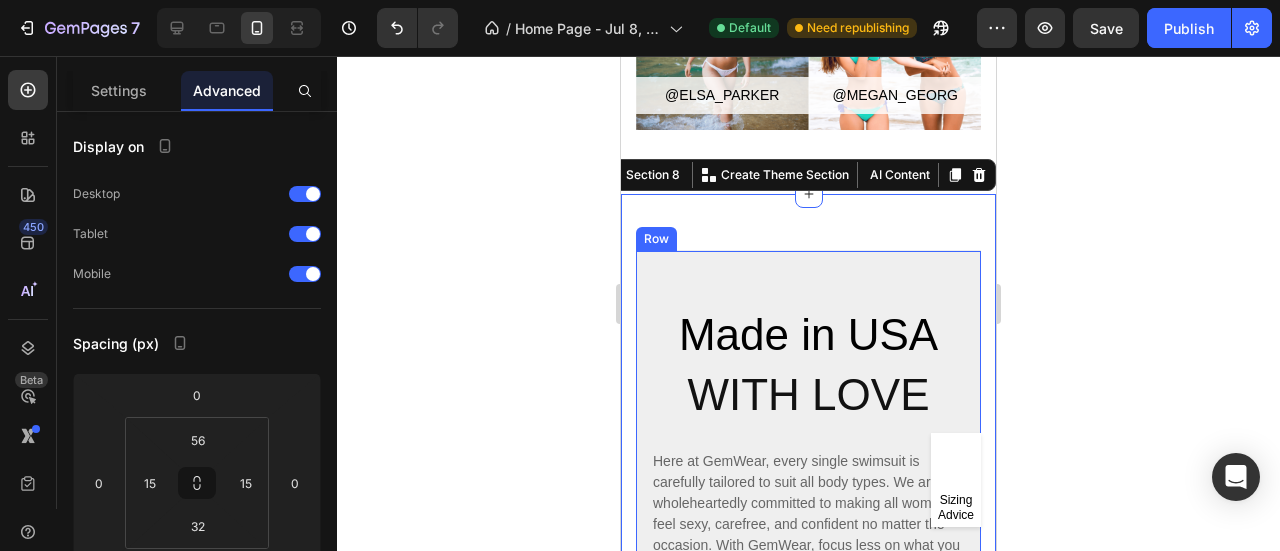 click on "Made in USA Text block With love Heading Here at GemWear, every single swimsuit is carefully tailored to suit all body types. We are wholeheartedly committed to making all women feel sexy, carefree, and confident no matter the occasion. With GemWear, focus less on what you are wearing, and more on creating unforgettable memories. Text block Row" at bounding box center (808, 446) 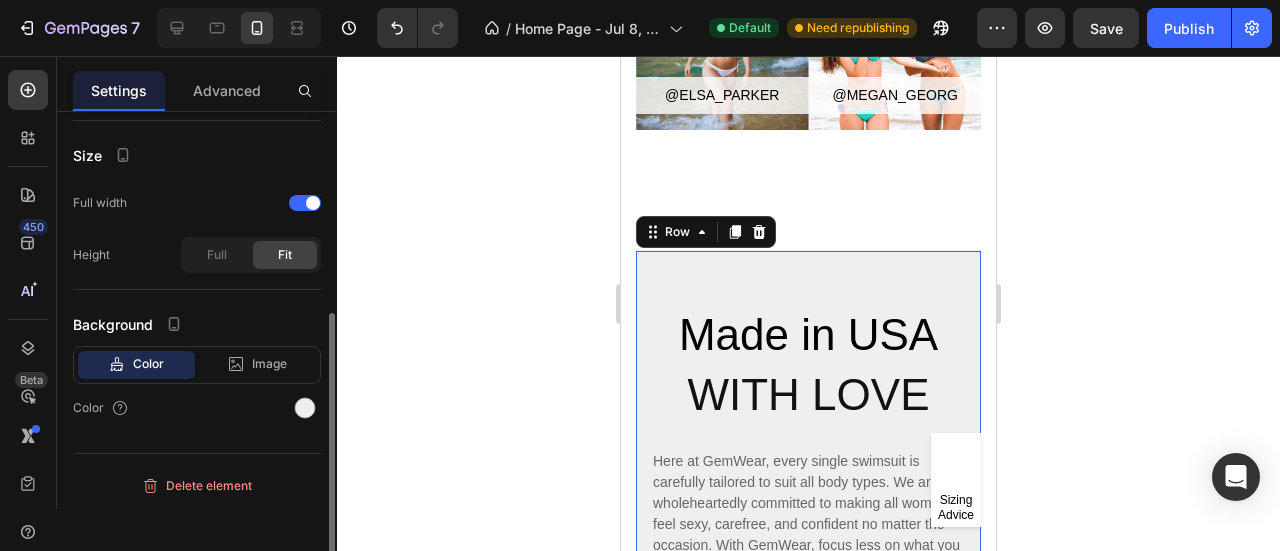 scroll, scrollTop: 360, scrollLeft: 0, axis: vertical 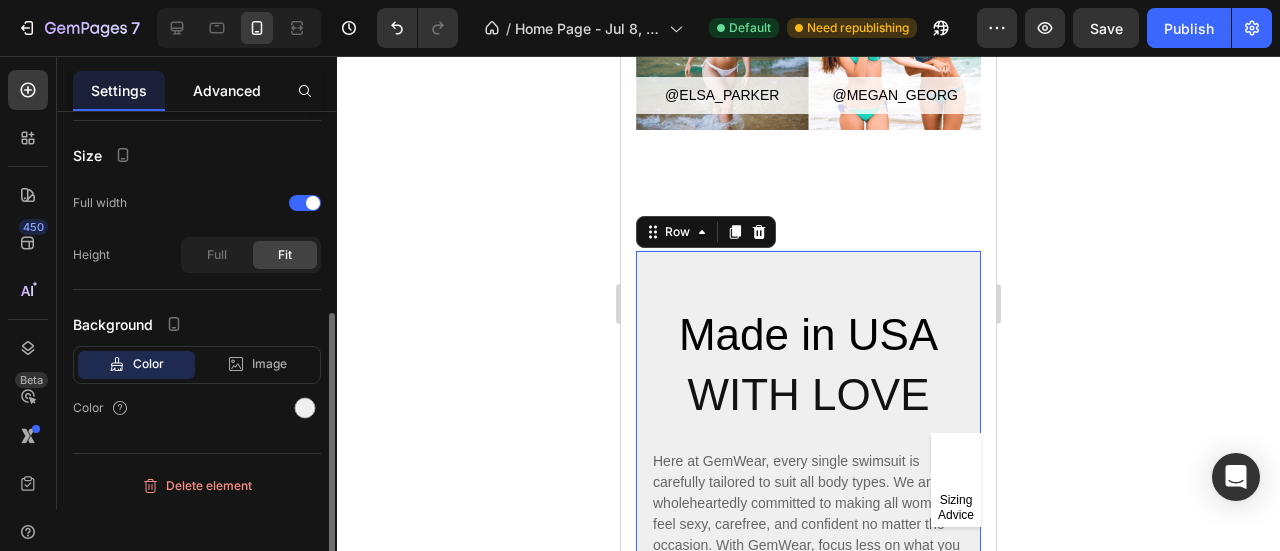 click on "Advanced" 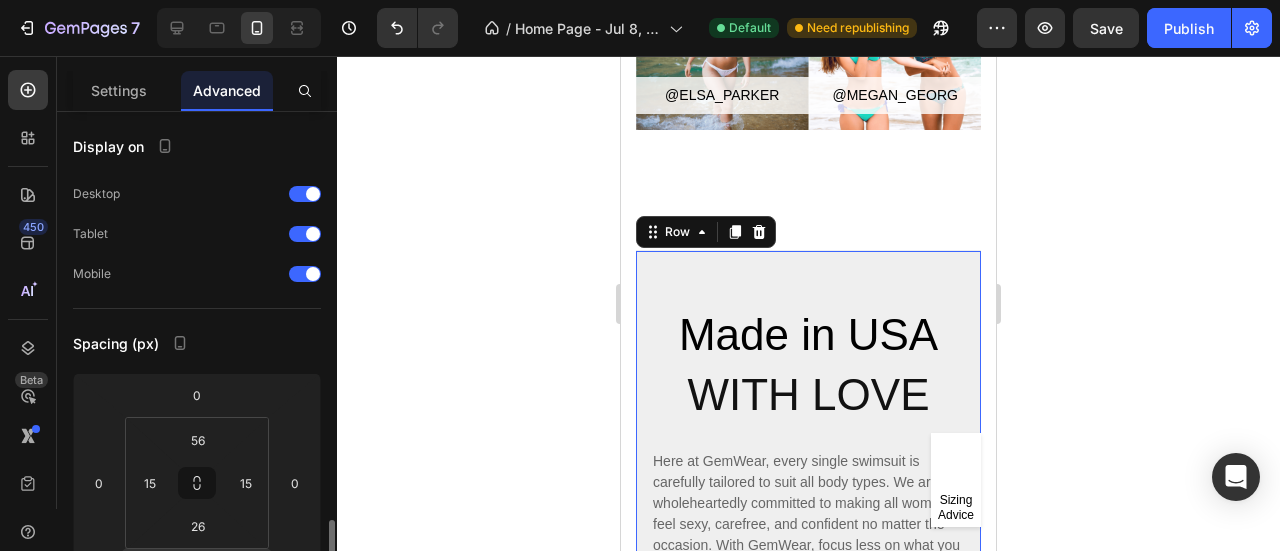 scroll, scrollTop: 400, scrollLeft: 0, axis: vertical 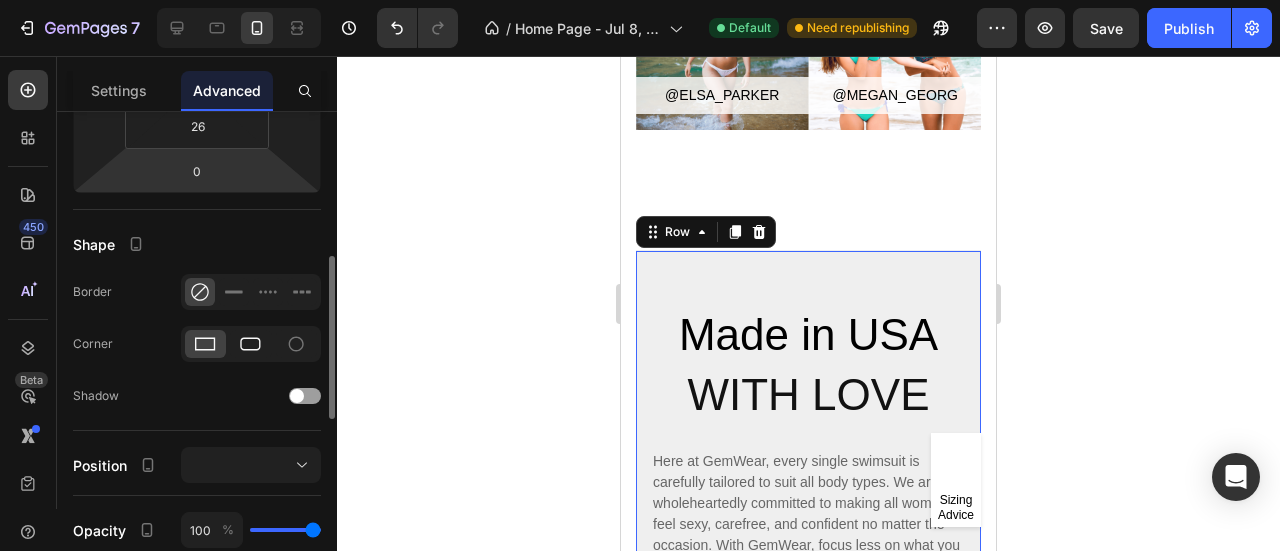 click 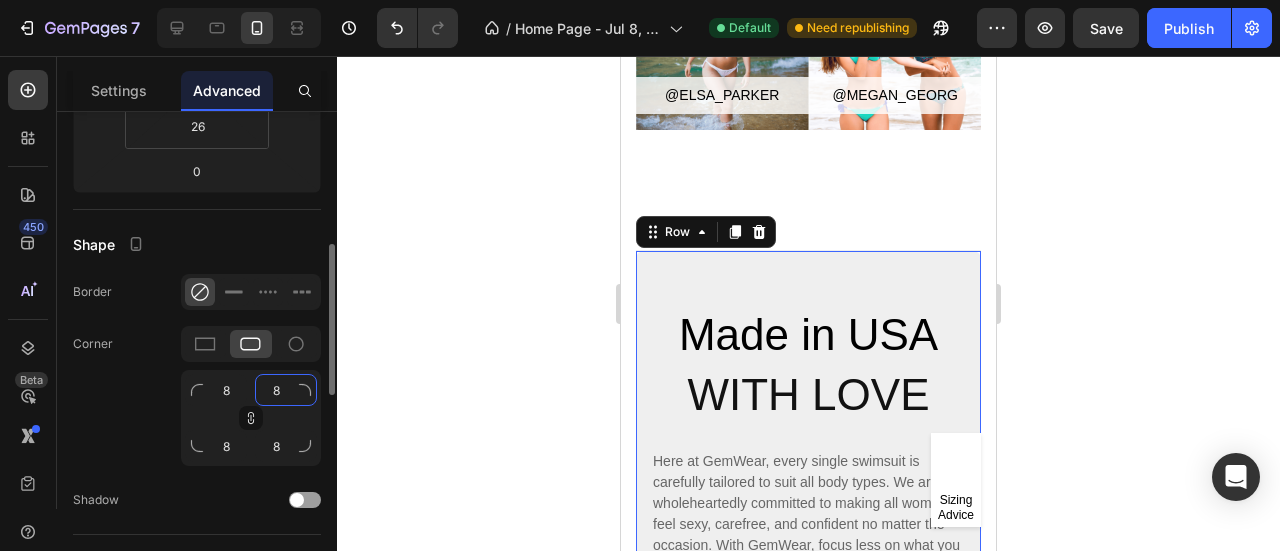 click on "8" 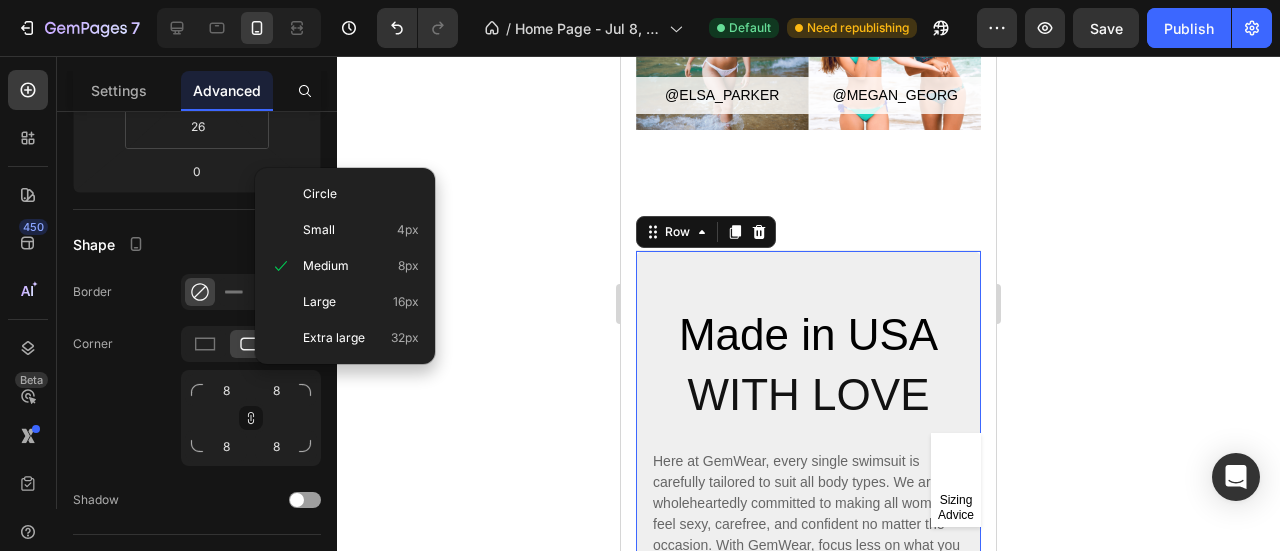 drag, startPoint x: 374, startPoint y: 299, endPoint x: 536, endPoint y: 303, distance: 162.04938 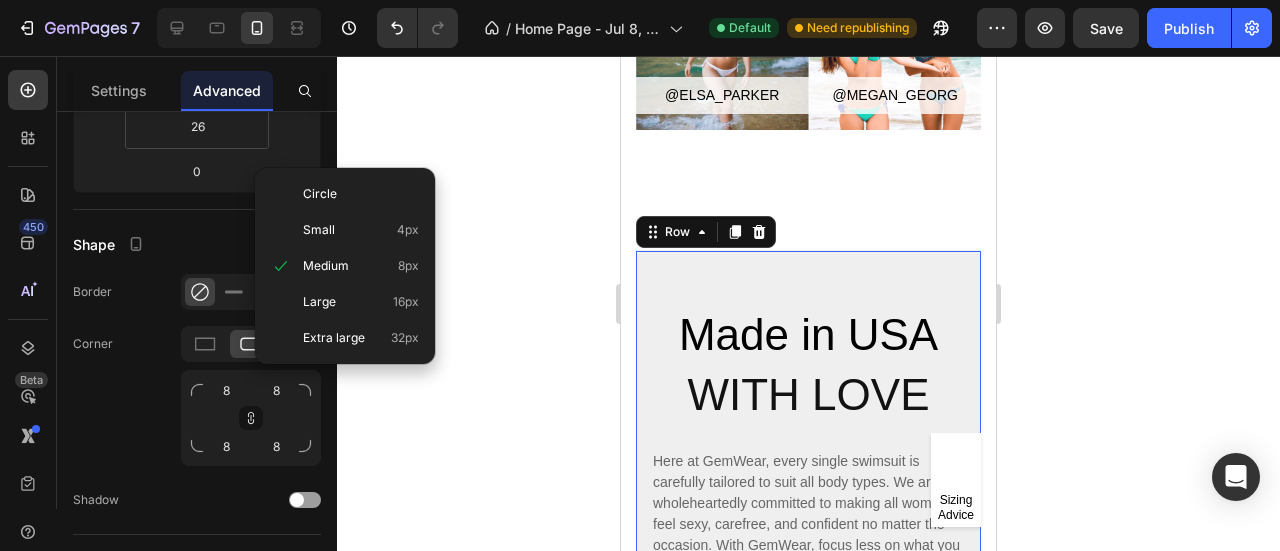 type on "16" 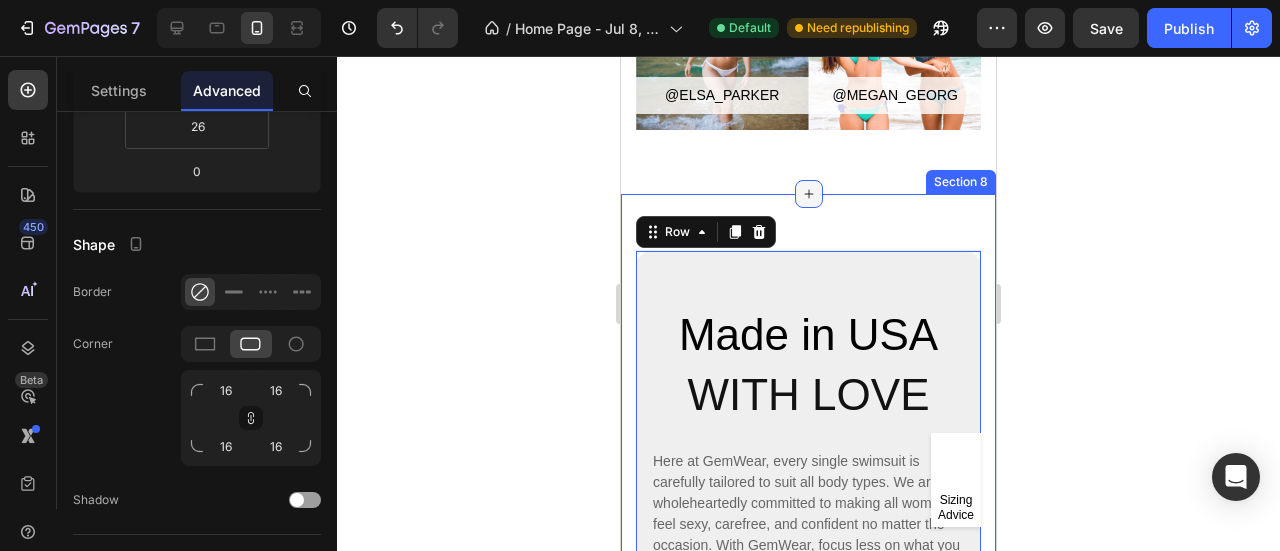 click 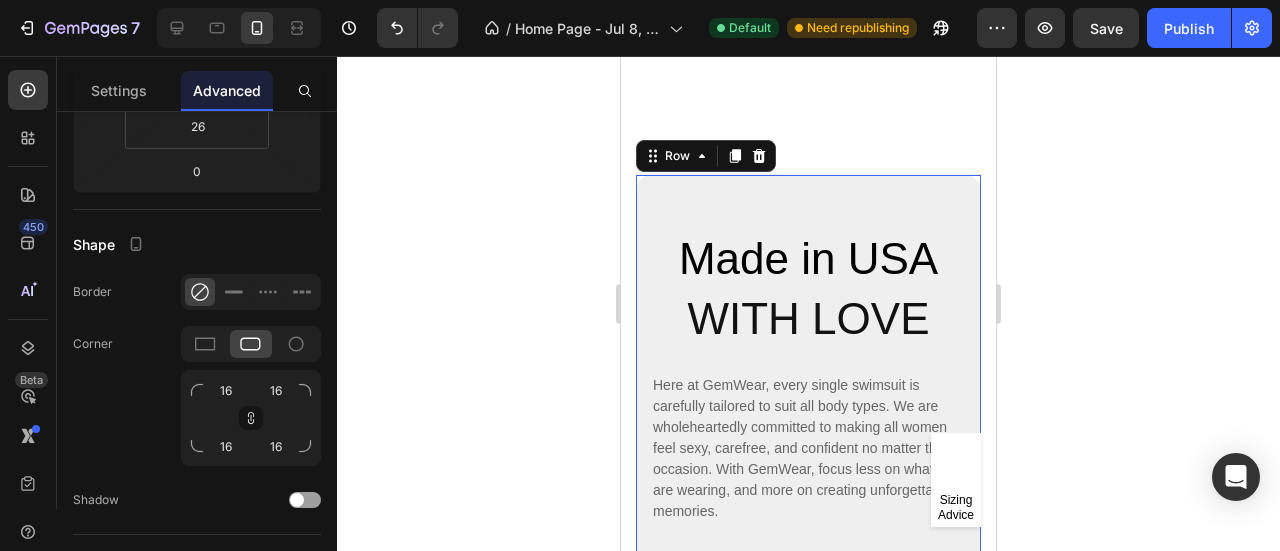 scroll, scrollTop: 11358, scrollLeft: 0, axis: vertical 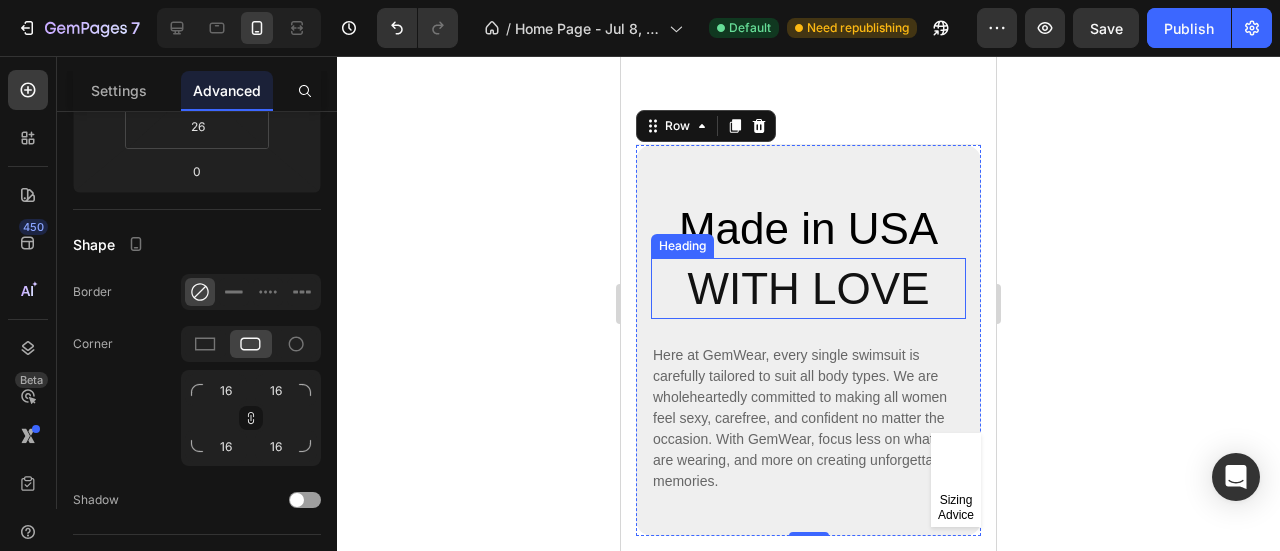 click on "With love" at bounding box center [808, 288] 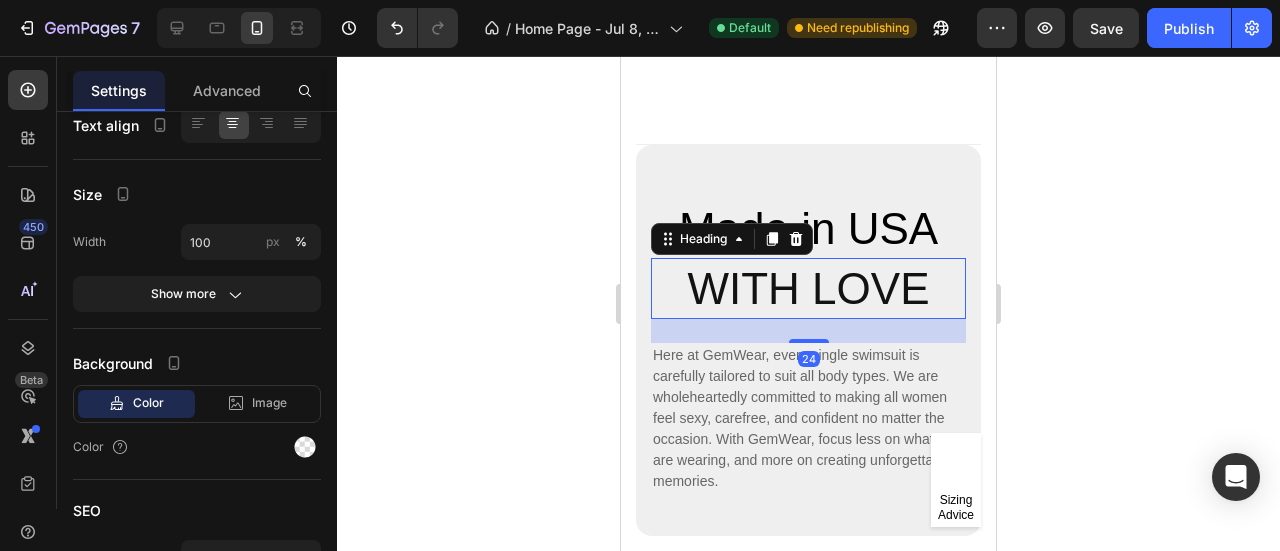 scroll, scrollTop: 0, scrollLeft: 0, axis: both 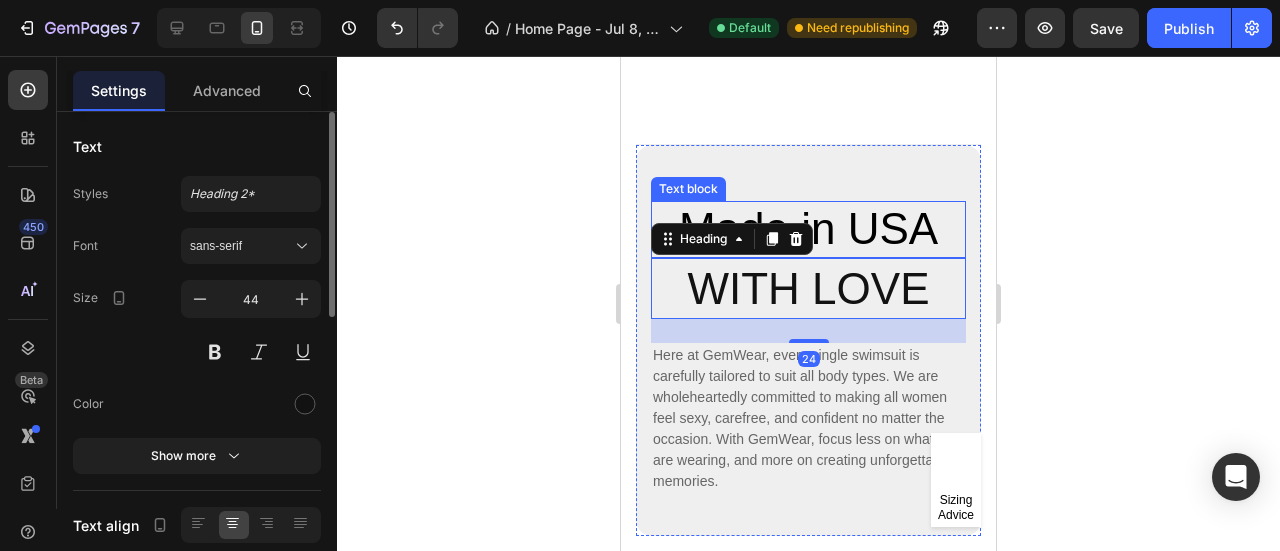 click on "Made in USA" at bounding box center (808, 229) 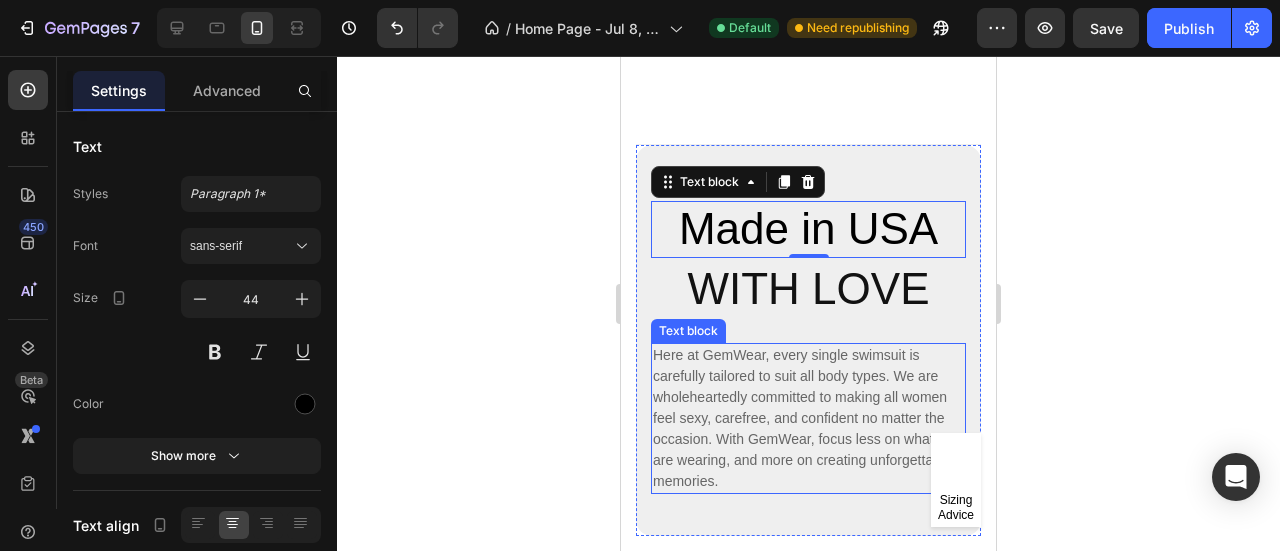 scroll, scrollTop: 11458, scrollLeft: 0, axis: vertical 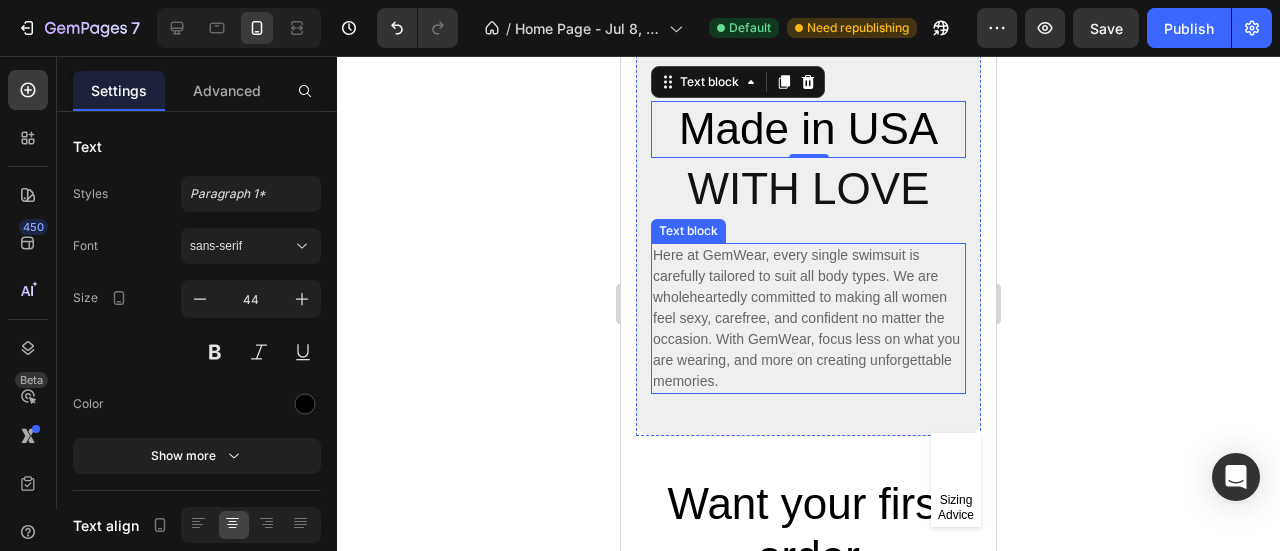 click on "Here at GemWear, every single swimsuit is carefully tailored to suit all body types. We are wholeheartedly committed to making all women feel sexy, carefree, and confident no matter the occasion. With GemWear, focus less on what you are wearing, and more on creating unforgettable memories." at bounding box center (808, 318) 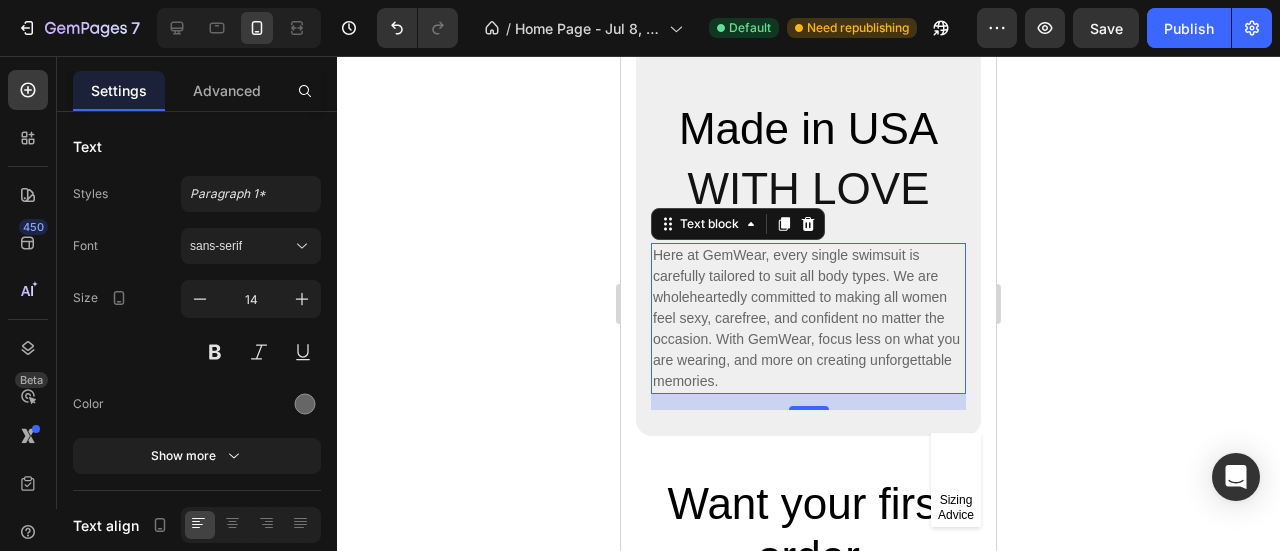 click on "Here at GemWear, every single swimsuit is carefully tailored to suit all body types. We are wholeheartedly committed to making all women feel sexy, carefree, and confident no matter the occasion. With GemWear, focus less on what you are wearing, and more on creating unforgettable memories." at bounding box center (808, 318) 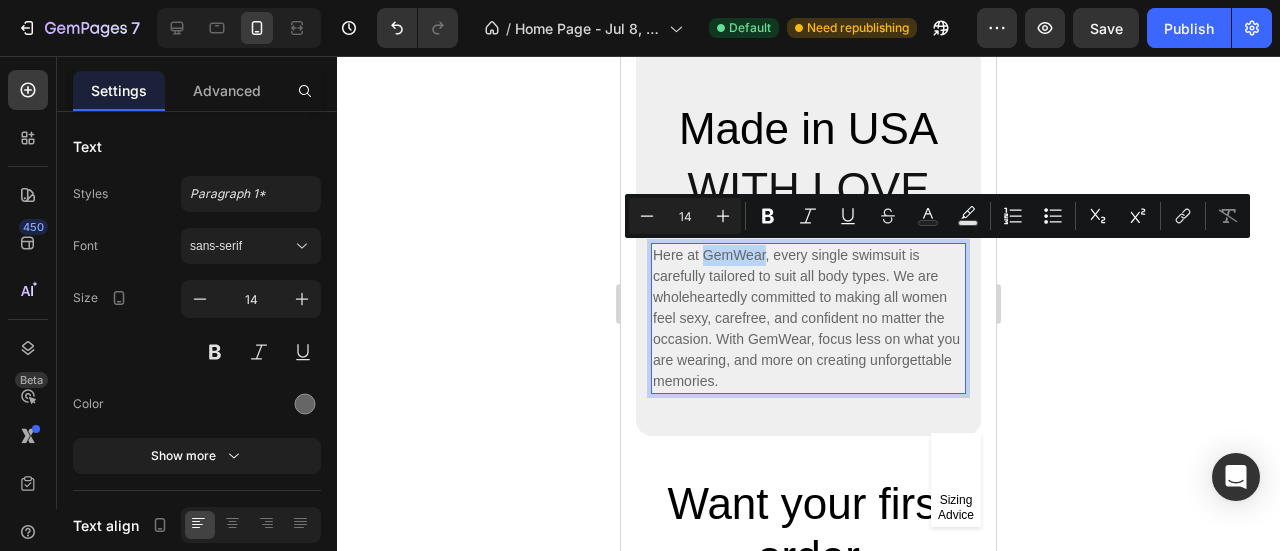 drag, startPoint x: 764, startPoint y: 259, endPoint x: 704, endPoint y: 265, distance: 60.299255 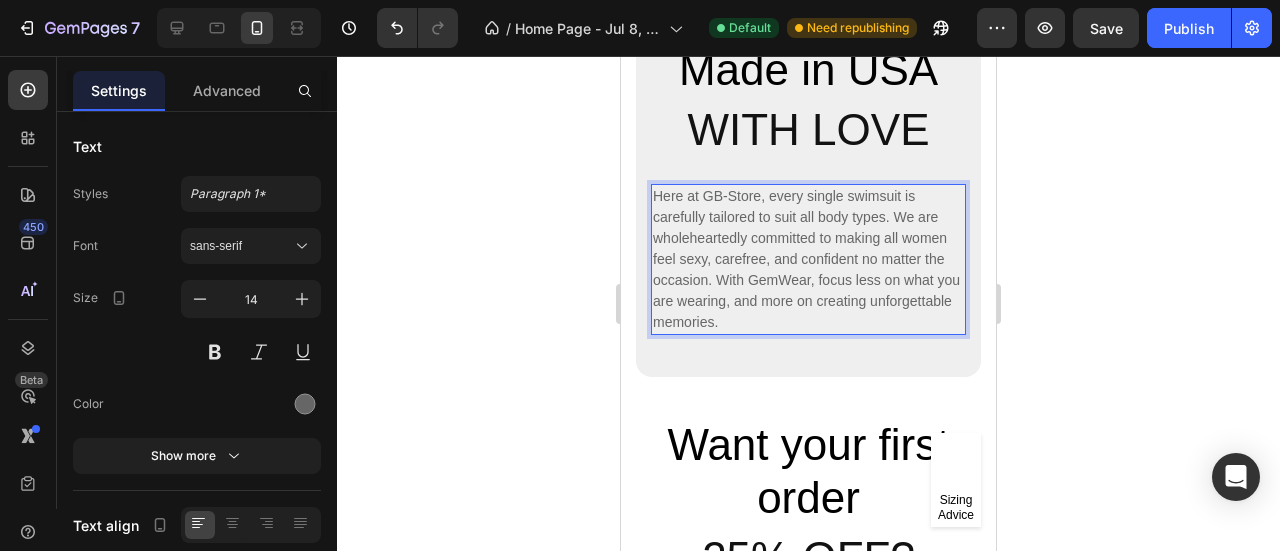 scroll, scrollTop: 11558, scrollLeft: 0, axis: vertical 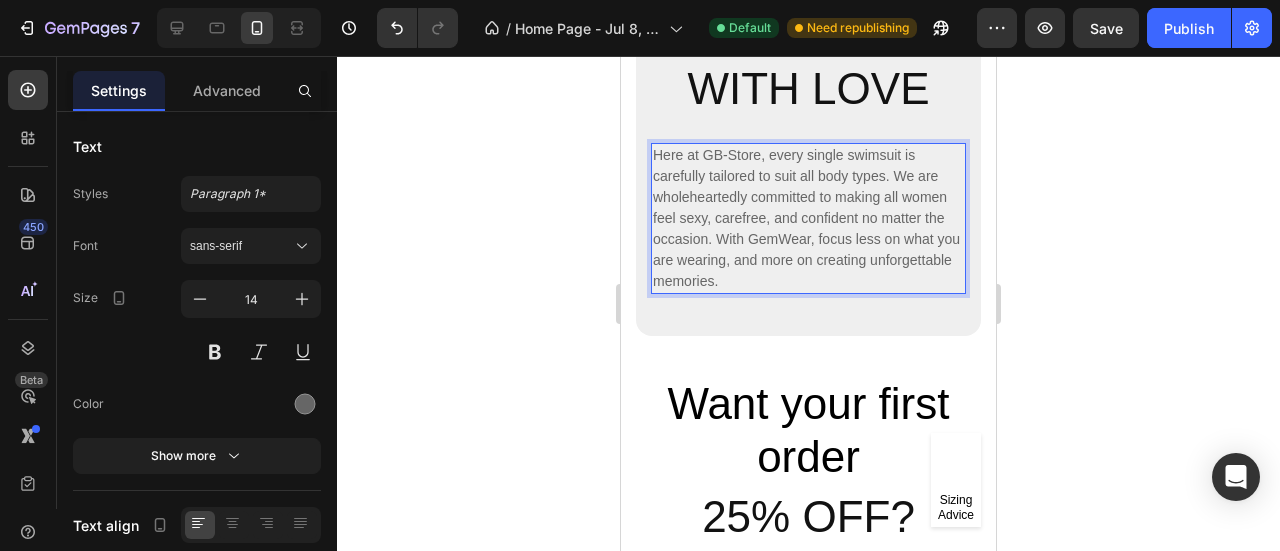 click on "Here at GB-Store, every single swimsuit is carefully tailored to suit all body types. We are wholeheartedly committed to making all women feel sexy, carefree, and confident no matter the occasion. With GemWear, focus less on what you are wearing, and more on creating unforgettable memories." at bounding box center (808, 218) 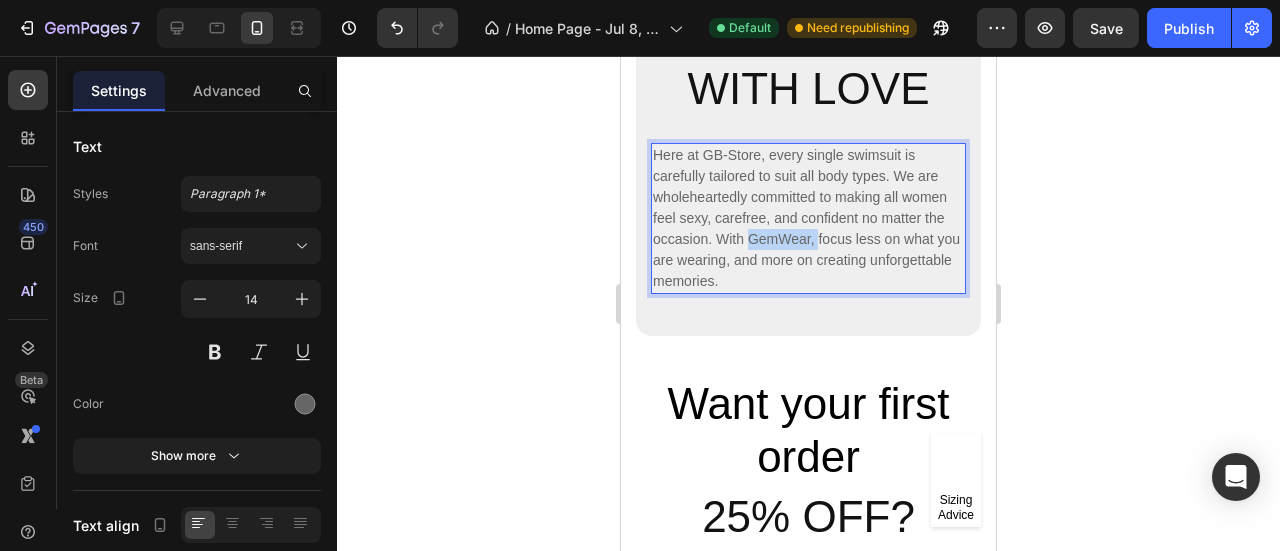 drag, startPoint x: 748, startPoint y: 240, endPoint x: 816, endPoint y: 236, distance: 68.117546 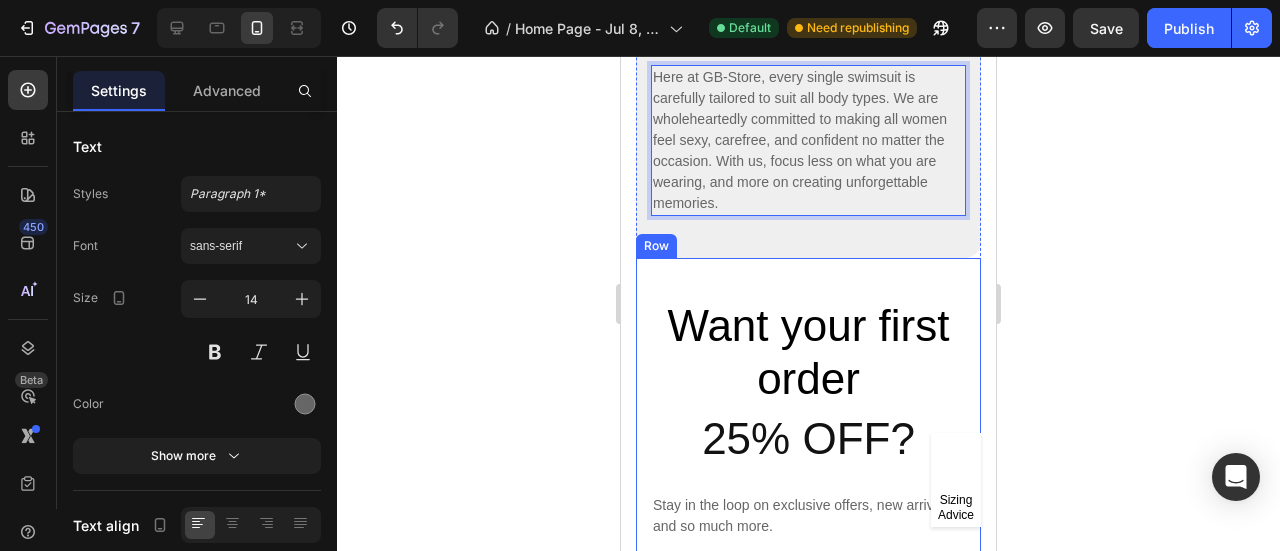 scroll, scrollTop: 11758, scrollLeft: 0, axis: vertical 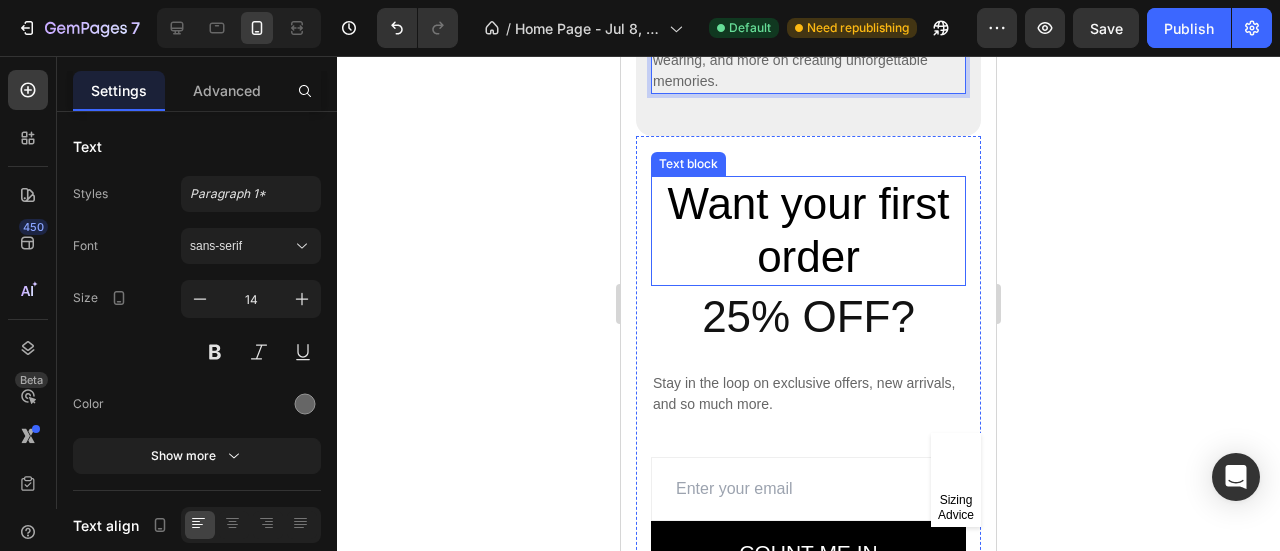 click on "Want your first order" at bounding box center [808, 231] 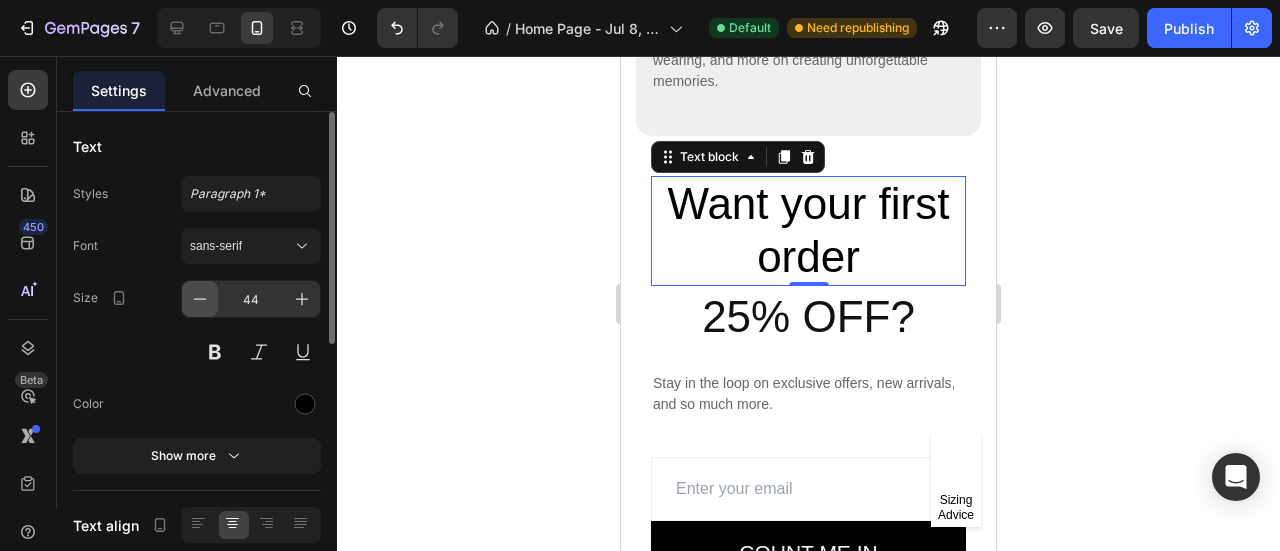 click 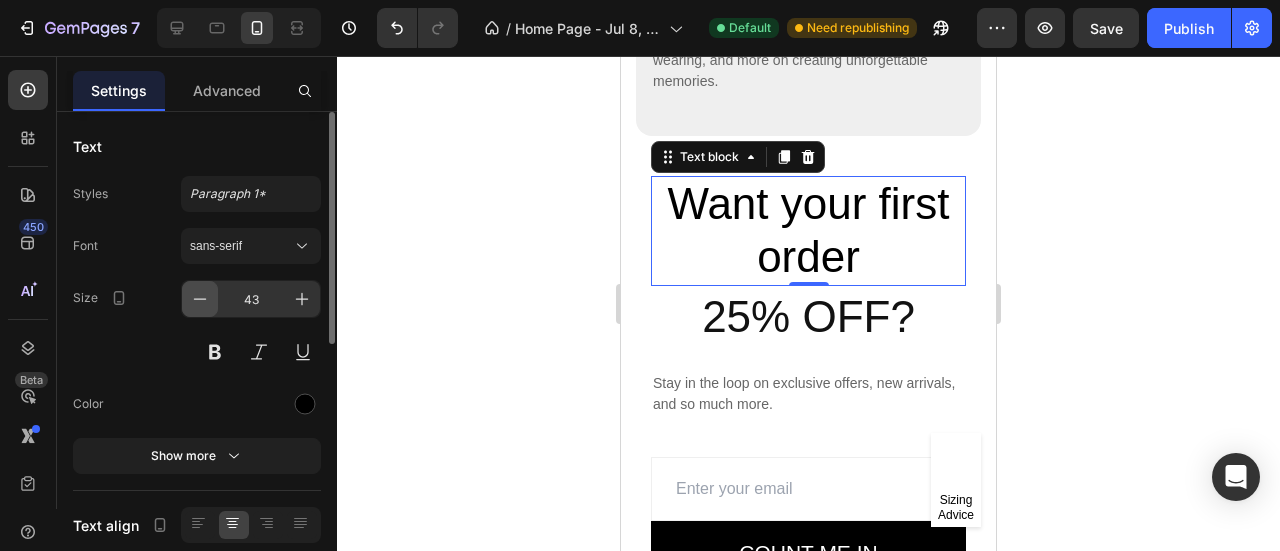 click 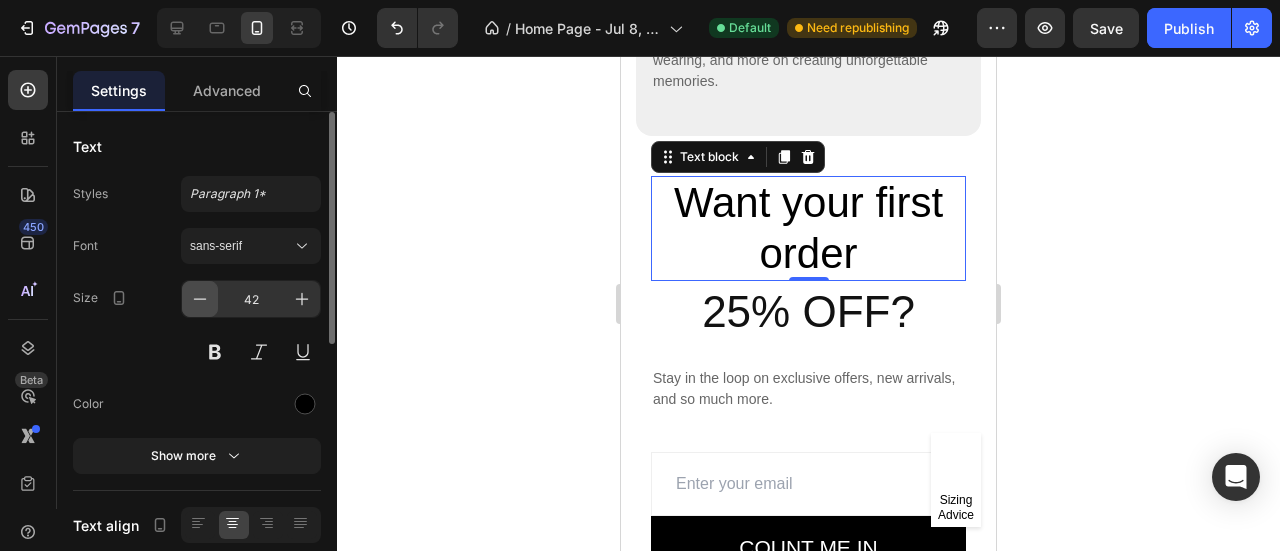 click 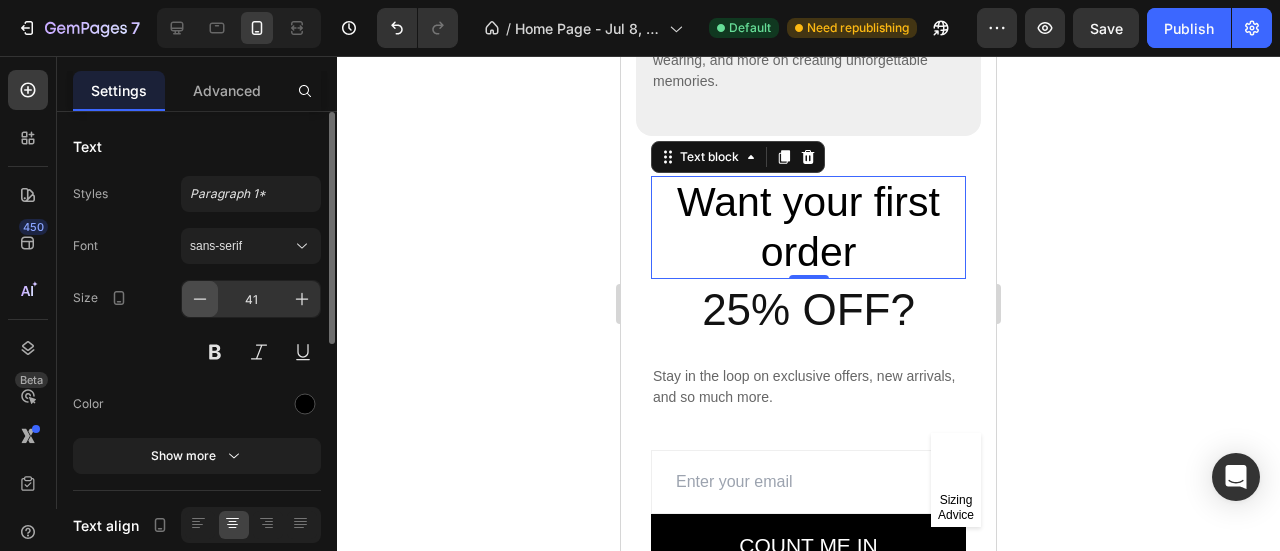 click 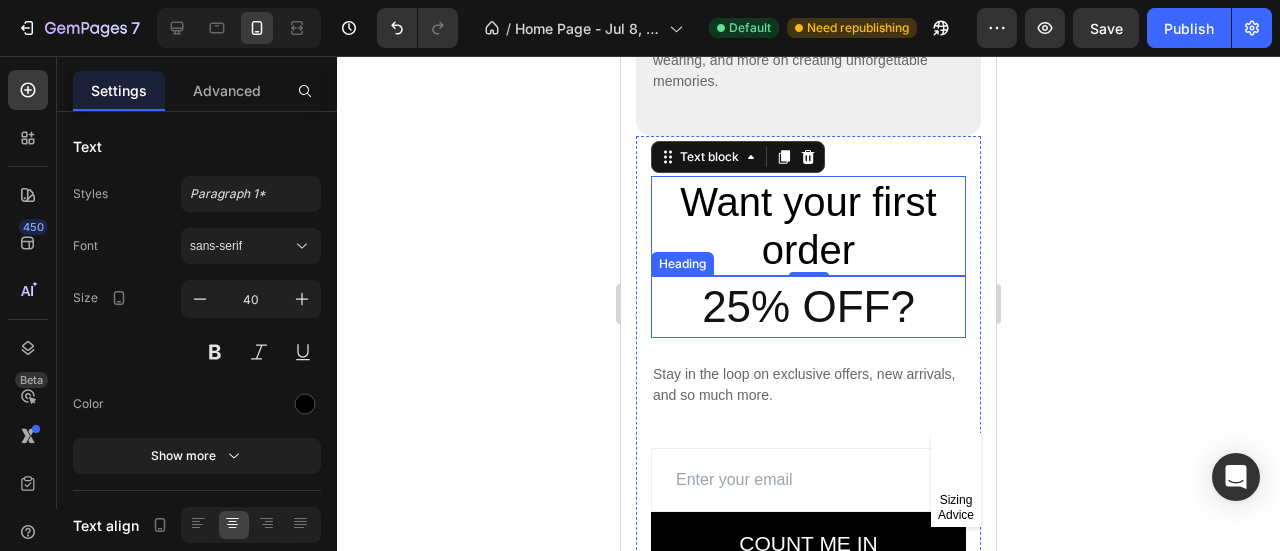 click on "25% off?" at bounding box center [808, 306] 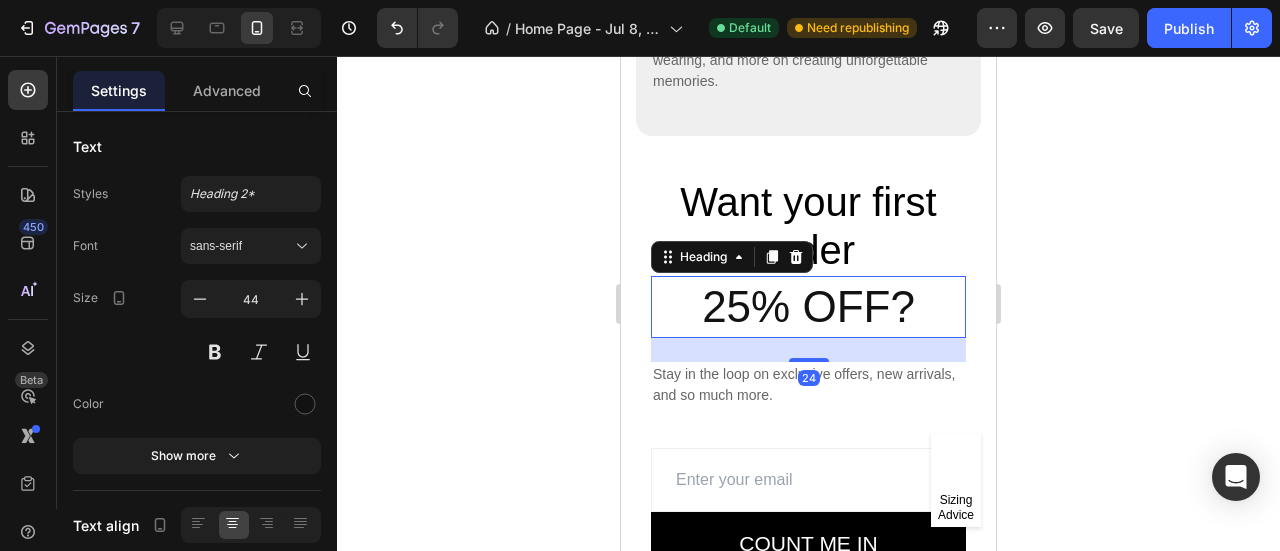 click on "25% off?" at bounding box center [808, 306] 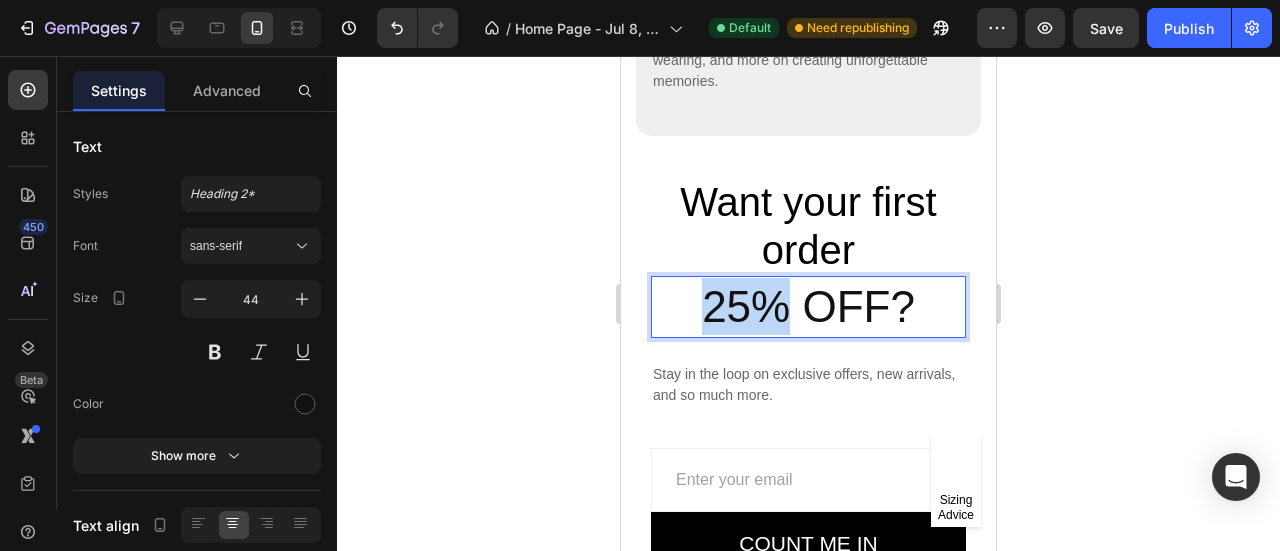 click on "25% off?" at bounding box center (808, 306) 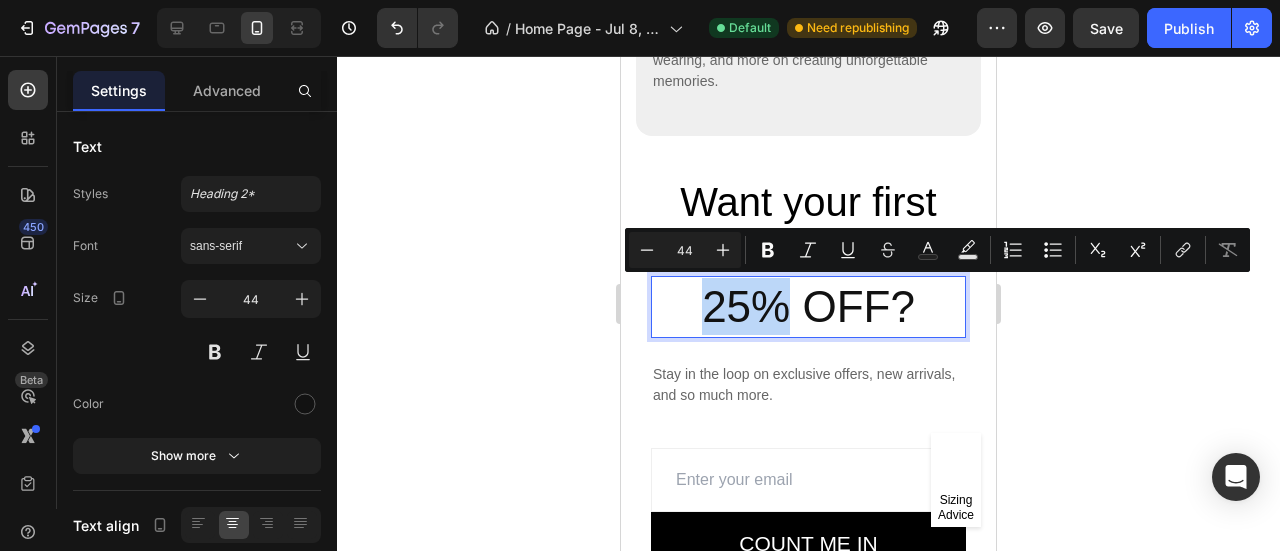 click on "25% off?" at bounding box center (808, 306) 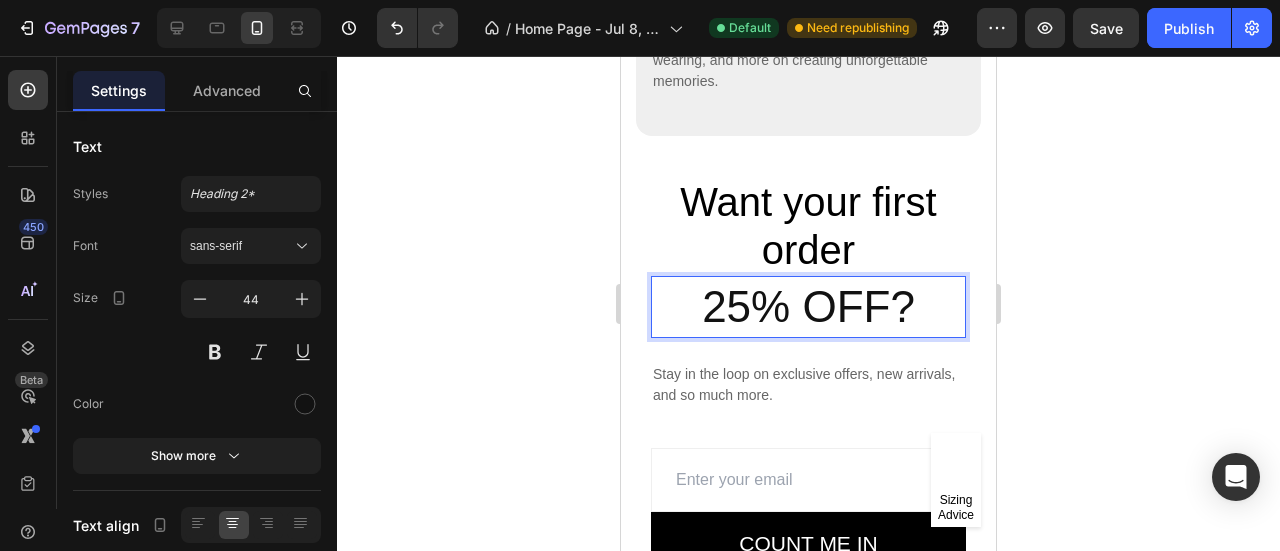 click on "25% off?" at bounding box center (808, 306) 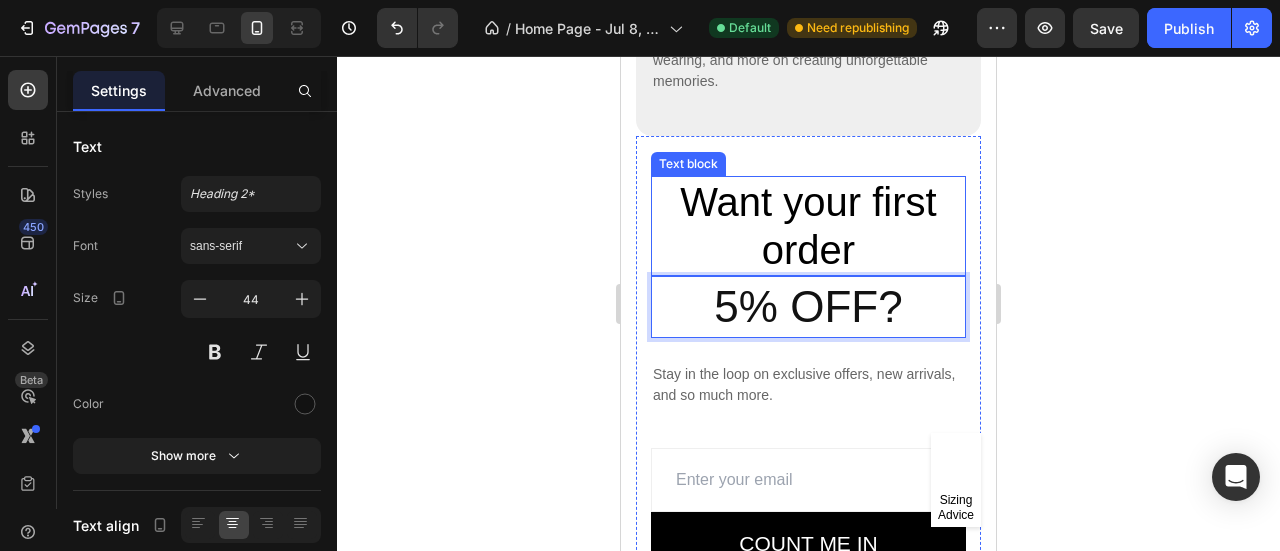 click on "Want your first order" at bounding box center (808, 226) 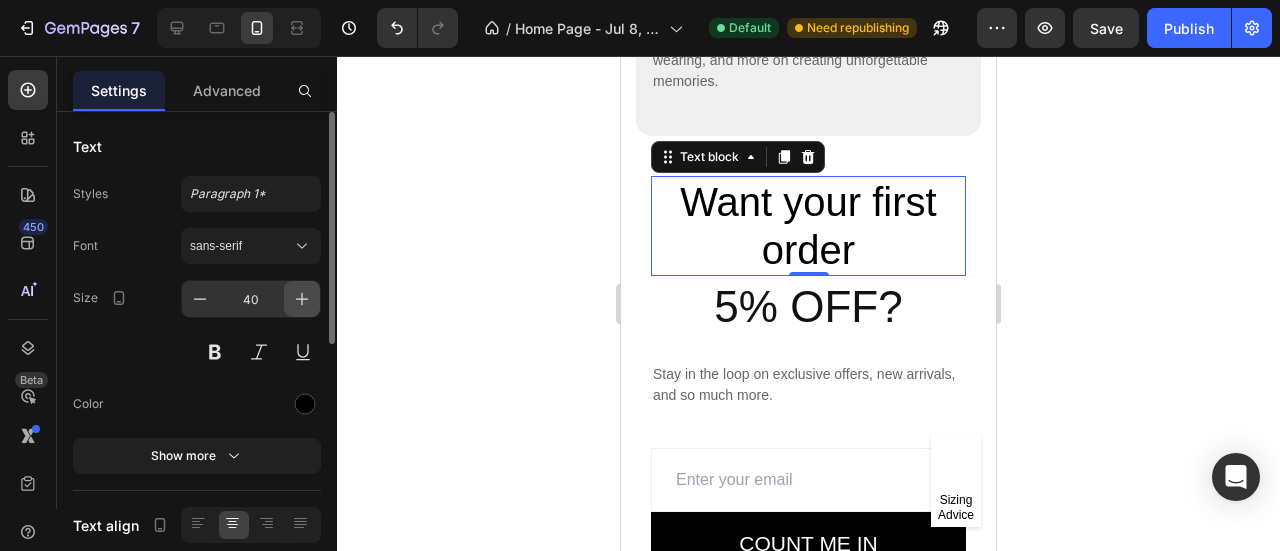 click 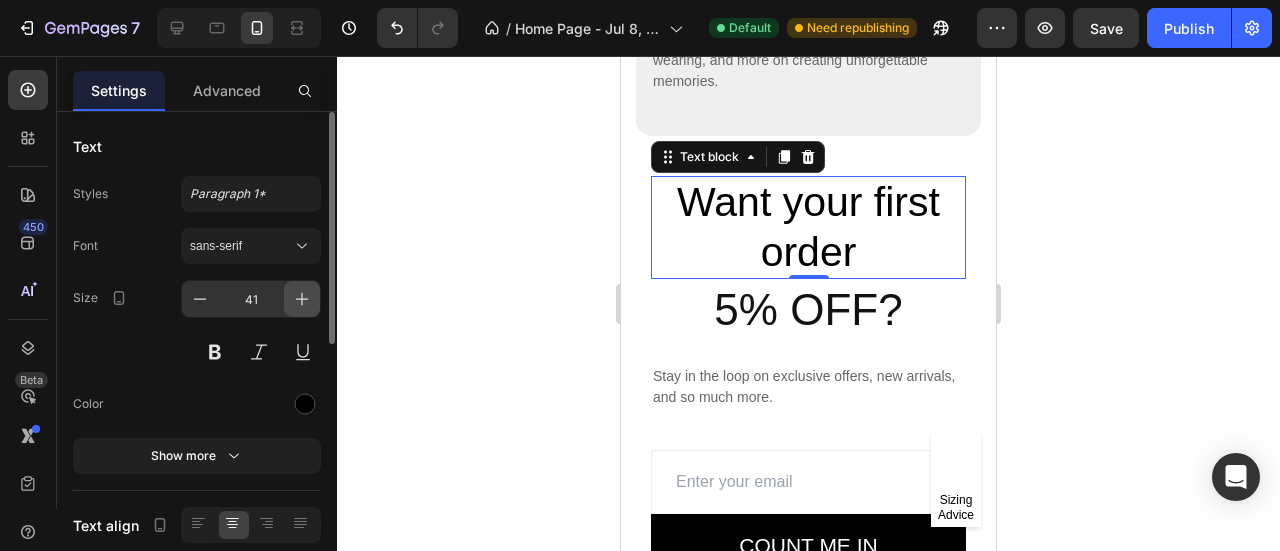 click 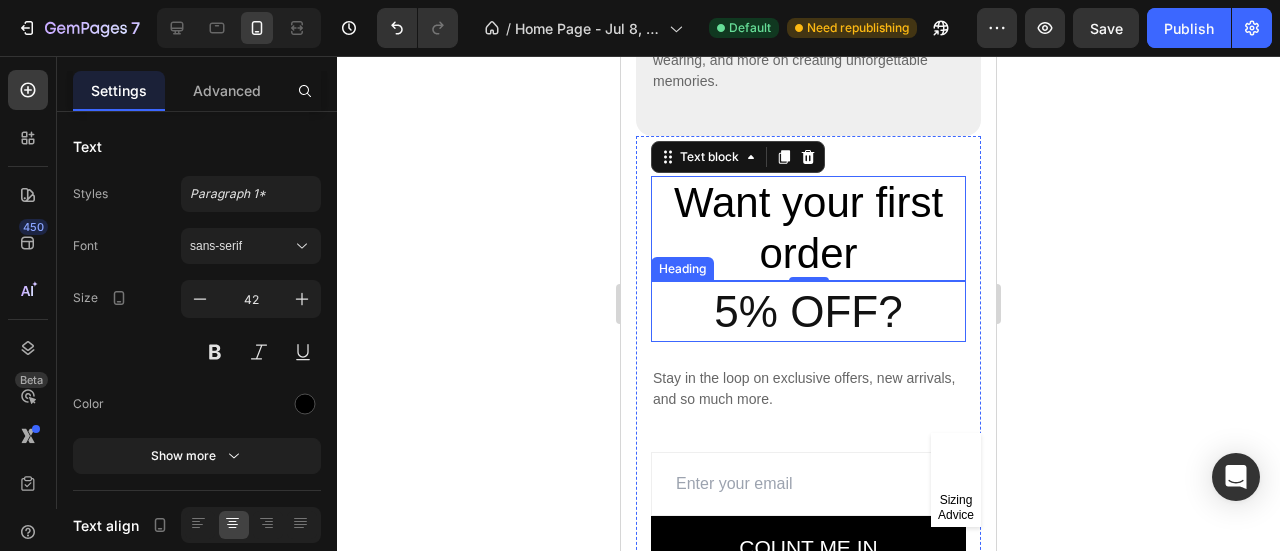 click on "5% off?" at bounding box center (808, 311) 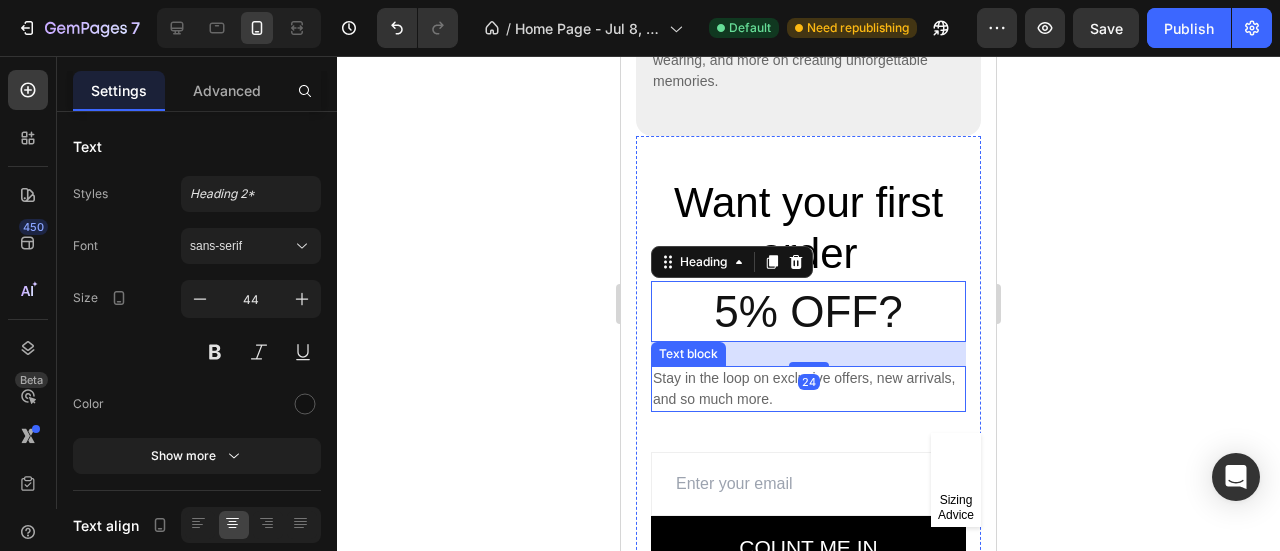 click on "Stay in the loop on exclusive offers, new arrivals, and so much more." at bounding box center (808, 389) 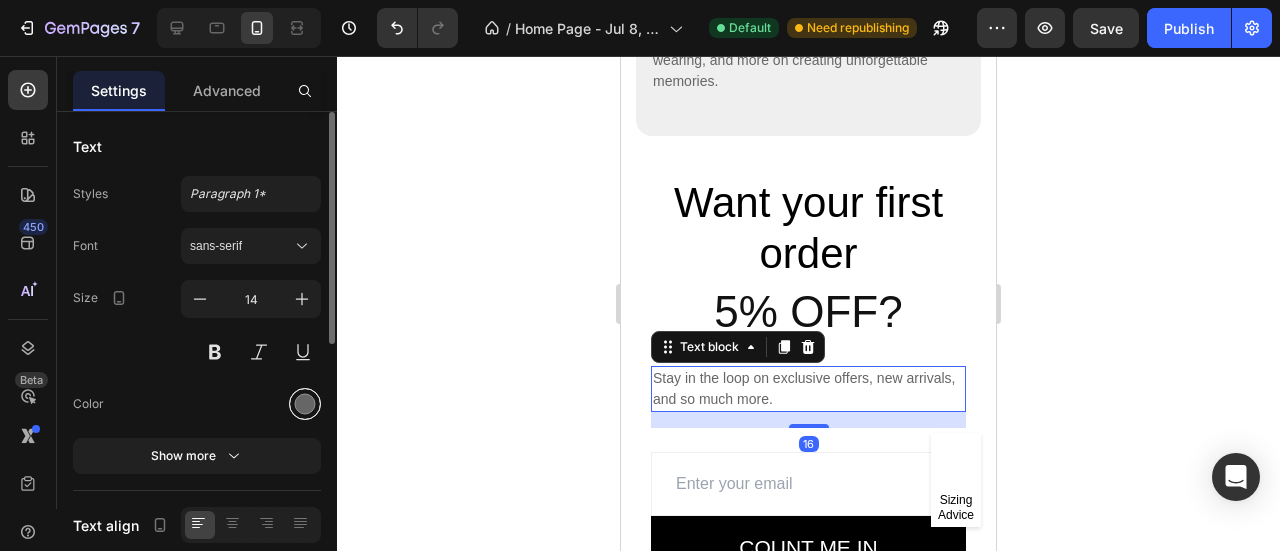 click at bounding box center [305, 404] 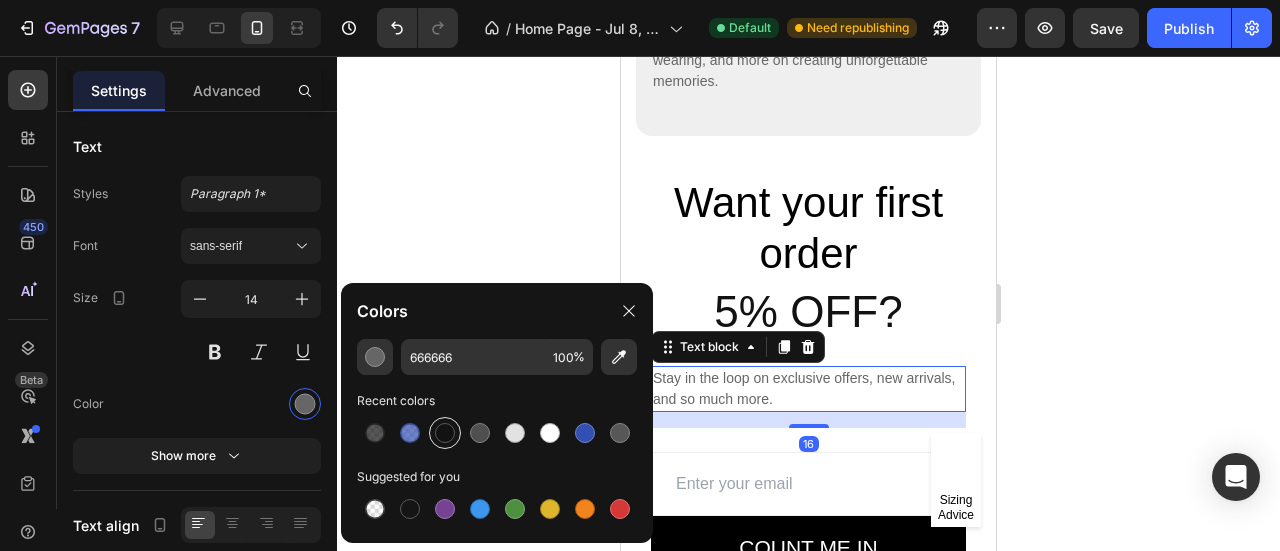 click at bounding box center (445, 433) 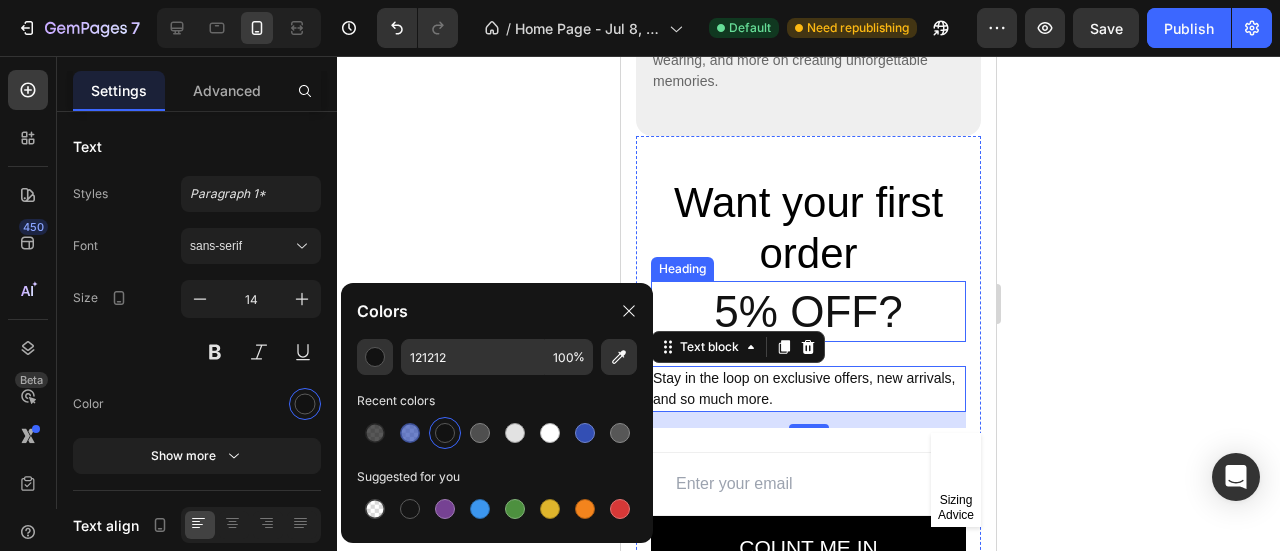 scroll, scrollTop: 11958, scrollLeft: 0, axis: vertical 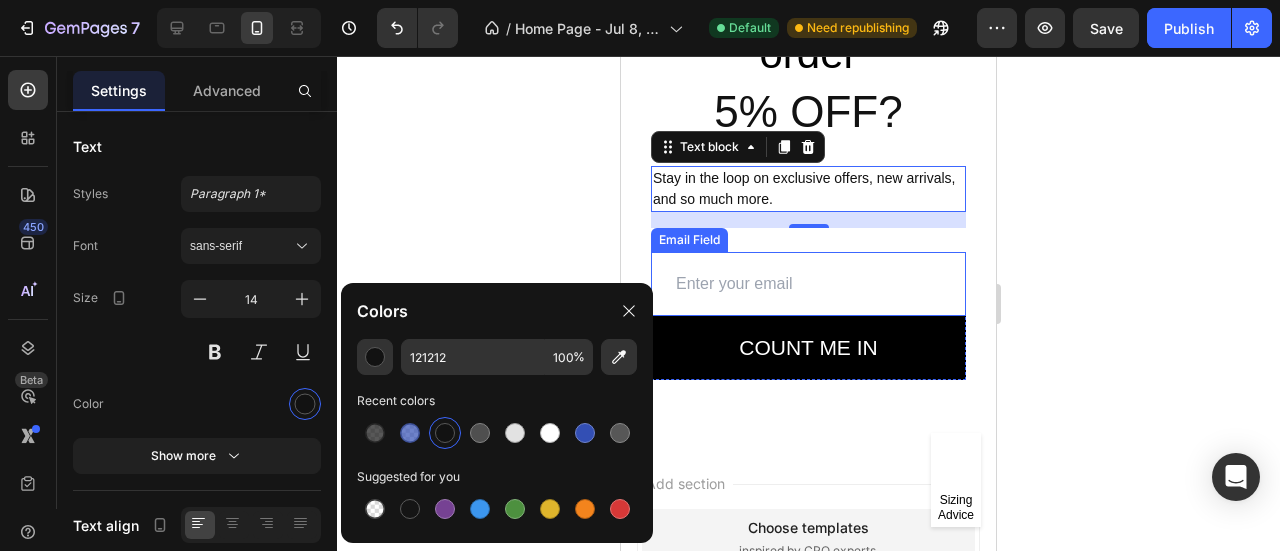 click at bounding box center (808, 284) 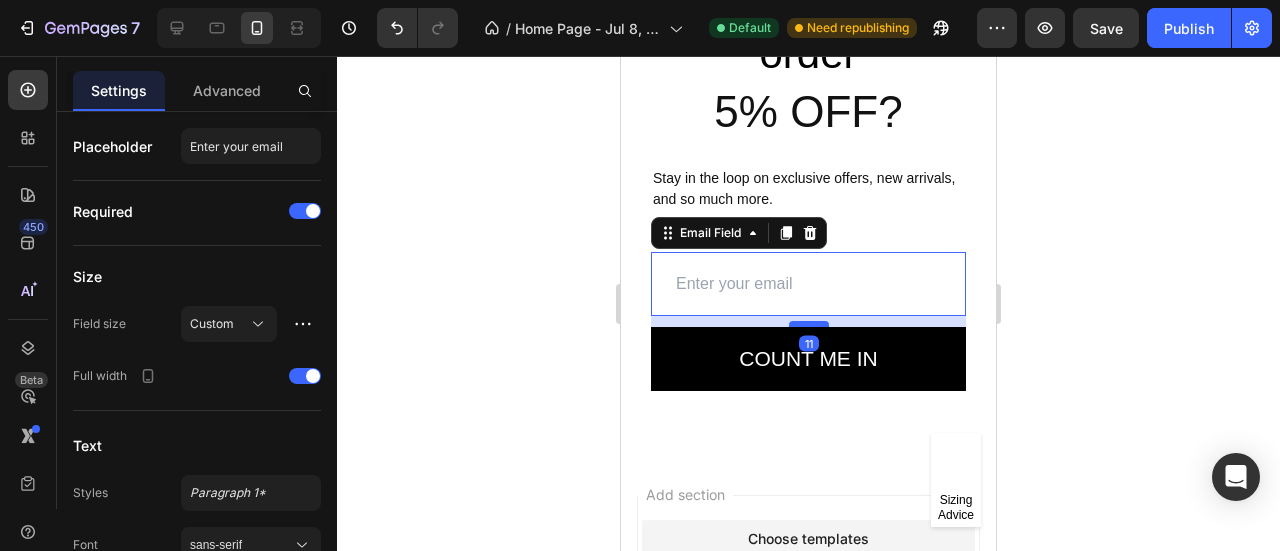 drag, startPoint x: 802, startPoint y: 310, endPoint x: 804, endPoint y: 321, distance: 11.18034 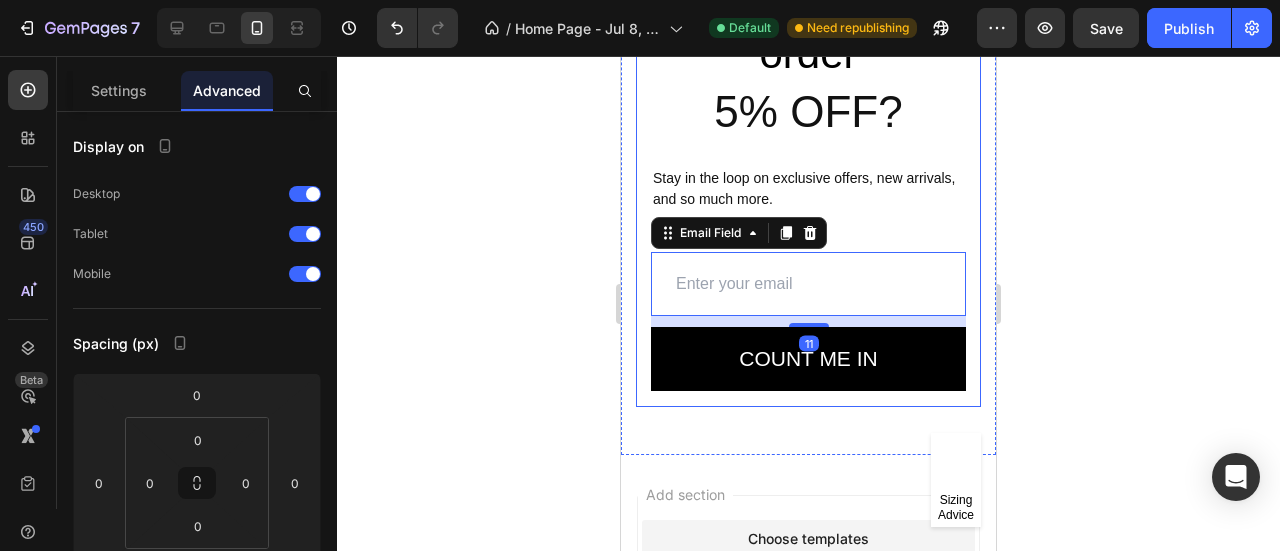 click on "Made in USA Text block With love Heading Here at GB-Store, every single swimsuit is carefully tailored to suit all body types. We are wholeheartedly committed to making all women feel sexy, carefree, and confident no matter the occasion. With us, focus less on what you are wearing, and more on creating unforgettable memories. Text block Row Want your first order Text block 5% off? Heading Stay in the loop on exclusive offers, new arrivals, and so much more. Text block Email Field 11 Count me in Submit Button Row Newsletter Row Row Sizing Advice Button Row" at bounding box center [808, -24] 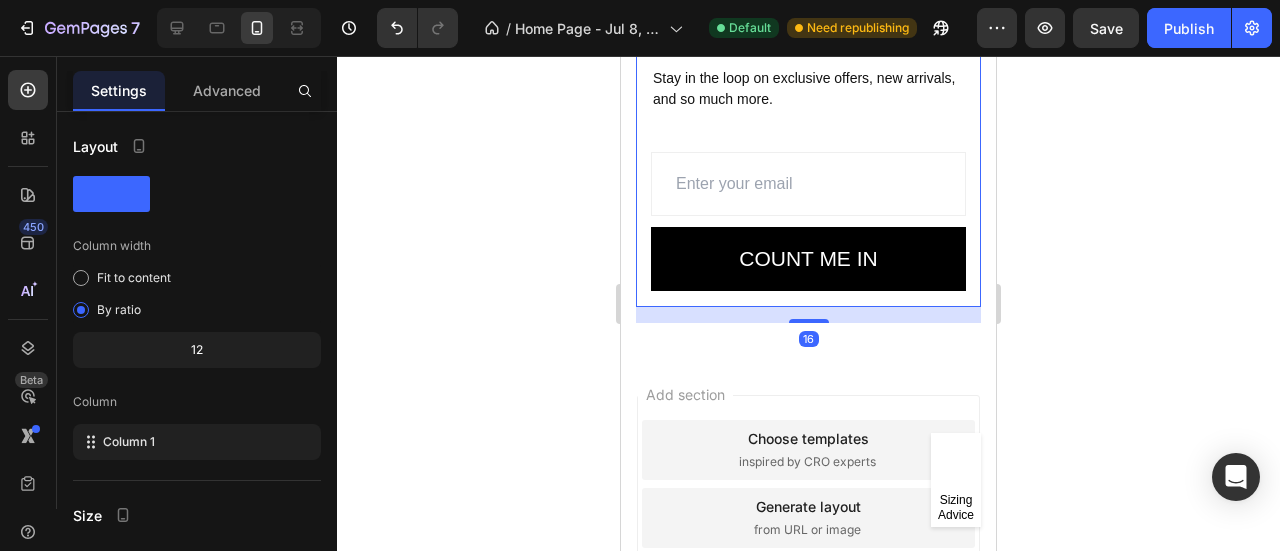scroll, scrollTop: 12146, scrollLeft: 0, axis: vertical 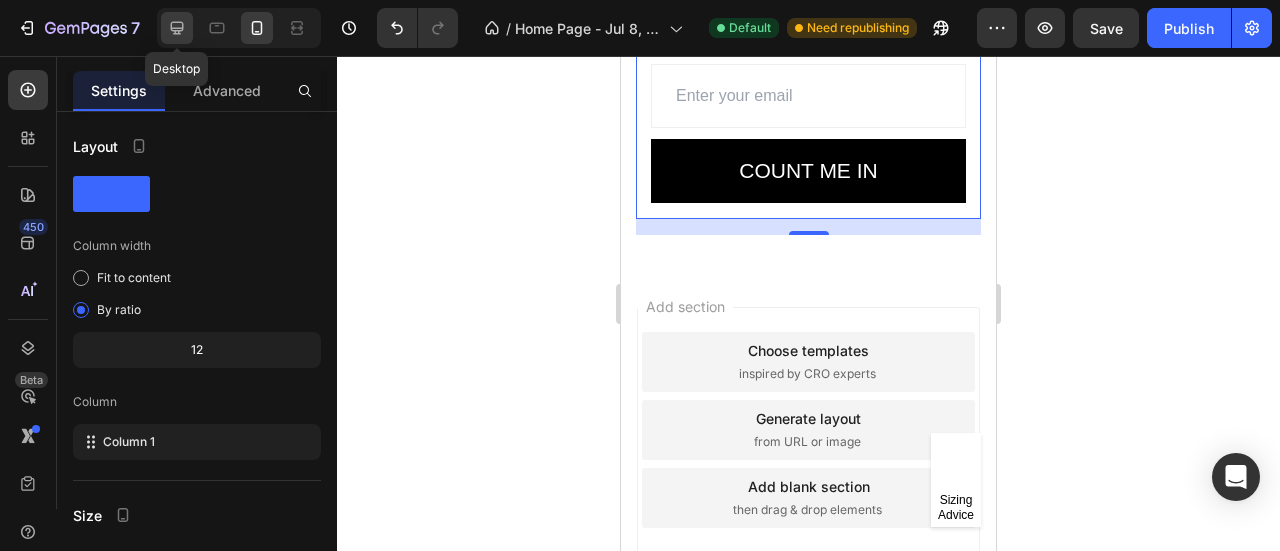 drag, startPoint x: 166, startPoint y: 41, endPoint x: 214, endPoint y: 65, distance: 53.66563 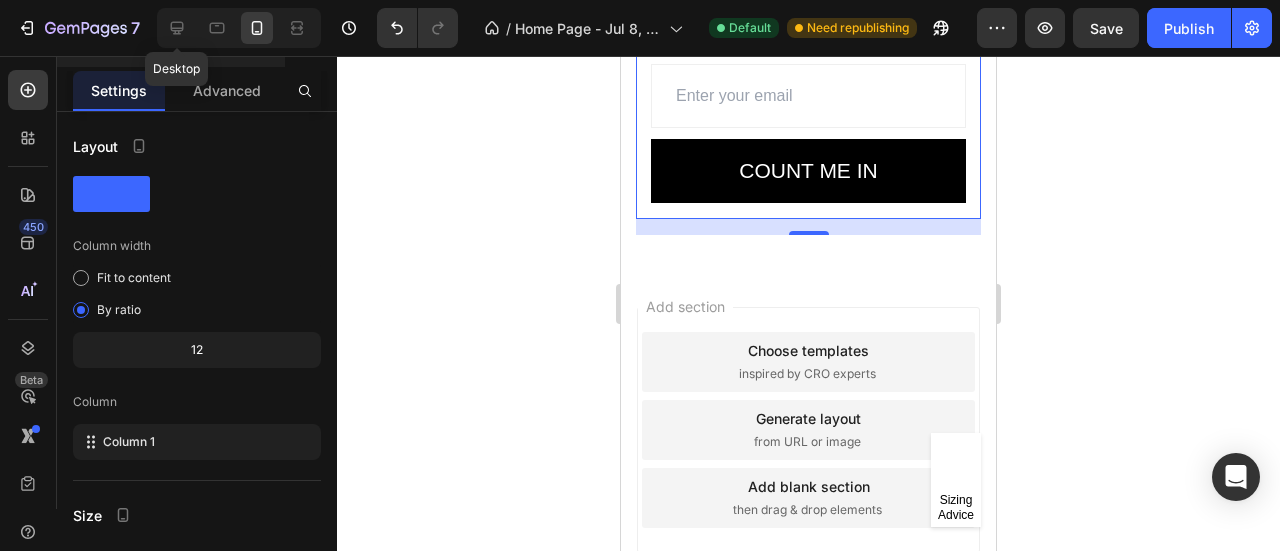 click 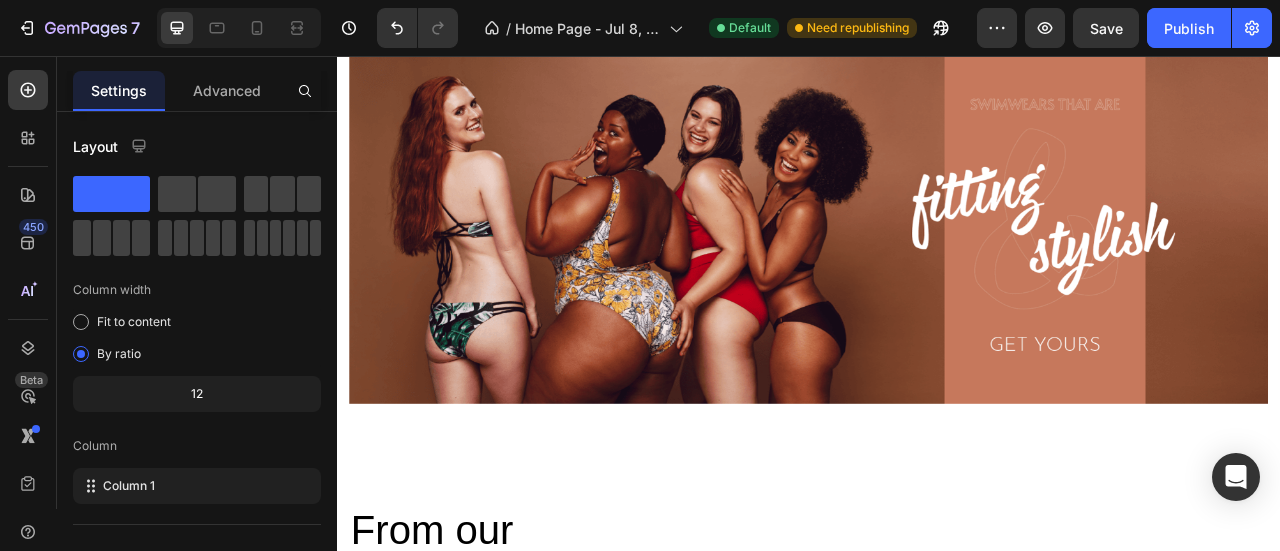 scroll, scrollTop: 10403, scrollLeft: 0, axis: vertical 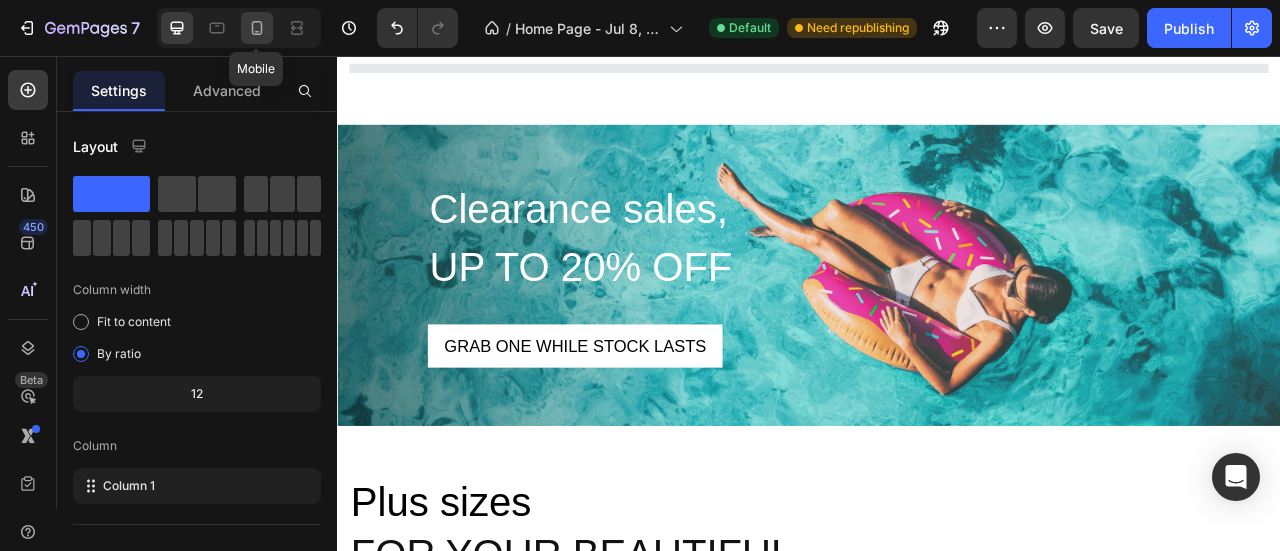 click 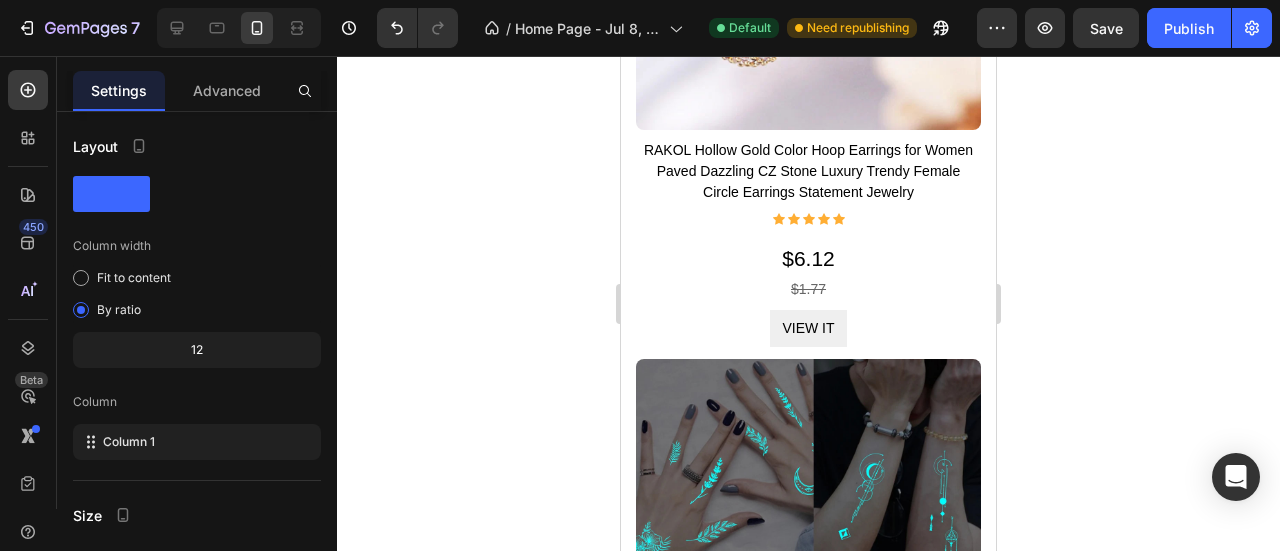 scroll, scrollTop: 4092, scrollLeft: 0, axis: vertical 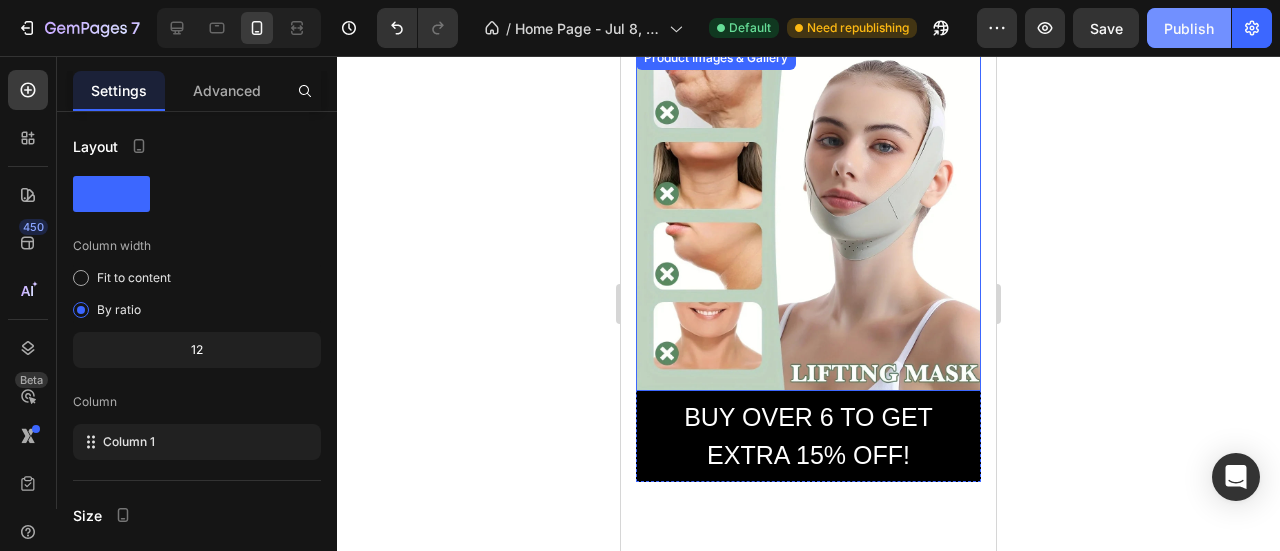 click on "Publish" at bounding box center [1189, 28] 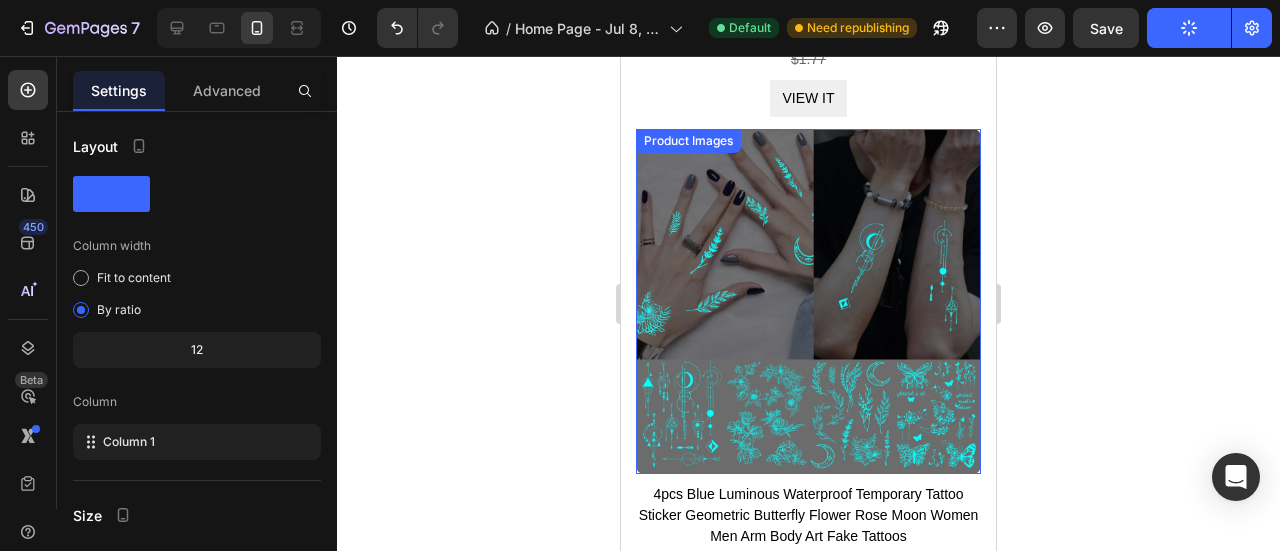 scroll, scrollTop: 4900, scrollLeft: 0, axis: vertical 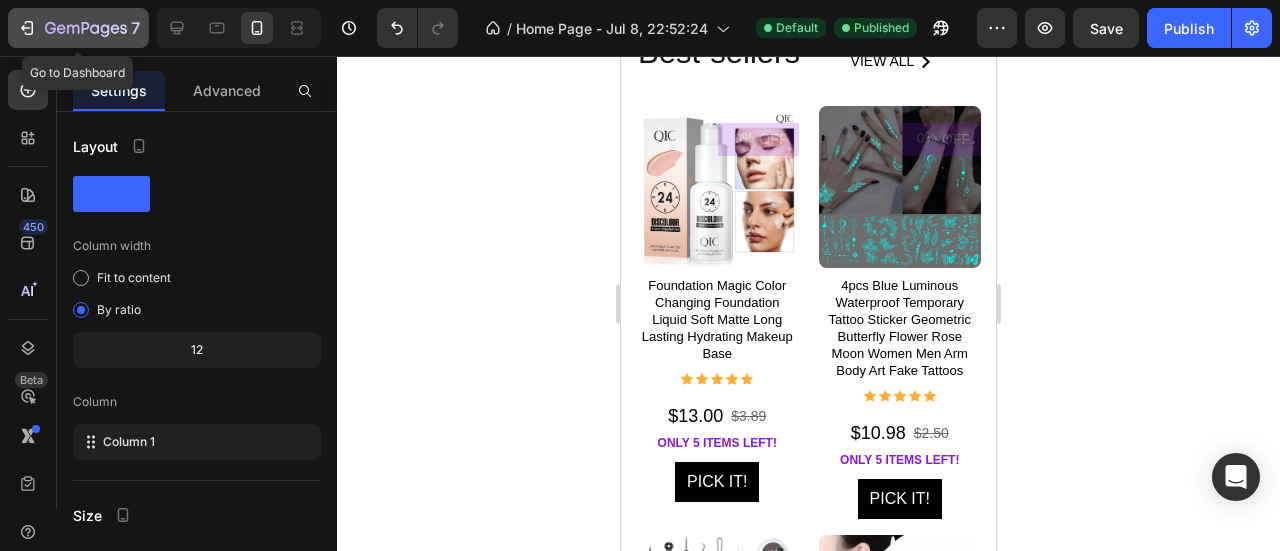 click 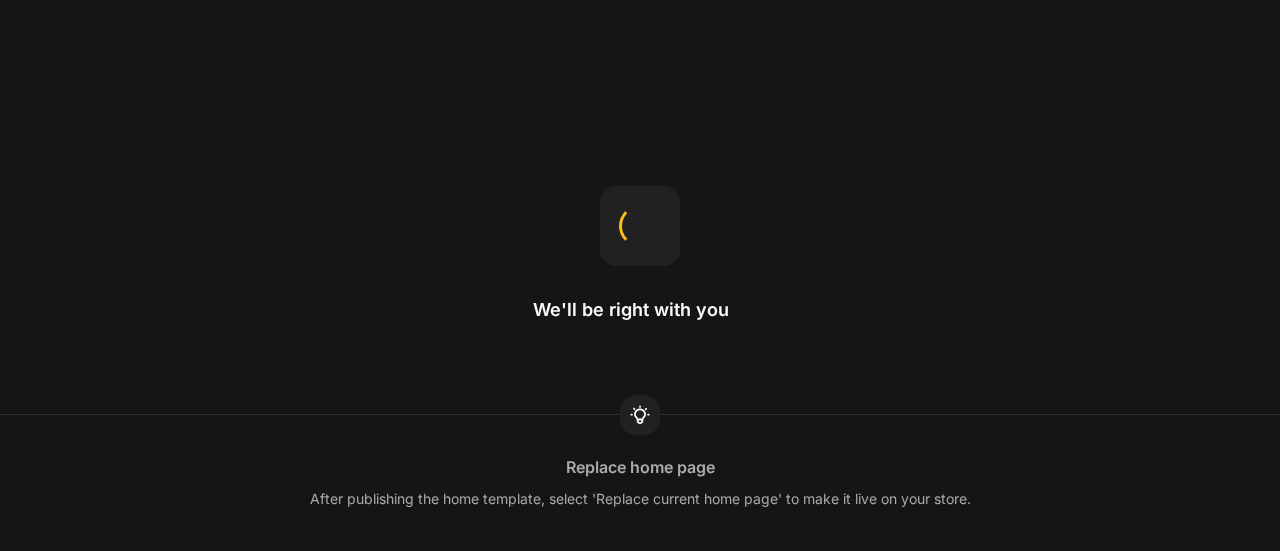 scroll, scrollTop: 0, scrollLeft: 0, axis: both 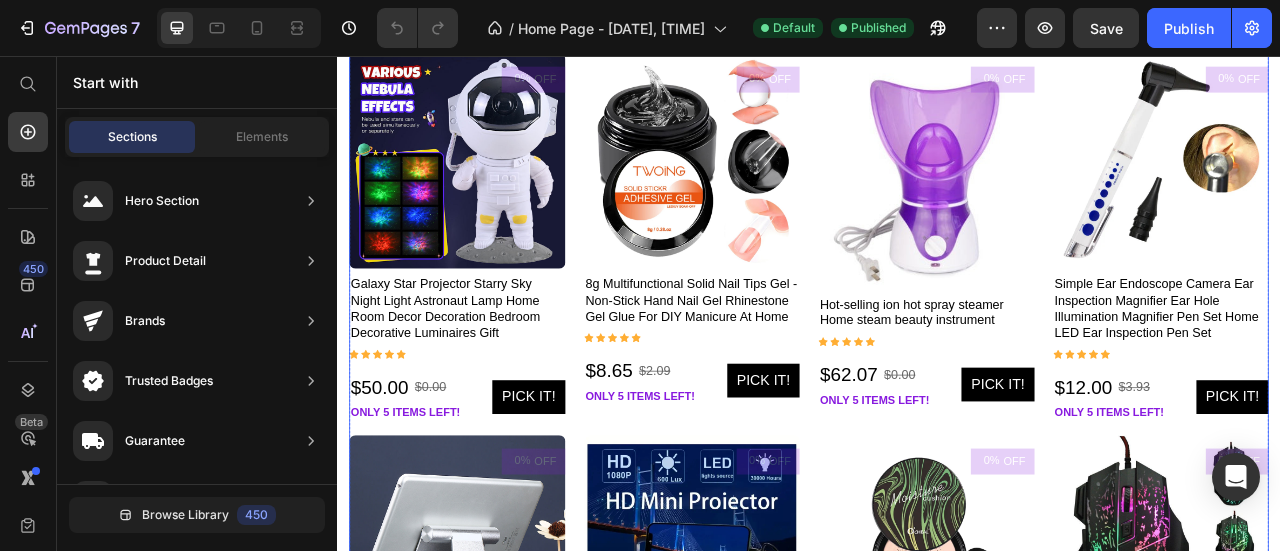 click on "0% OFF Product Tag Product Images Row Foundation Magic Color Changing Foundation Liquid Soft Matte Long Lasting Hydrating Makeup Base Product Title                Icon                Icon                Icon                Icon                Icon Icon List Hoz $13.00 Product Price $3.89 Product Price Row only 5 items left! Text block Pick it! Product Cart Button Row 0% OFF Product Tag Product Images Row 4pcs Blue Luminous Waterproof Temporary Tattoo Sticker Geometric Butterfly Flower Rose Moon Women Men Arm Body Art Fake Tattoos Product Title                Icon                Icon                Icon                Icon                Icon Icon List Hoz $10.98 Product Price $2.50 Product Price Row only 5 items left! Text block Pick it! Product Cart Button Row 0% OFF Product Tag Product Images Row 6pcs/set Acne Removal Needle and Clip Stainless Steel Tool Blackhead Removal Blemishes Facial Skin Care Beauty Facial Pore Clean Product Title                Icon                Icon                Icon Icon Icon" at bounding box center [937, 586] 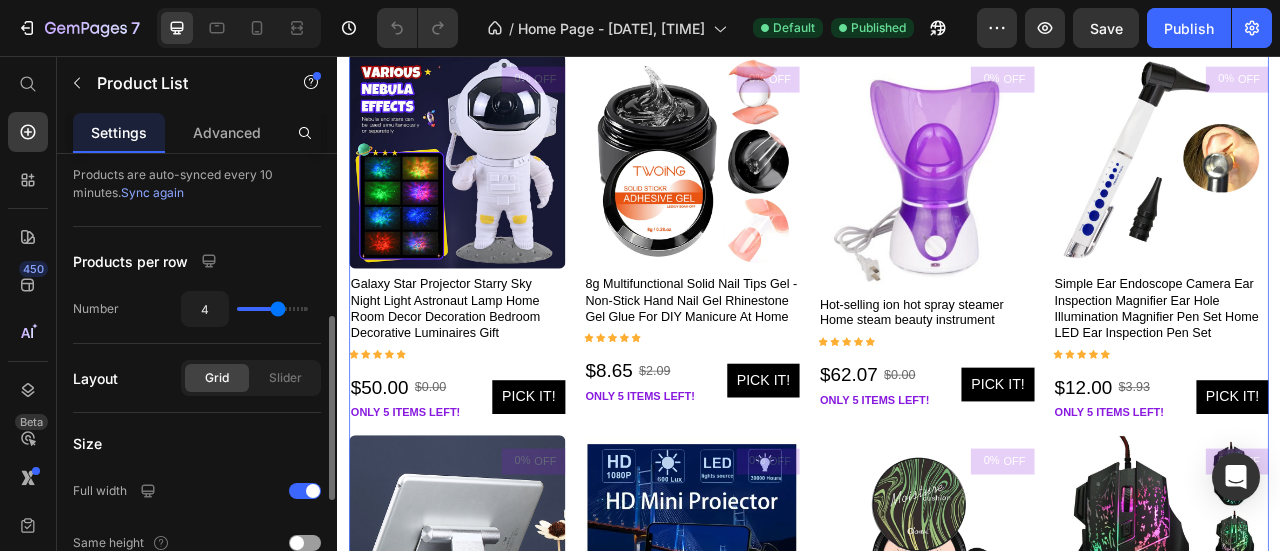 scroll, scrollTop: 100, scrollLeft: 0, axis: vertical 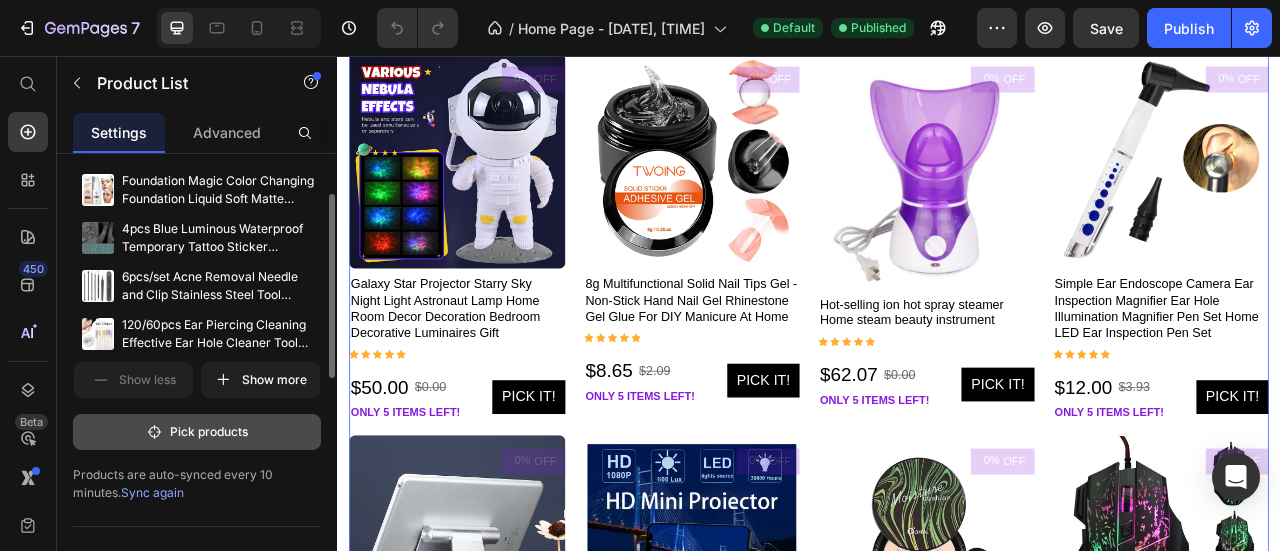 click on "Pick products" at bounding box center [197, 432] 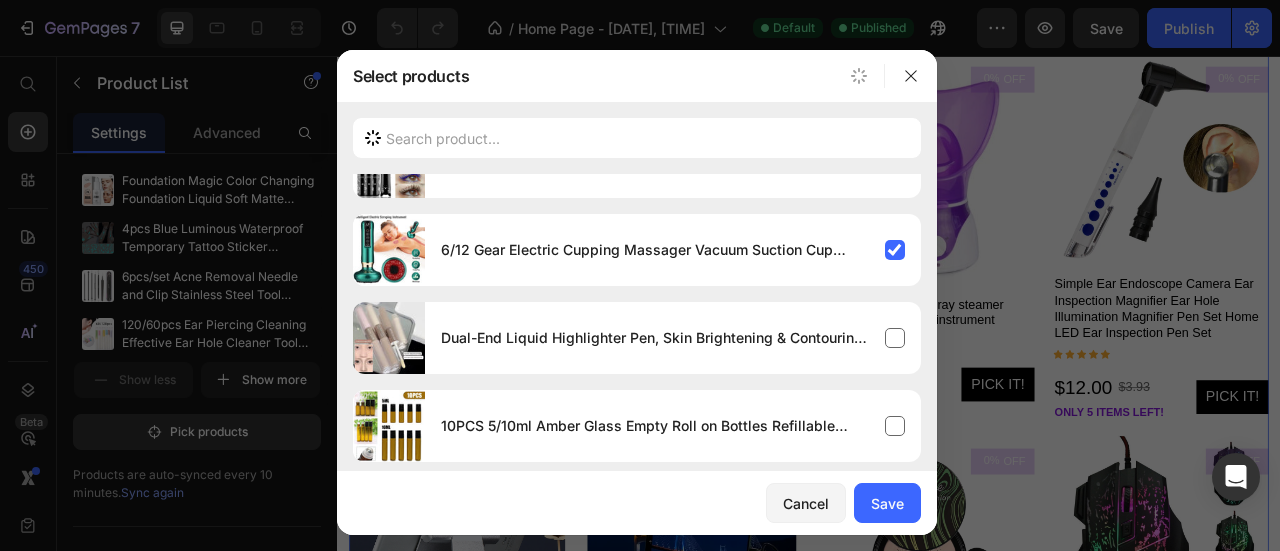 scroll, scrollTop: 647, scrollLeft: 0, axis: vertical 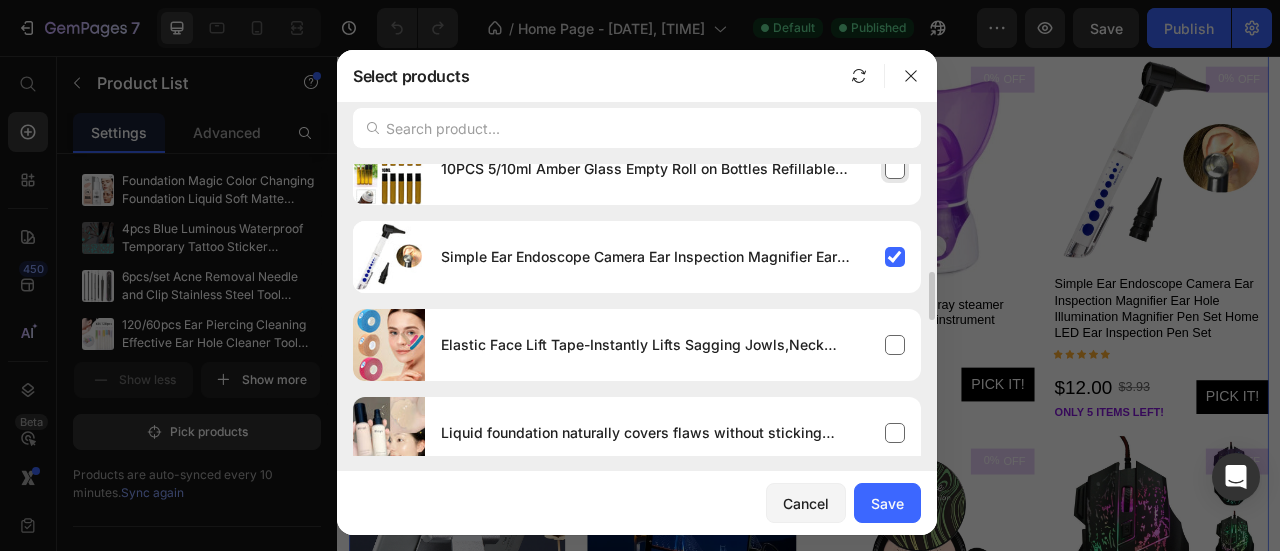click on "10PCS 5/10ml Amber Glass Empty Roll on Bottles Refillable Sample Test Essential Oil Vials with Roller Ball Liquid Container" at bounding box center [655, 169] 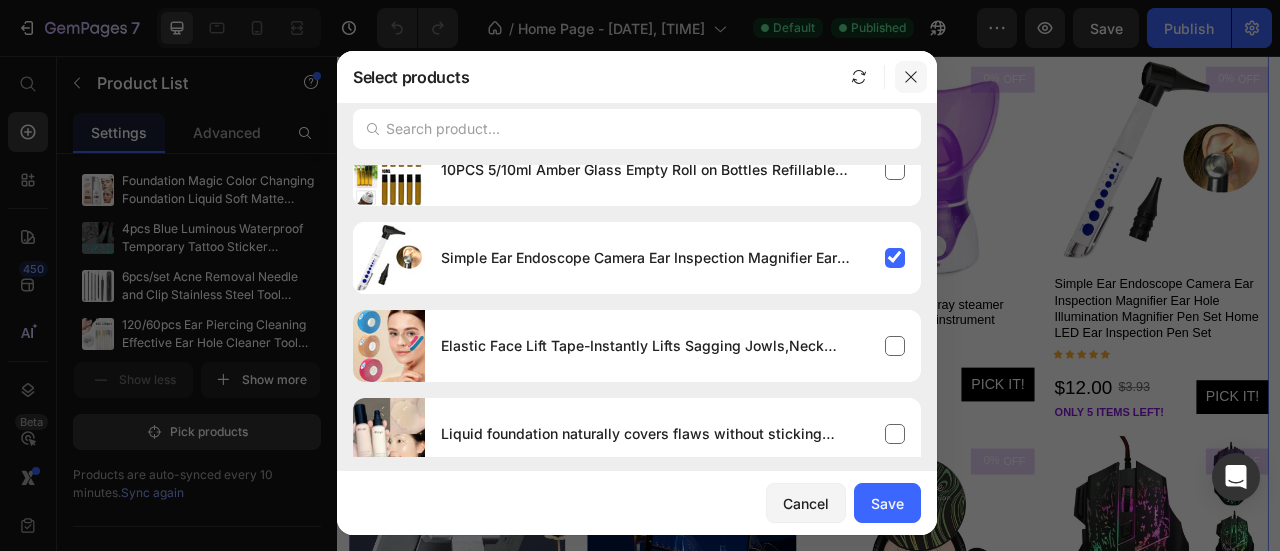 click at bounding box center (911, 77) 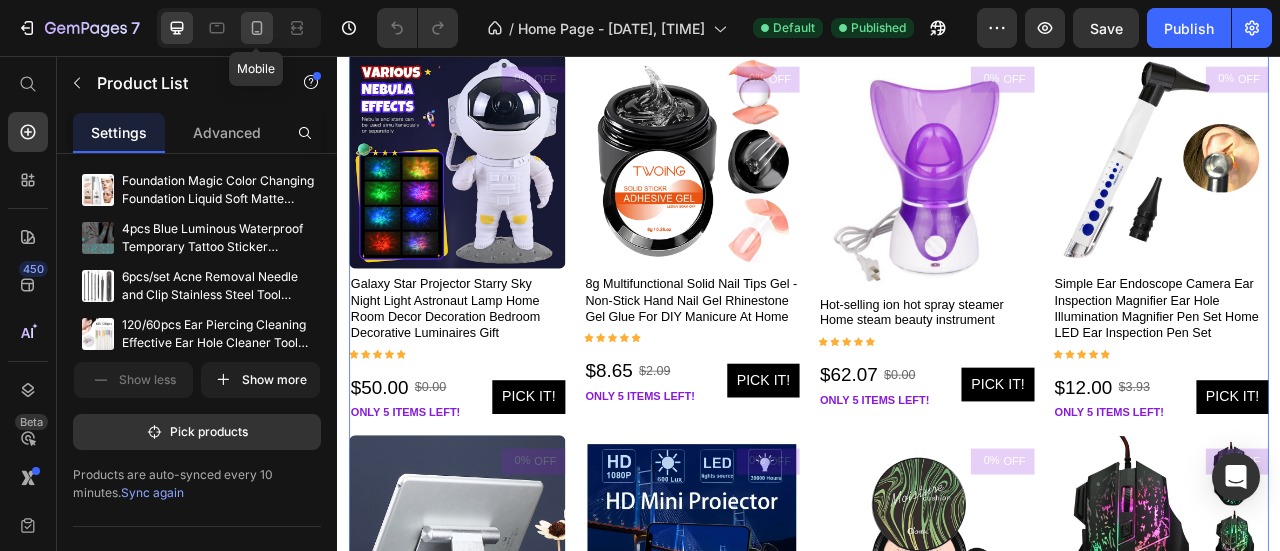 click 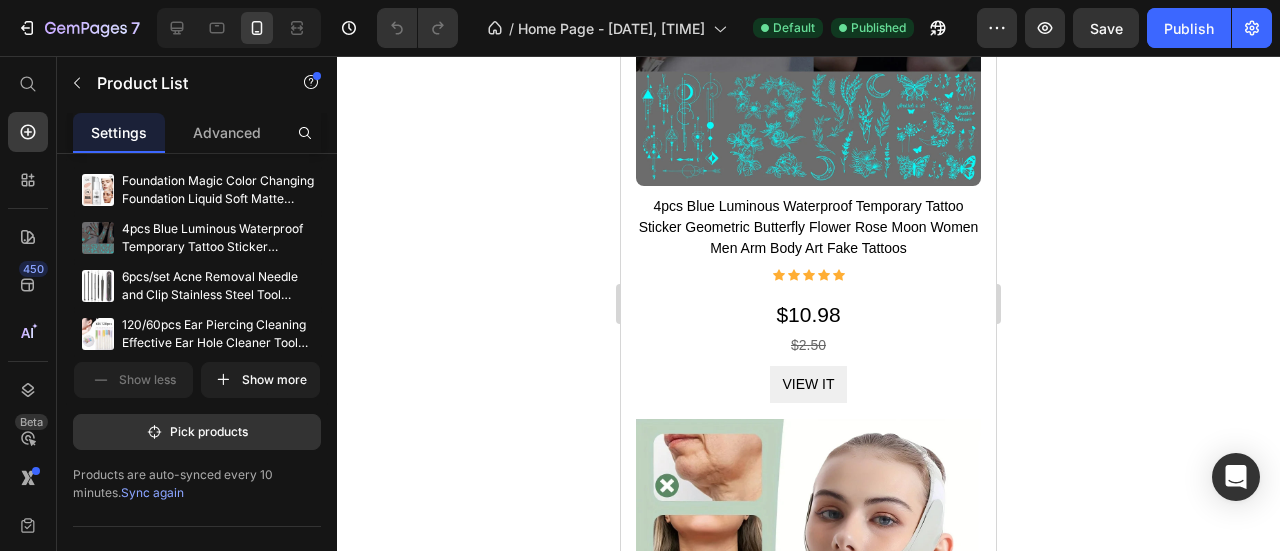 scroll, scrollTop: 3028, scrollLeft: 0, axis: vertical 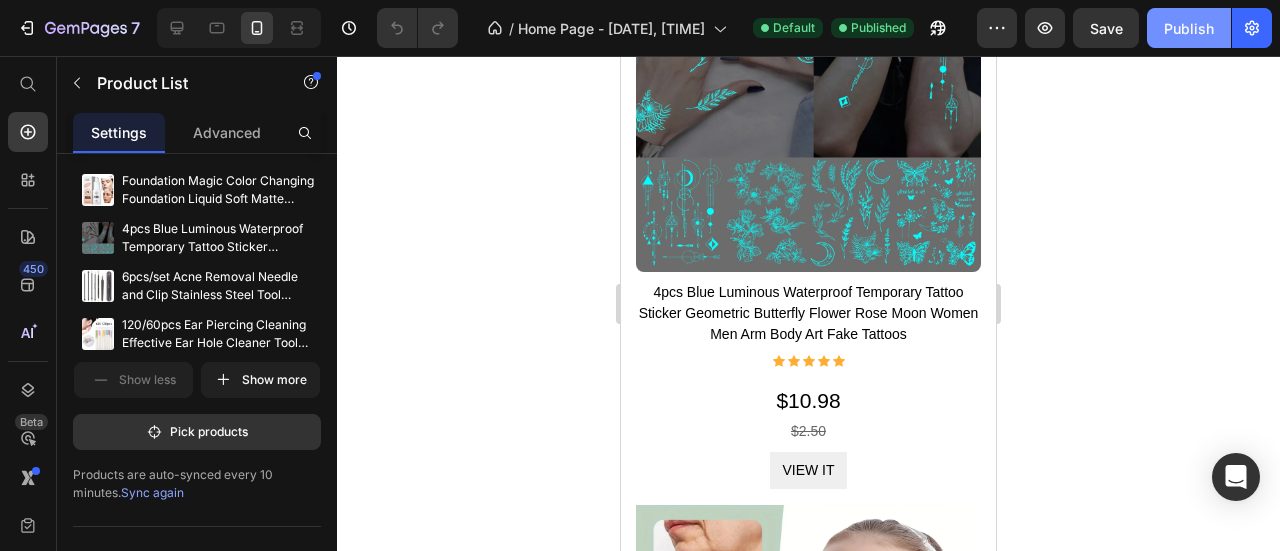 click on "Publish" at bounding box center [1189, 28] 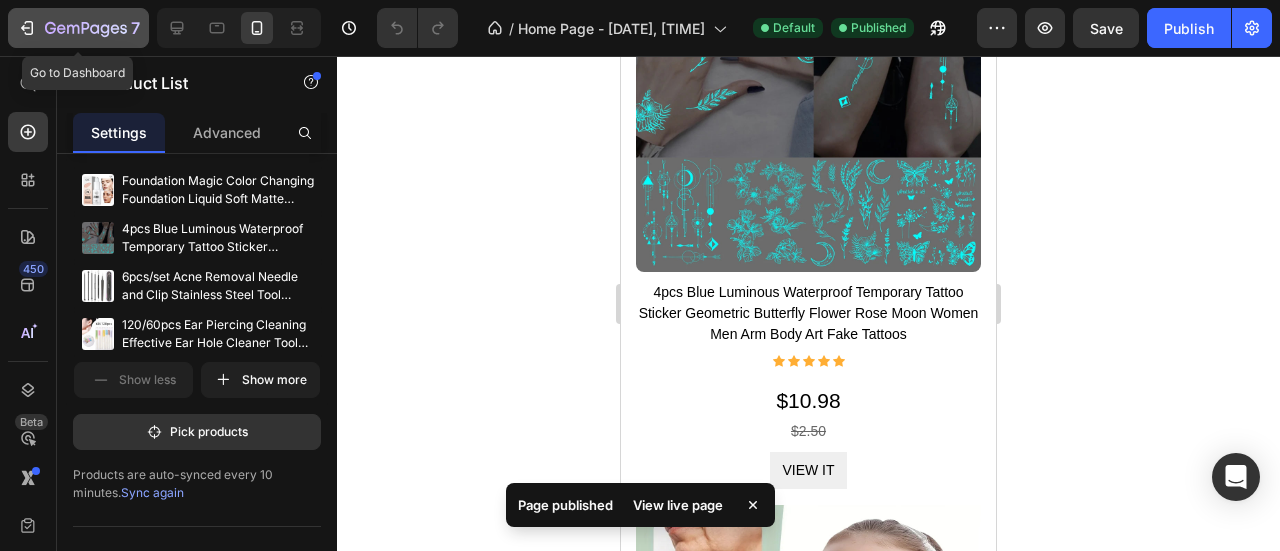 click on "7" at bounding box center [78, 28] 